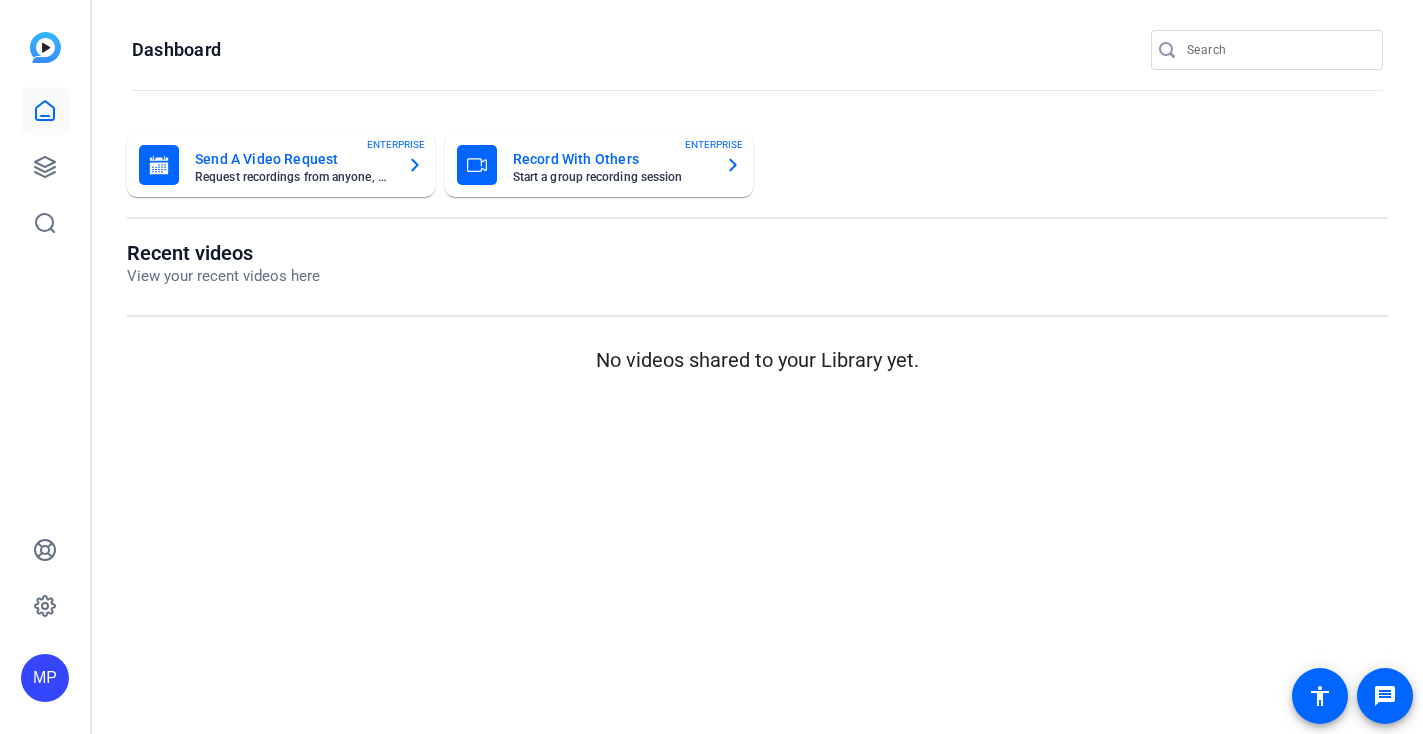scroll, scrollTop: 0, scrollLeft: 0, axis: both 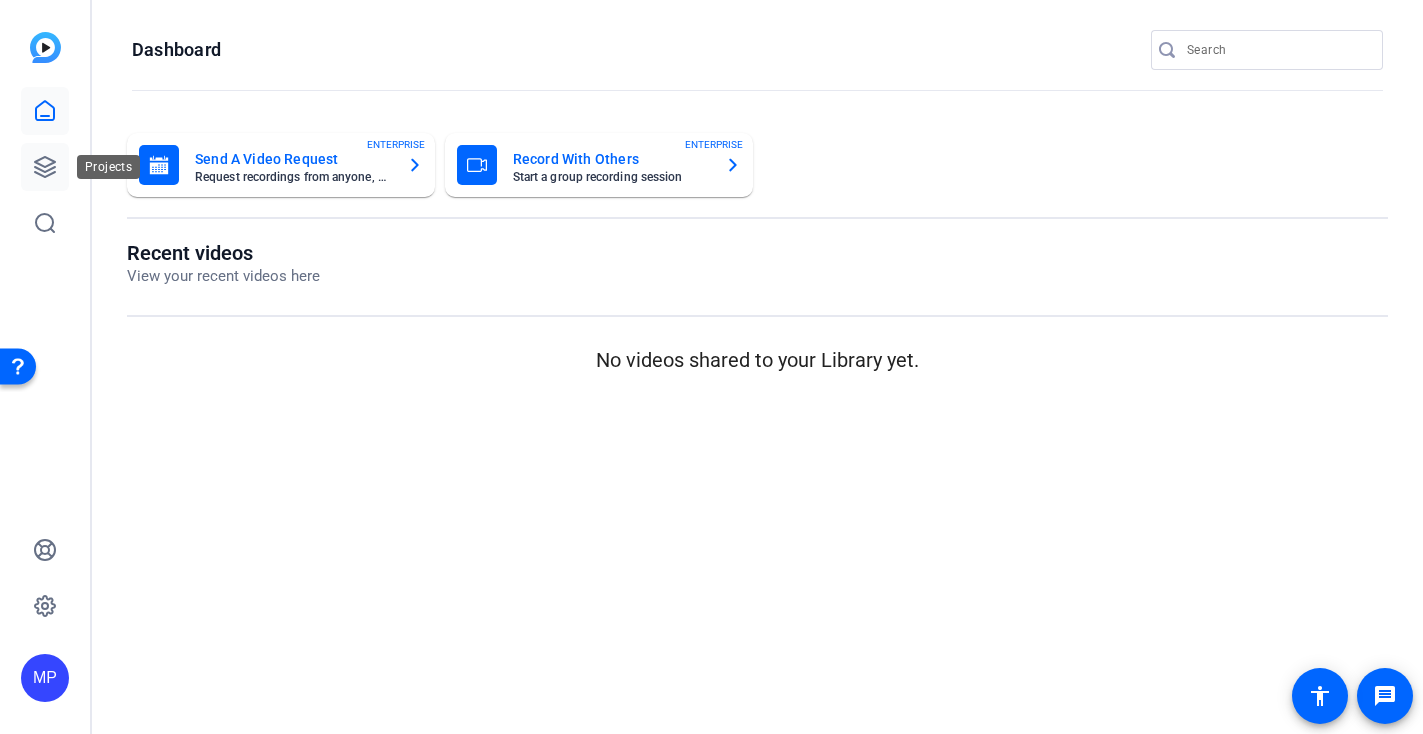 click 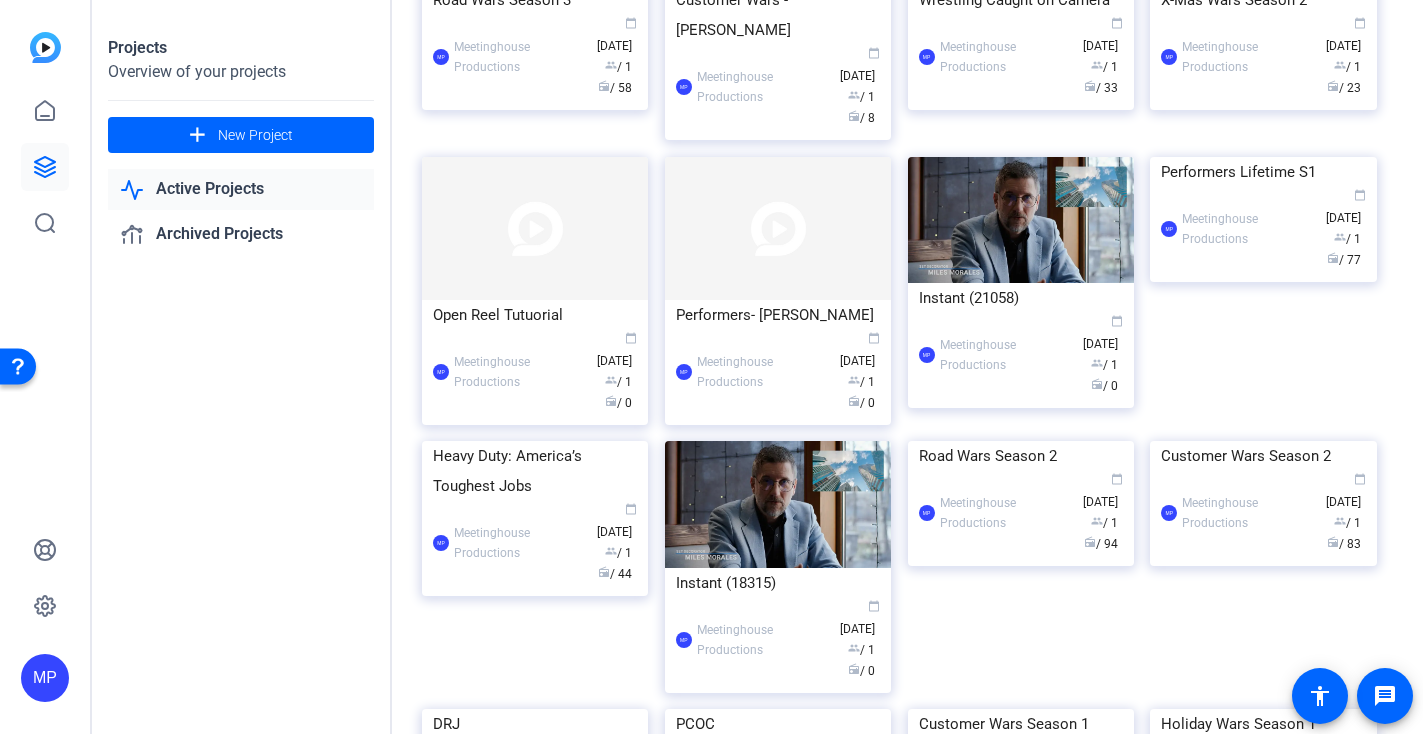 scroll, scrollTop: 0, scrollLeft: 0, axis: both 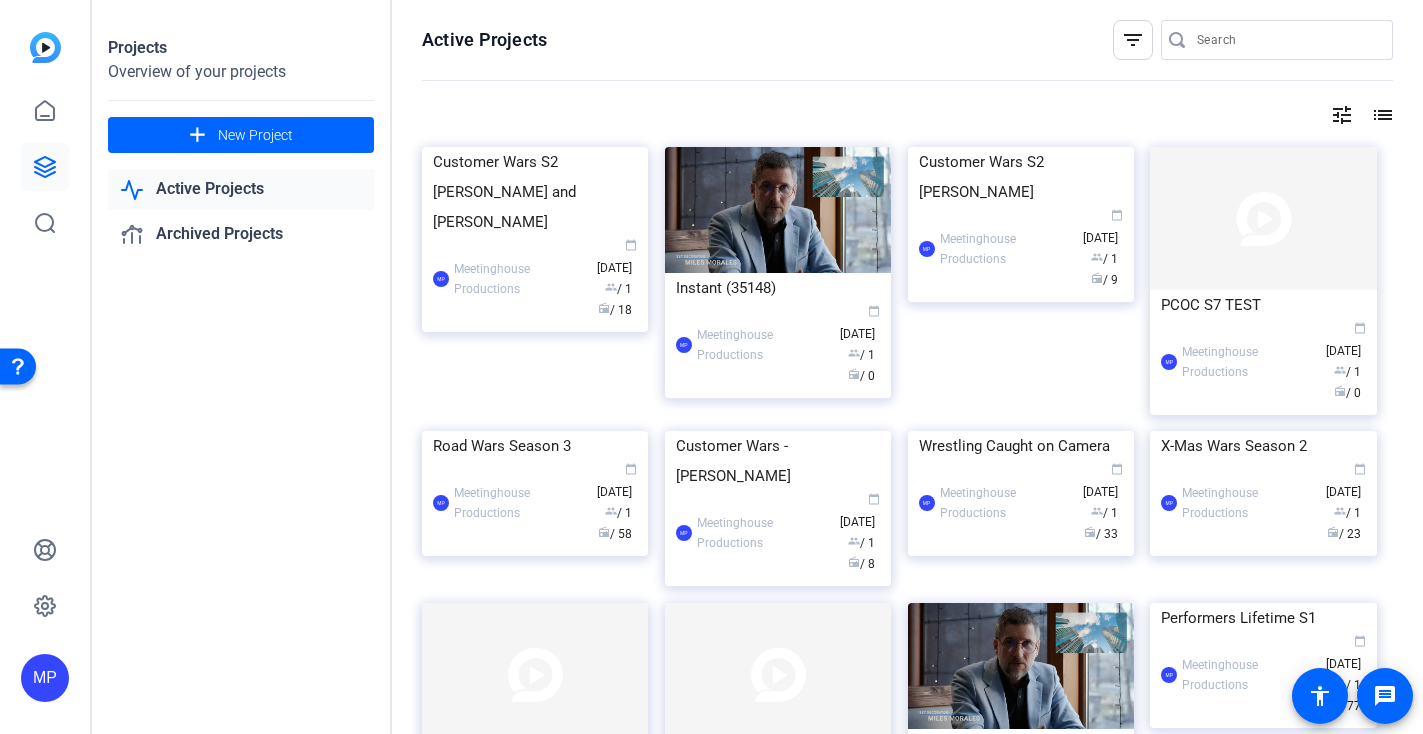 click at bounding box center [1287, 40] 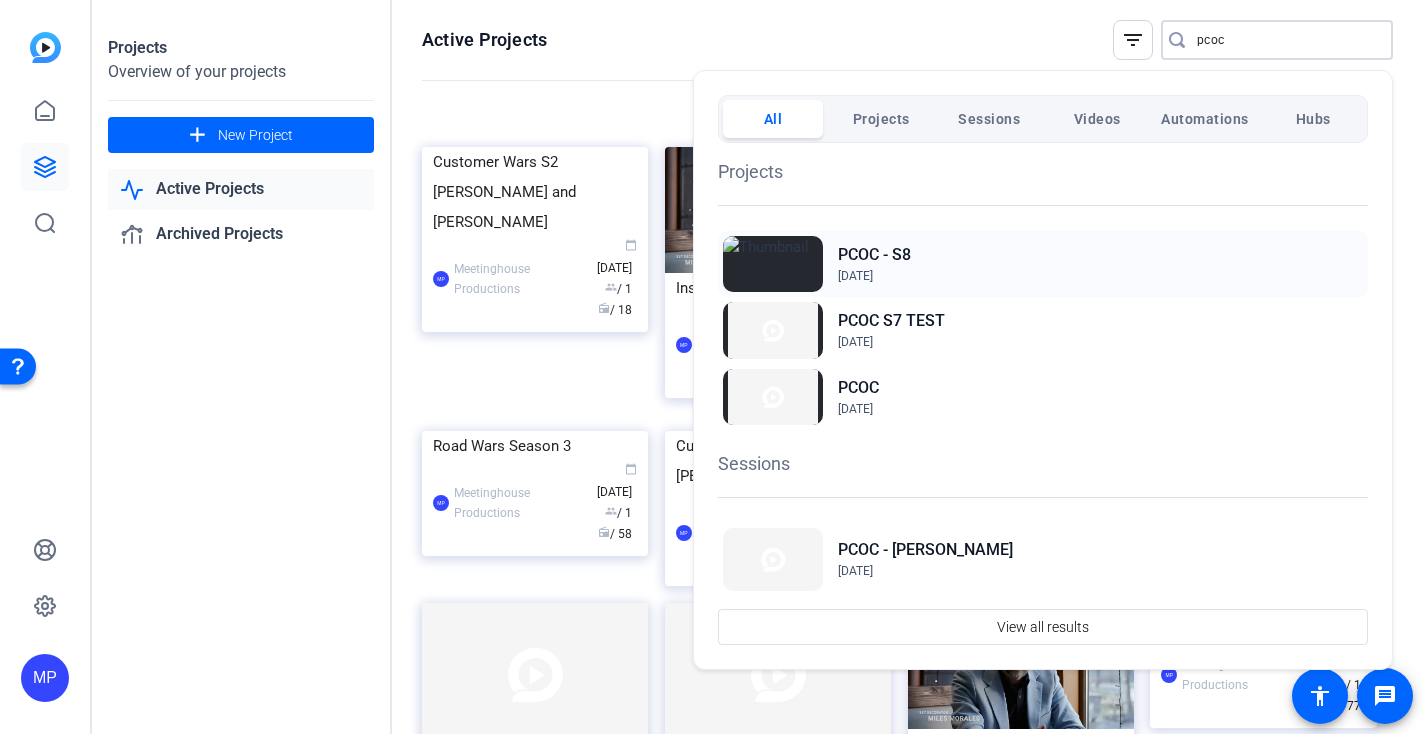 type on "pcoc" 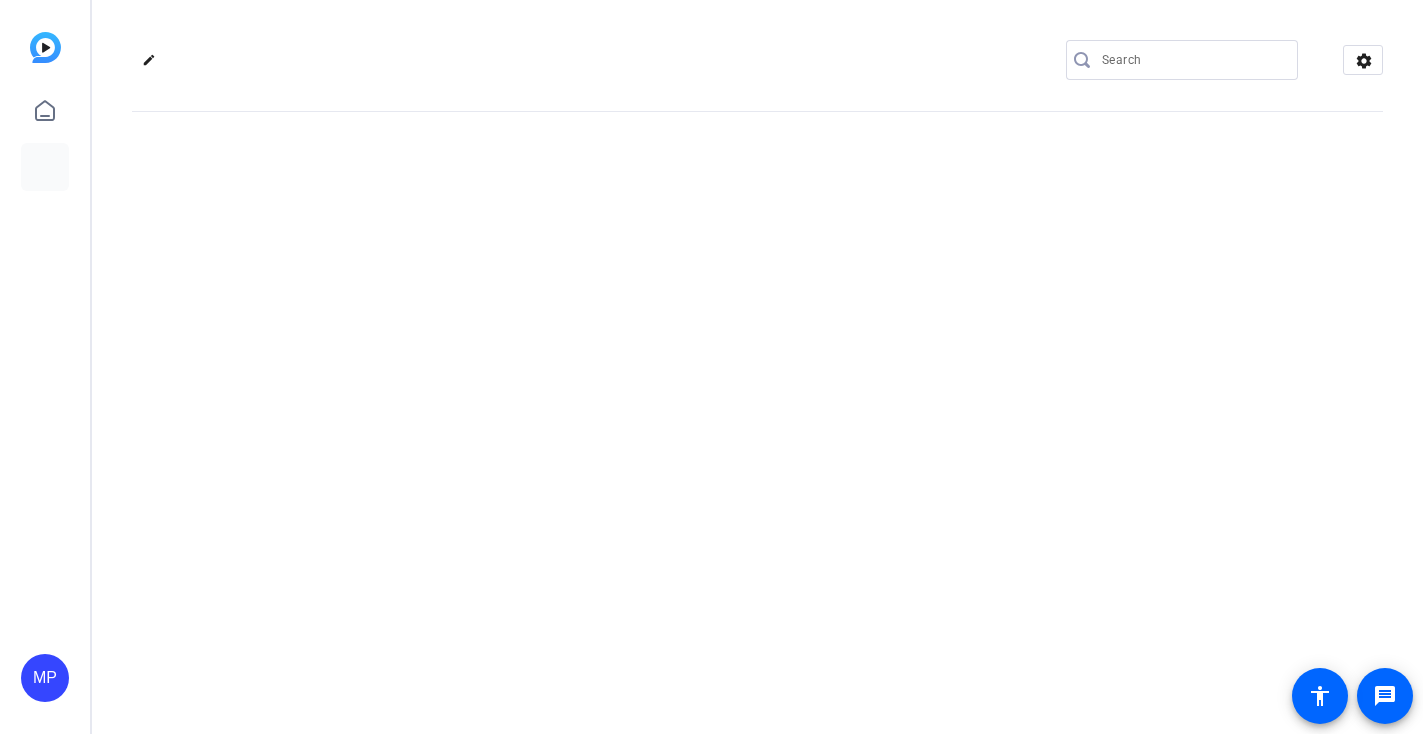 scroll, scrollTop: 0, scrollLeft: 0, axis: both 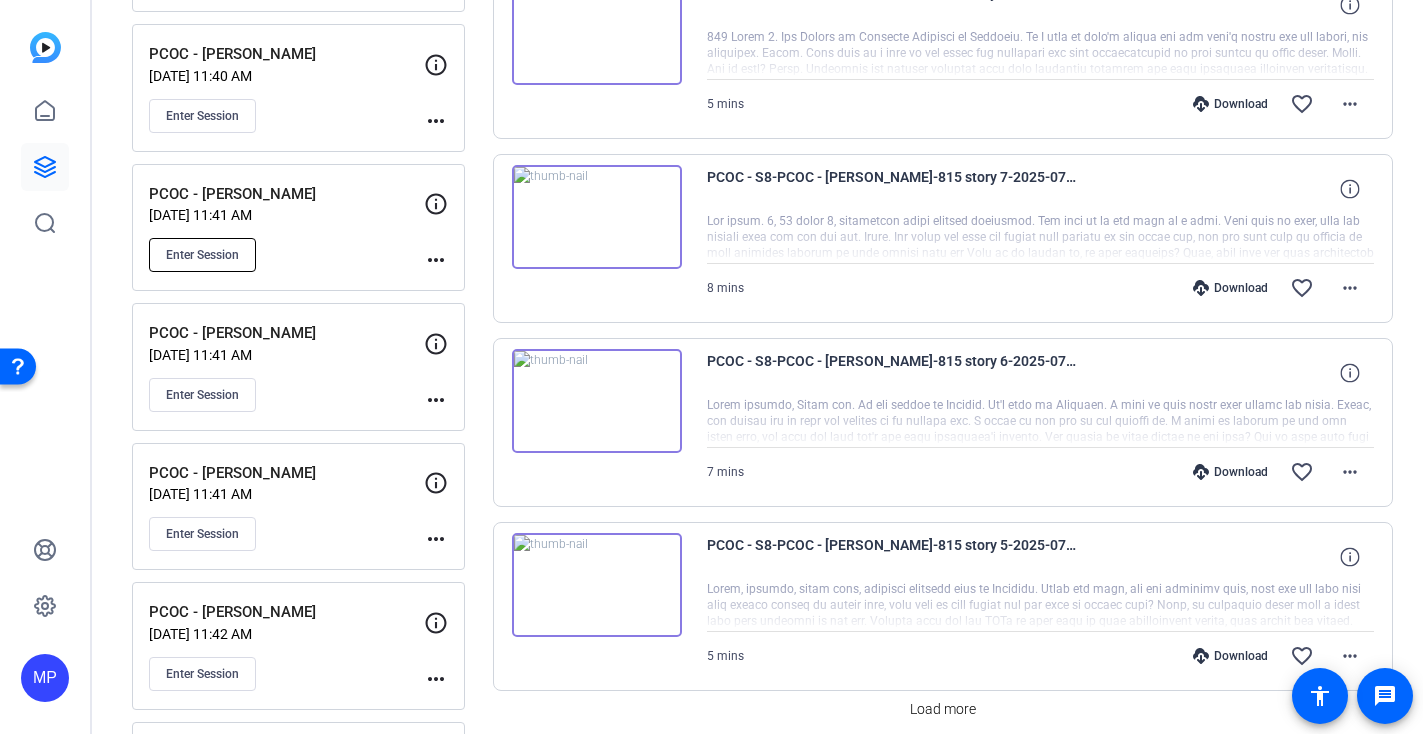 click on "Enter Session" 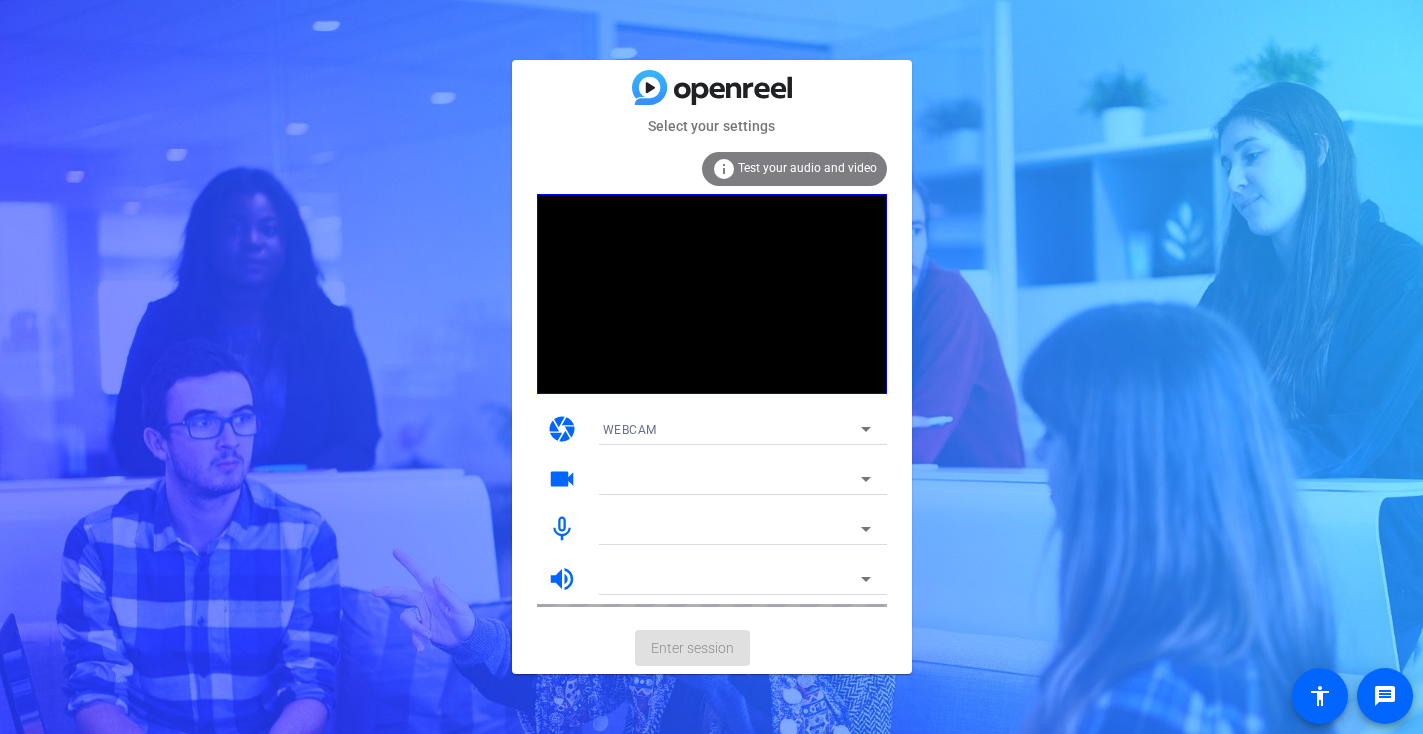 scroll, scrollTop: 0, scrollLeft: 0, axis: both 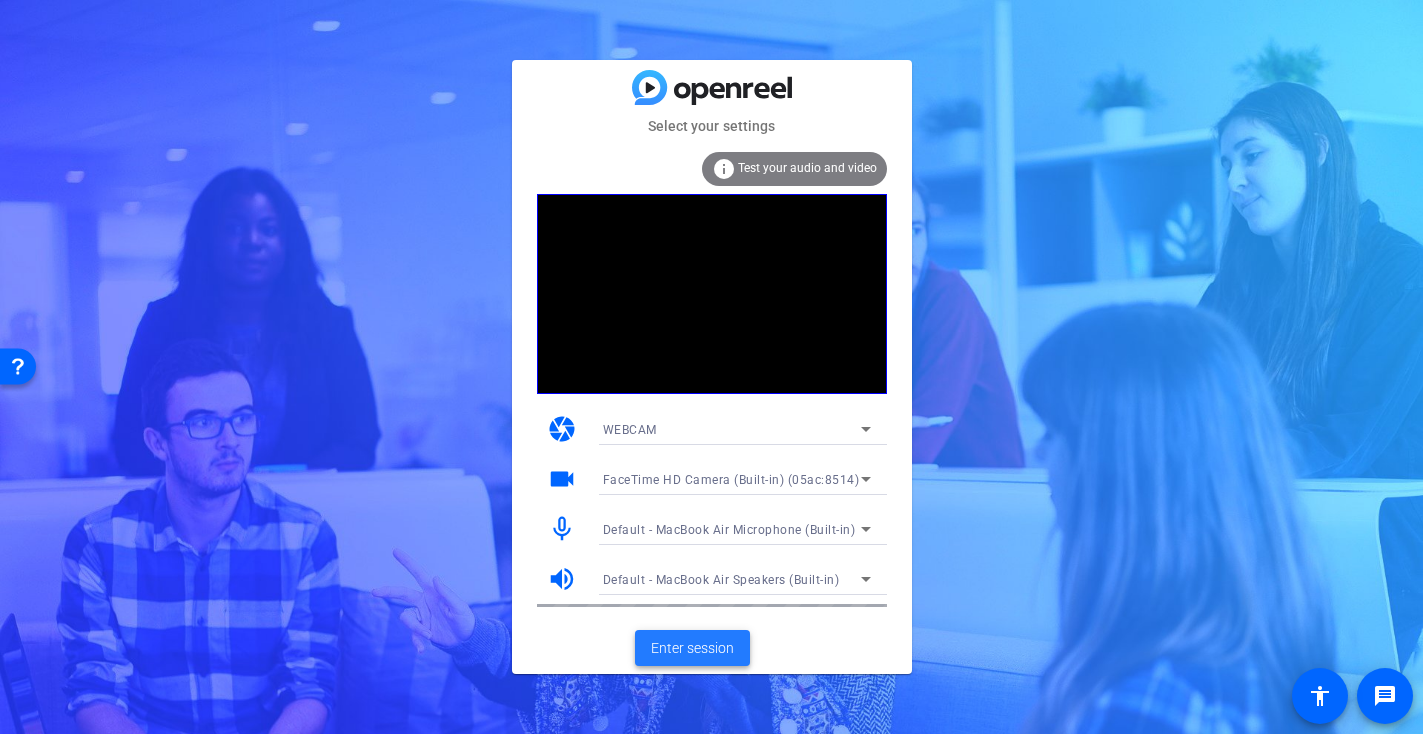 click on "Enter session" 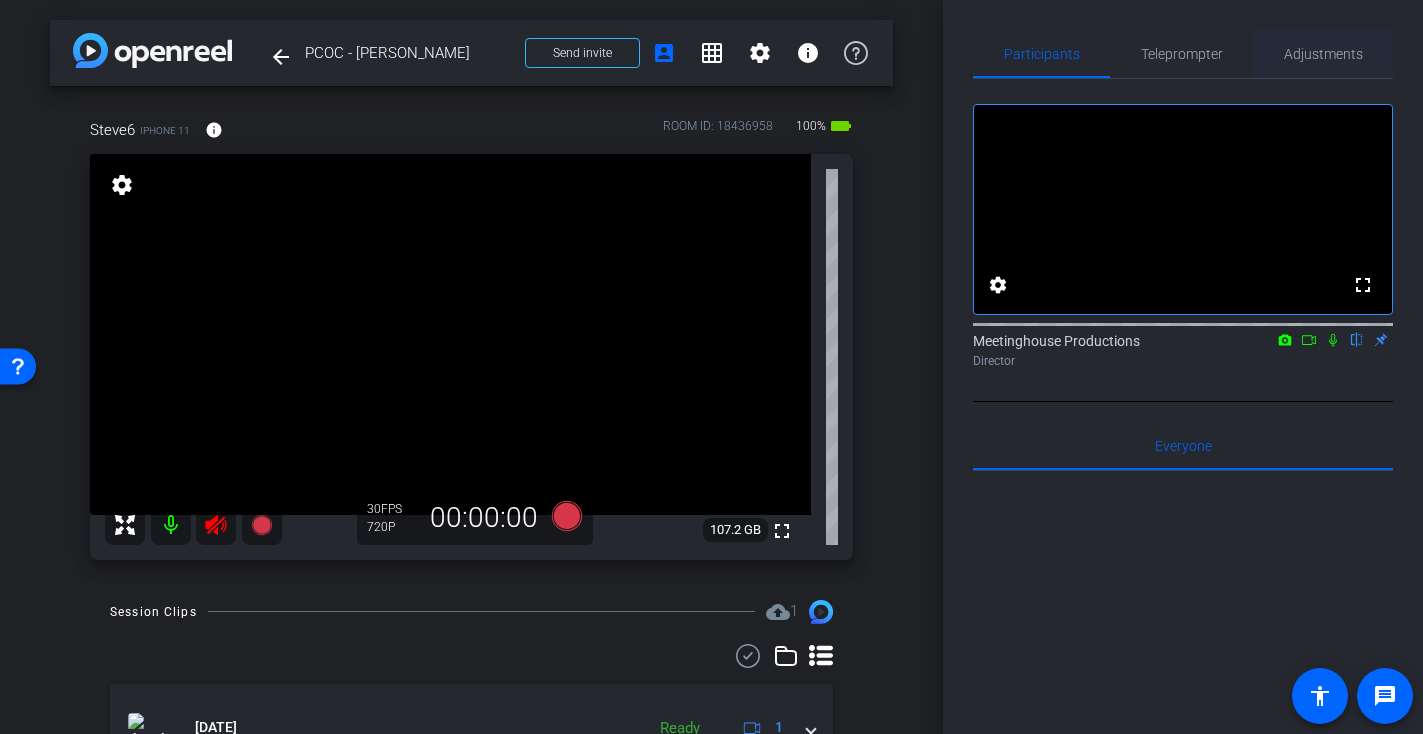 click on "Adjustments" at bounding box center [1323, 54] 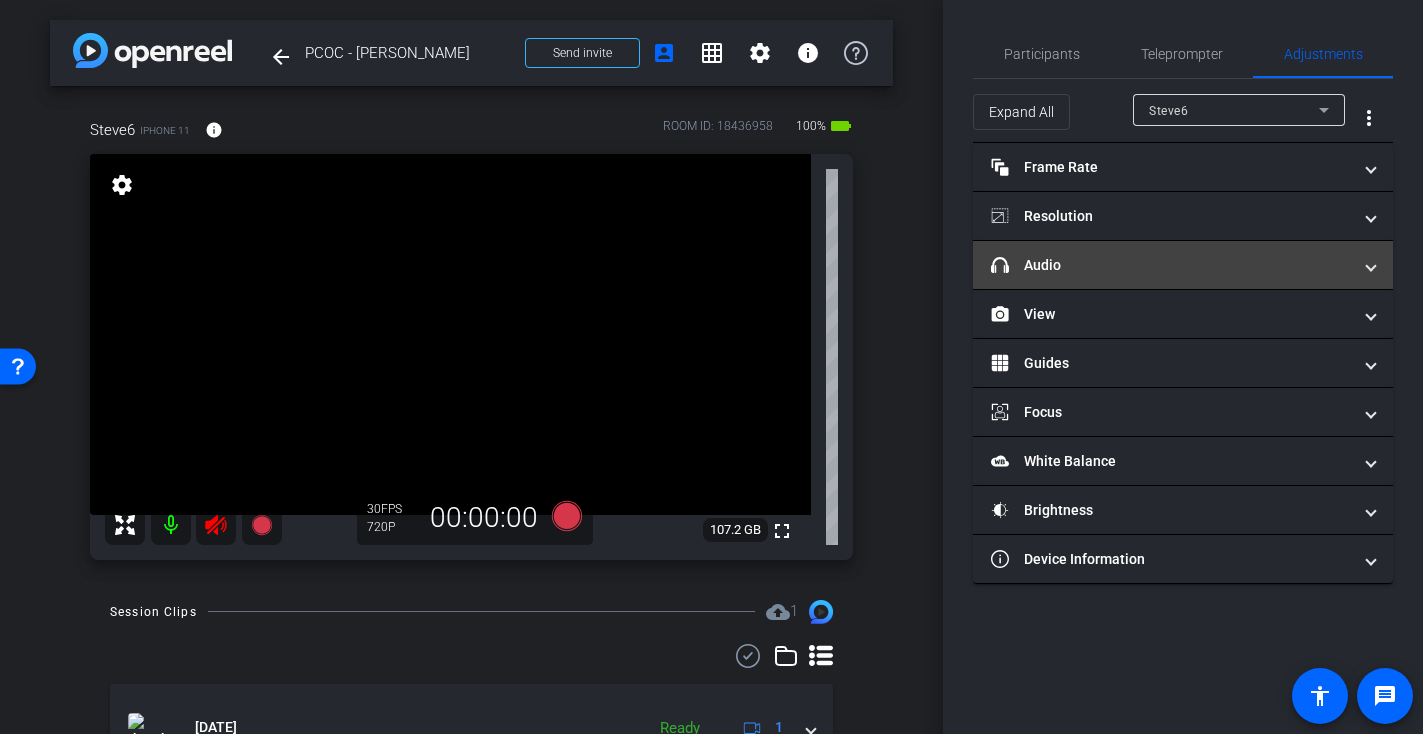 click on "headphone icon
Audio" at bounding box center [1183, 265] 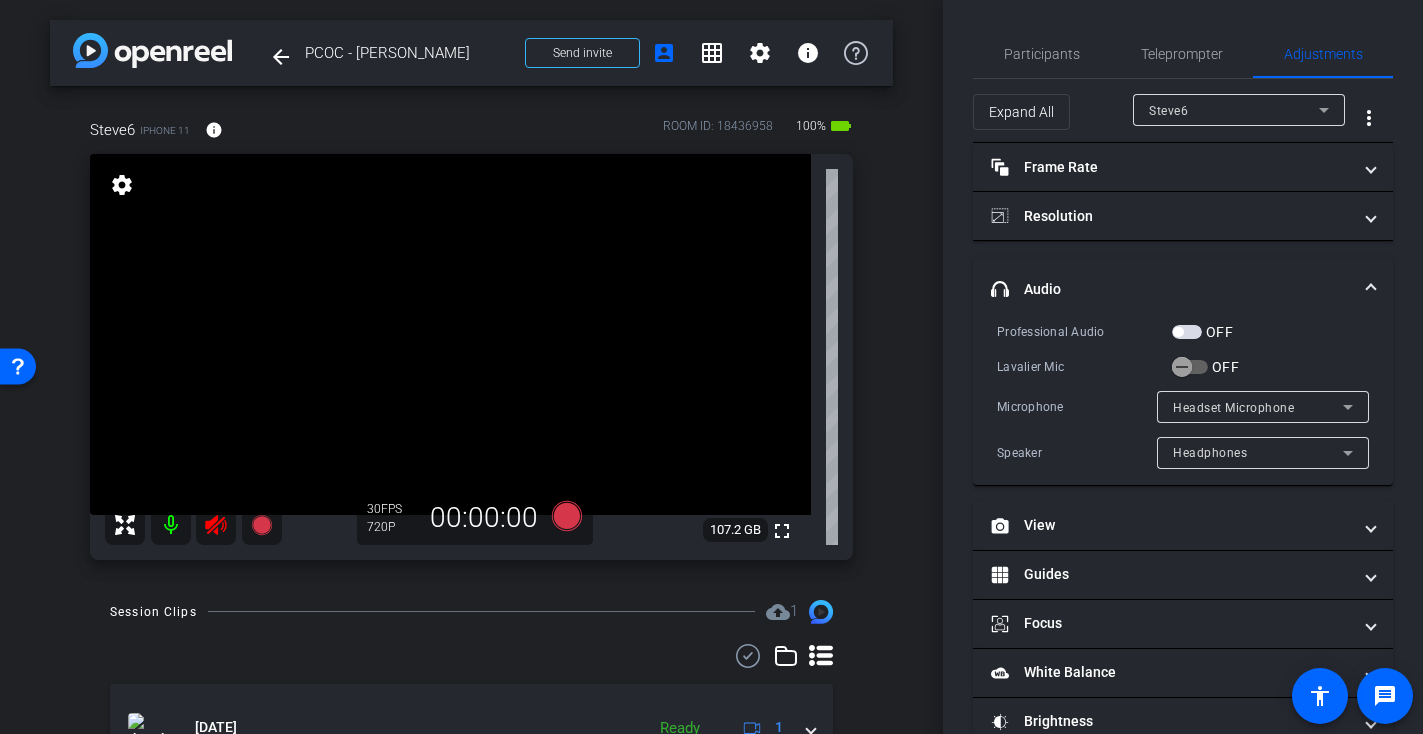 click on "OFF" at bounding box center [1217, 332] 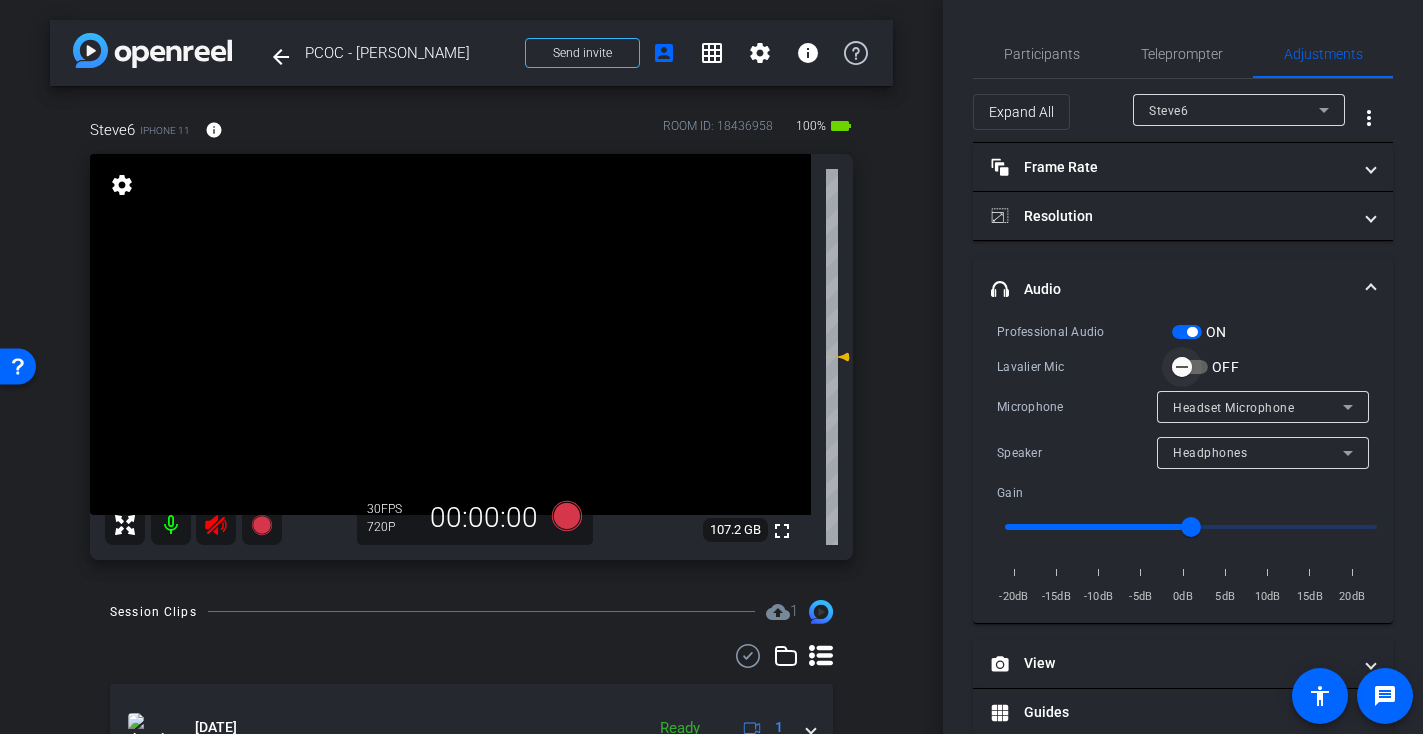 click at bounding box center (1182, 367) 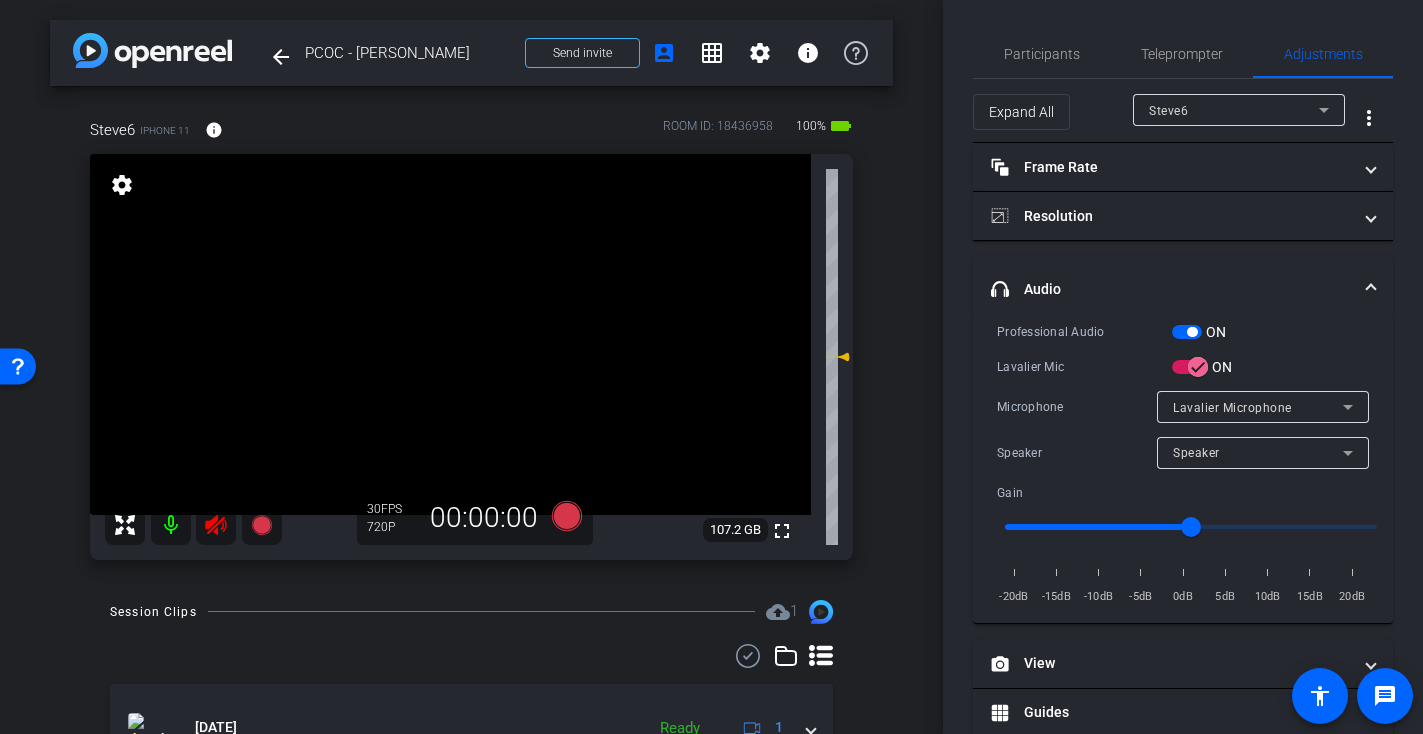 click 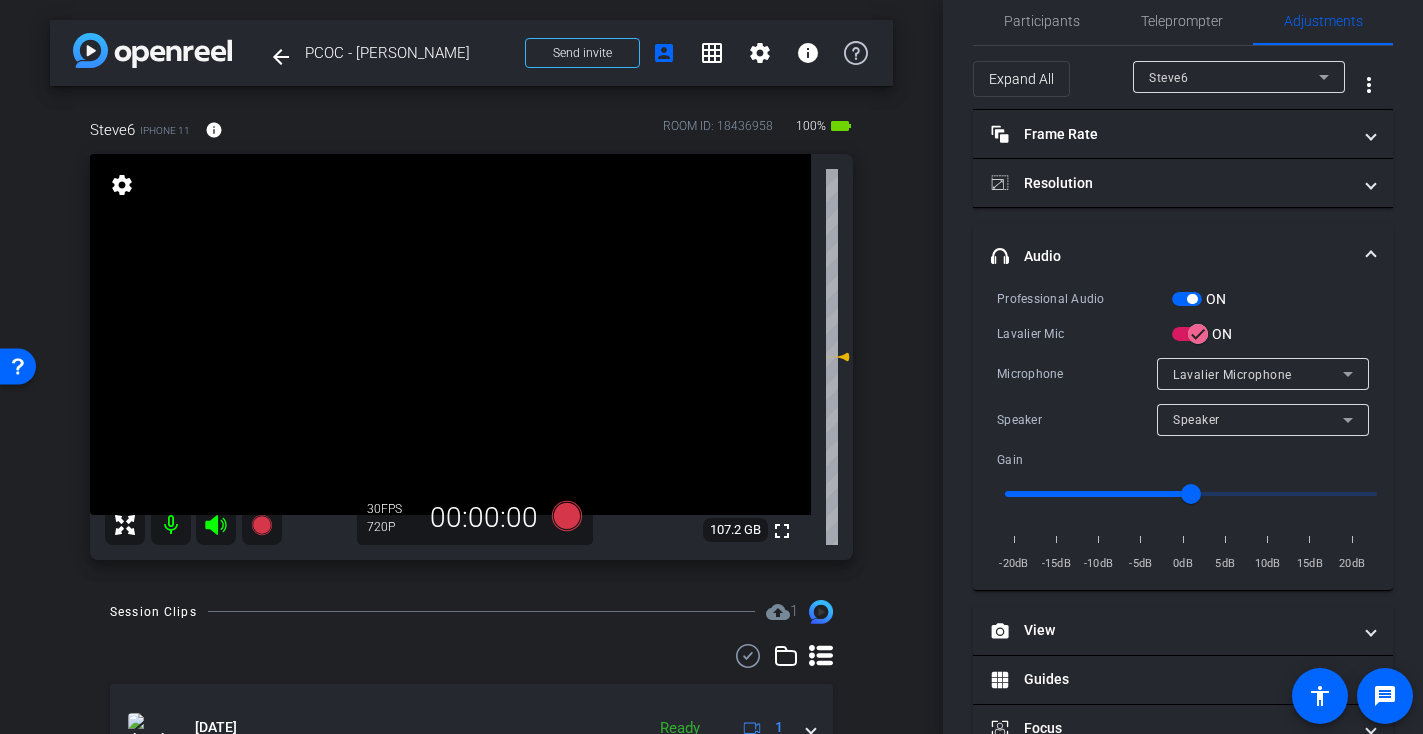 scroll, scrollTop: 29, scrollLeft: 0, axis: vertical 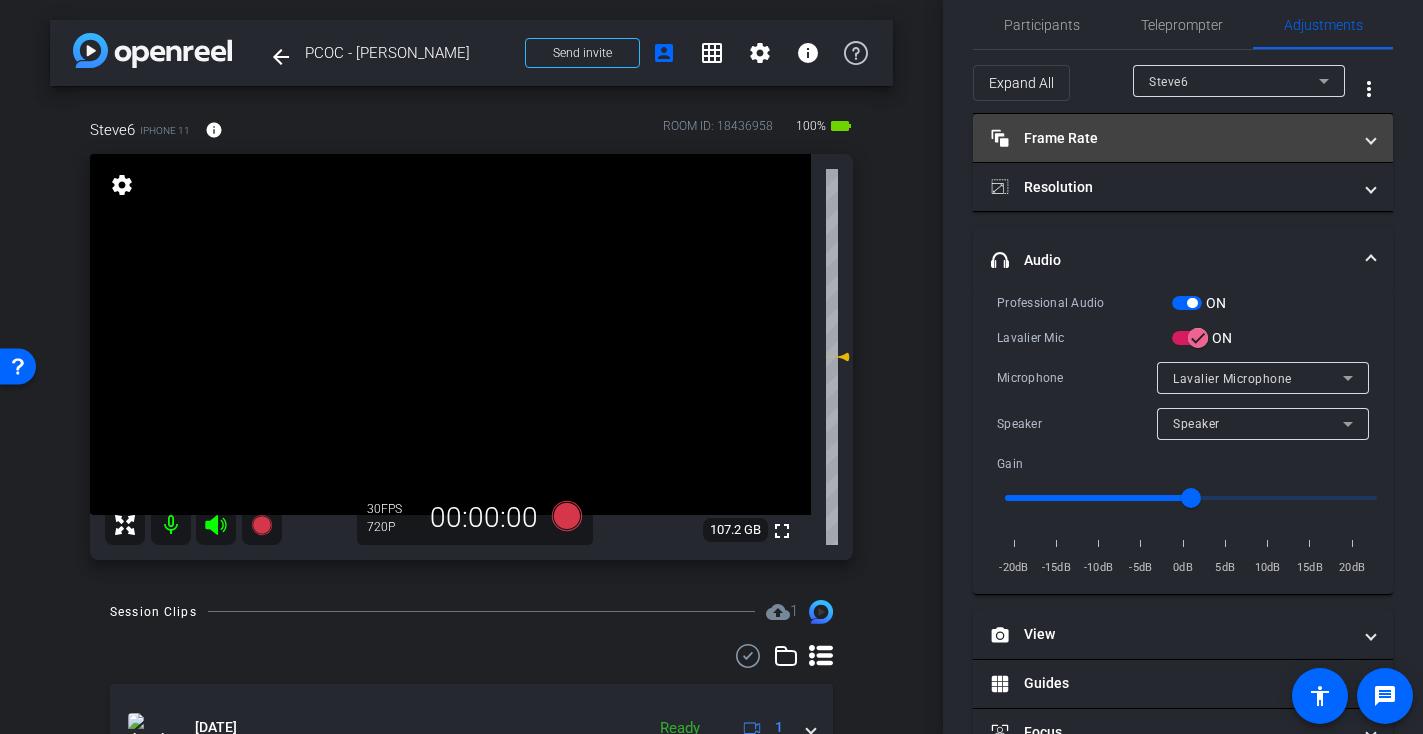 click on "Frame Rate
Frame Rate" at bounding box center (1171, 138) 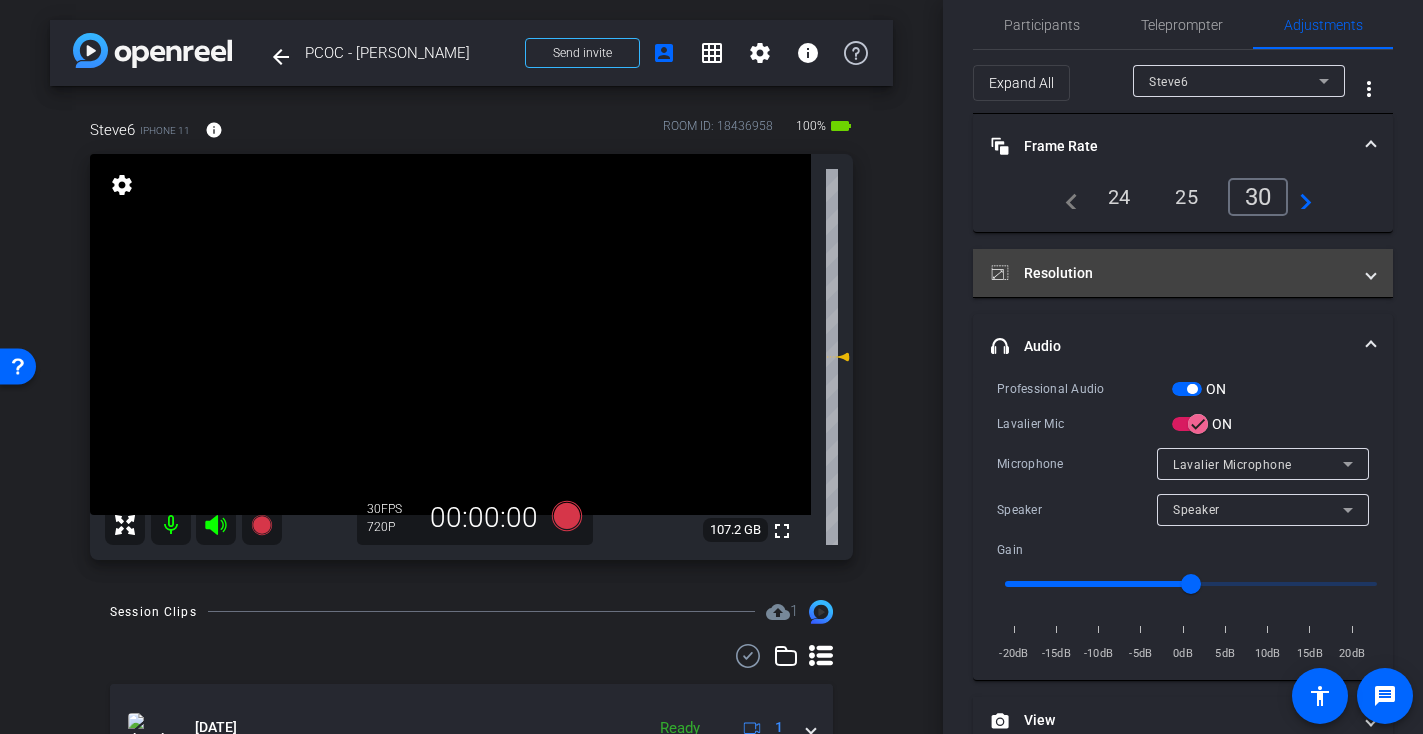 click on "Resolution" at bounding box center (1171, 273) 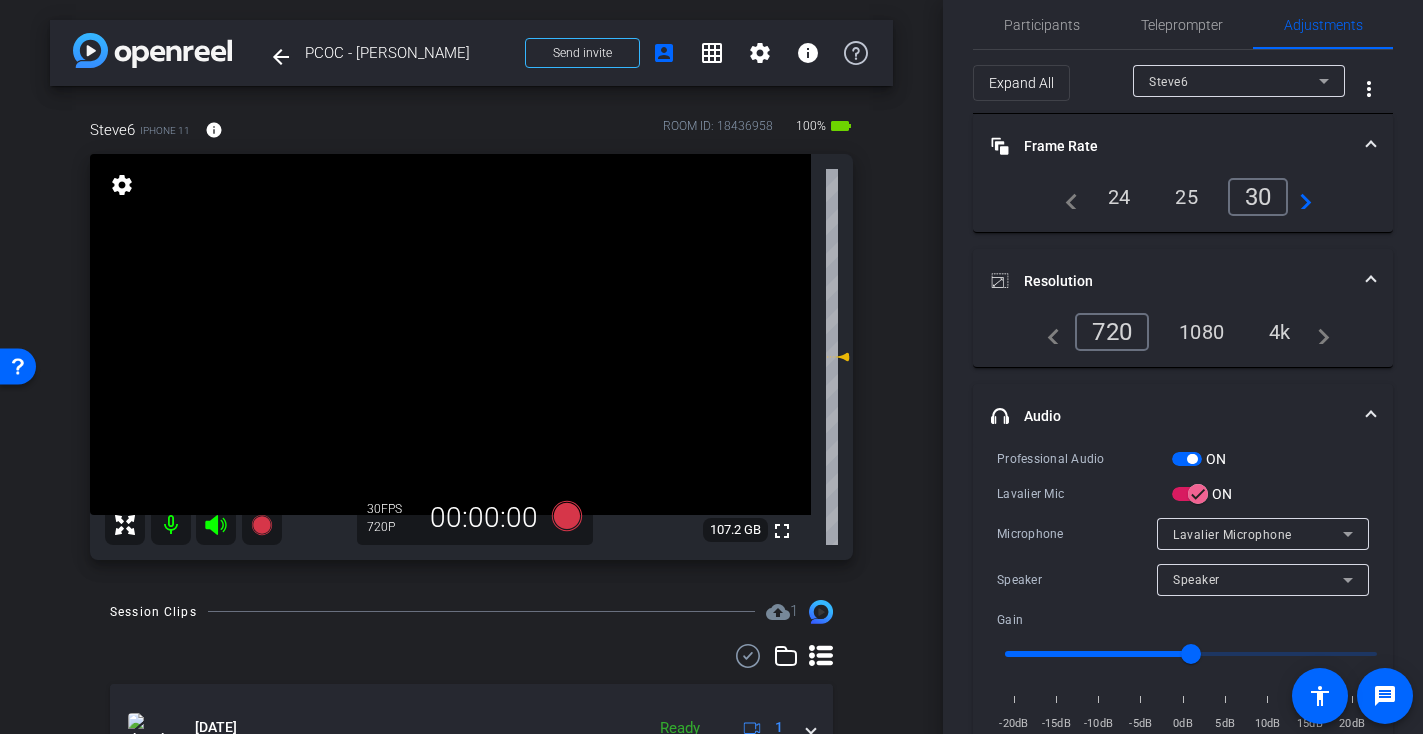click on "4k" at bounding box center (1280, 332) 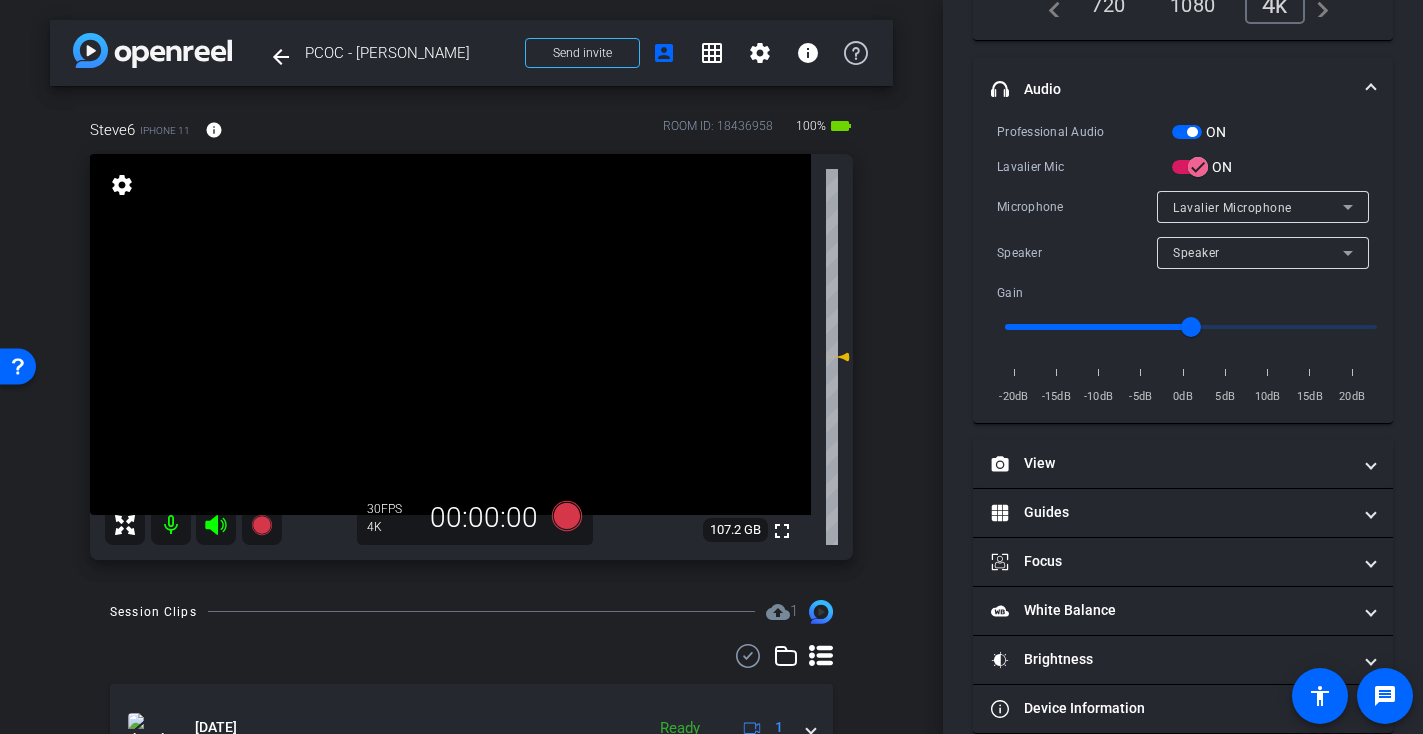 scroll, scrollTop: 384, scrollLeft: 0, axis: vertical 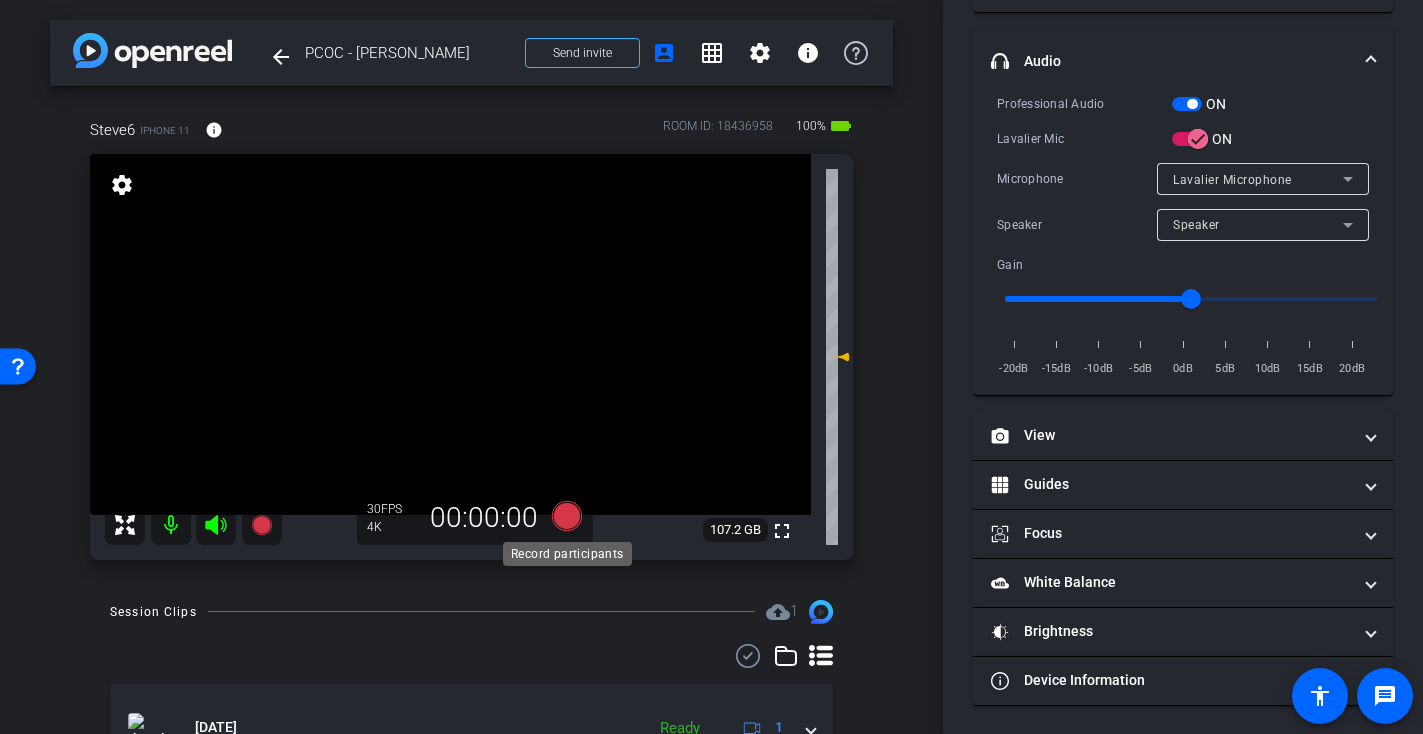 click 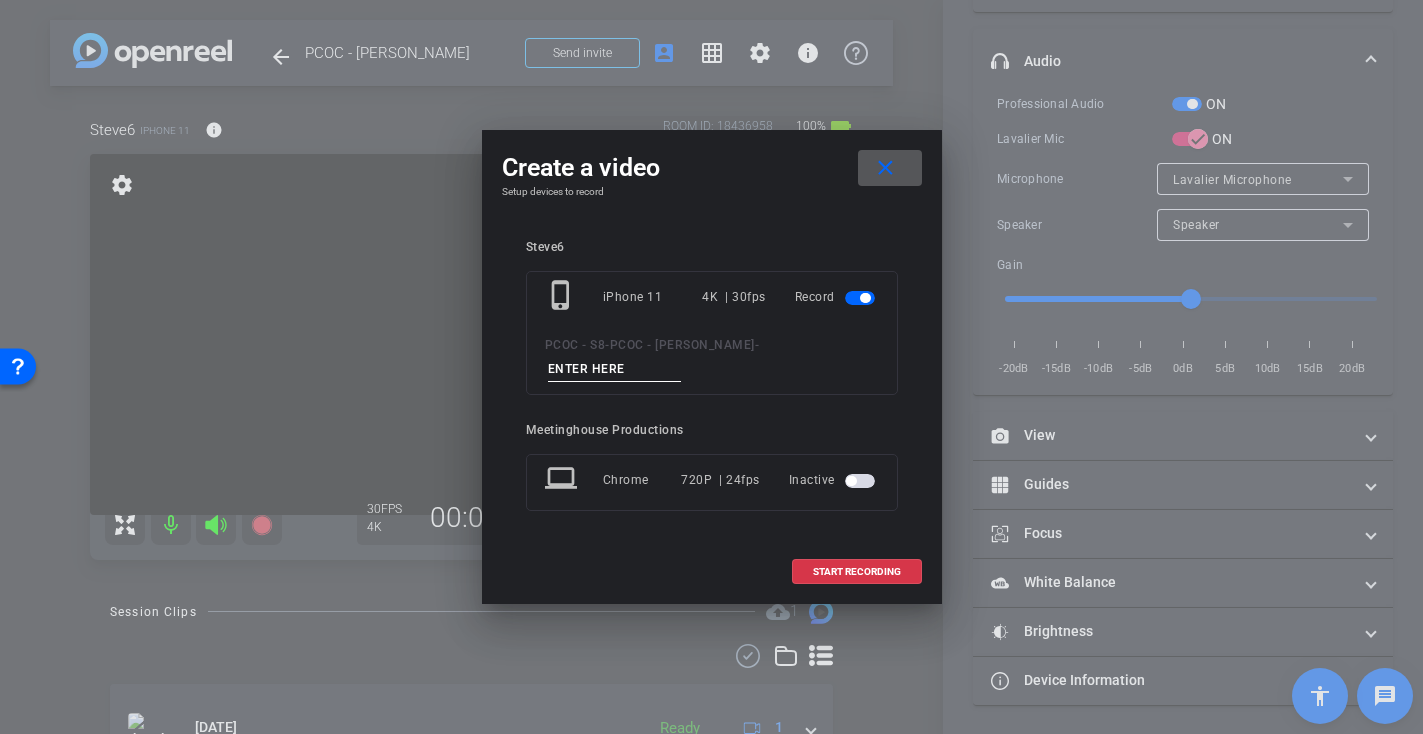 click at bounding box center [615, 369] 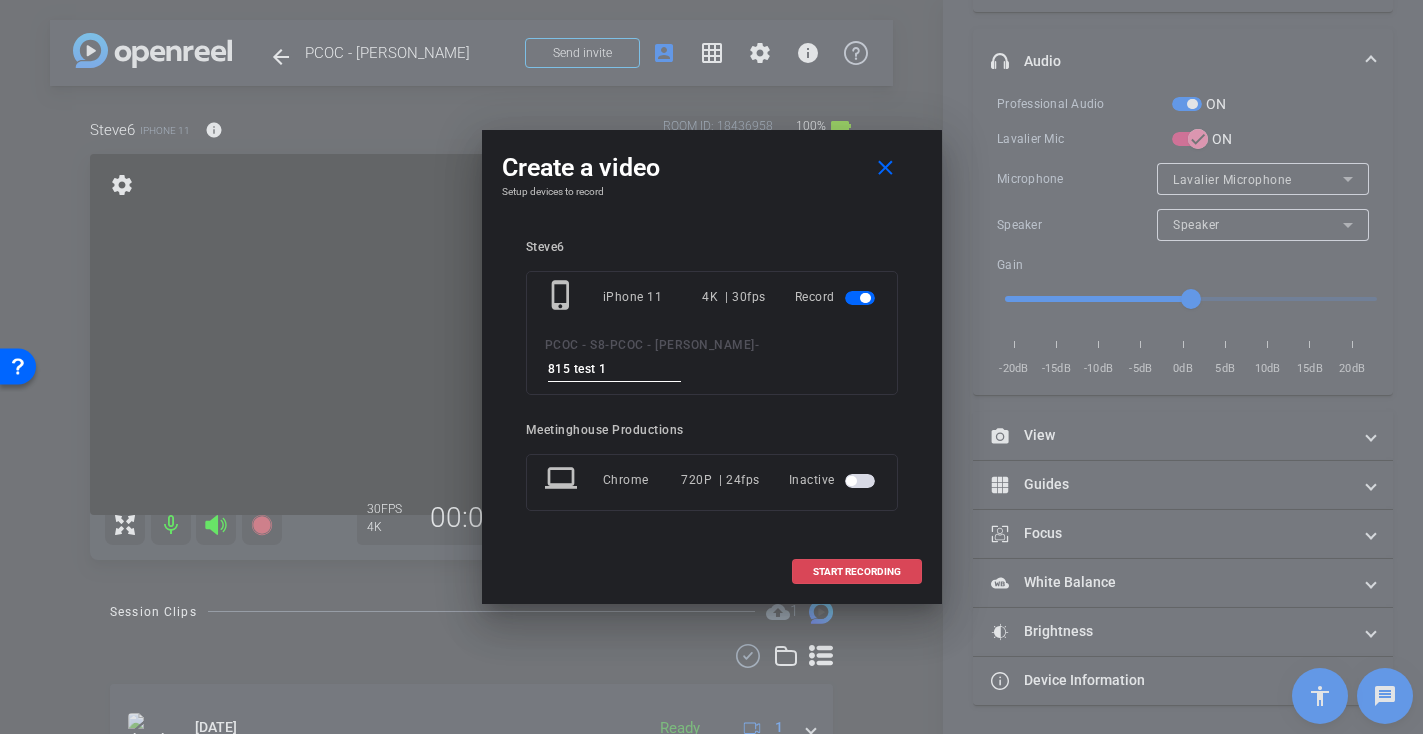 type on "815 test 1" 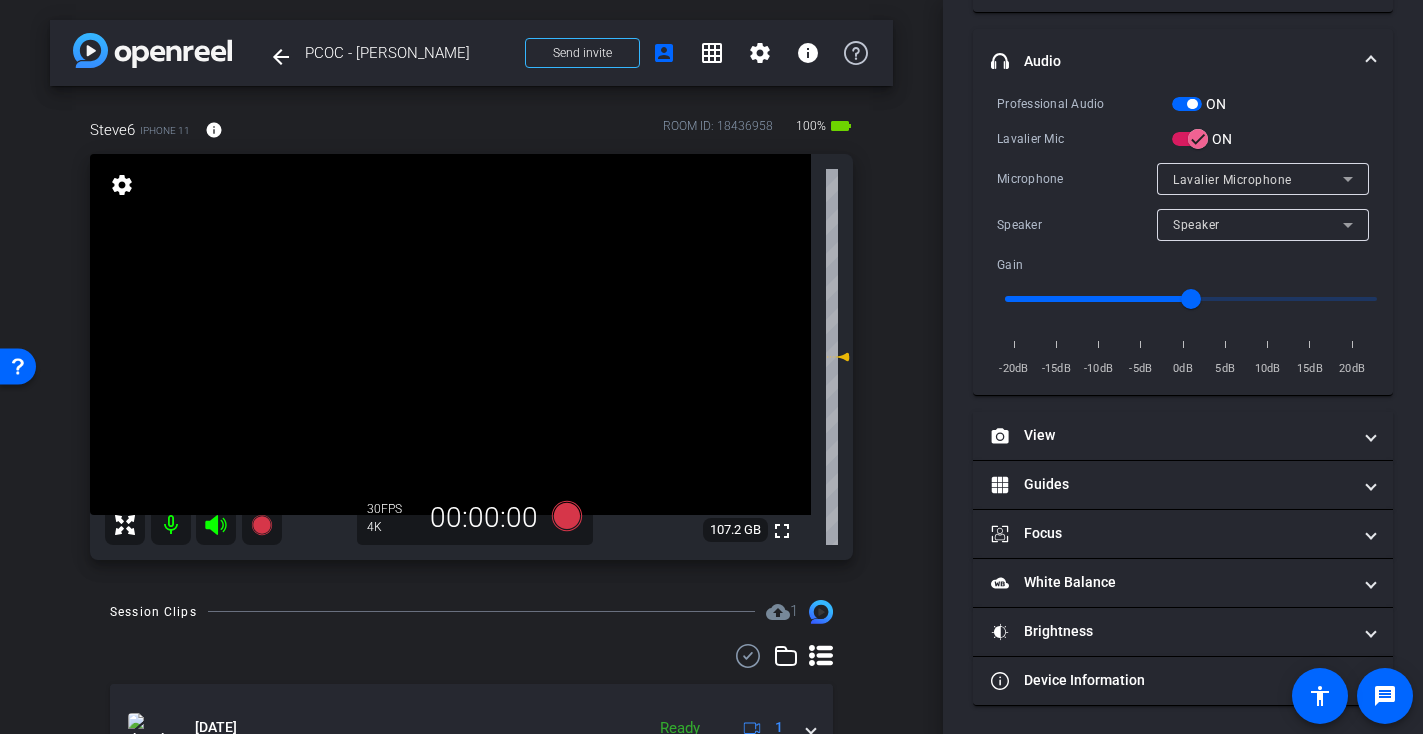 scroll, scrollTop: 407, scrollLeft: 0, axis: vertical 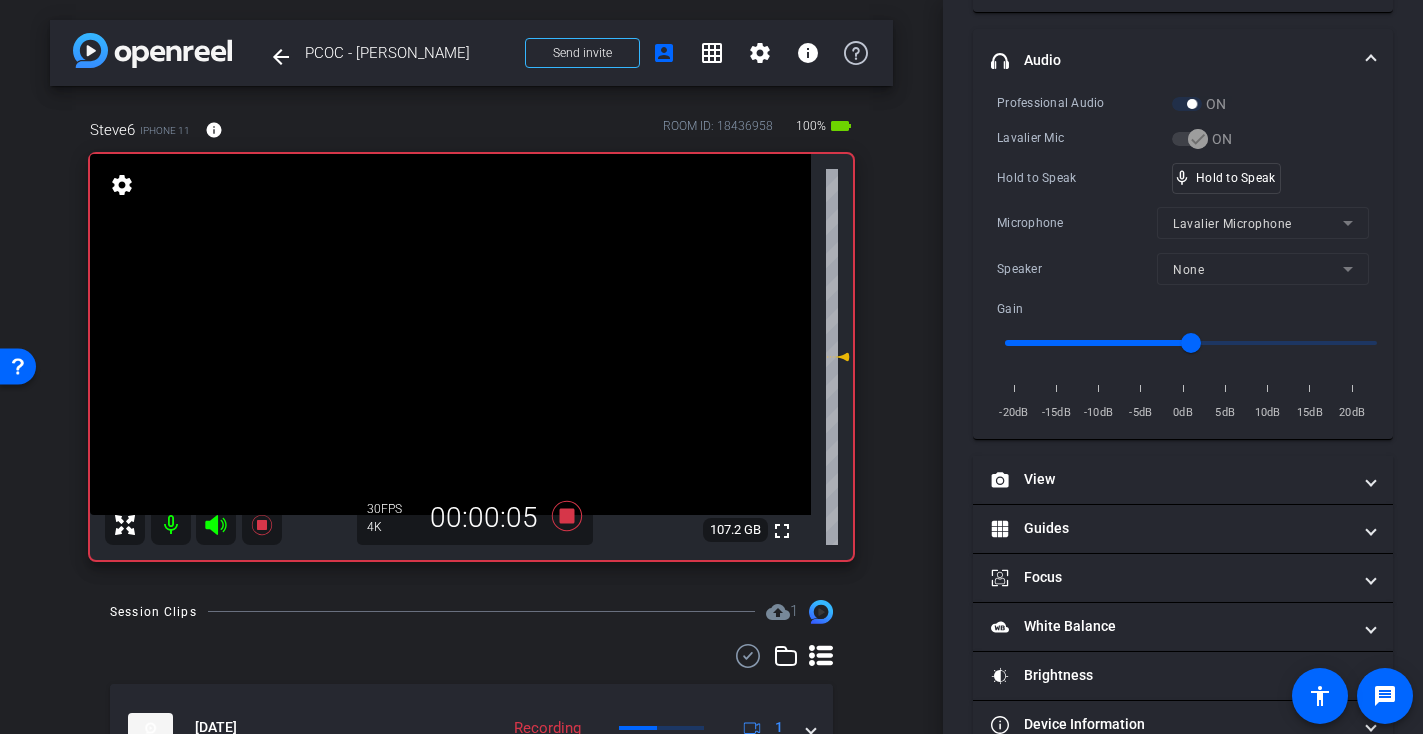 click at bounding box center [450, 334] 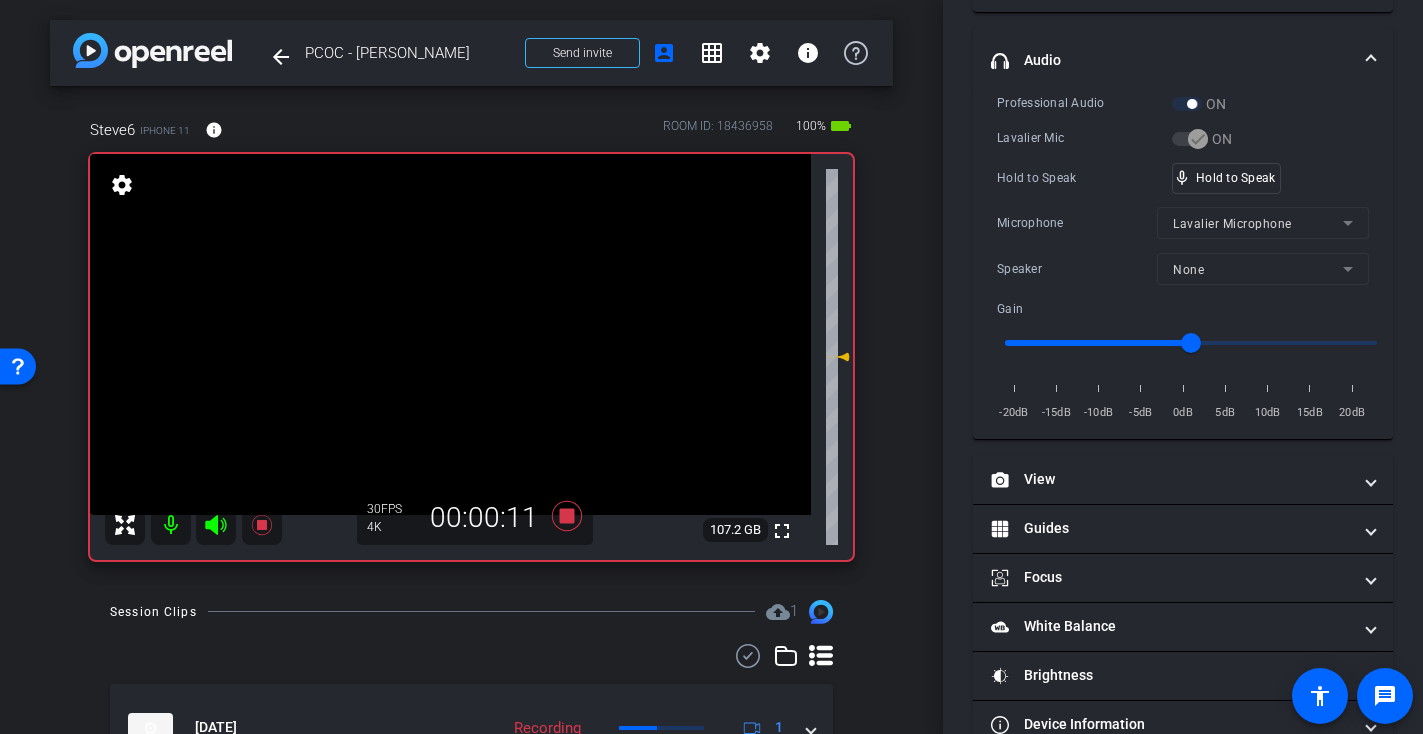 click at bounding box center (450, 334) 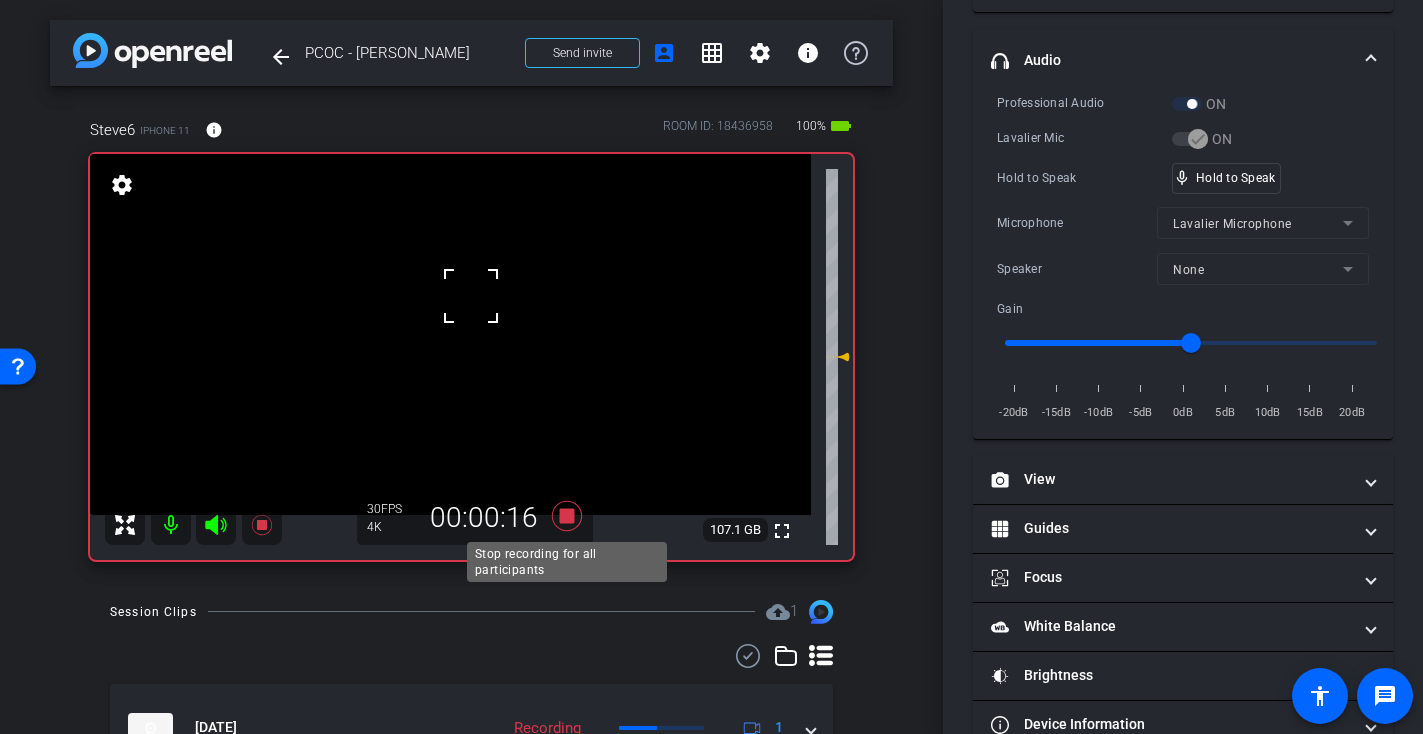 click 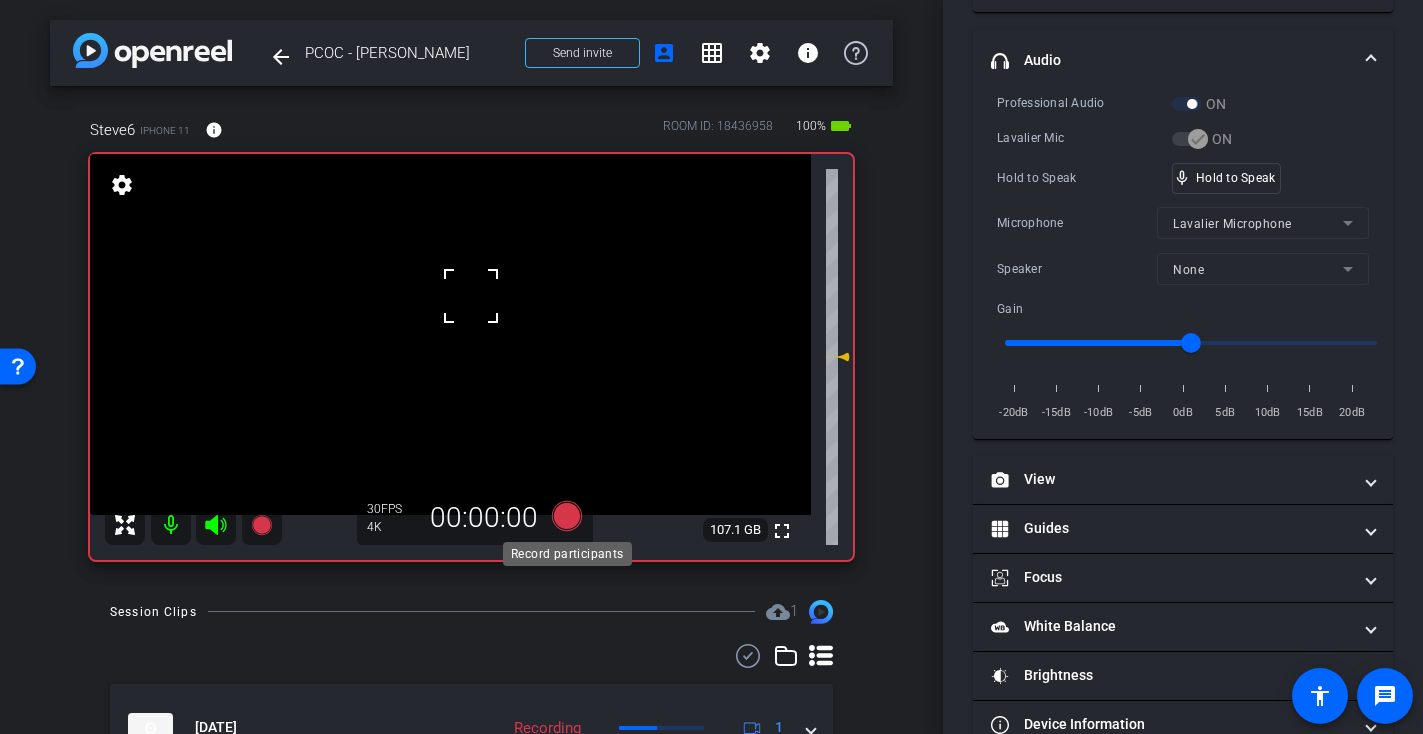 scroll, scrollTop: 384, scrollLeft: 0, axis: vertical 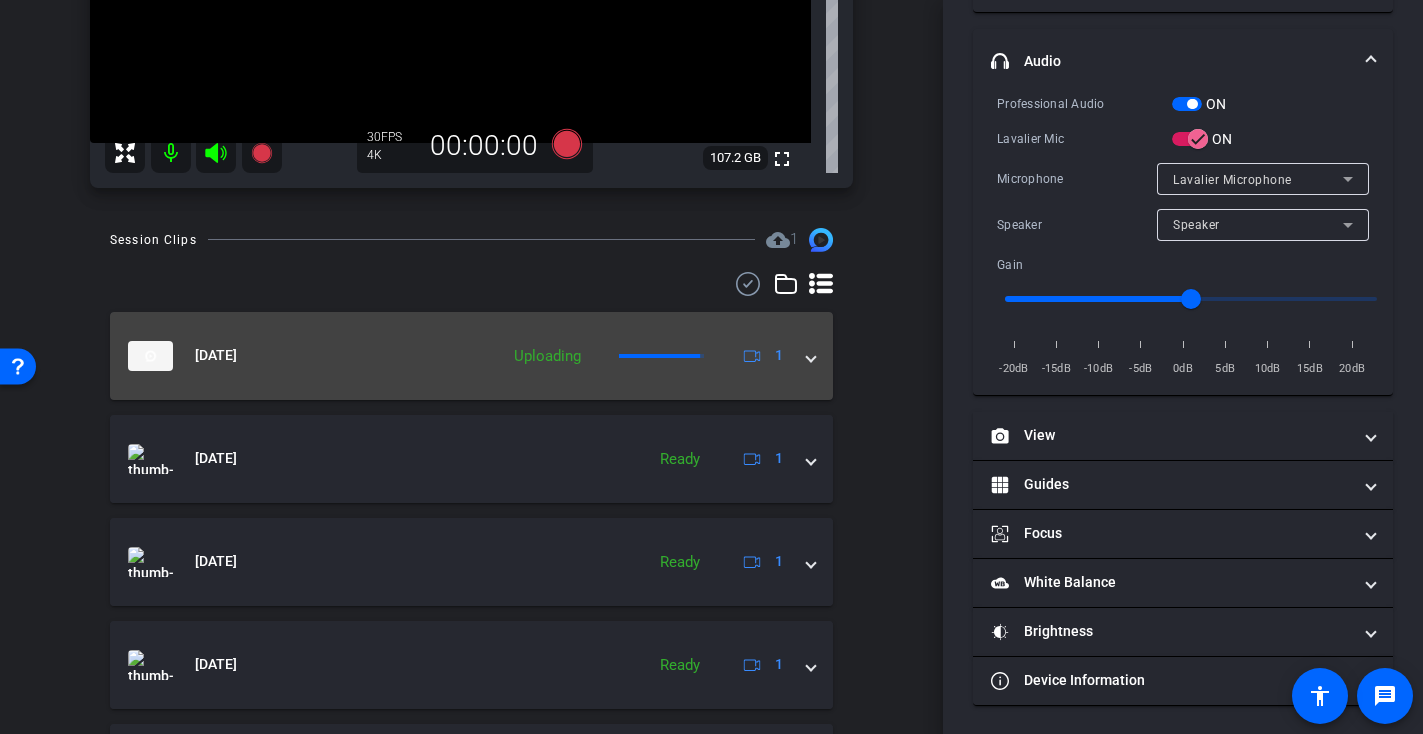 click on "[DATE]  Uploading
1" at bounding box center (467, 356) 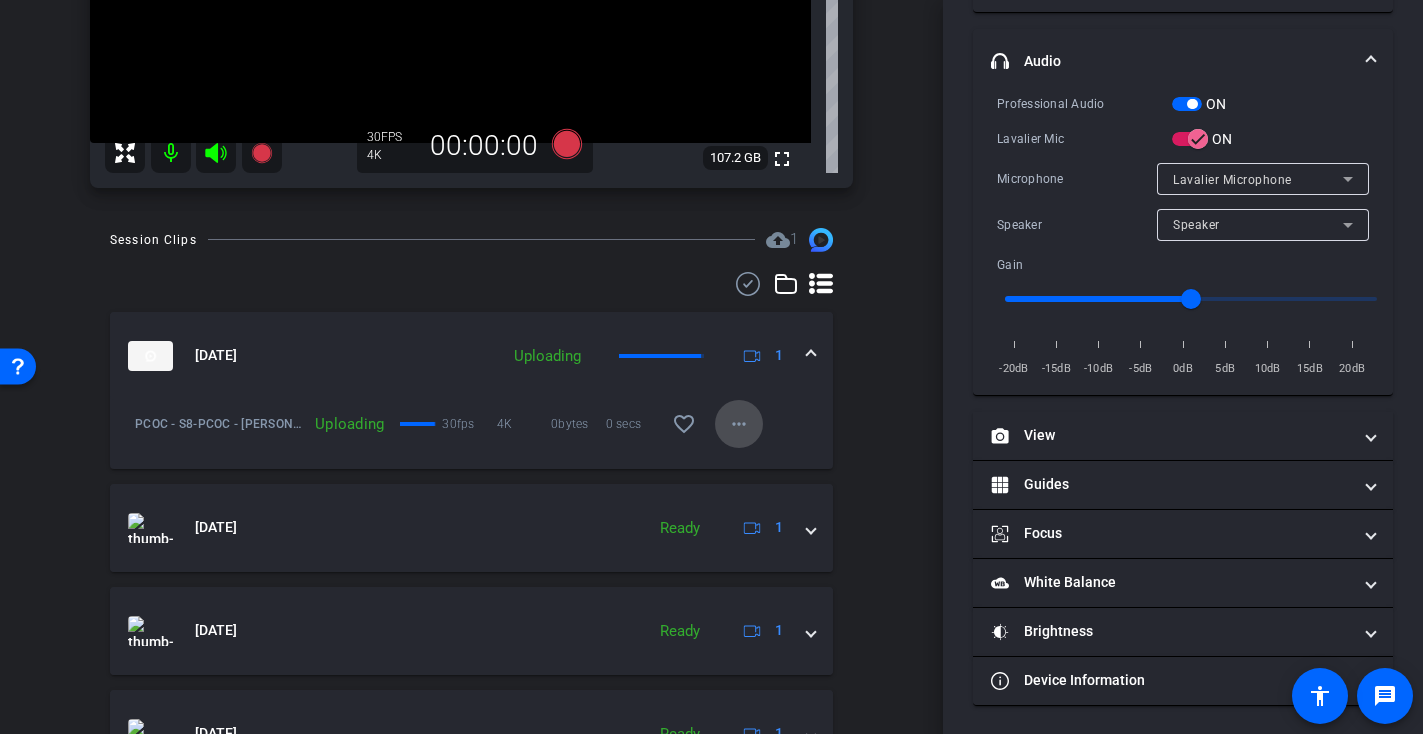 click on "more_horiz" at bounding box center (739, 424) 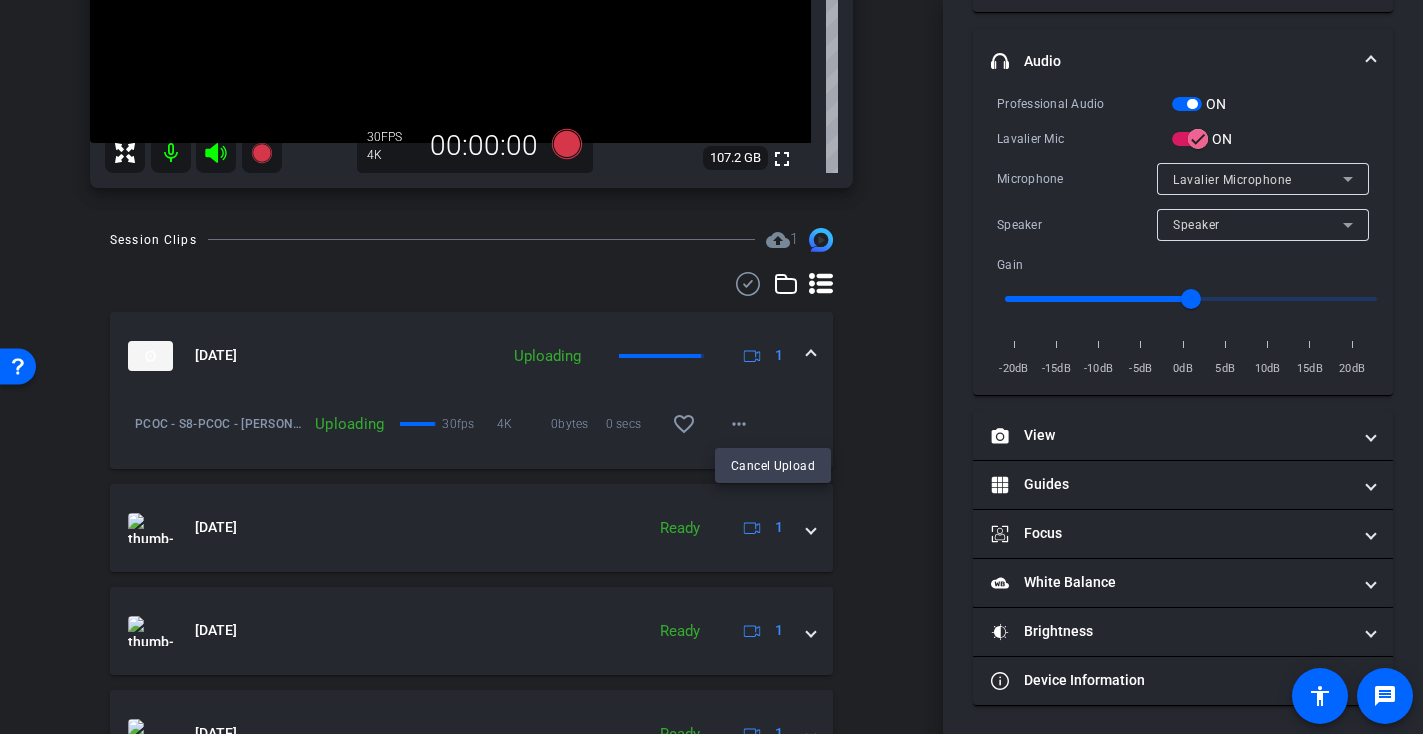 click at bounding box center [711, 367] 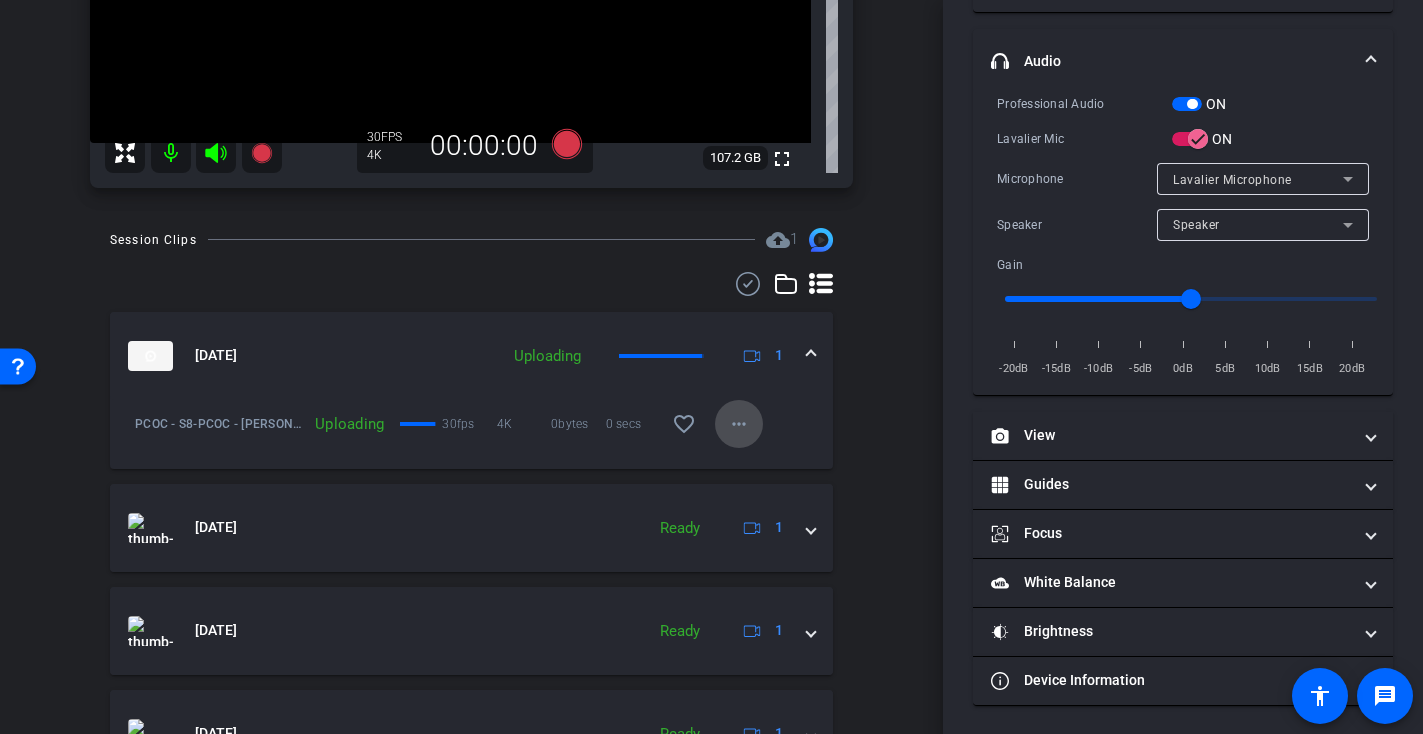 click on "more_horiz" at bounding box center [739, 424] 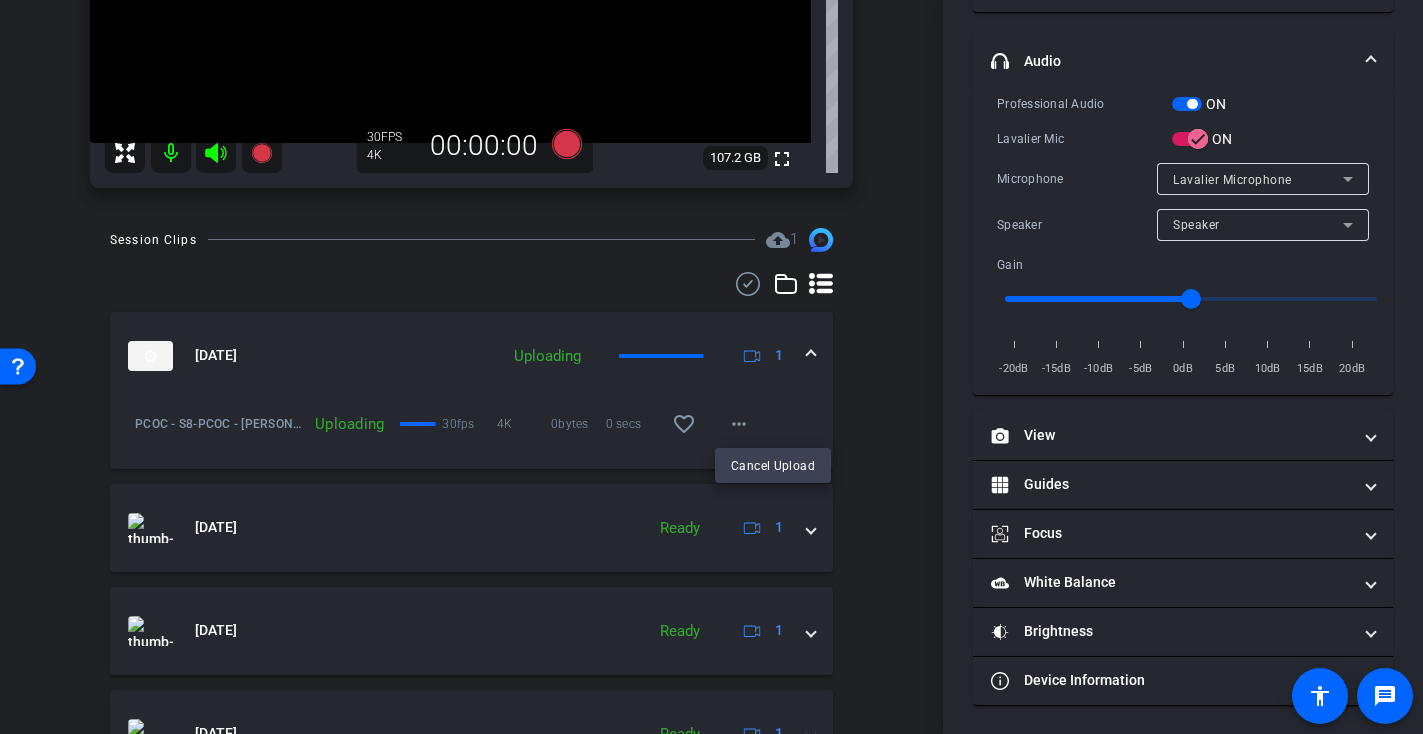 click at bounding box center (711, 367) 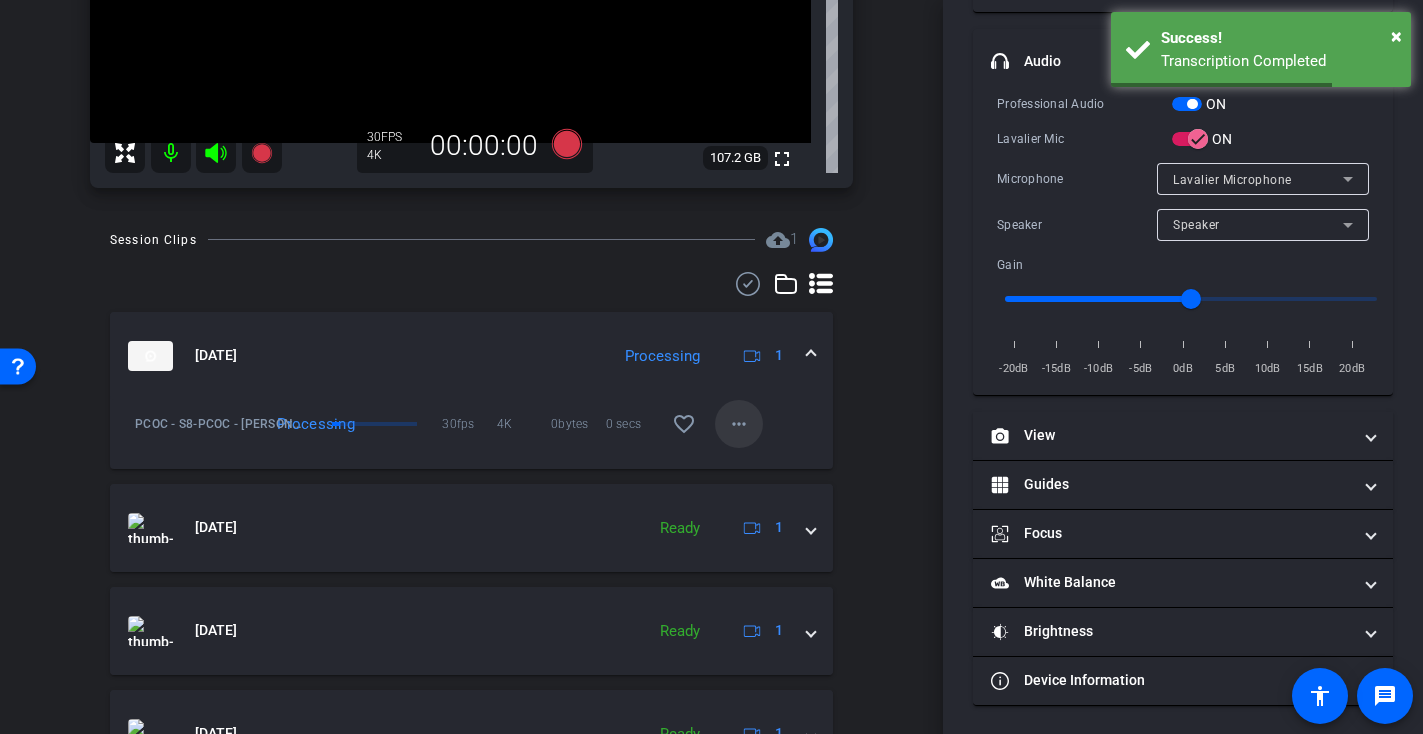click on "more_horiz" at bounding box center [739, 424] 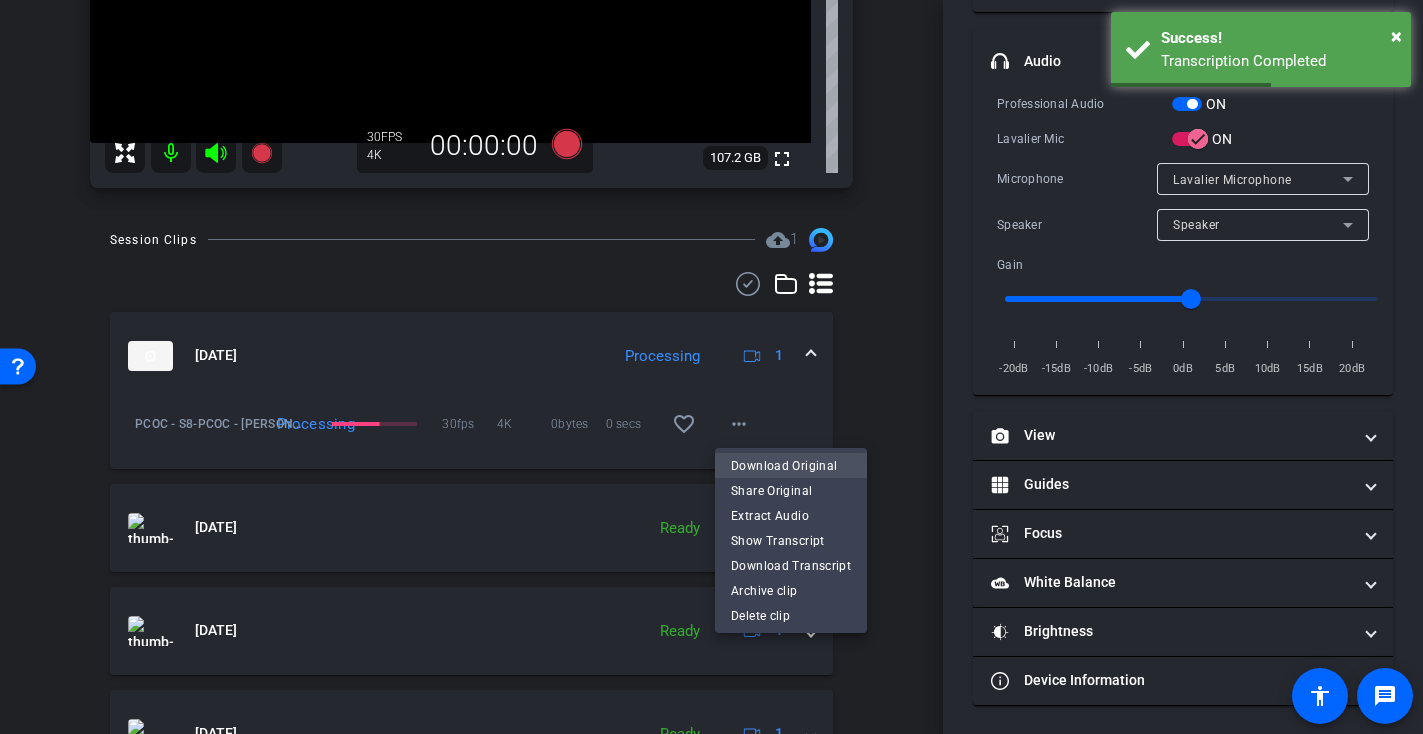 click on "Download Original" at bounding box center (791, 466) 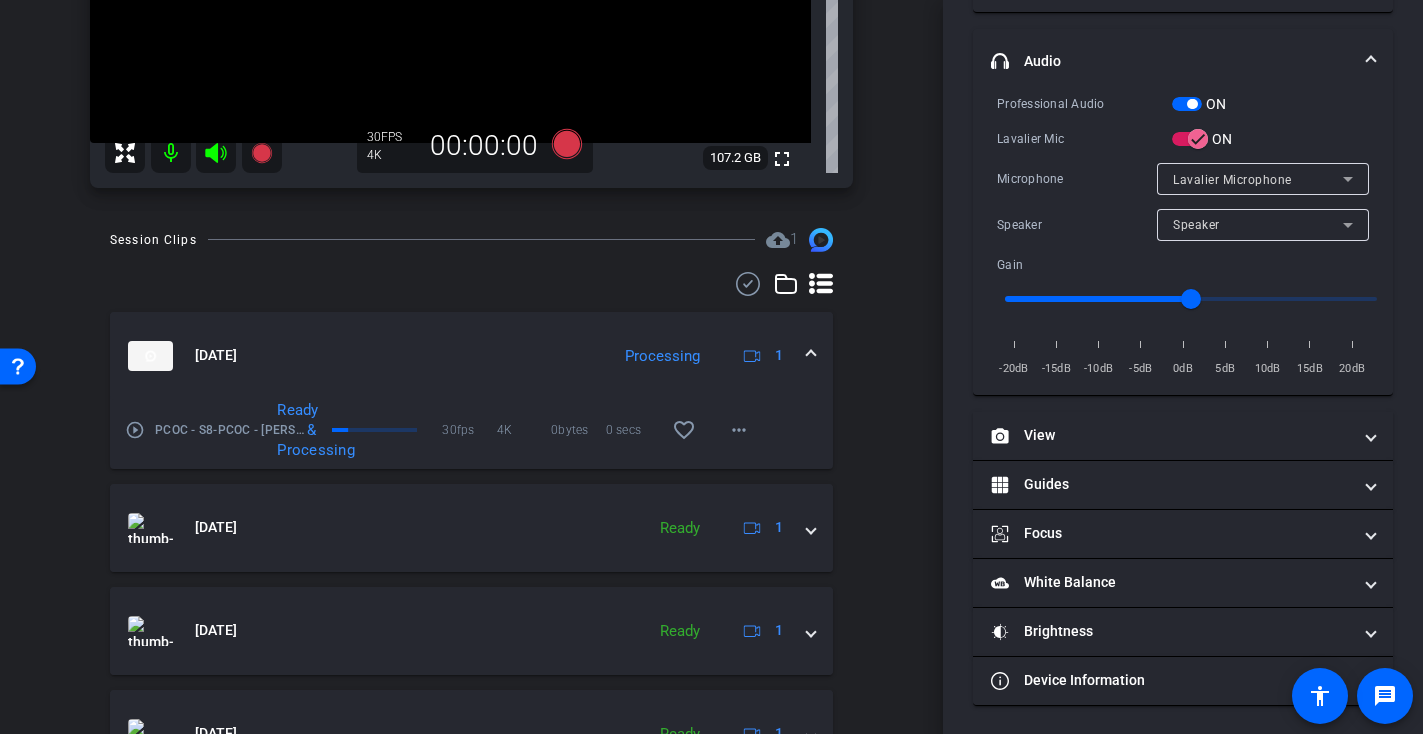 click 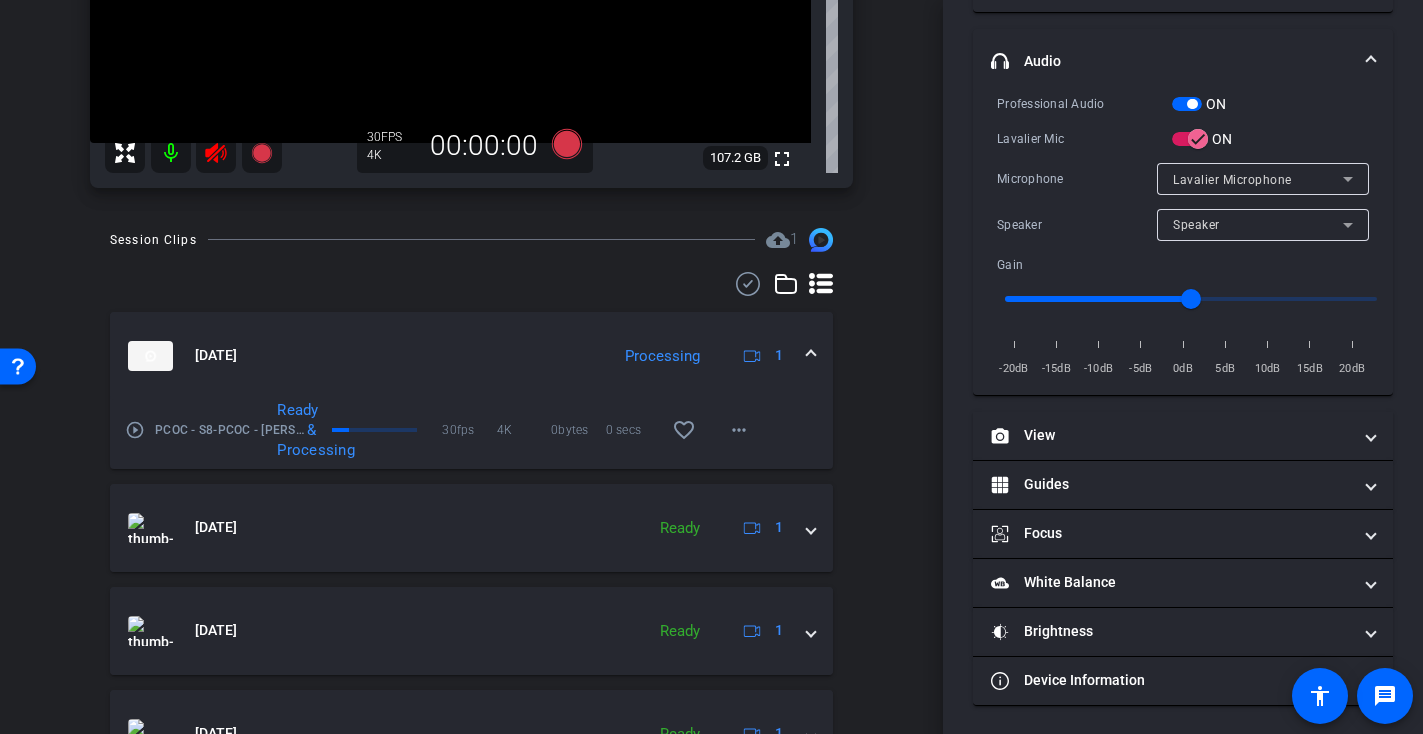 click at bounding box center (171, 153) 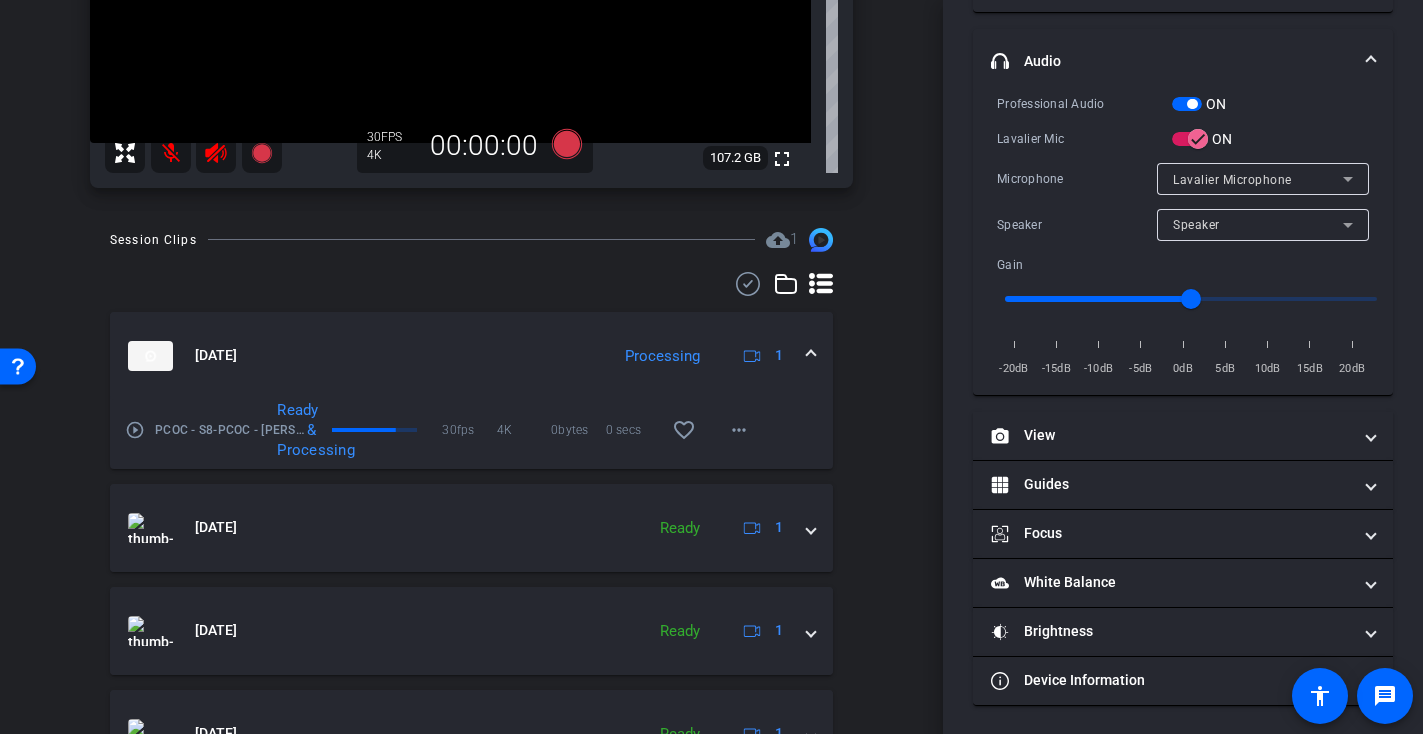 scroll, scrollTop: 3, scrollLeft: 0, axis: vertical 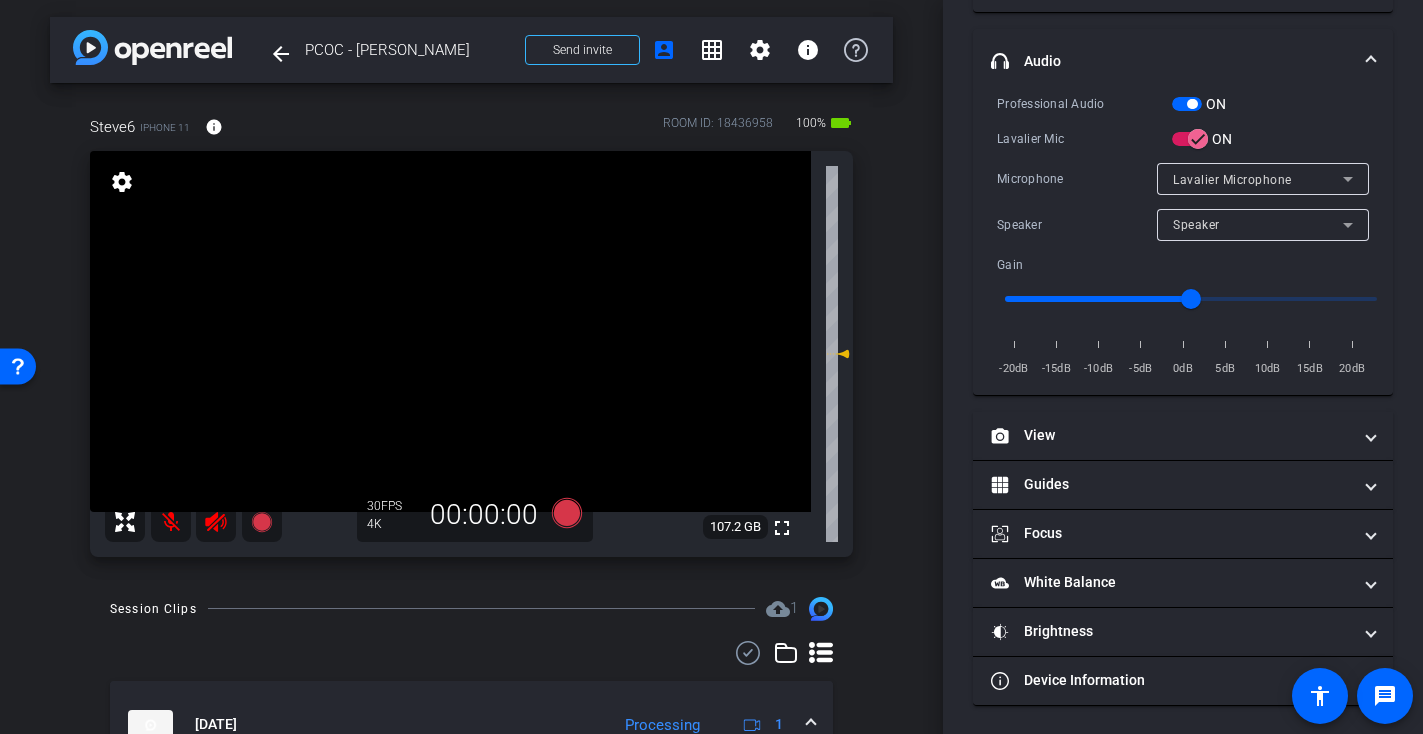 click 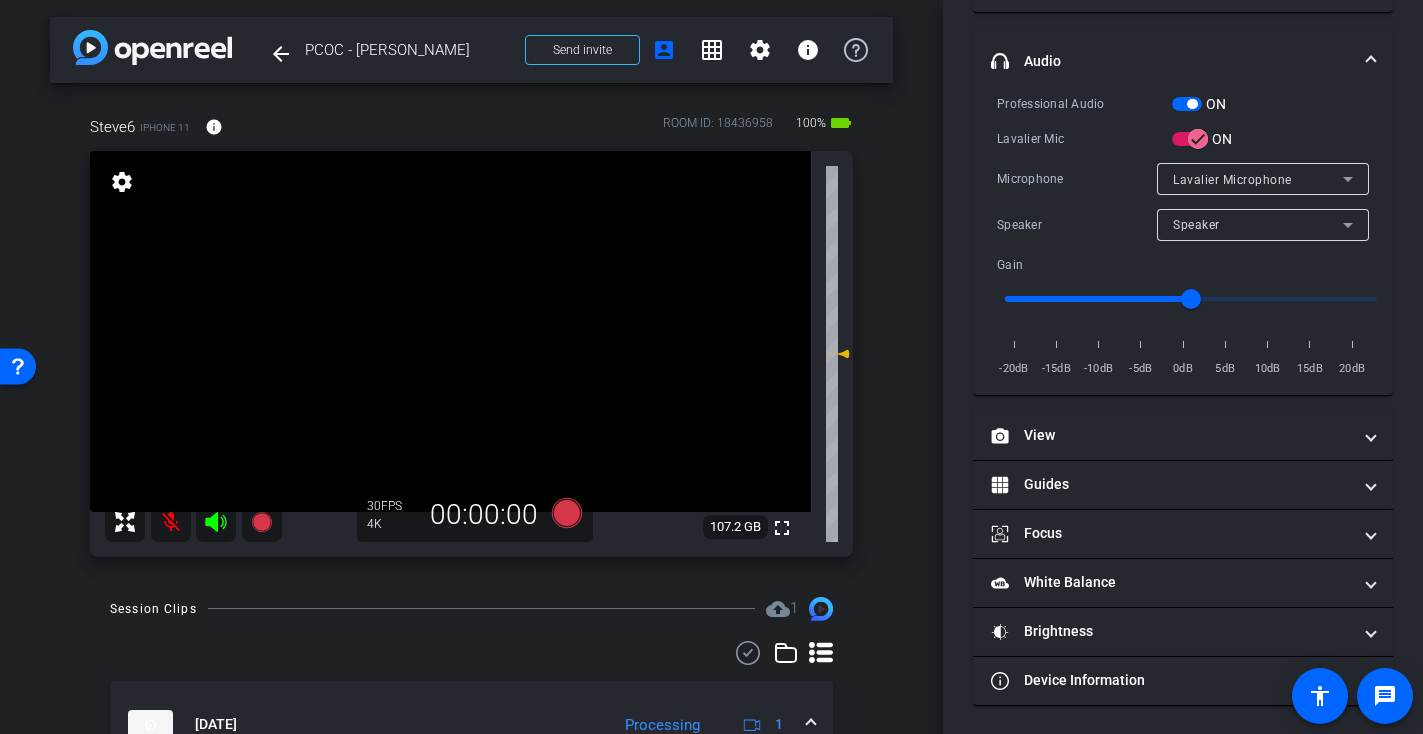 click at bounding box center [171, 522] 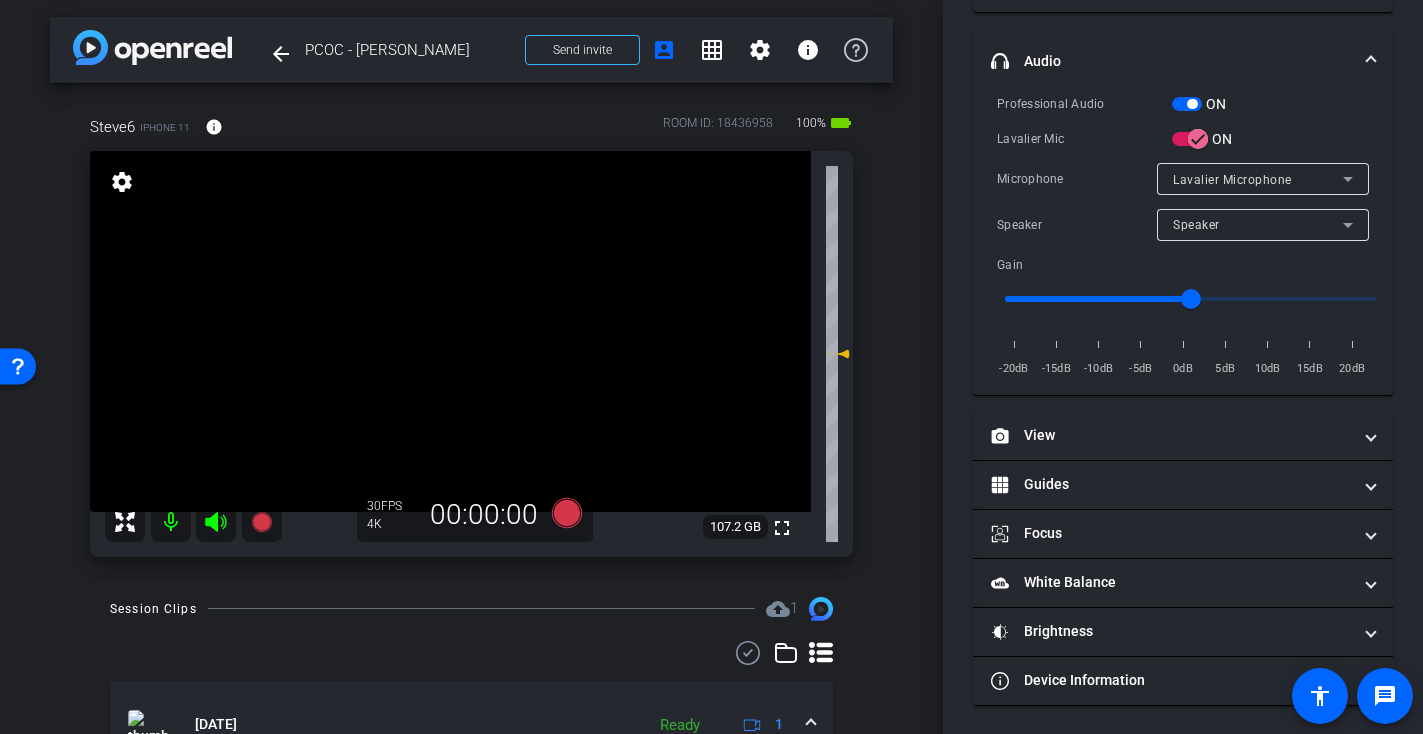 click 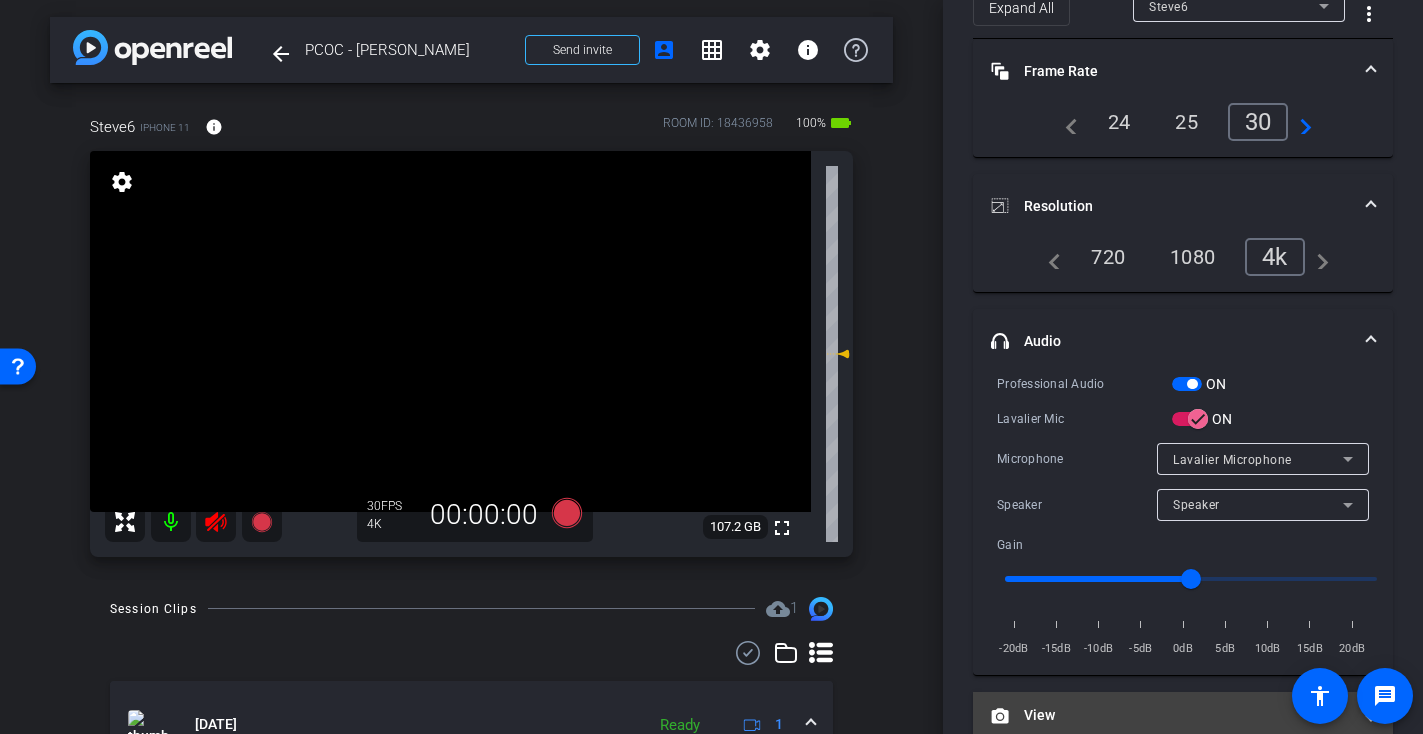 scroll, scrollTop: 0, scrollLeft: 0, axis: both 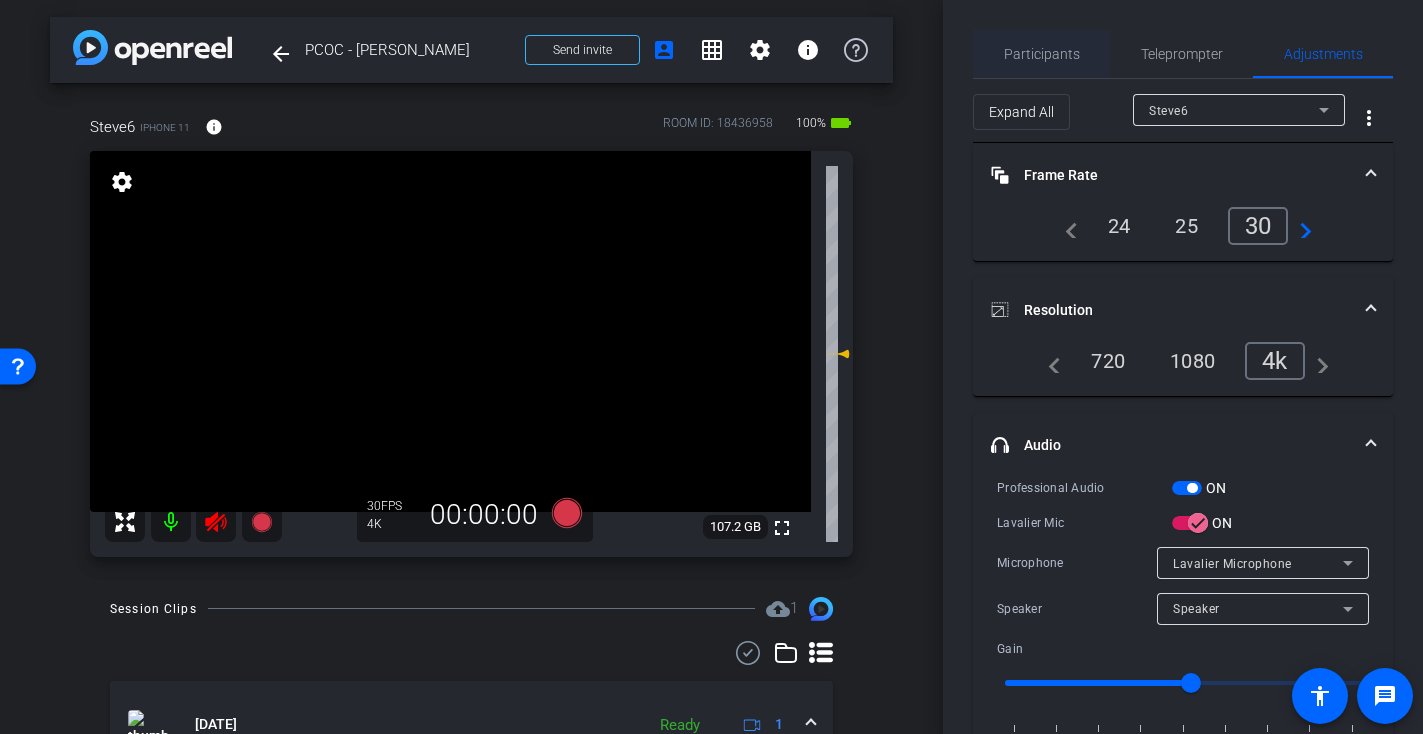 click on "Participants" at bounding box center (1042, 54) 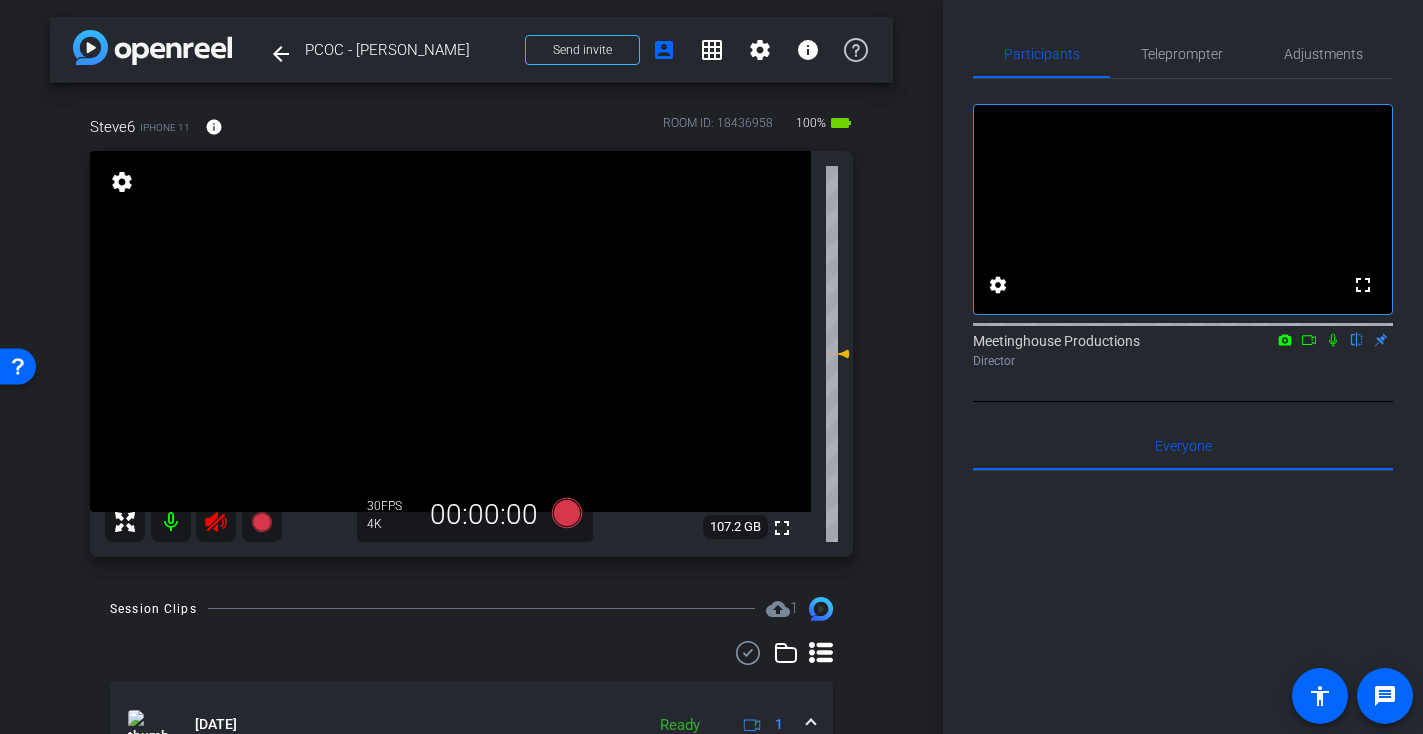 click 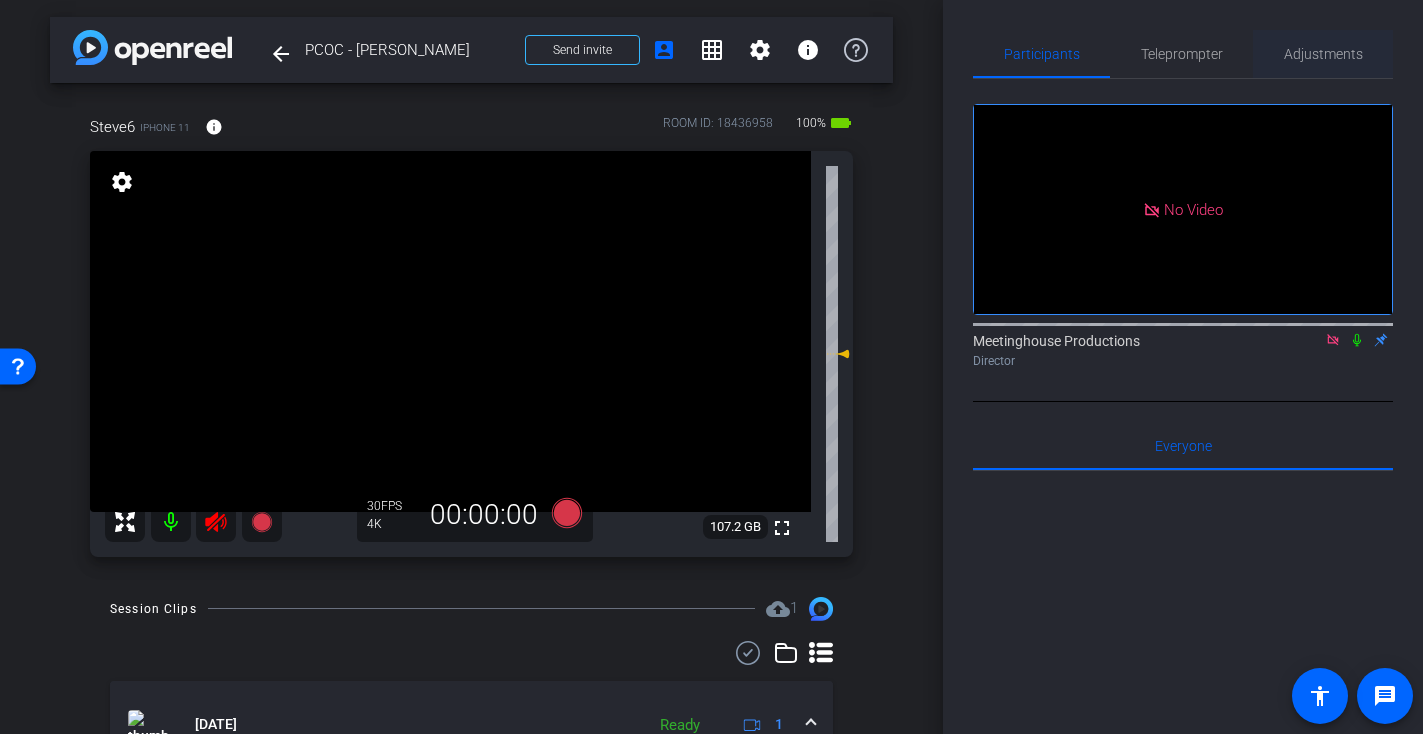 click on "Adjustments" at bounding box center (1323, 54) 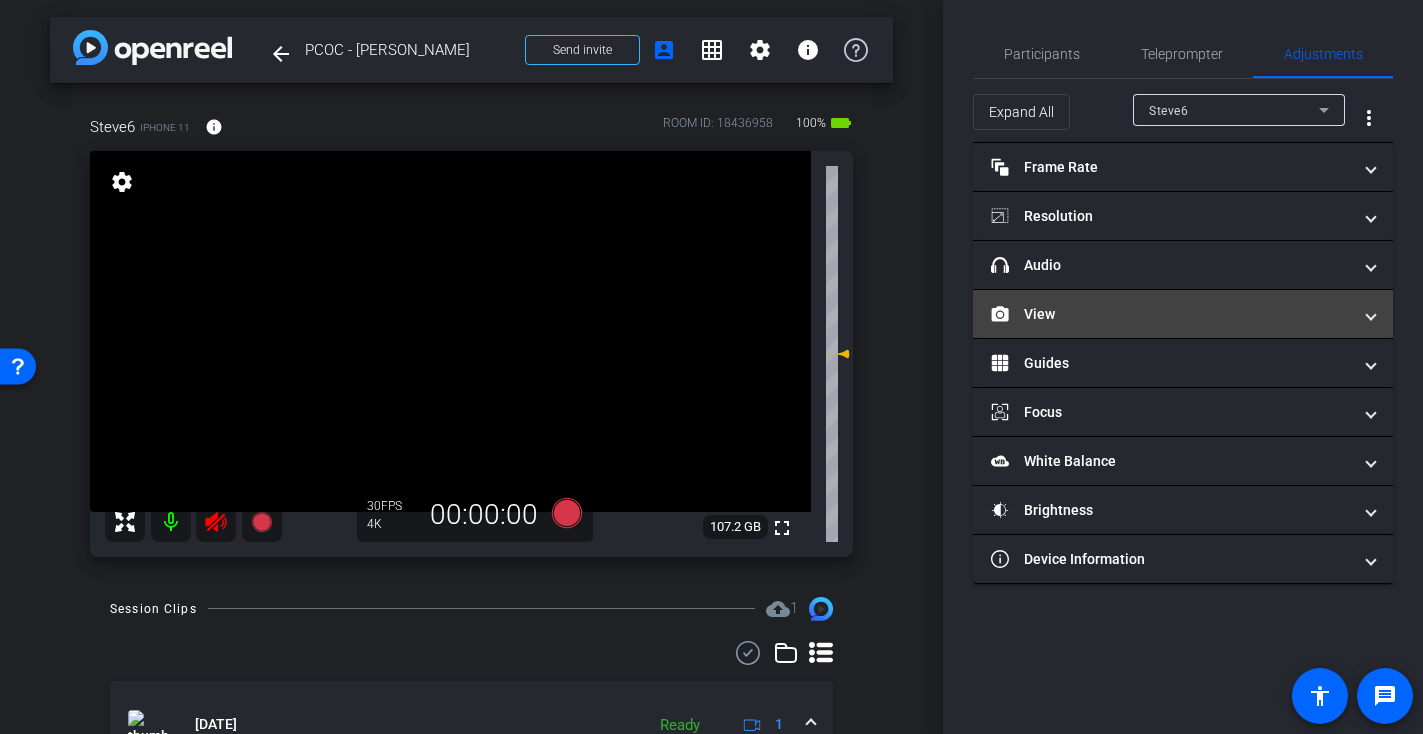 click on "View" at bounding box center [1171, 314] 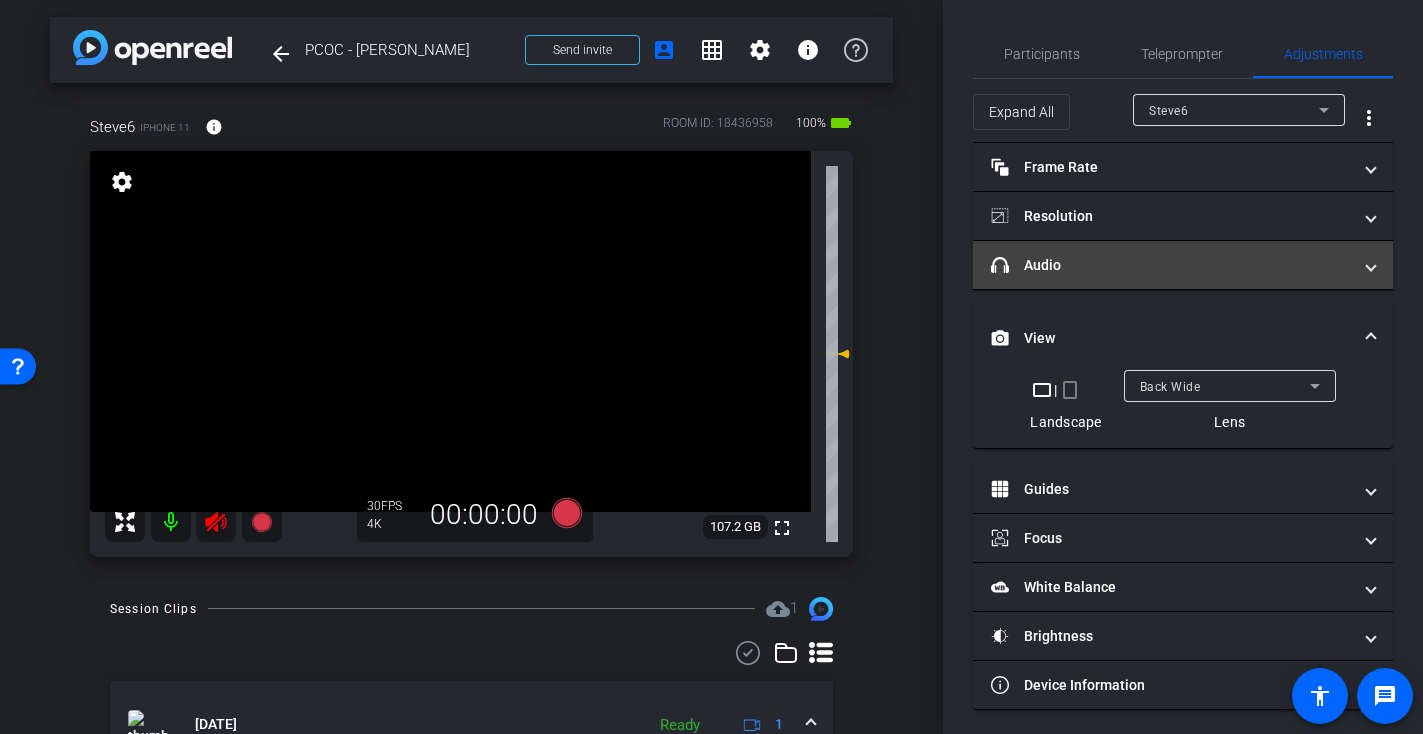 click on "headphone icon
Audio" at bounding box center (1183, 265) 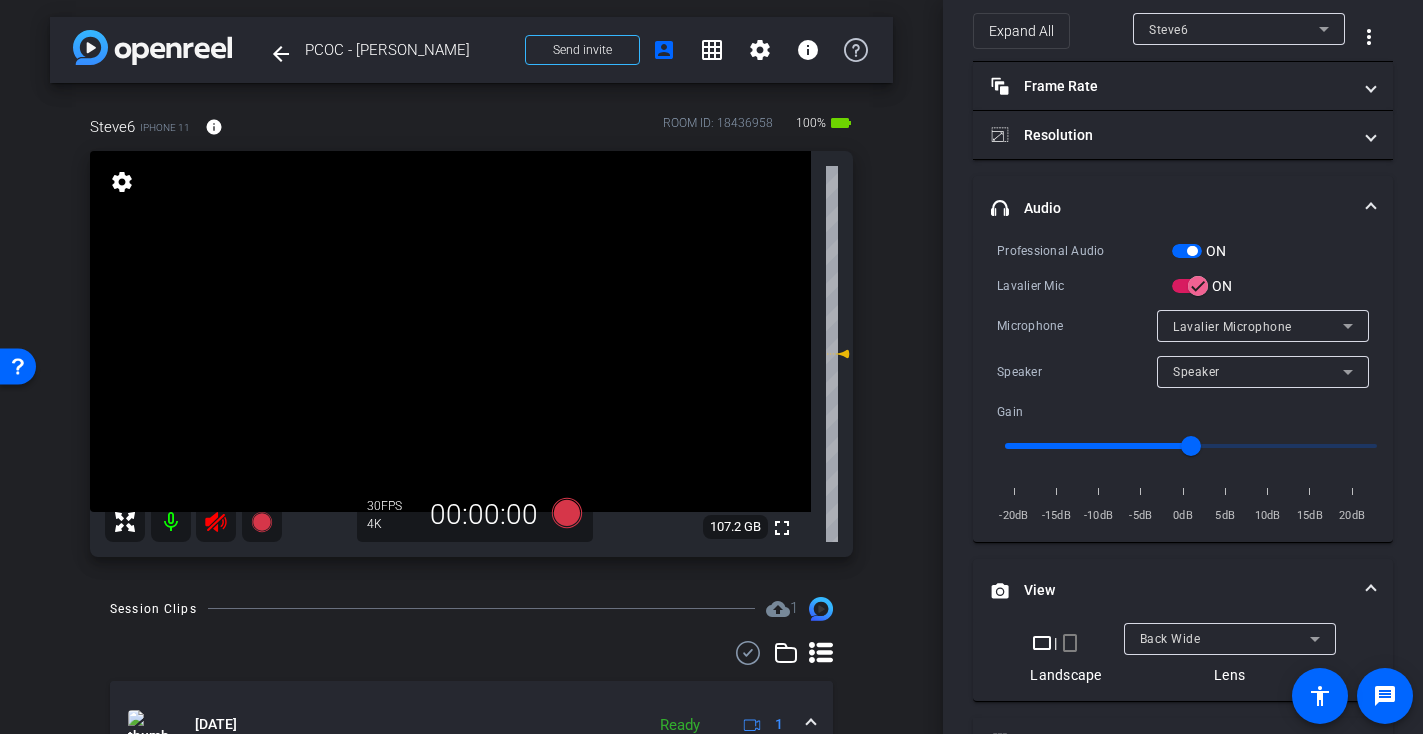 scroll, scrollTop: 82, scrollLeft: 0, axis: vertical 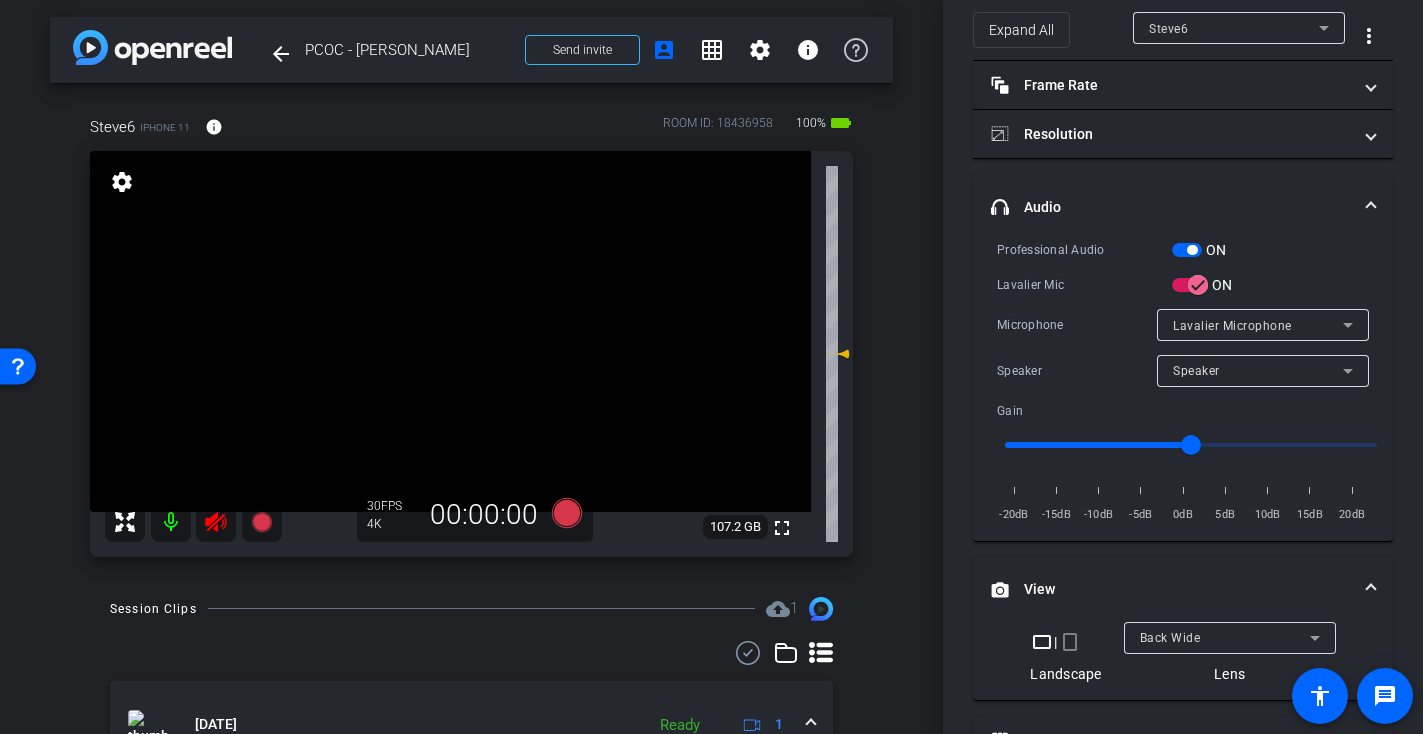 click 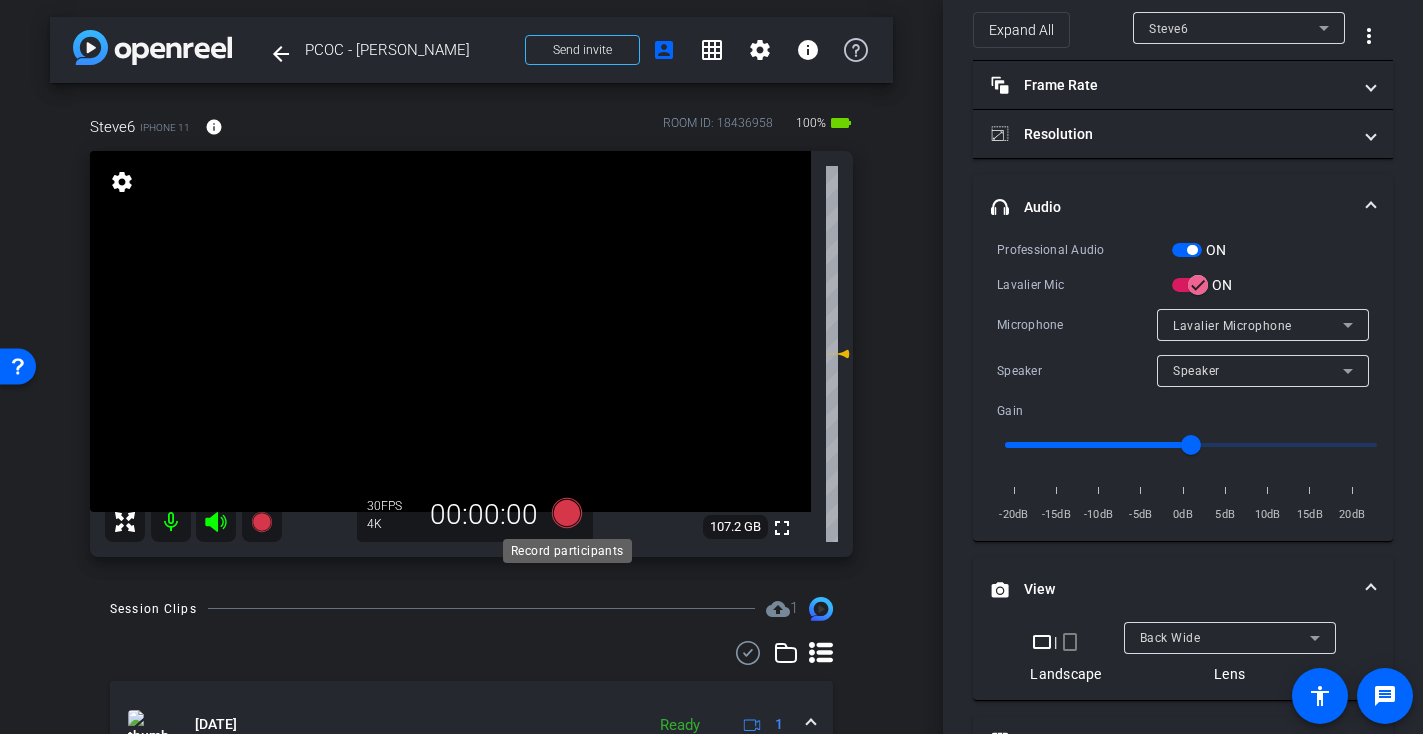 click 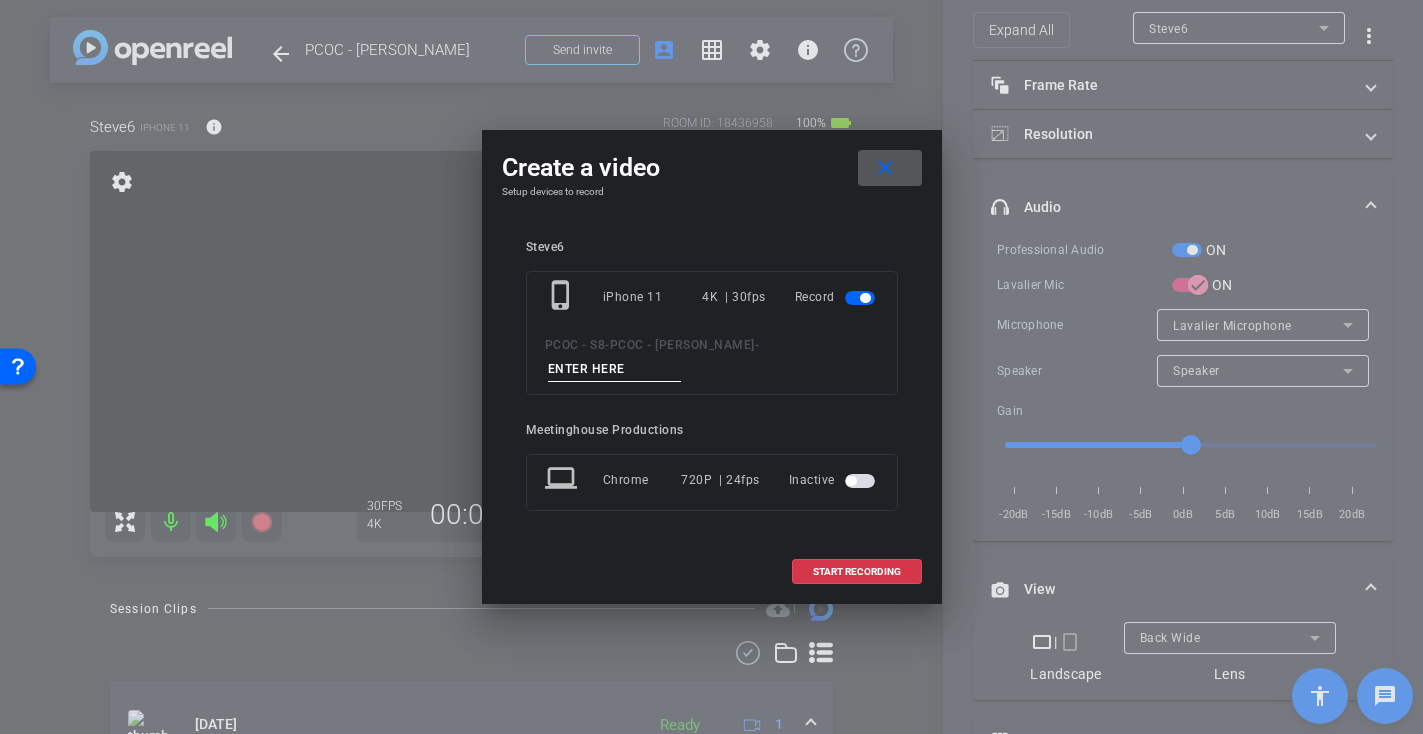 click at bounding box center (615, 369) 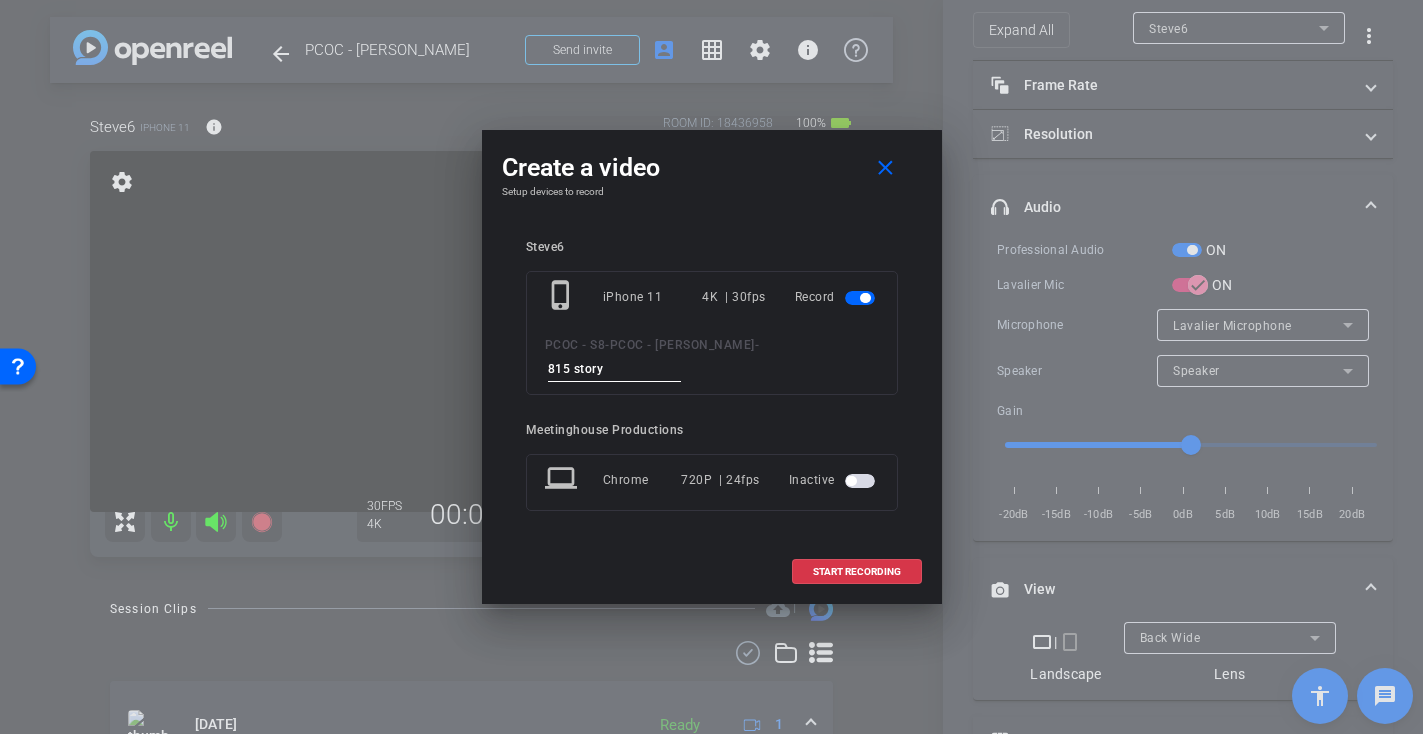 type on "815 story 1" 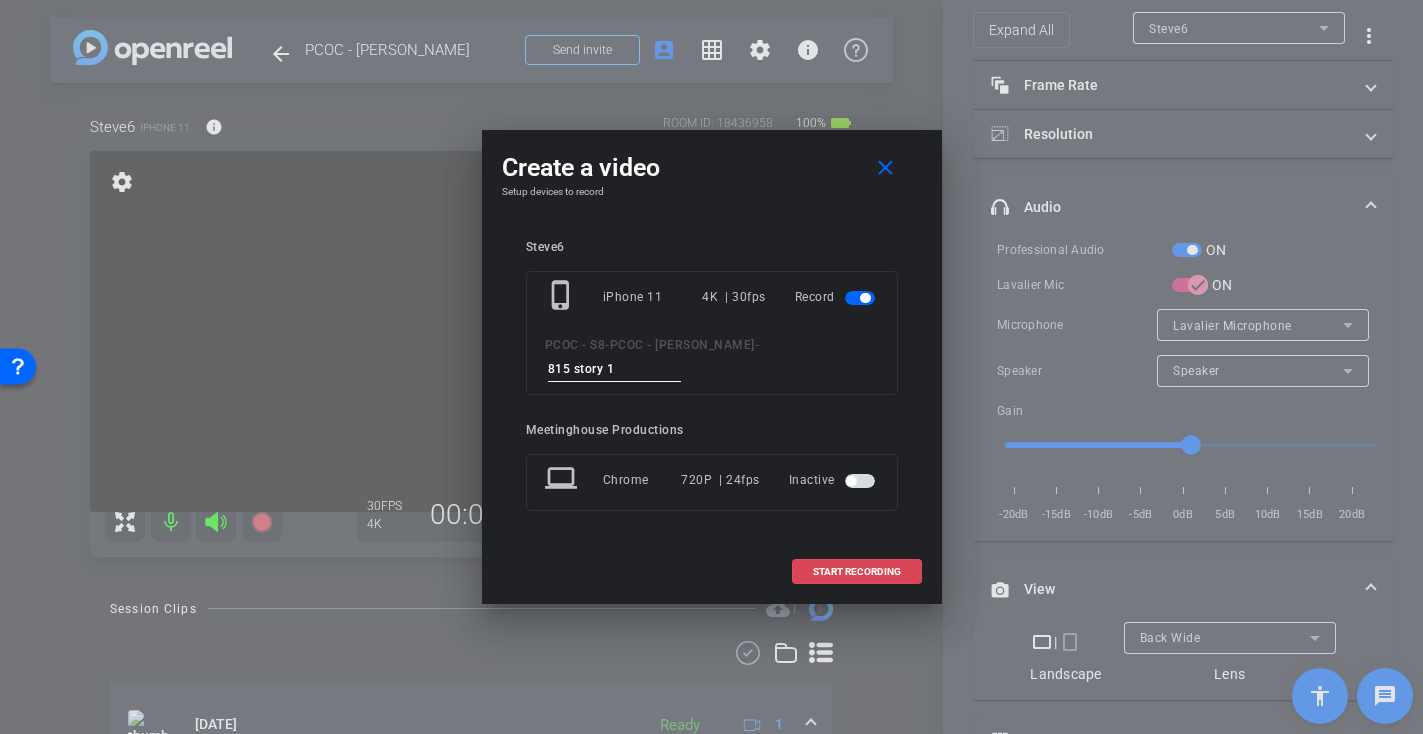 click on "START RECORDING" at bounding box center (857, 572) 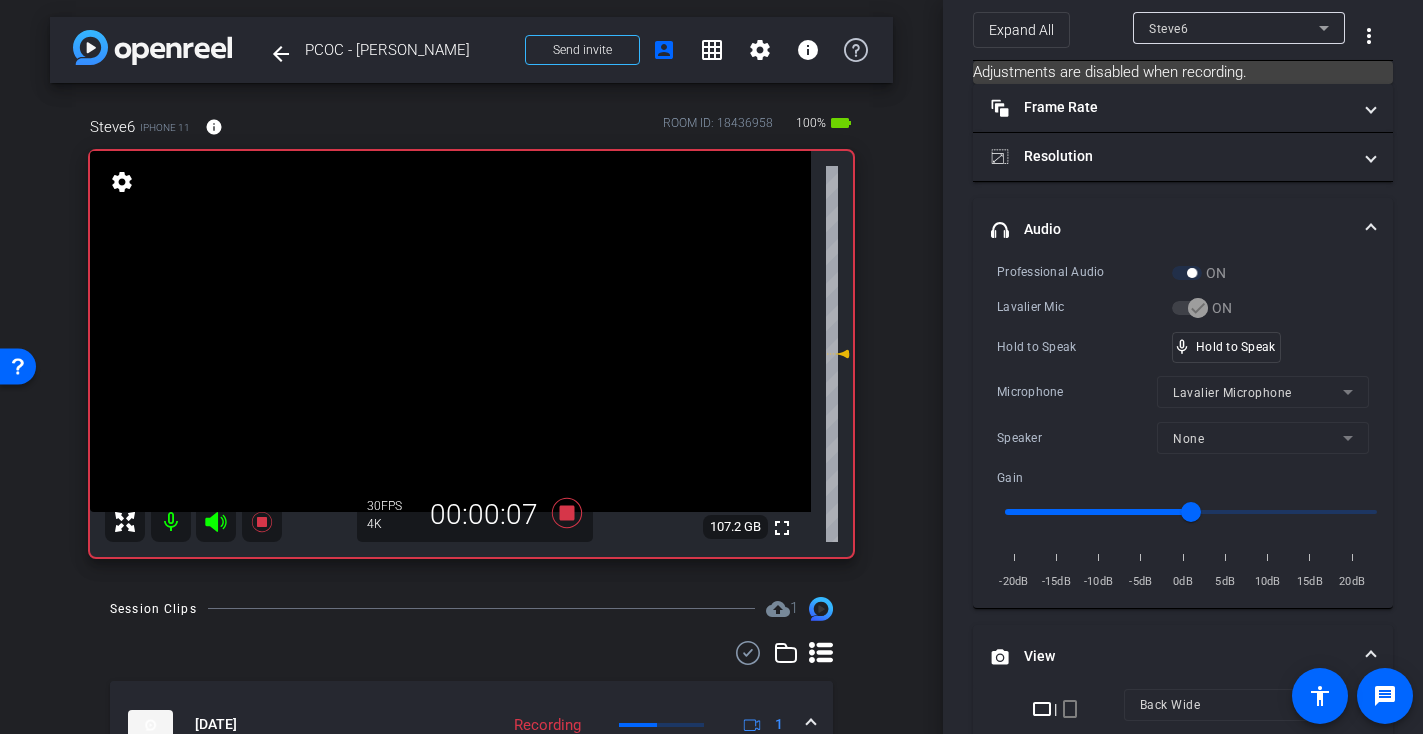 click at bounding box center [450, 331] 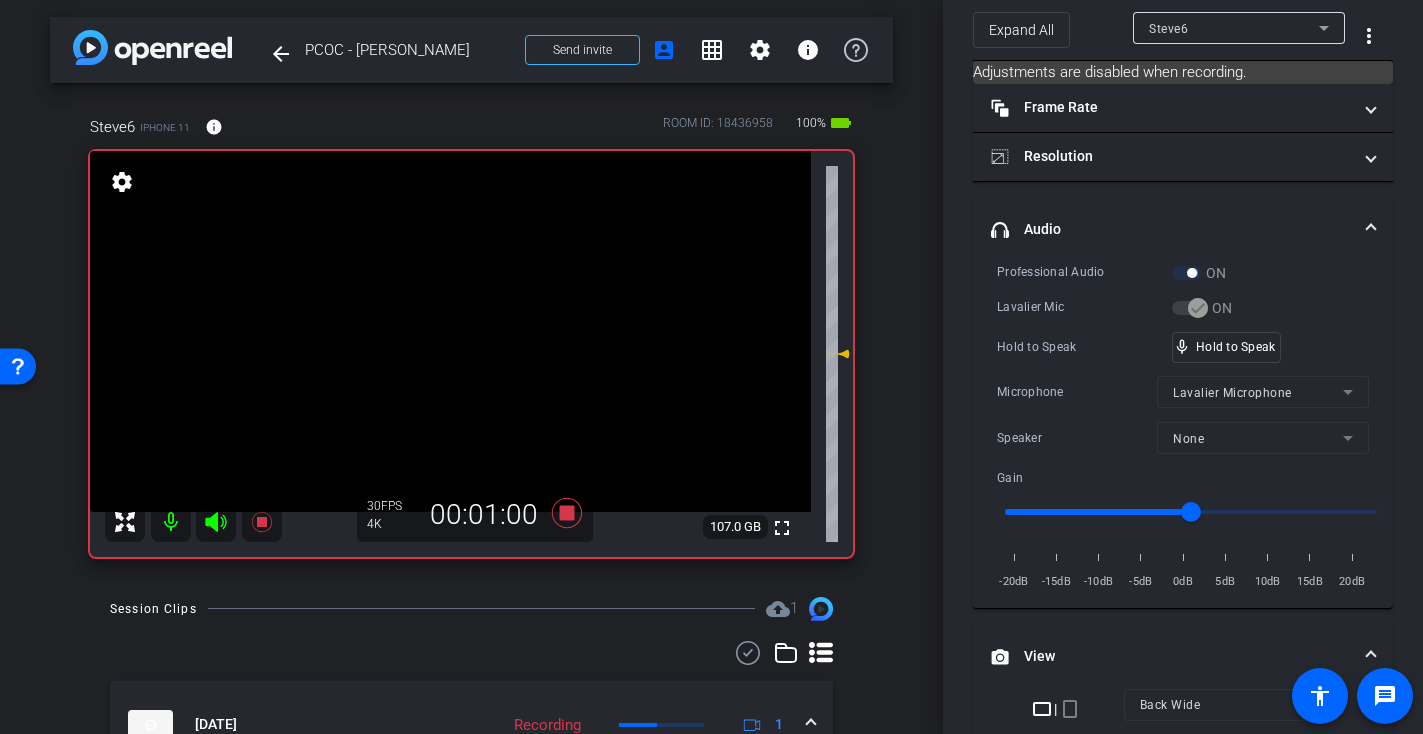 click at bounding box center [450, 331] 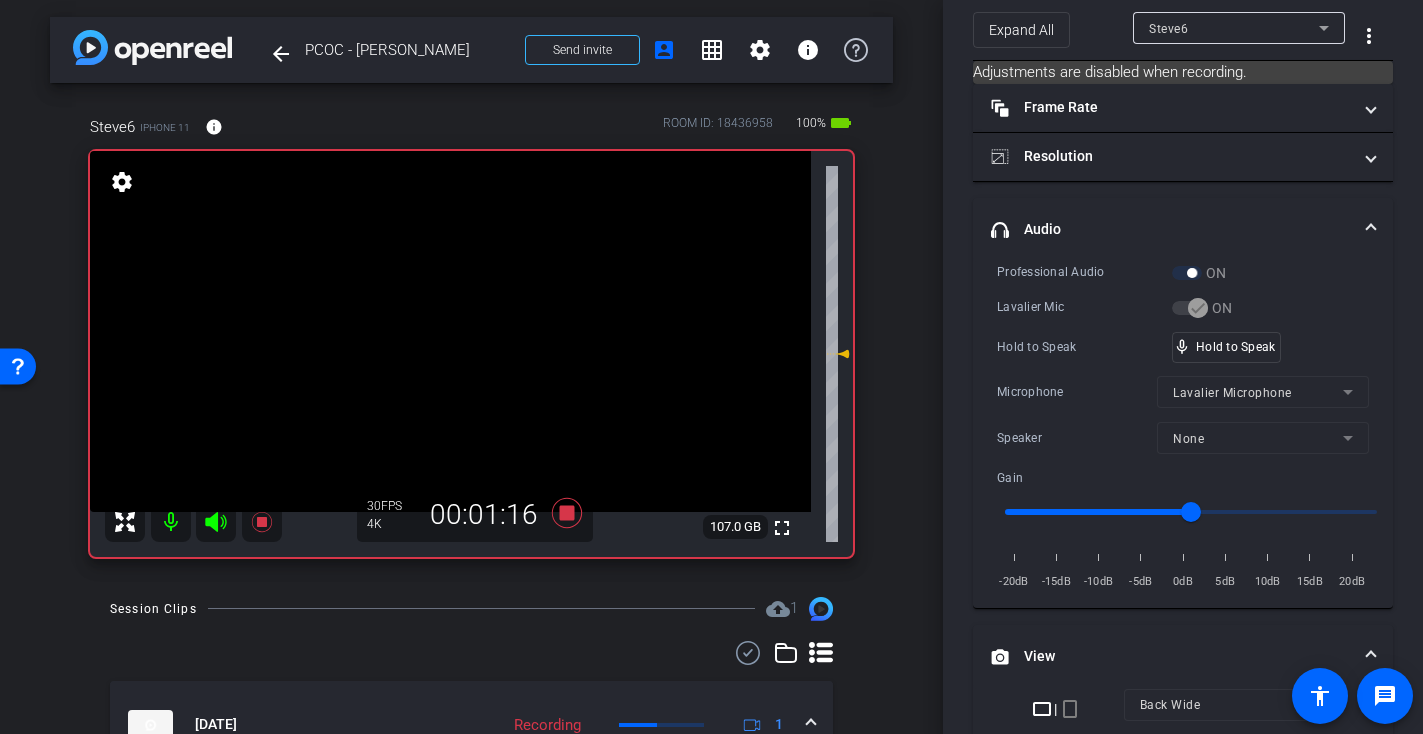 click at bounding box center (450, 331) 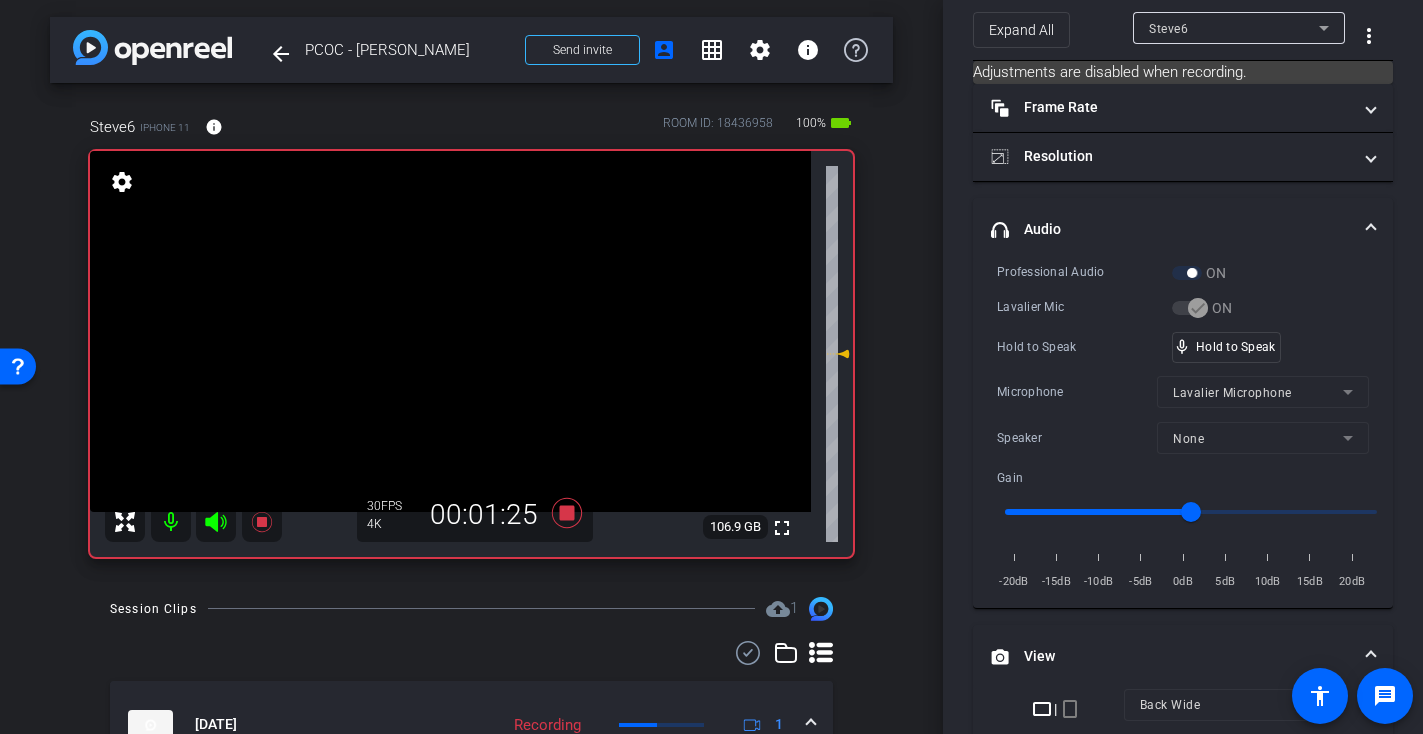 click at bounding box center [450, 331] 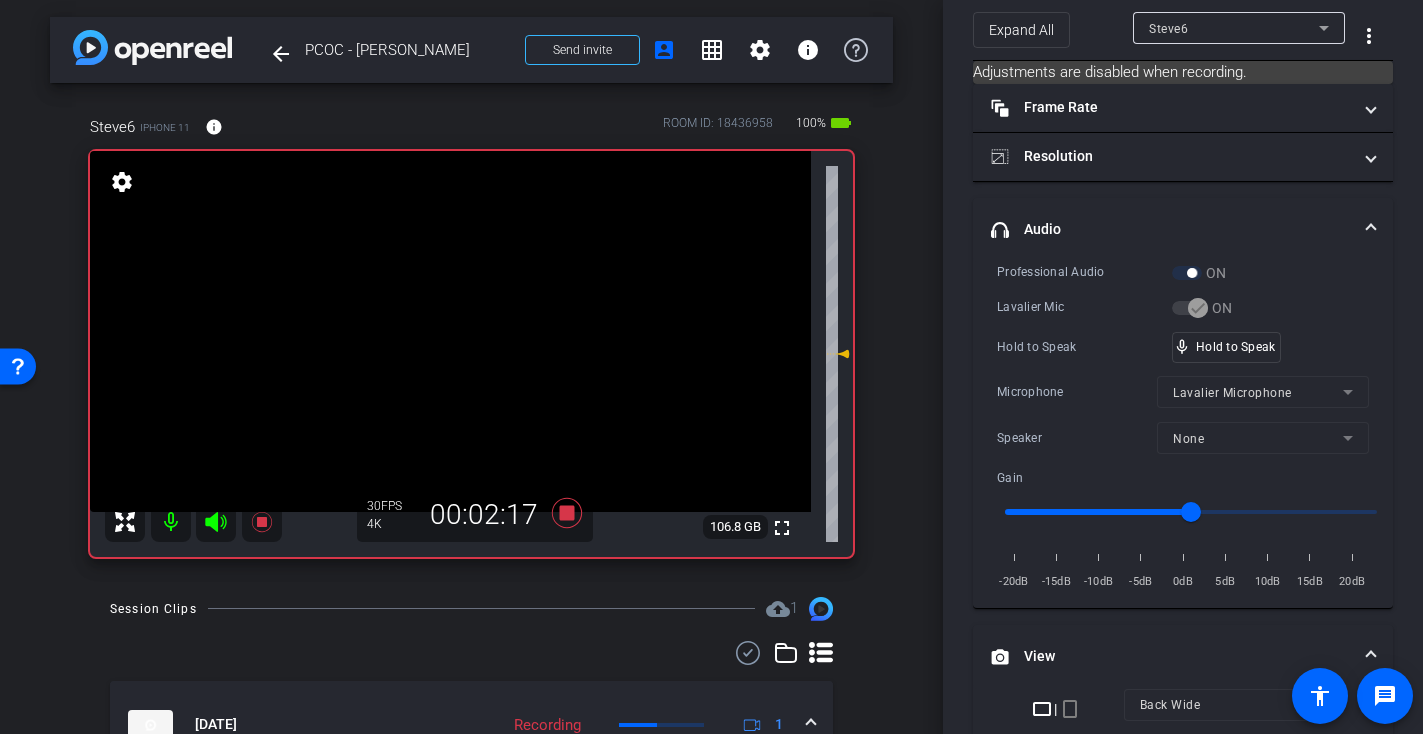 click at bounding box center [450, 331] 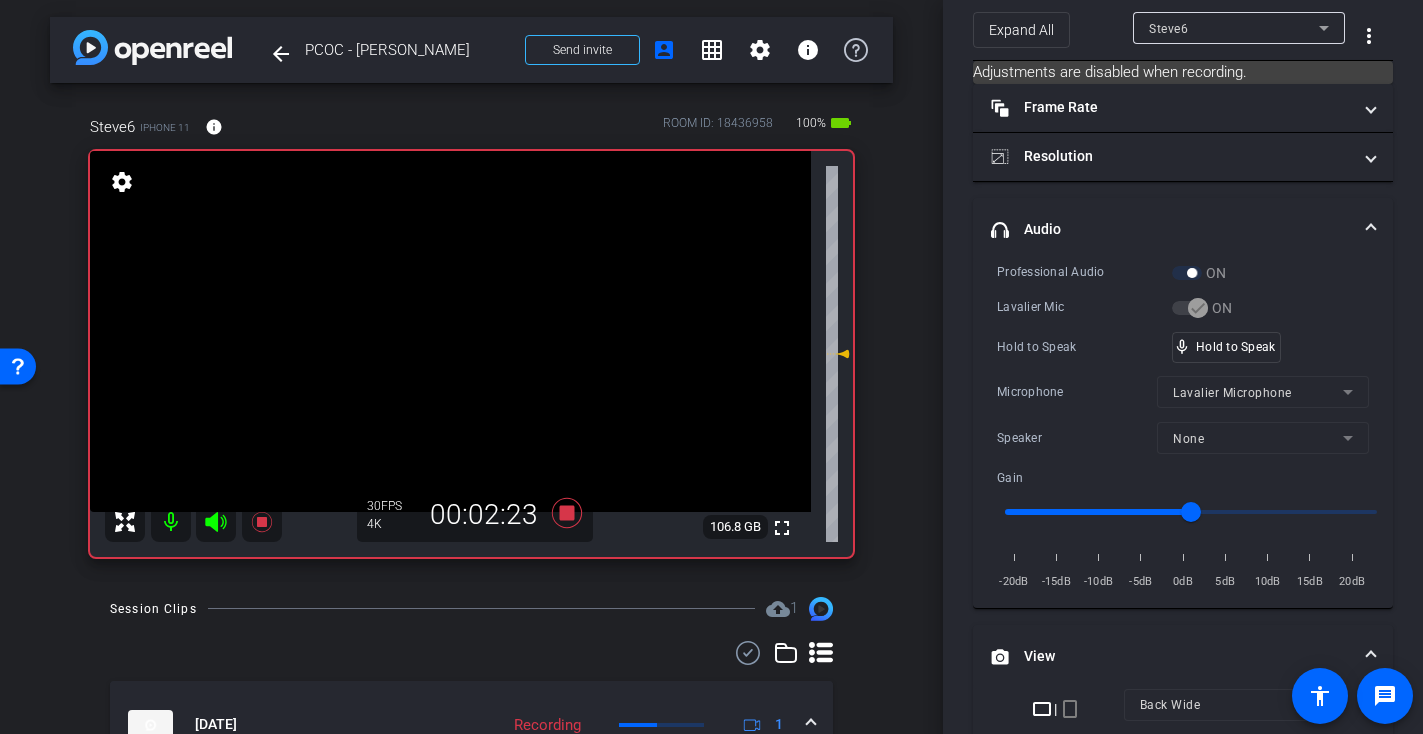 click at bounding box center [450, 331] 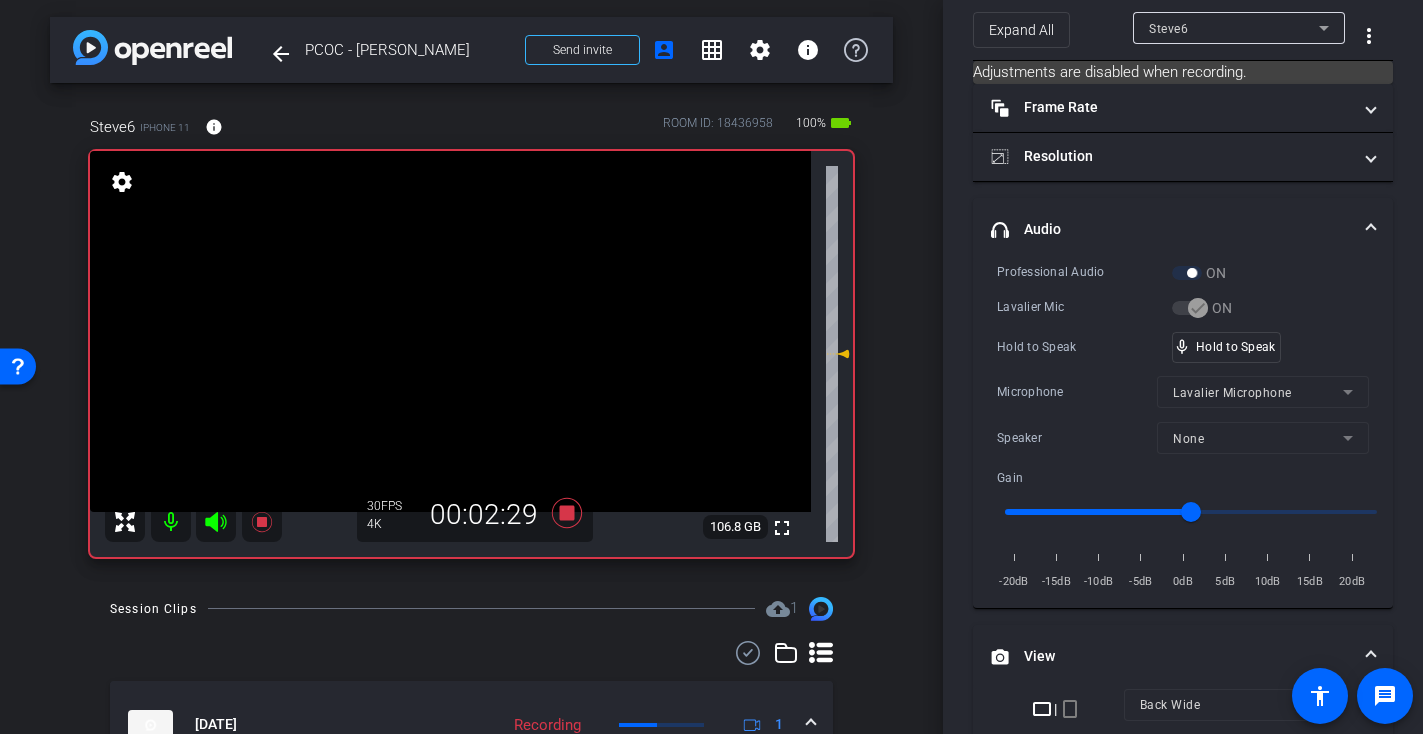 click at bounding box center [450, 331] 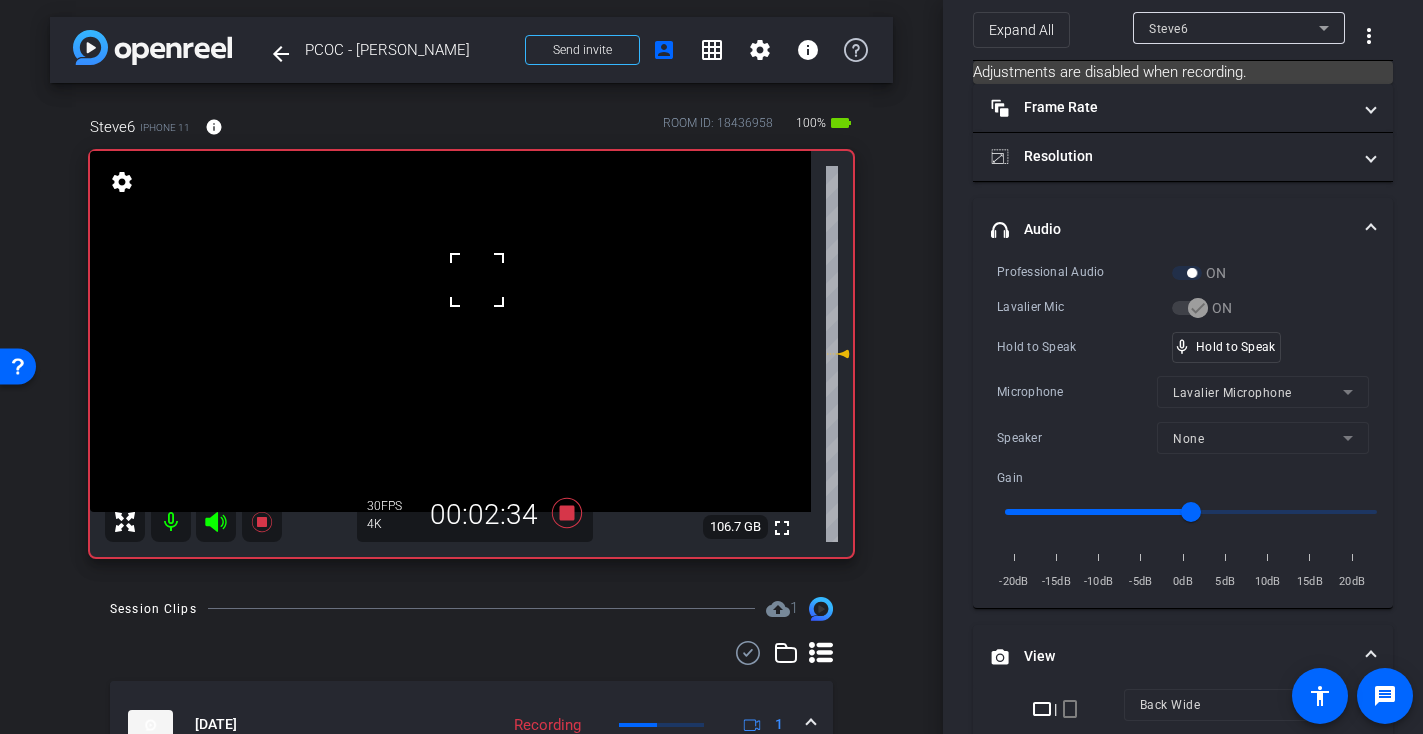 click at bounding box center [477, 280] 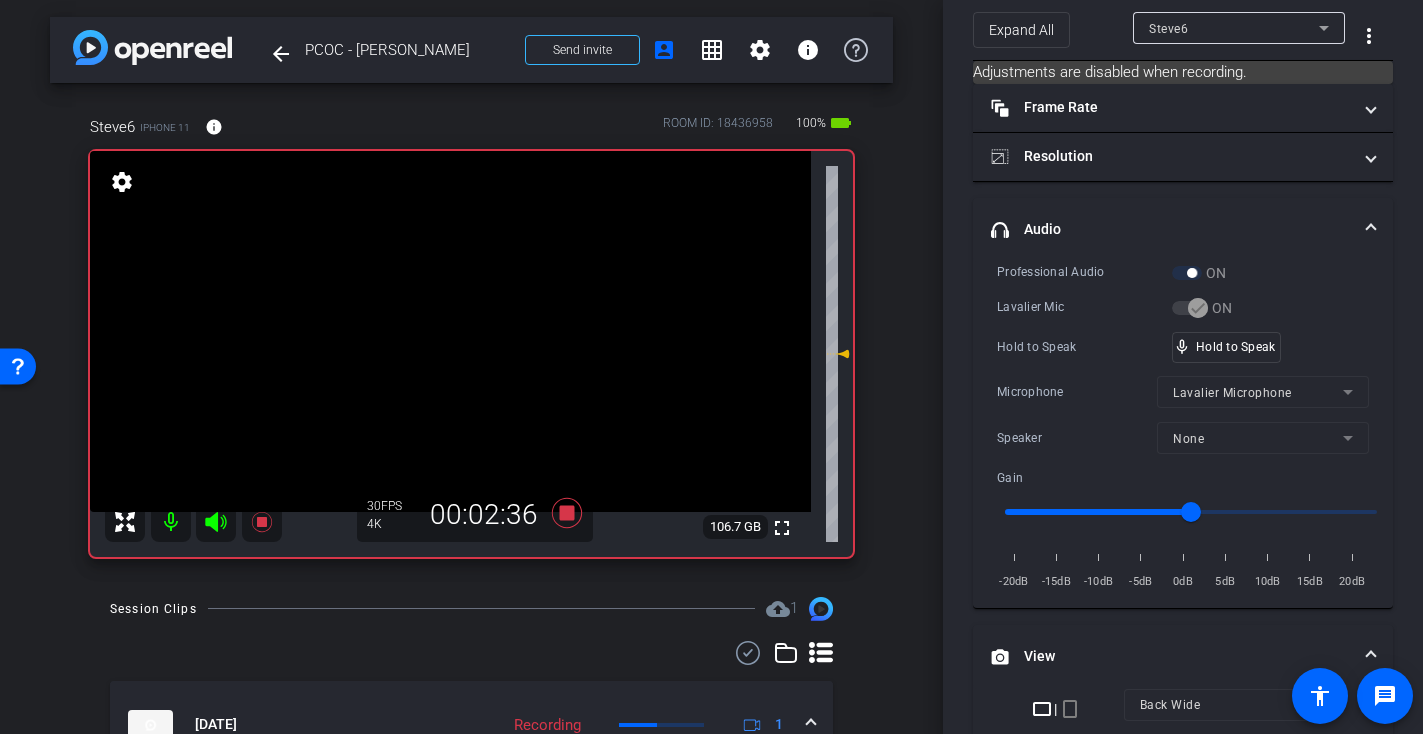 click at bounding box center (450, 331) 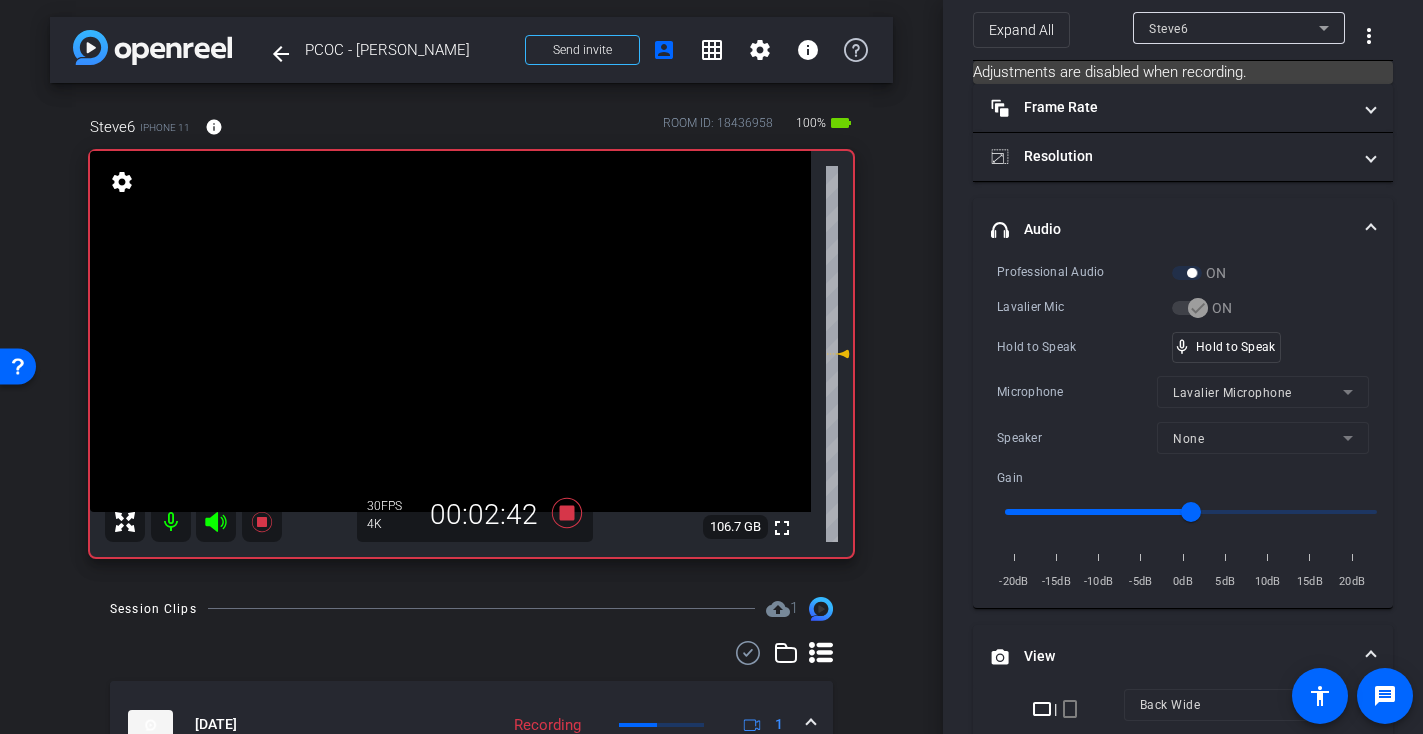 click at bounding box center (450, 331) 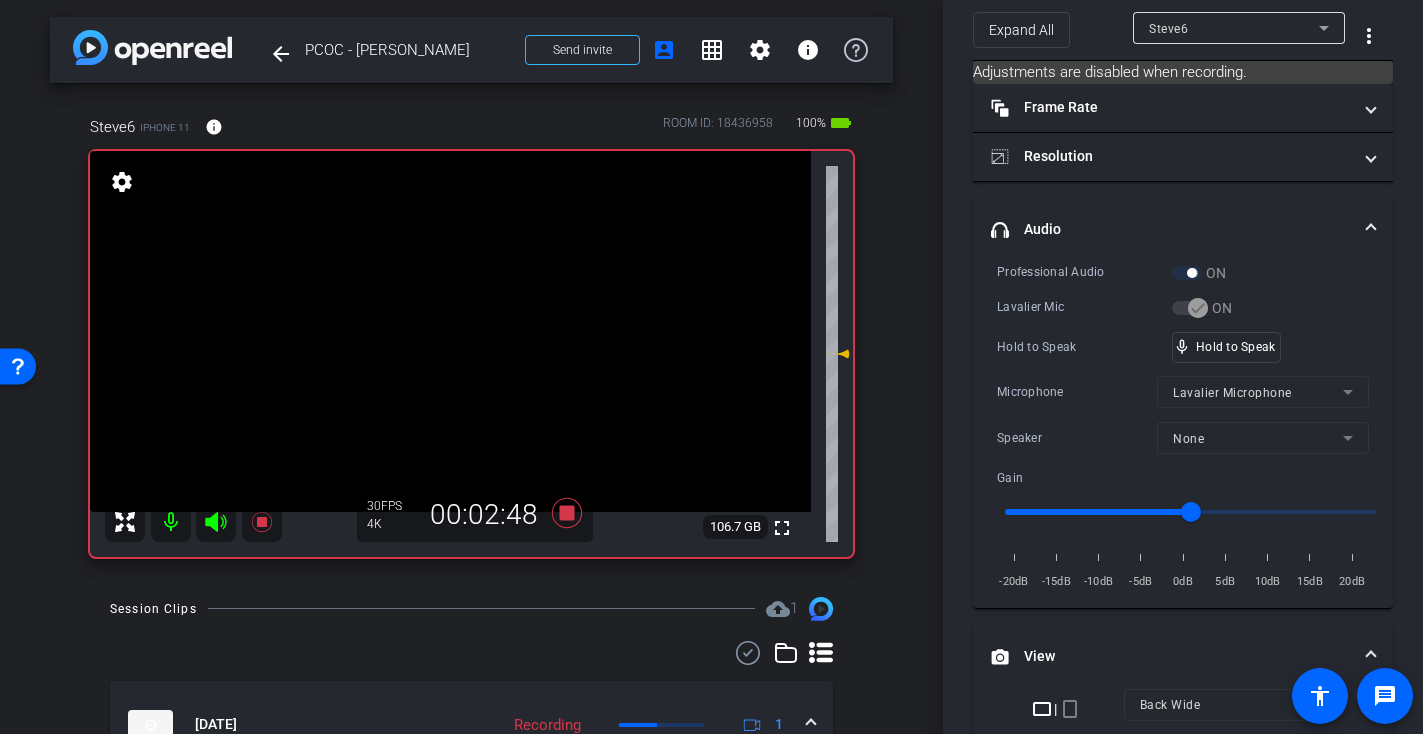 click at bounding box center (450, 331) 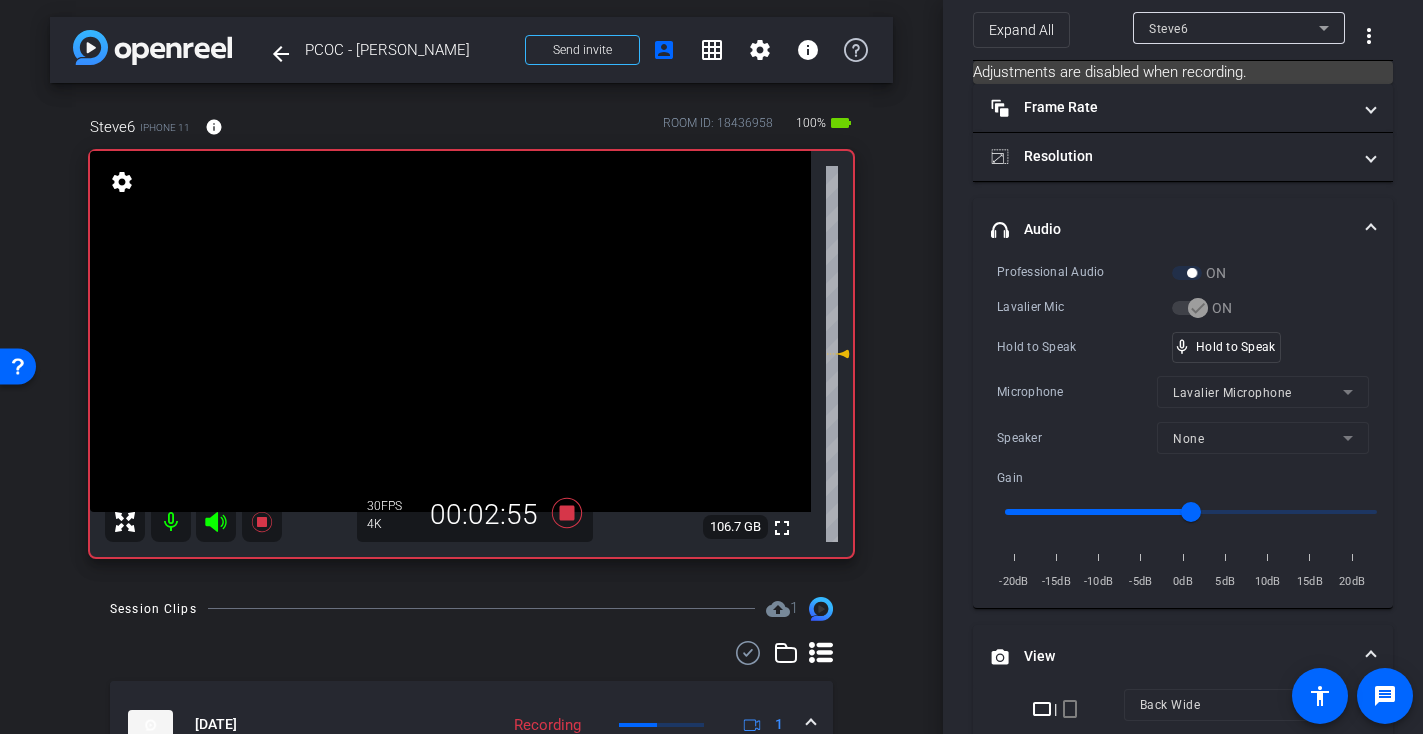 click at bounding box center (450, 331) 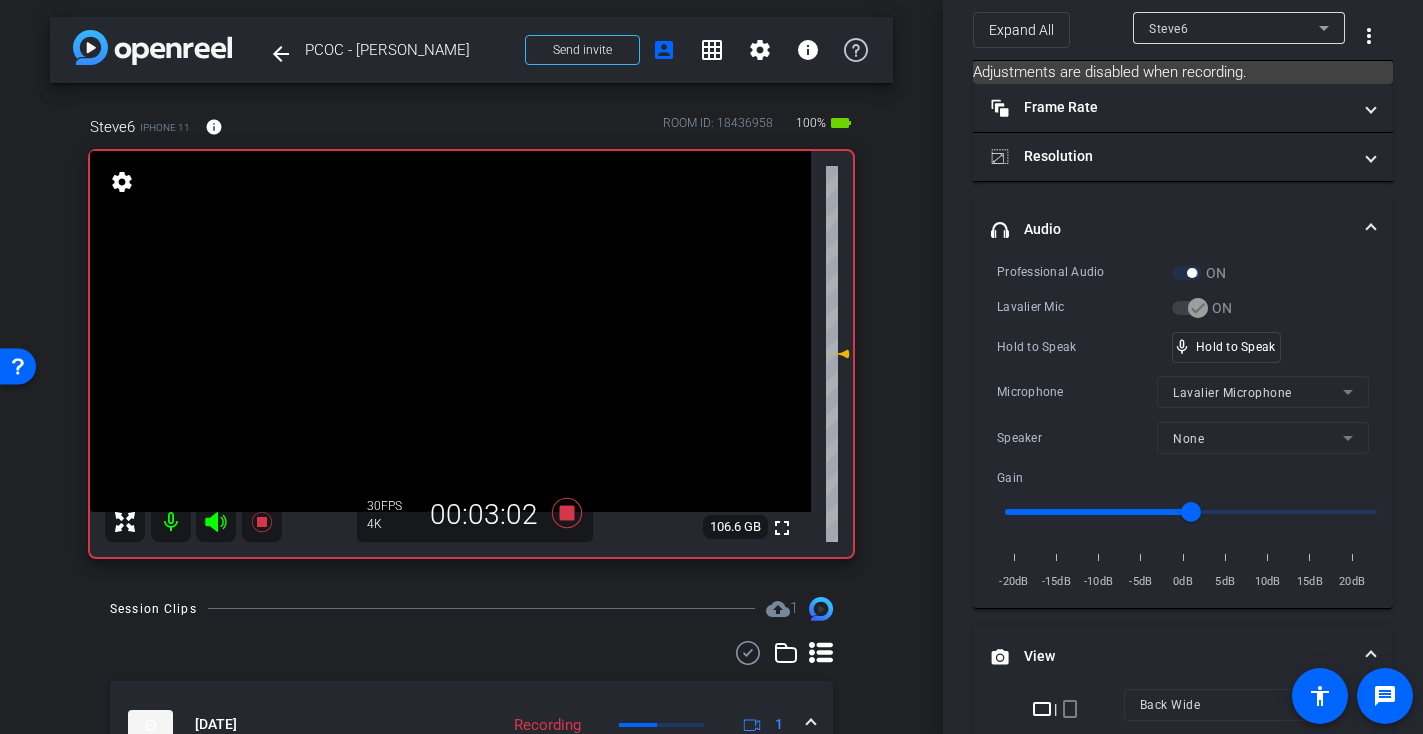 click at bounding box center (450, 331) 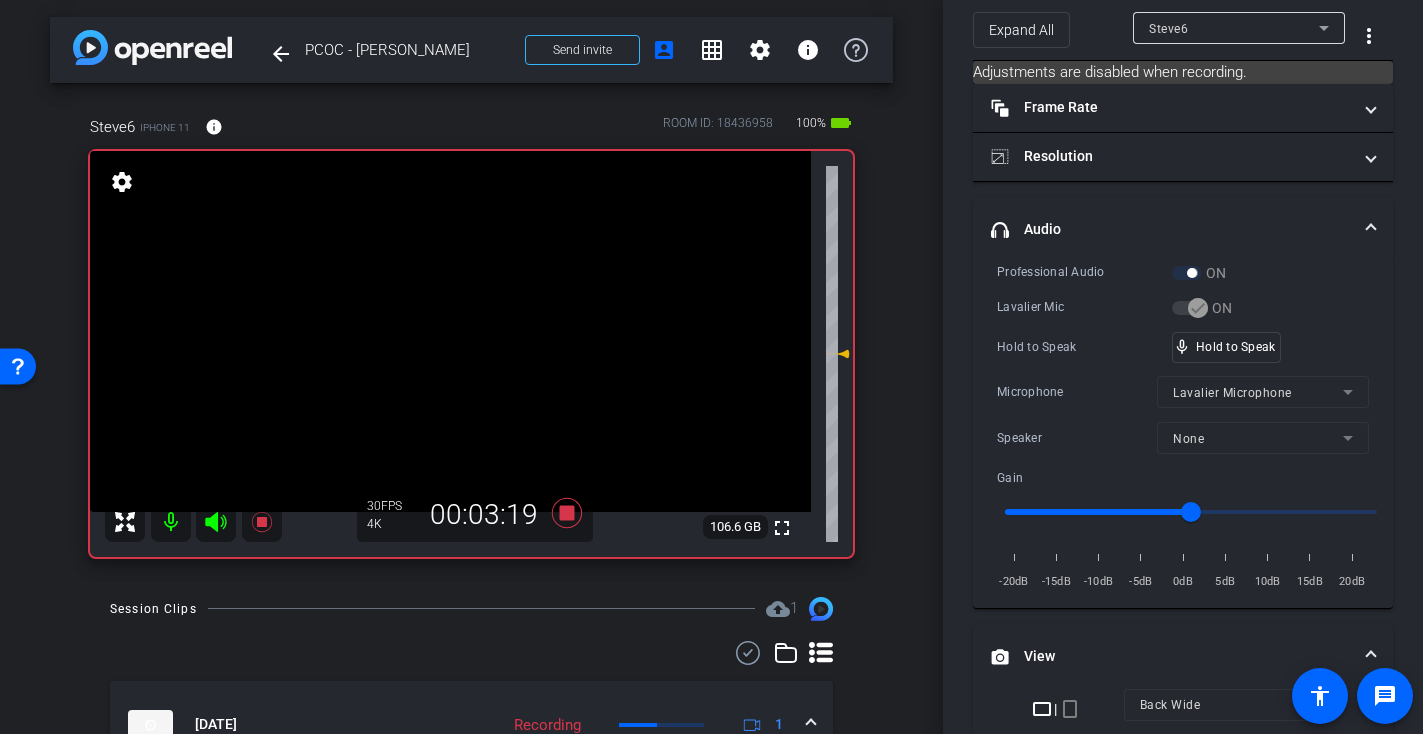 click at bounding box center (450, 331) 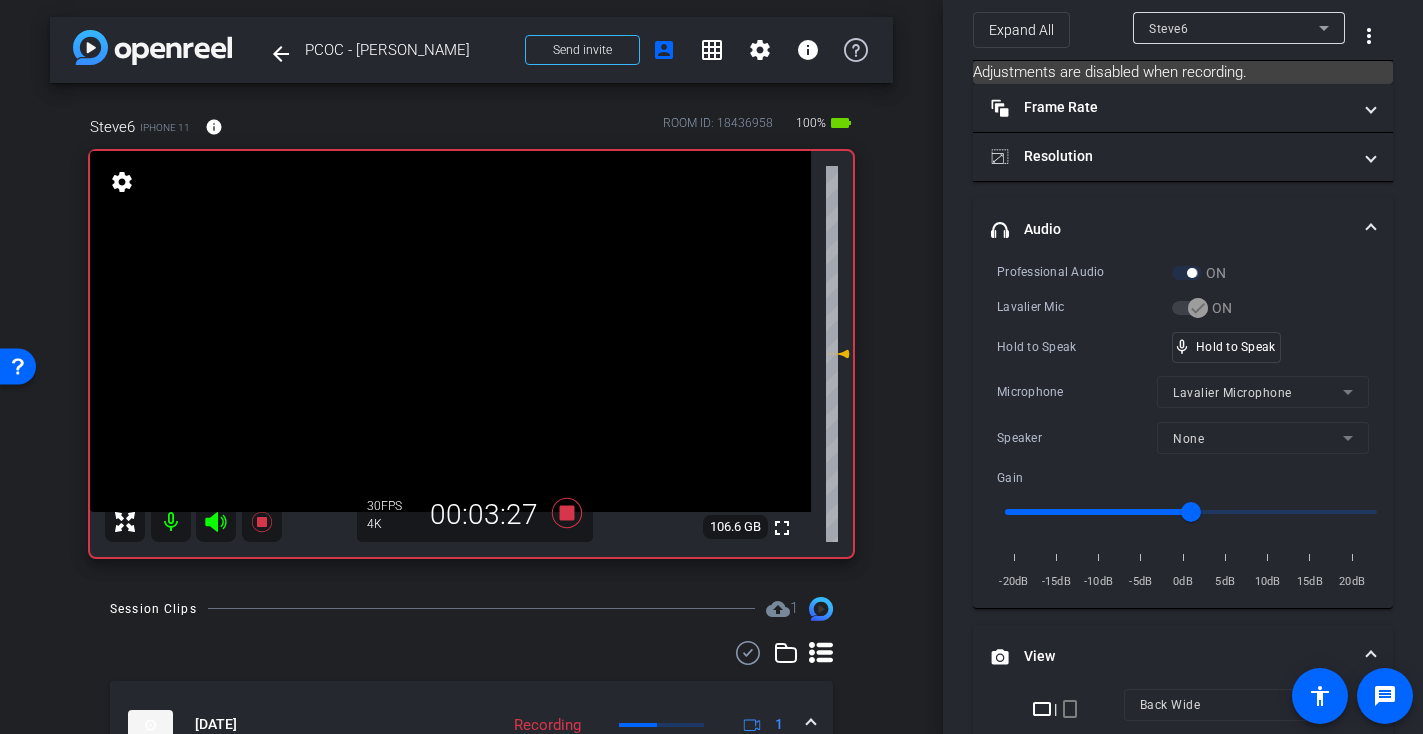 click at bounding box center [450, 331] 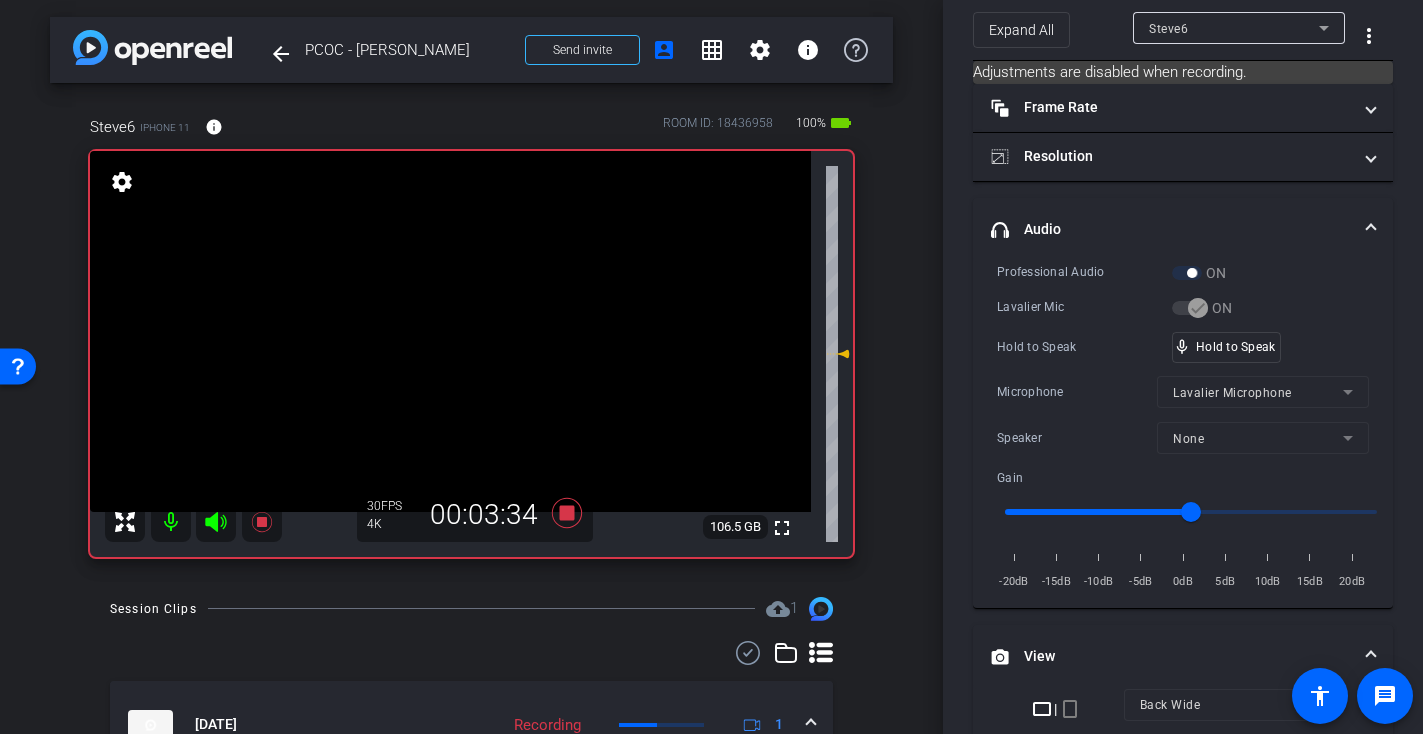 click at bounding box center [450, 331] 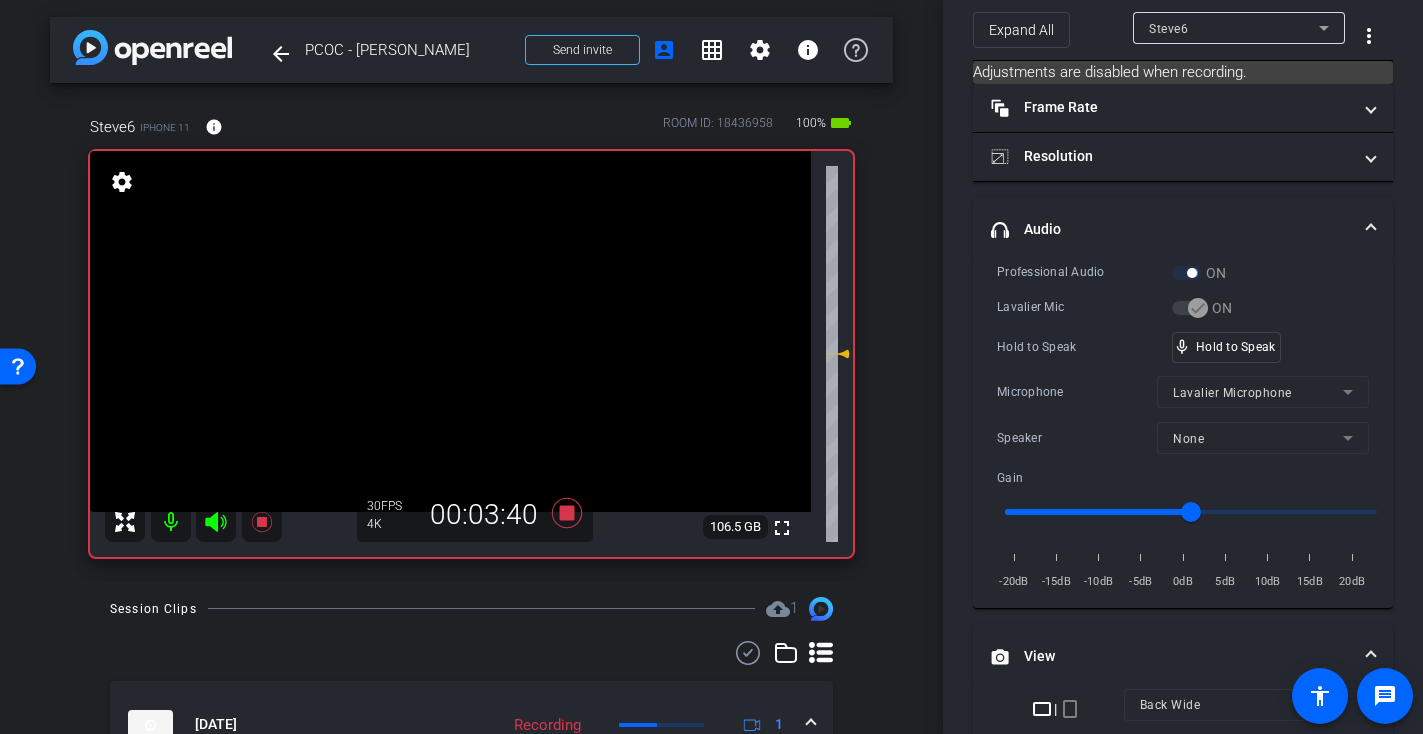 click at bounding box center (450, 331) 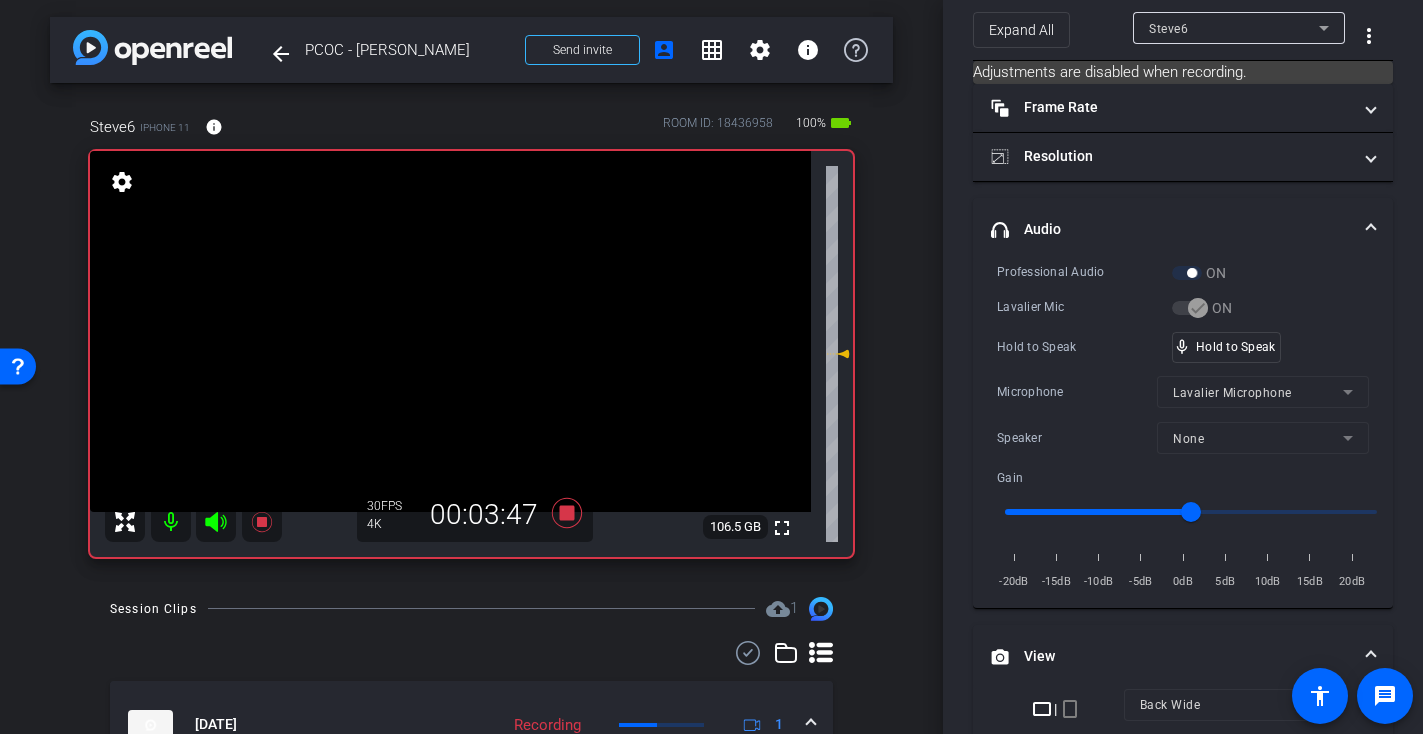 click at bounding box center (450, 331) 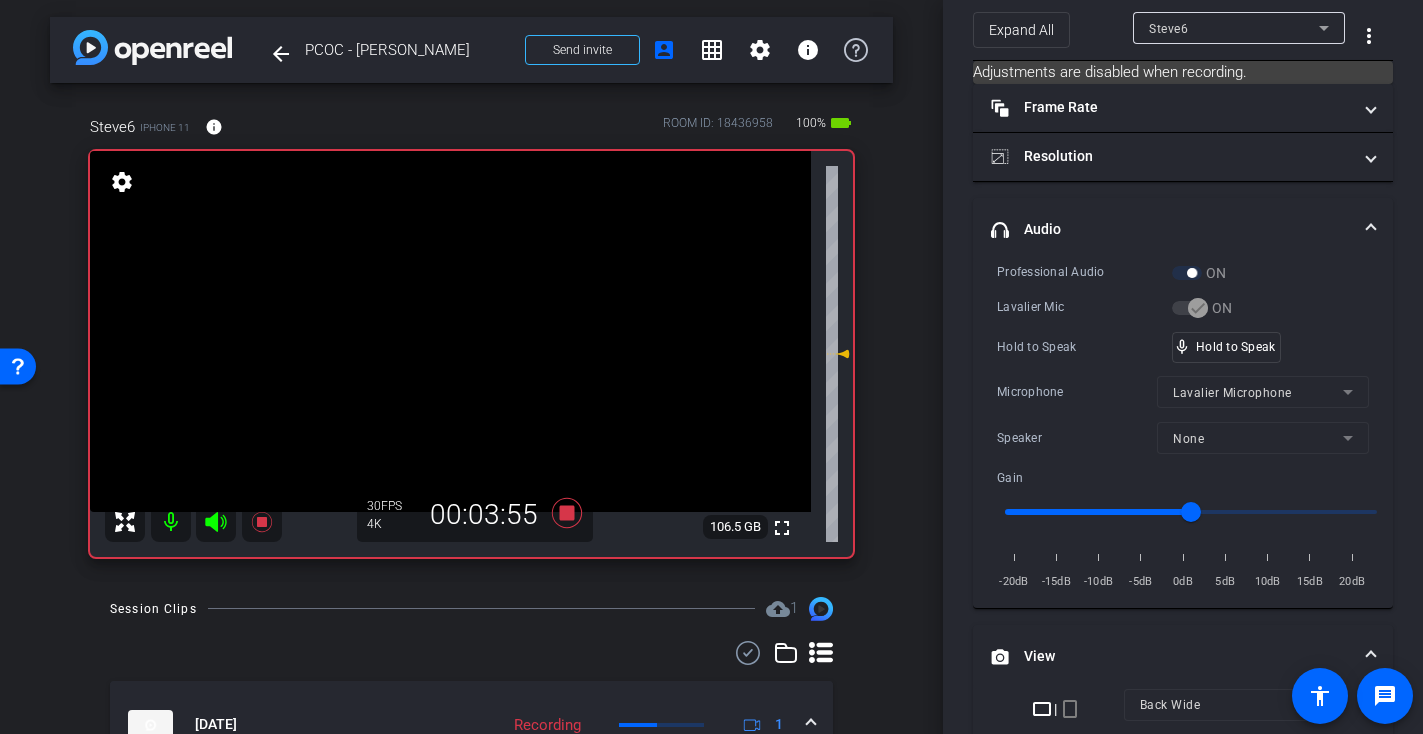 click at bounding box center [450, 331] 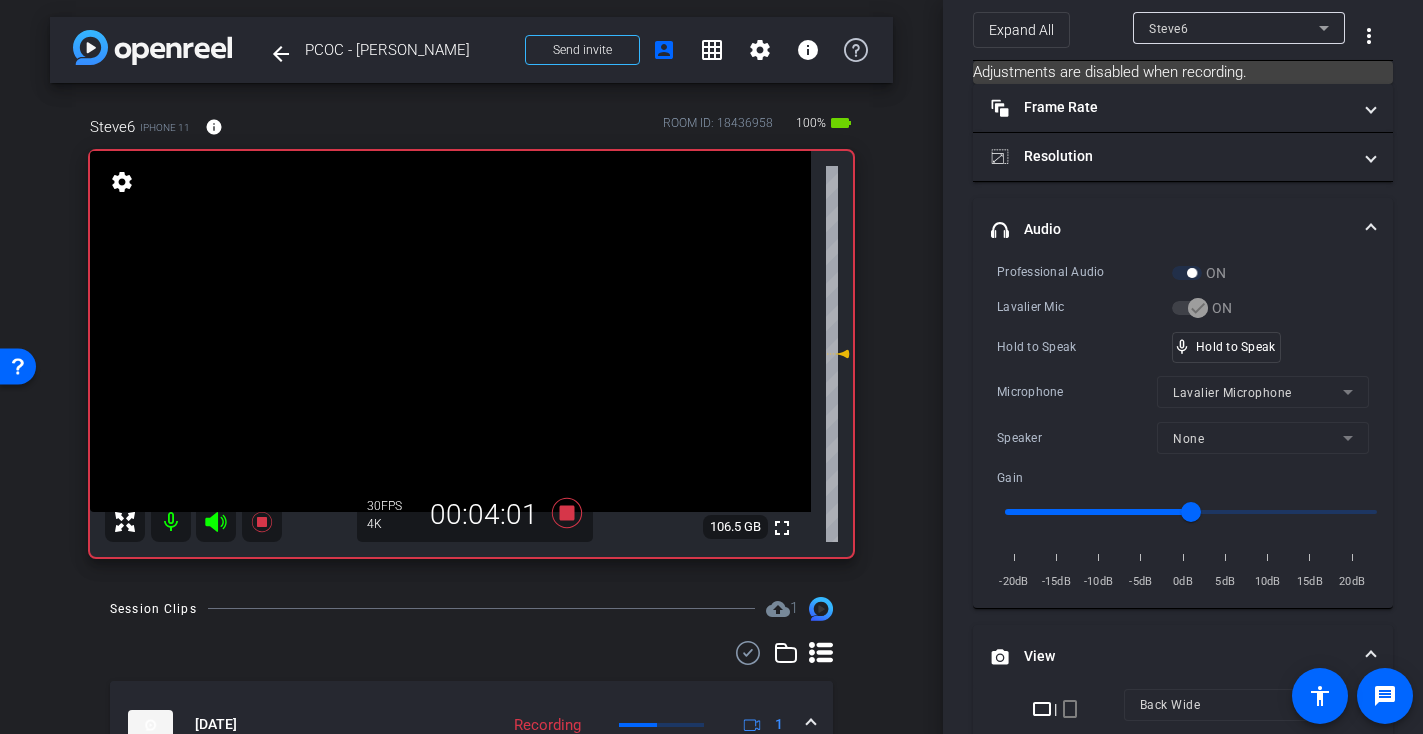click at bounding box center (450, 331) 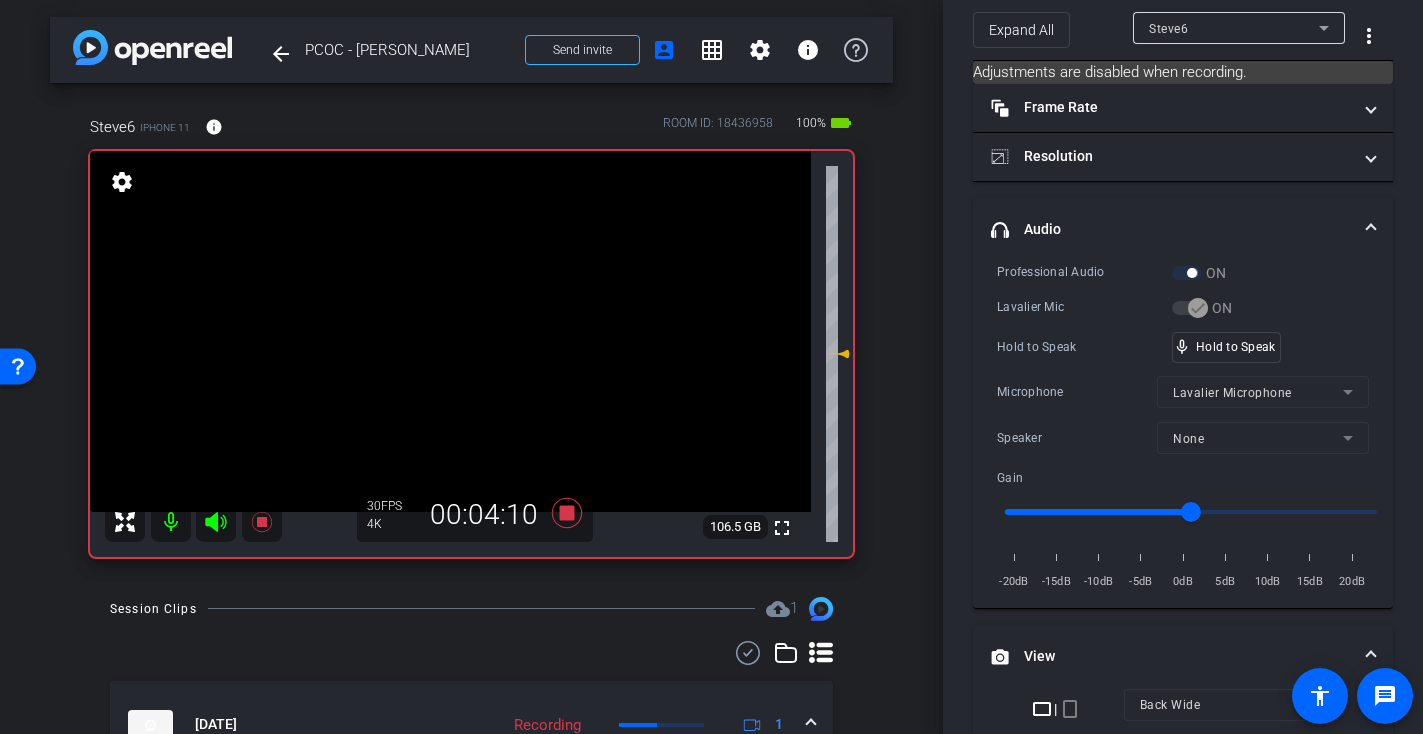 click at bounding box center [450, 331] 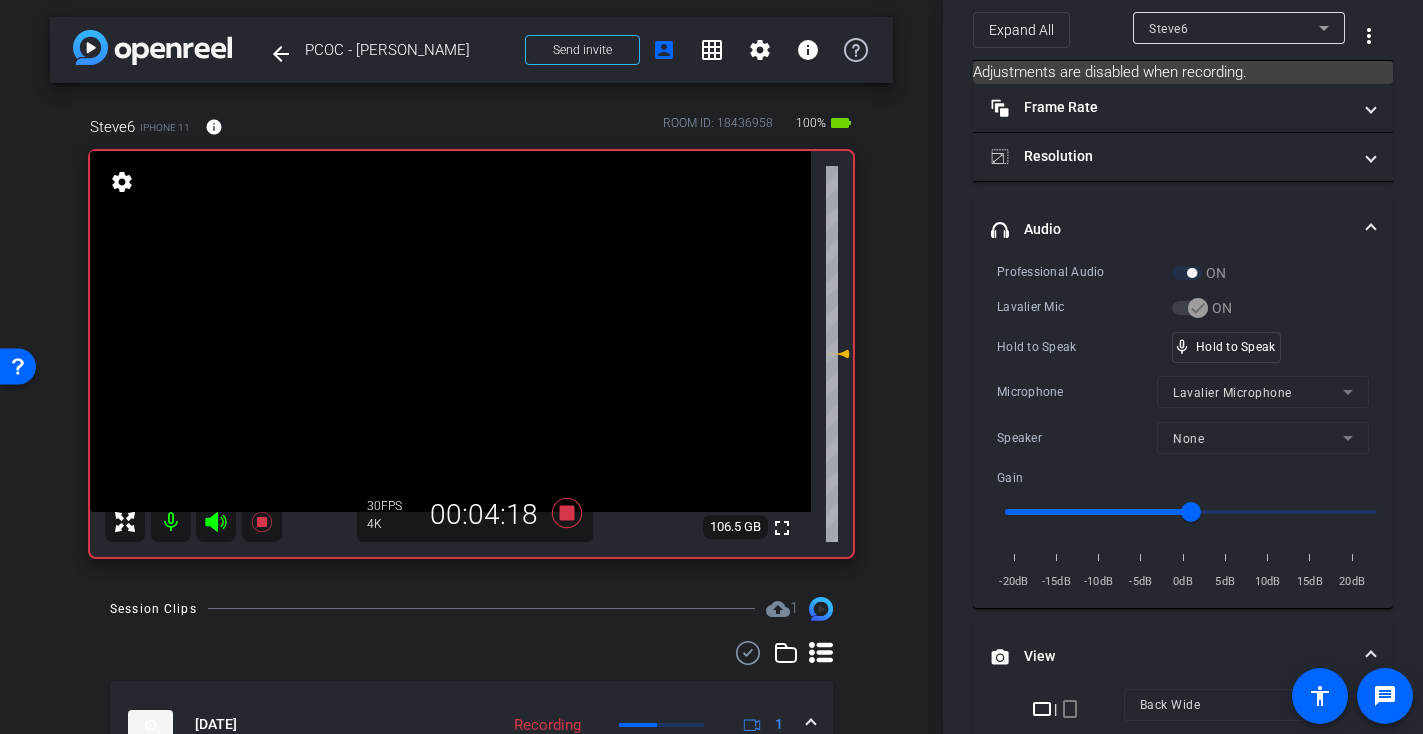 click at bounding box center (450, 331) 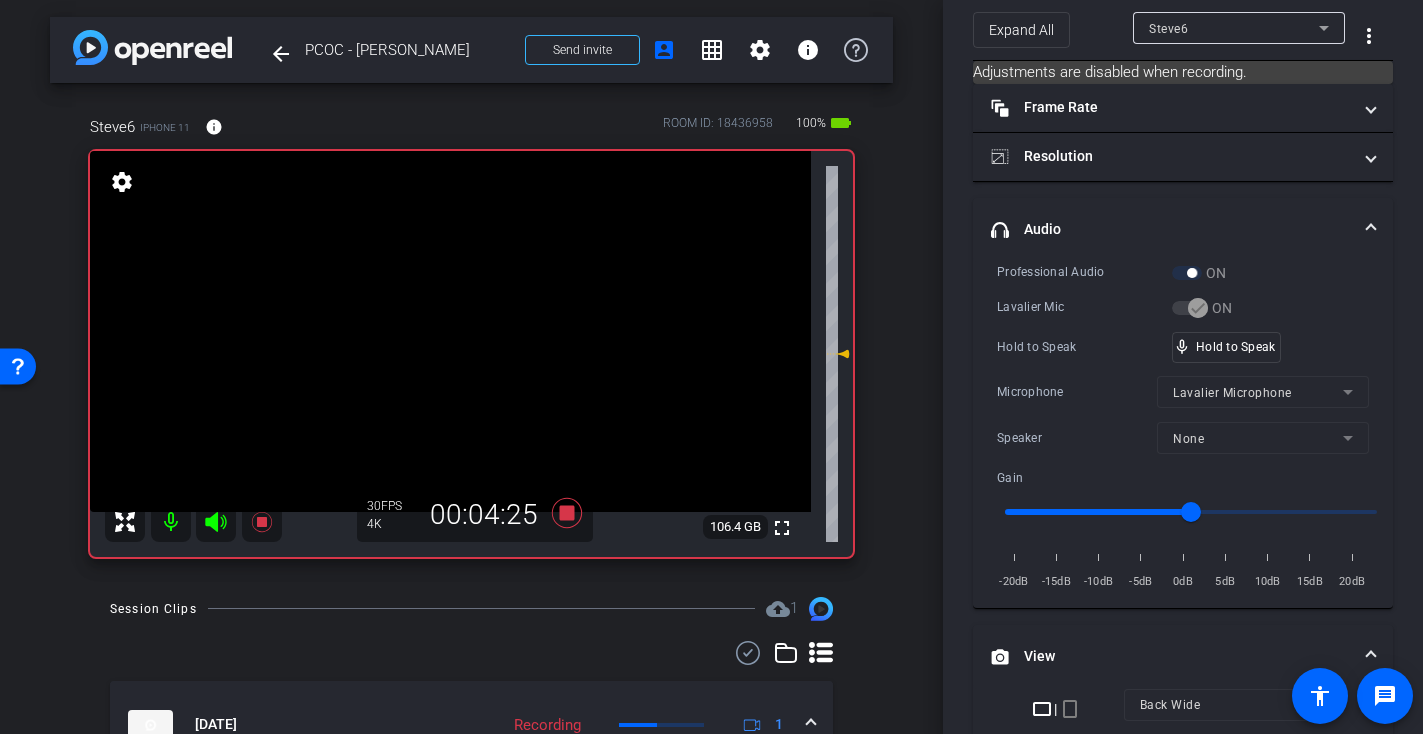click at bounding box center (450, 331) 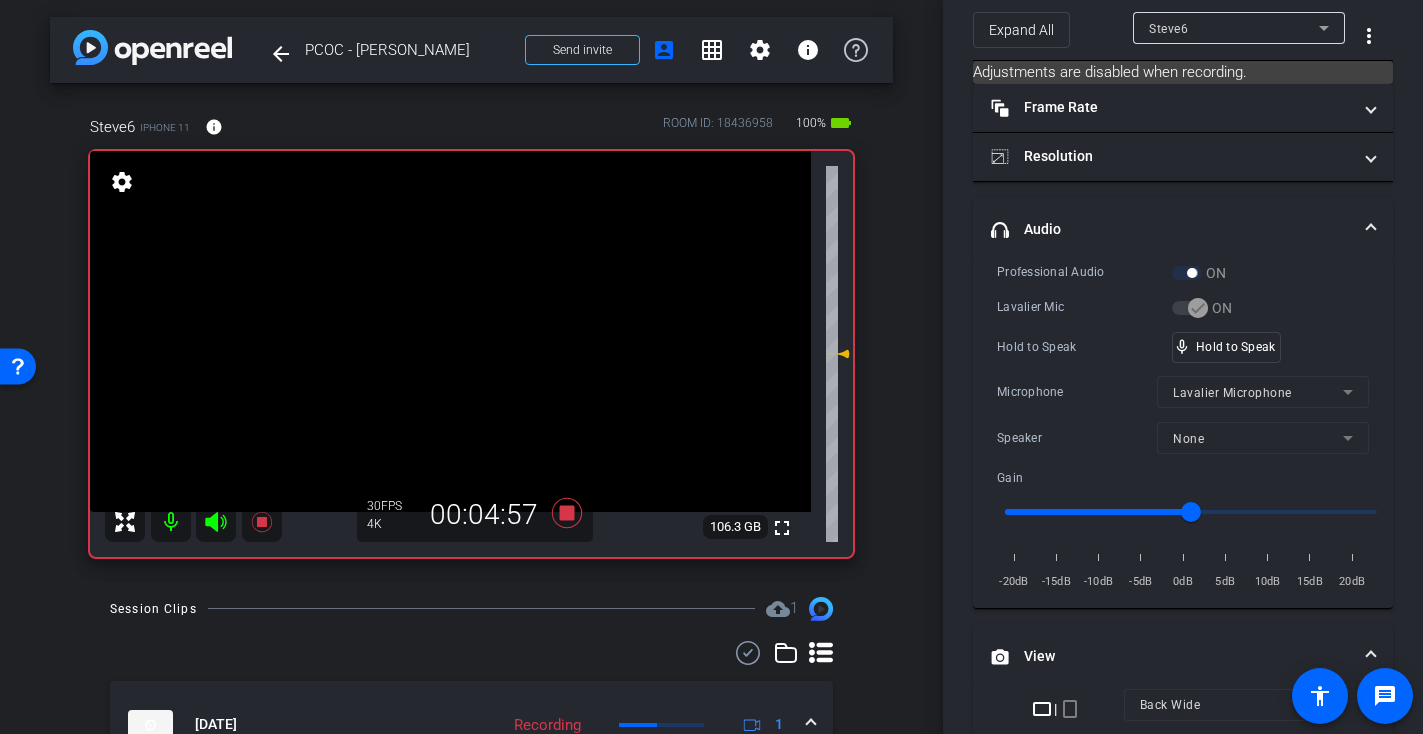 click at bounding box center [450, 331] 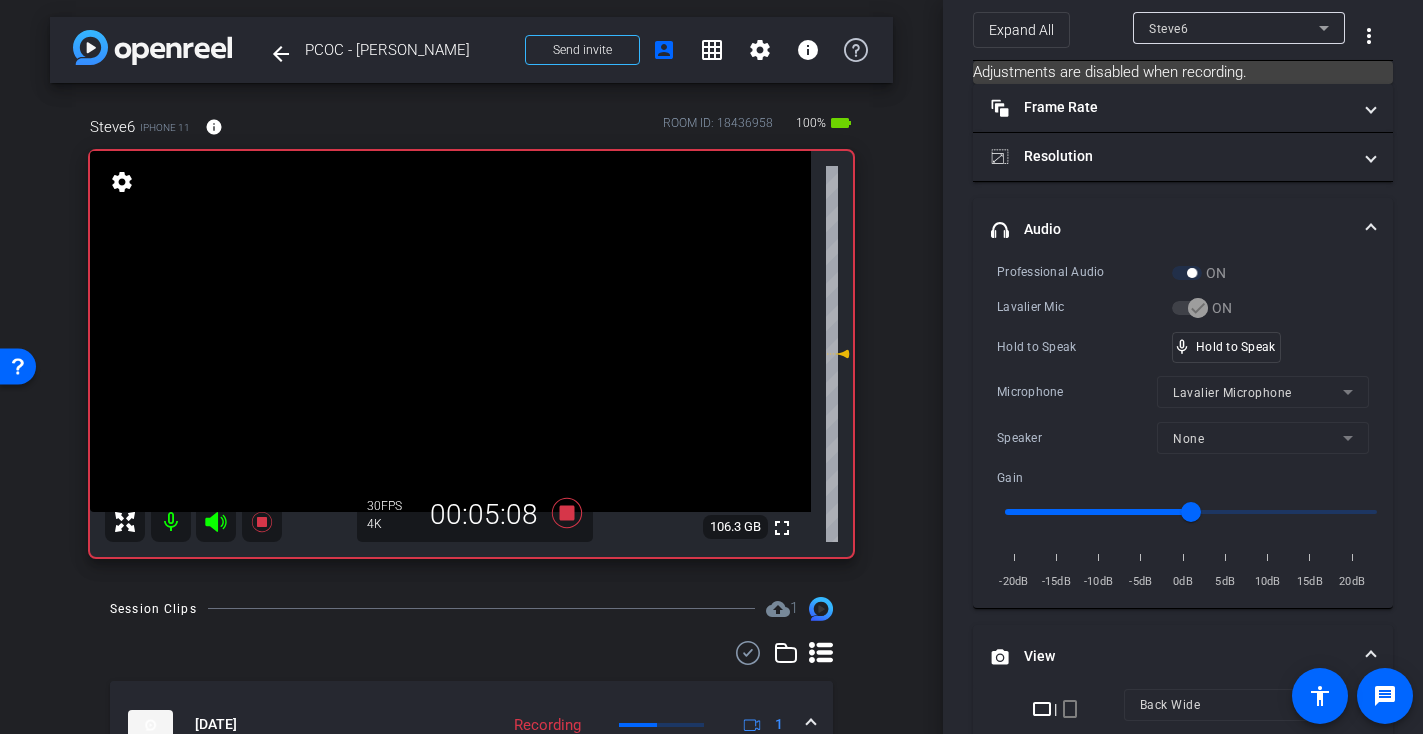 click at bounding box center [450, 331] 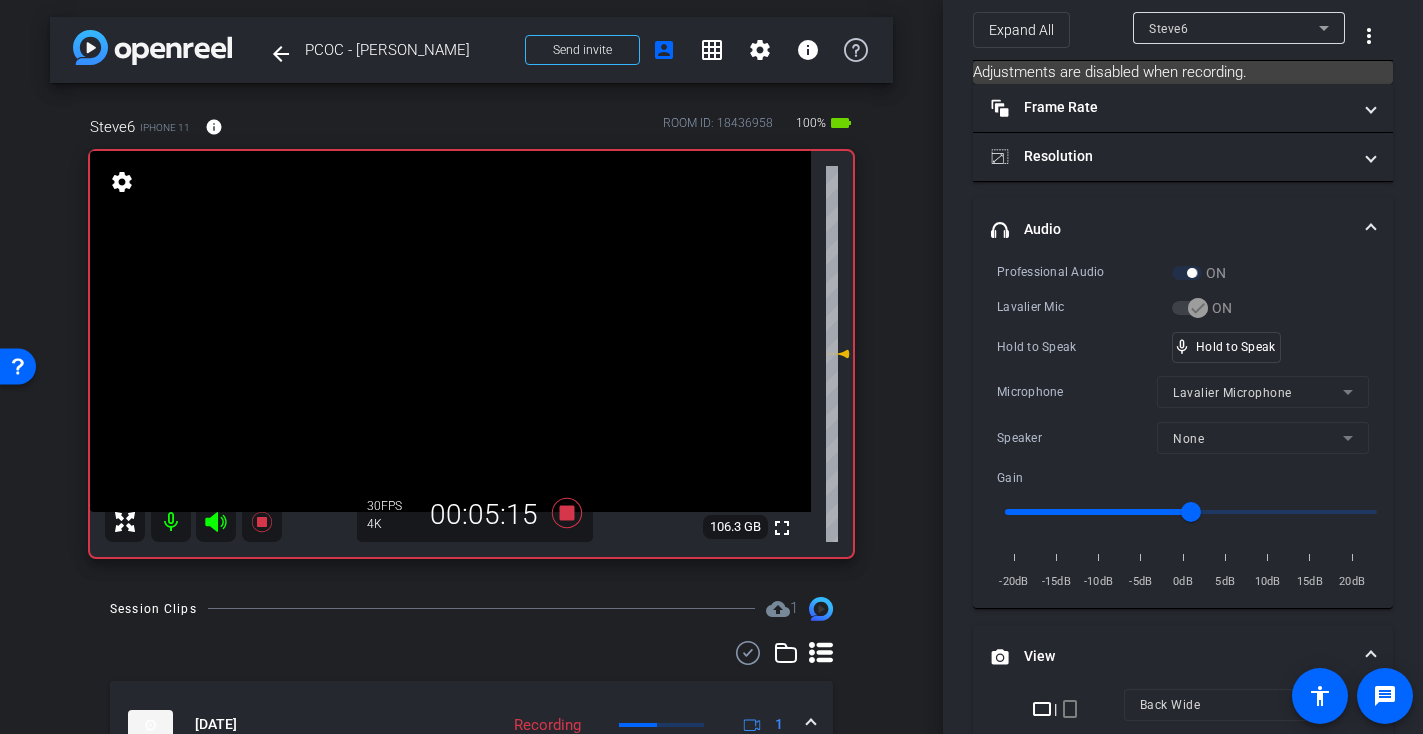 click at bounding box center (450, 331) 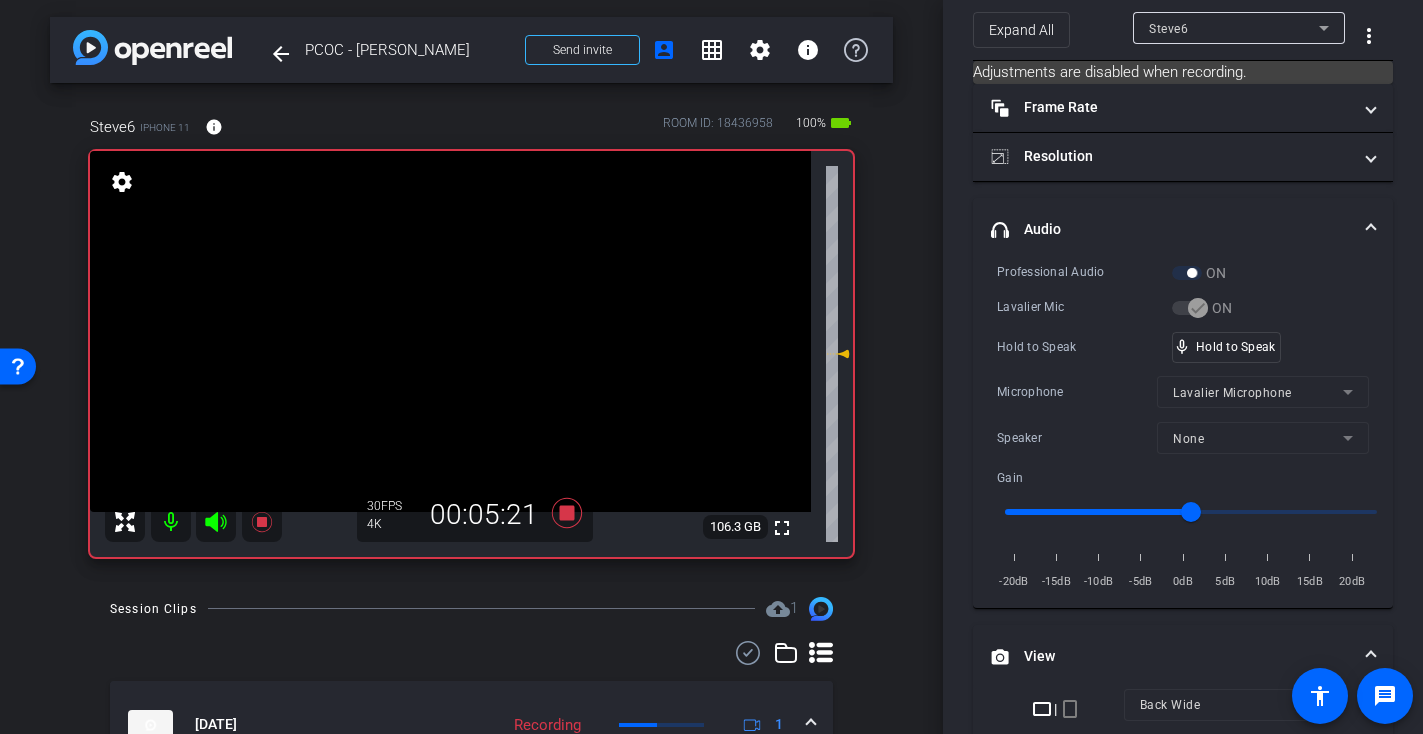 click at bounding box center [450, 331] 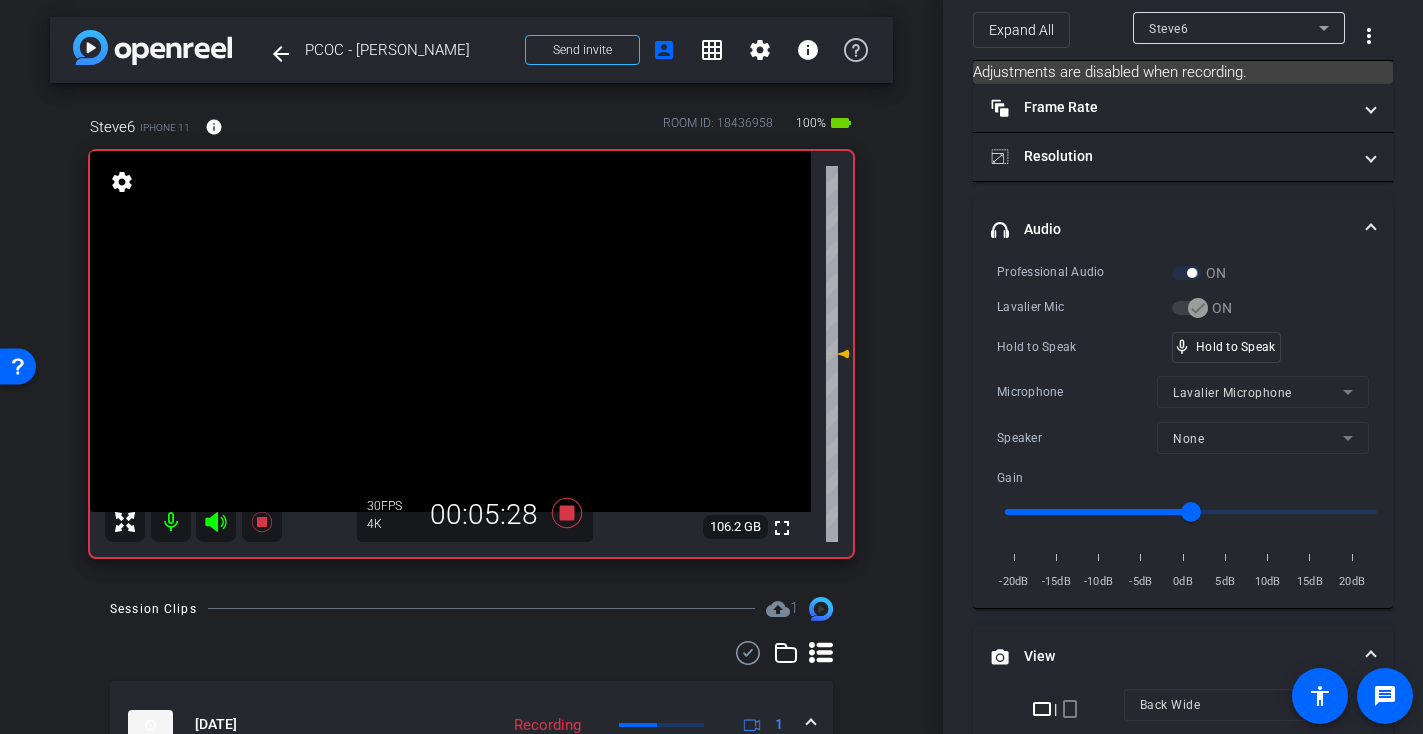 click at bounding box center [450, 331] 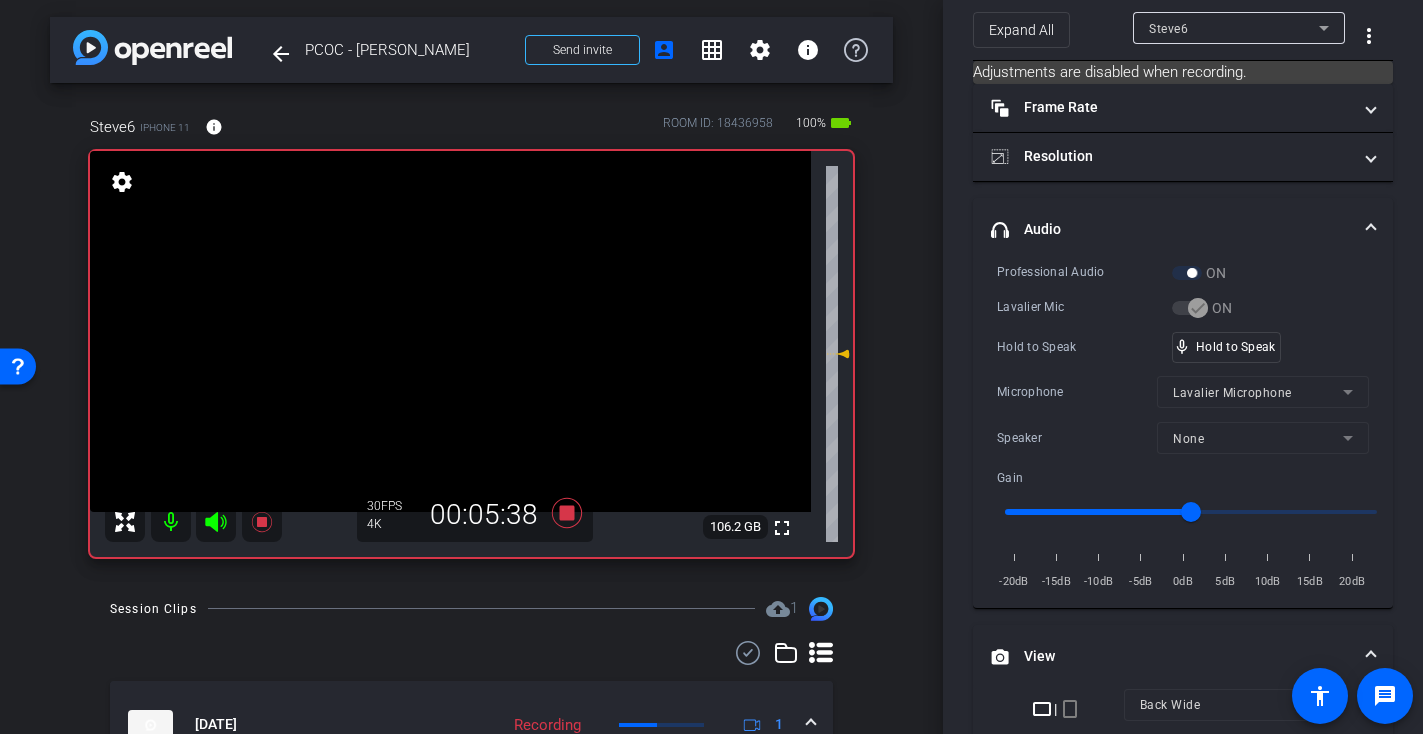 click at bounding box center (450, 331) 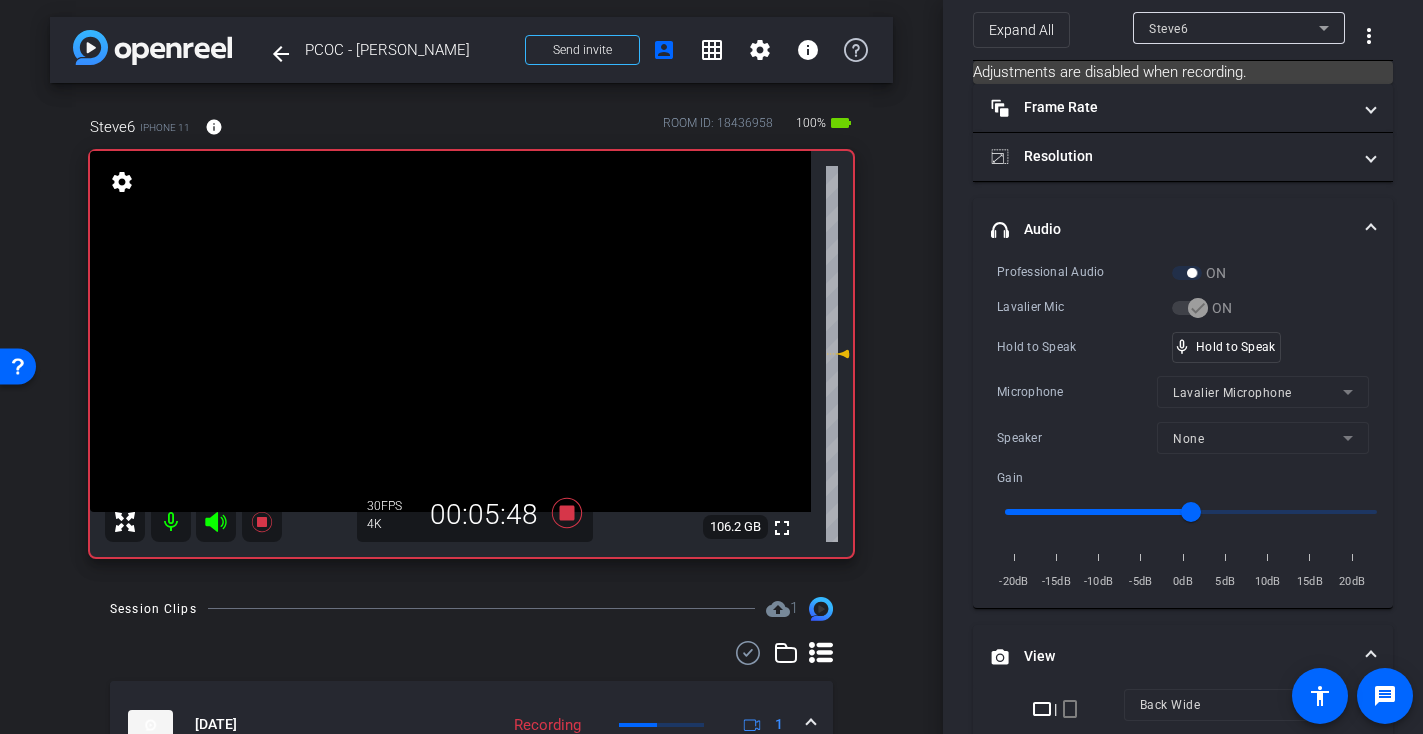 click at bounding box center (450, 331) 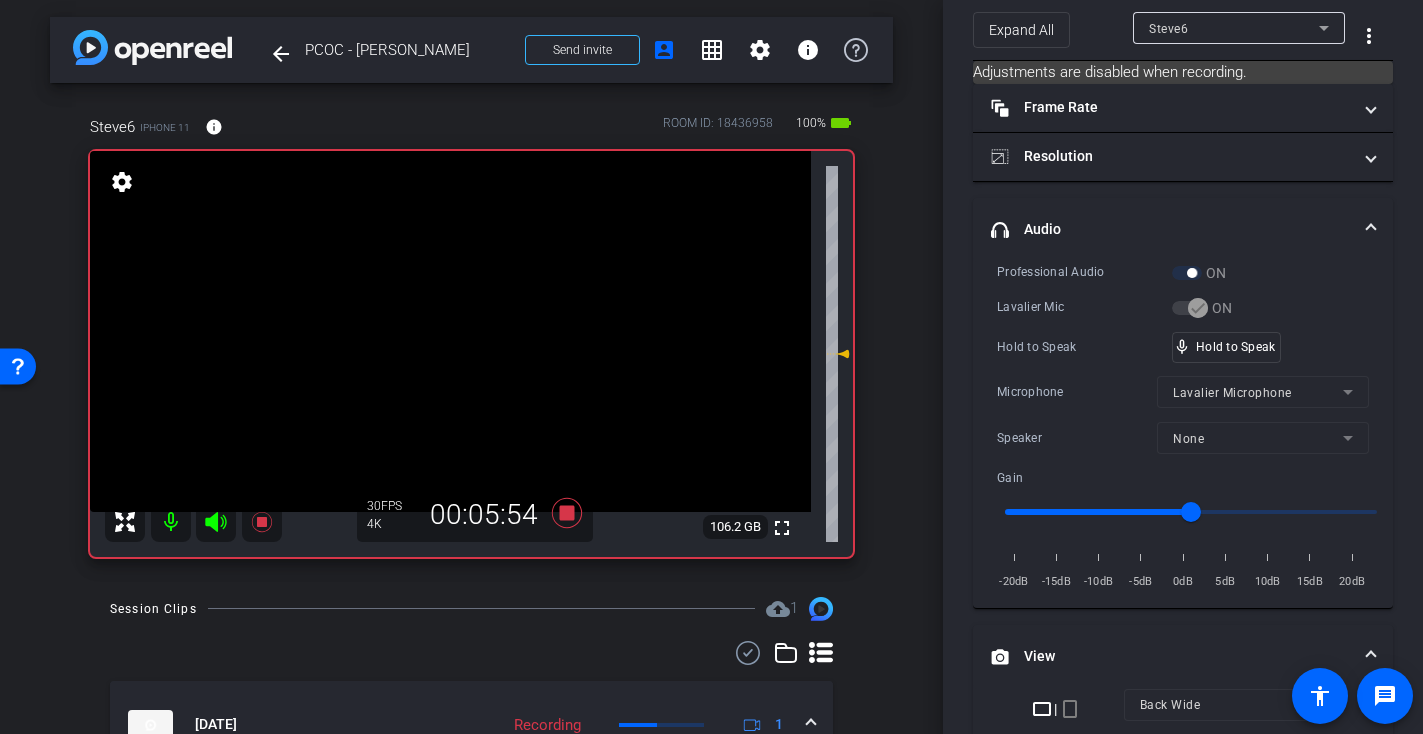 click at bounding box center (450, 331) 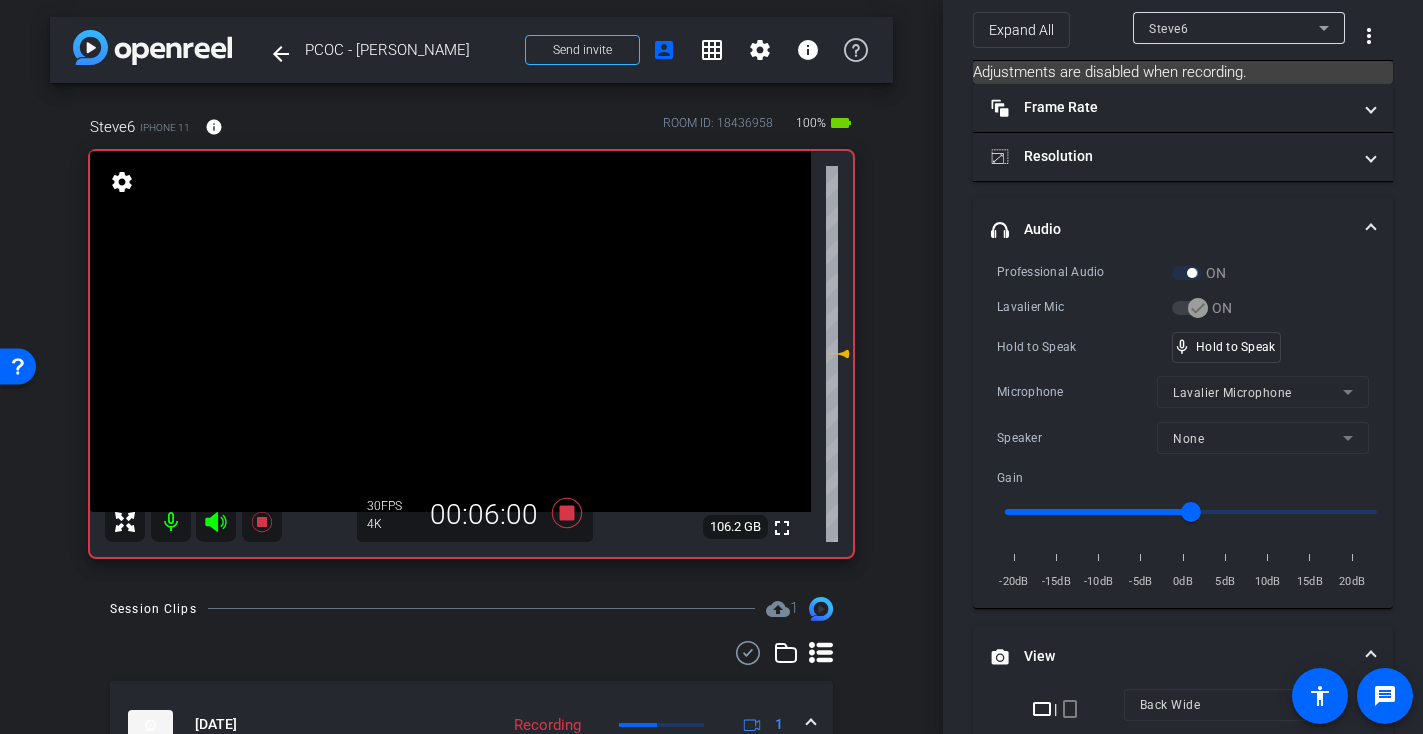 click at bounding box center (450, 331) 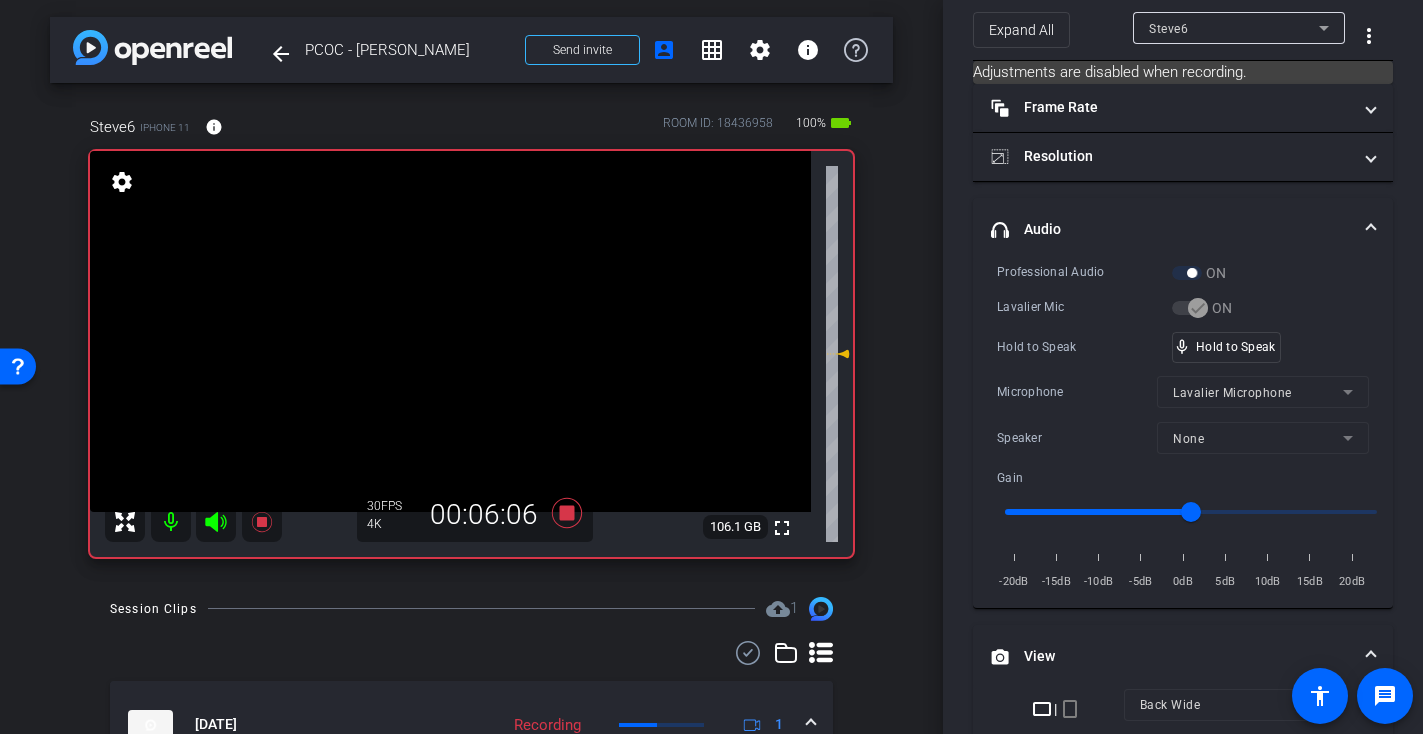 click at bounding box center (450, 331) 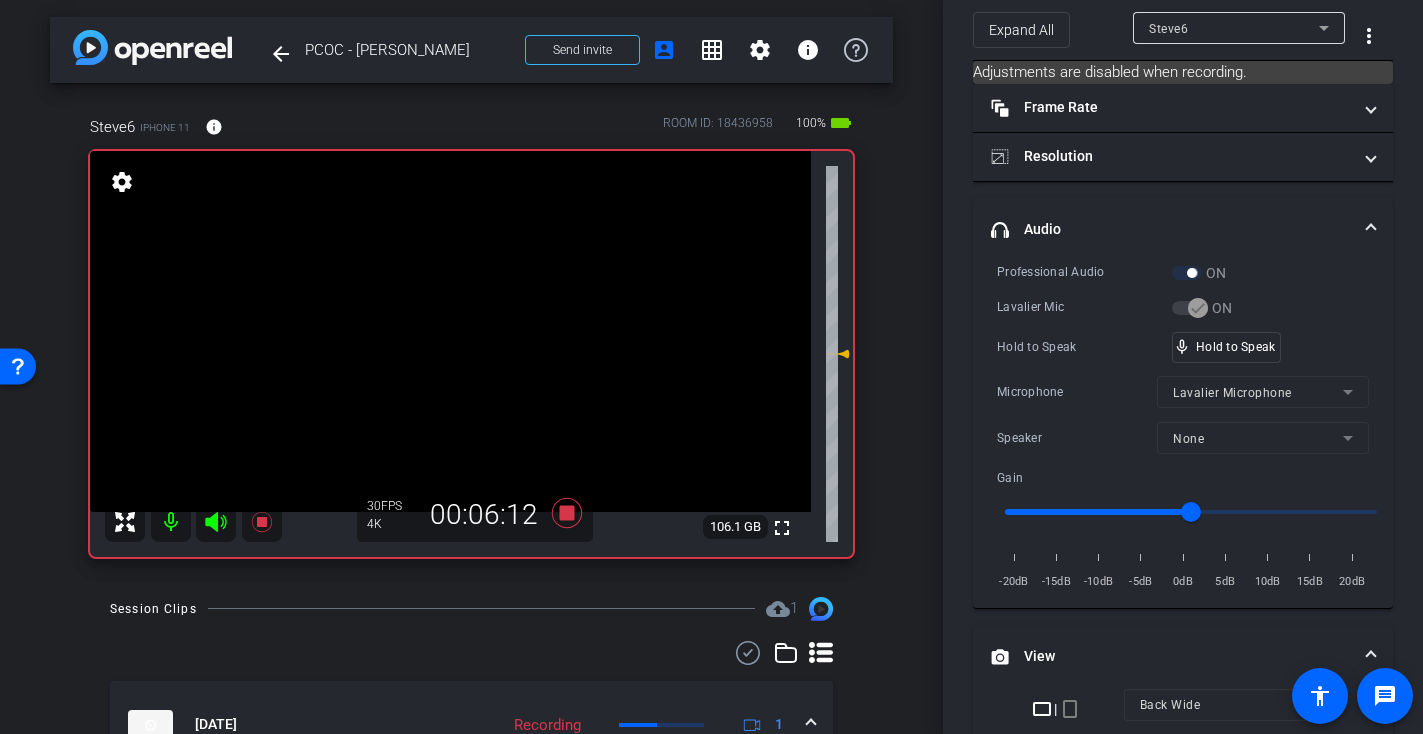click at bounding box center (450, 331) 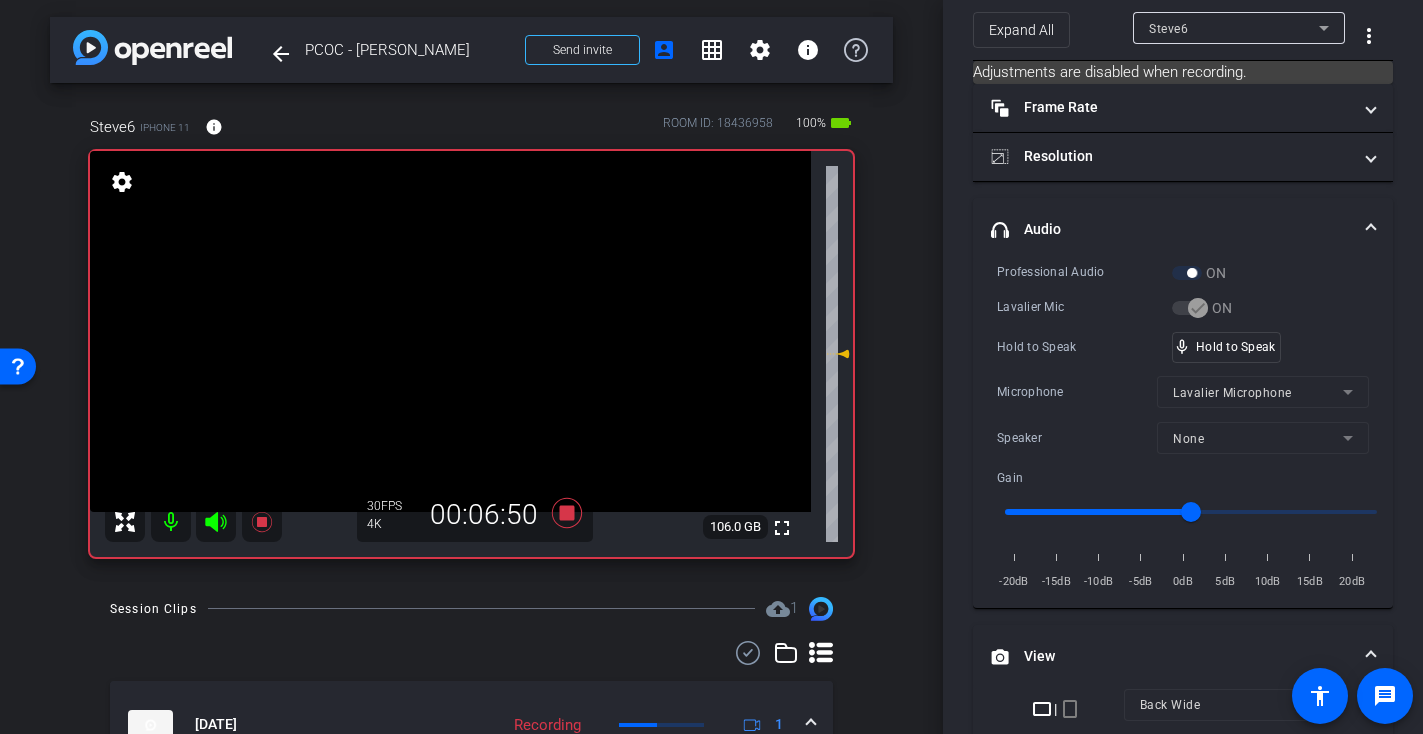click at bounding box center [450, 331] 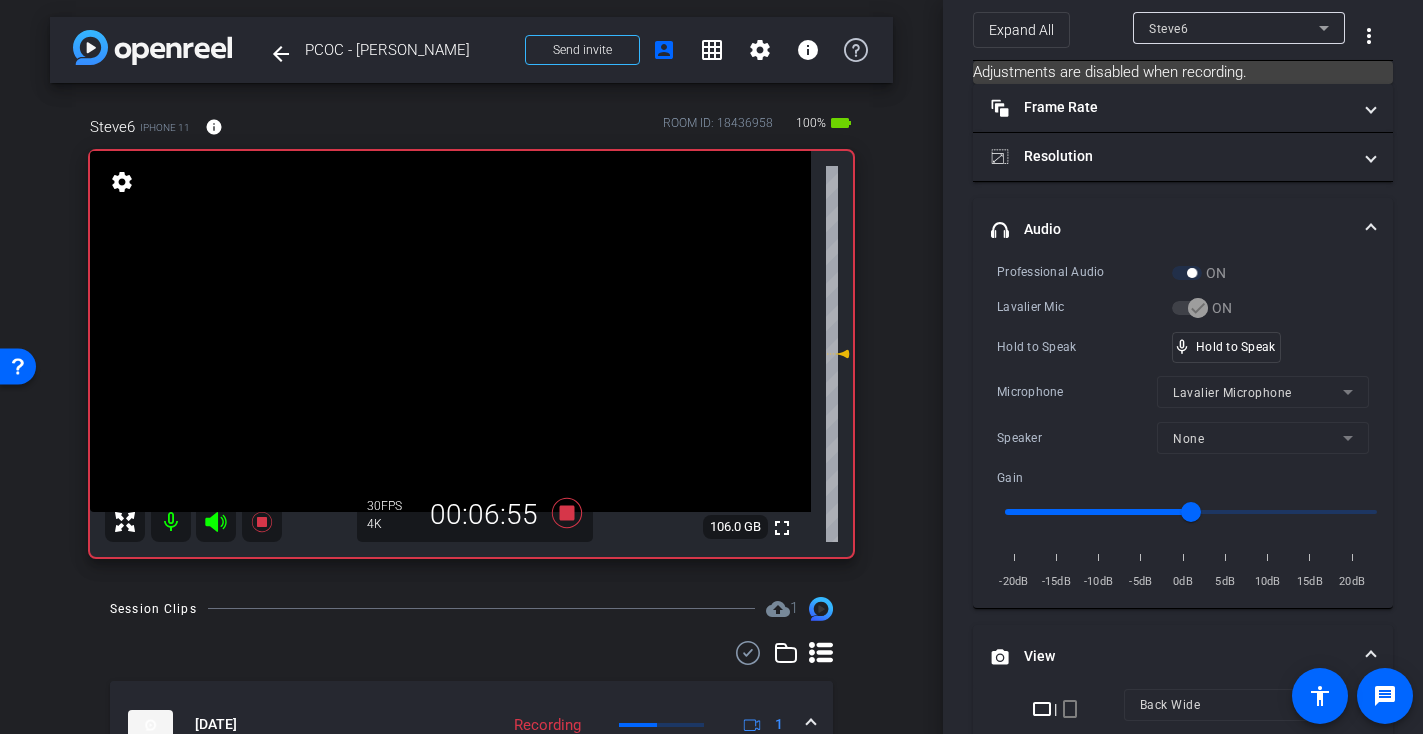 click at bounding box center [450, 331] 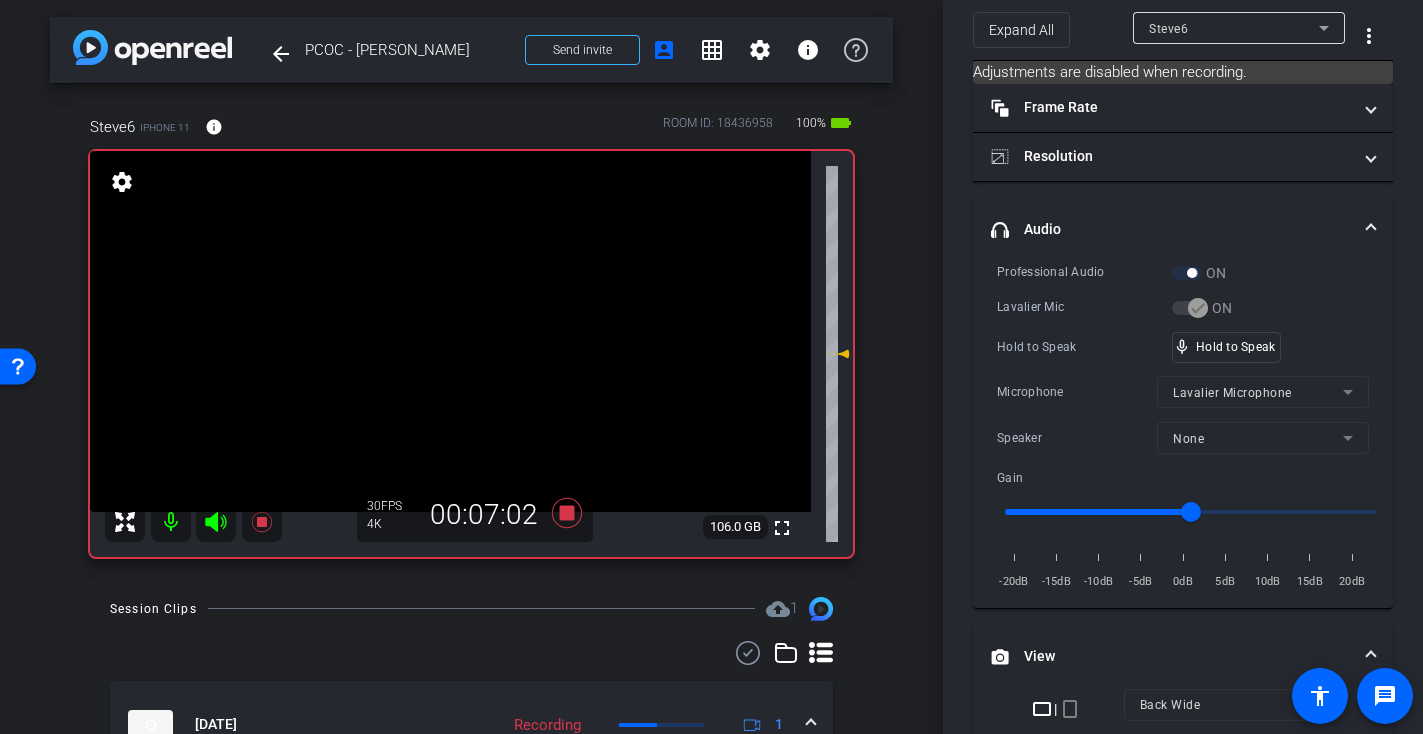 click at bounding box center (450, 331) 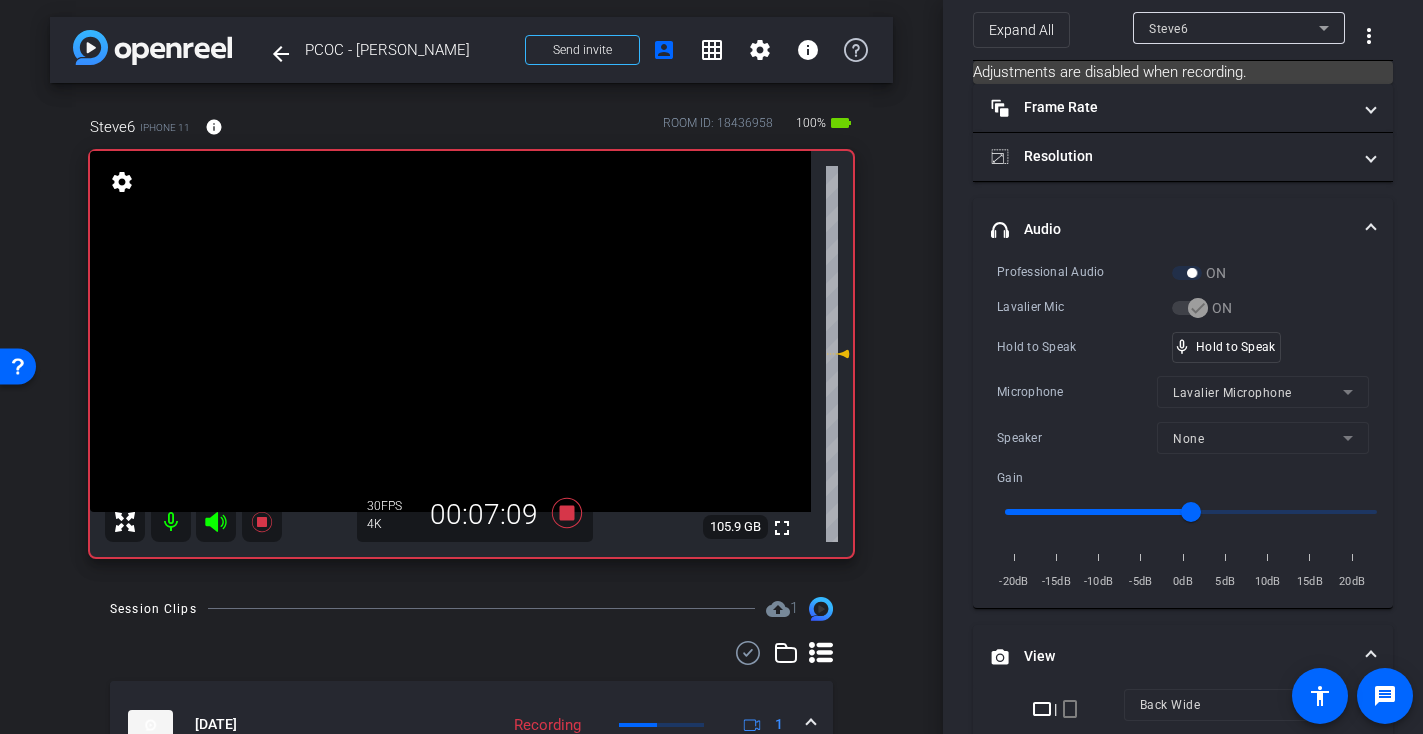 click at bounding box center (450, 331) 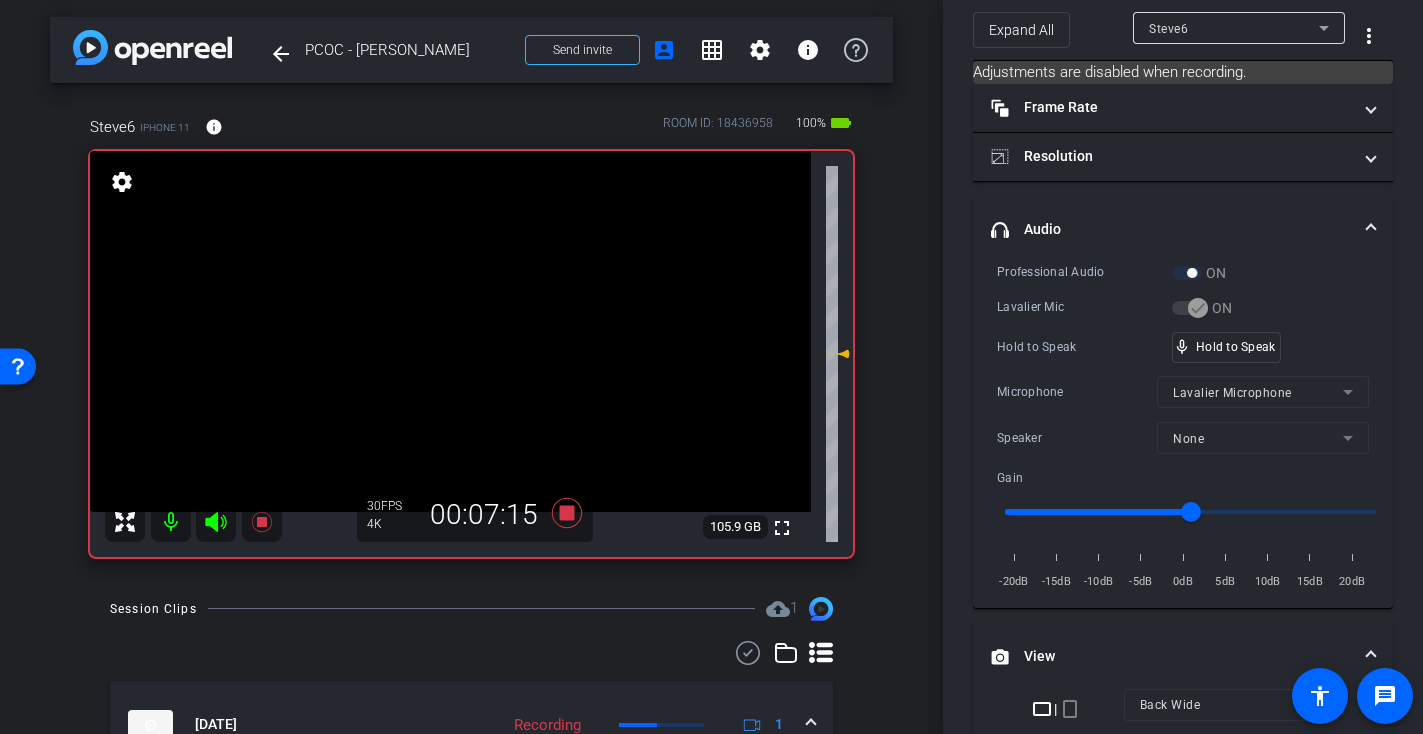 click at bounding box center [450, 331] 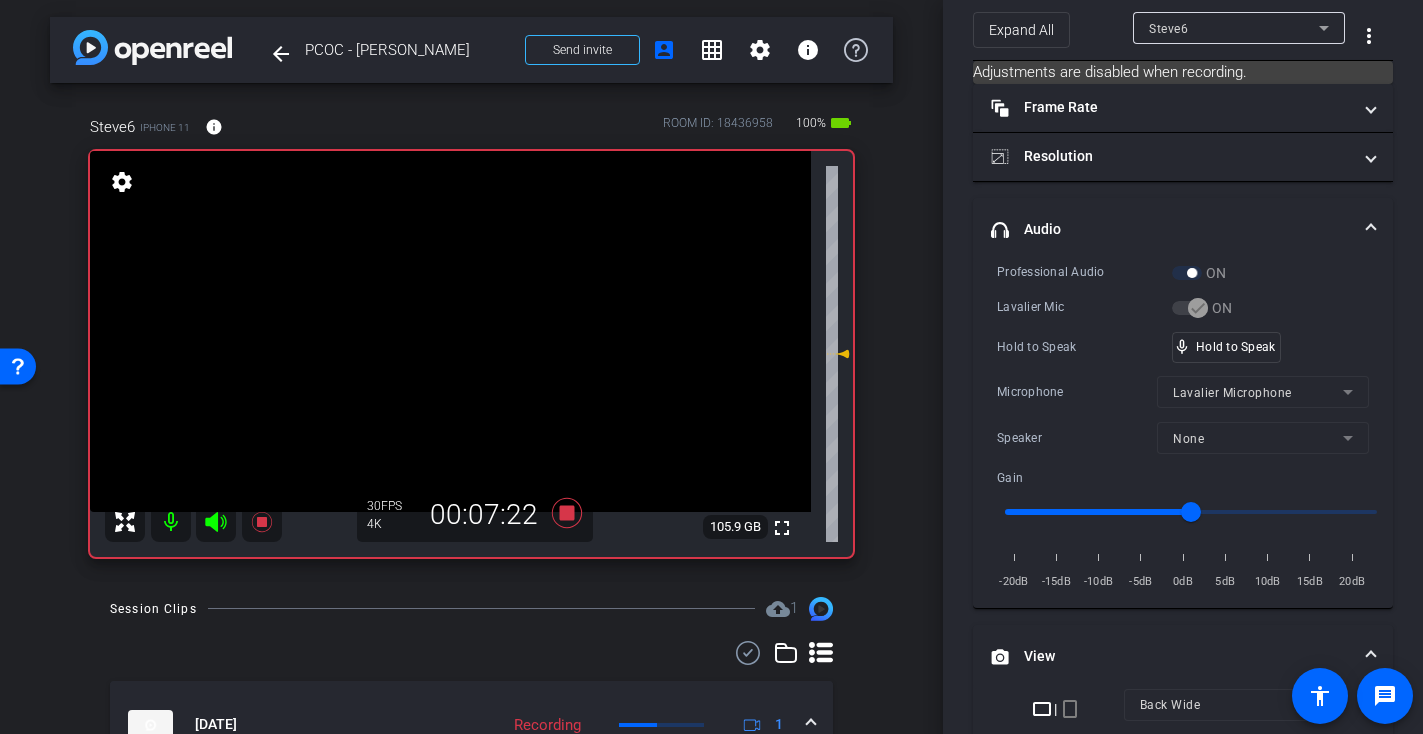click at bounding box center (450, 331) 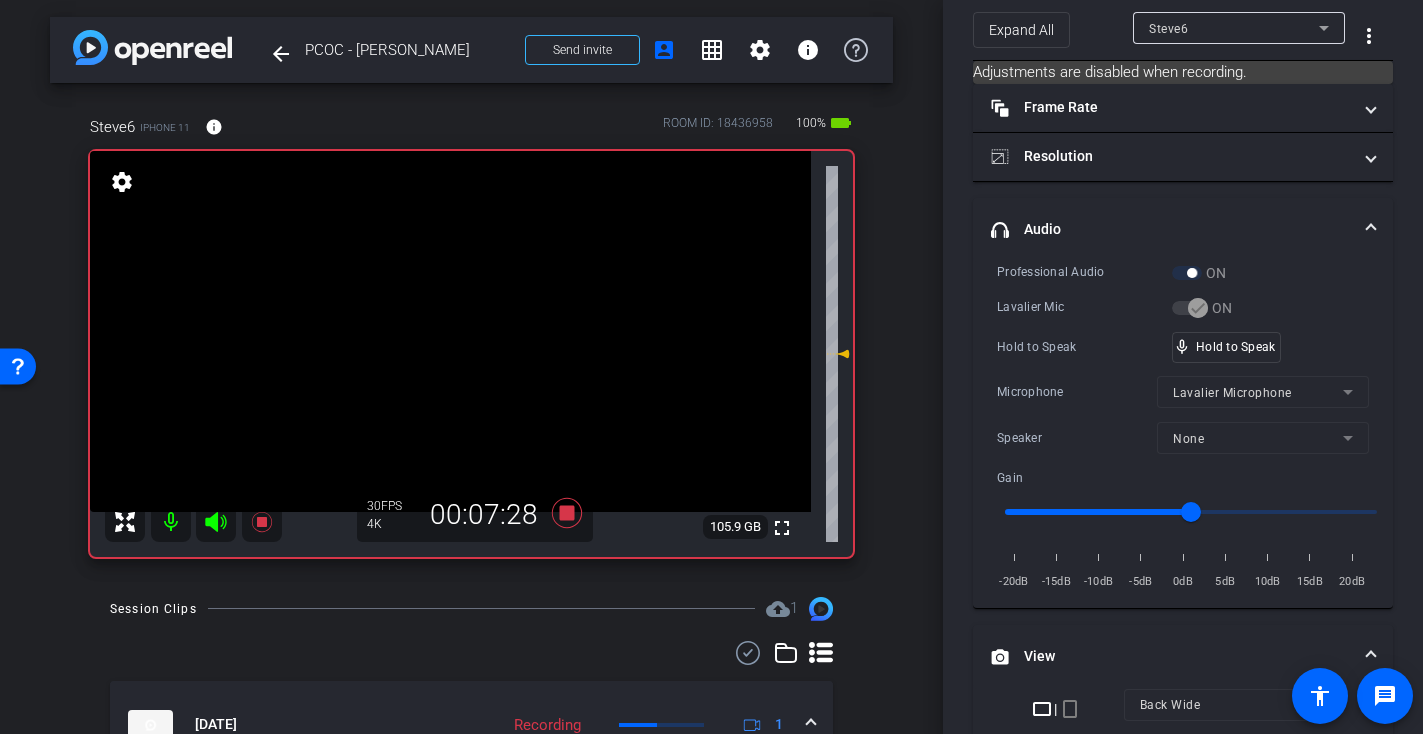 click at bounding box center [450, 331] 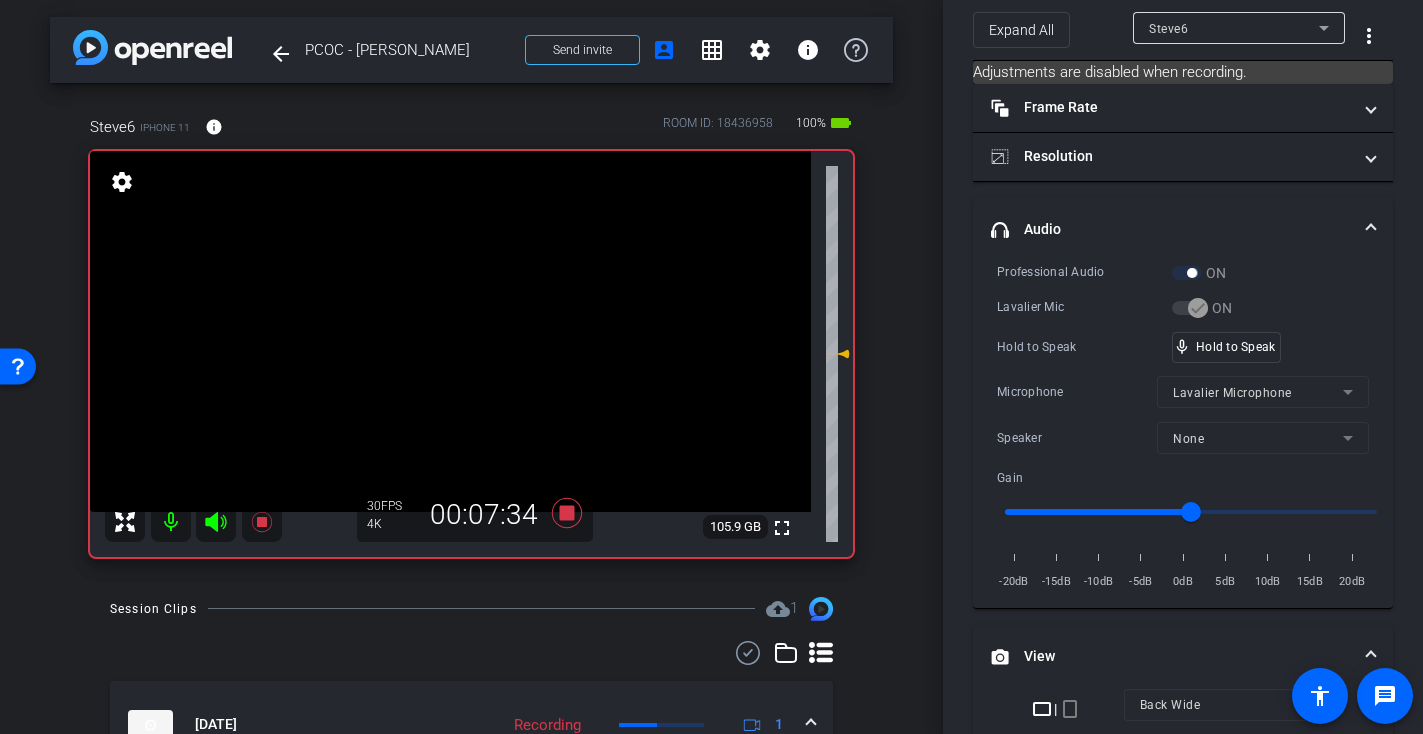 click at bounding box center (450, 331) 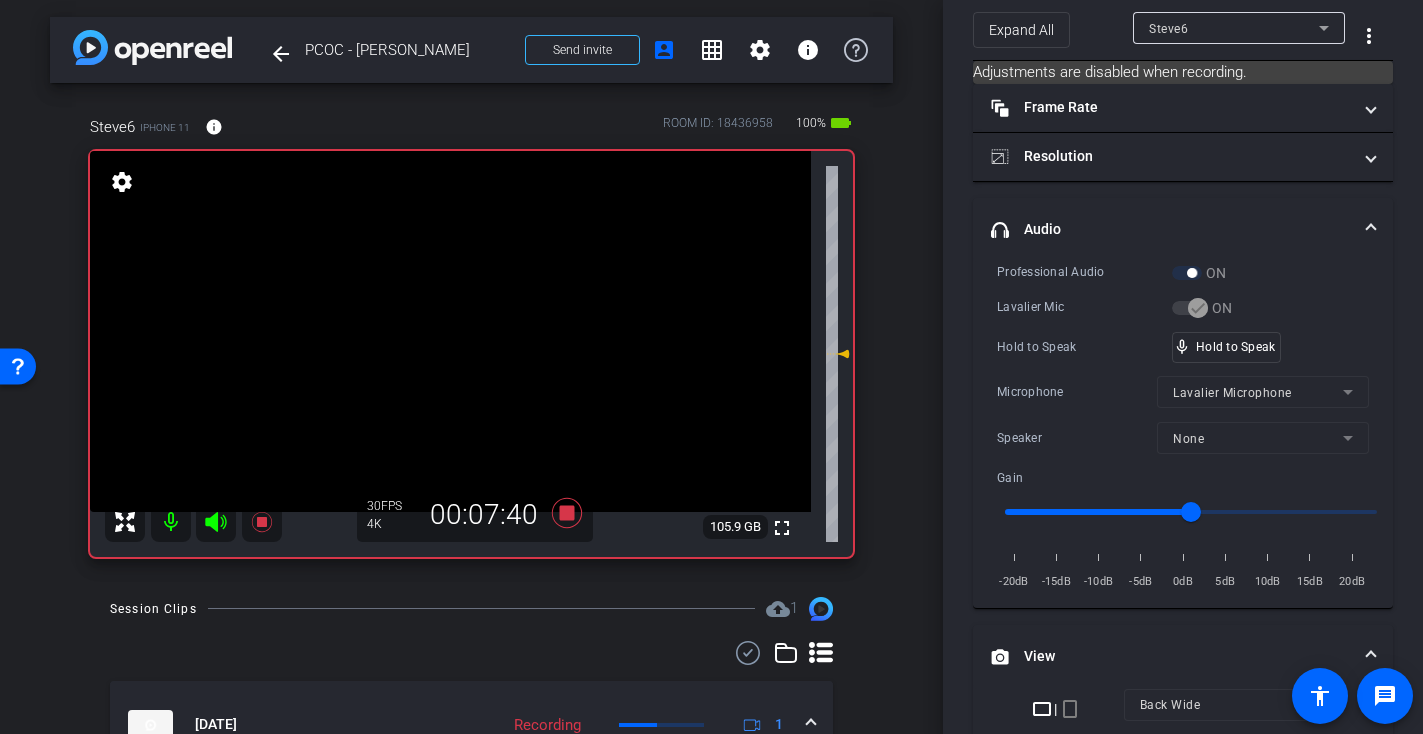 click at bounding box center [450, 331] 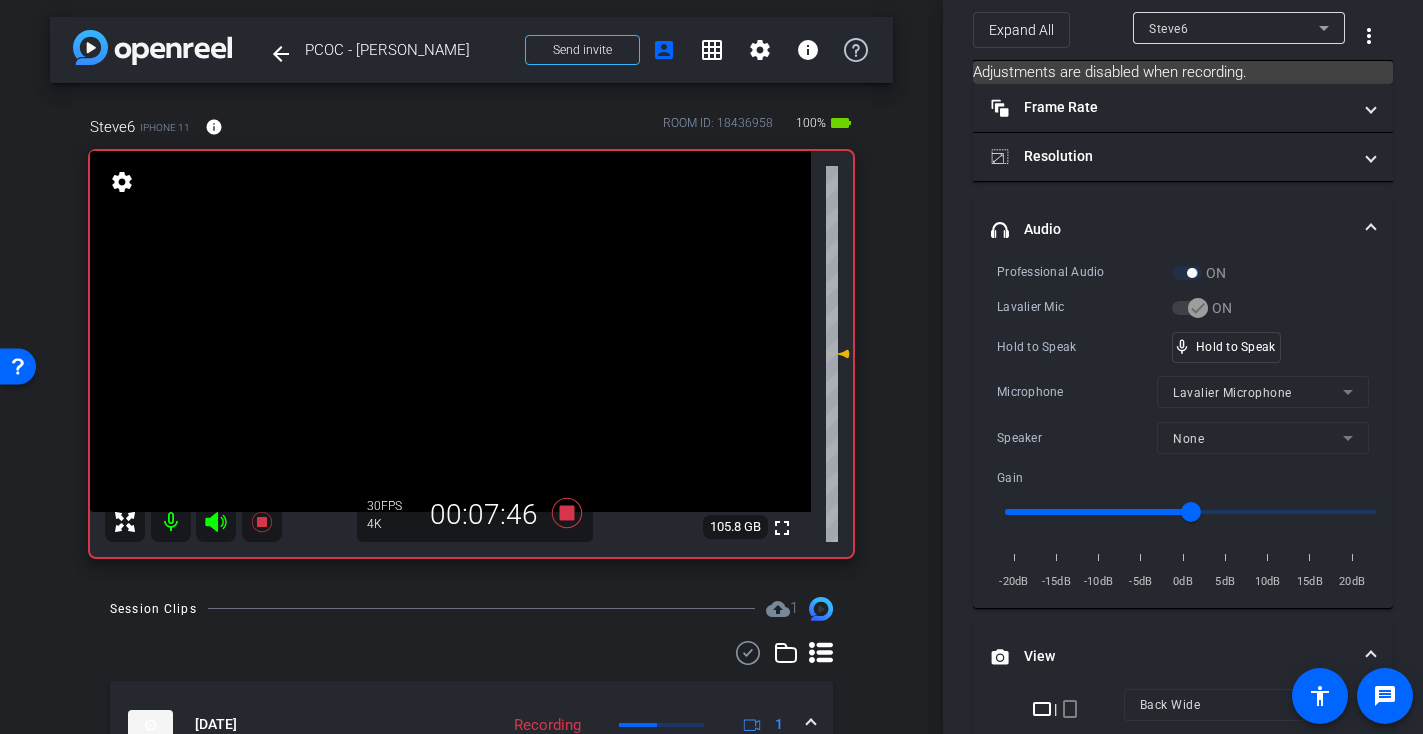 click at bounding box center [450, 331] 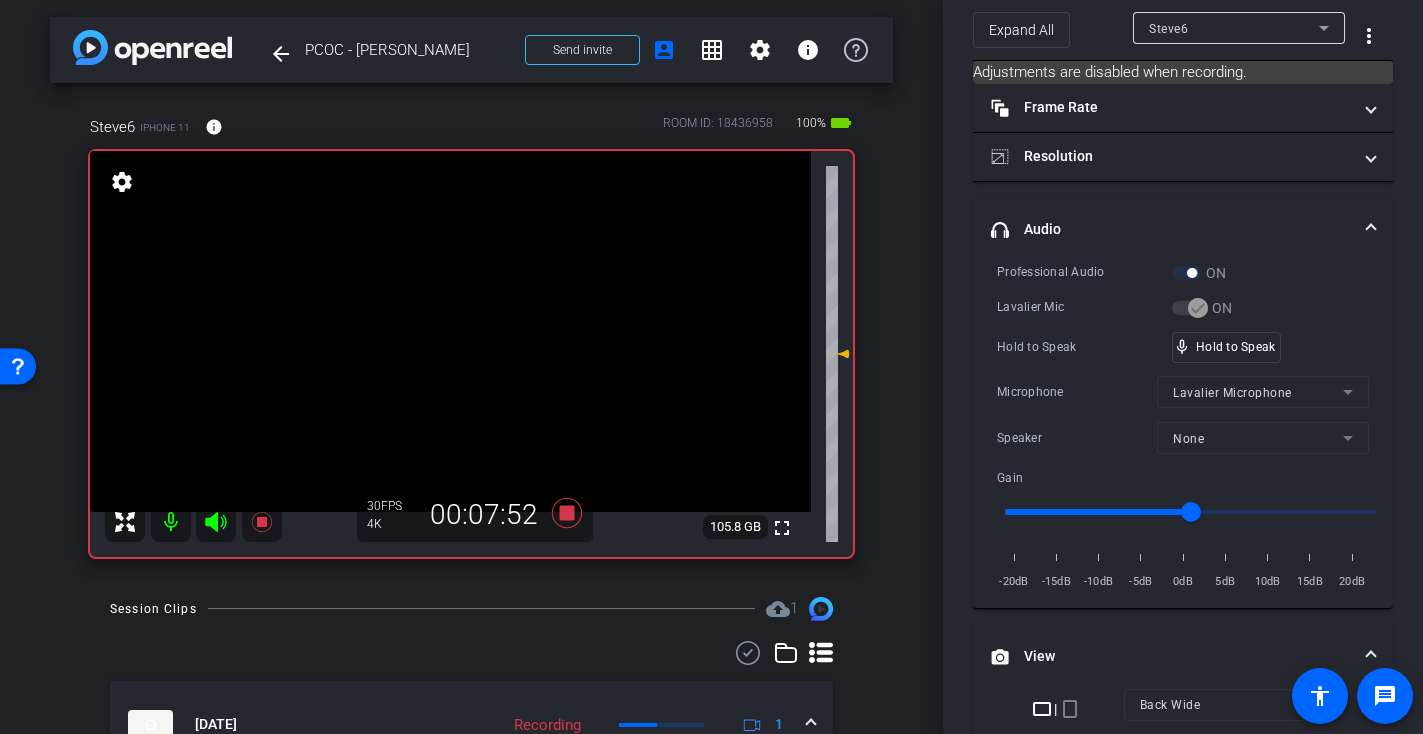 click at bounding box center (450, 331) 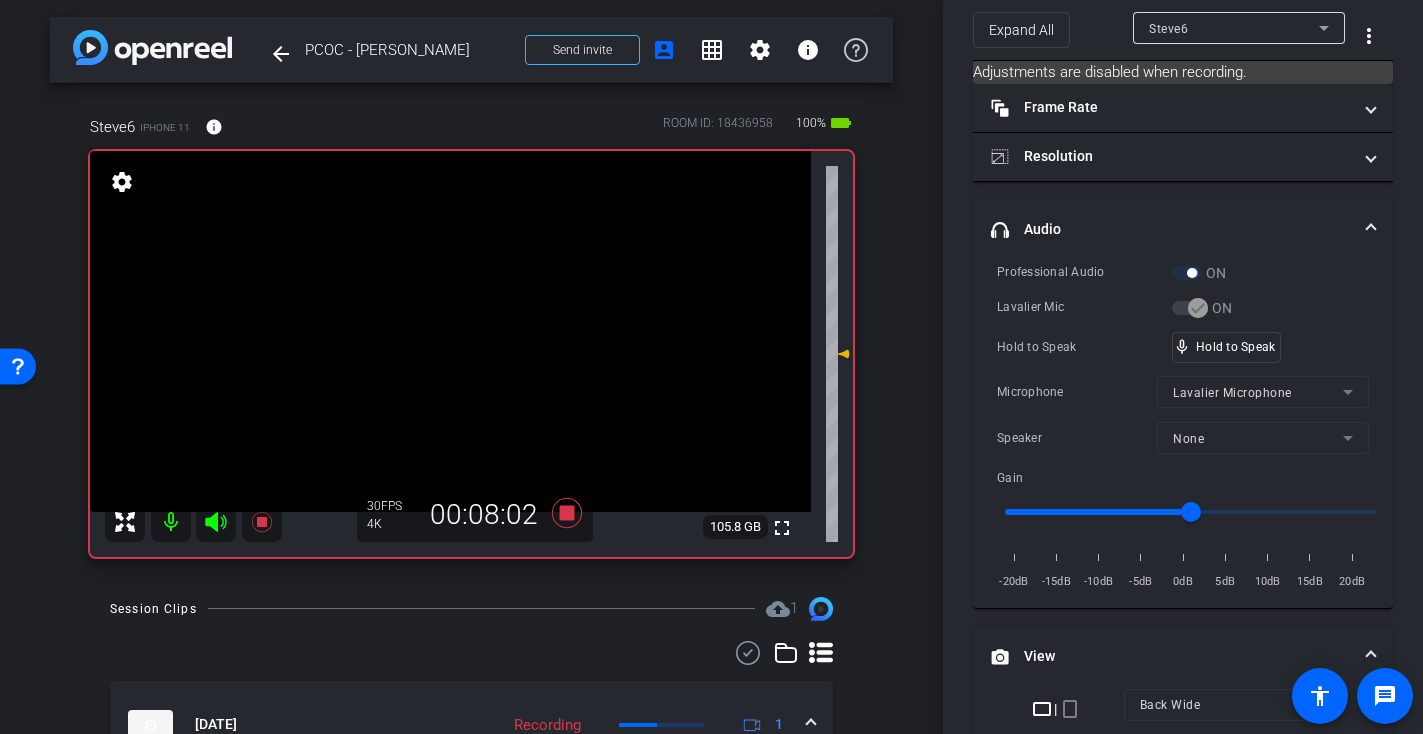 click at bounding box center (450, 331) 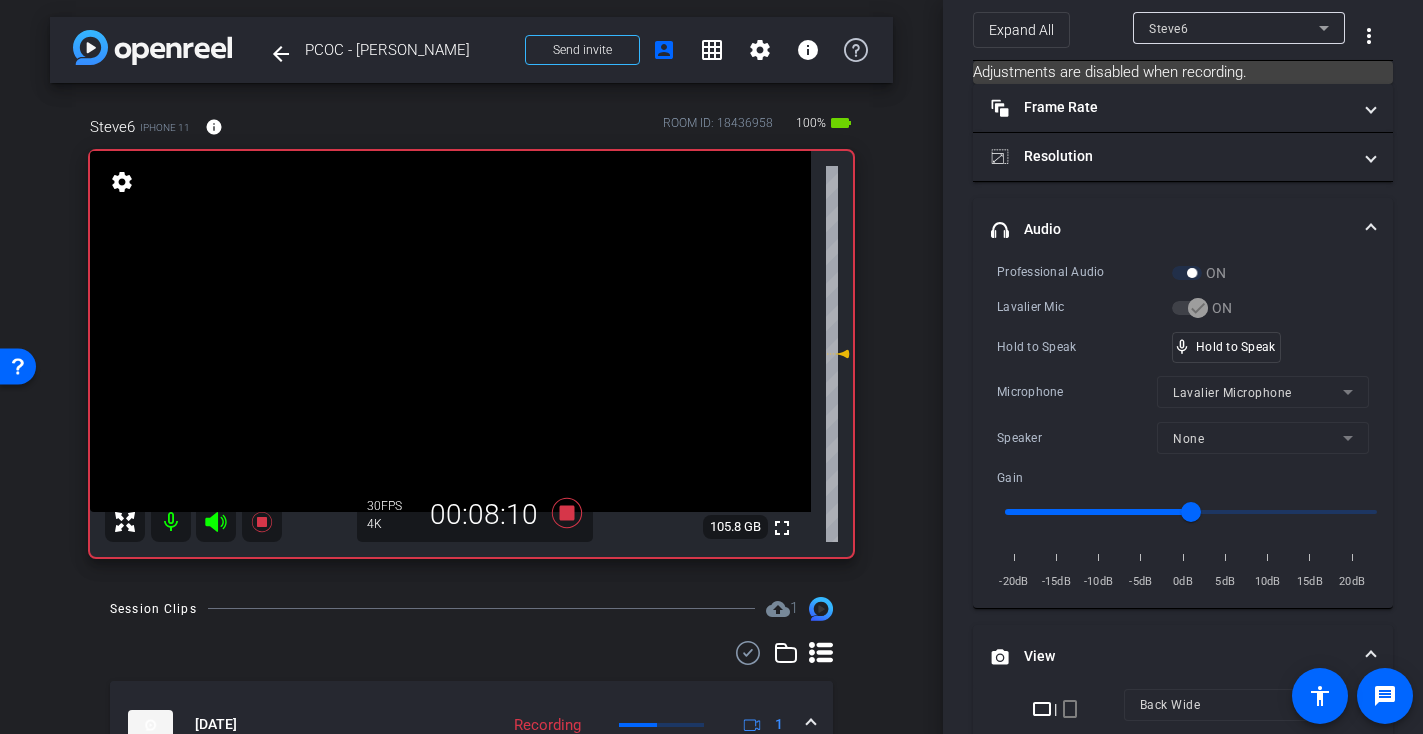 click at bounding box center (450, 331) 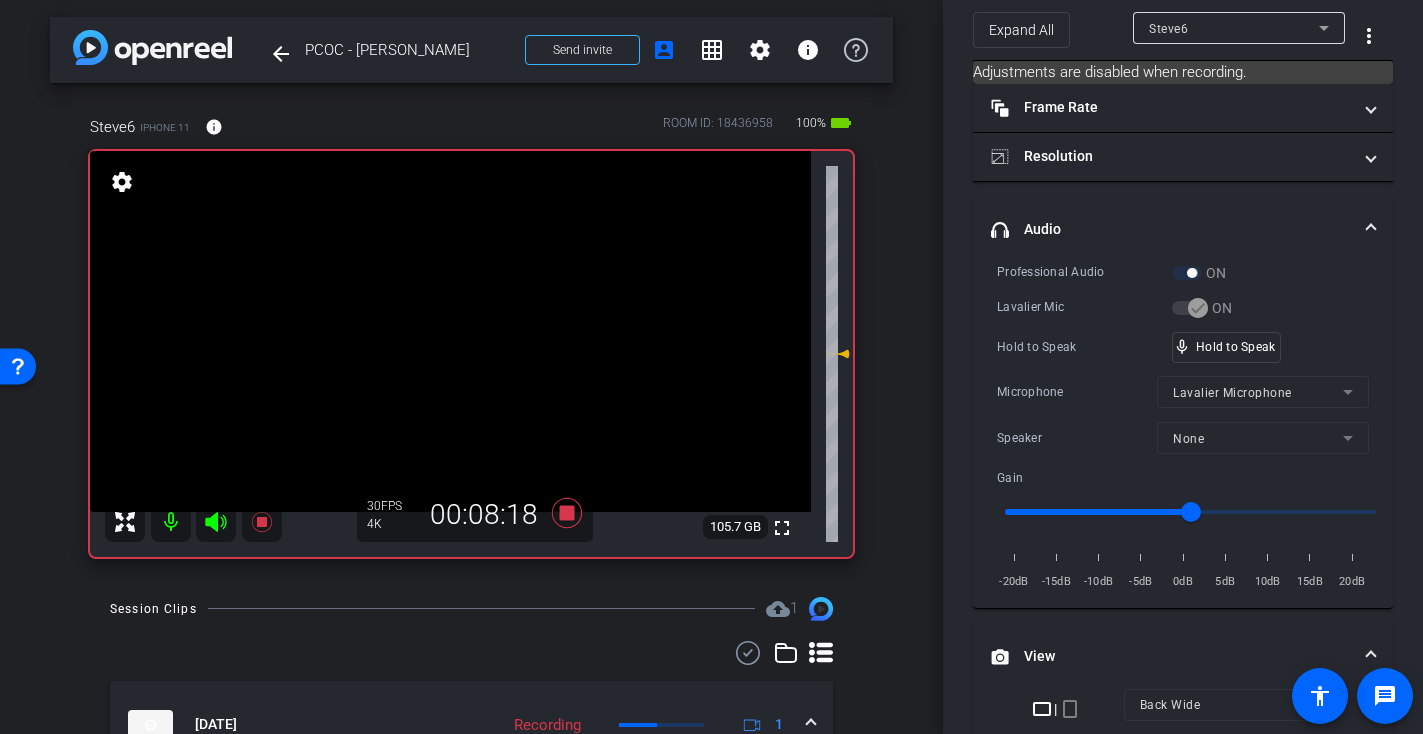 click at bounding box center (450, 331) 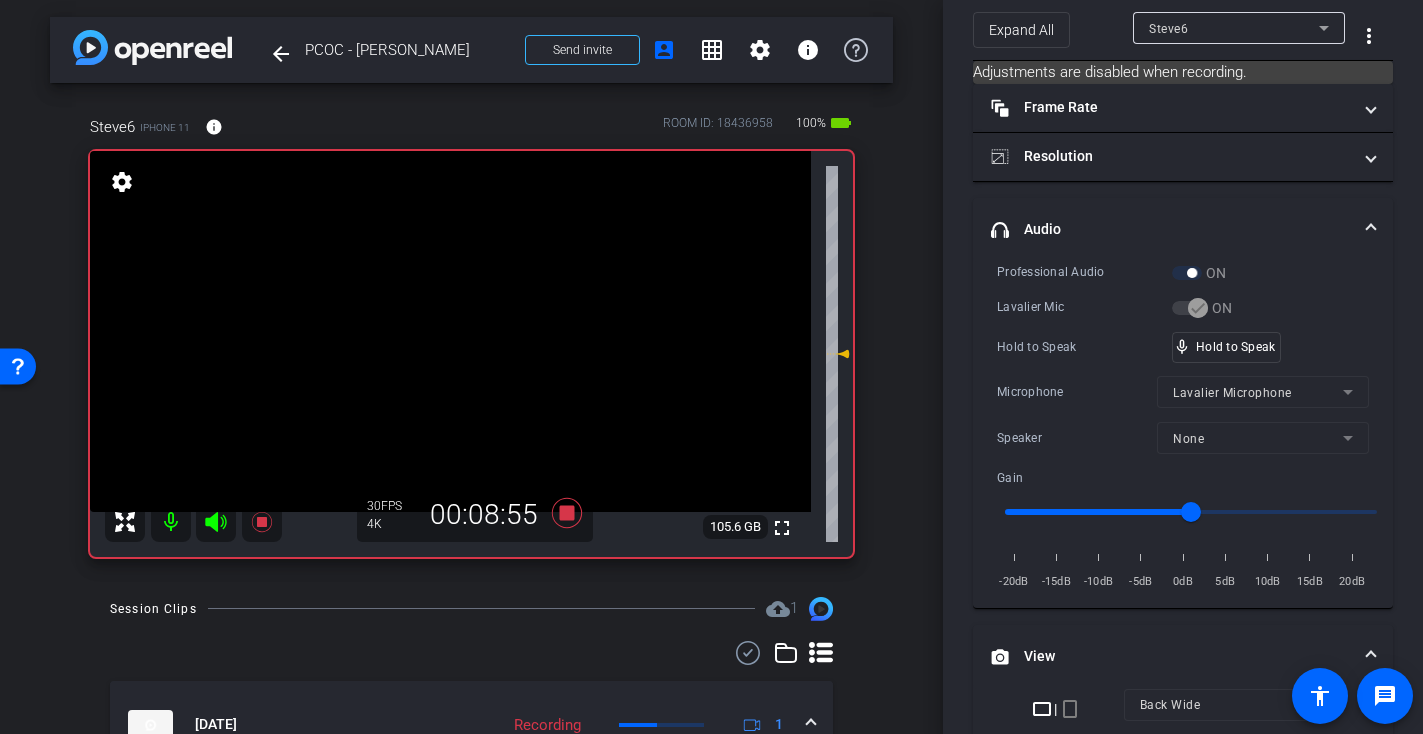 click at bounding box center [450, 331] 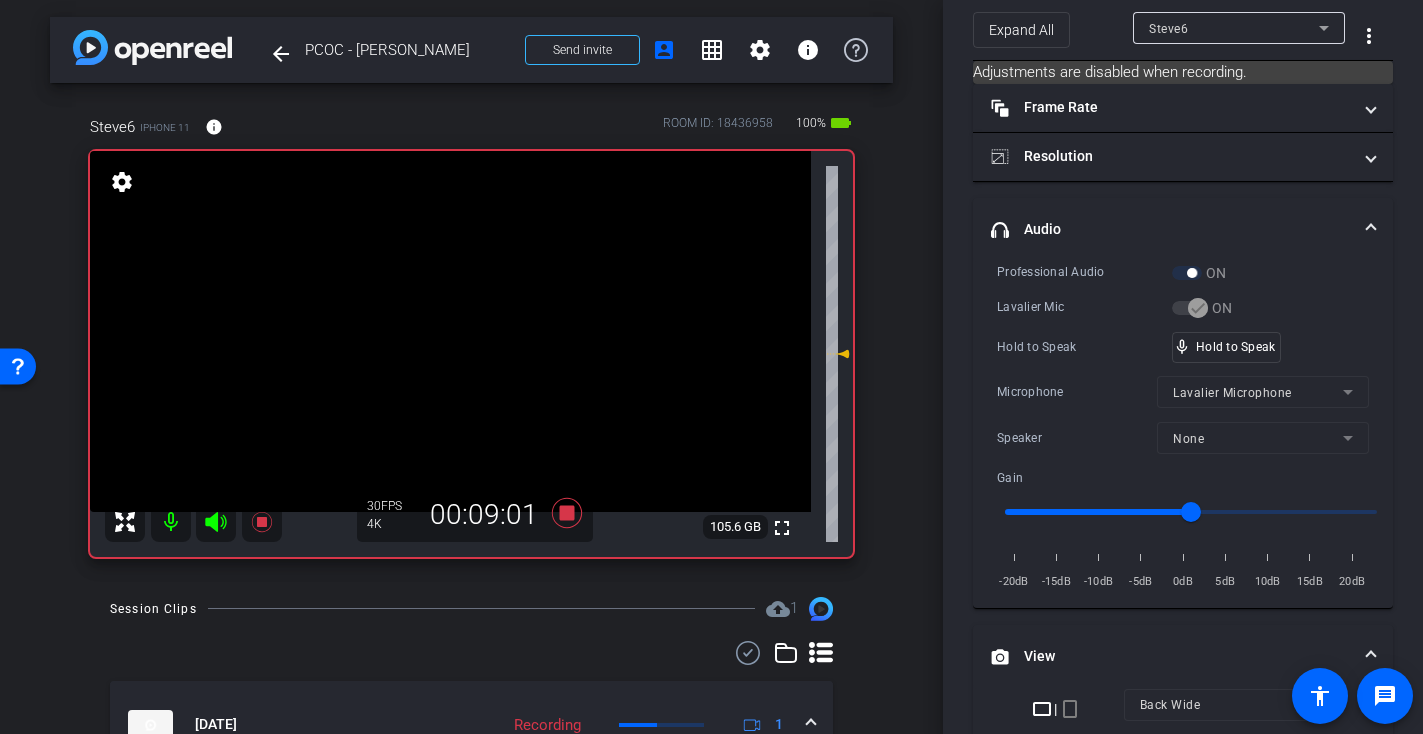 click at bounding box center (450, 331) 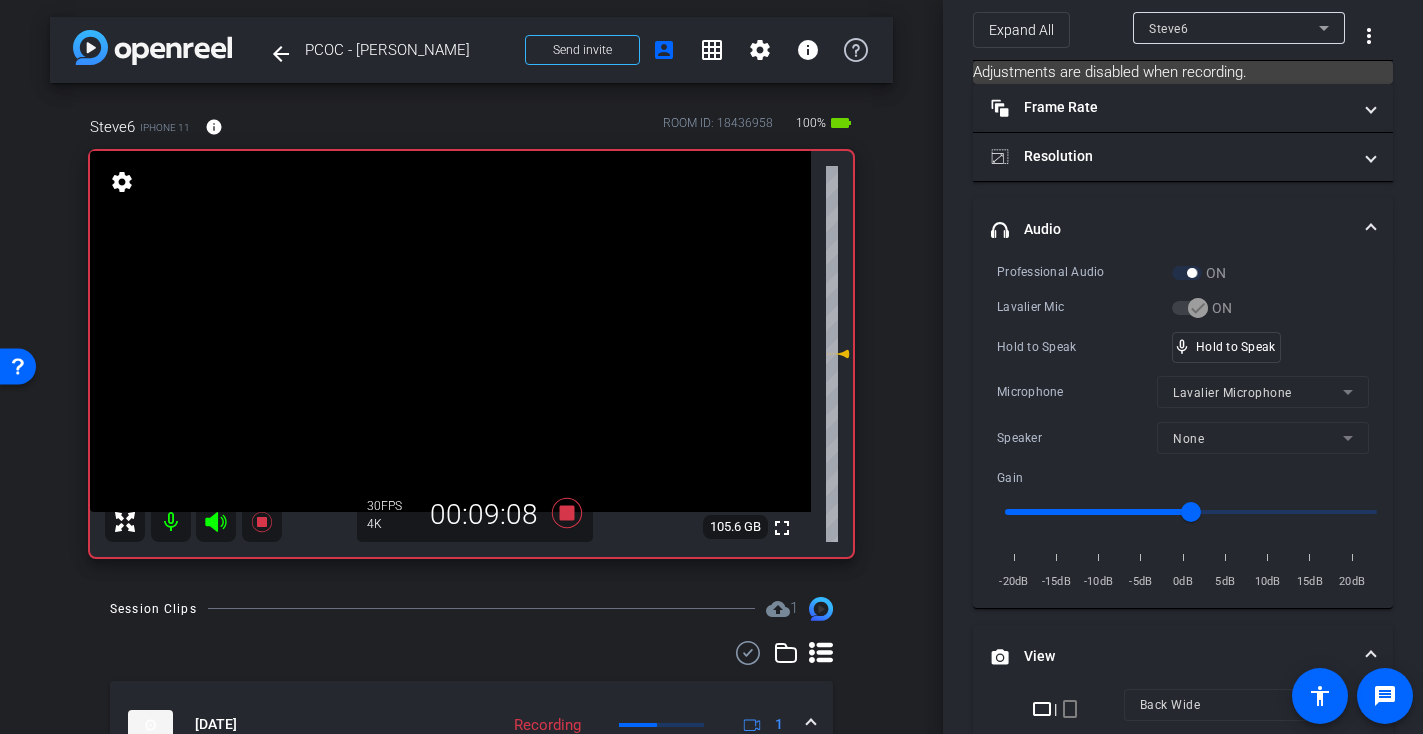 click at bounding box center [450, 331] 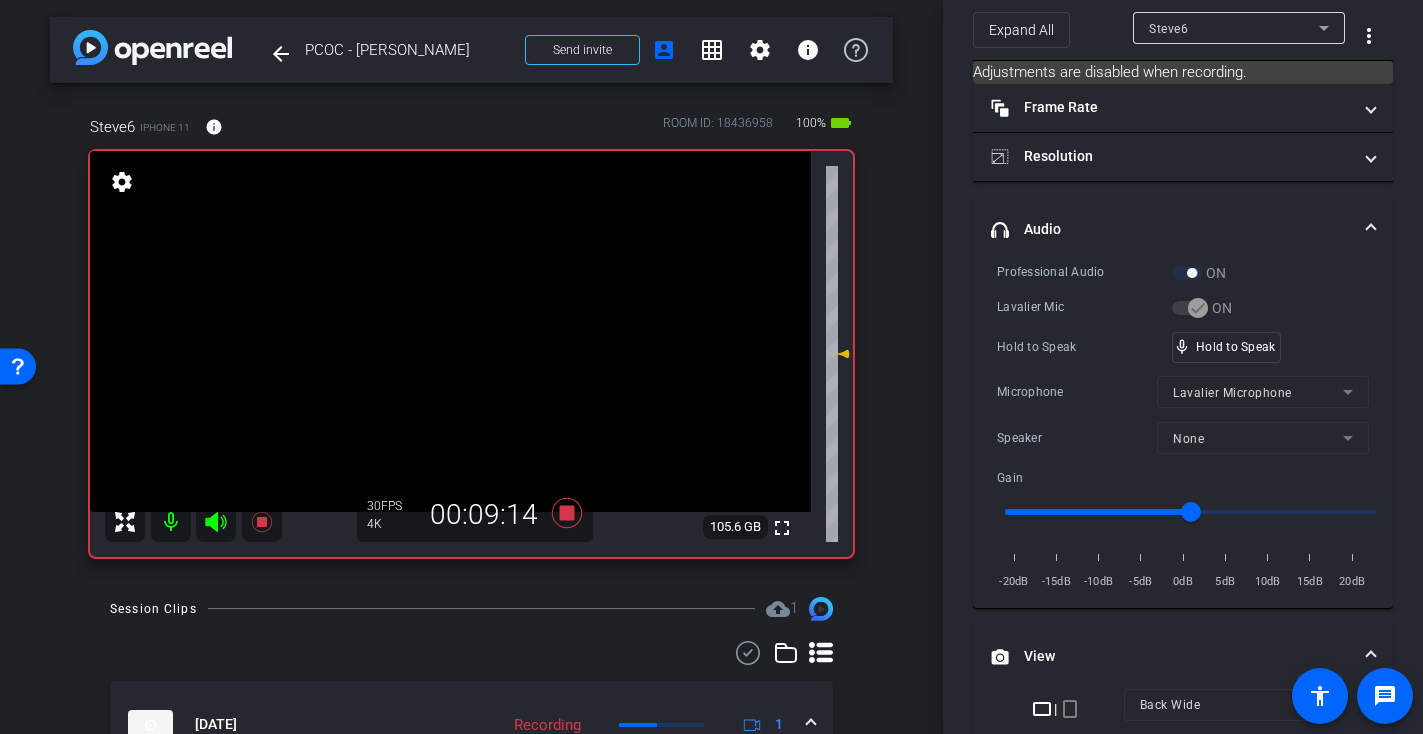 click at bounding box center (450, 331) 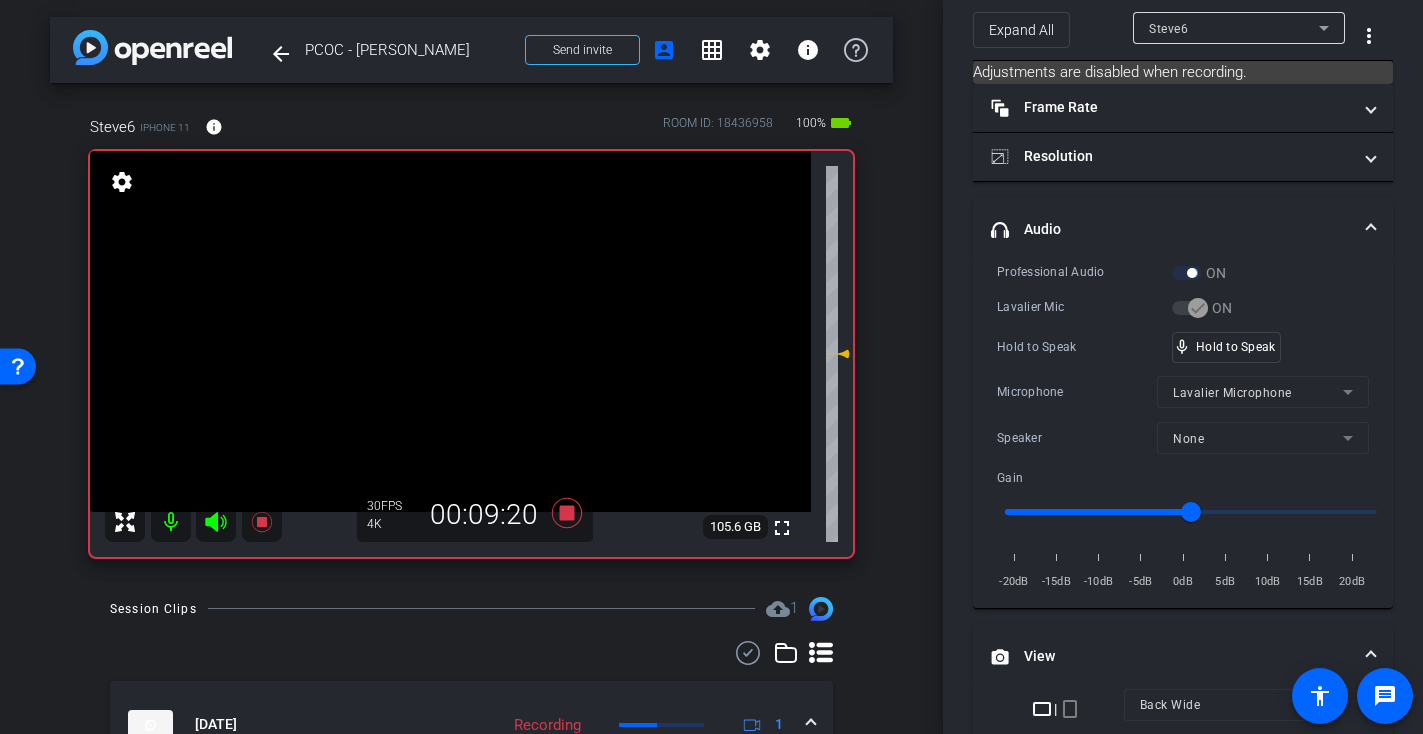 click at bounding box center [450, 331] 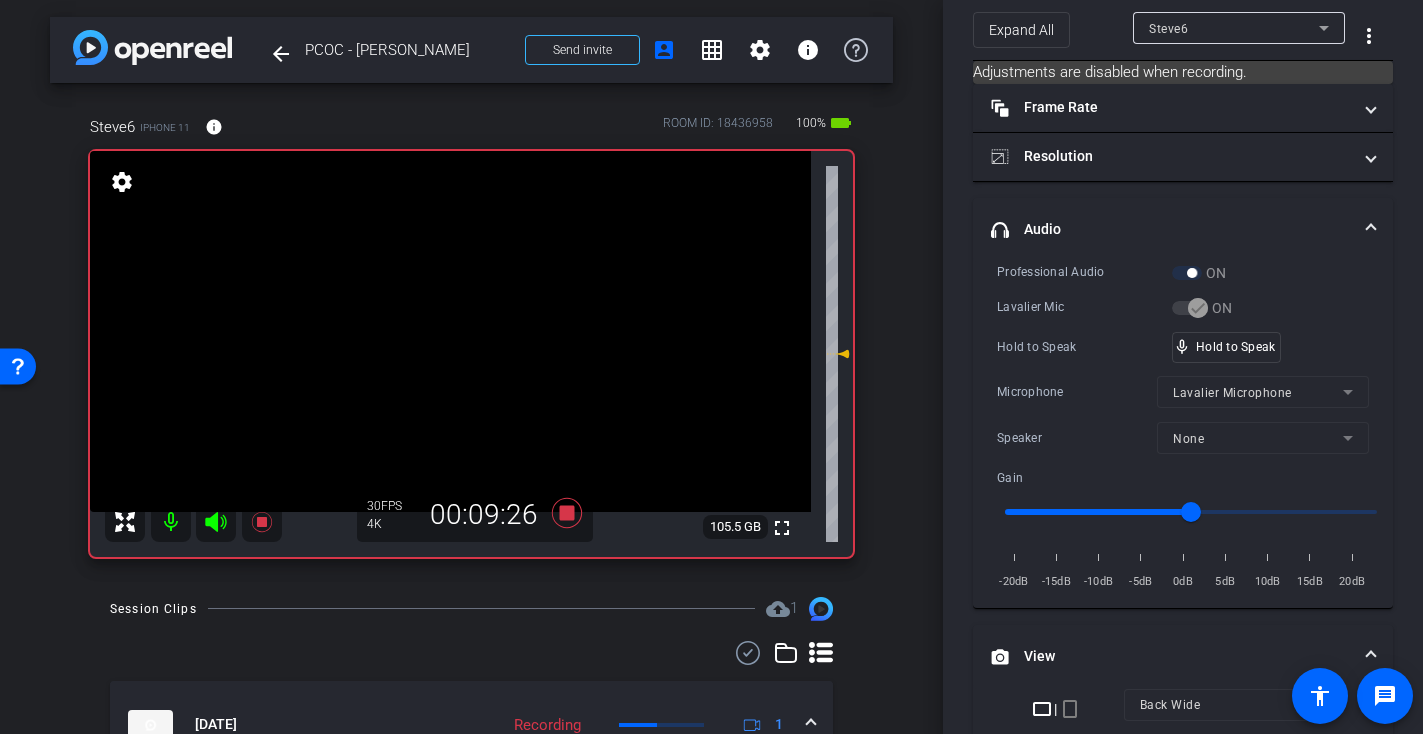 click at bounding box center (450, 331) 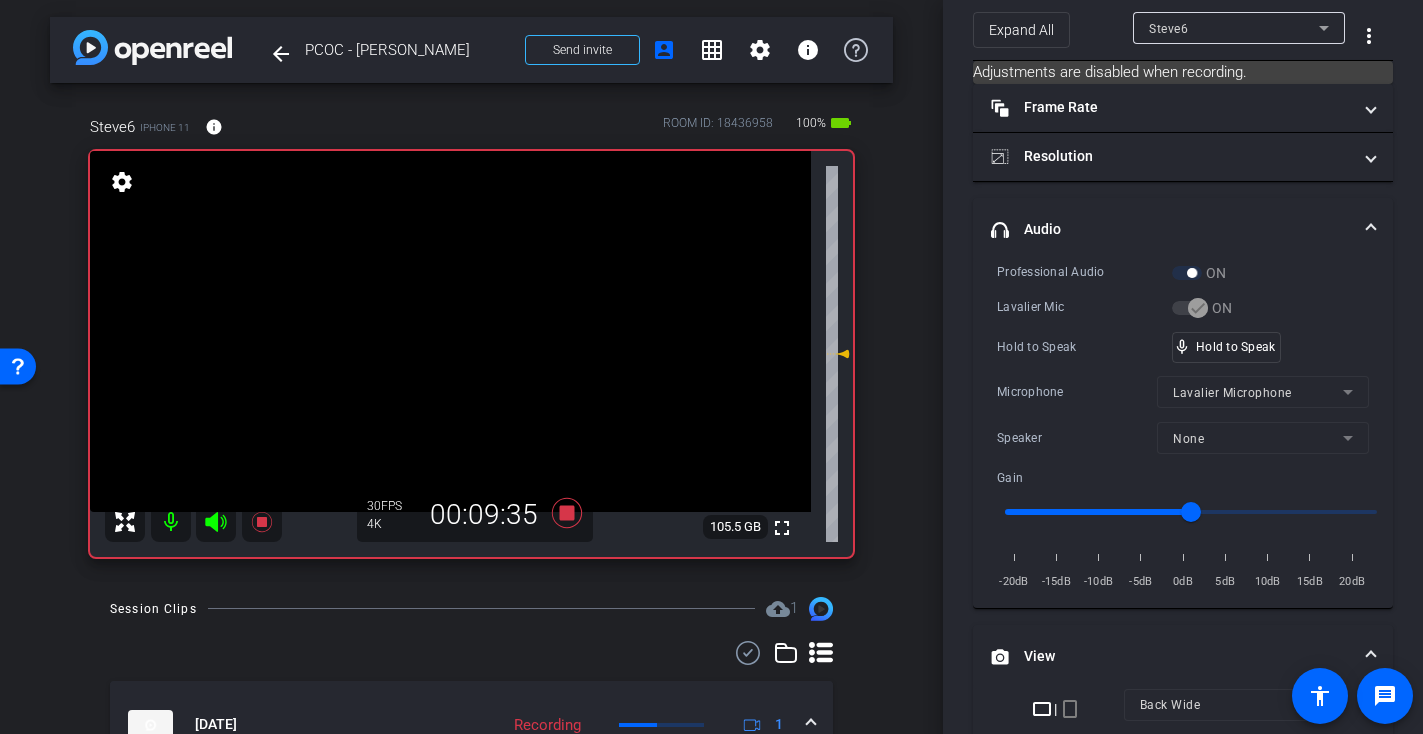 click at bounding box center [450, 331] 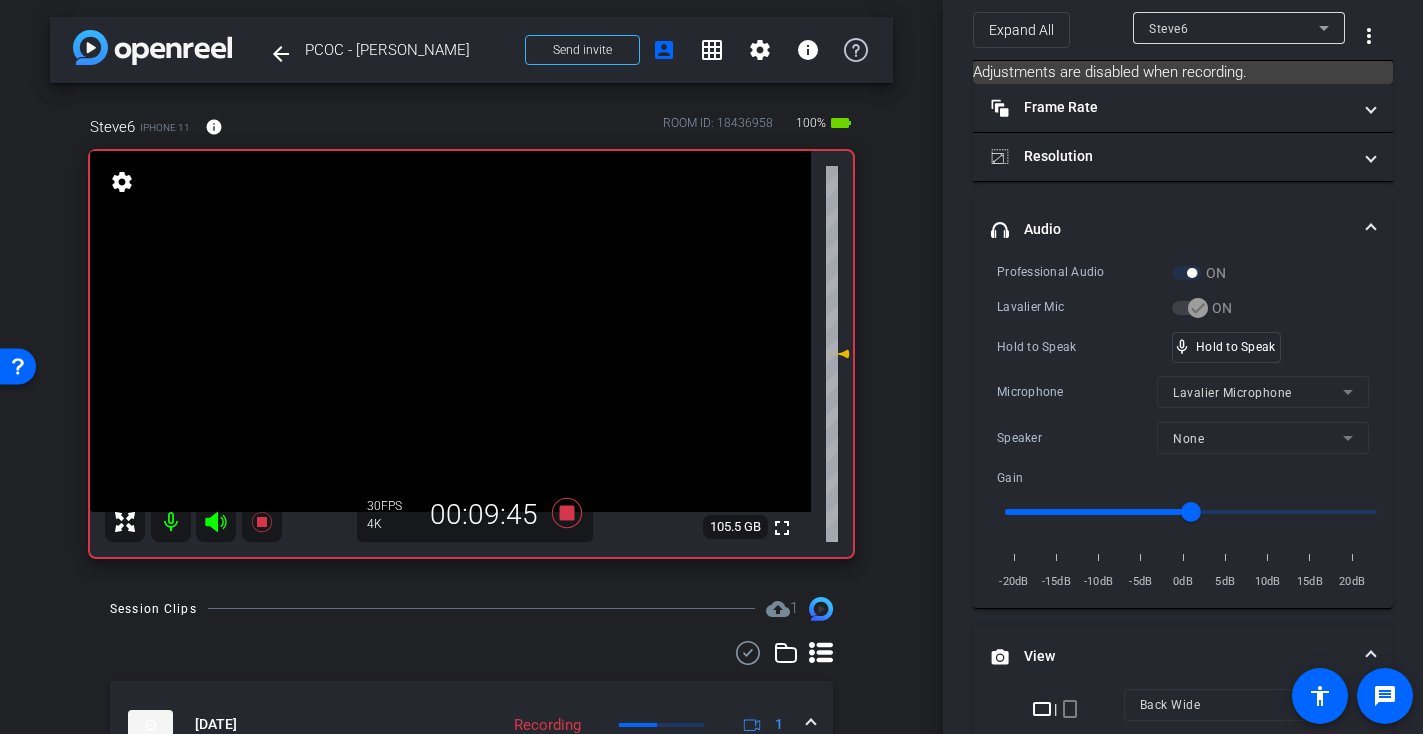 click at bounding box center (450, 331) 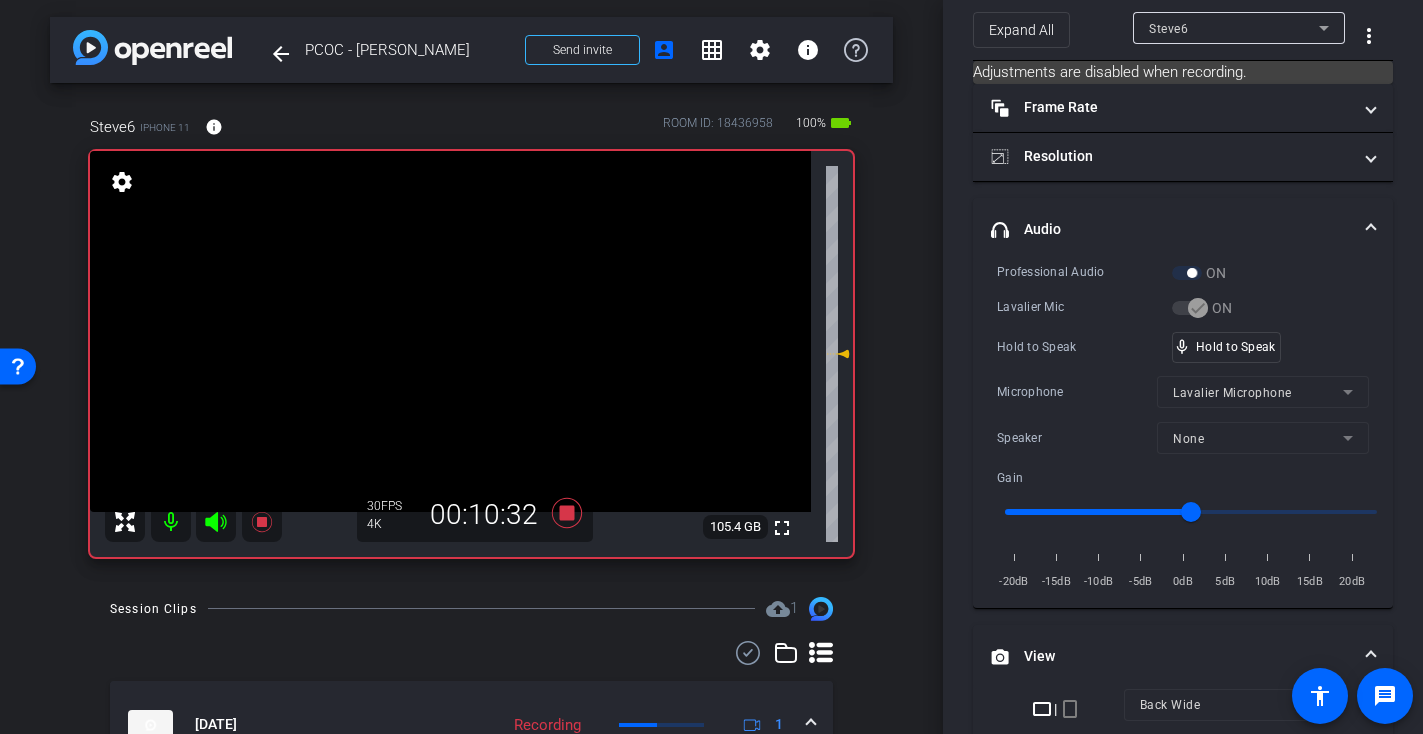 click at bounding box center (450, 331) 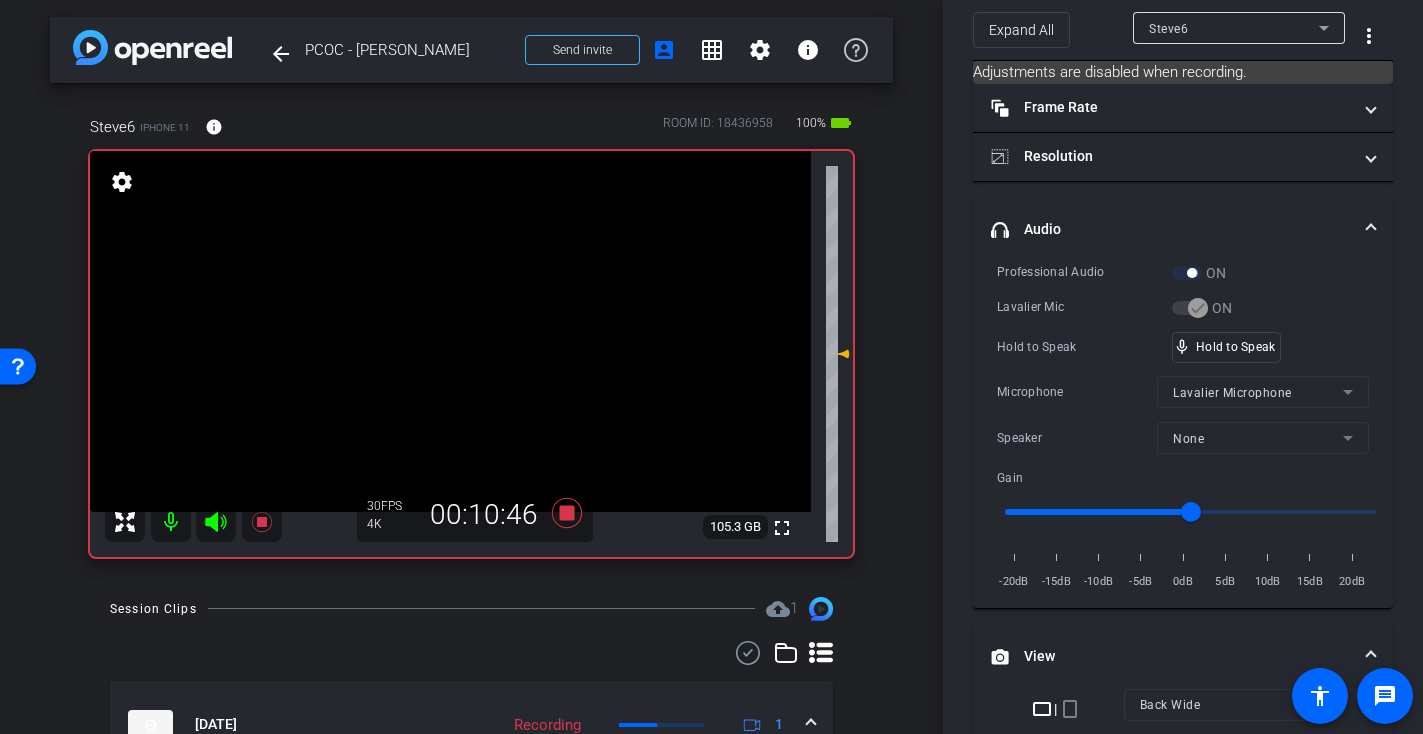 click at bounding box center (450, 331) 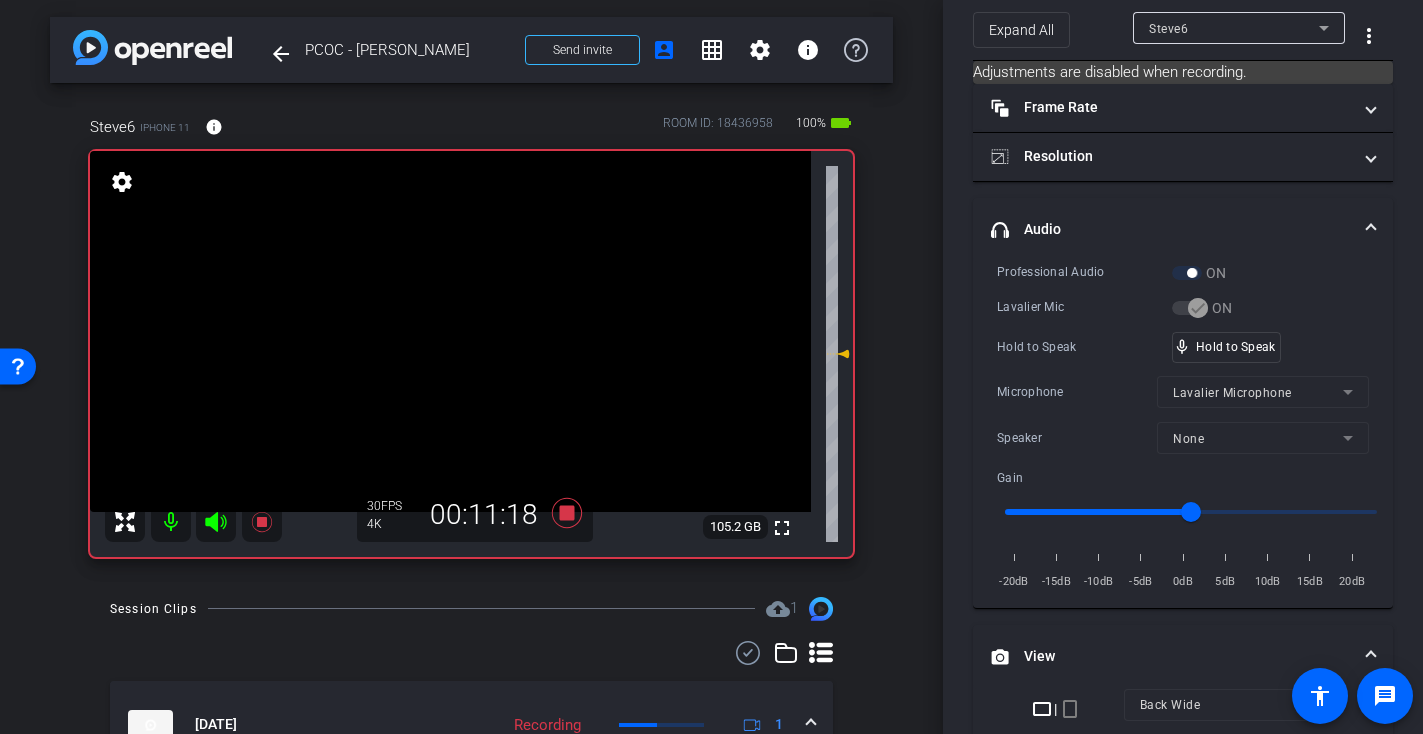 click at bounding box center [450, 331] 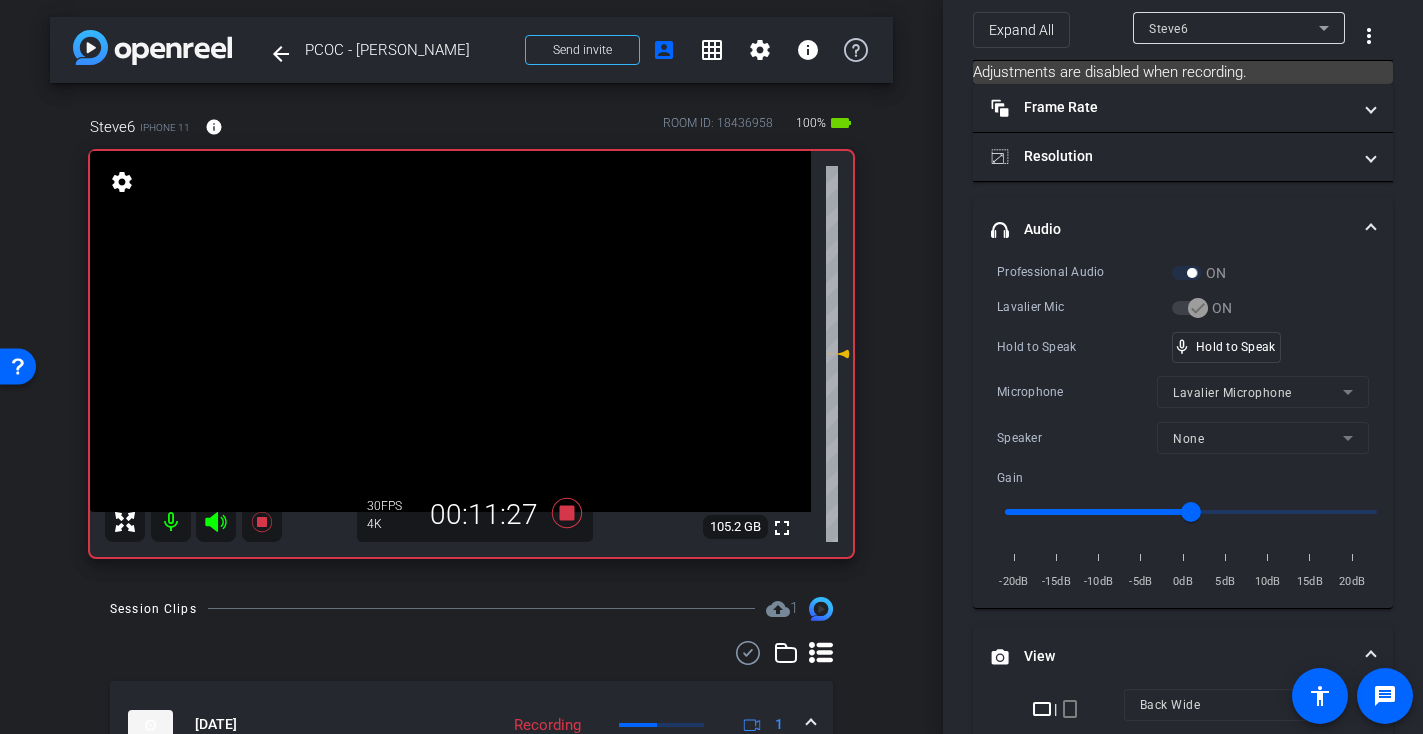 click at bounding box center (450, 331) 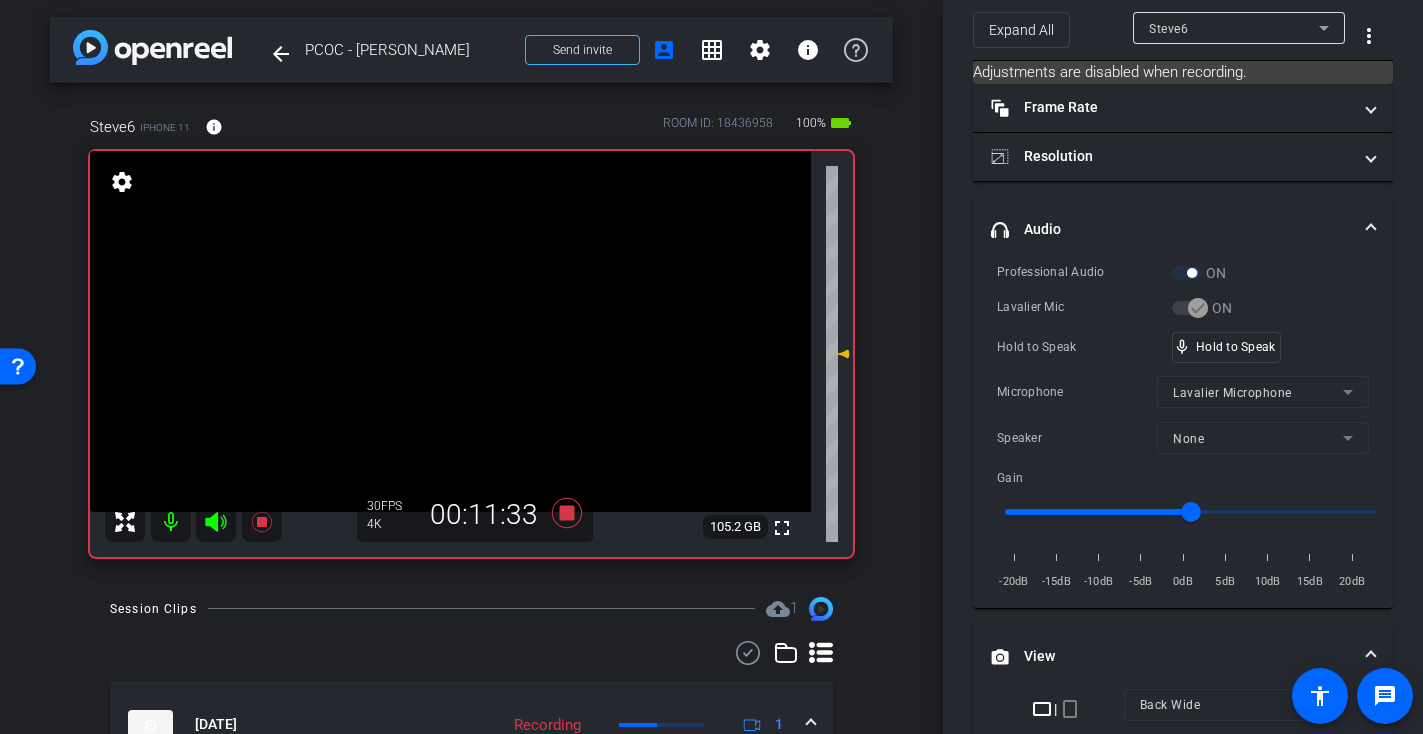 click at bounding box center [450, 331] 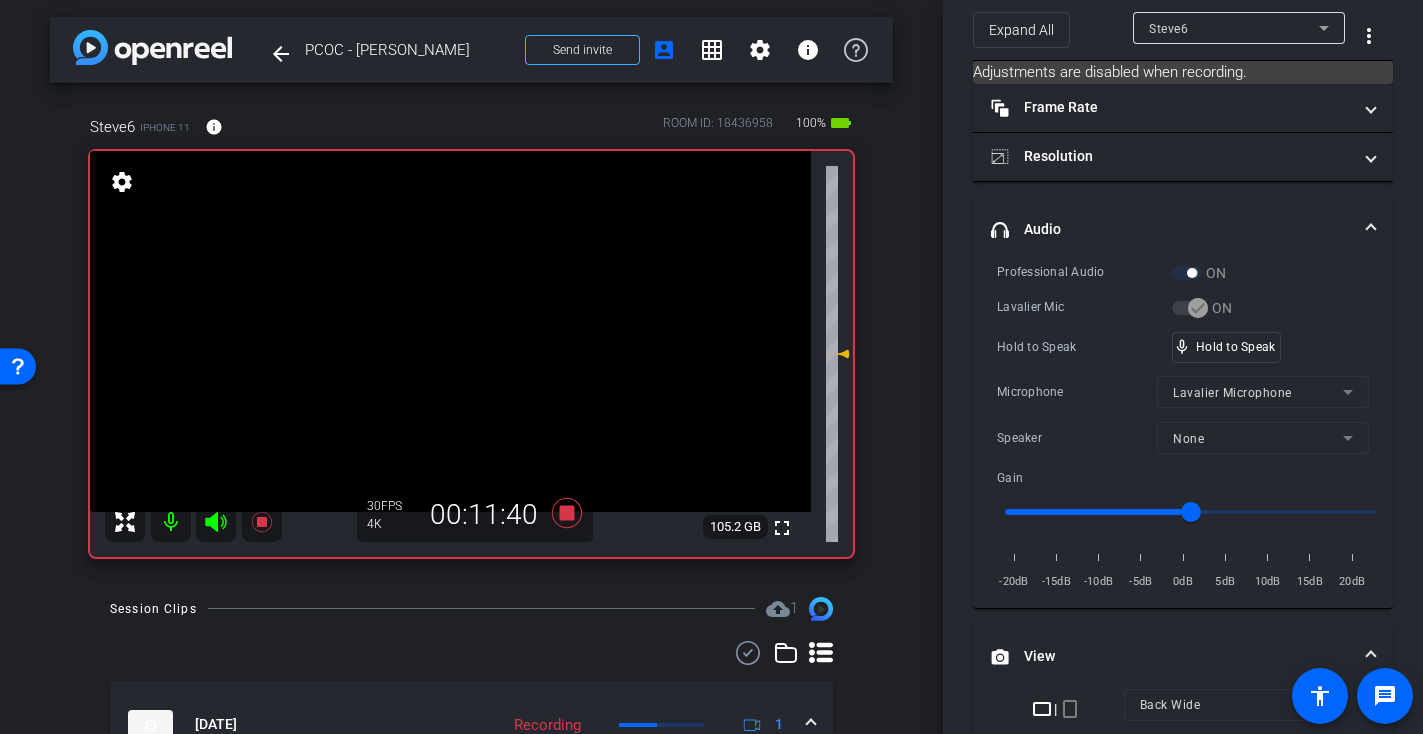 click at bounding box center (450, 331) 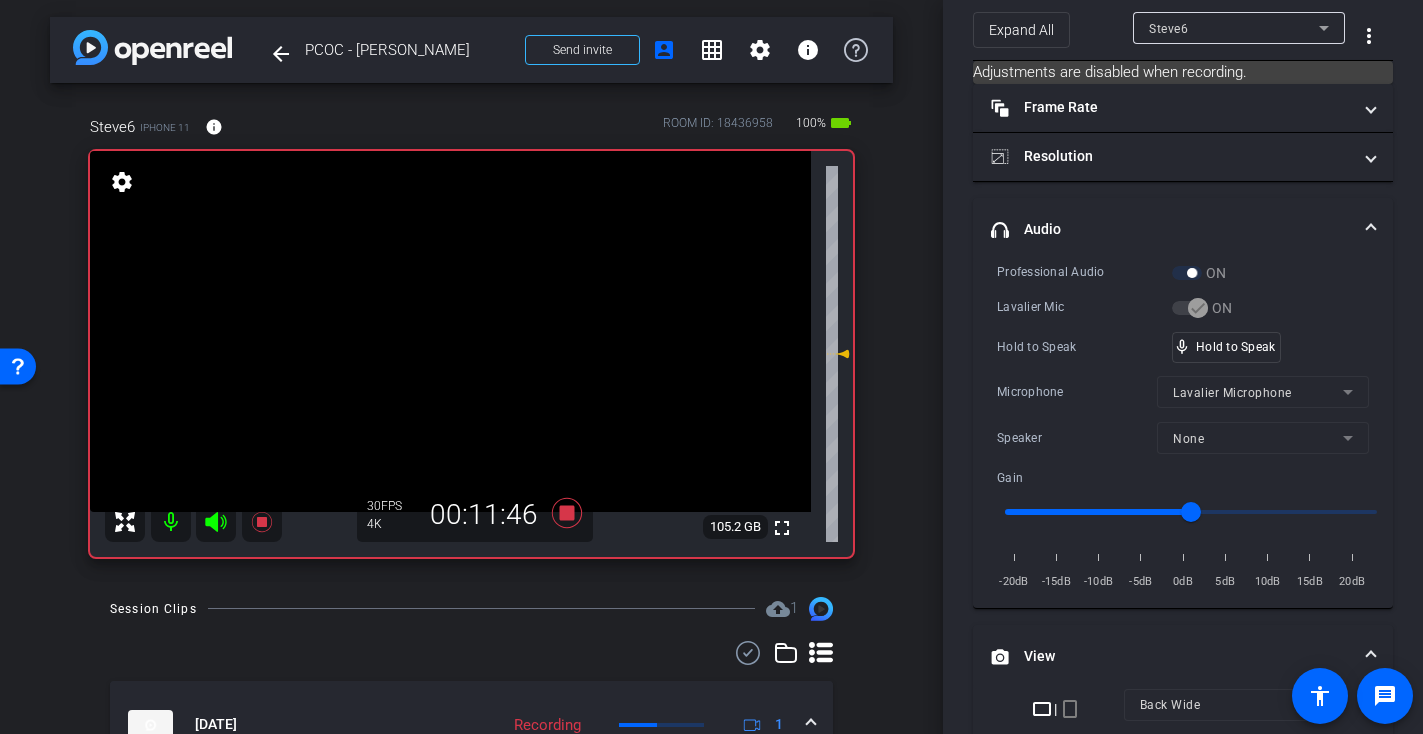 click at bounding box center [450, 331] 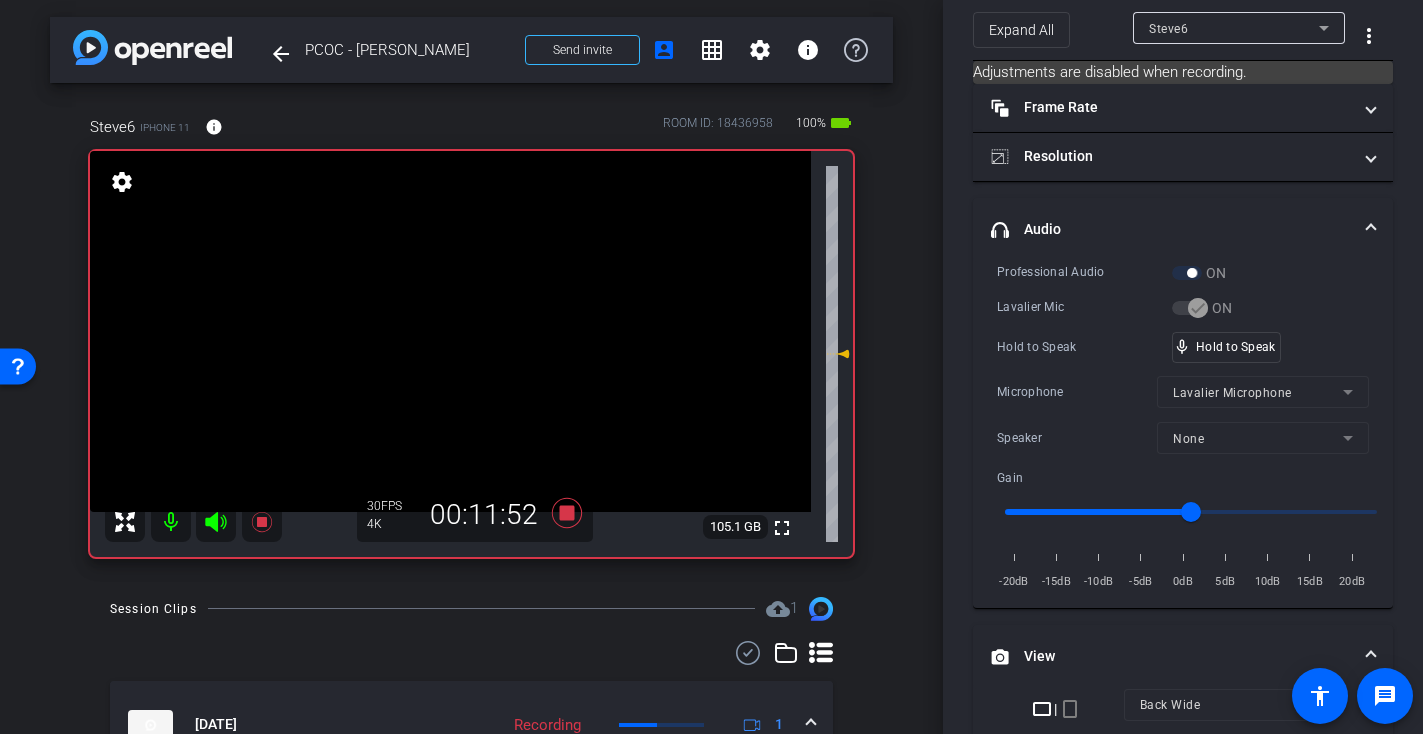 click at bounding box center [450, 331] 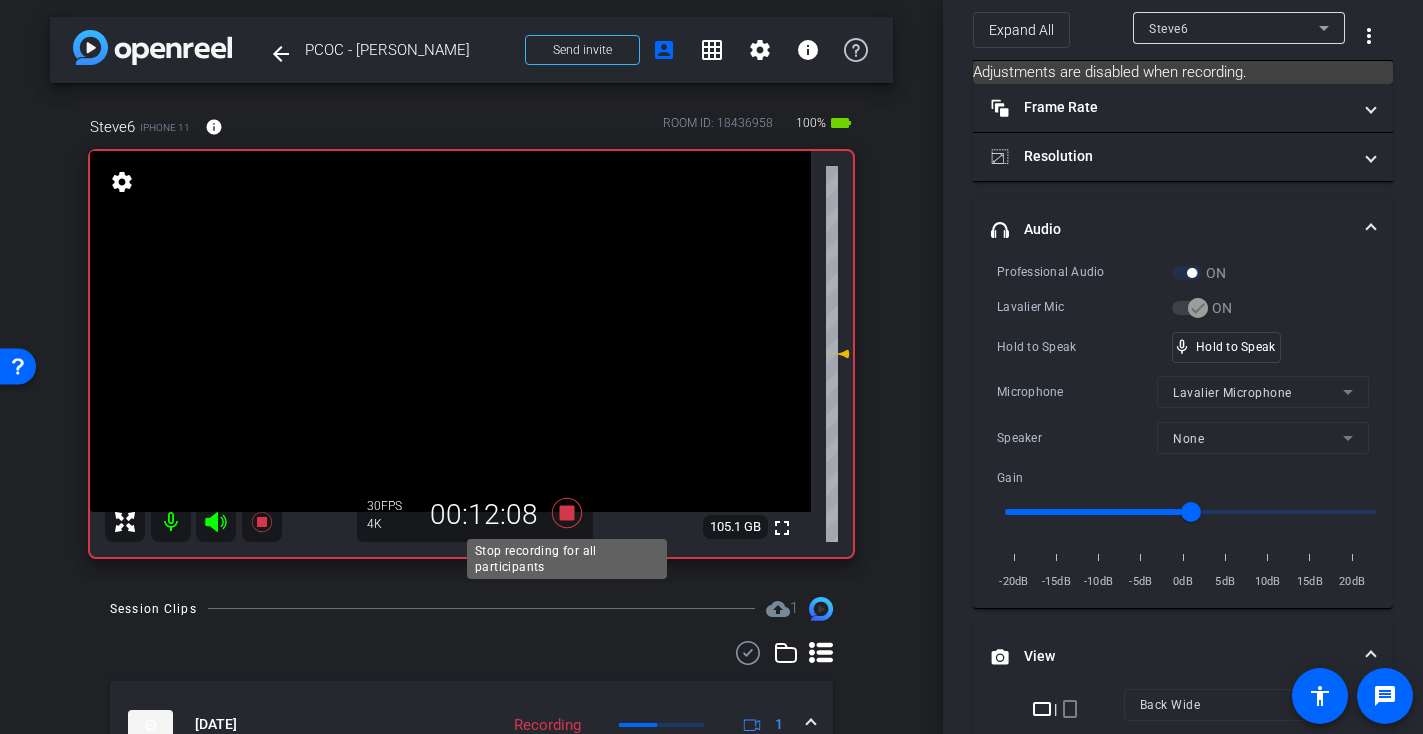 click 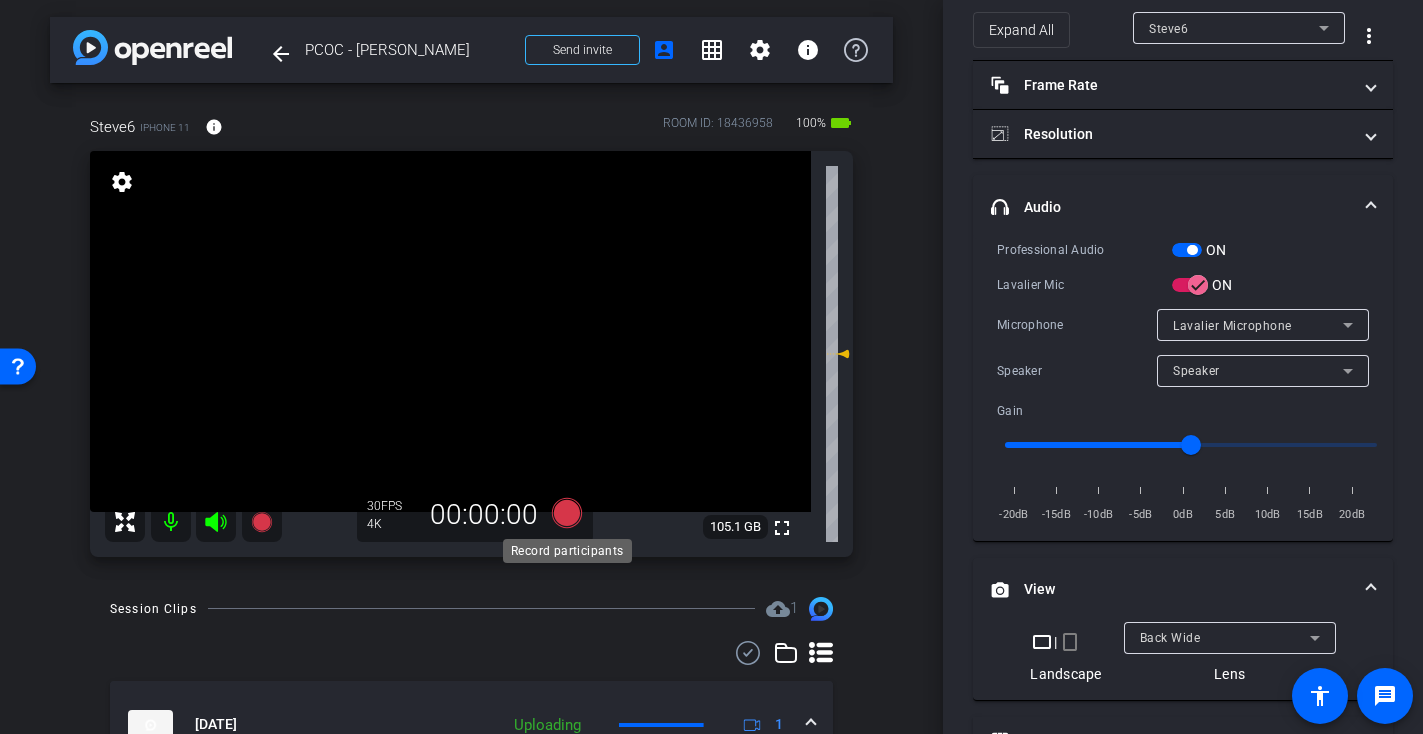 click 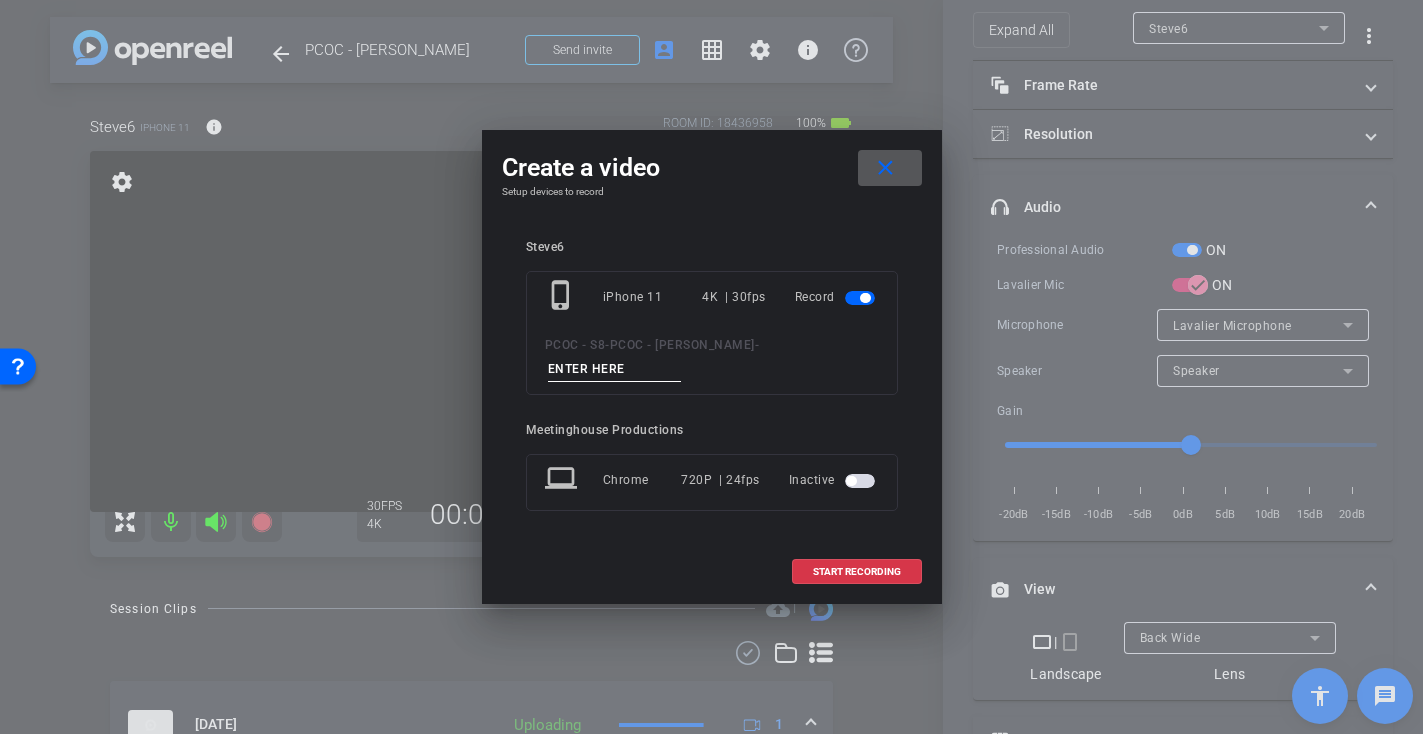 click at bounding box center [615, 369] 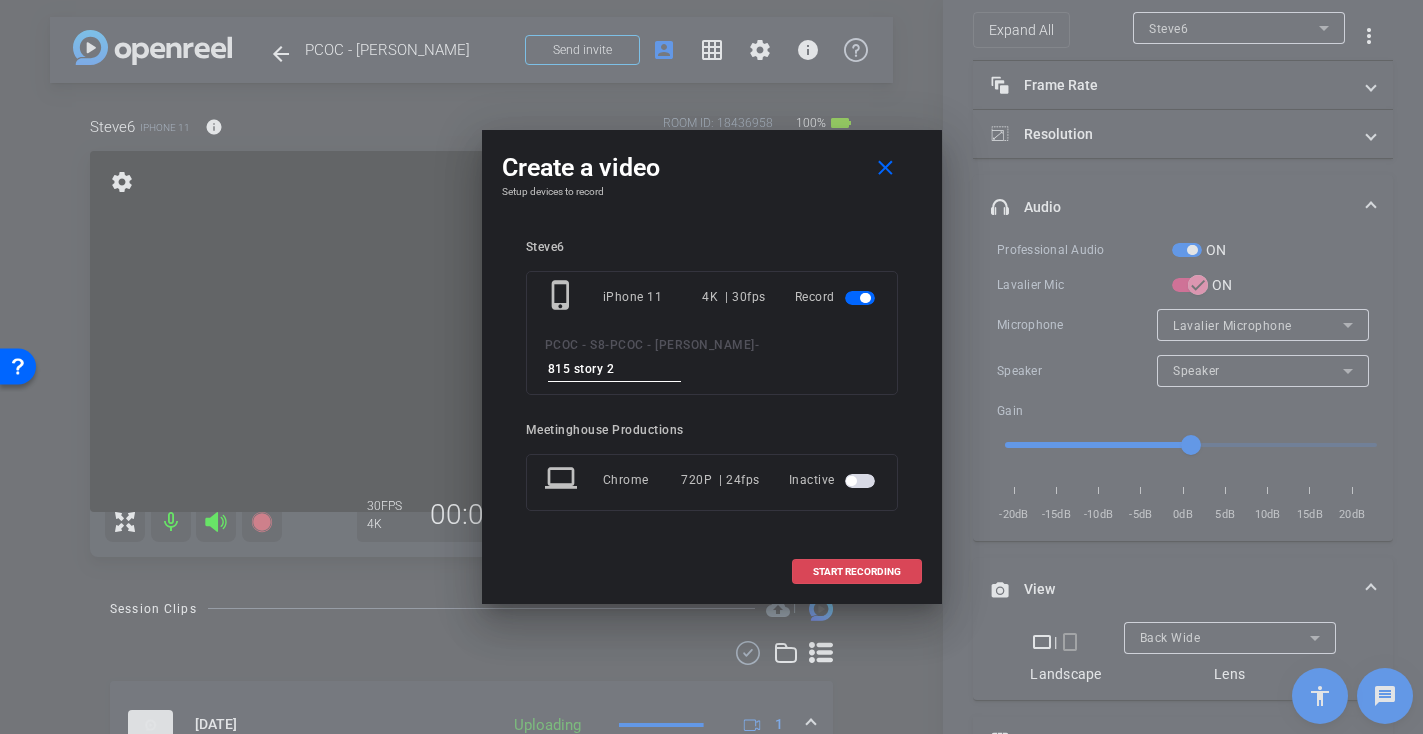 type on "815 story 2" 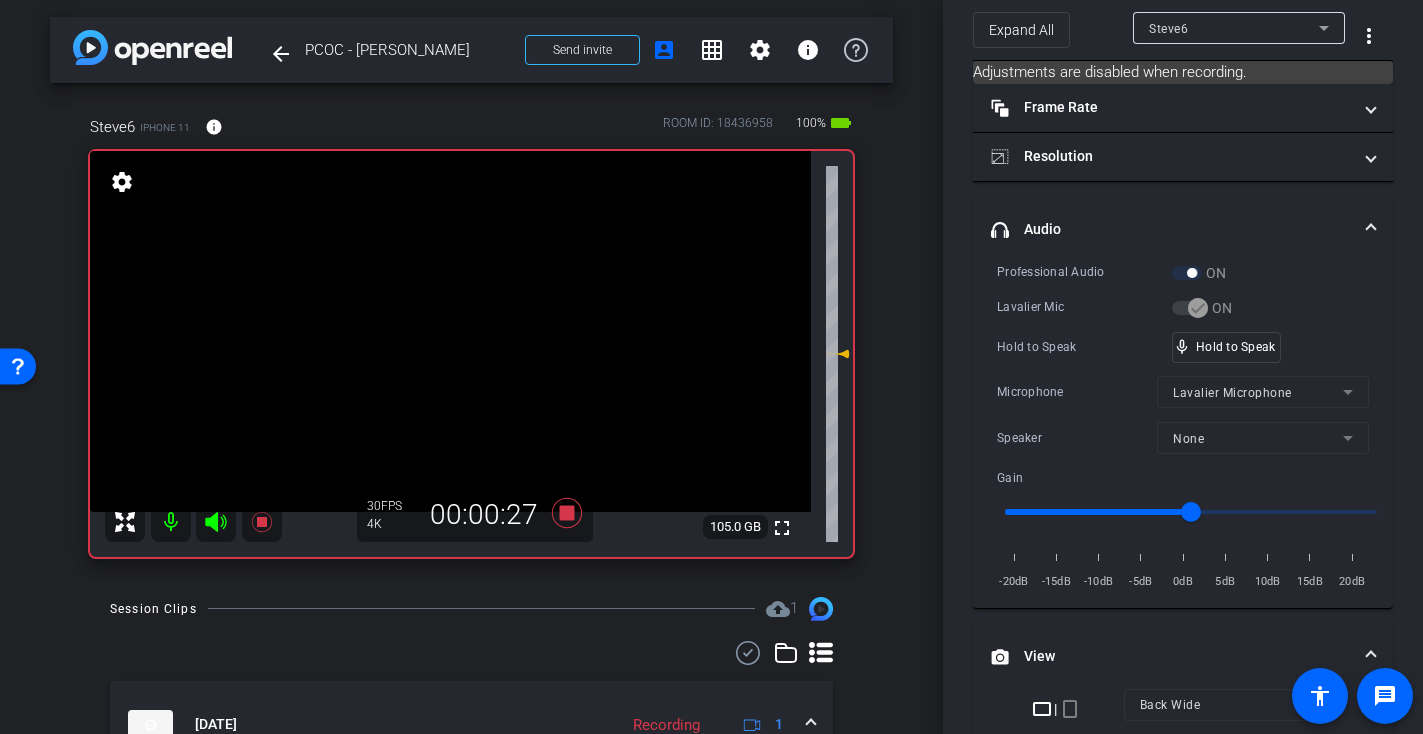 click at bounding box center (450, 331) 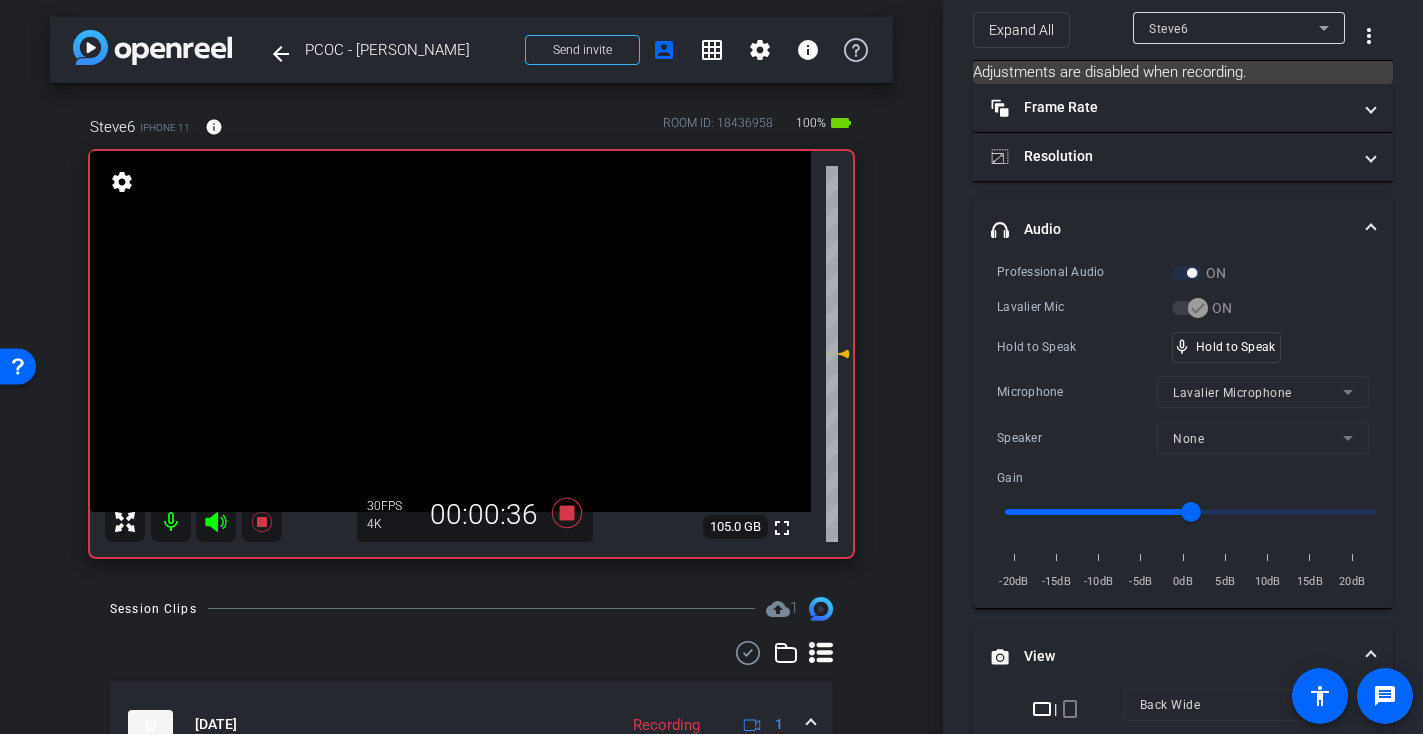 click at bounding box center (450, 331) 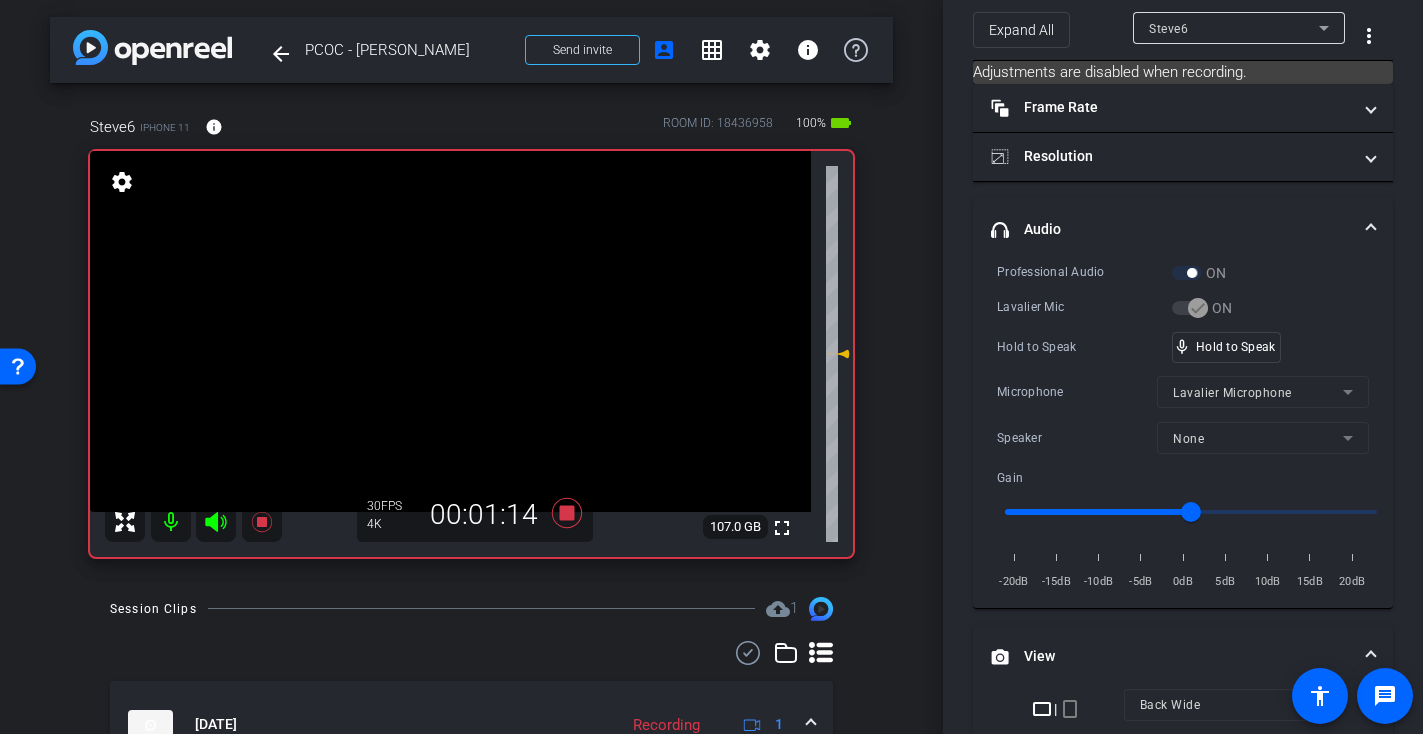 click at bounding box center (450, 331) 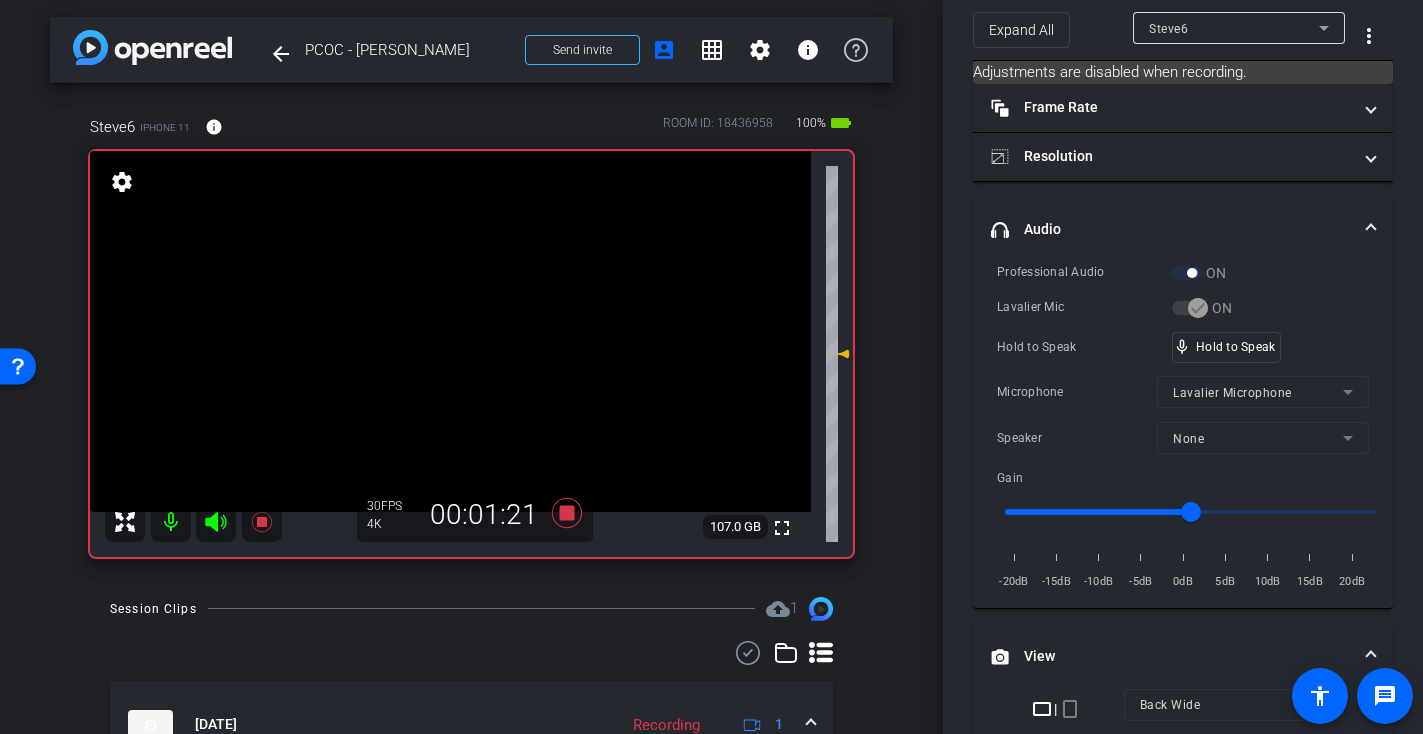 click at bounding box center [450, 331] 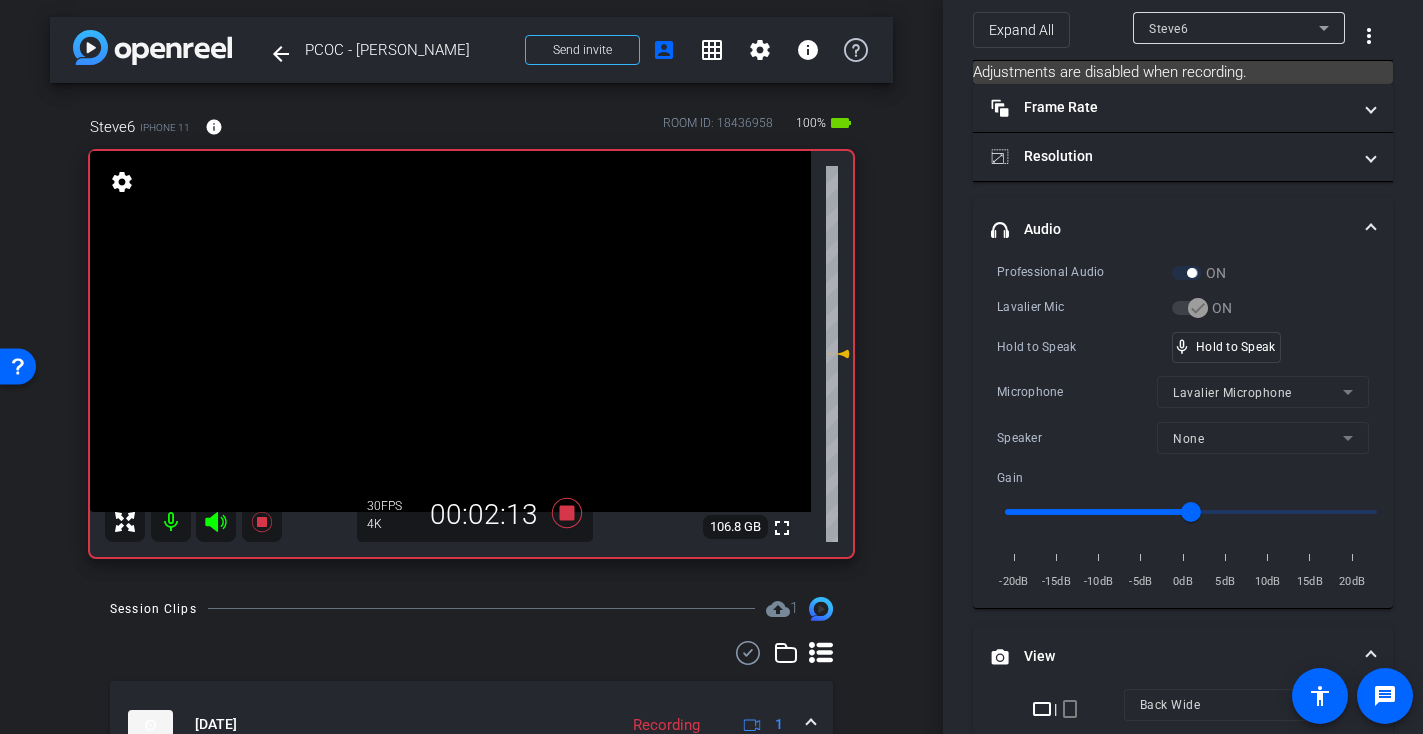 click at bounding box center (450, 331) 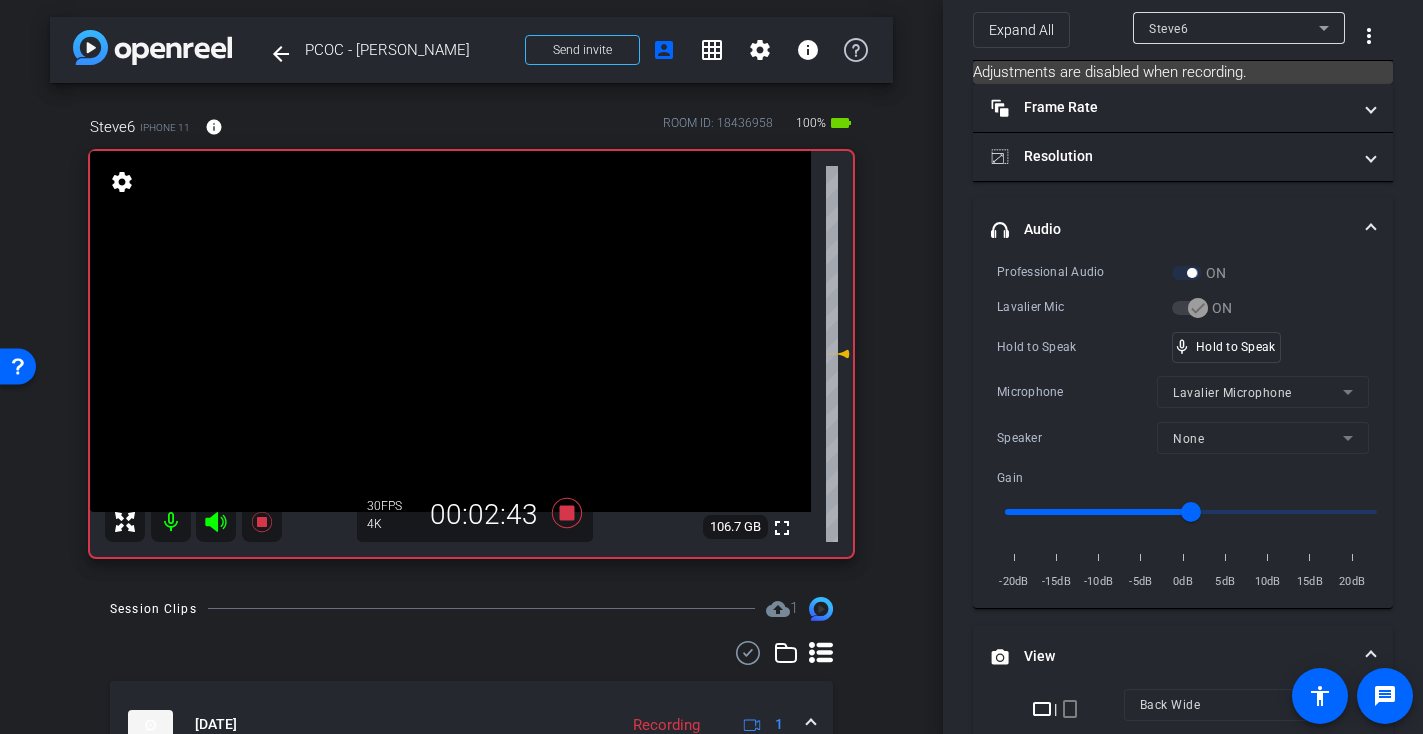 click at bounding box center (450, 331) 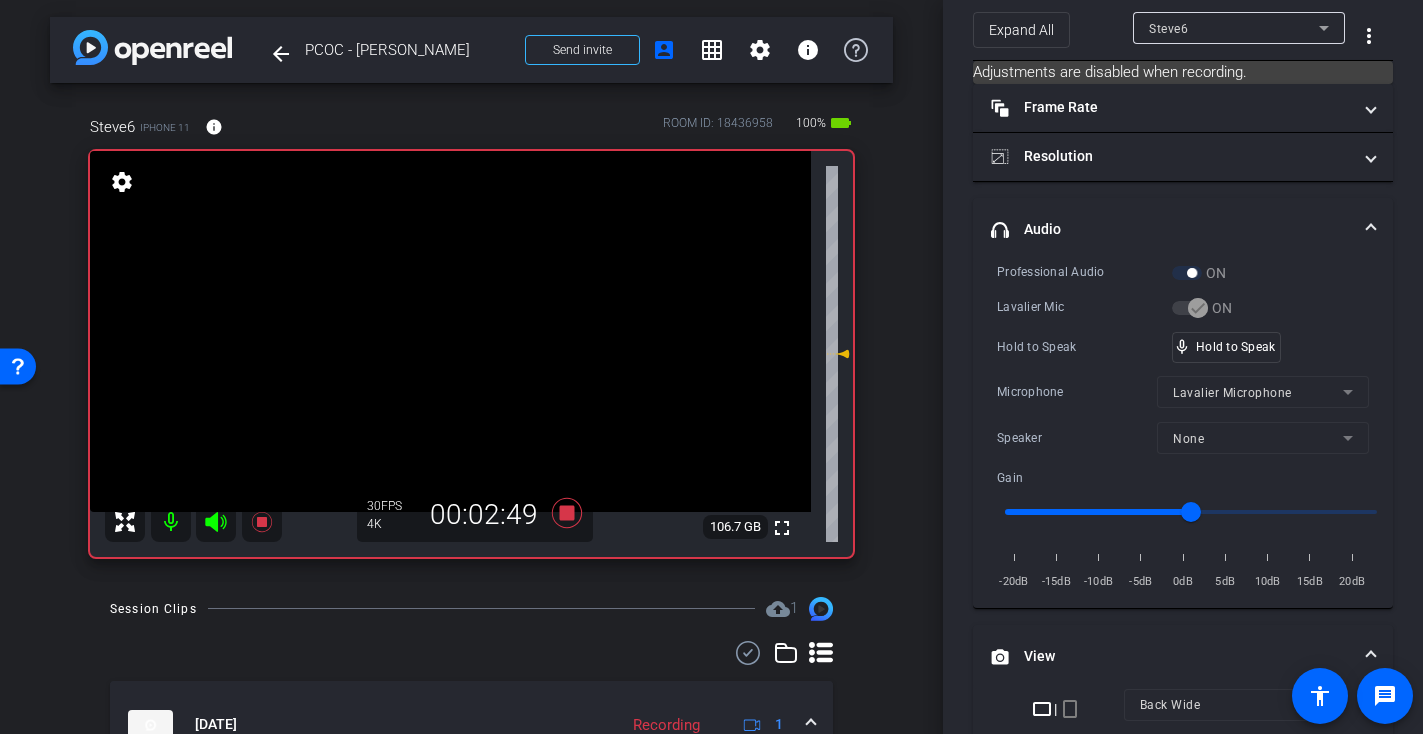 click at bounding box center (450, 331) 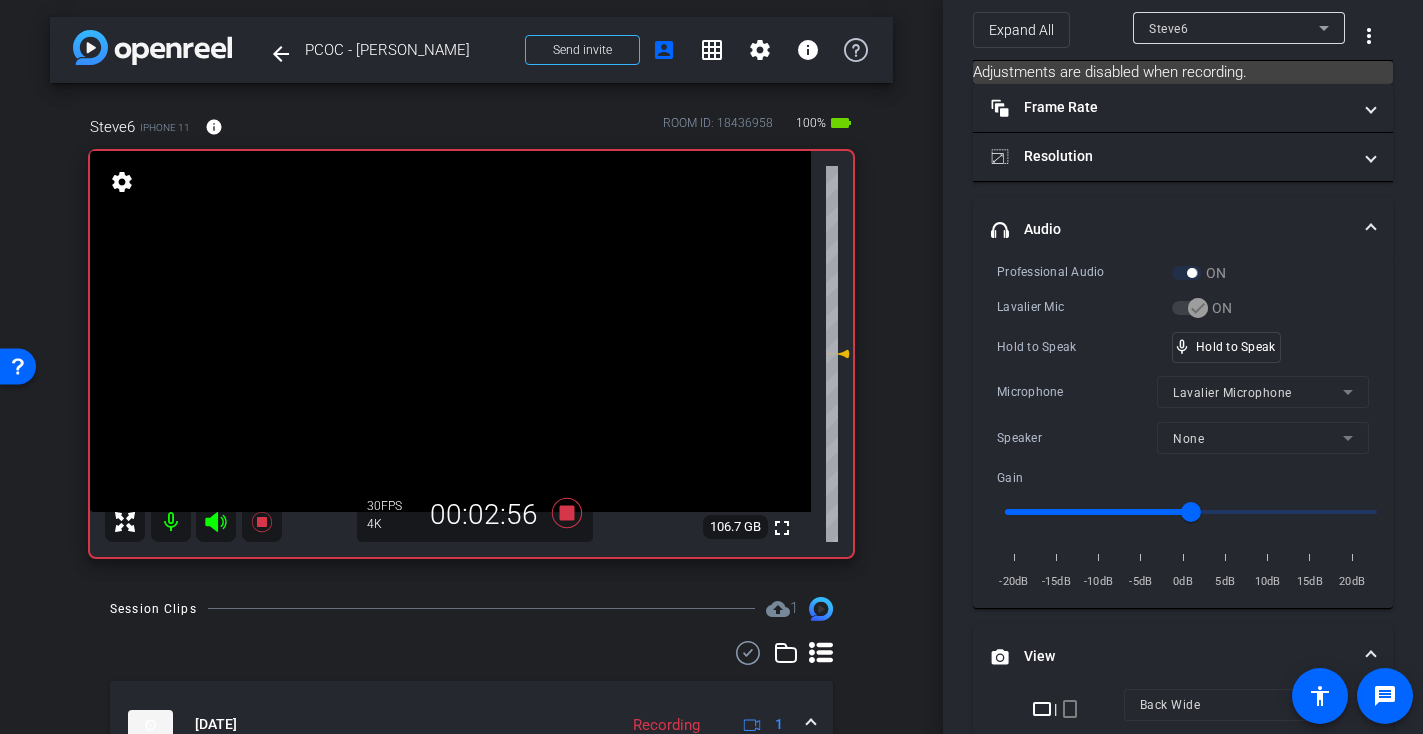 click at bounding box center [450, 331] 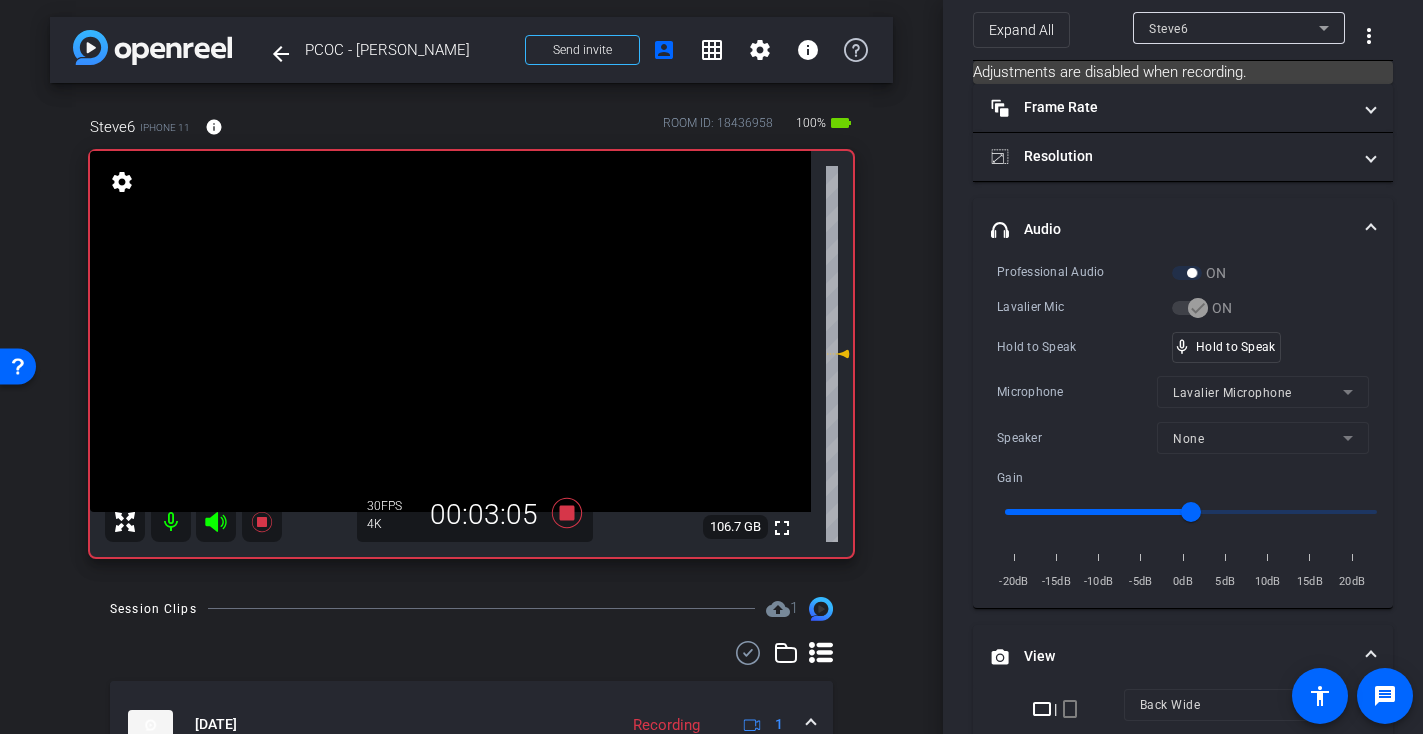 click at bounding box center (450, 331) 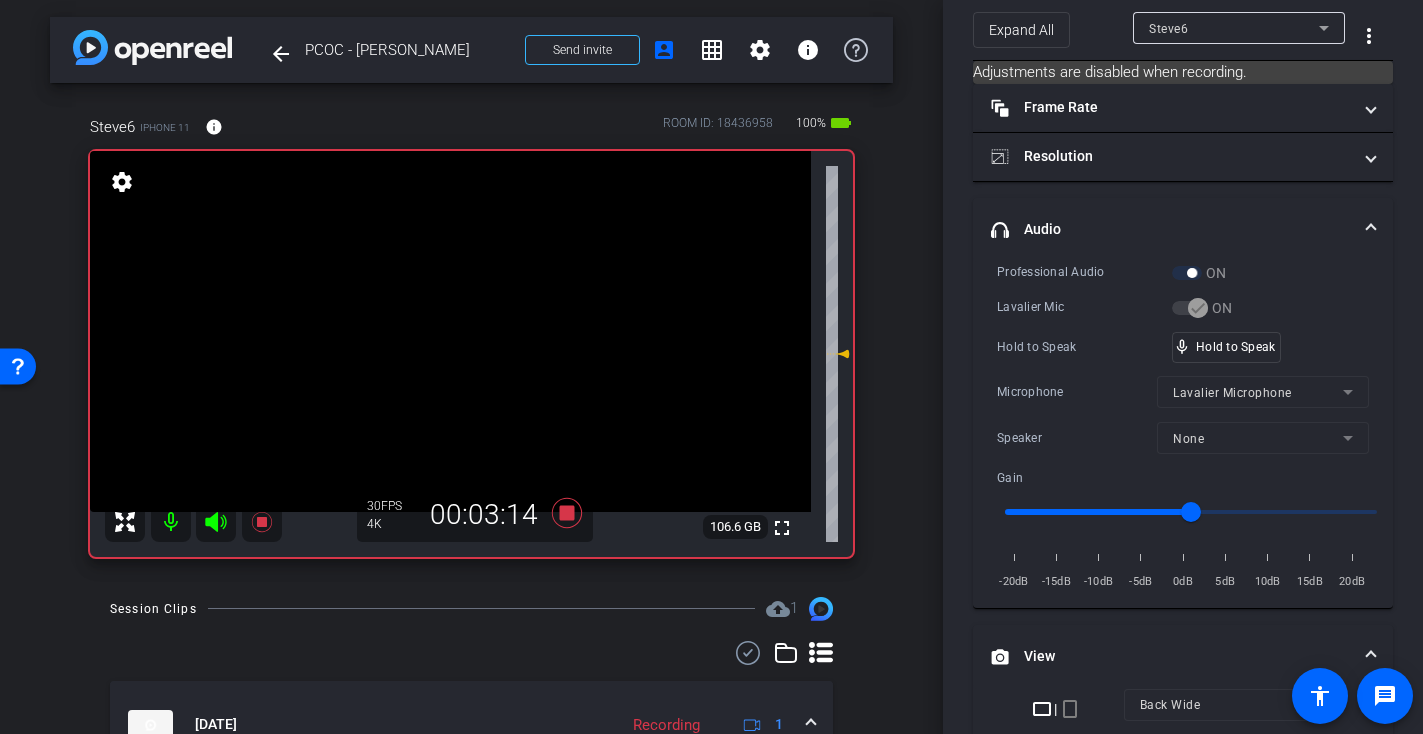 click at bounding box center (450, 331) 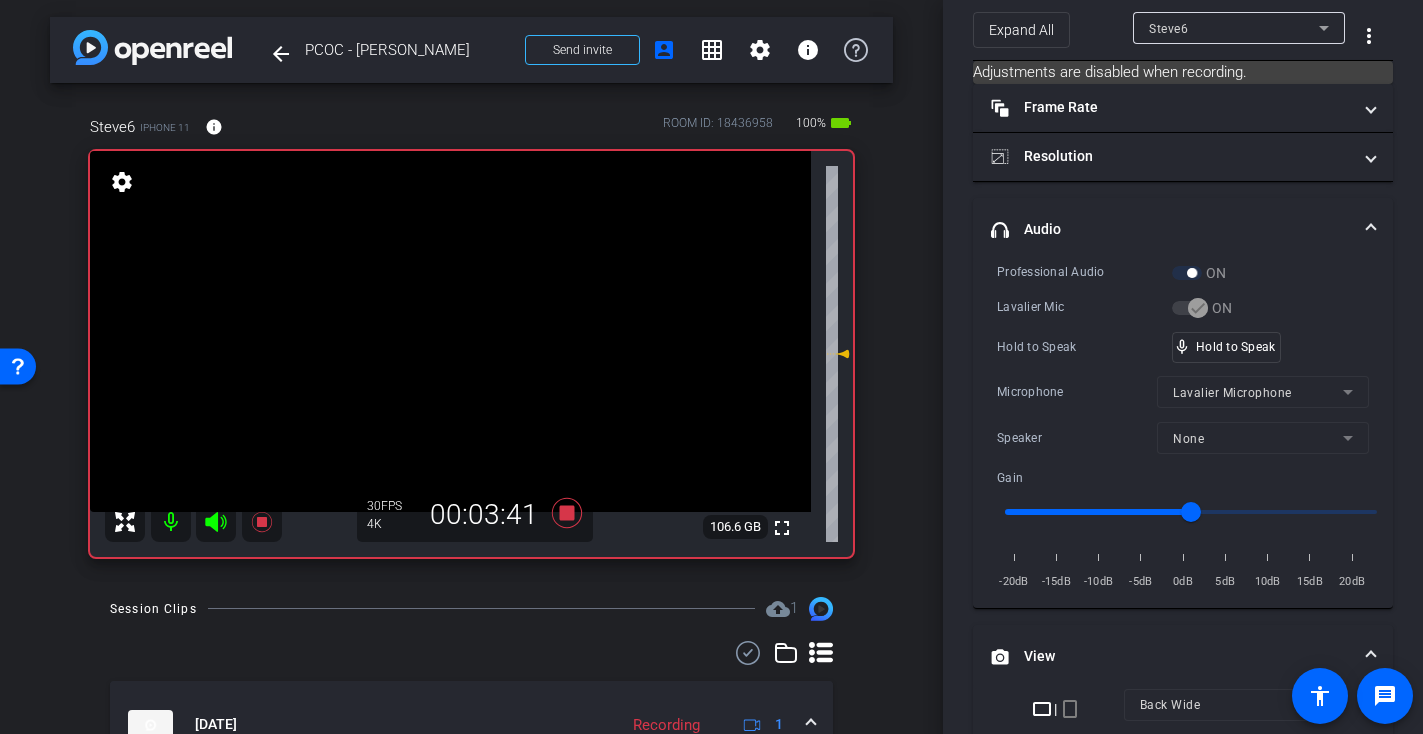 click at bounding box center (450, 331) 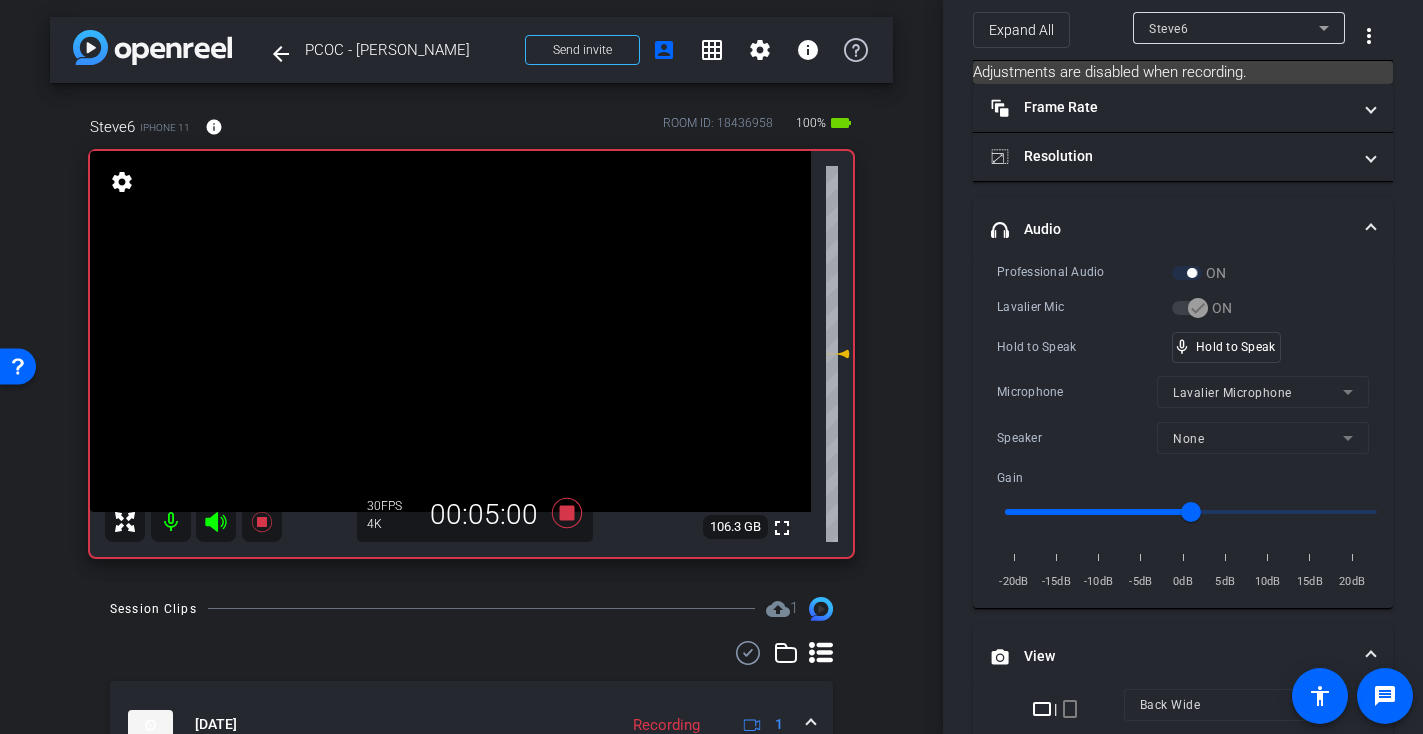 click at bounding box center (450, 331) 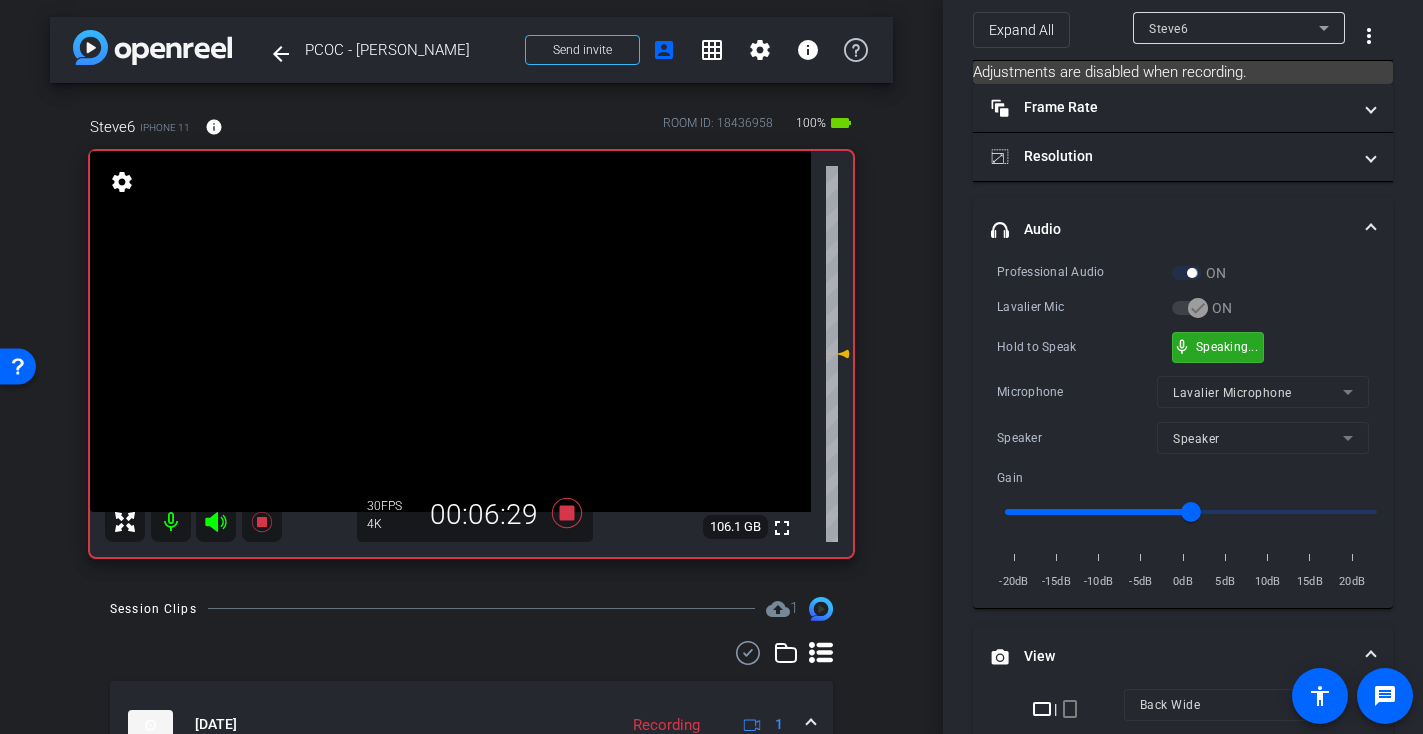 click on "mic_none Speaking..." at bounding box center (1218, 347) 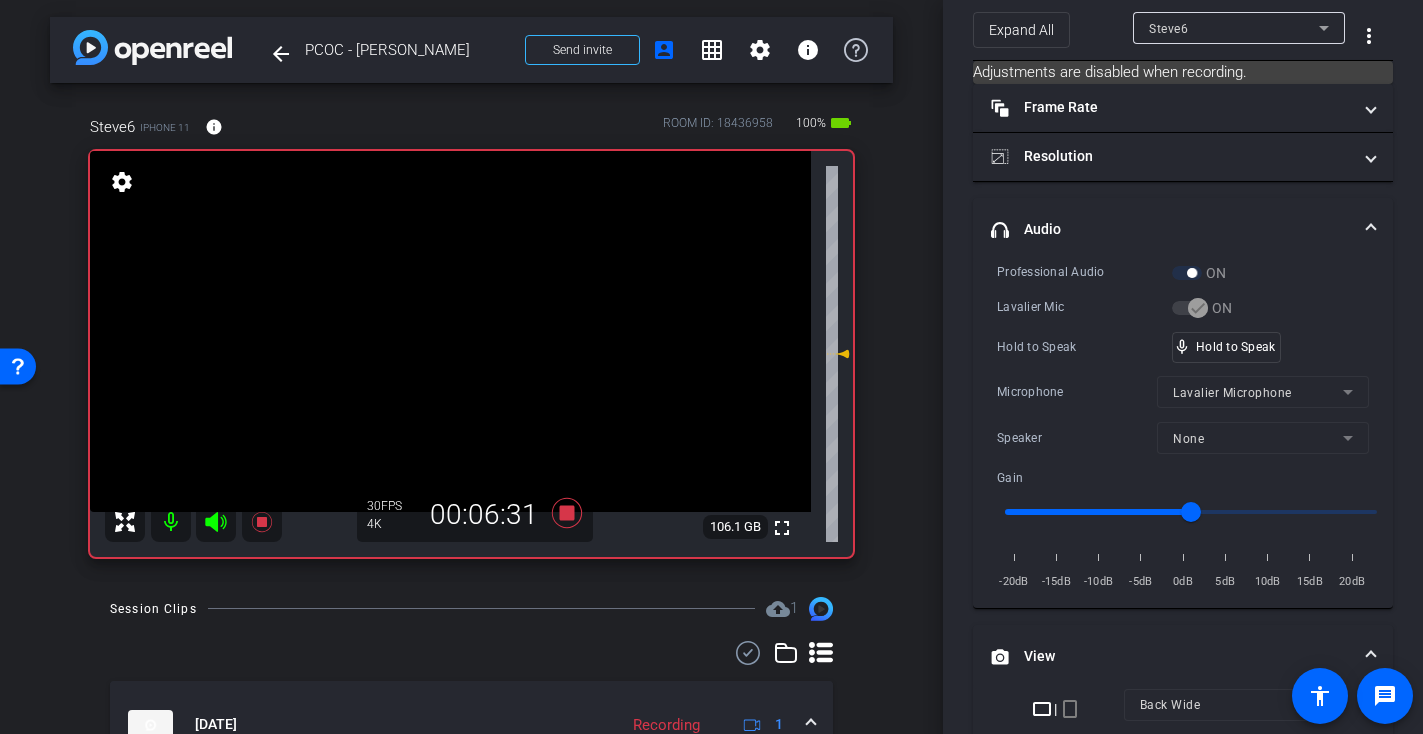 click at bounding box center (450, 331) 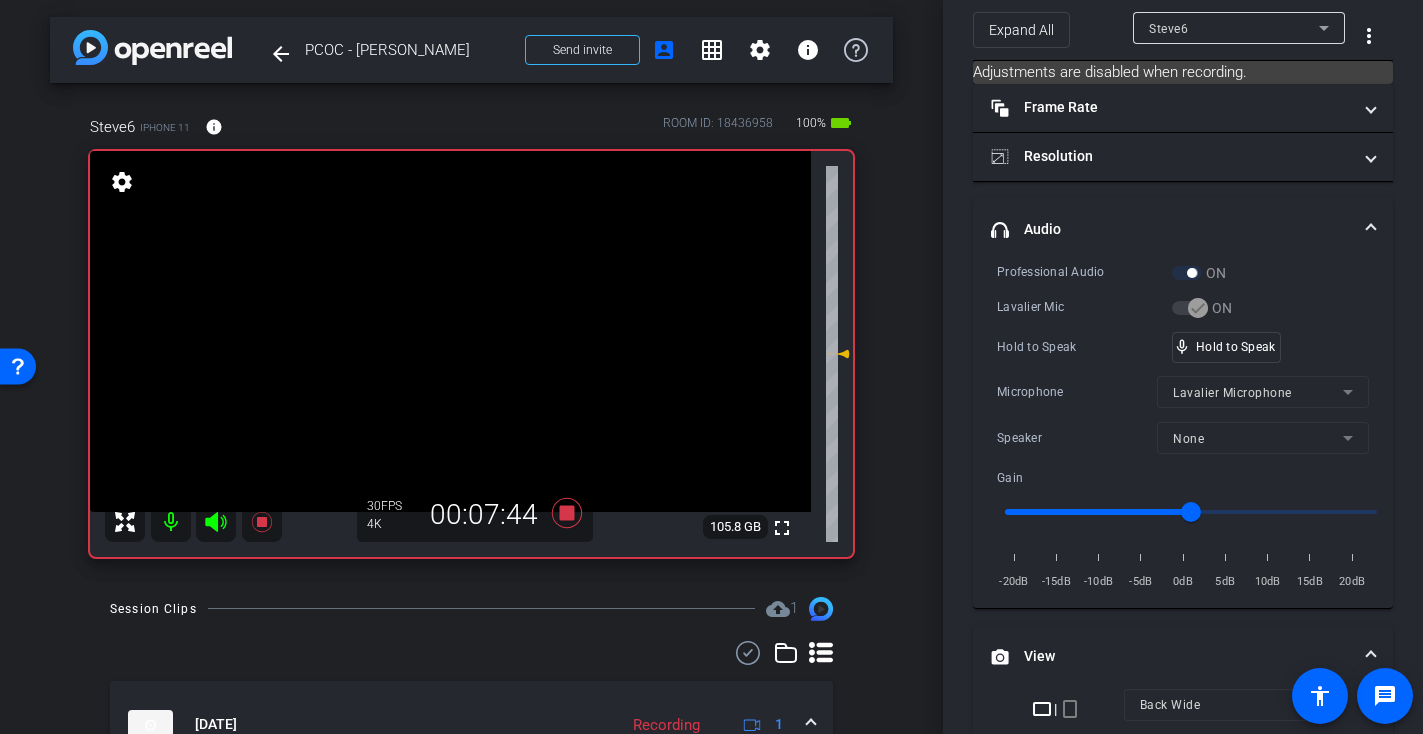 click at bounding box center (450, 331) 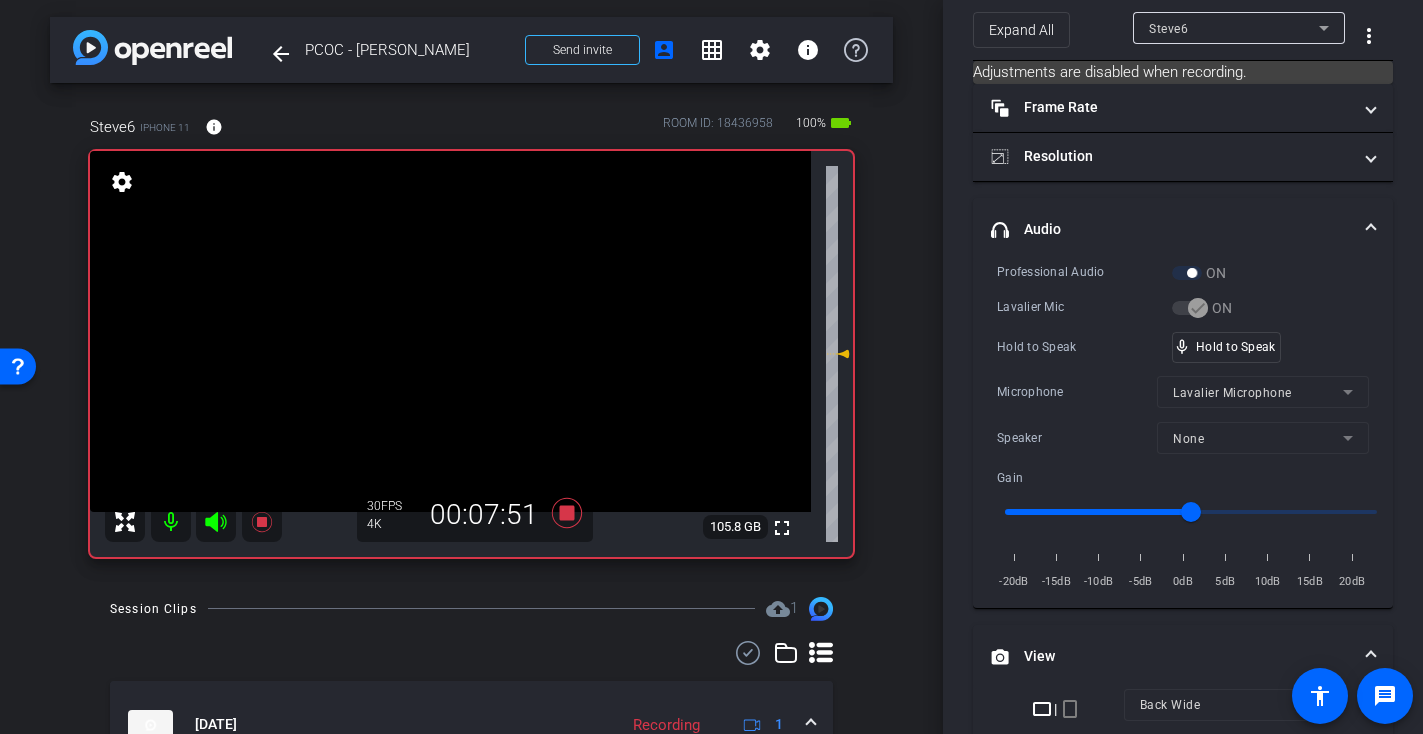click at bounding box center (450, 331) 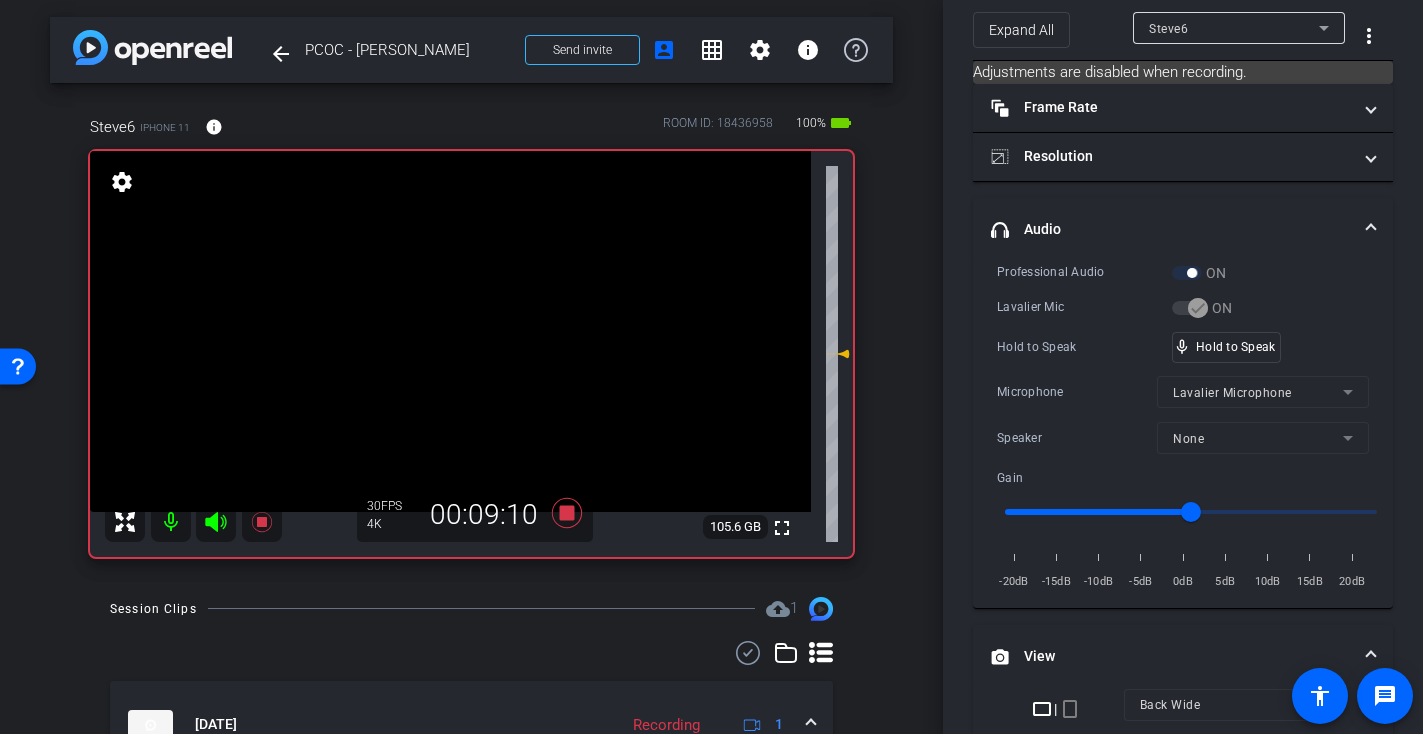 click at bounding box center (450, 331) 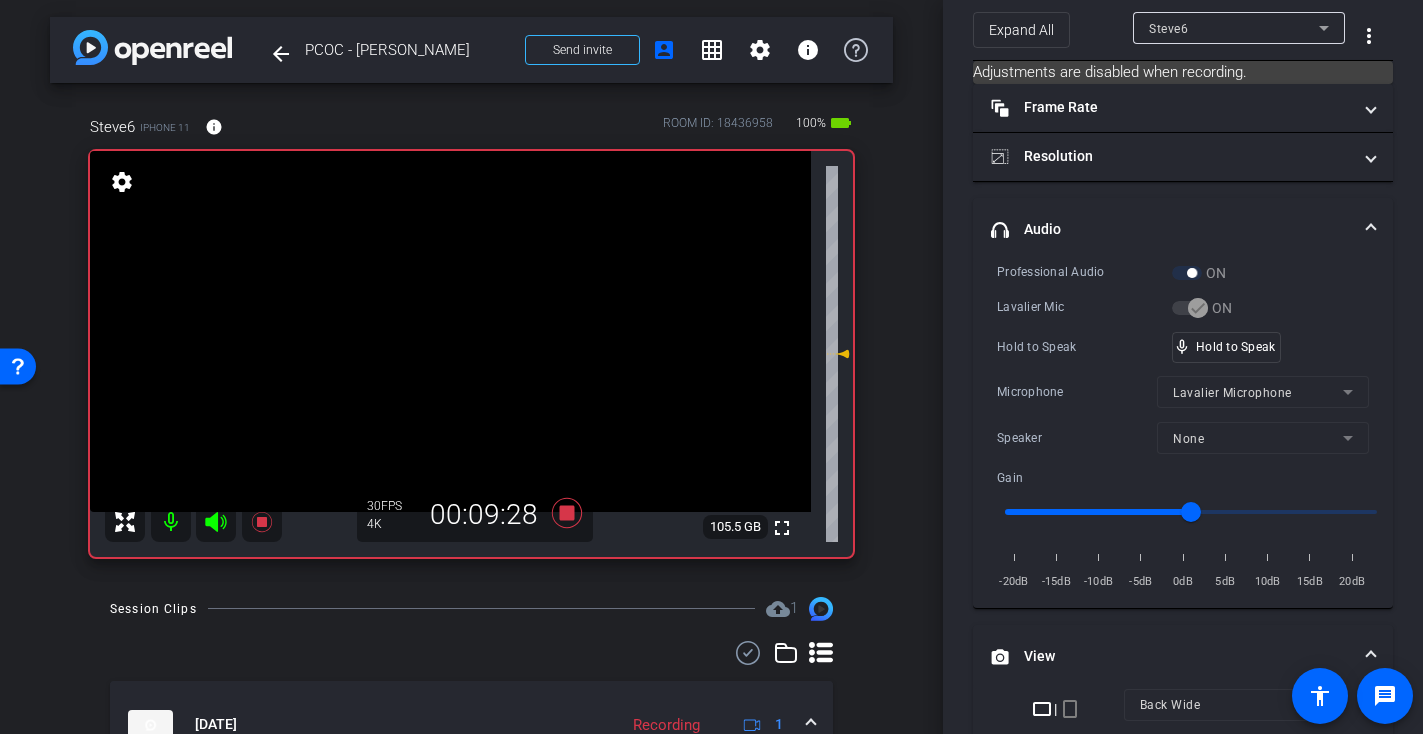 click at bounding box center (450, 331) 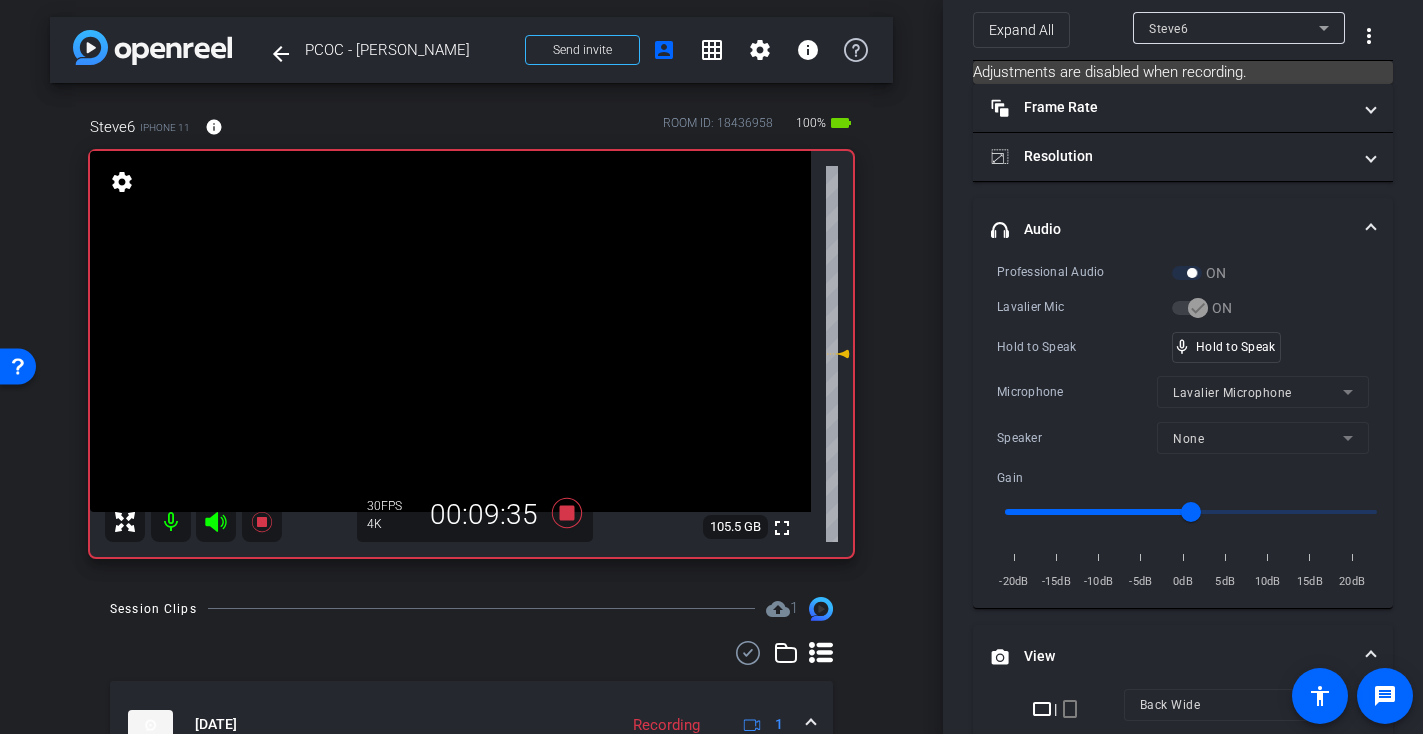 click at bounding box center (450, 331) 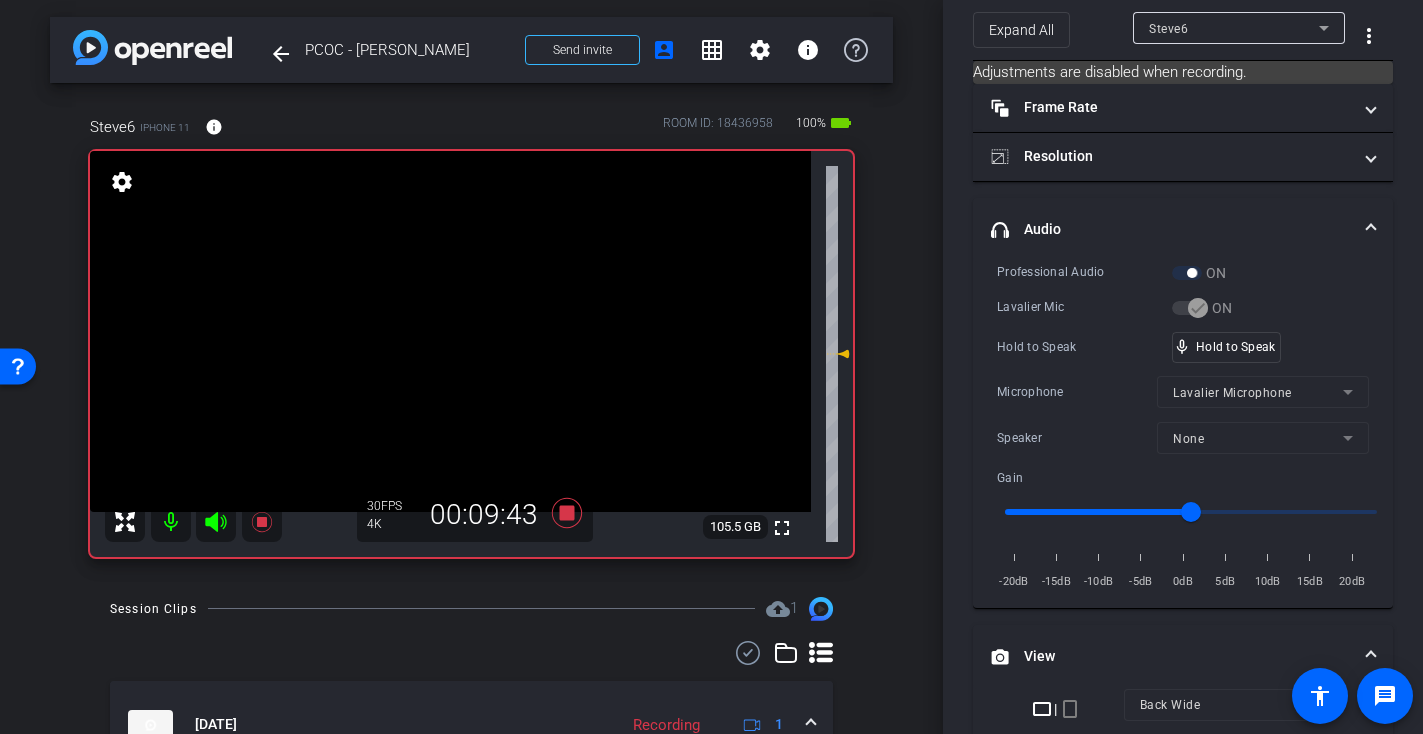 click at bounding box center (450, 331) 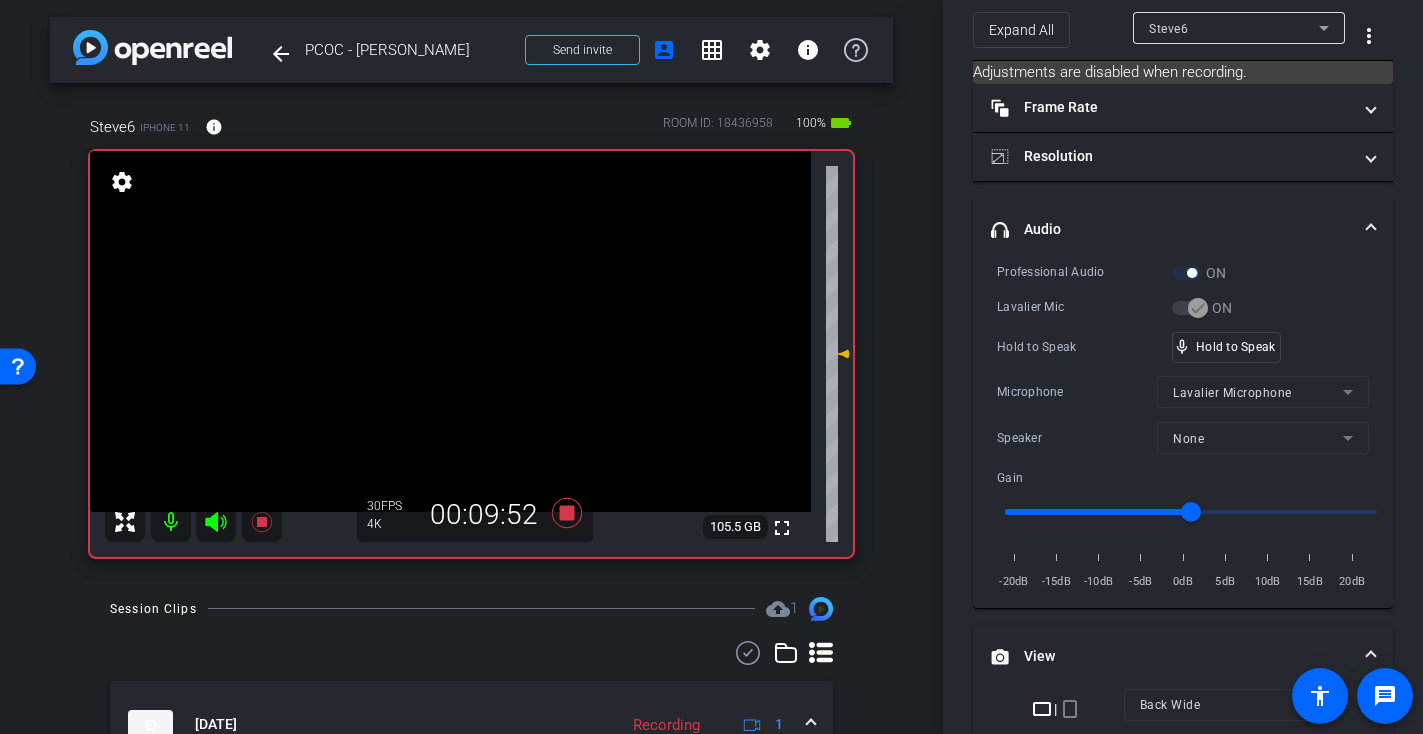 click at bounding box center (450, 331) 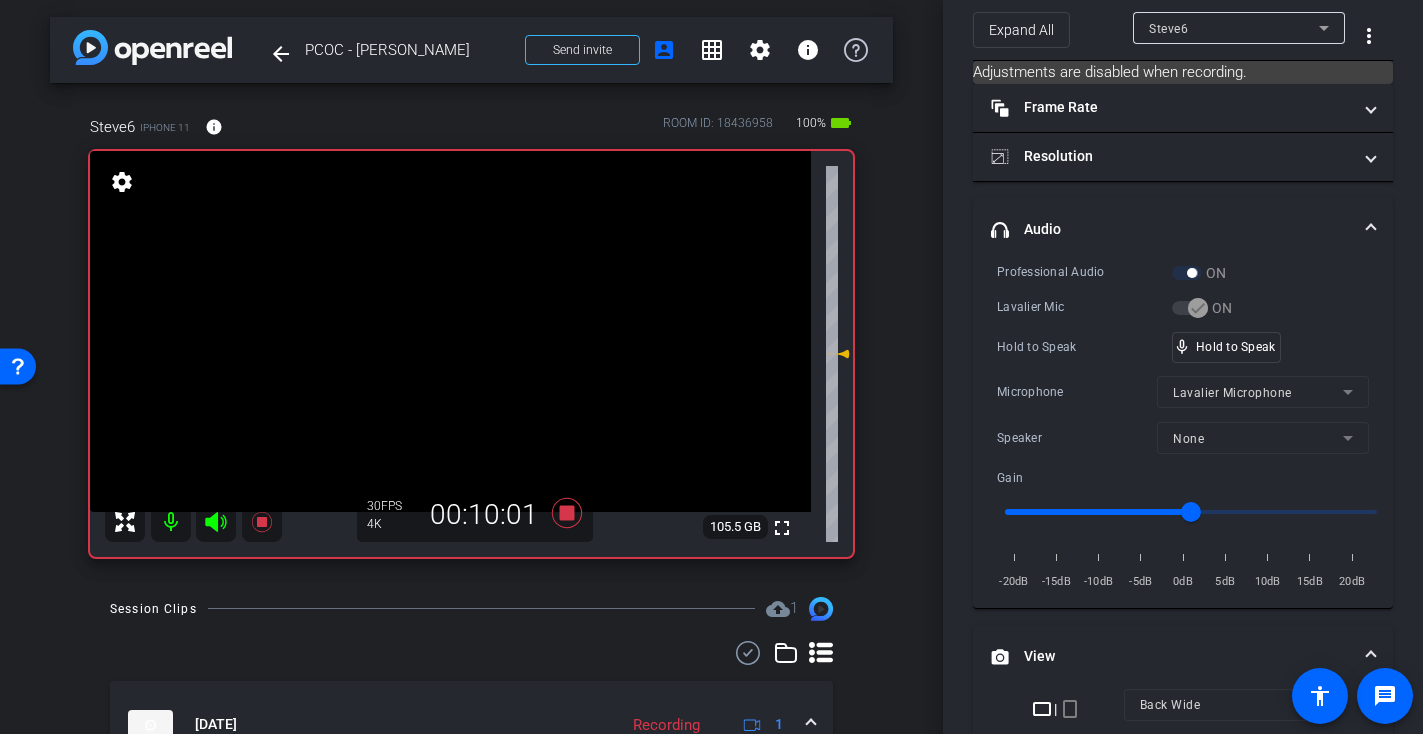 click at bounding box center (450, 331) 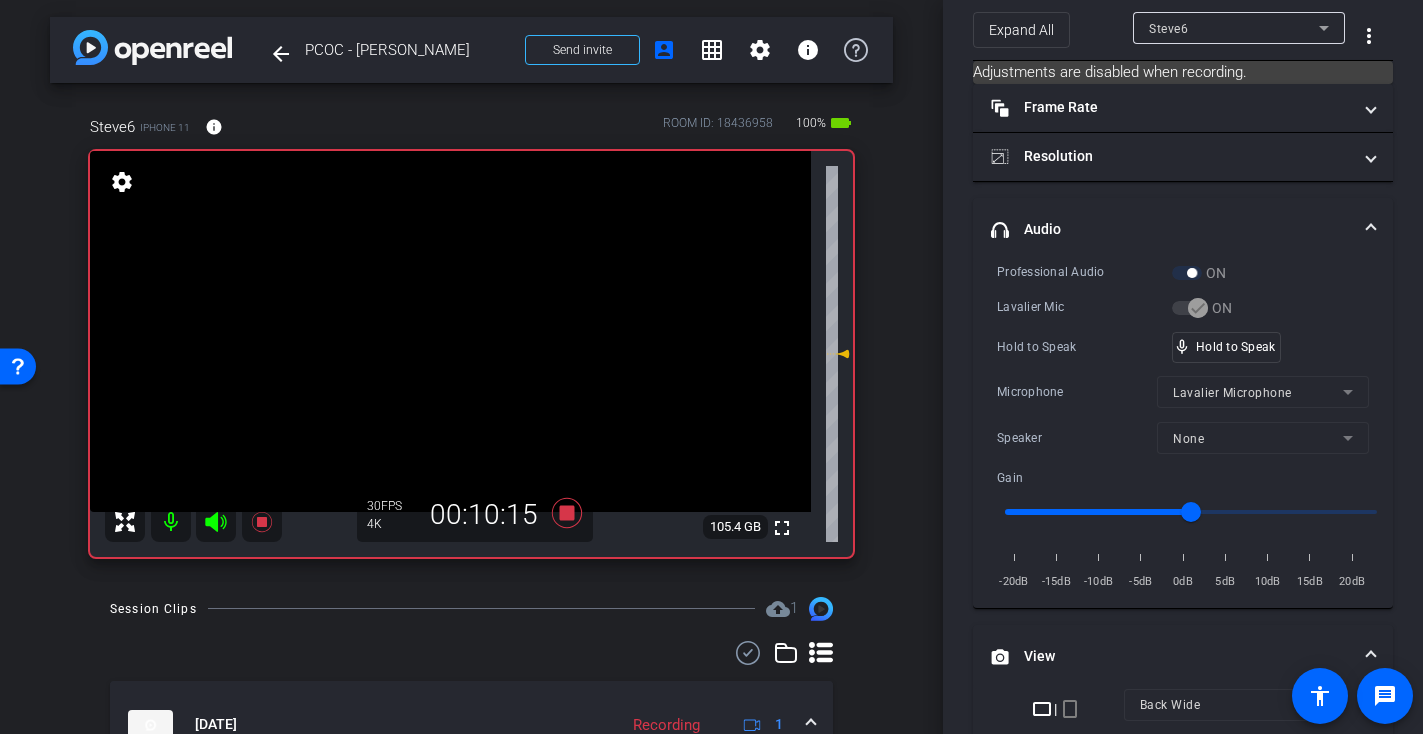 click at bounding box center [450, 331] 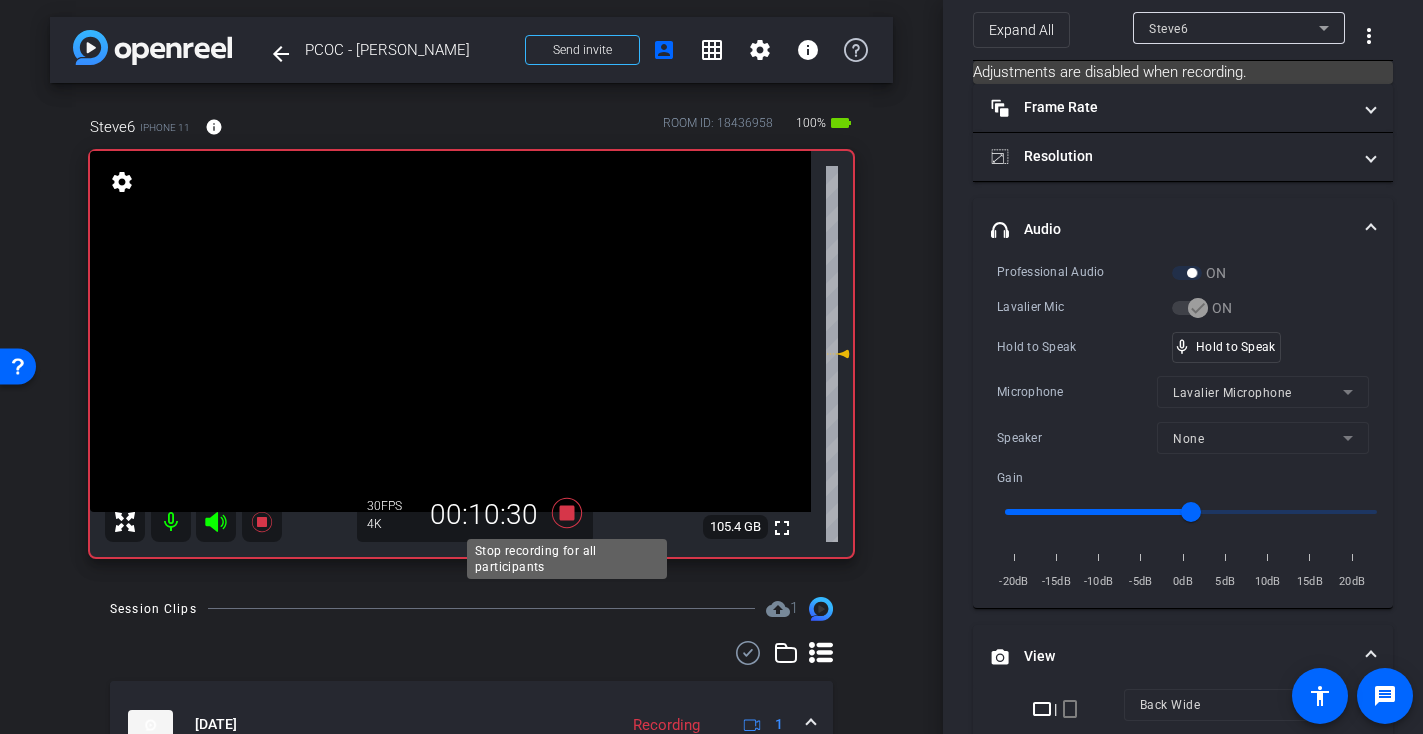 click 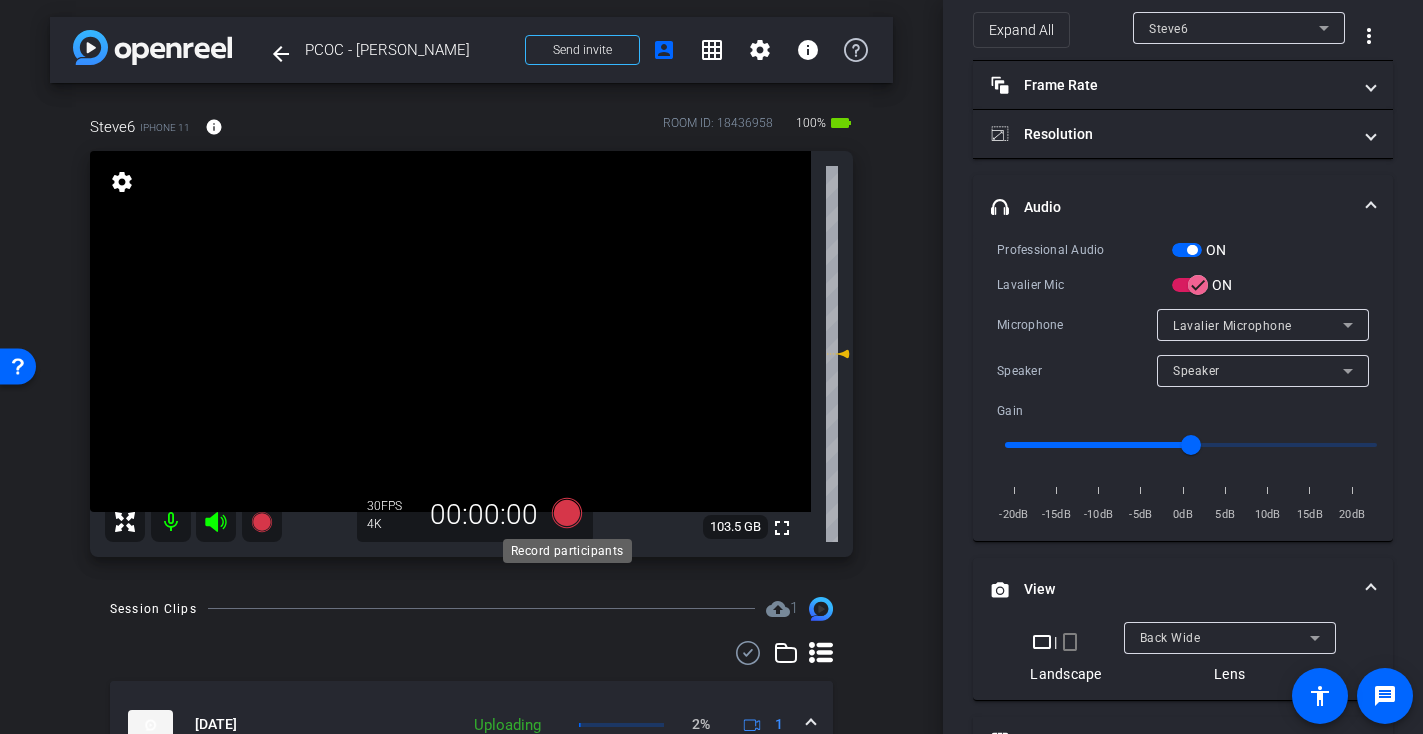click 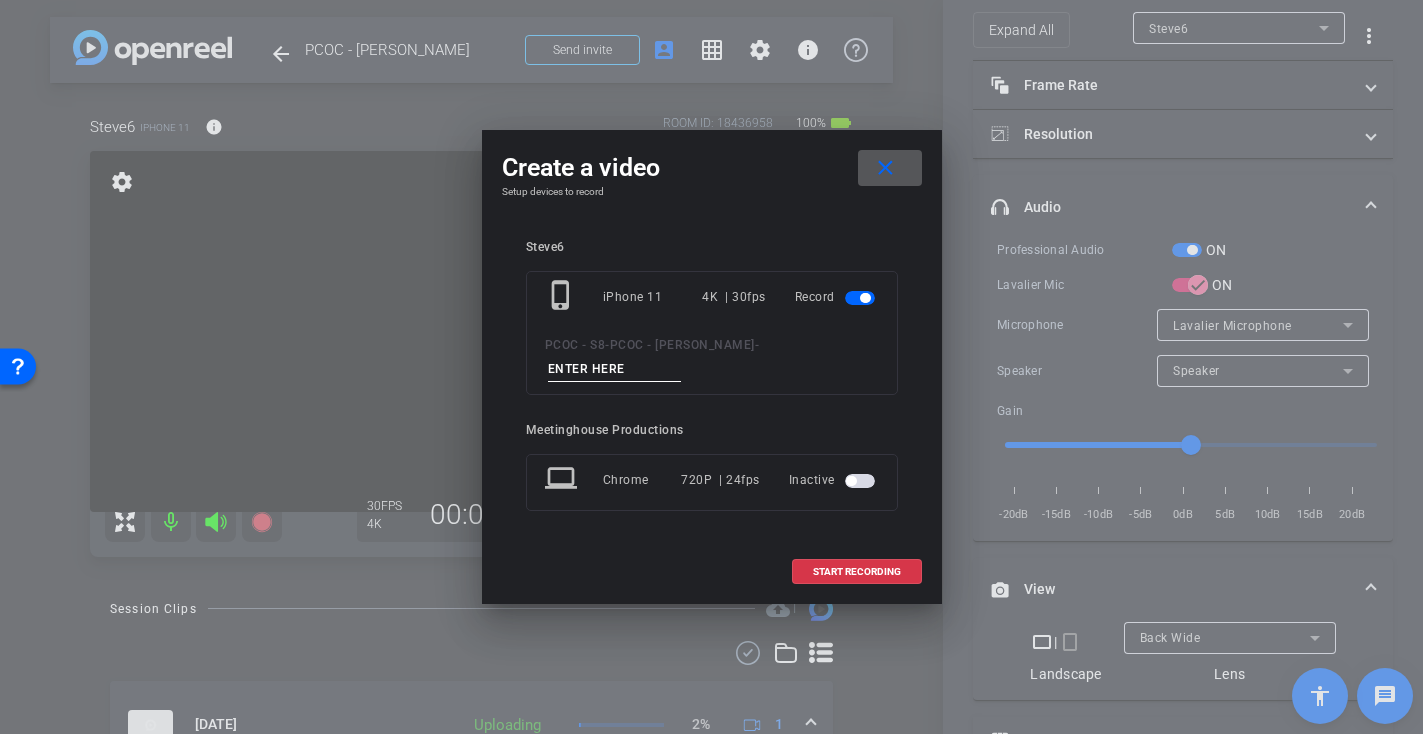 click at bounding box center (615, 369) 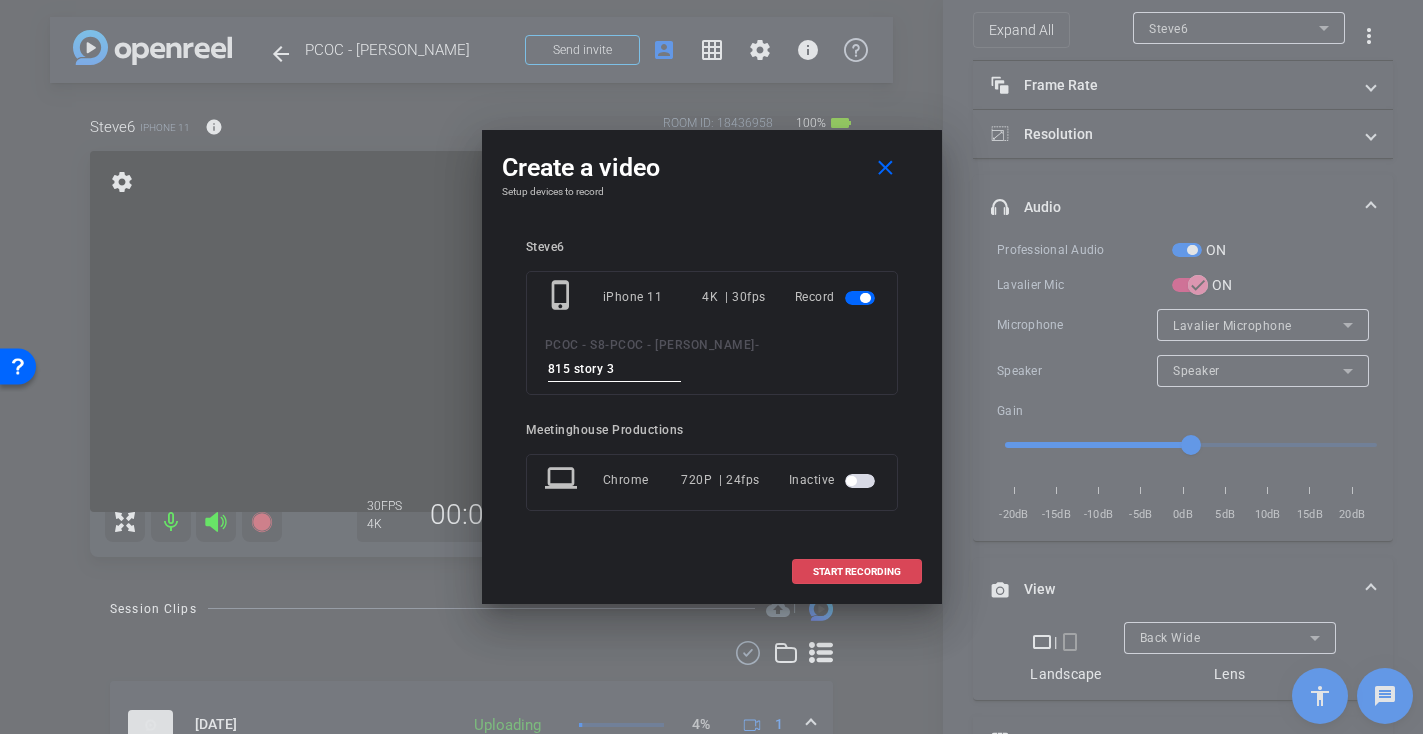 type on "815 story 3" 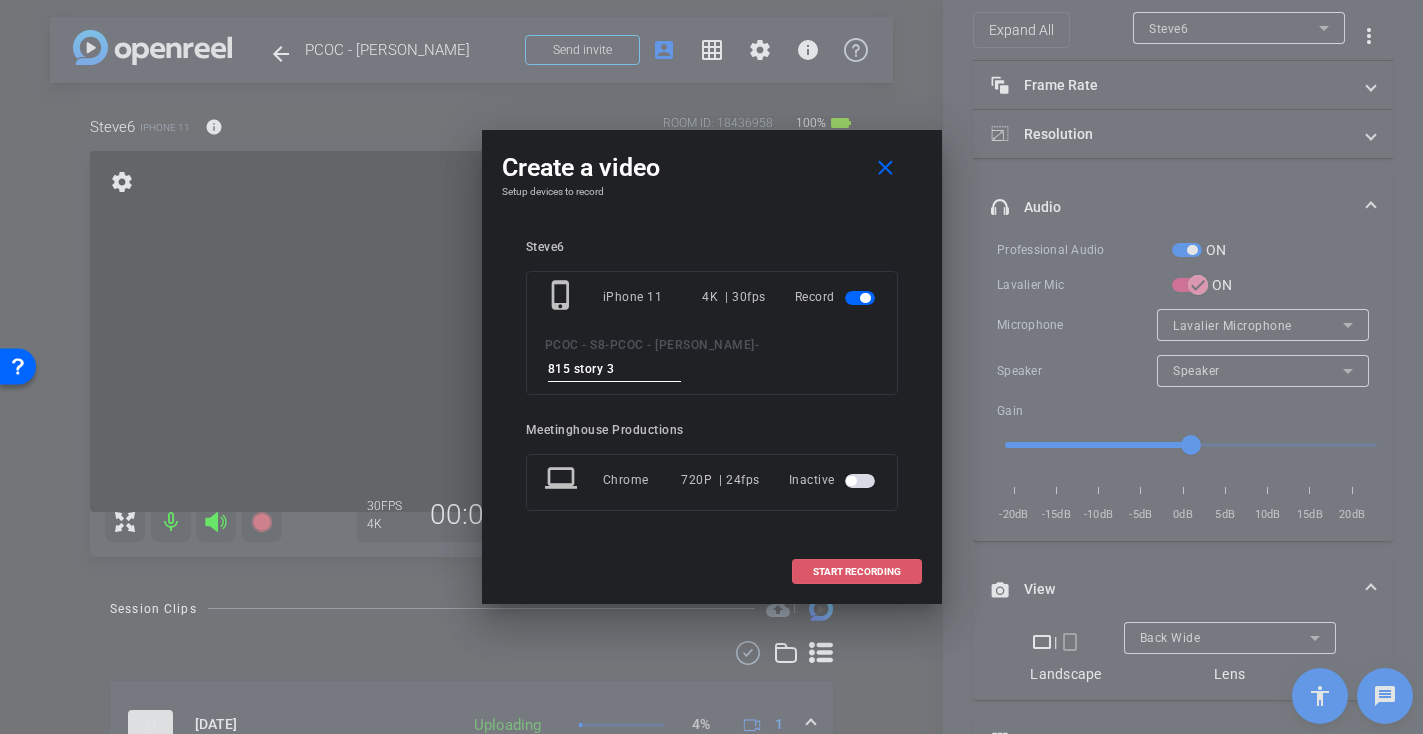 click on "START RECORDING" at bounding box center [857, 572] 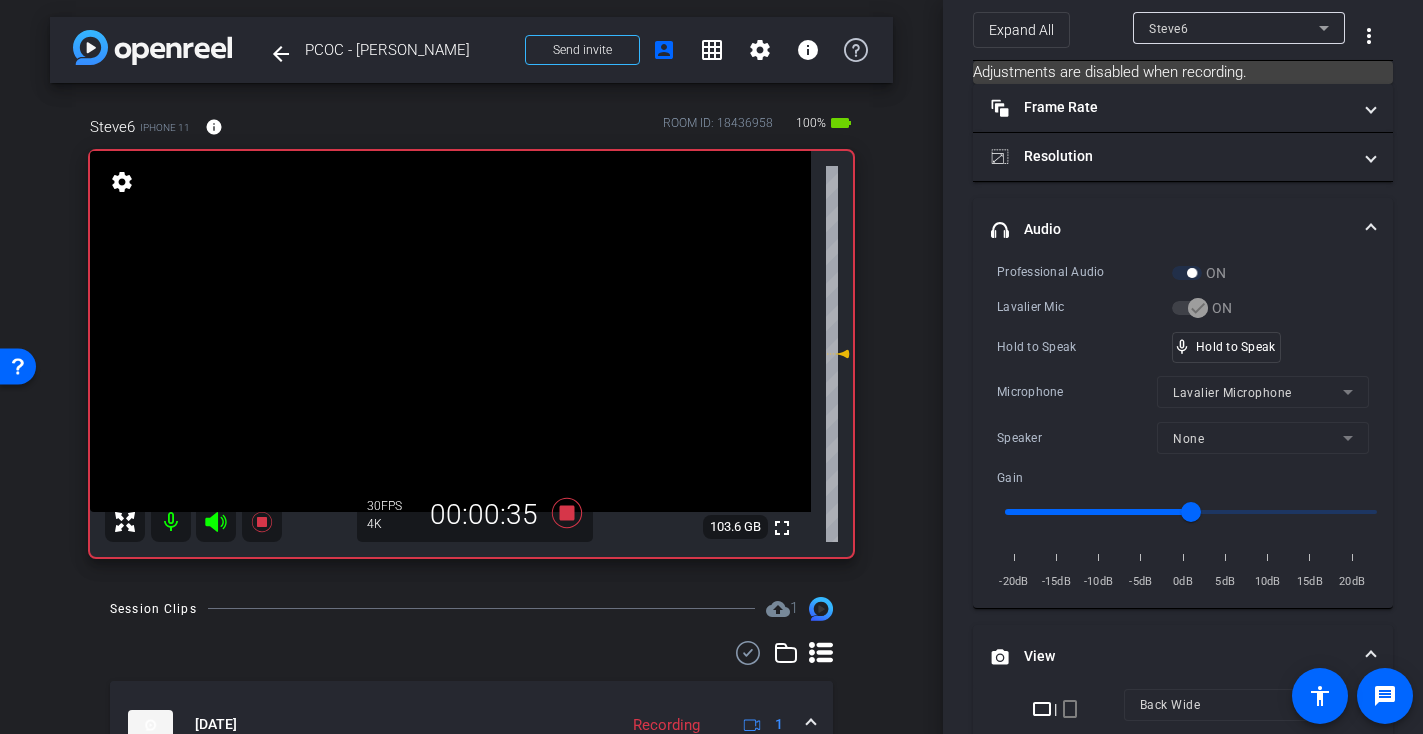 click at bounding box center (450, 331) 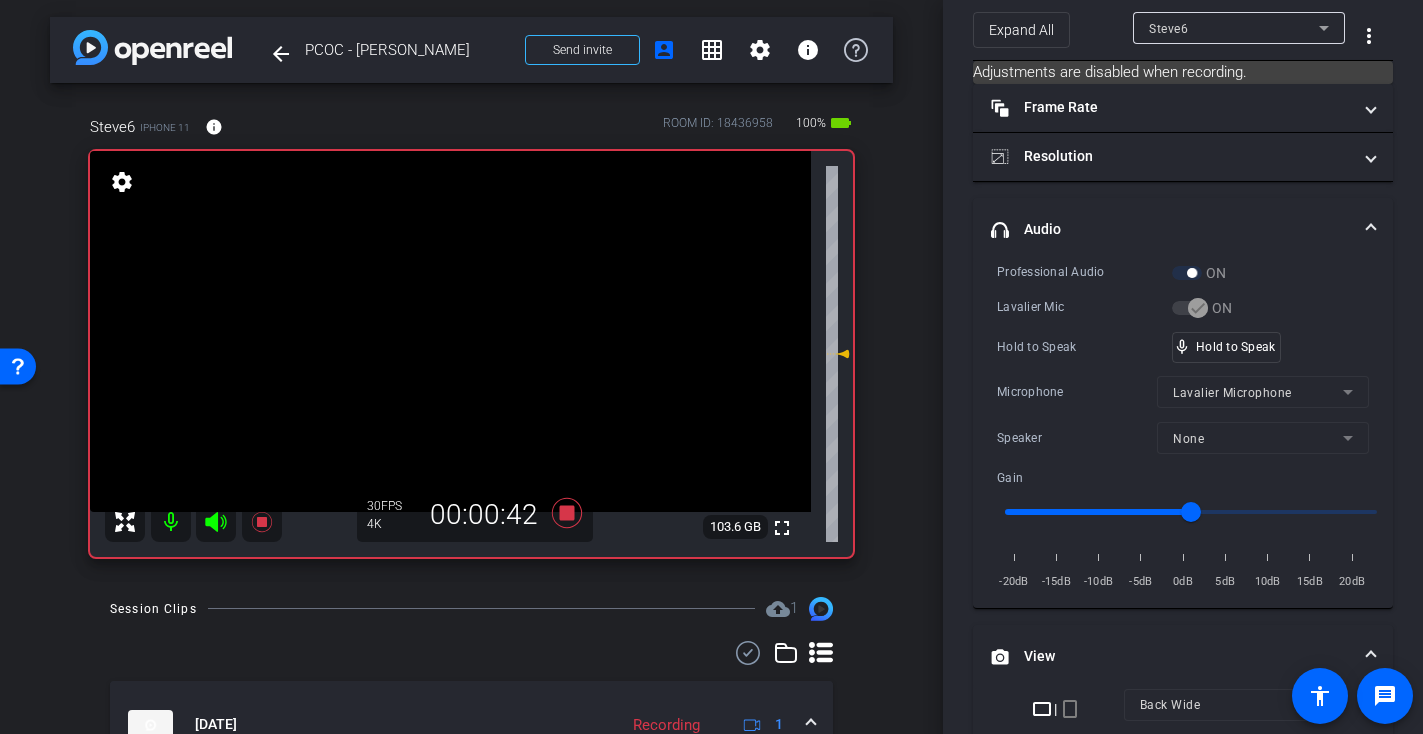 click at bounding box center (450, 331) 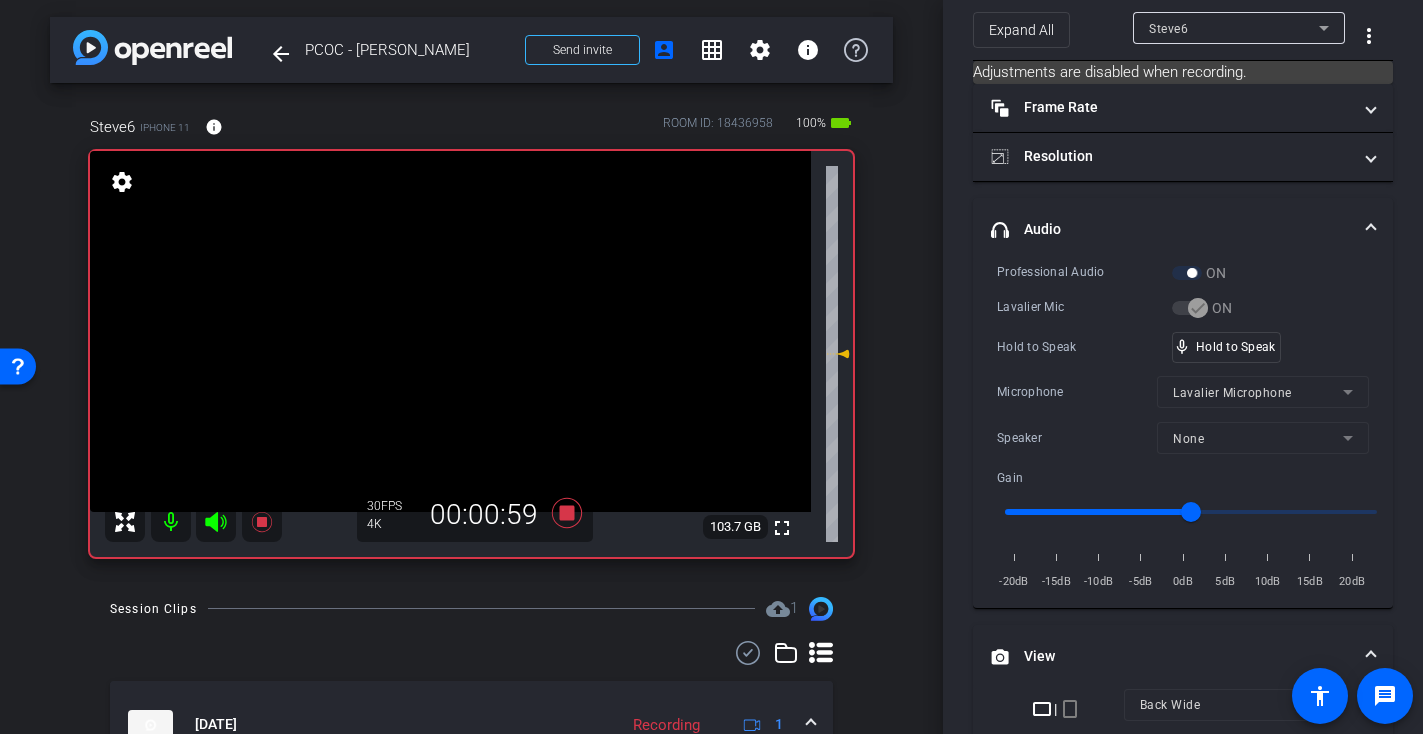 click at bounding box center (450, 331) 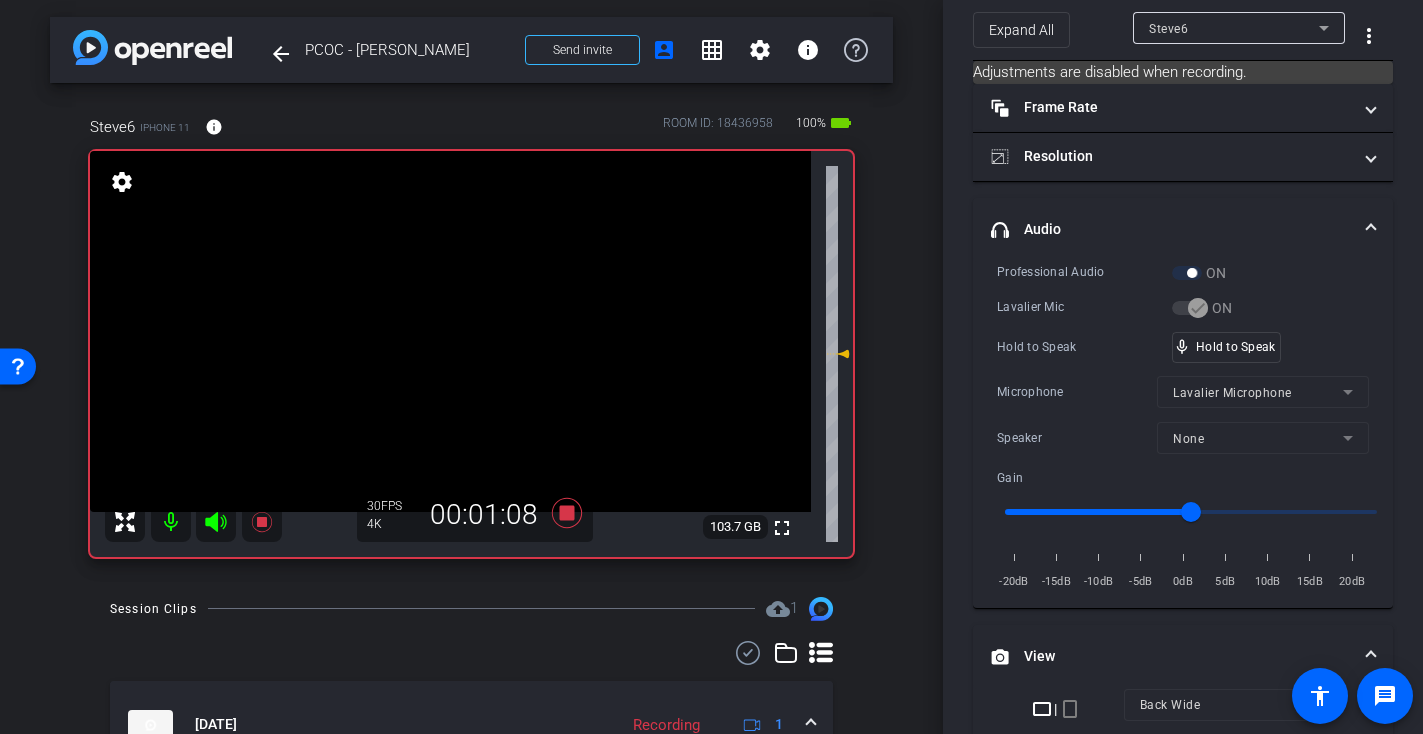 click at bounding box center (450, 331) 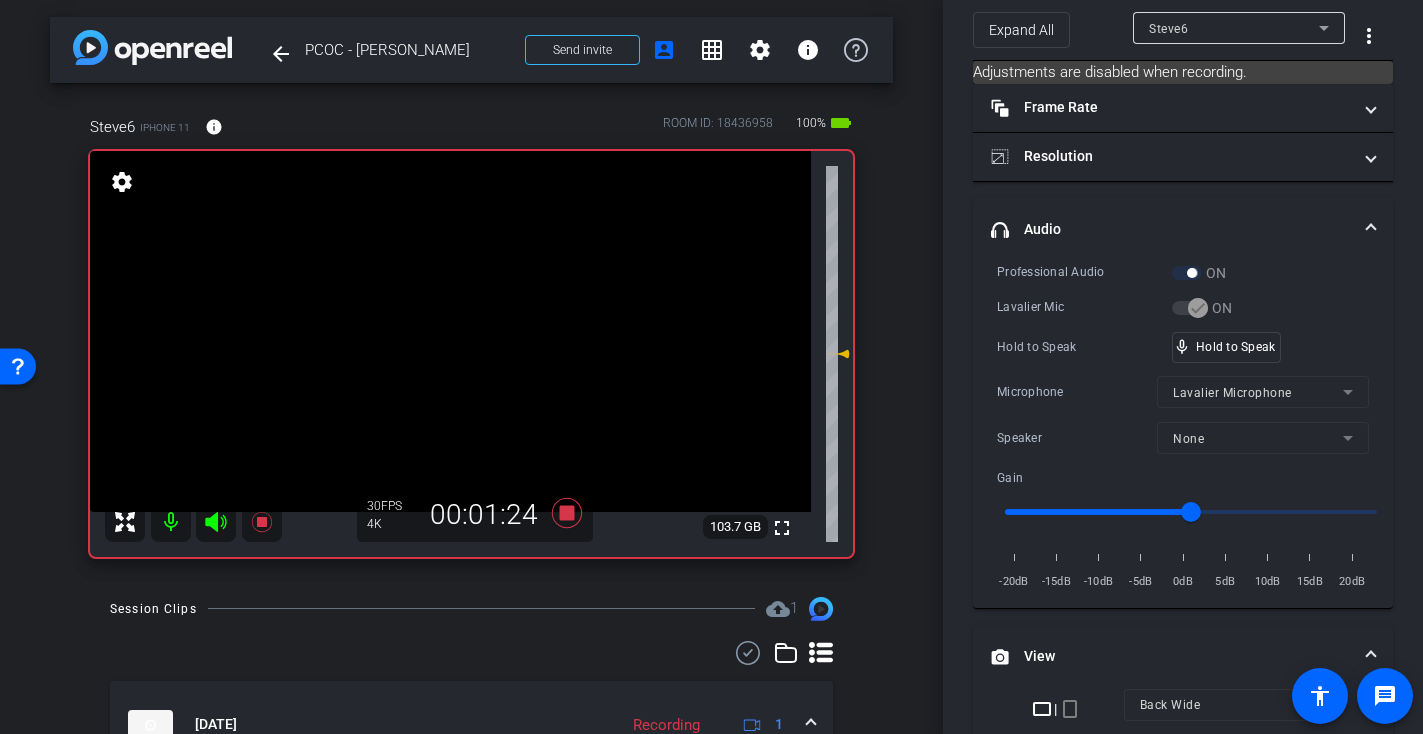 click at bounding box center (450, 331) 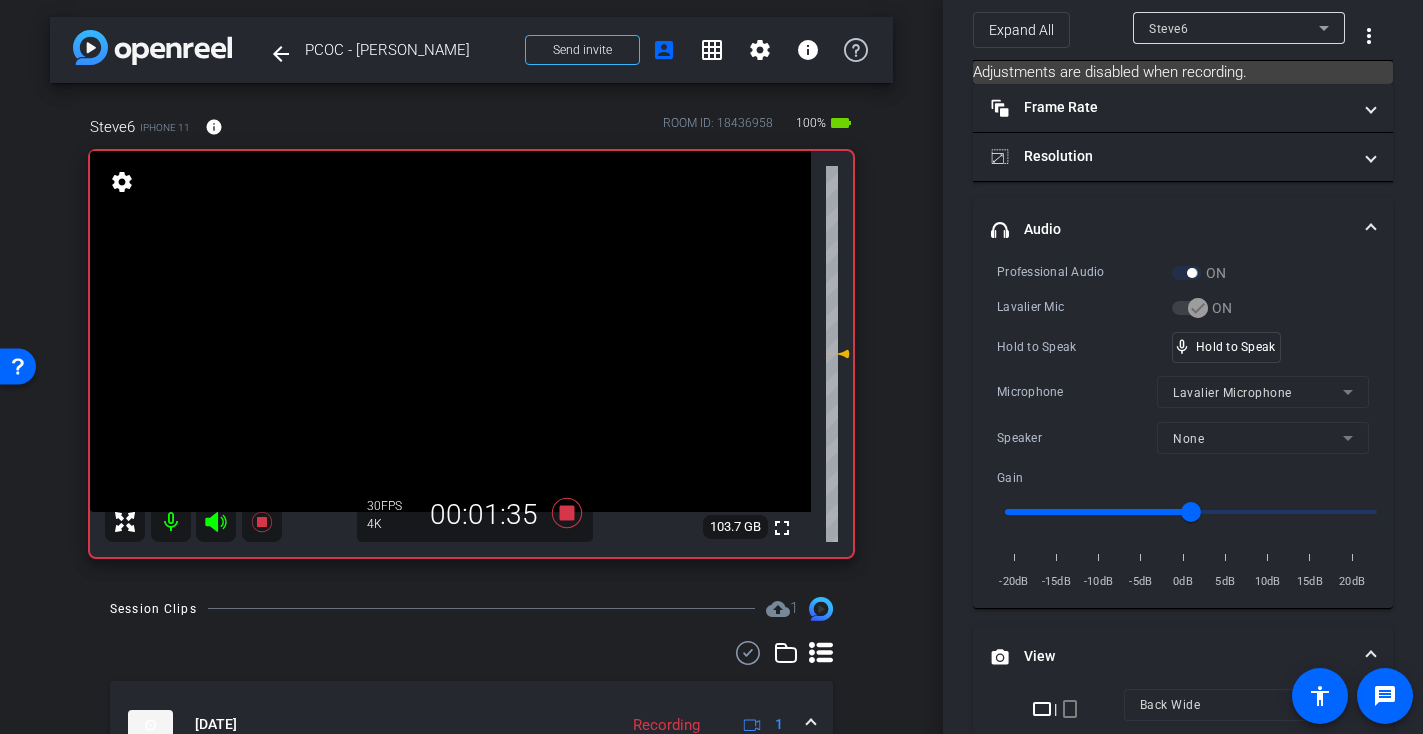 click at bounding box center (450, 331) 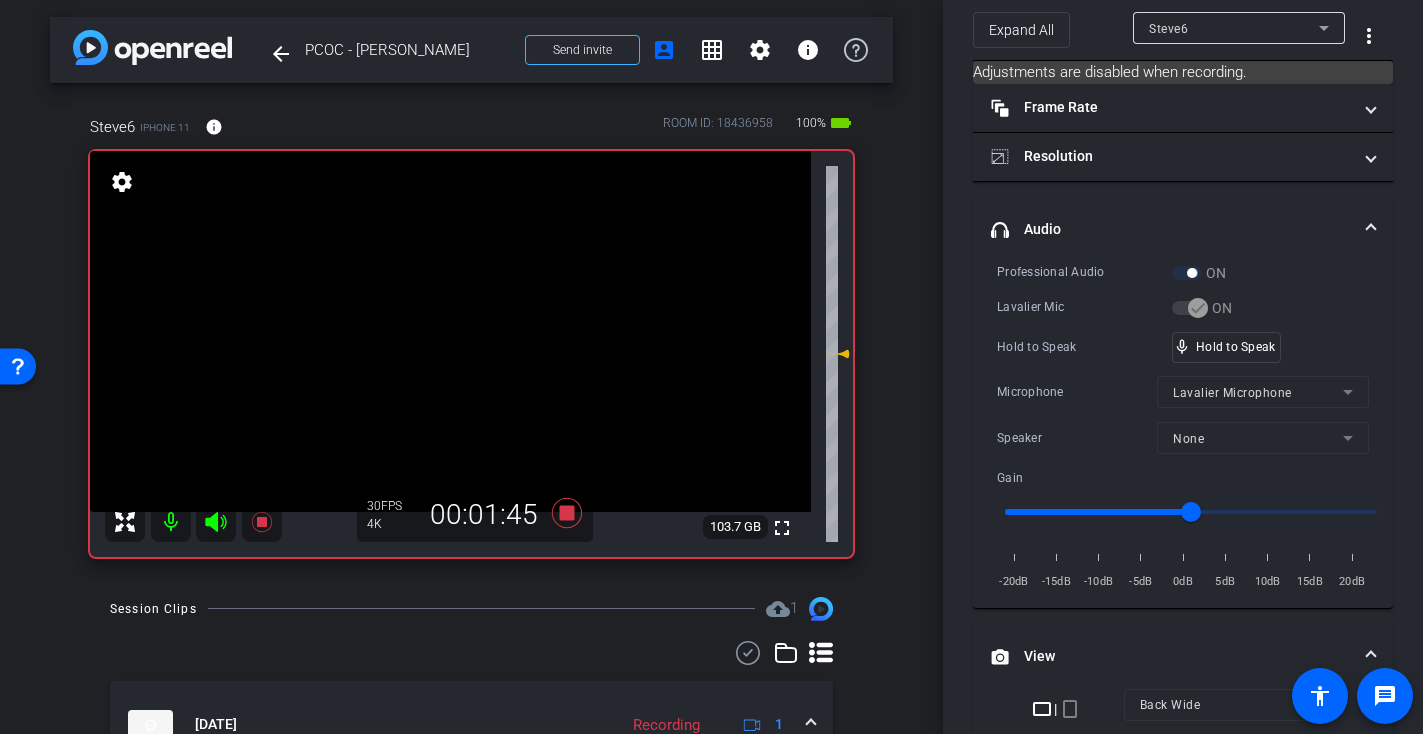 click at bounding box center (450, 331) 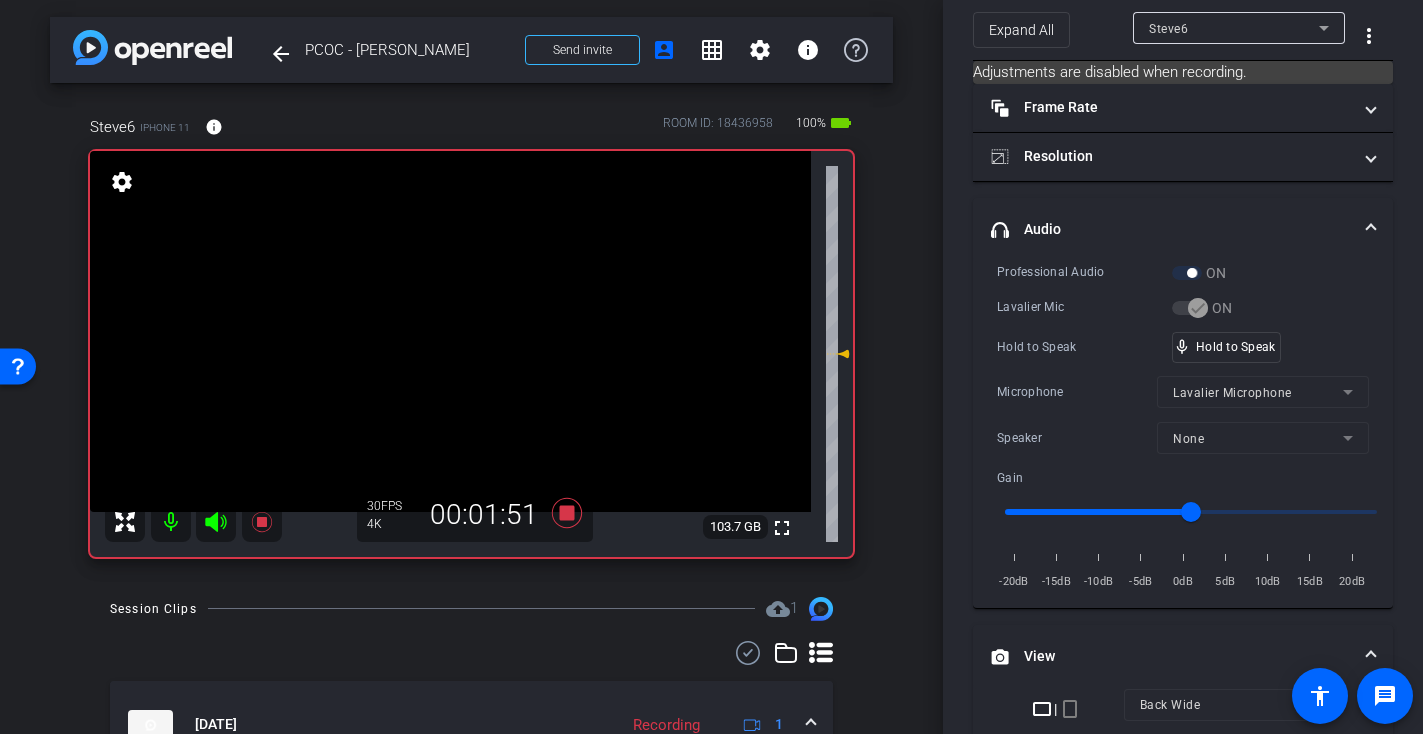 click at bounding box center (450, 331) 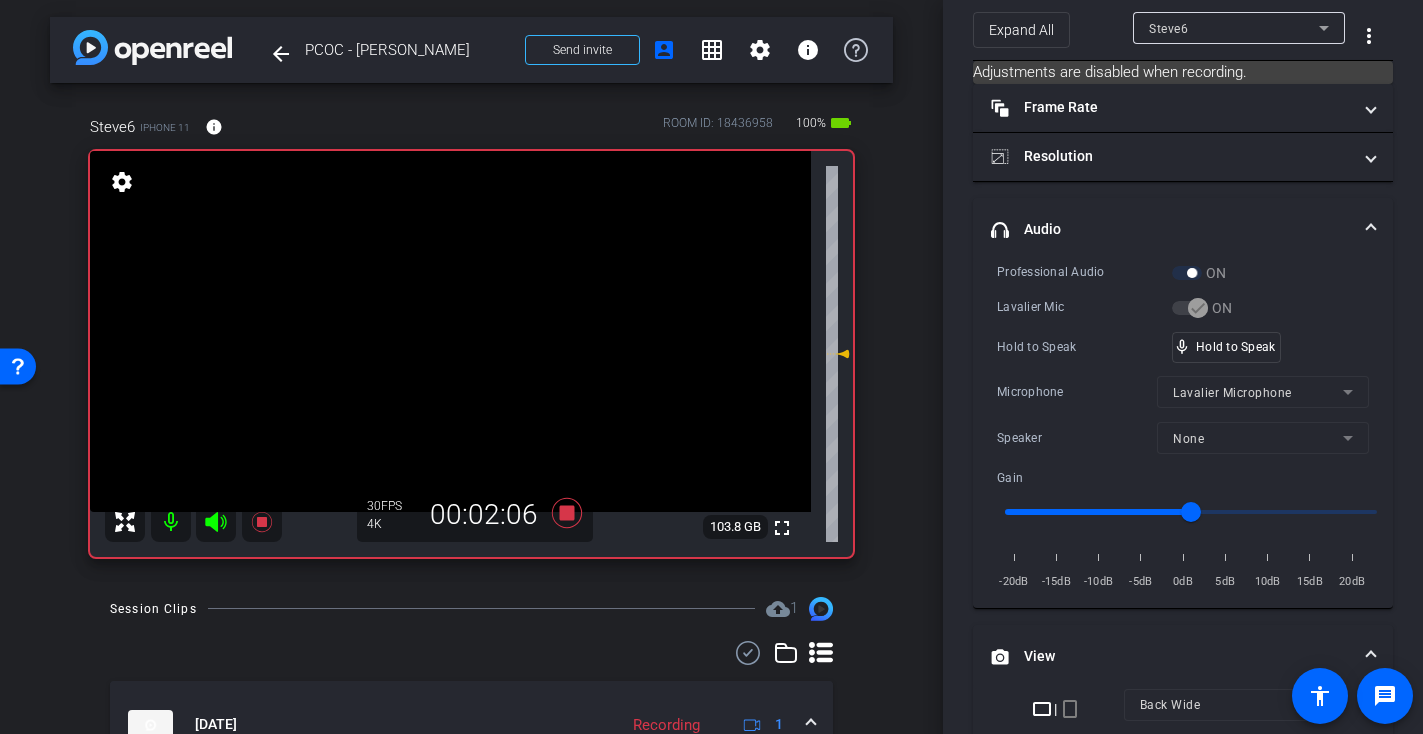 click at bounding box center (450, 331) 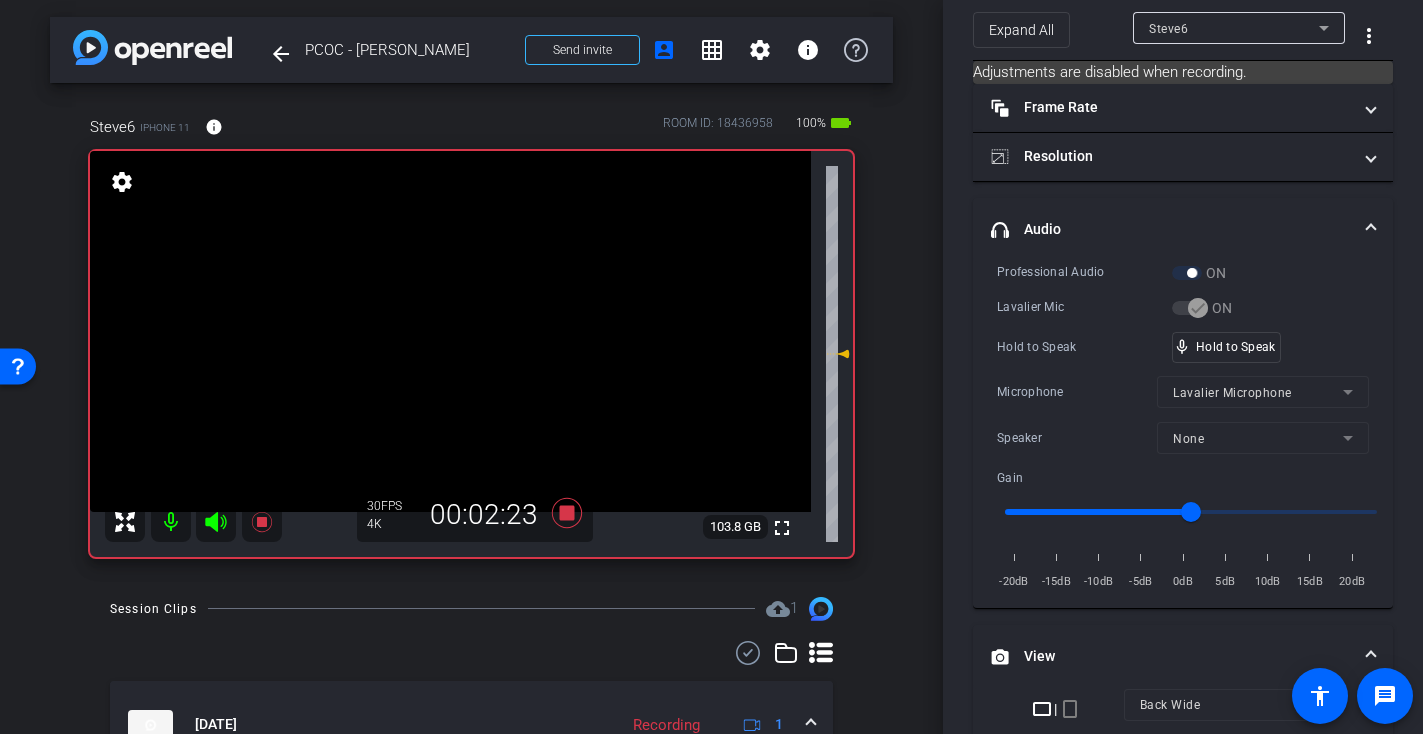 click at bounding box center [450, 331] 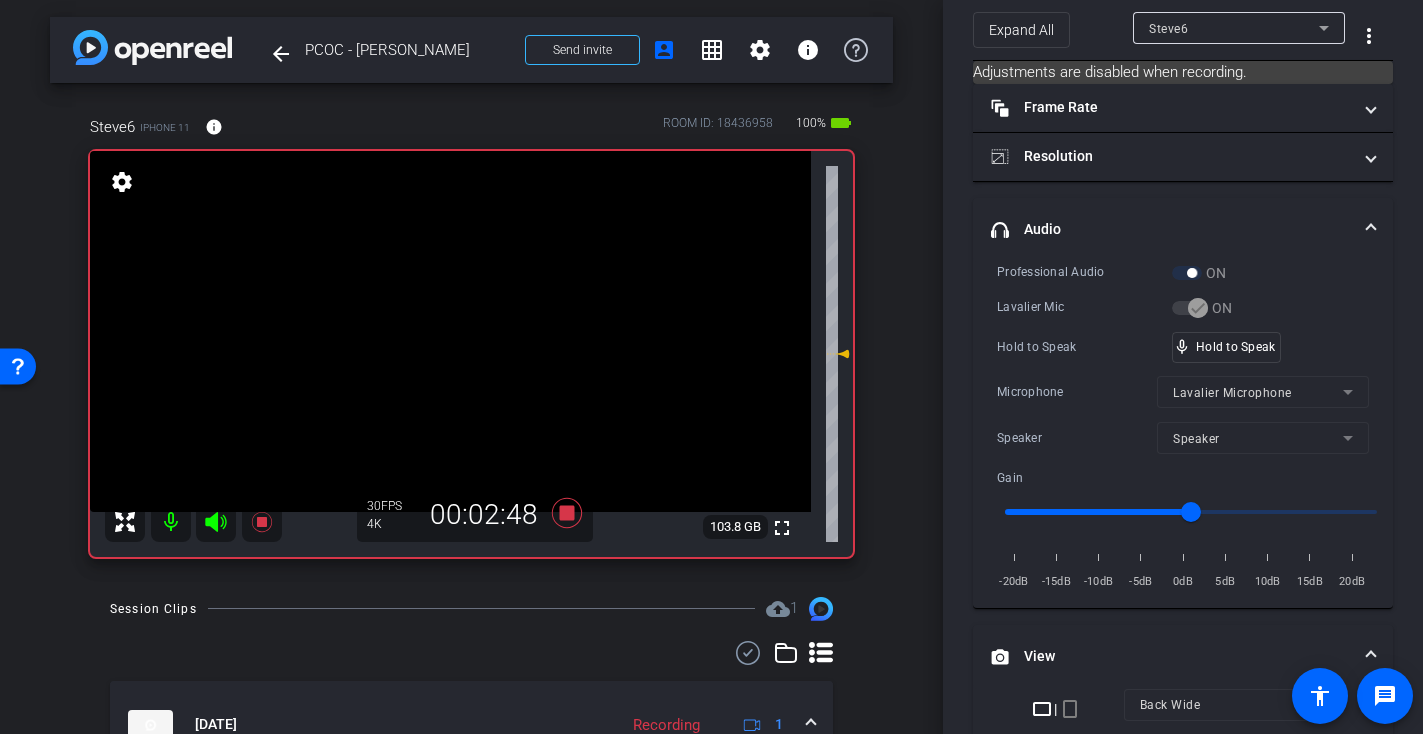 click at bounding box center [450, 331] 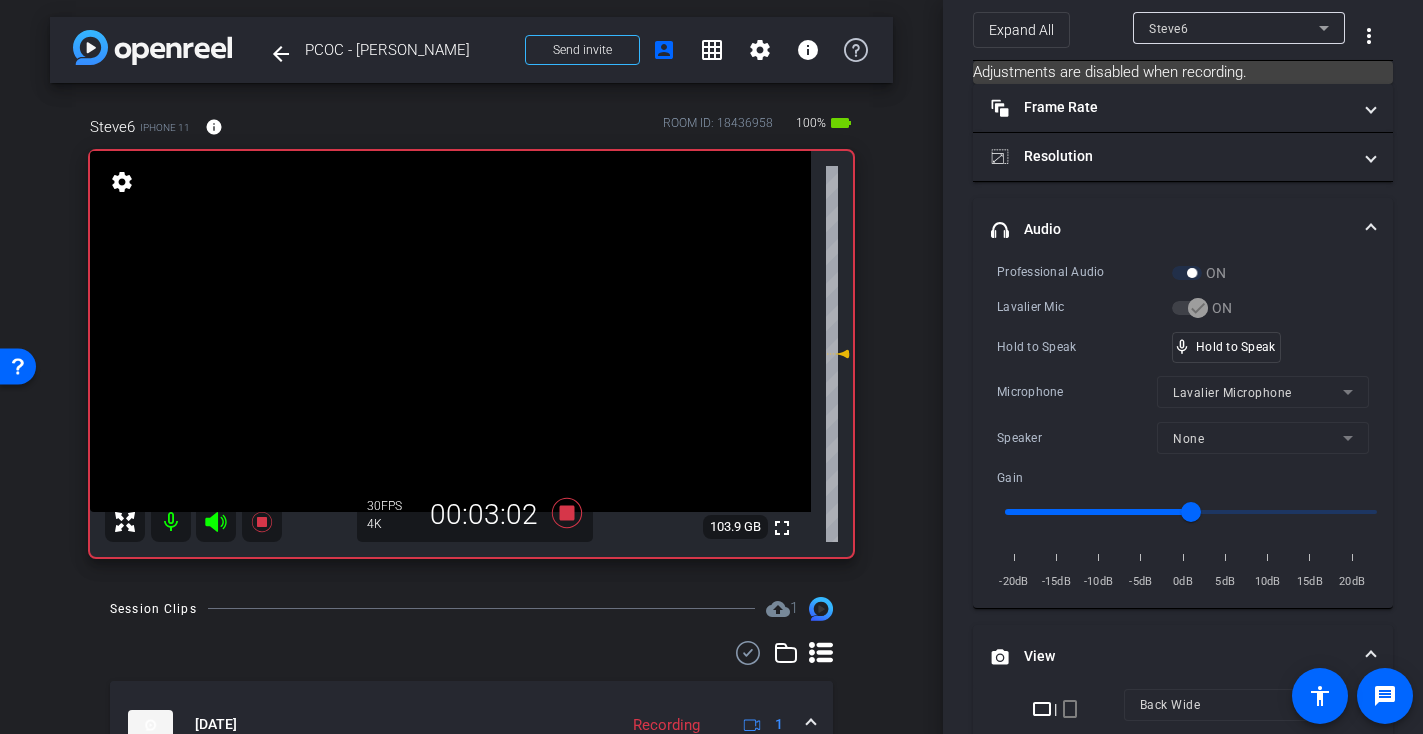 click at bounding box center (450, 331) 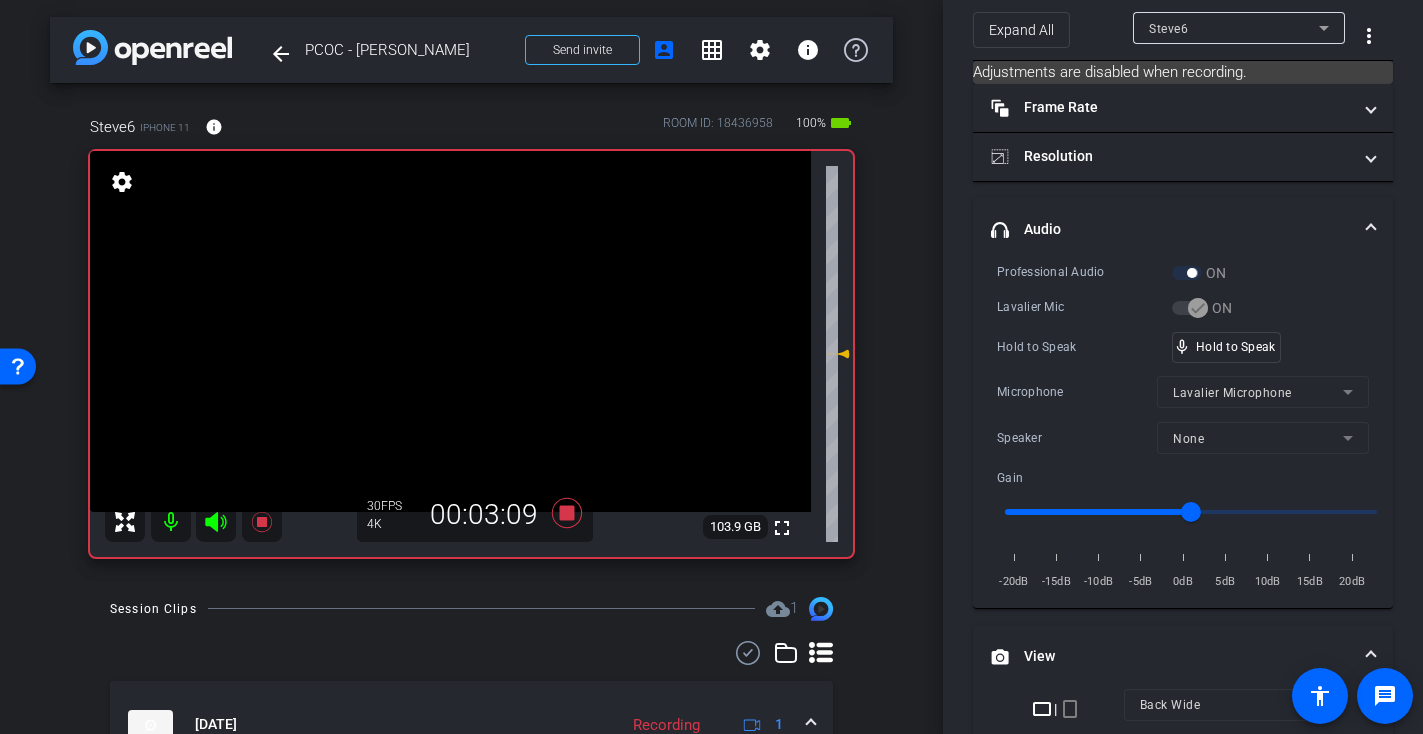 click at bounding box center [450, 331] 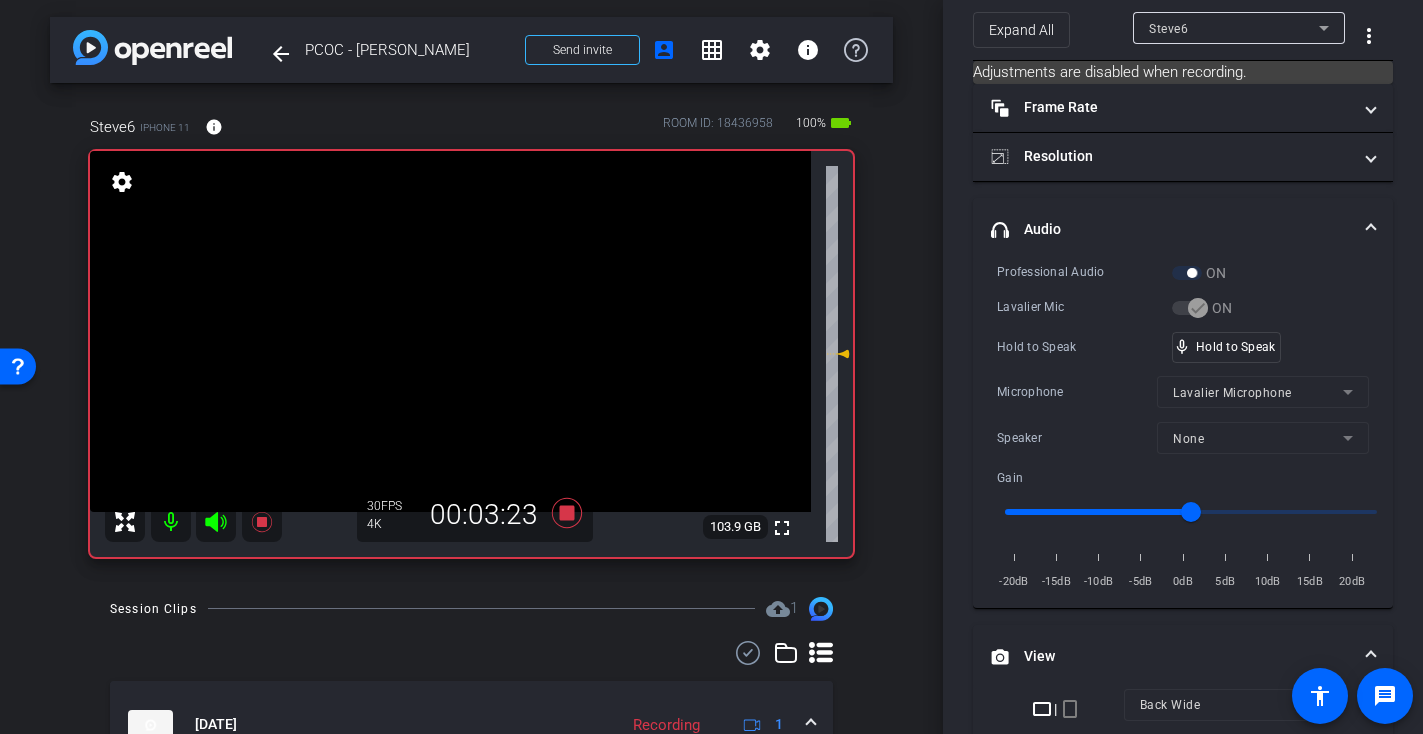click at bounding box center (450, 331) 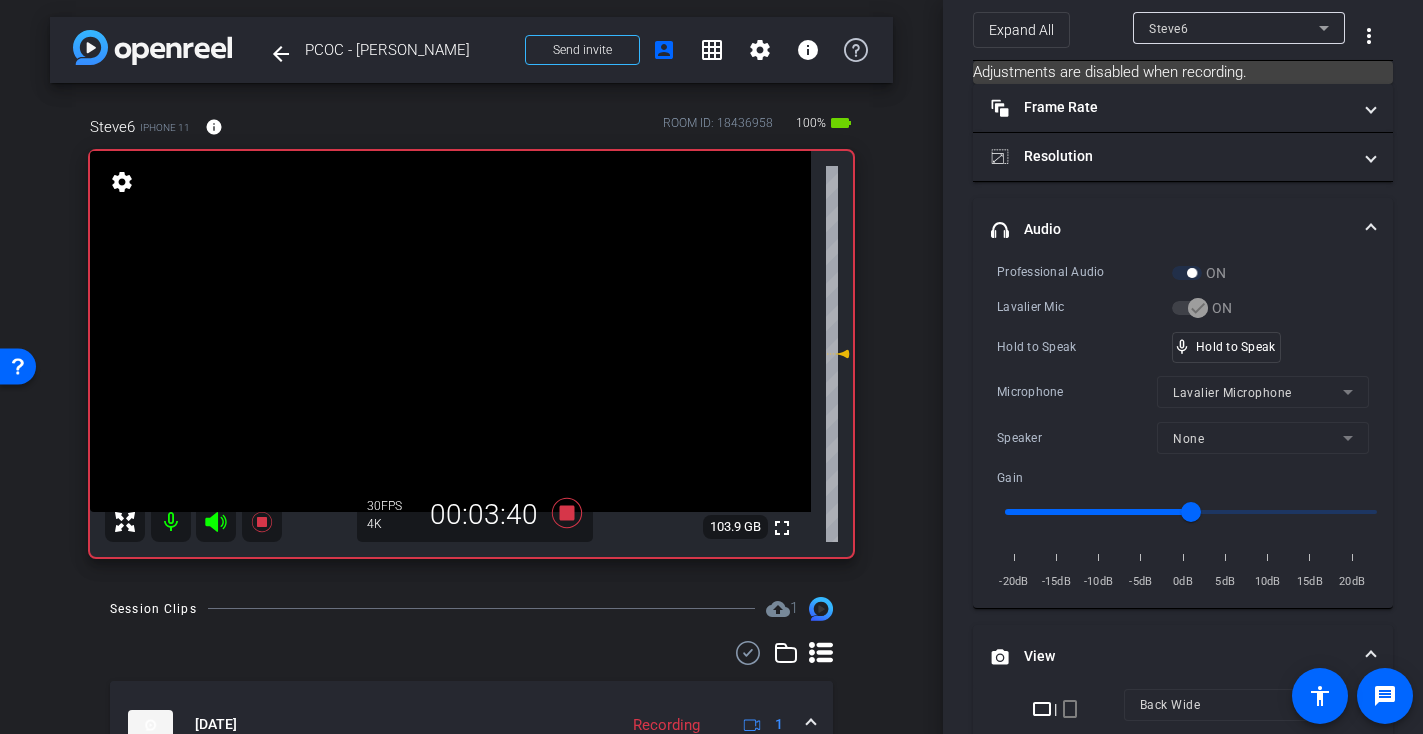 click at bounding box center (450, 331) 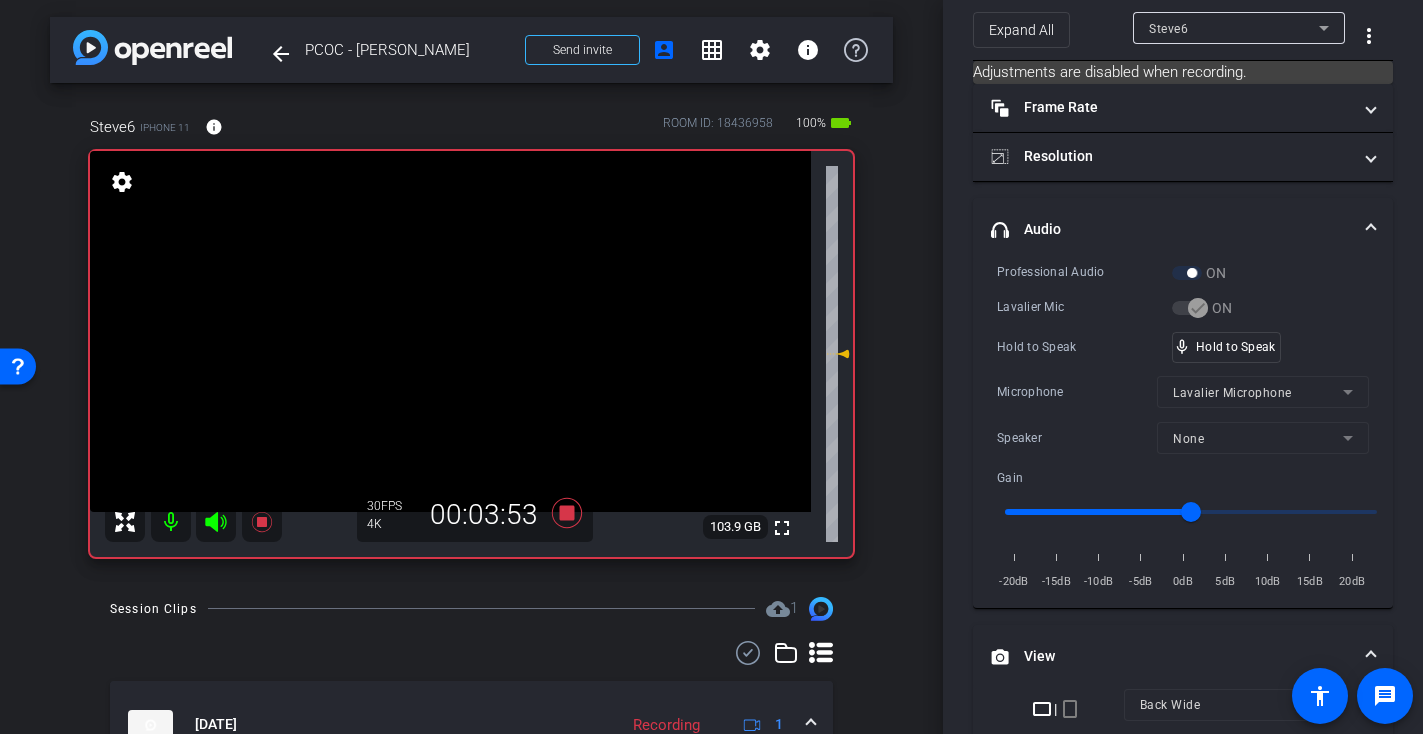 click at bounding box center [450, 331] 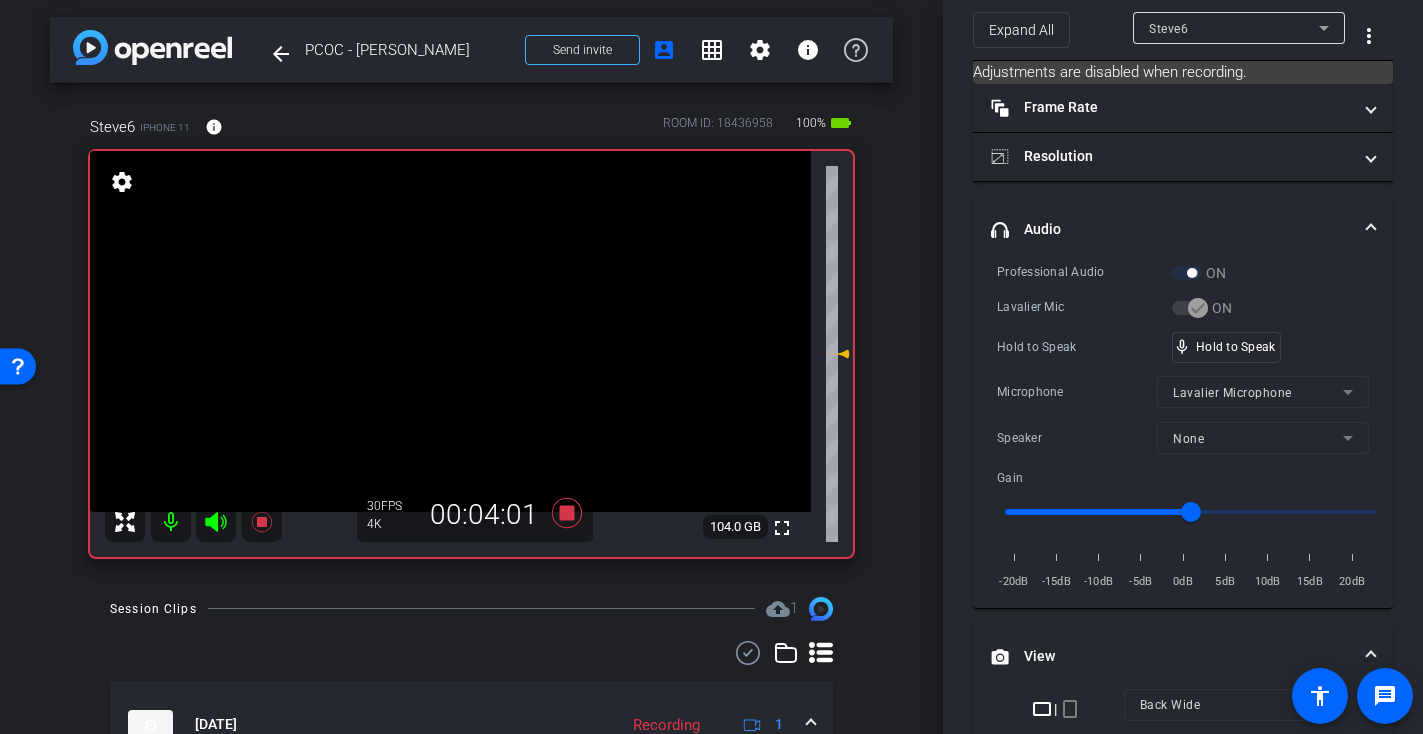 click at bounding box center [450, 331] 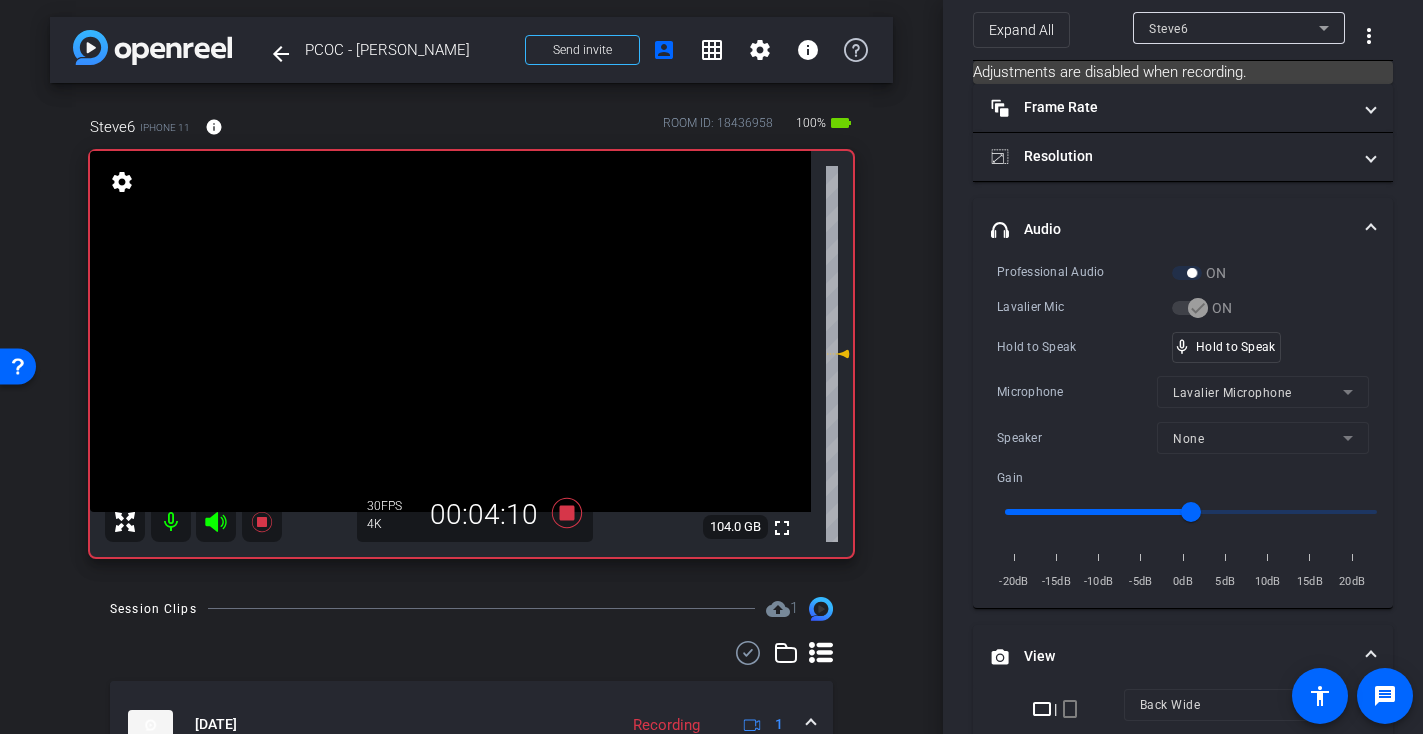 click at bounding box center (450, 331) 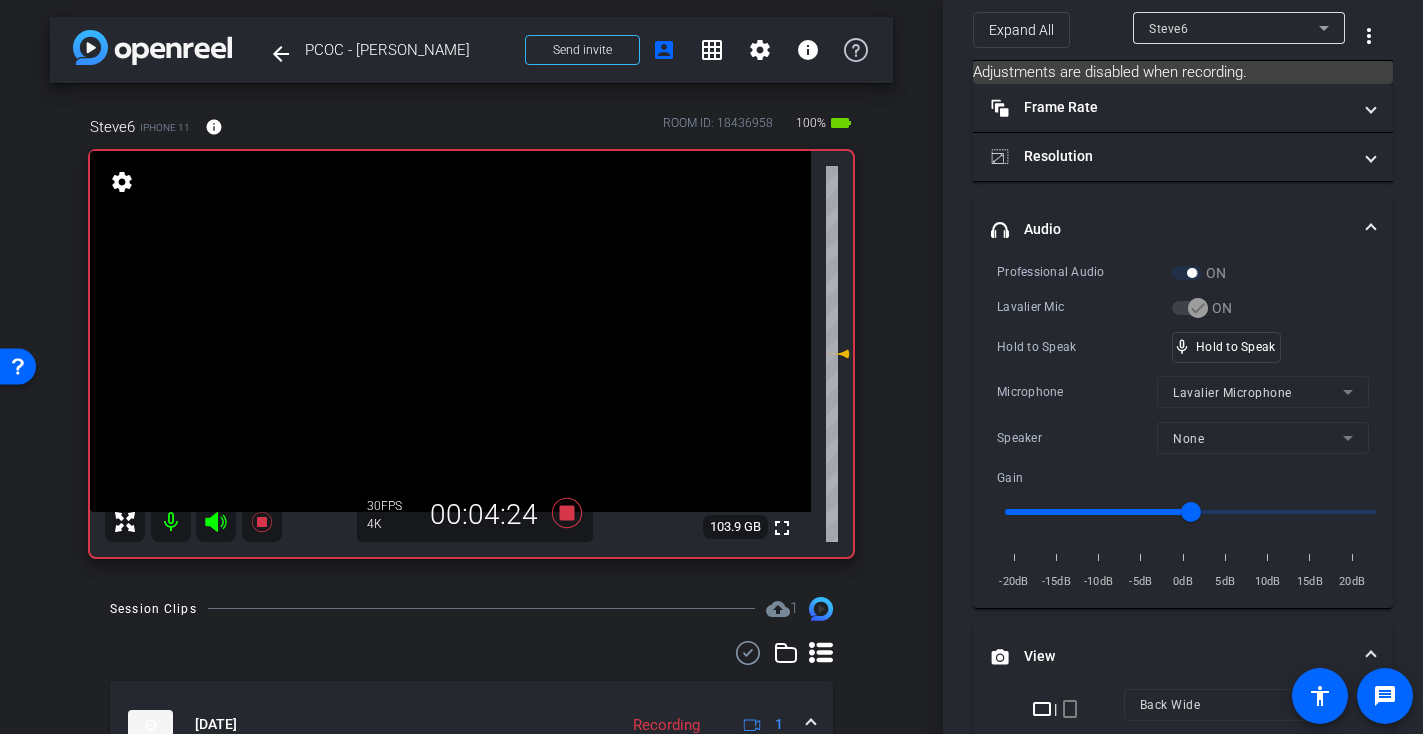 click at bounding box center [450, 331] 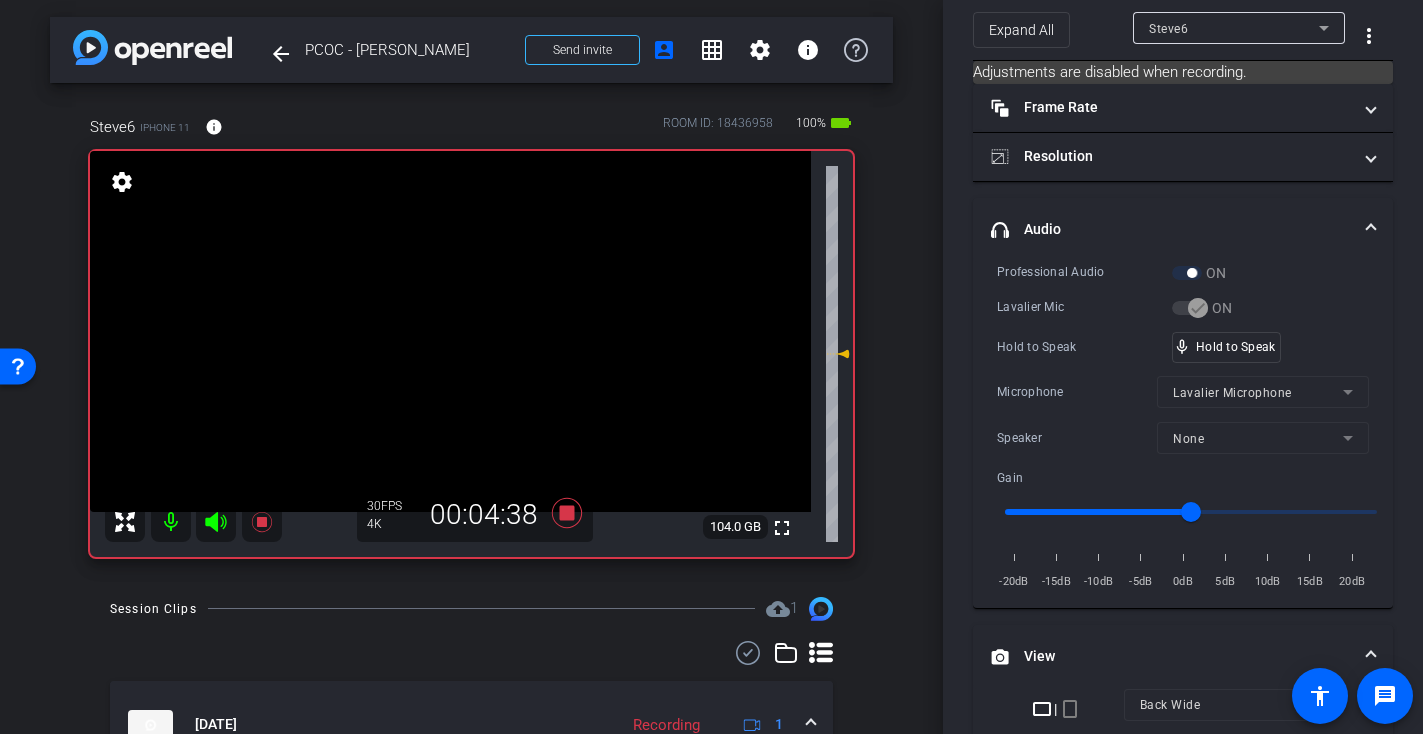 click at bounding box center [450, 331] 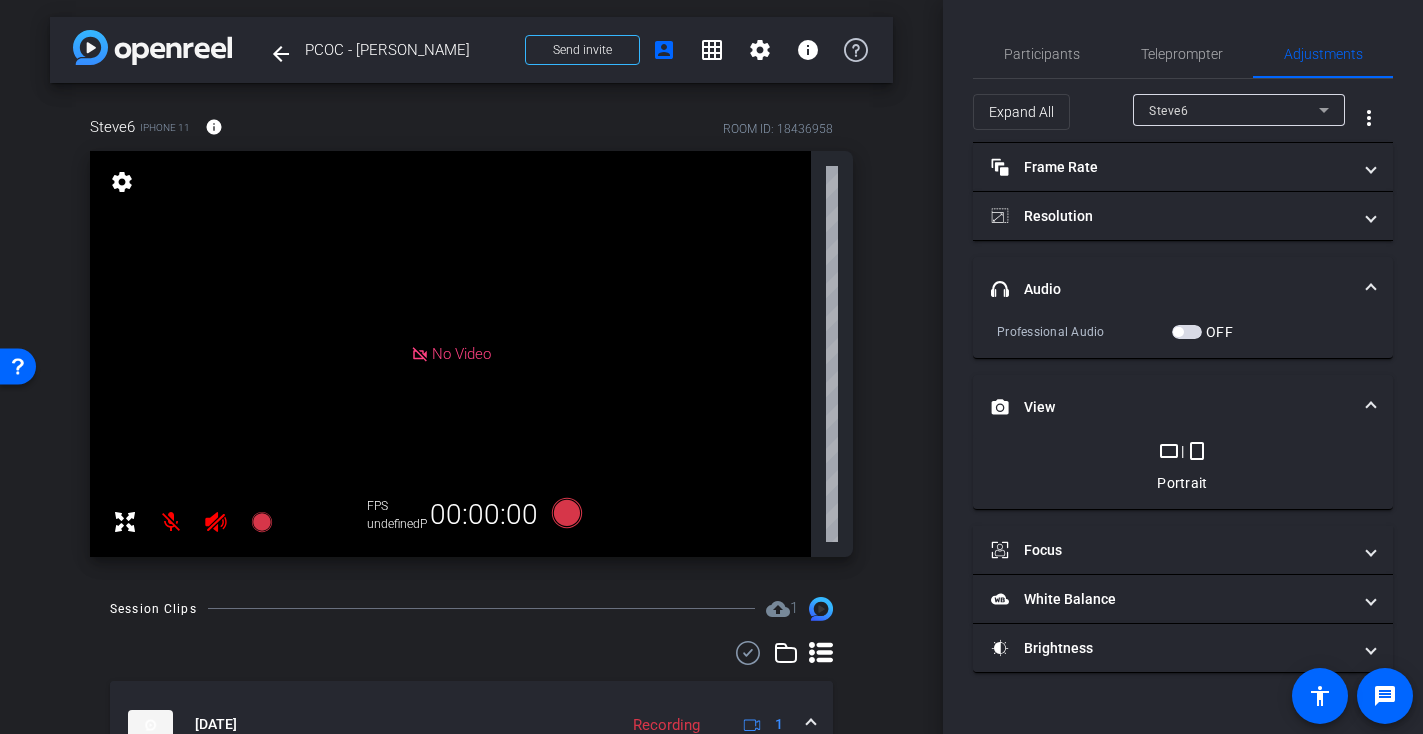 scroll, scrollTop: 0, scrollLeft: 0, axis: both 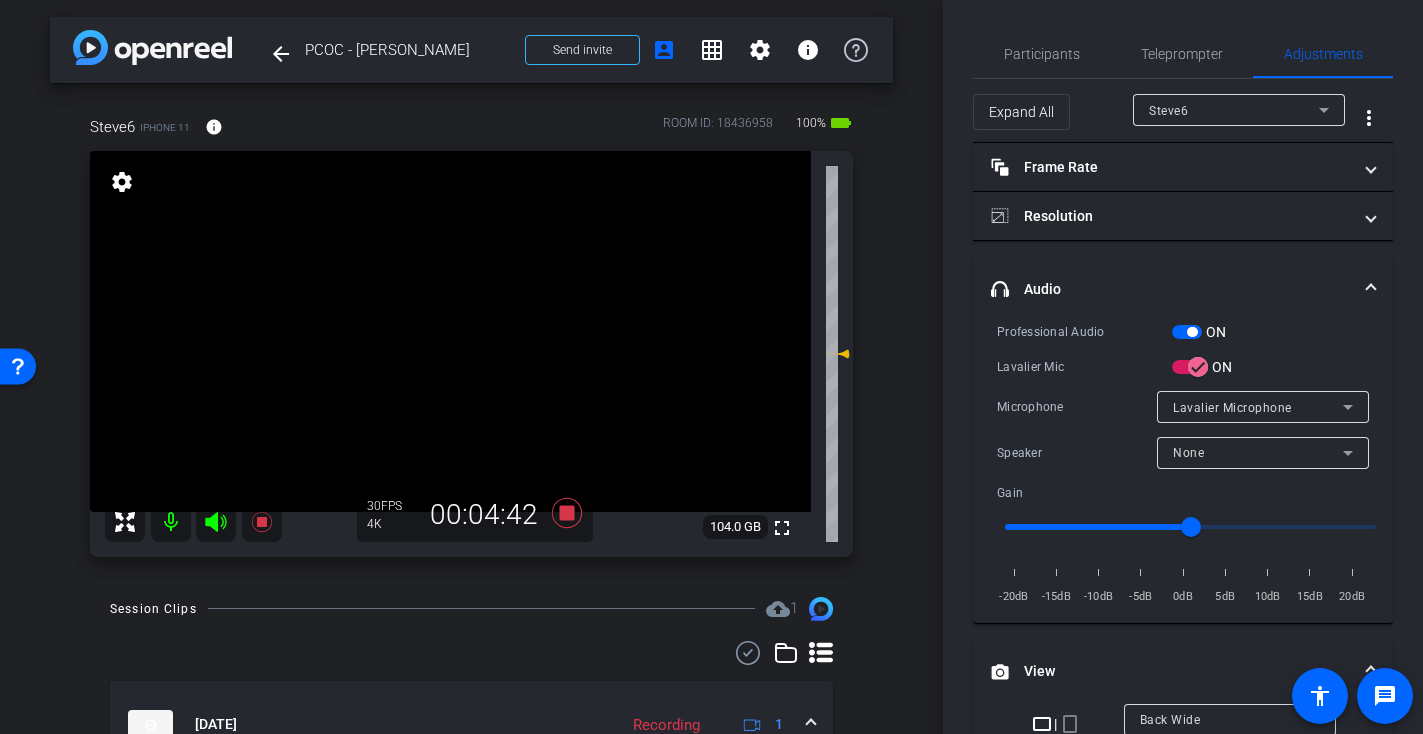 click at bounding box center [450, 331] 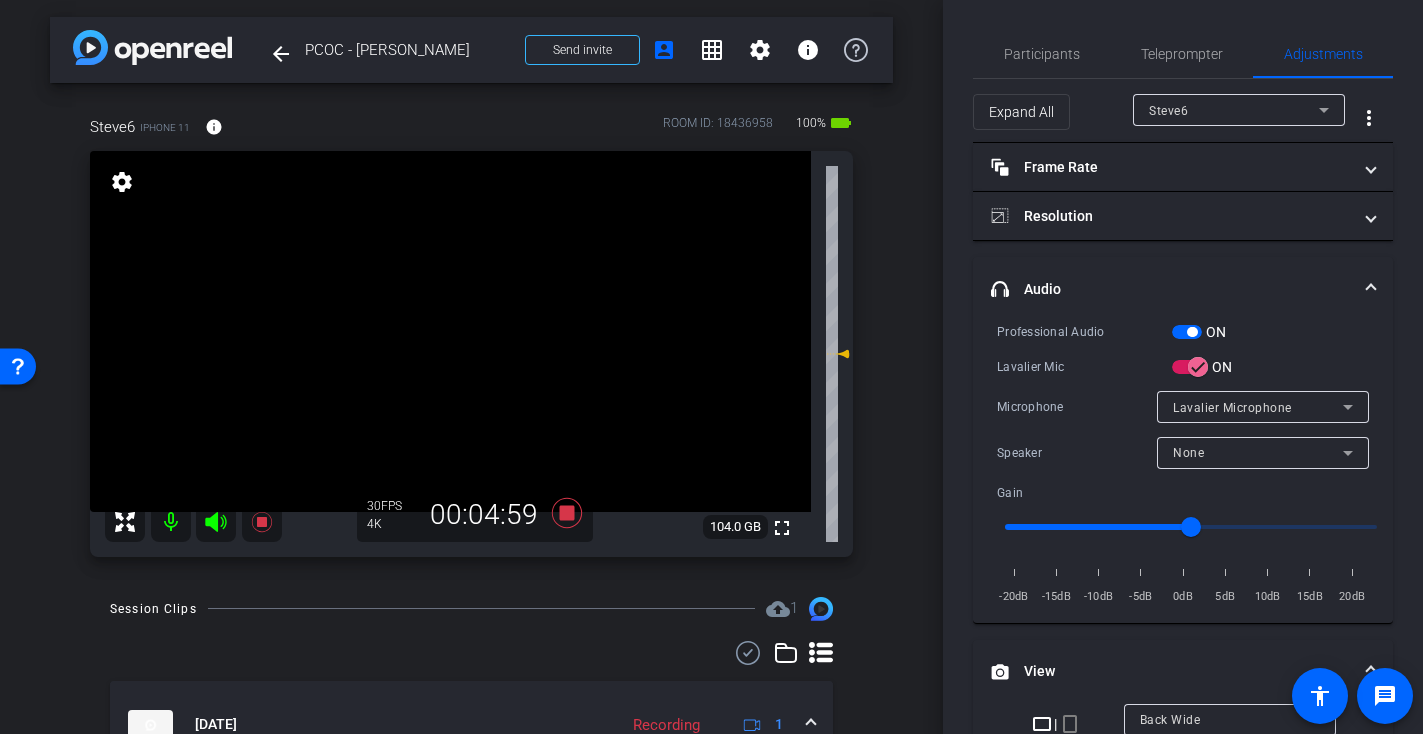 click at bounding box center (450, 331) 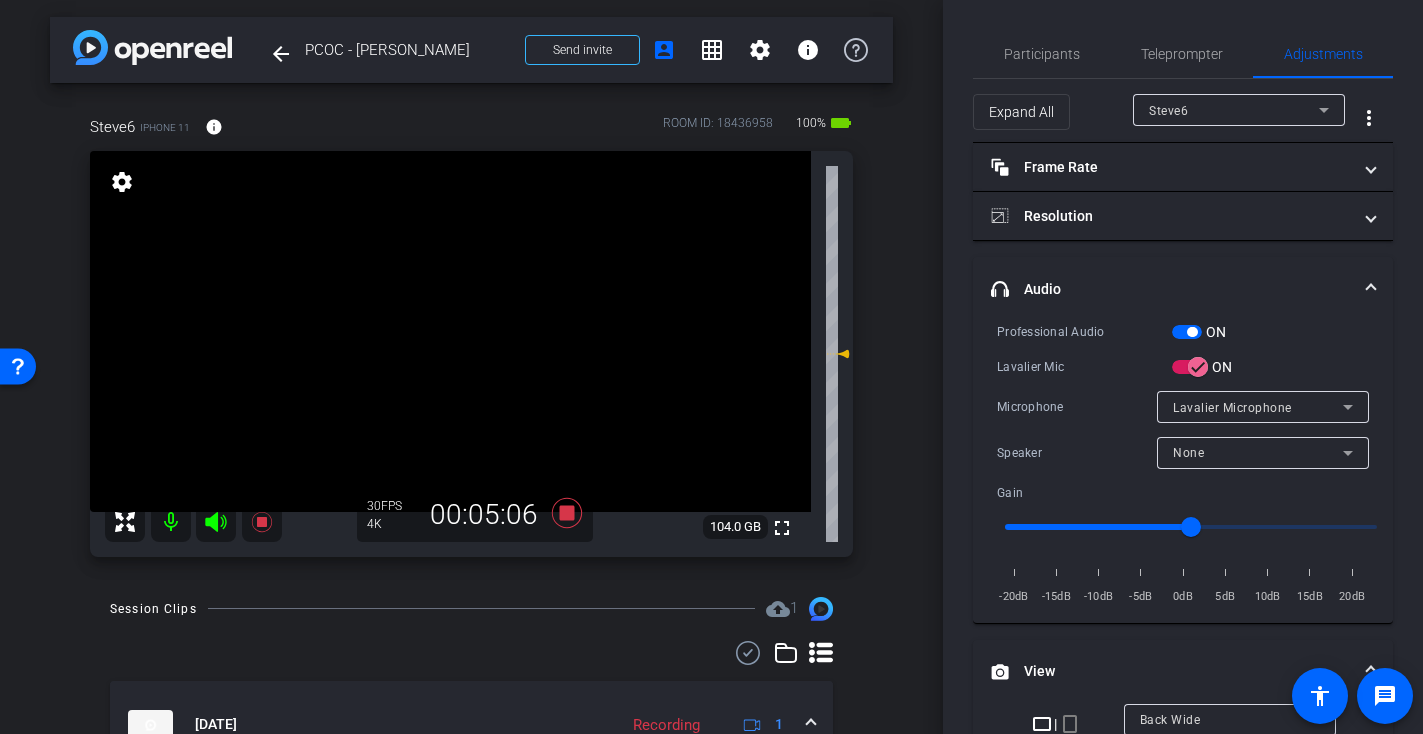 click at bounding box center (450, 331) 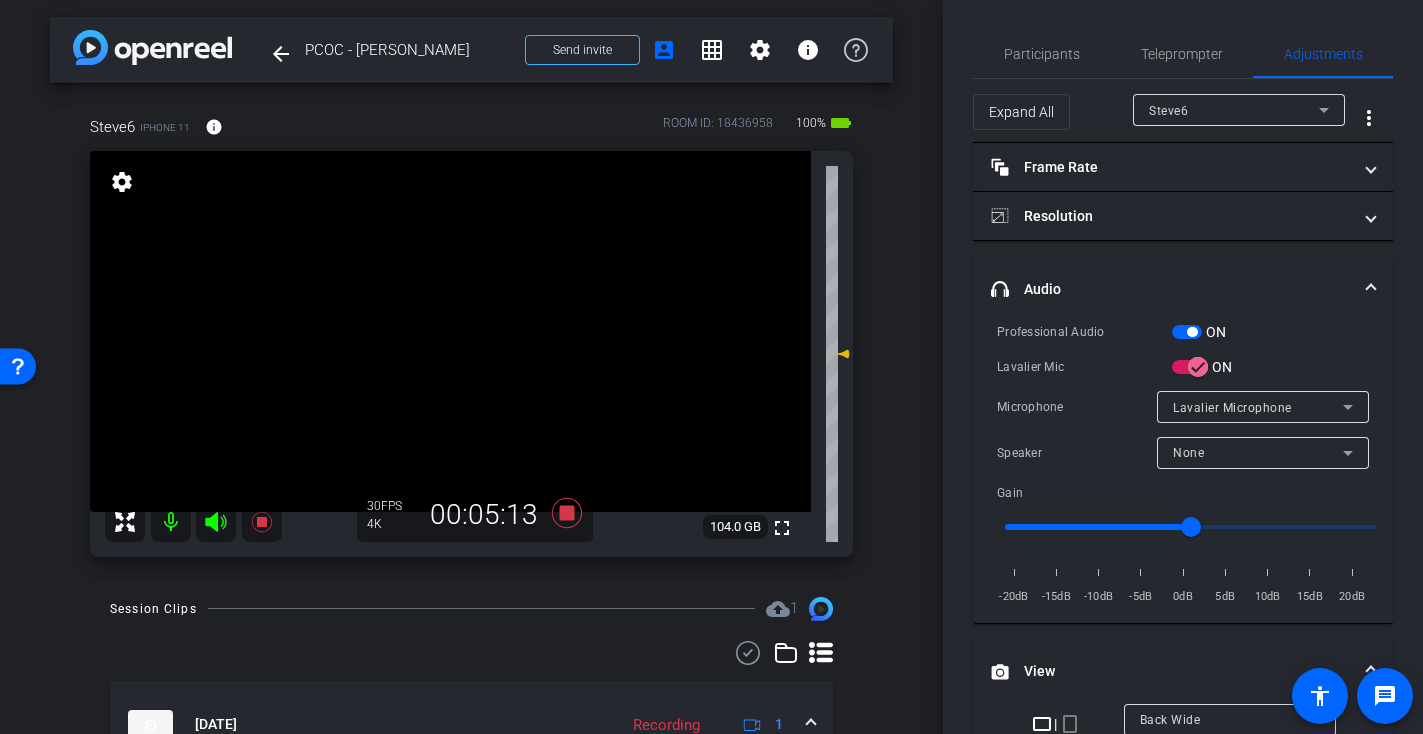 click at bounding box center [450, 331] 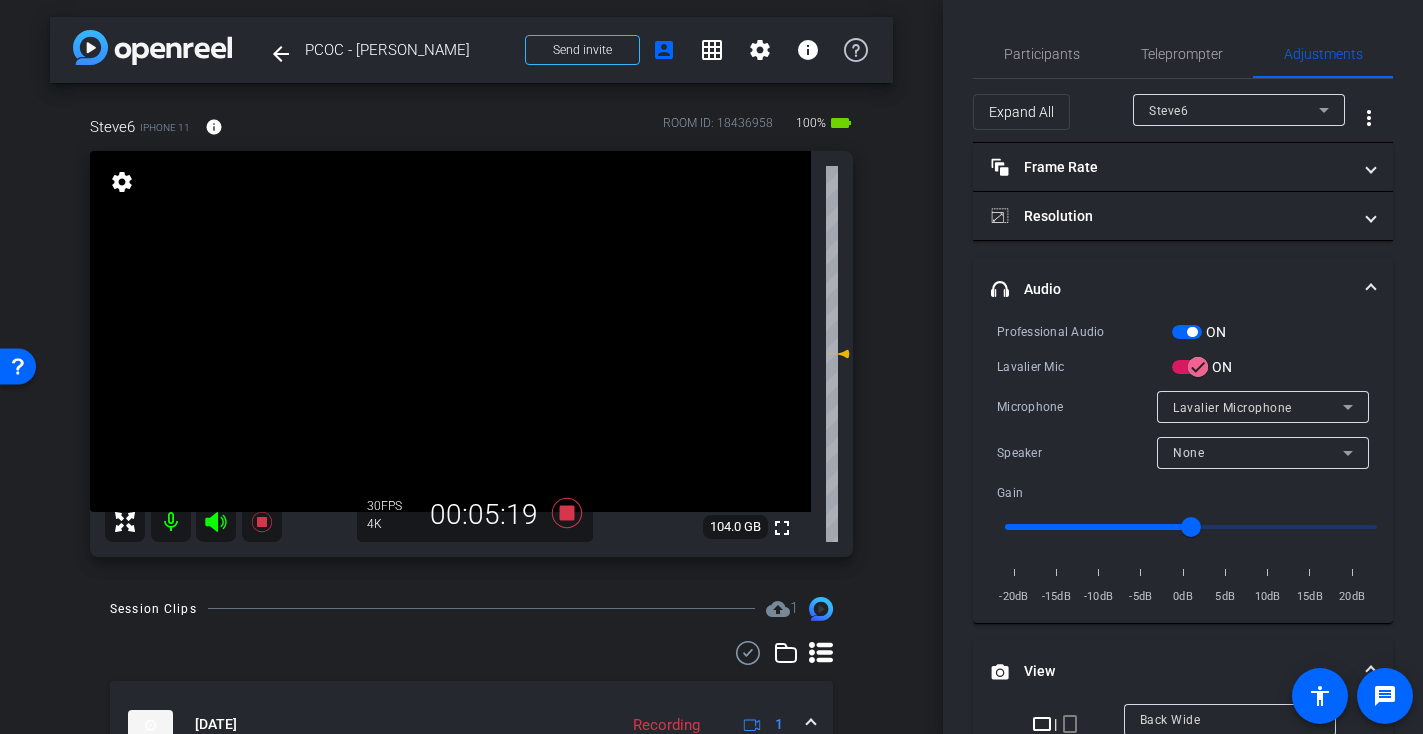 click at bounding box center (450, 331) 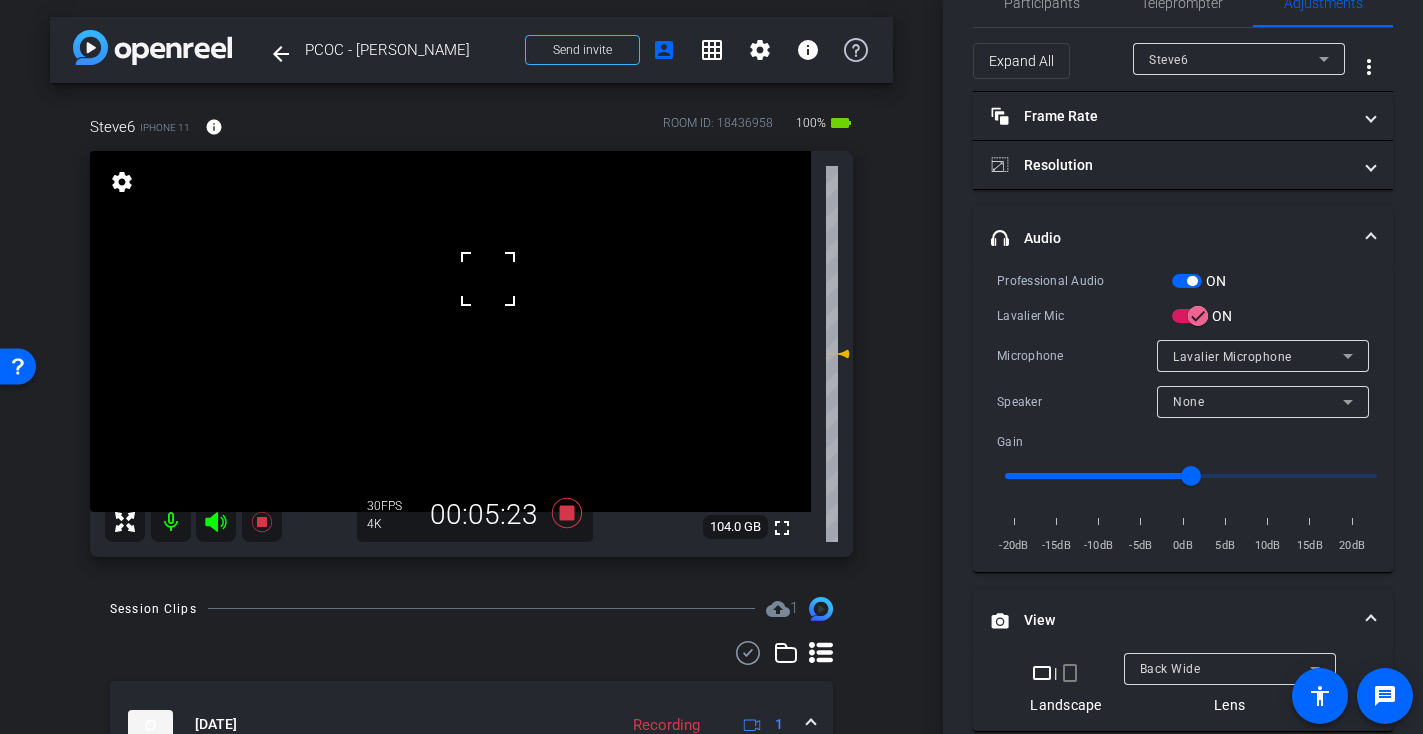 scroll, scrollTop: 53, scrollLeft: 0, axis: vertical 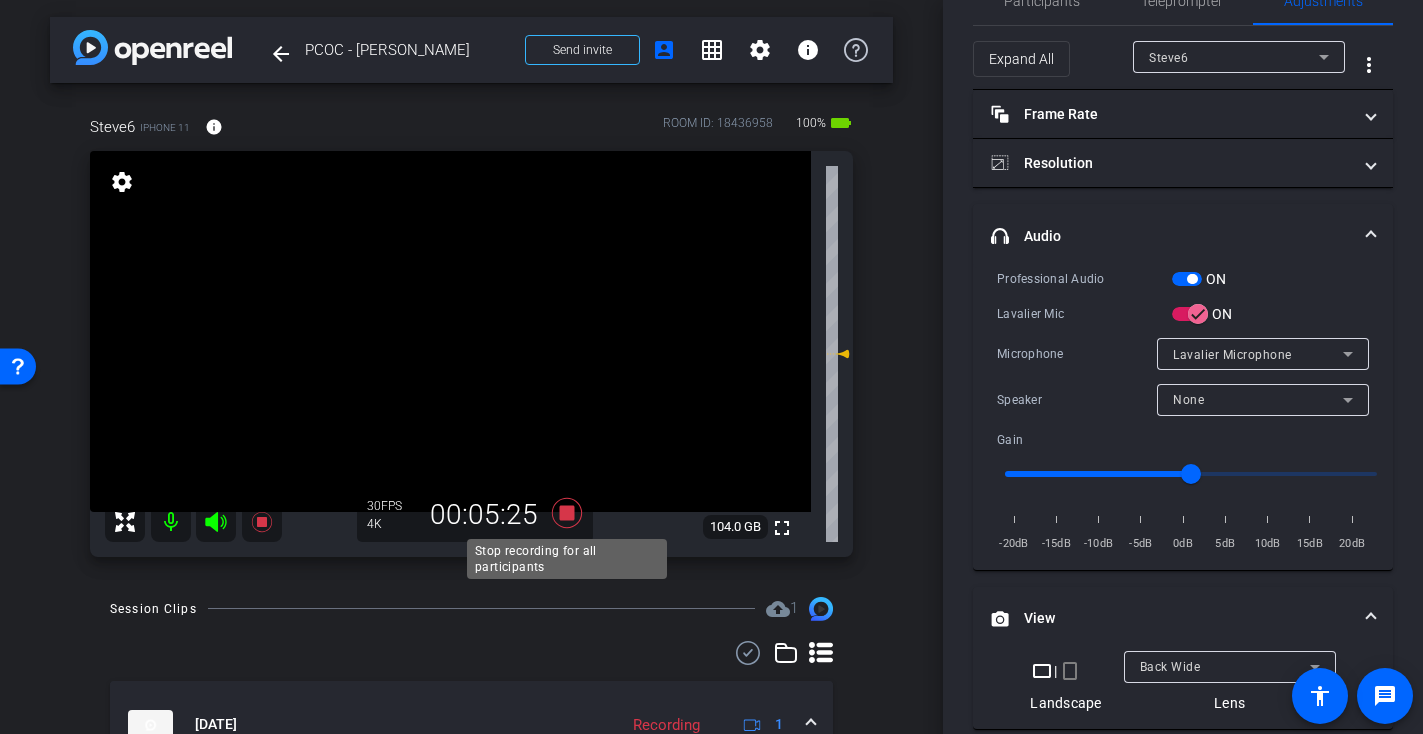 click 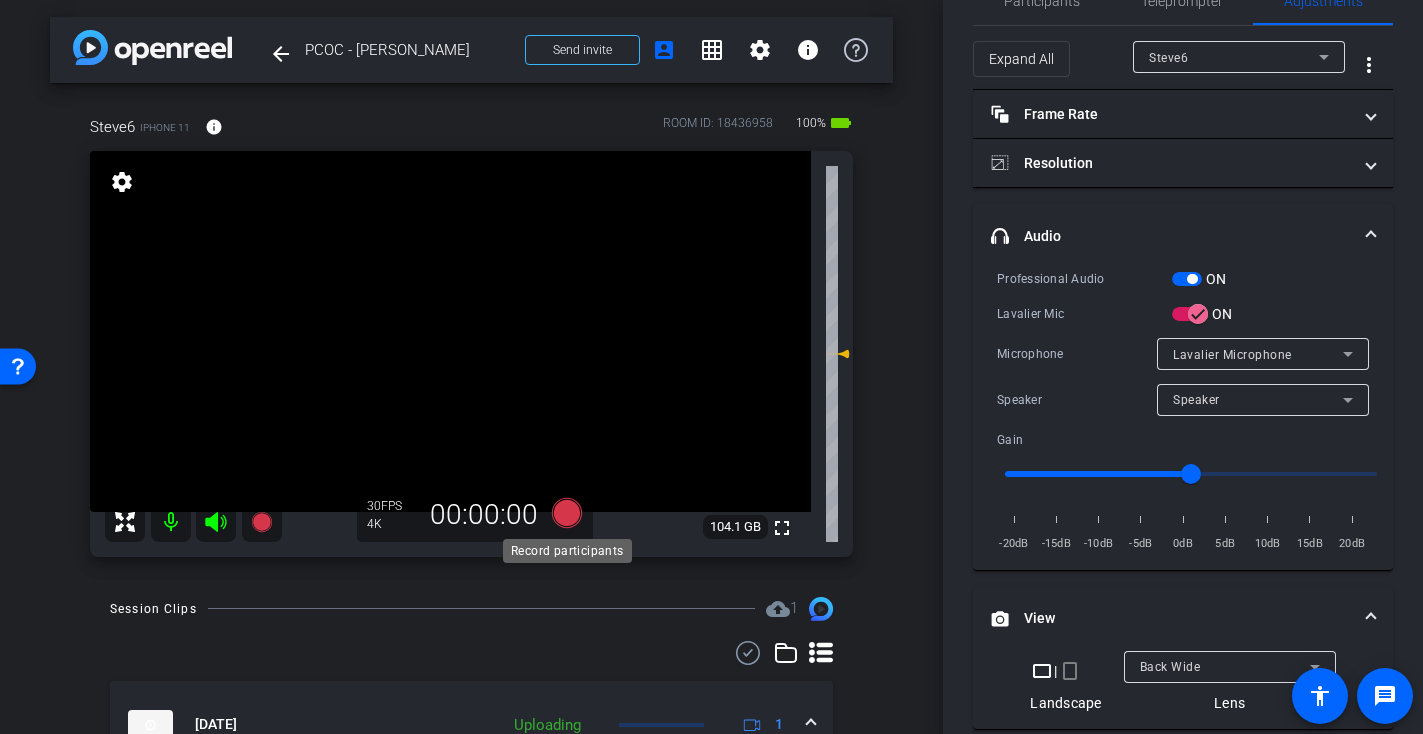 click 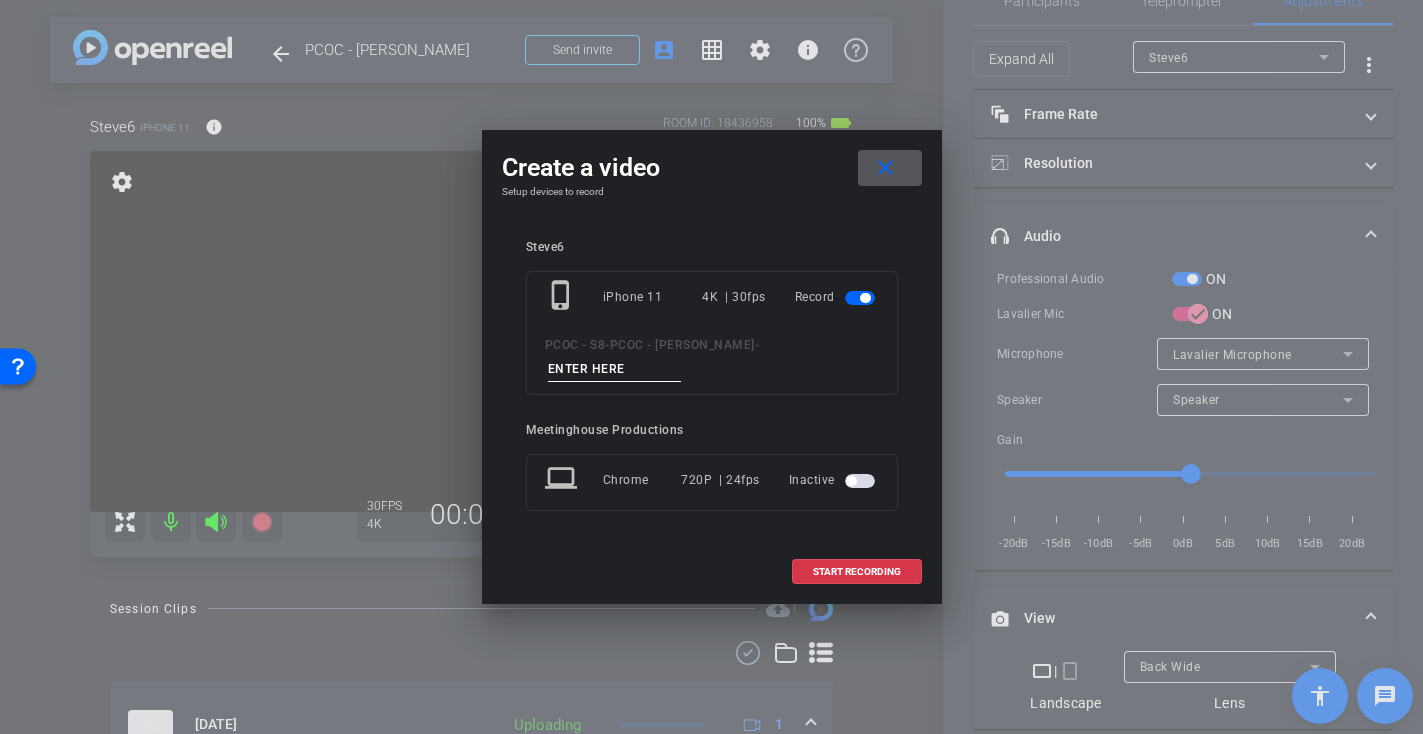 click at bounding box center [615, 369] 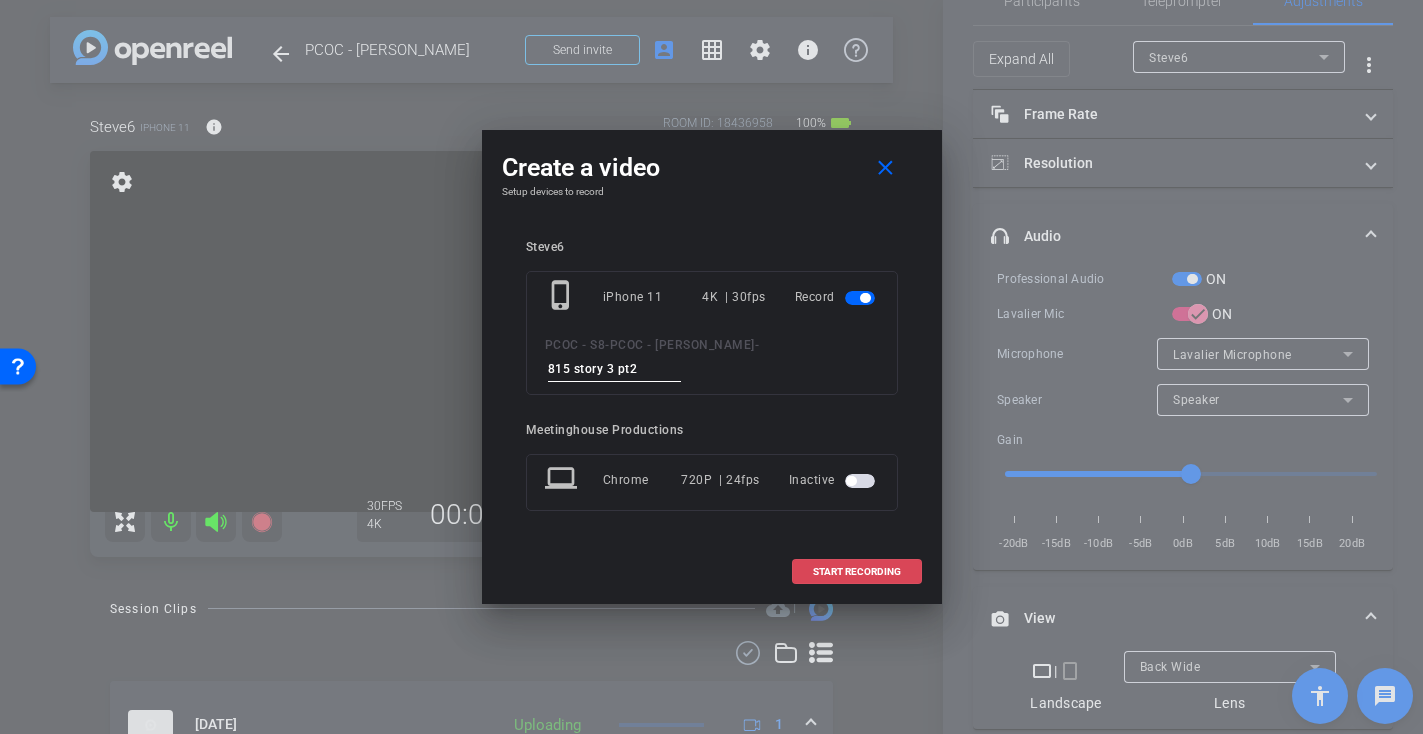 type on "815 story 3 pt2" 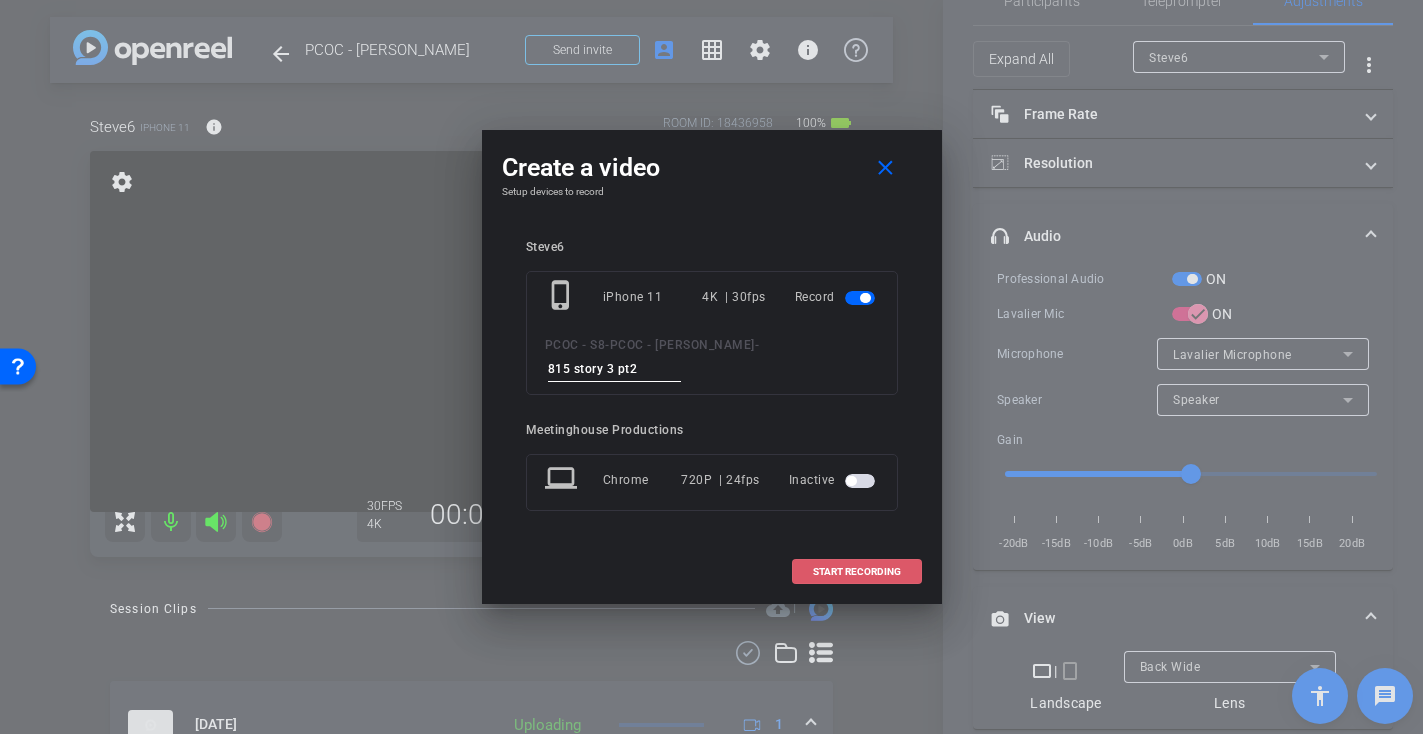 click on "START RECORDING" at bounding box center (857, 572) 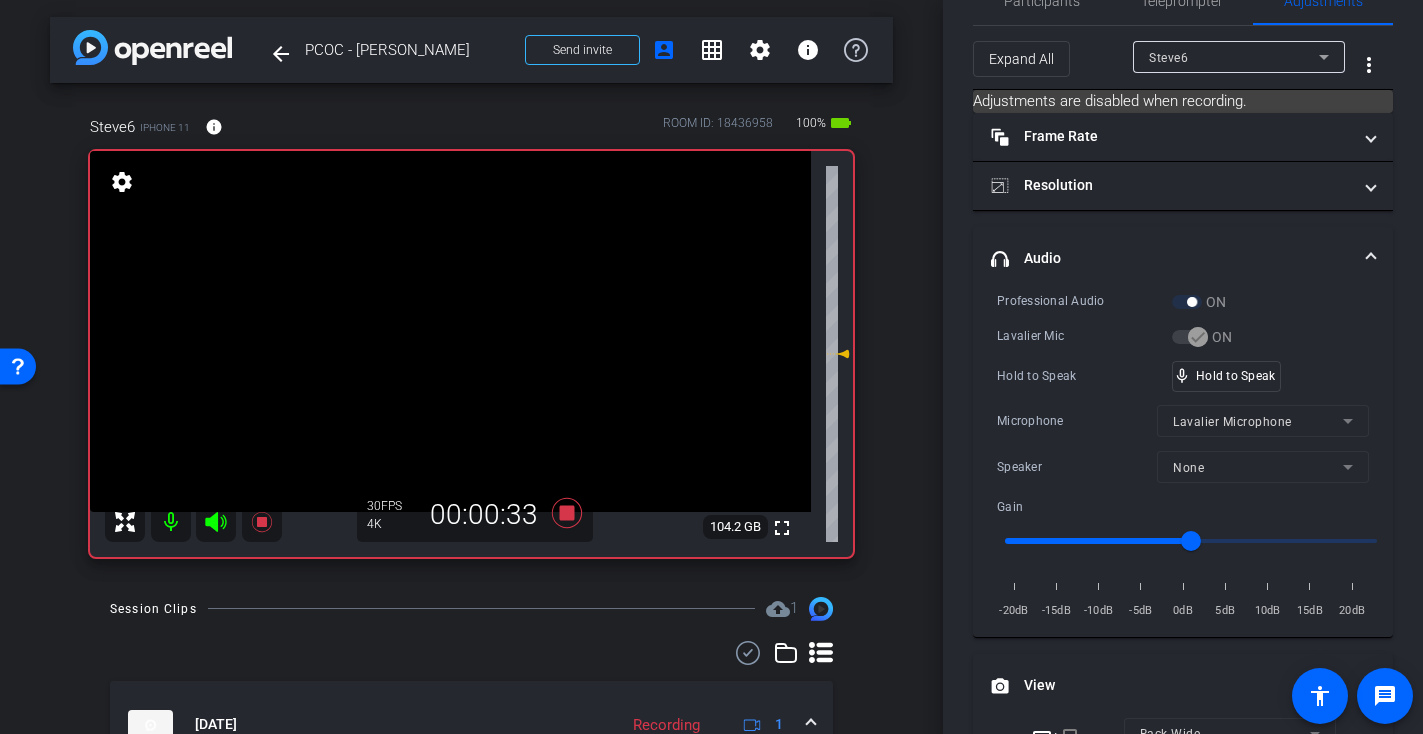 click at bounding box center (450, 331) 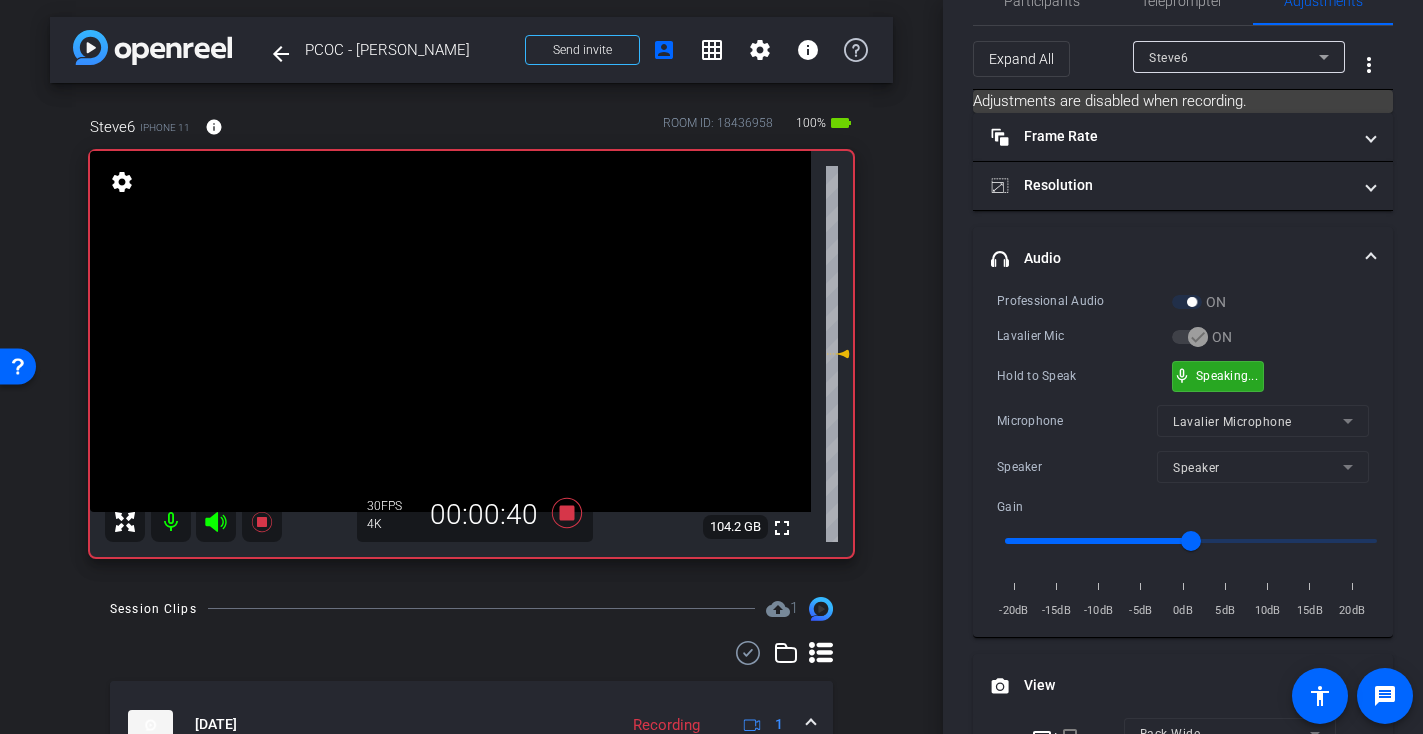 click on "mic_none Speaking..." at bounding box center [1218, 376] 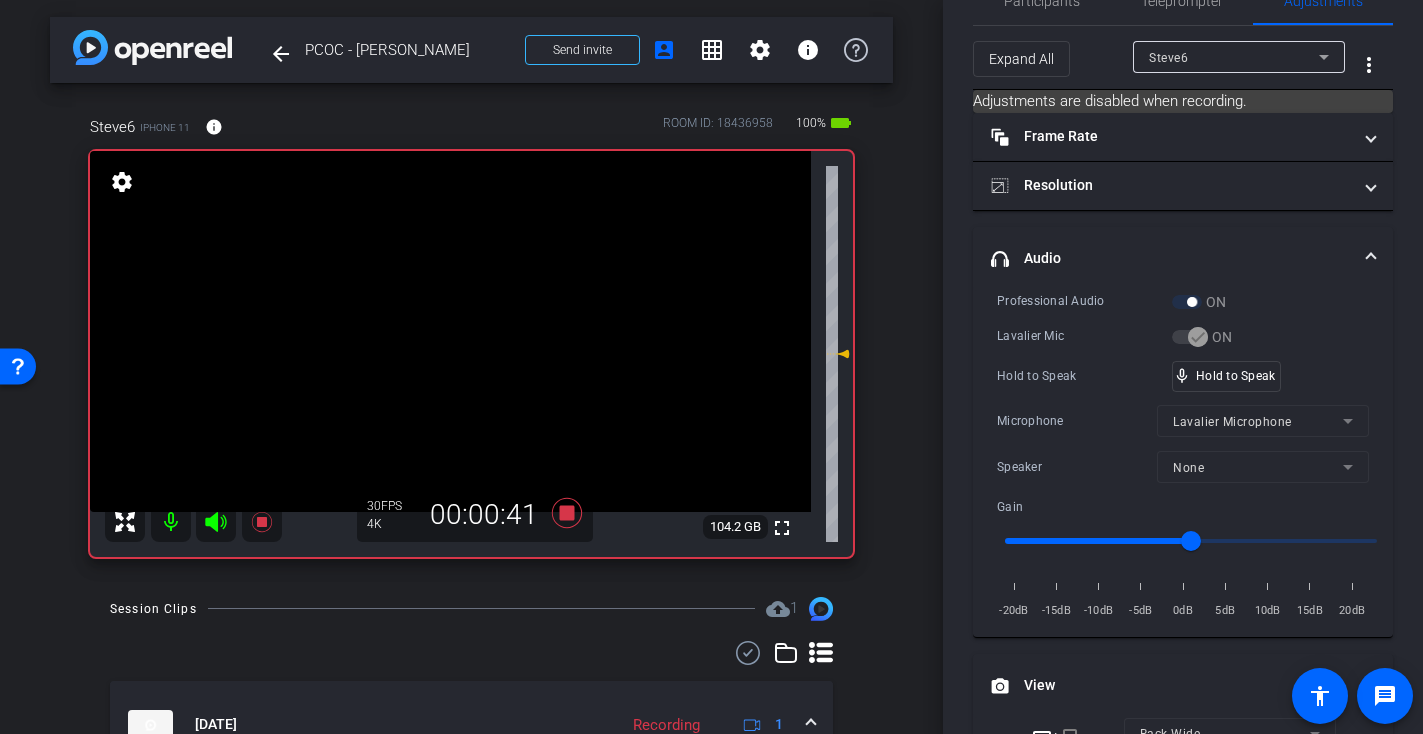 click at bounding box center [450, 331] 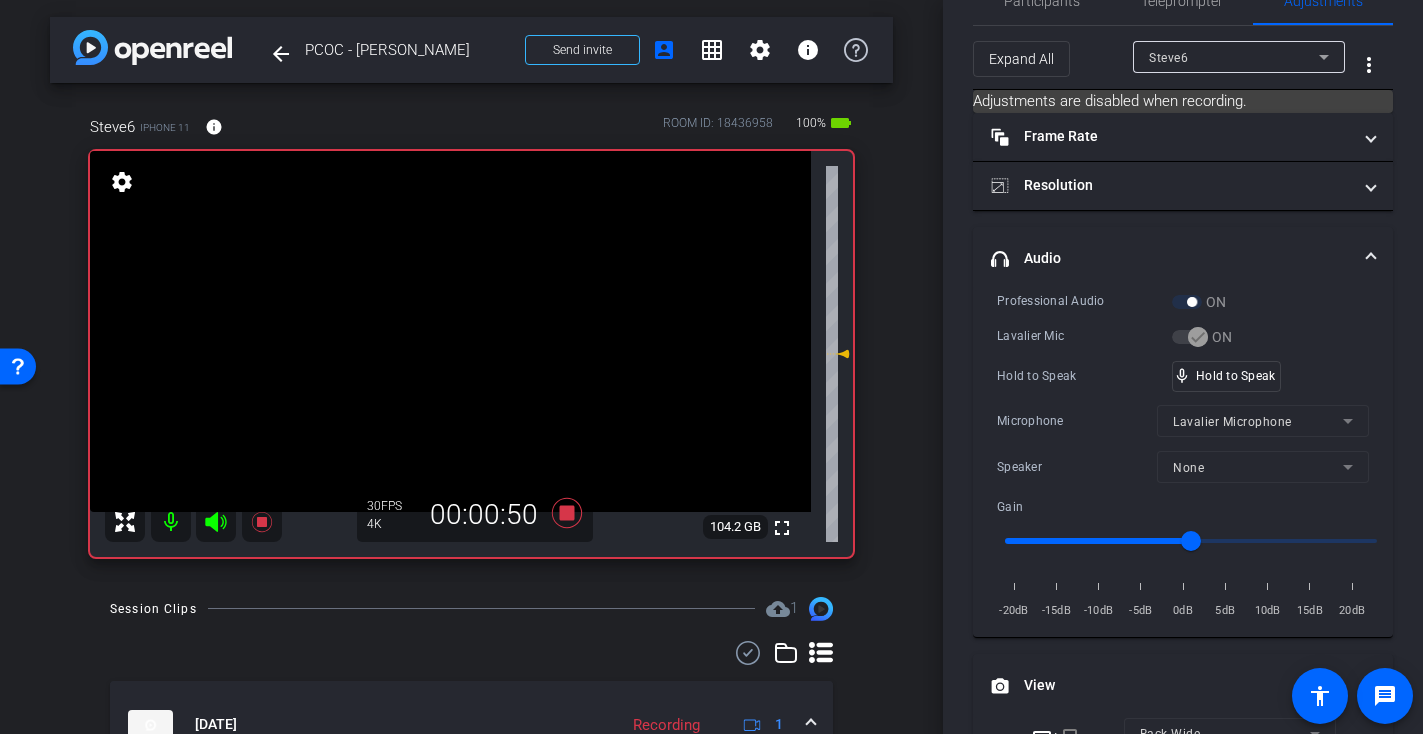 click at bounding box center (450, 331) 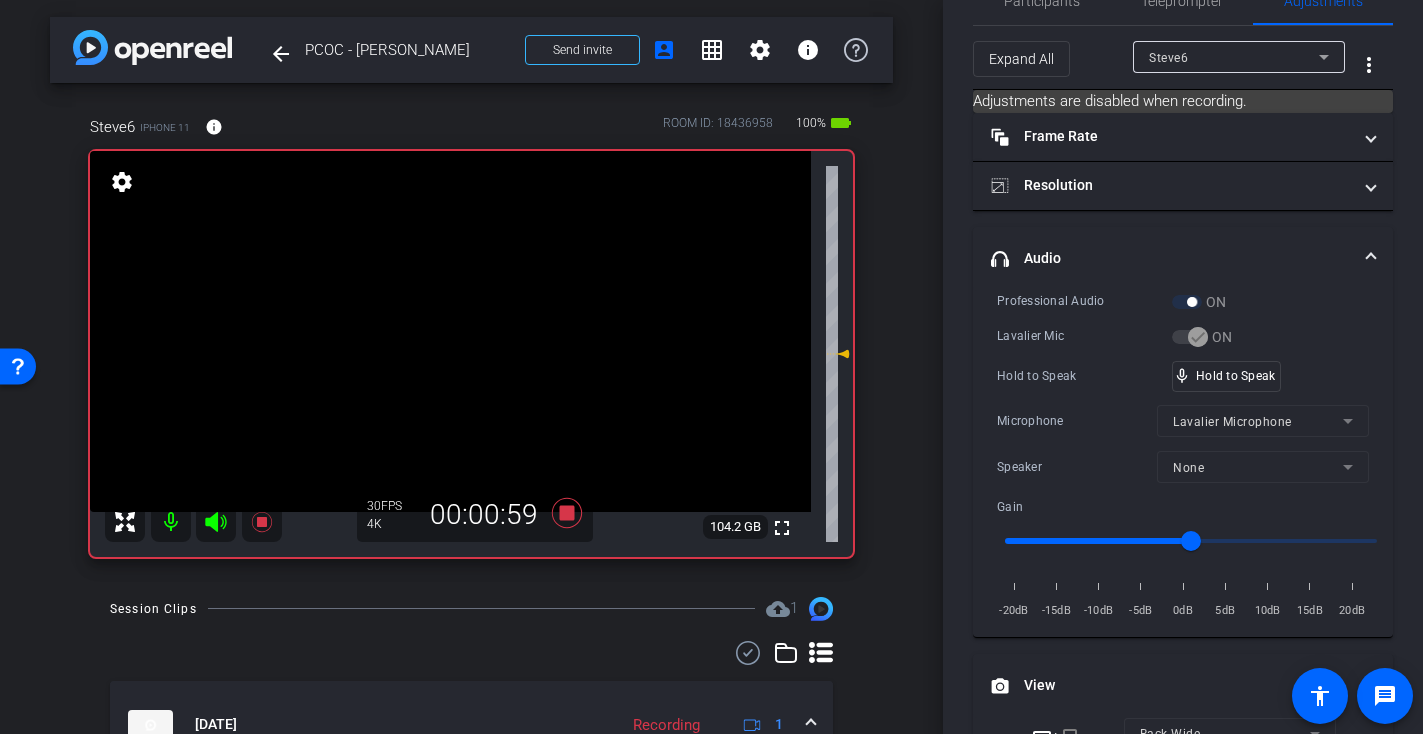 click at bounding box center [450, 331] 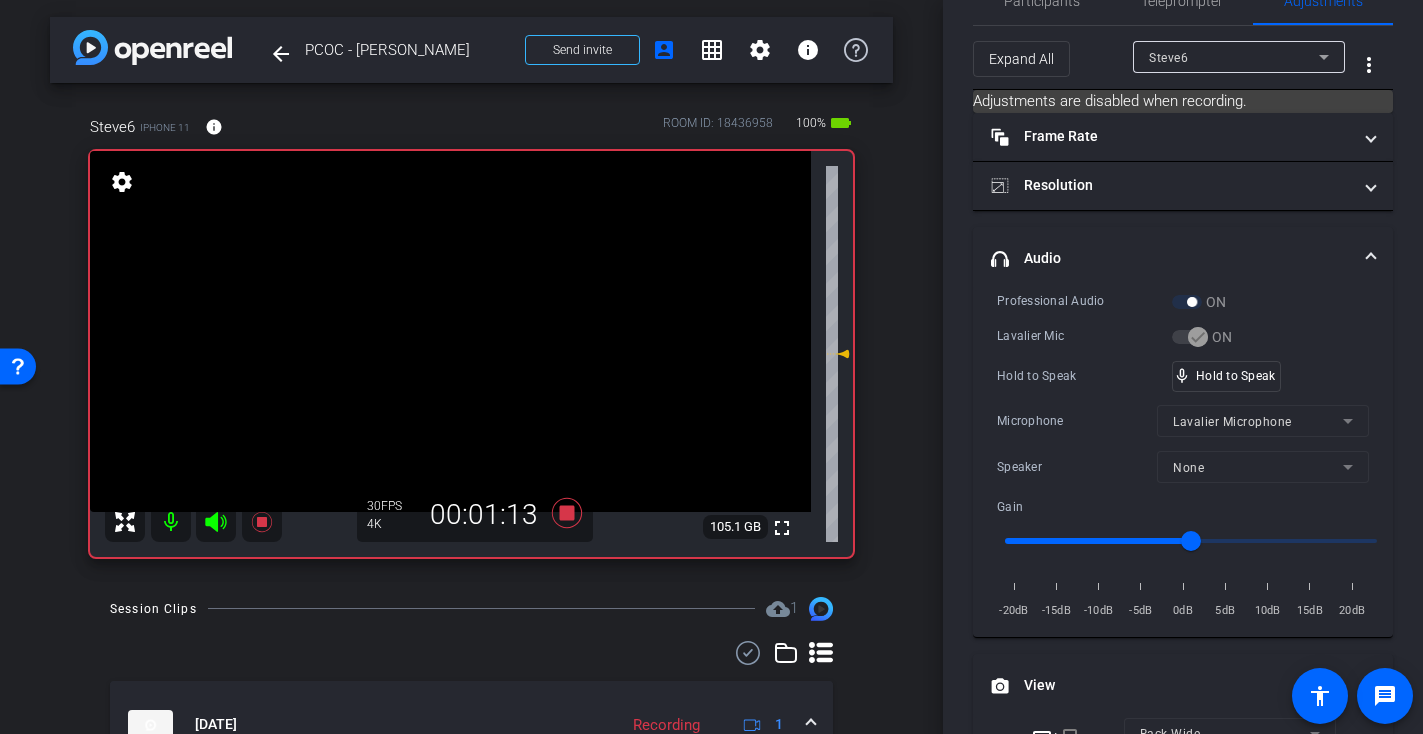 click at bounding box center (450, 331) 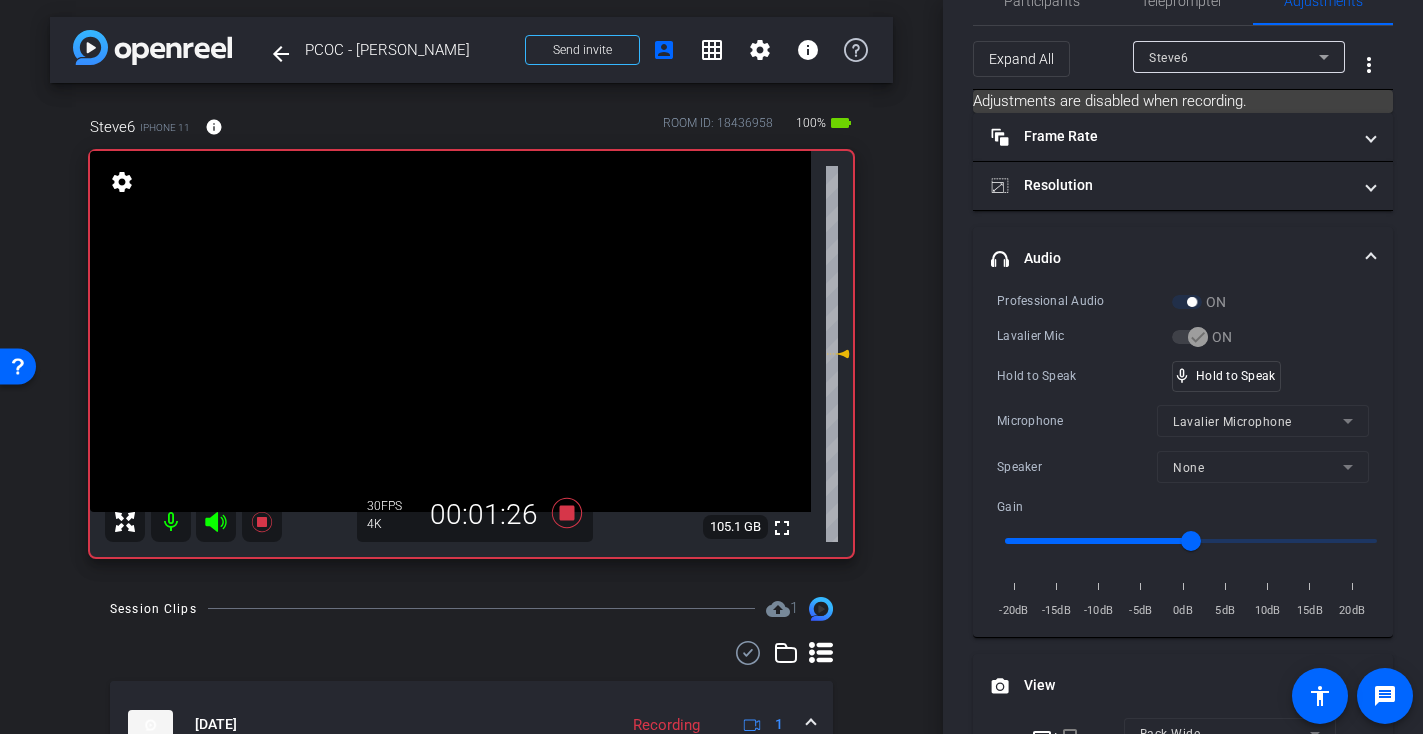 click at bounding box center [450, 331] 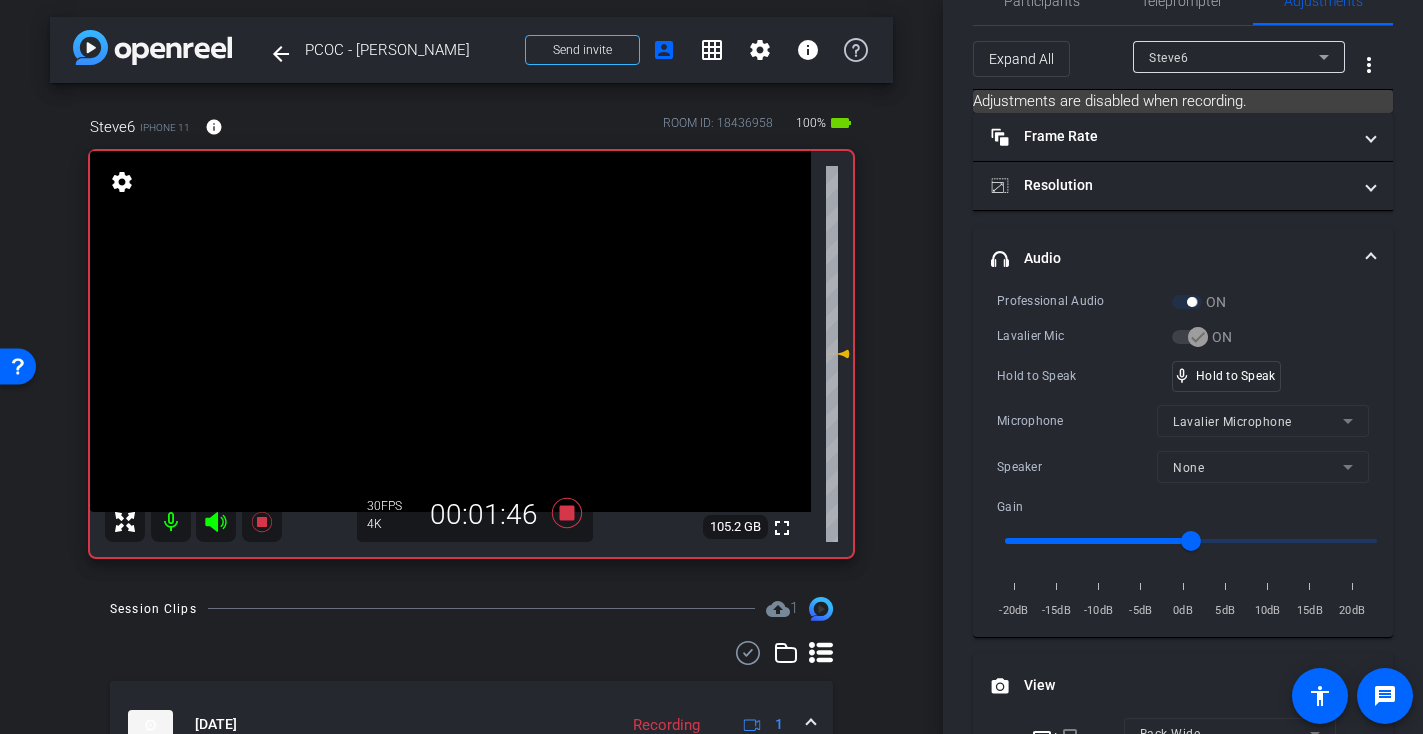 click at bounding box center (450, 331) 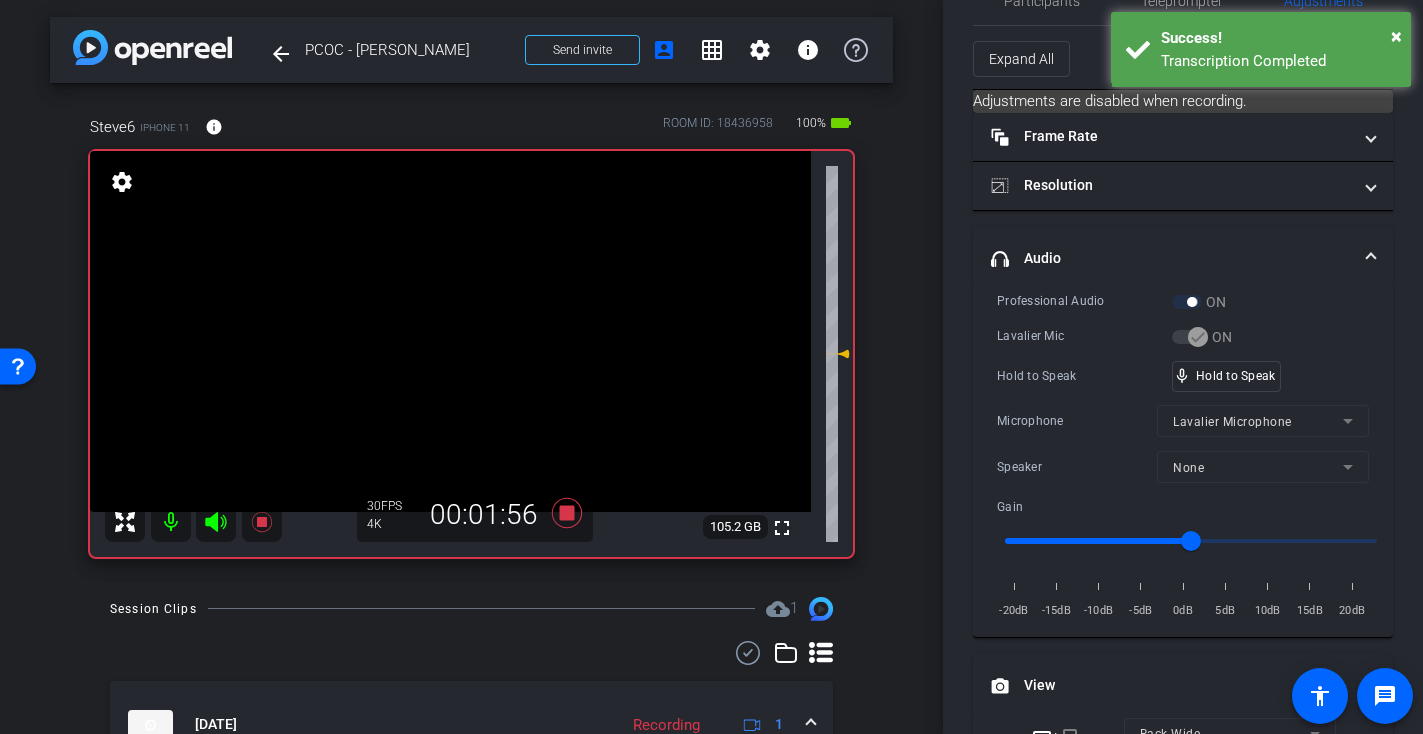 click at bounding box center (450, 331) 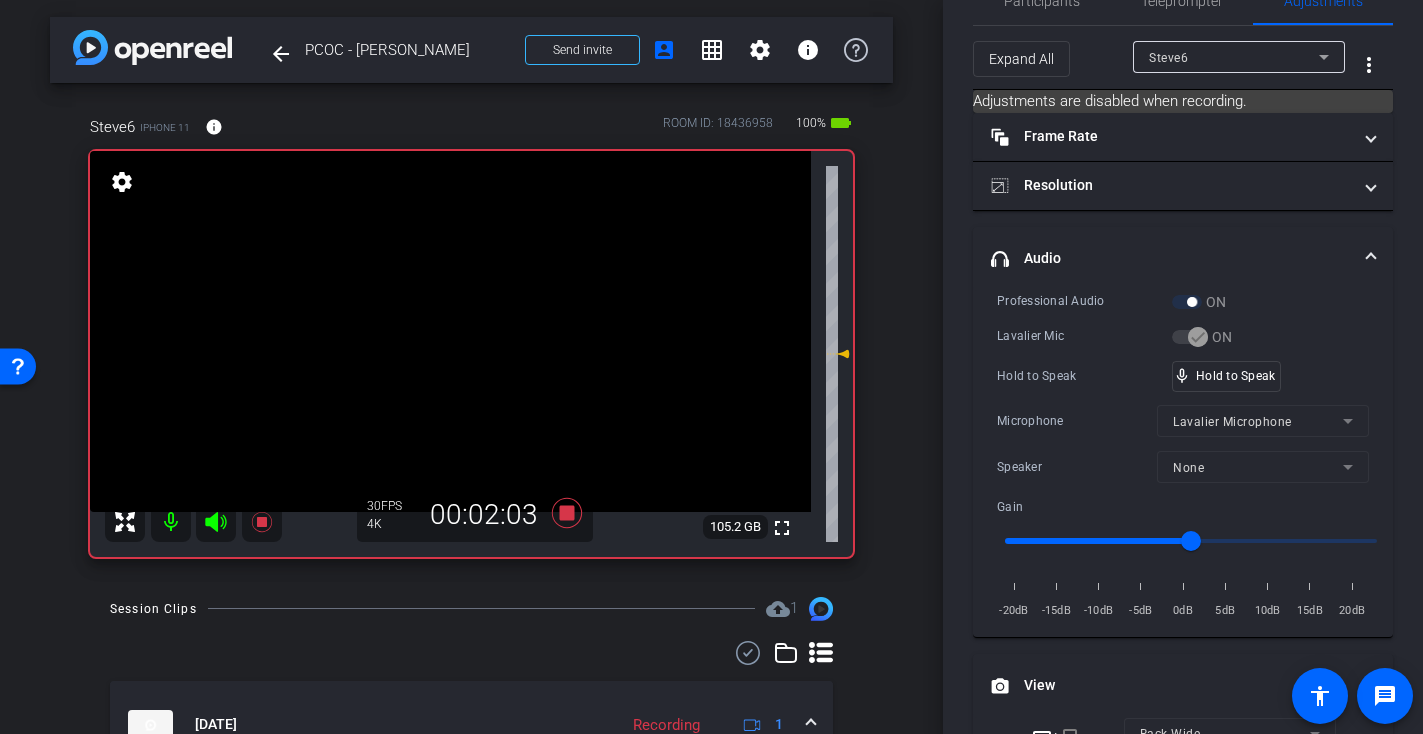 click at bounding box center [450, 331] 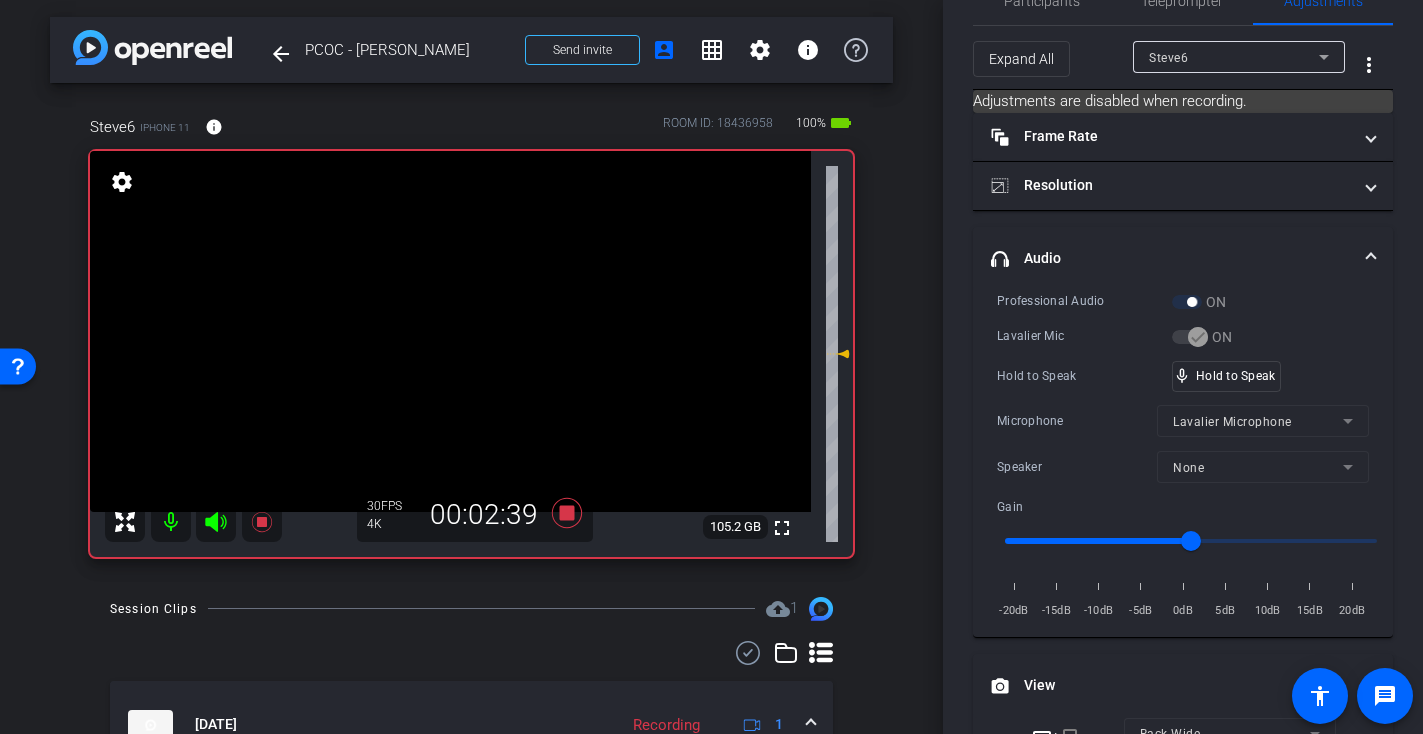 click at bounding box center [450, 331] 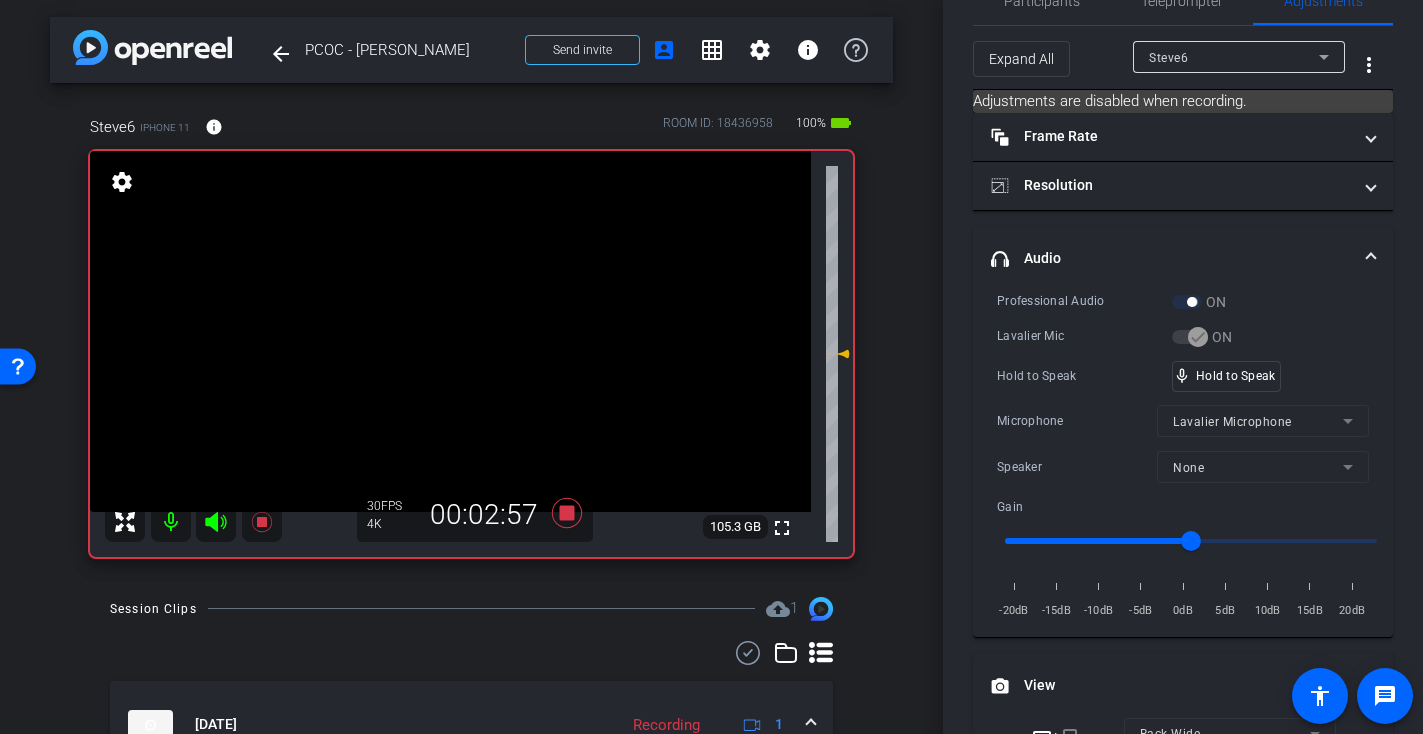 click at bounding box center [450, 331] 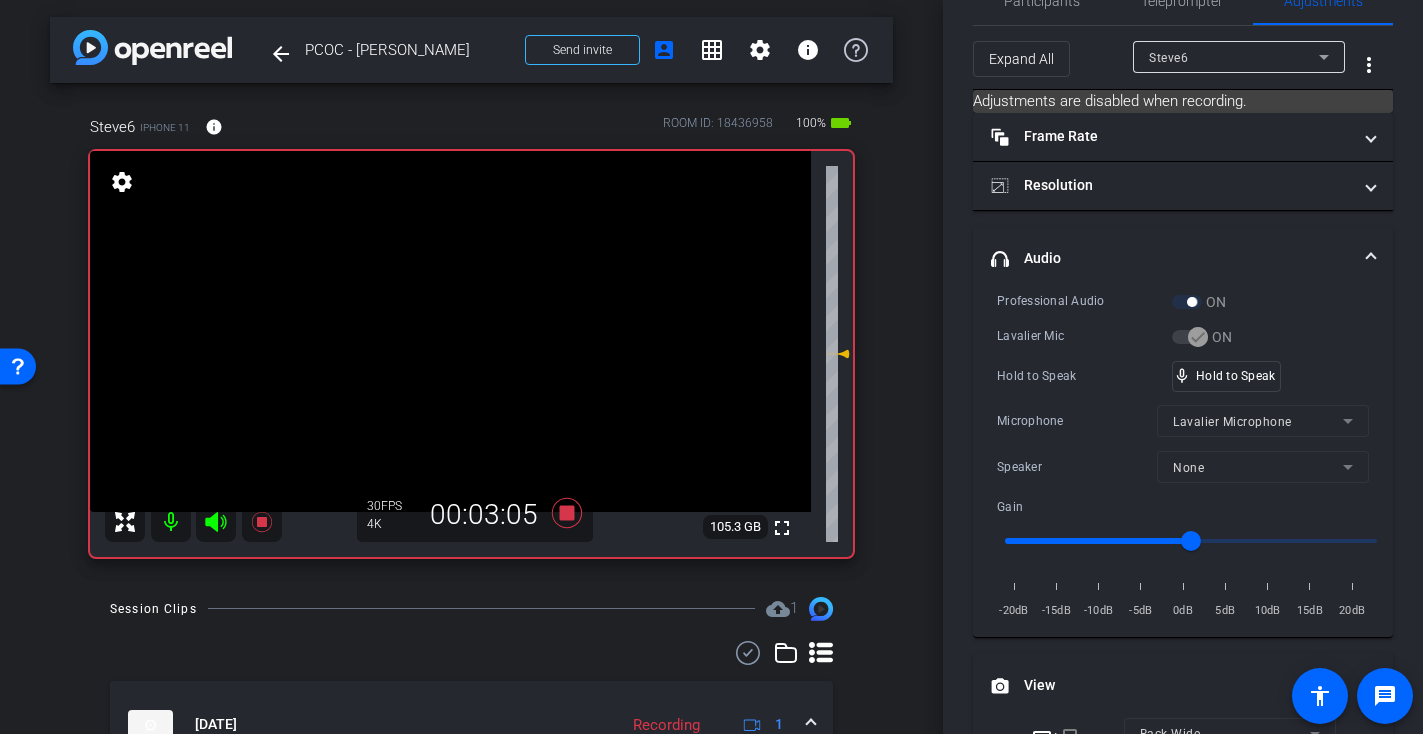 click at bounding box center (450, 331) 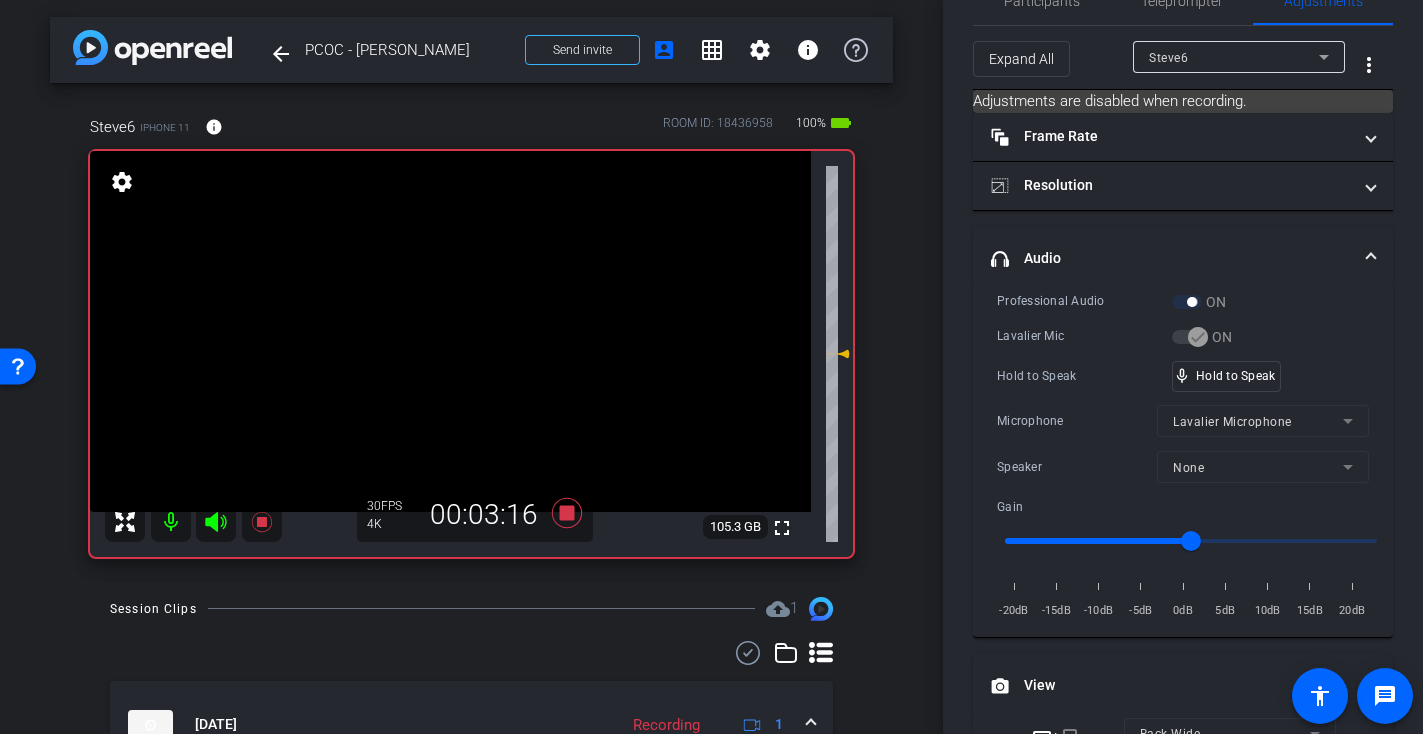 click at bounding box center [450, 331] 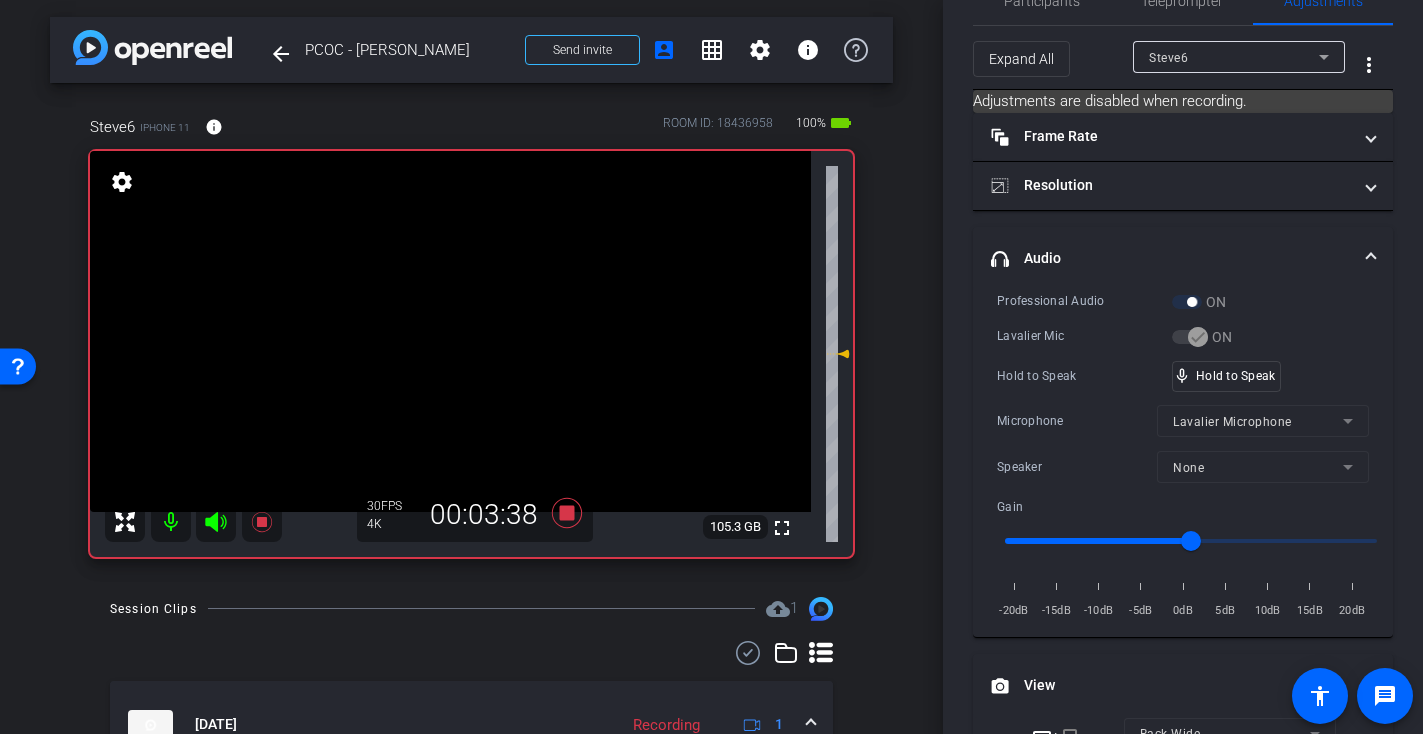 click at bounding box center (450, 331) 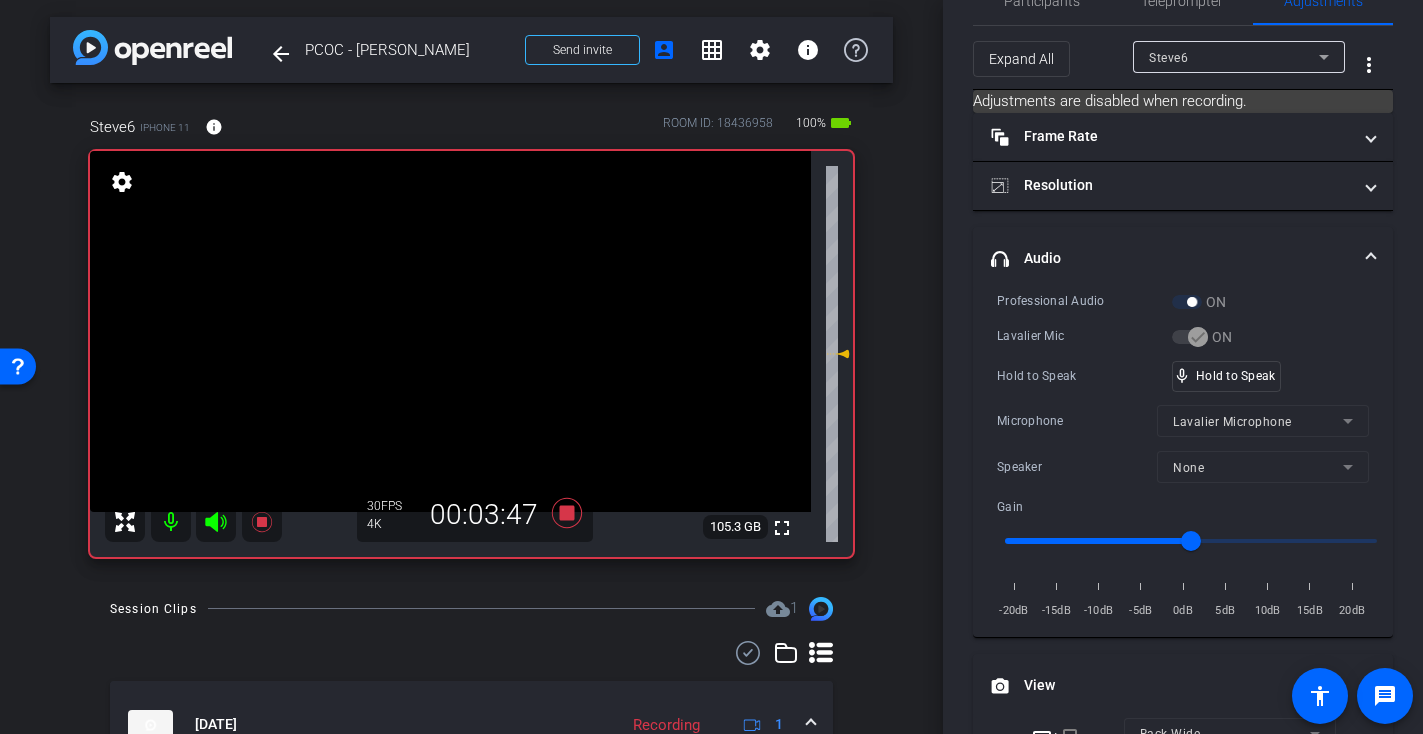 click at bounding box center [450, 331] 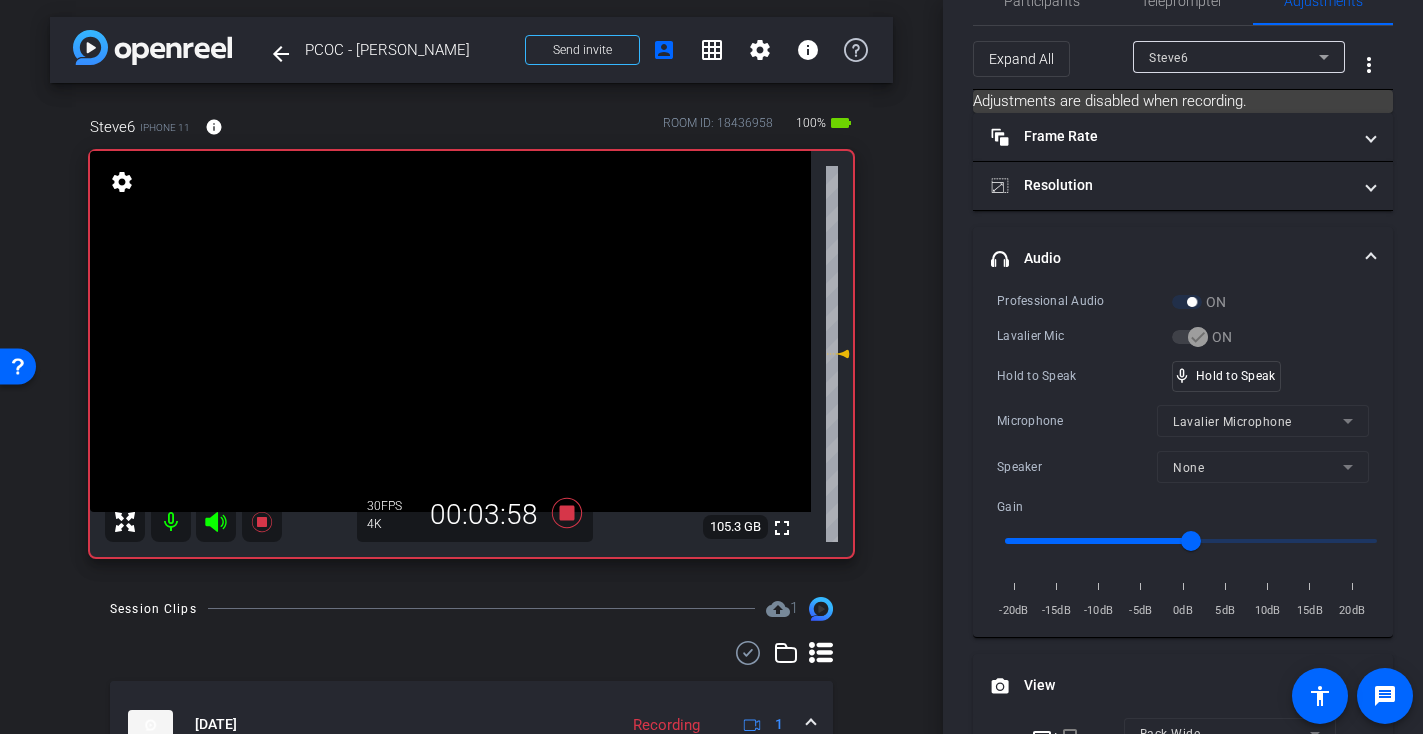 click at bounding box center [450, 331] 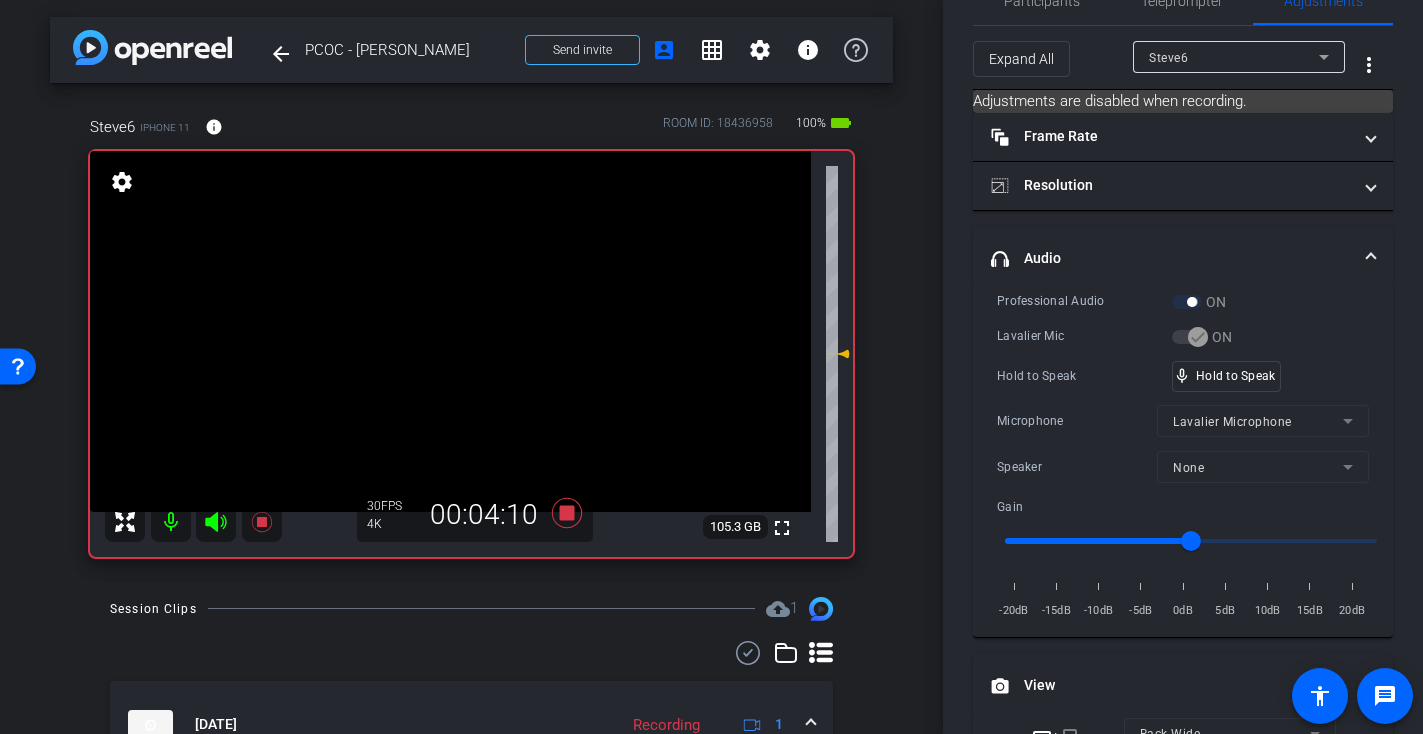 click at bounding box center (450, 331) 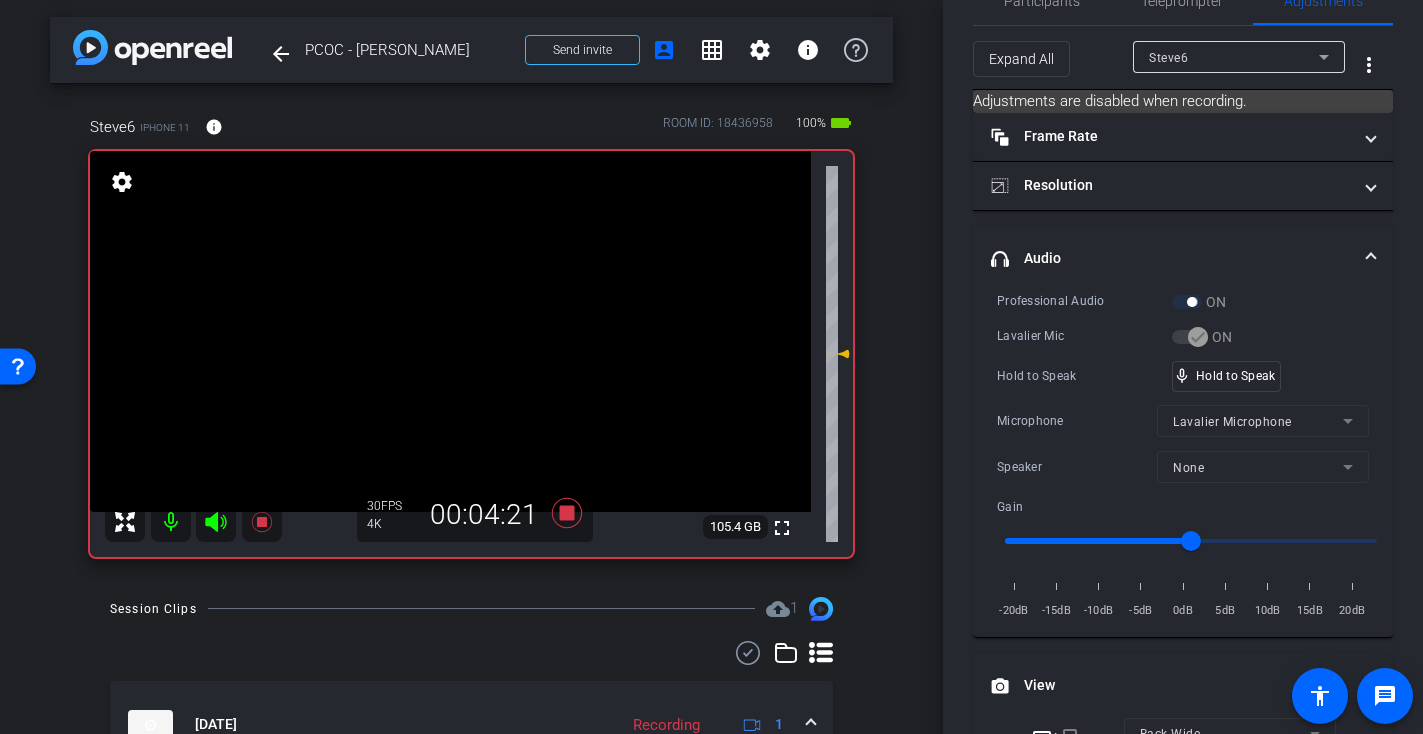 click at bounding box center [450, 331] 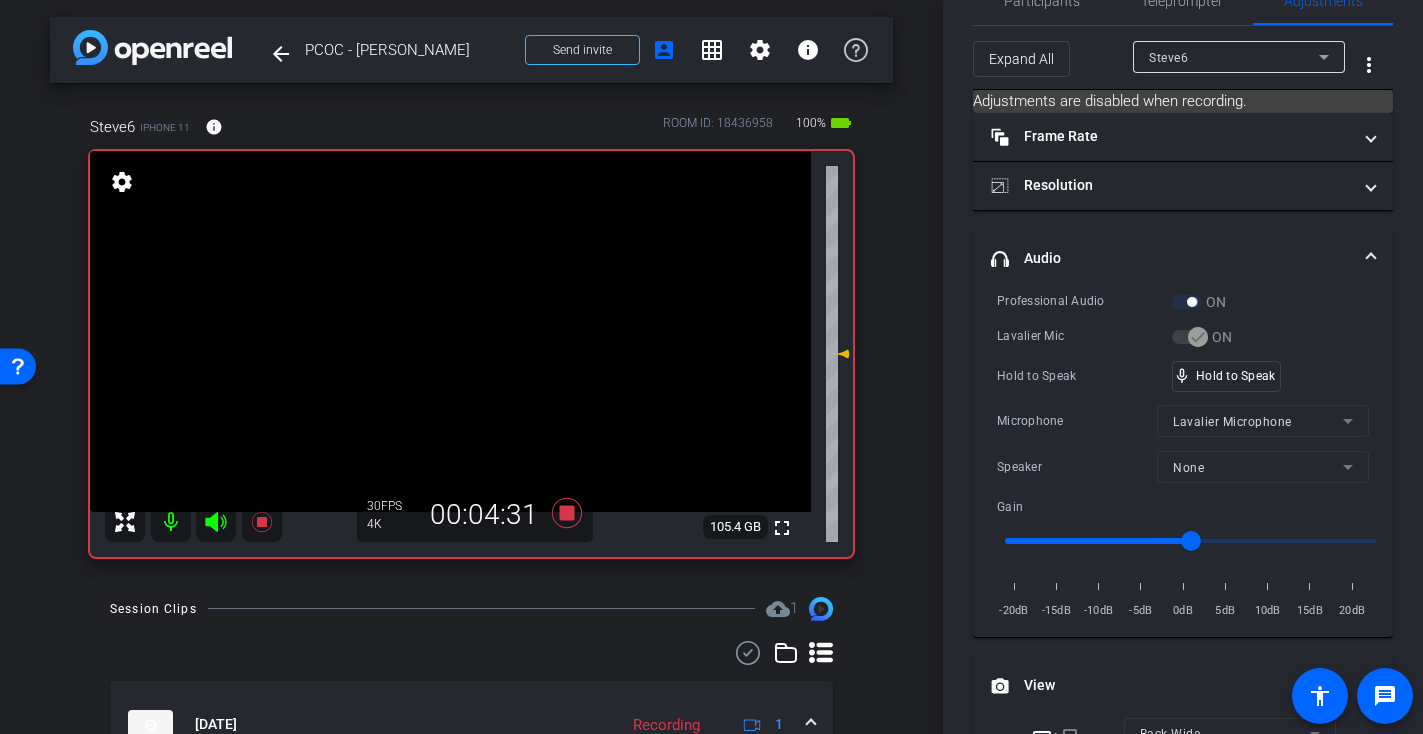 click at bounding box center [450, 331] 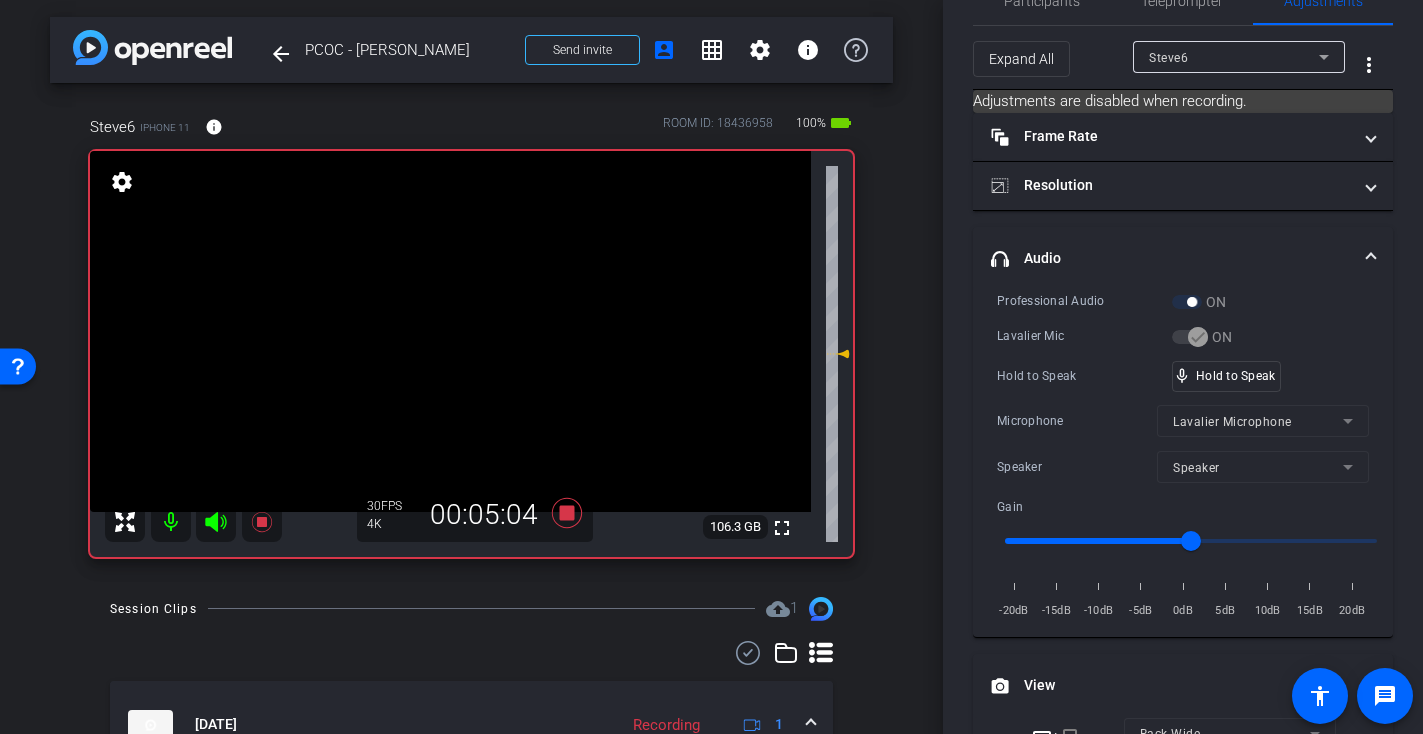 click at bounding box center [450, 331] 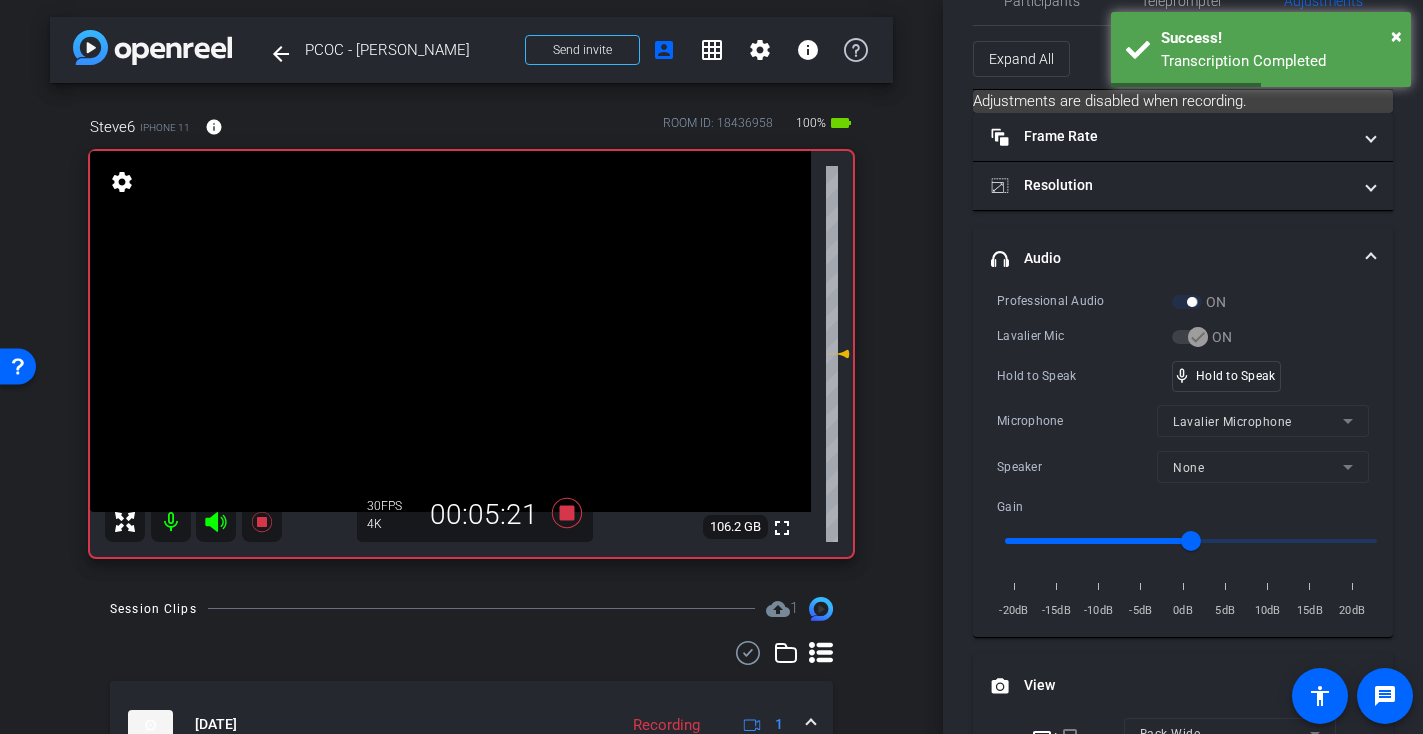 click at bounding box center [450, 331] 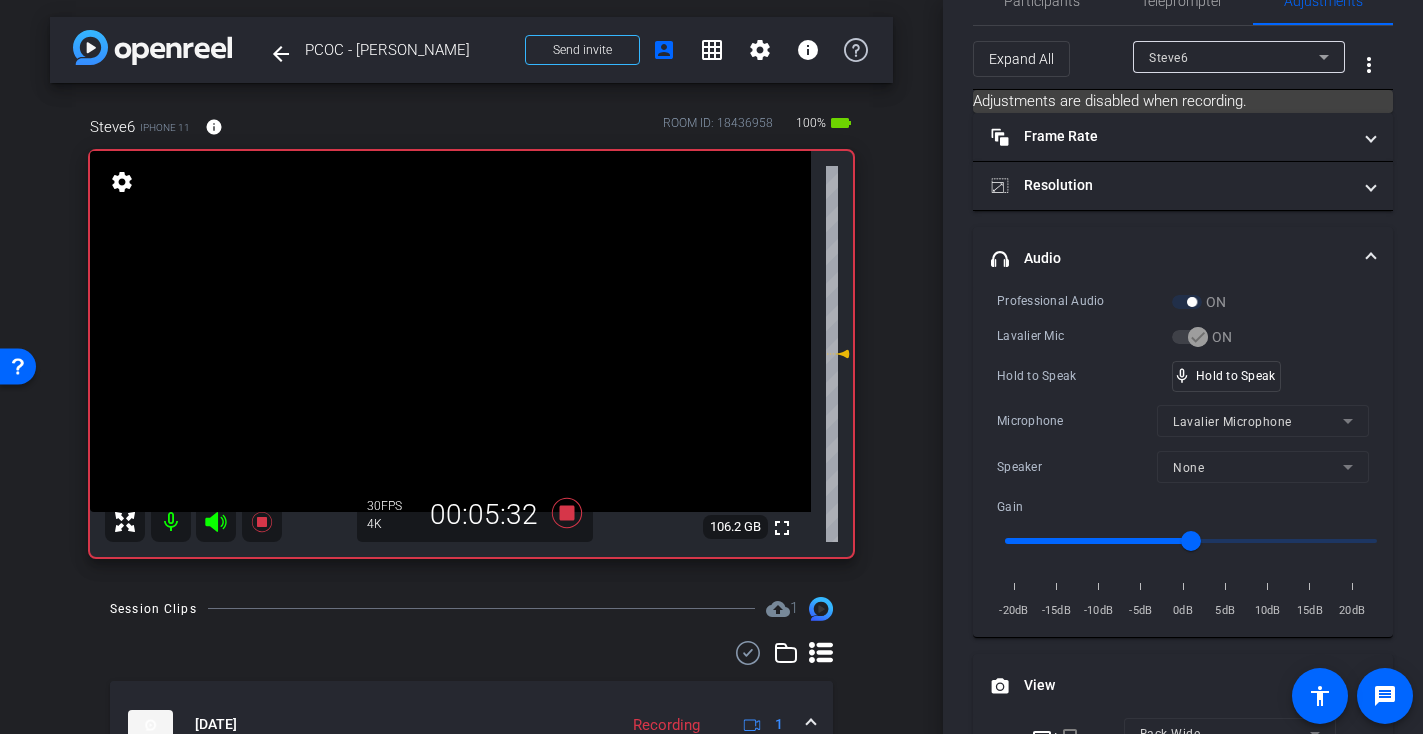 click at bounding box center [450, 331] 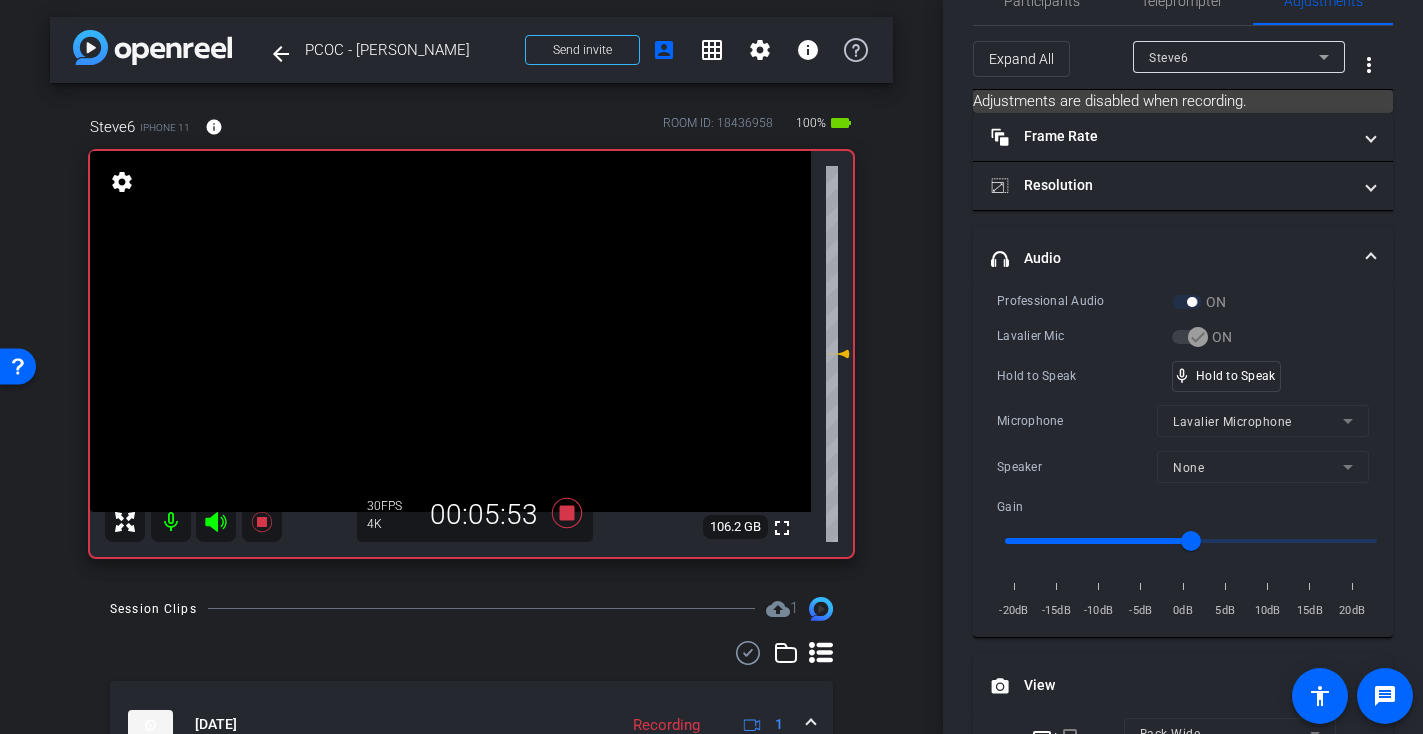 click at bounding box center [450, 331] 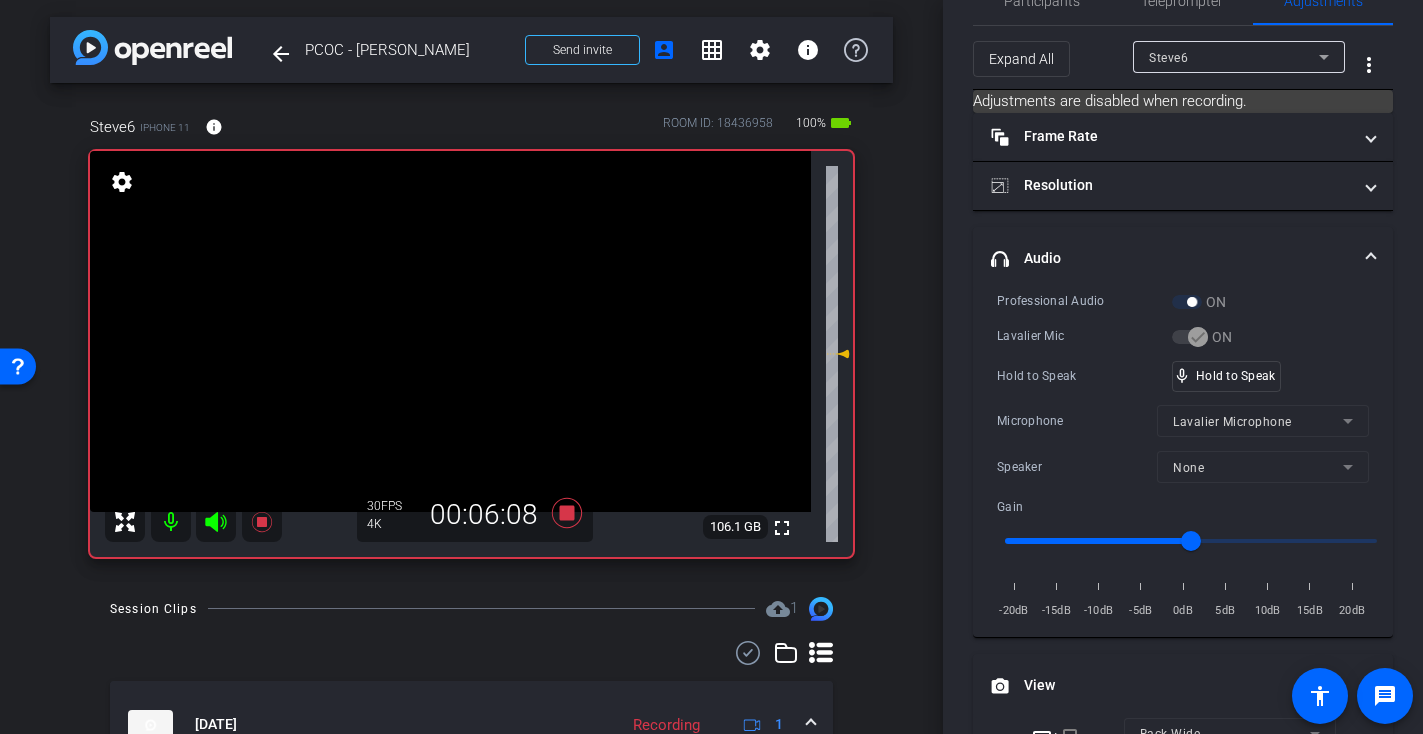 click at bounding box center (450, 331) 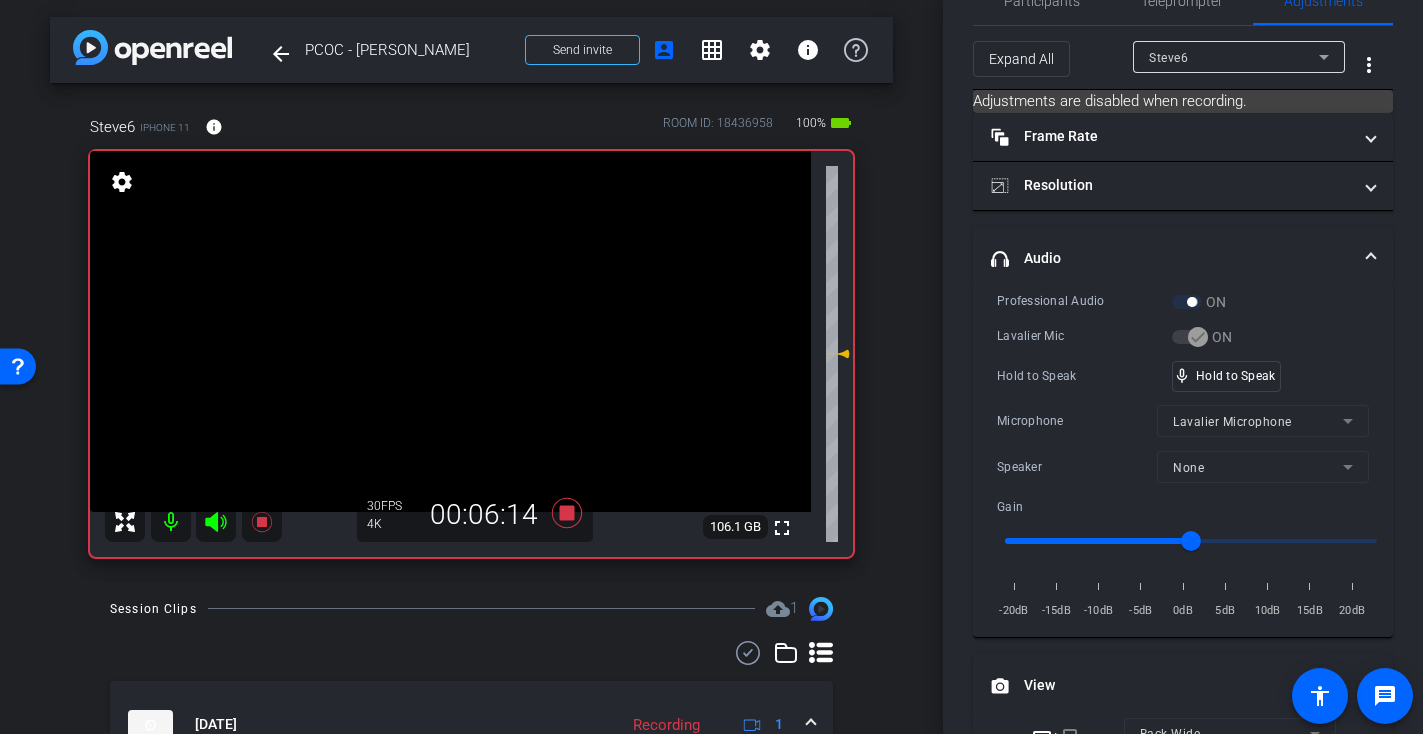 click at bounding box center [450, 331] 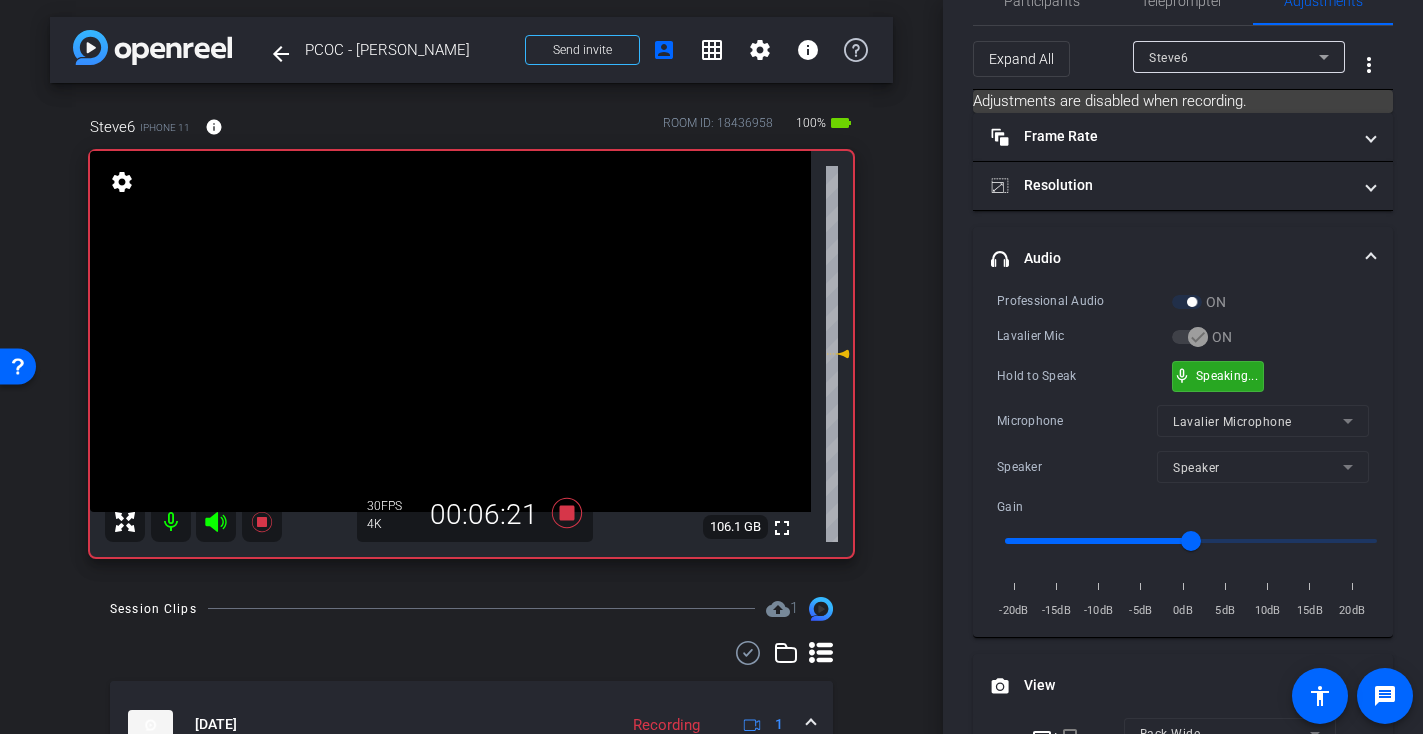 click on "mic_none Speaking..." at bounding box center (1218, 376) 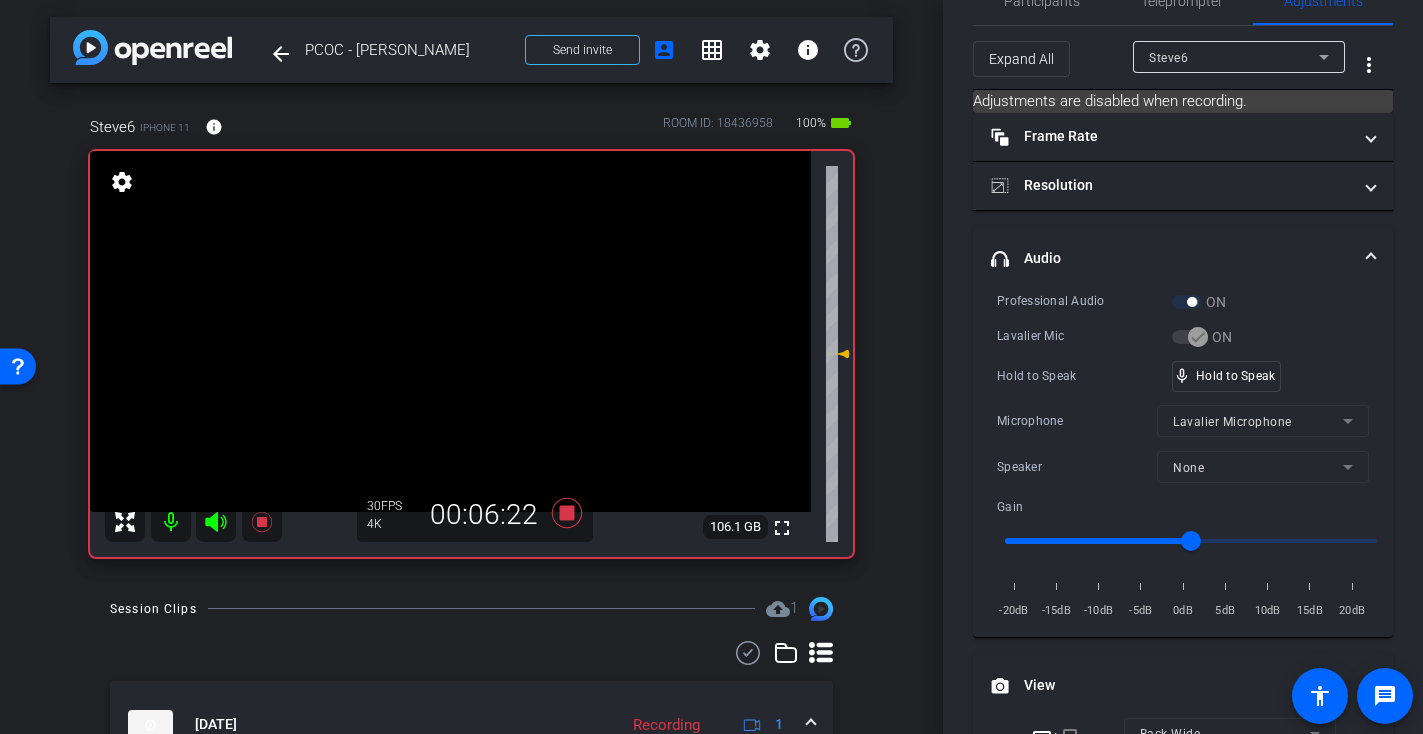 click at bounding box center (450, 331) 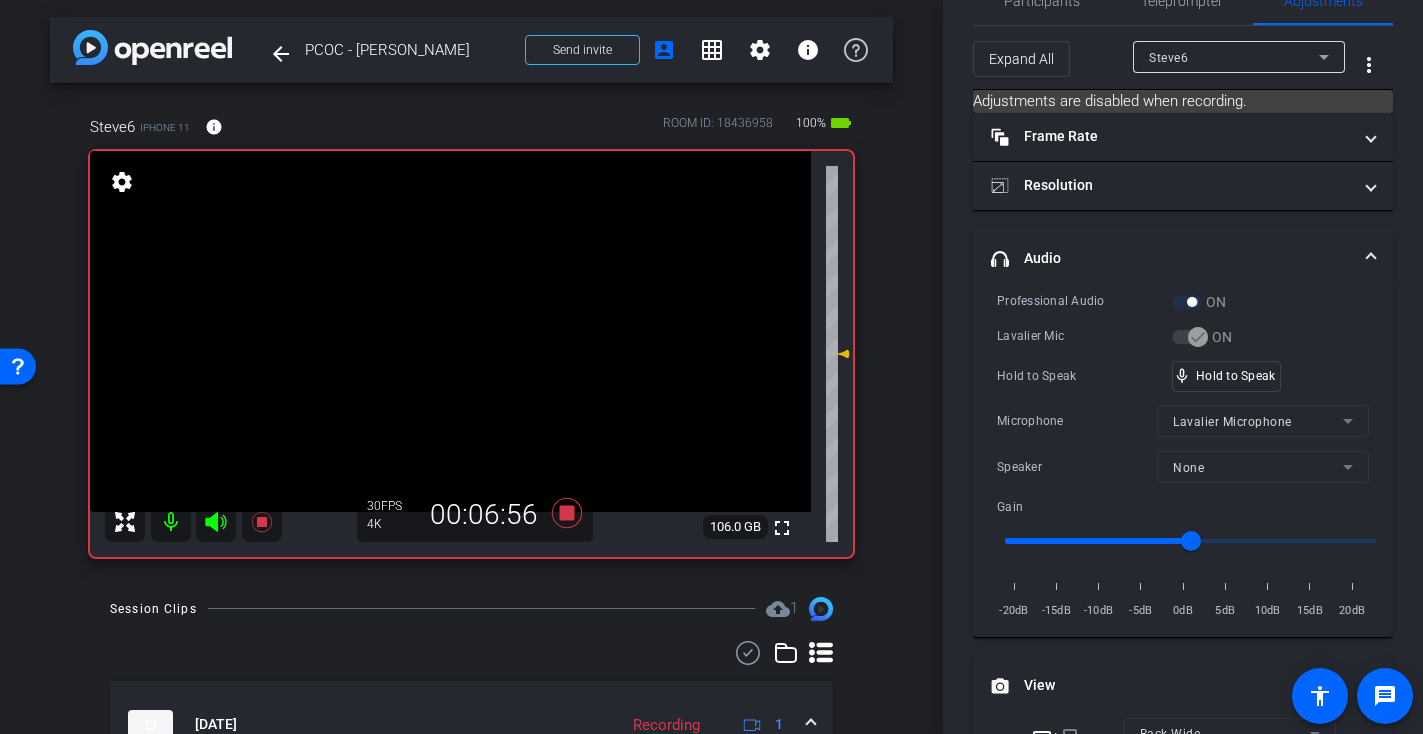 click at bounding box center (450, 331) 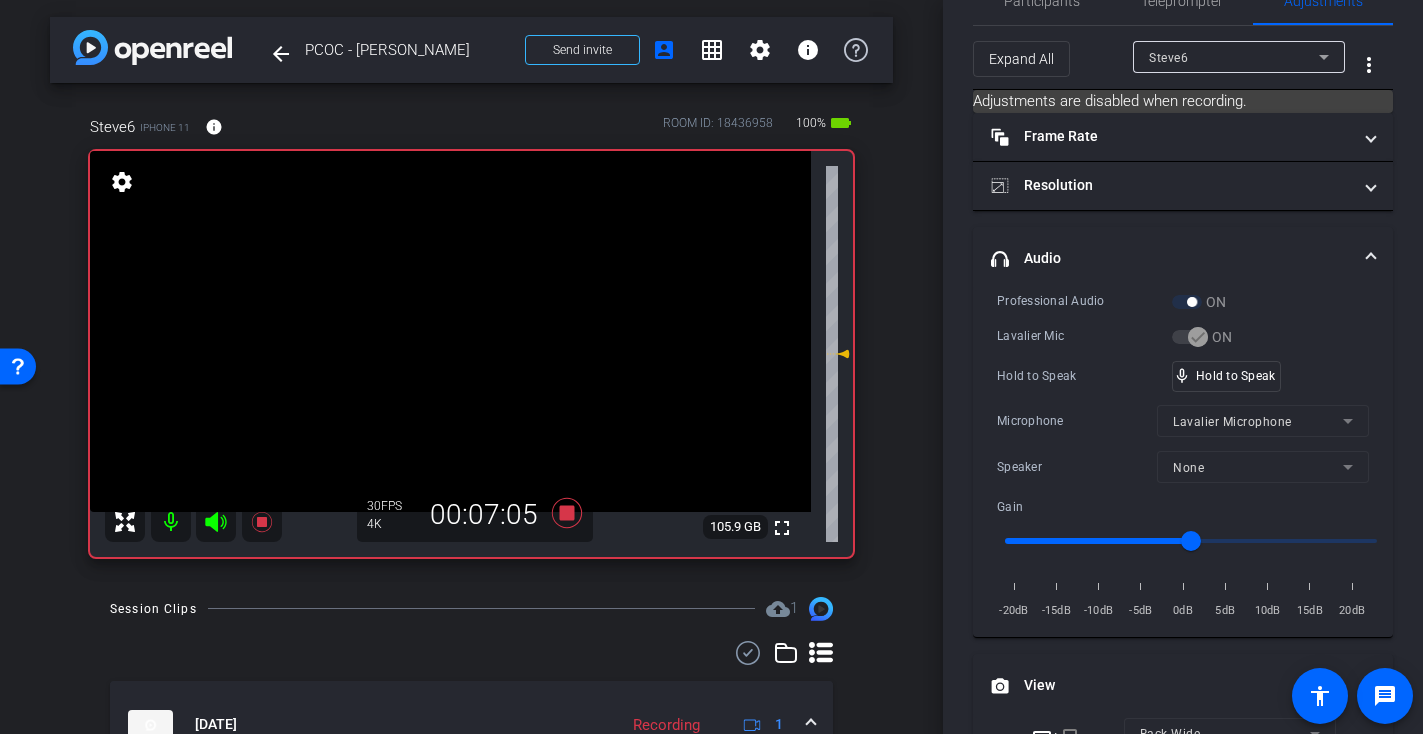 click at bounding box center [450, 331] 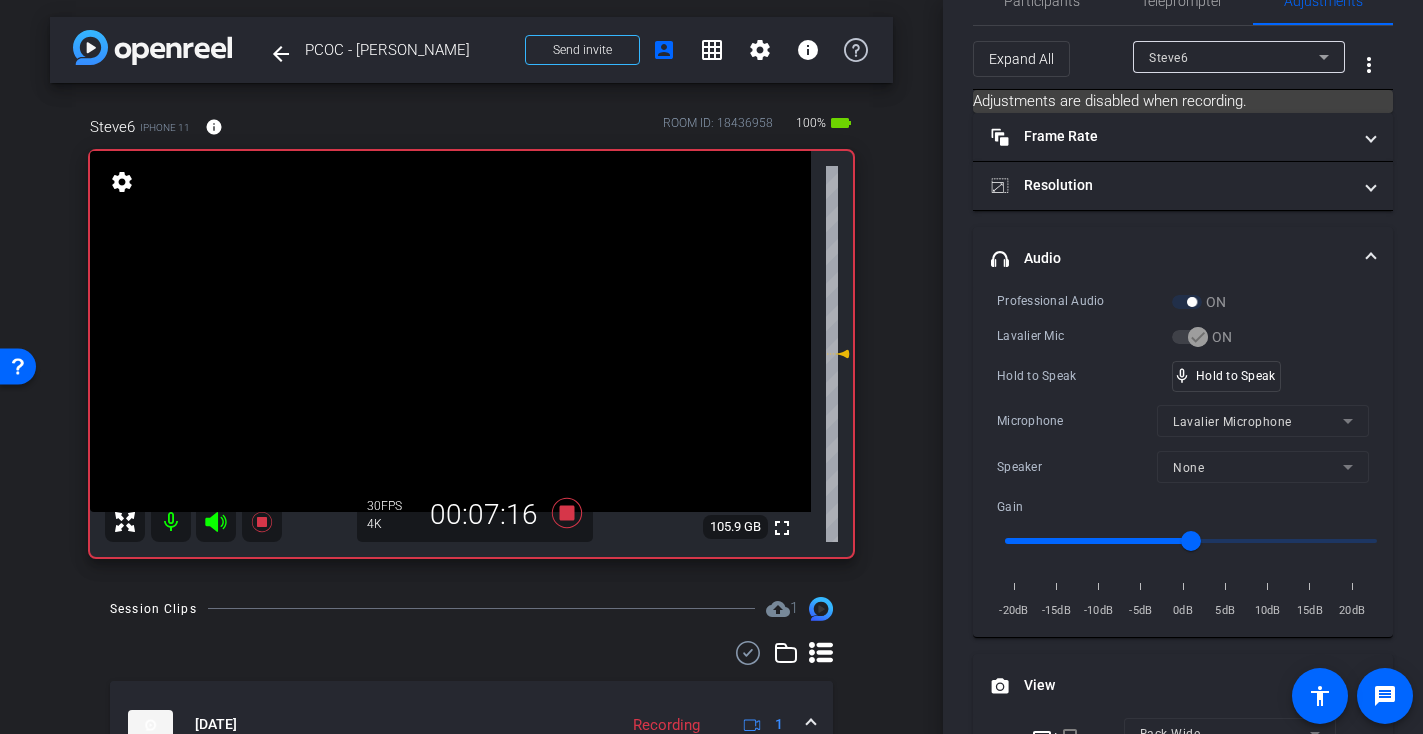 click at bounding box center (450, 331) 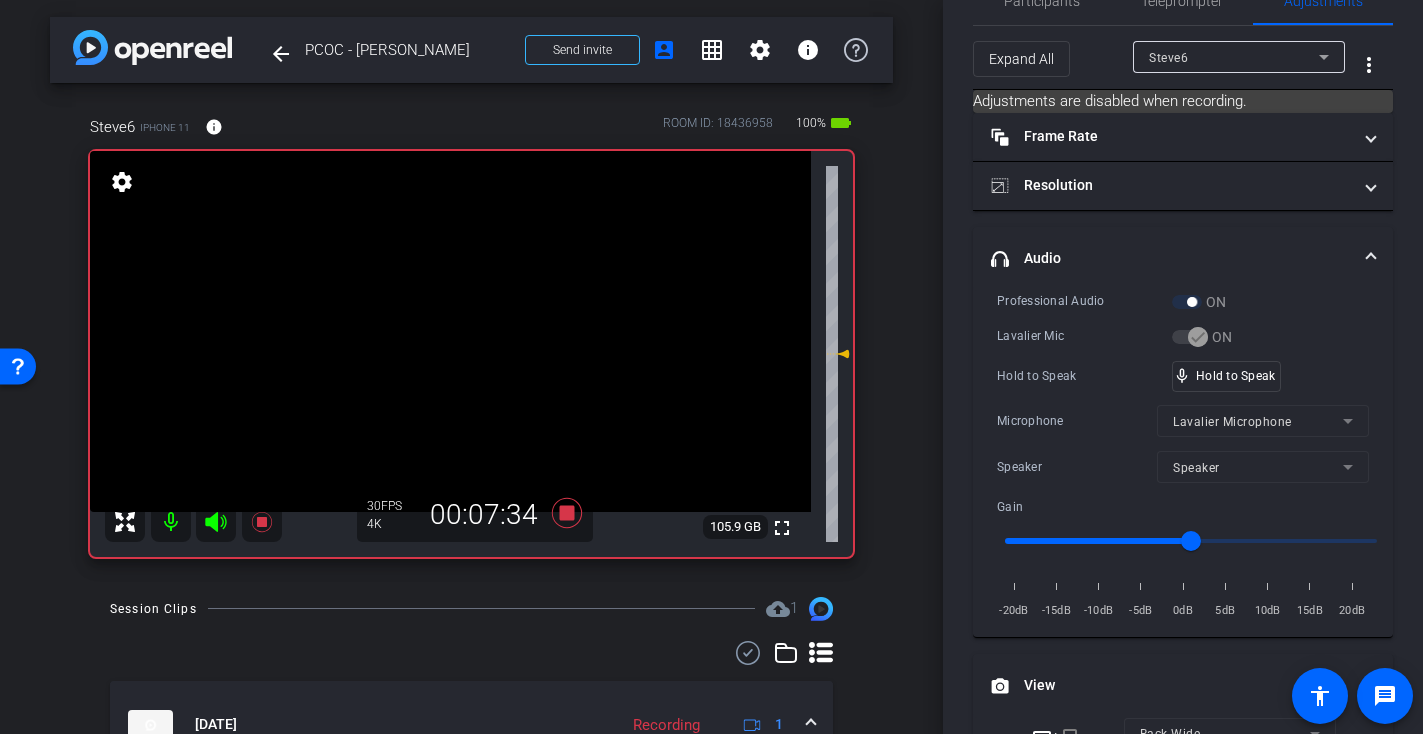 click at bounding box center [450, 331] 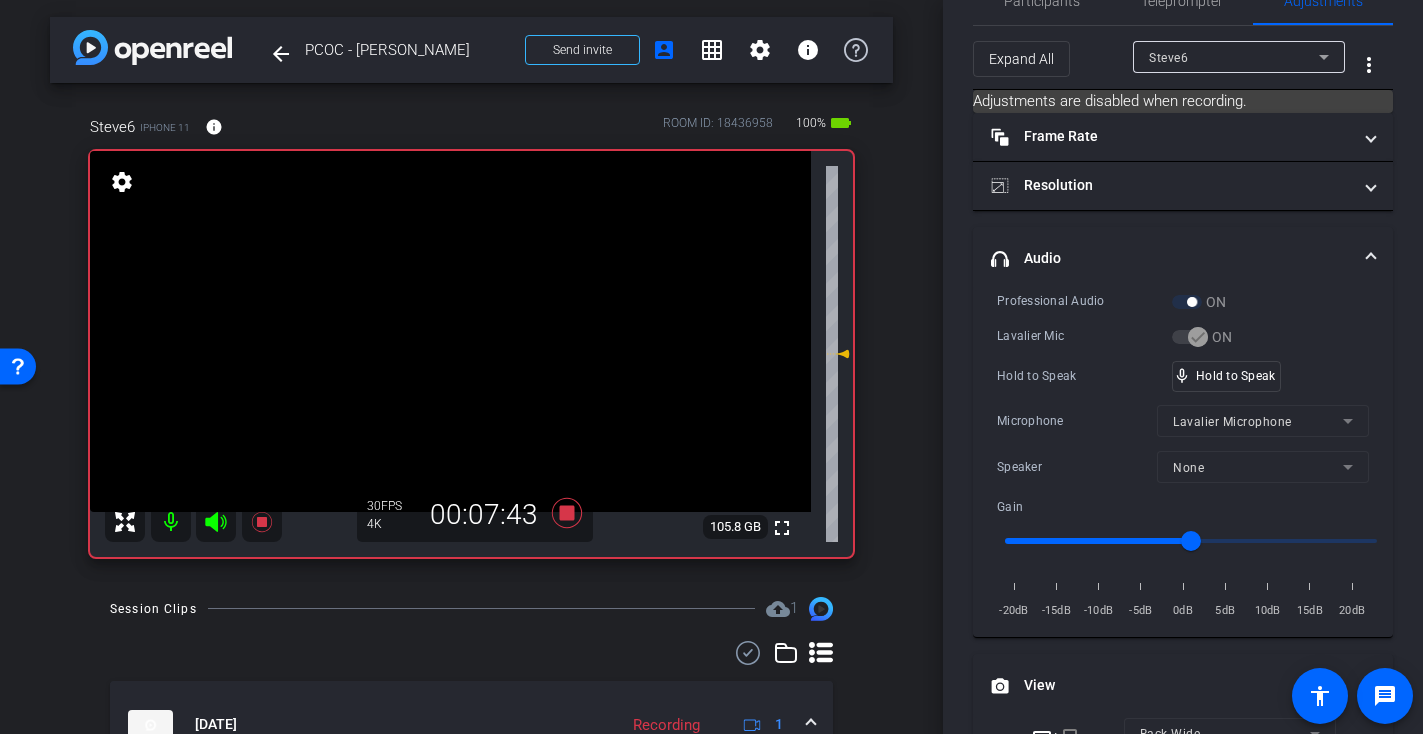 click at bounding box center (450, 331) 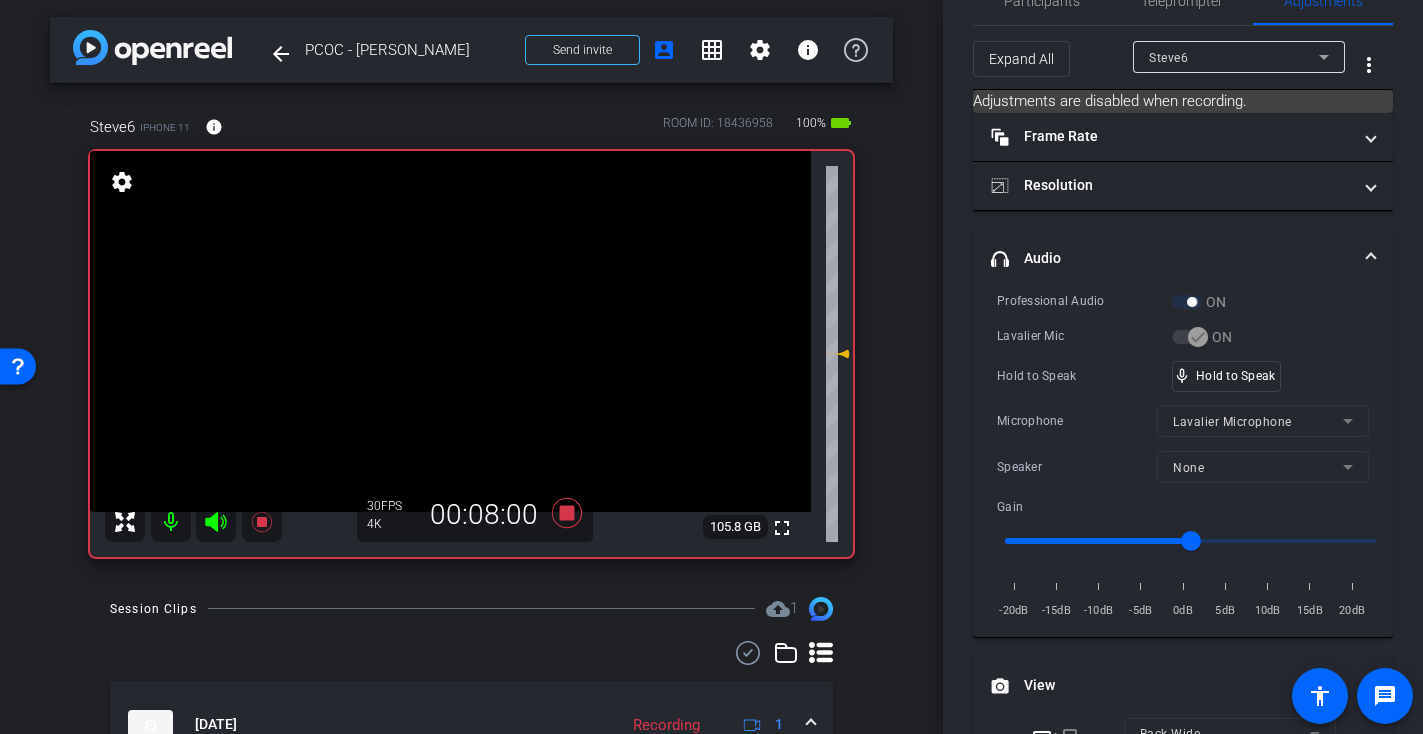 click at bounding box center [450, 331] 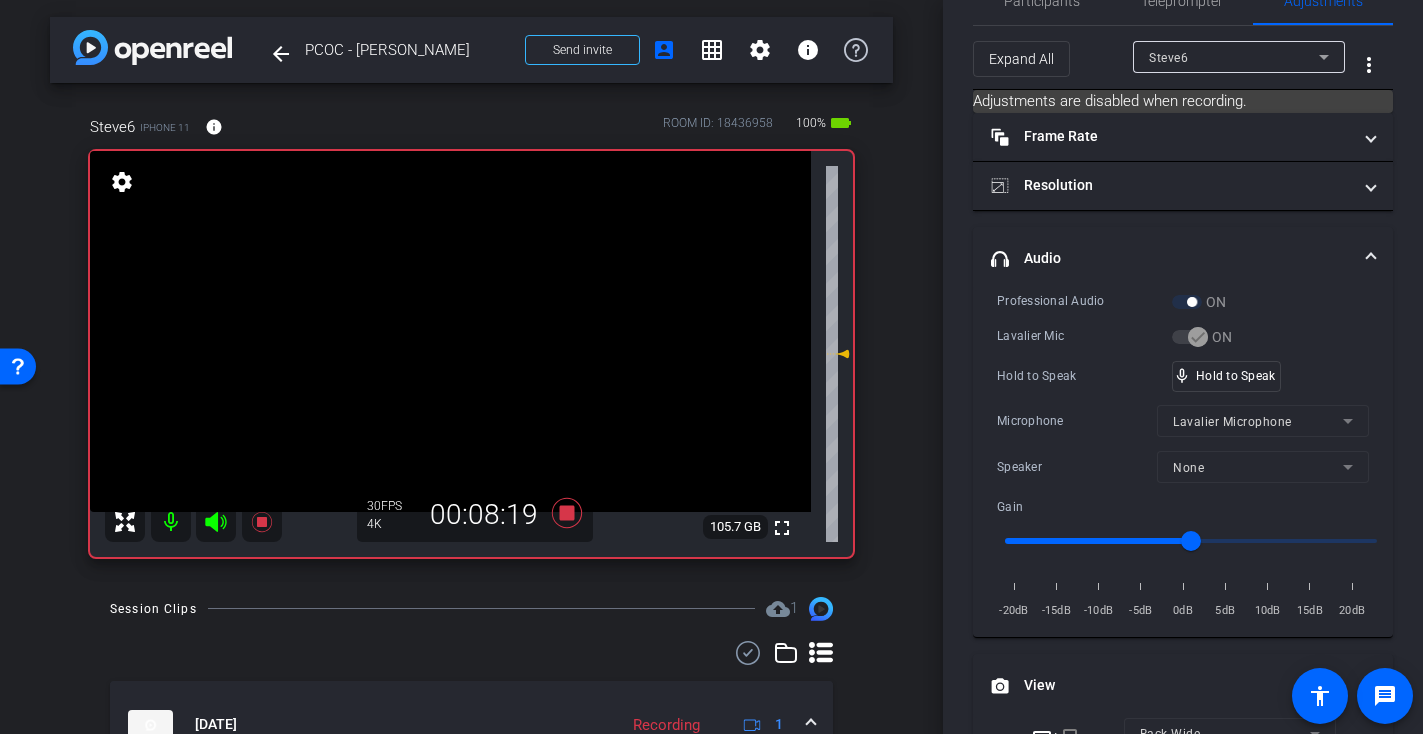 click at bounding box center [450, 331] 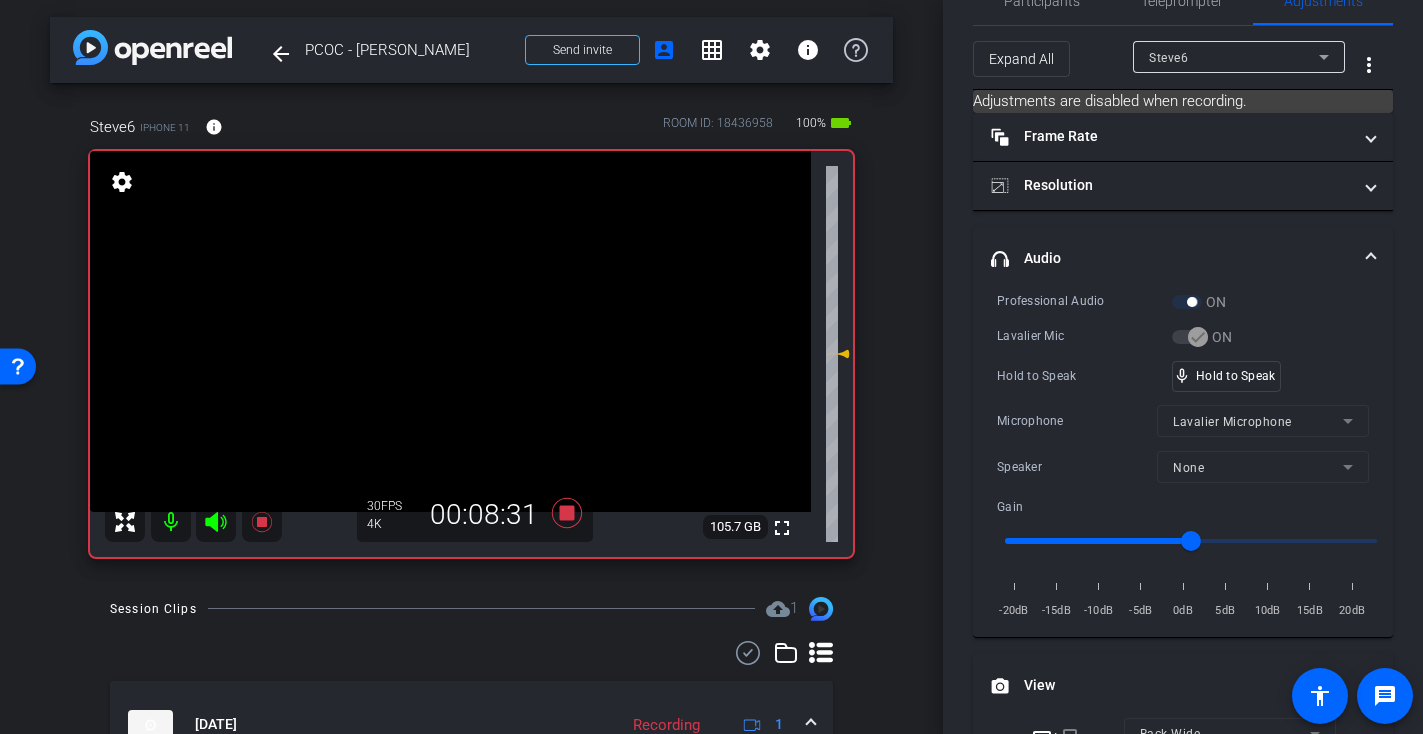 click at bounding box center [450, 331] 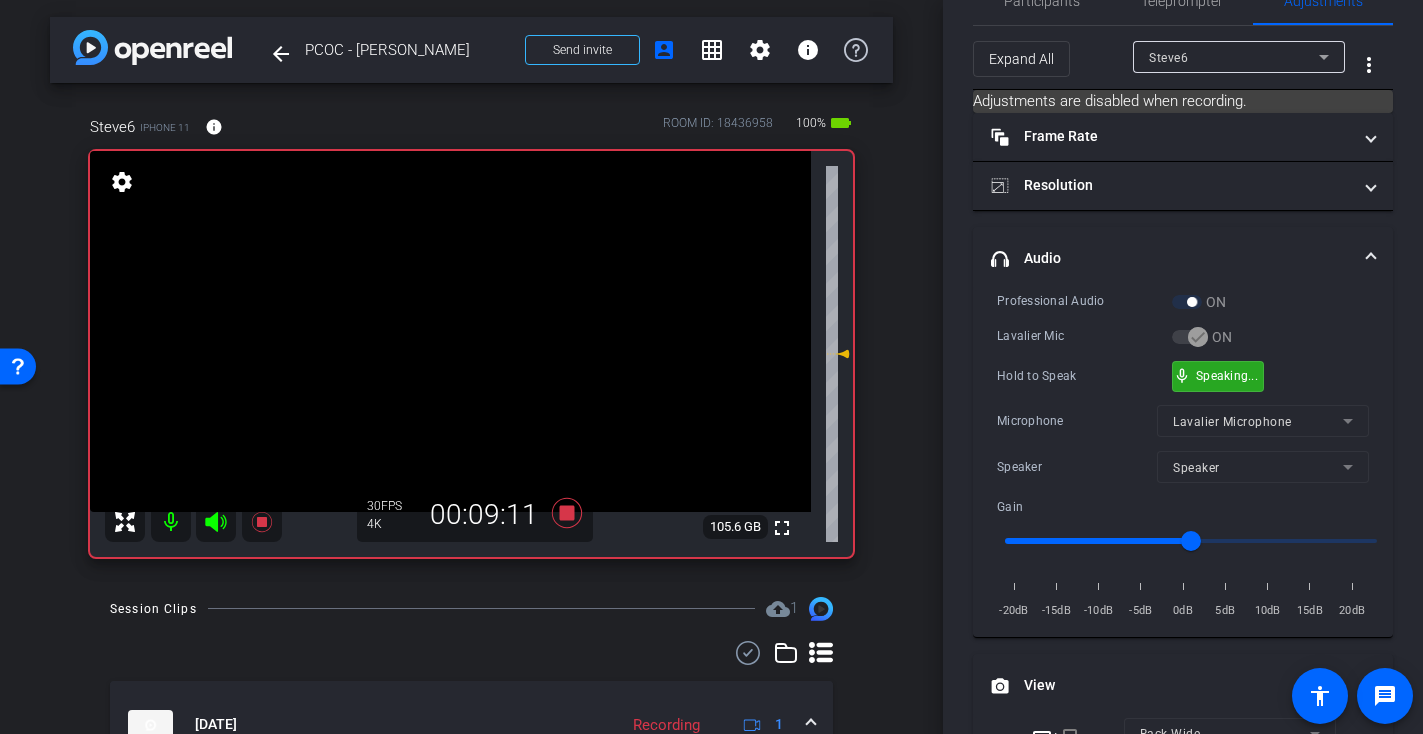 click on "mic_none Speaking..." at bounding box center (1218, 376) 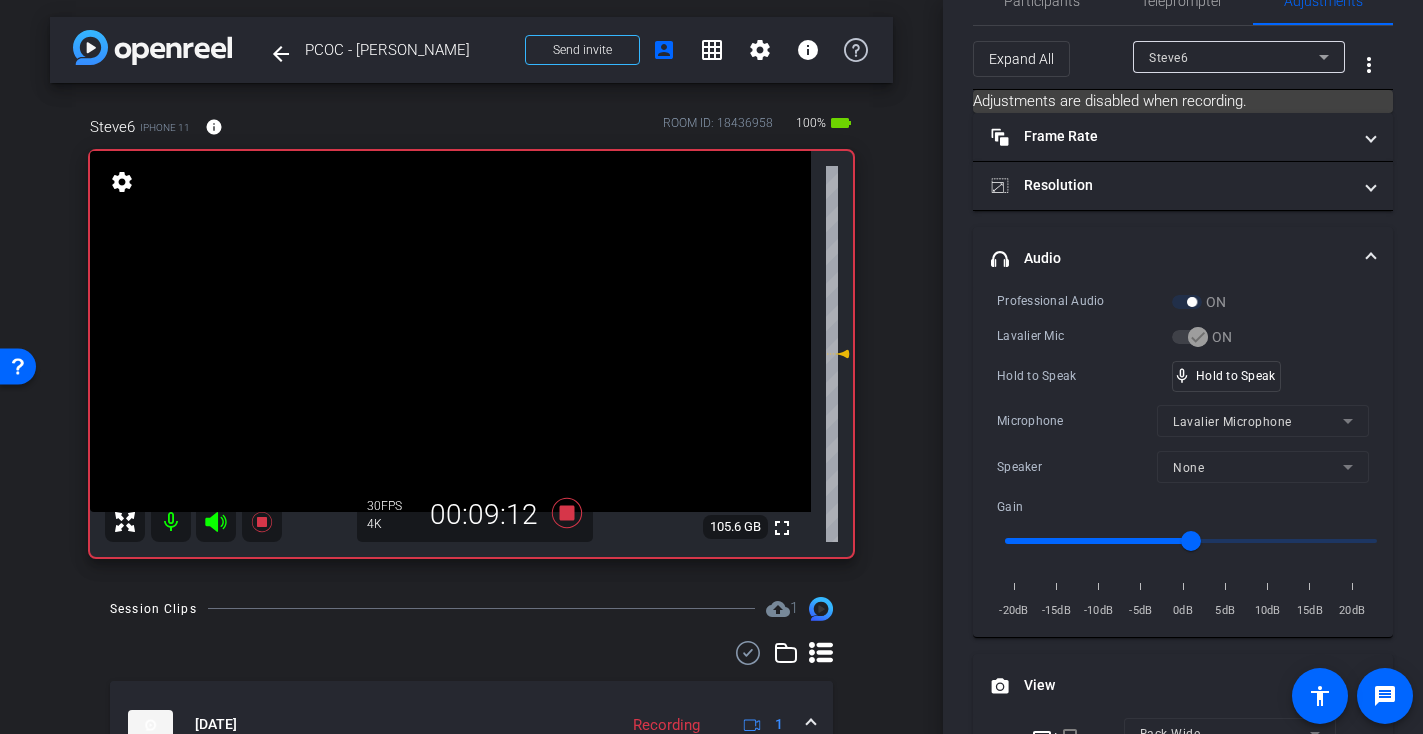 click at bounding box center (450, 331) 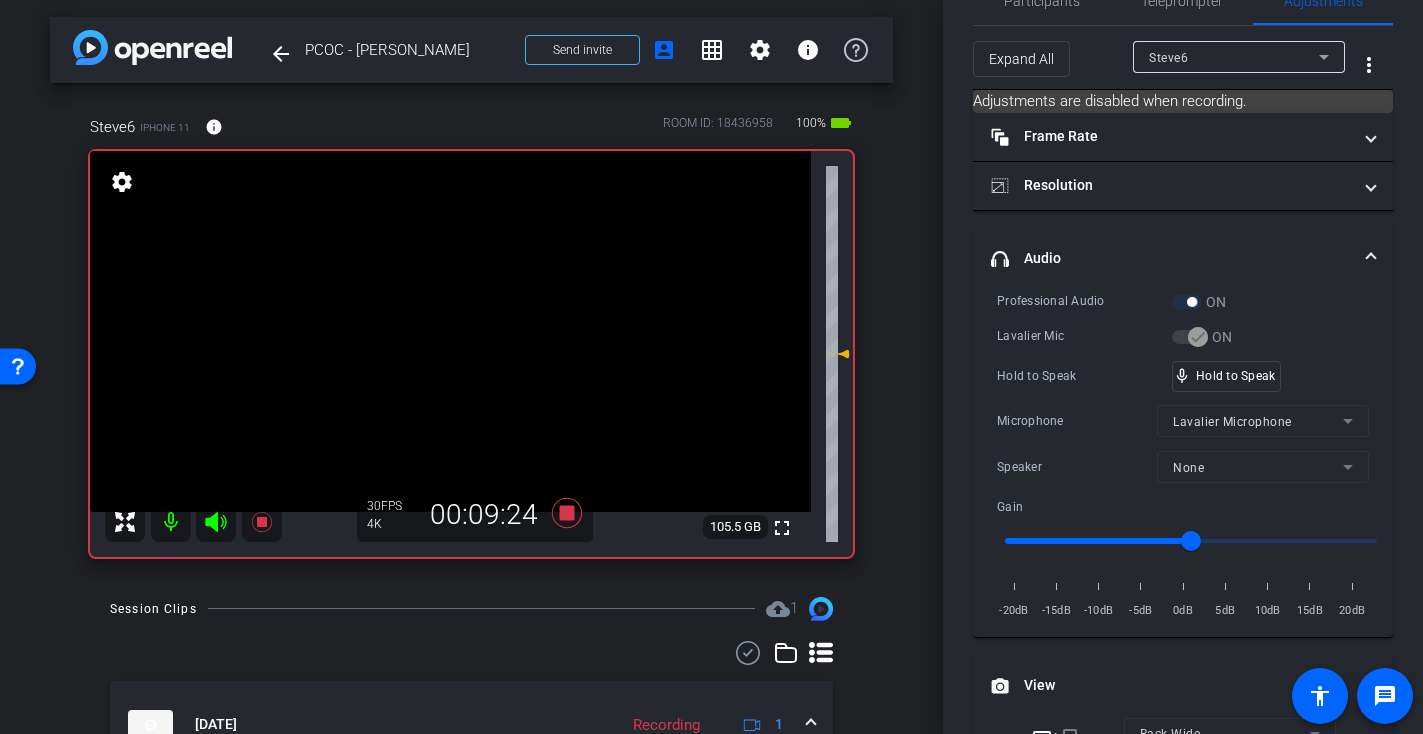 click at bounding box center [450, 331] 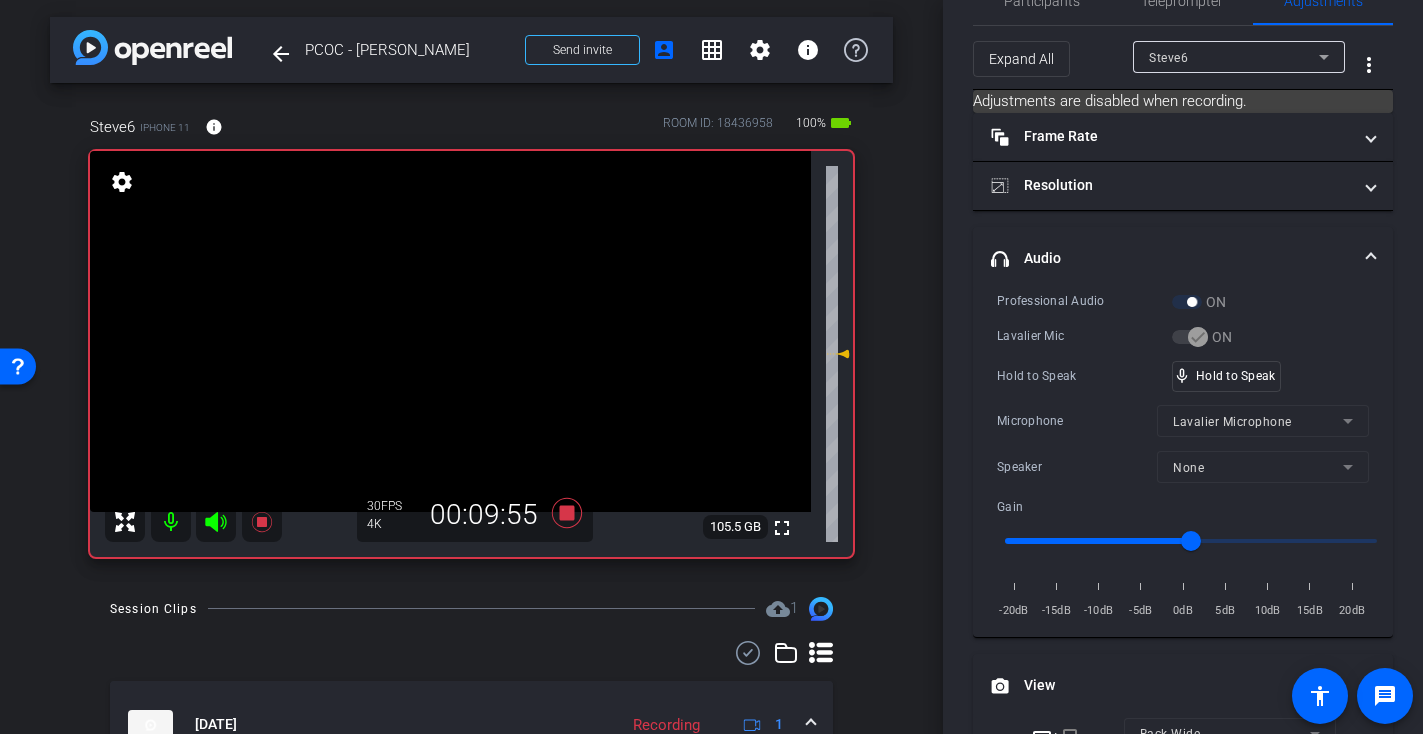 click at bounding box center (450, 331) 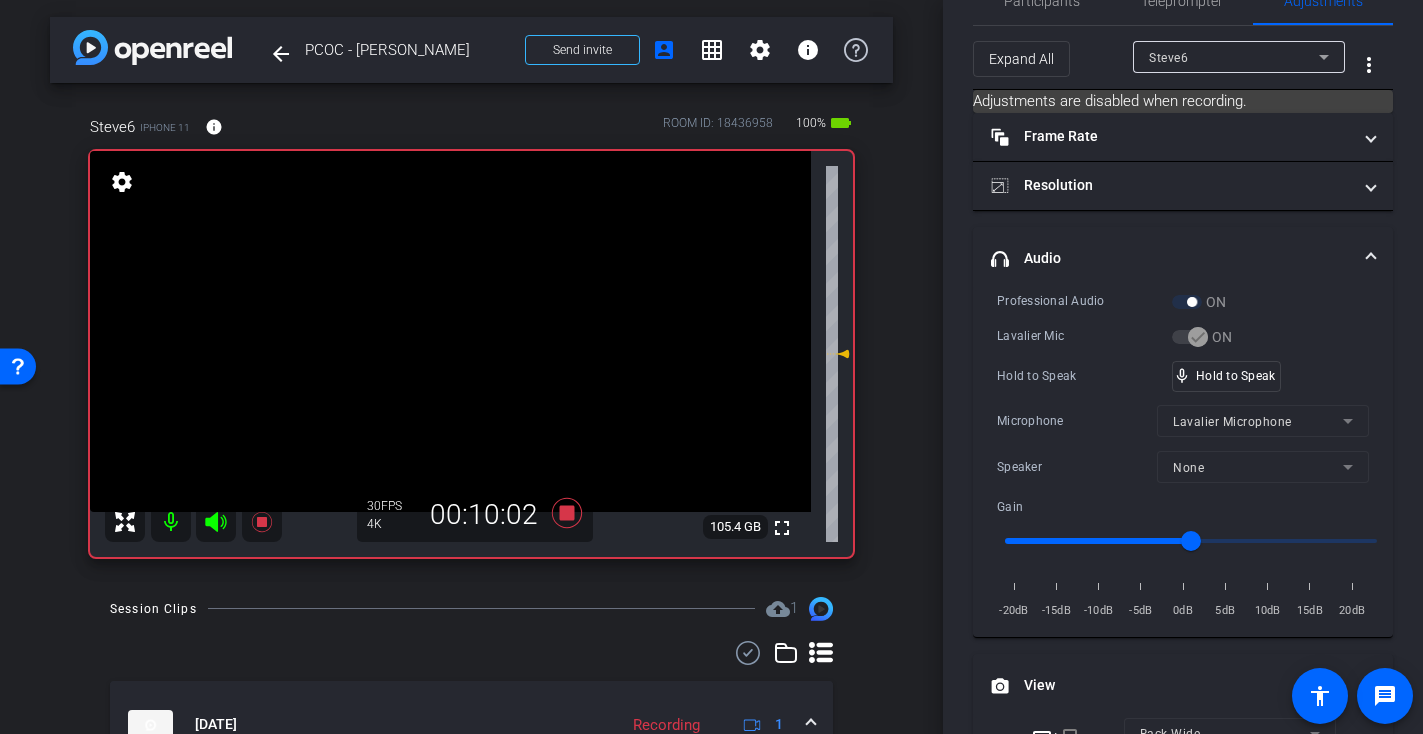 click at bounding box center (450, 331) 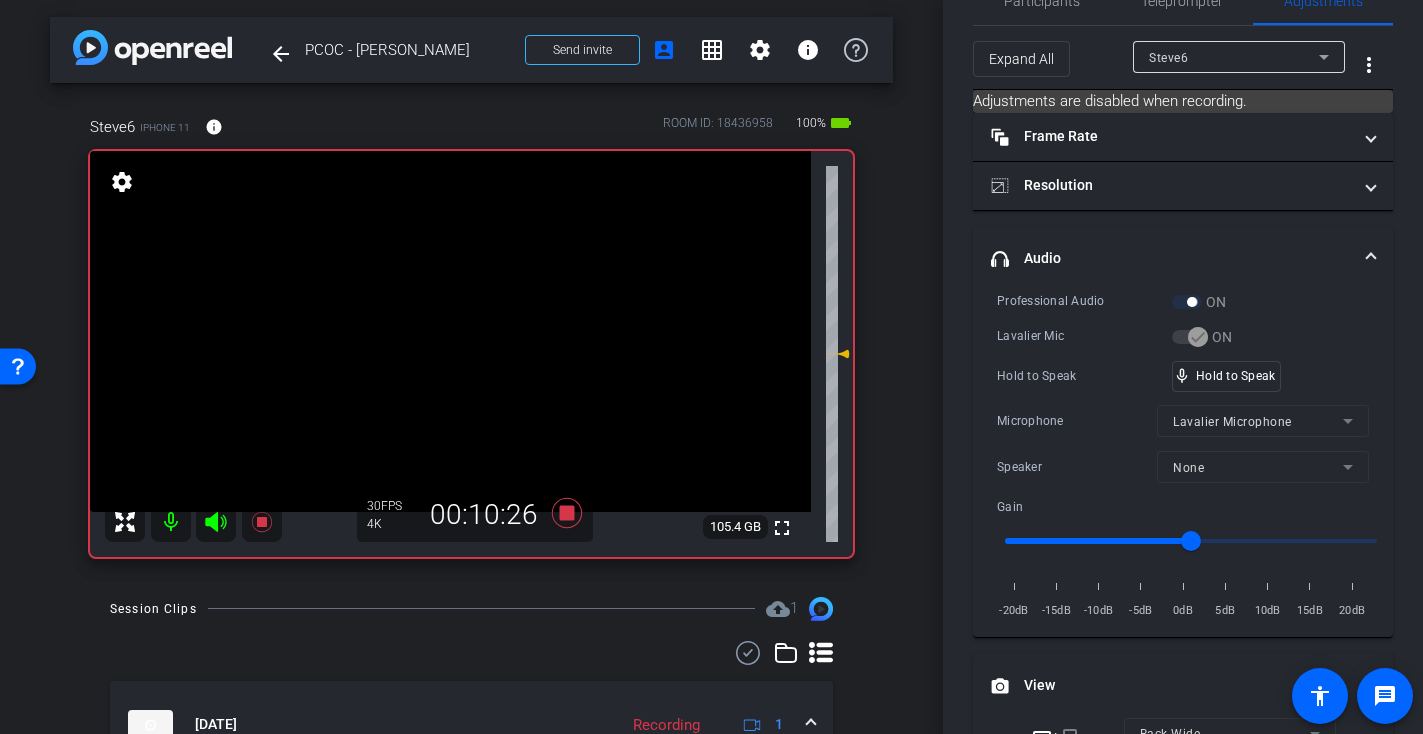 click at bounding box center (450, 331) 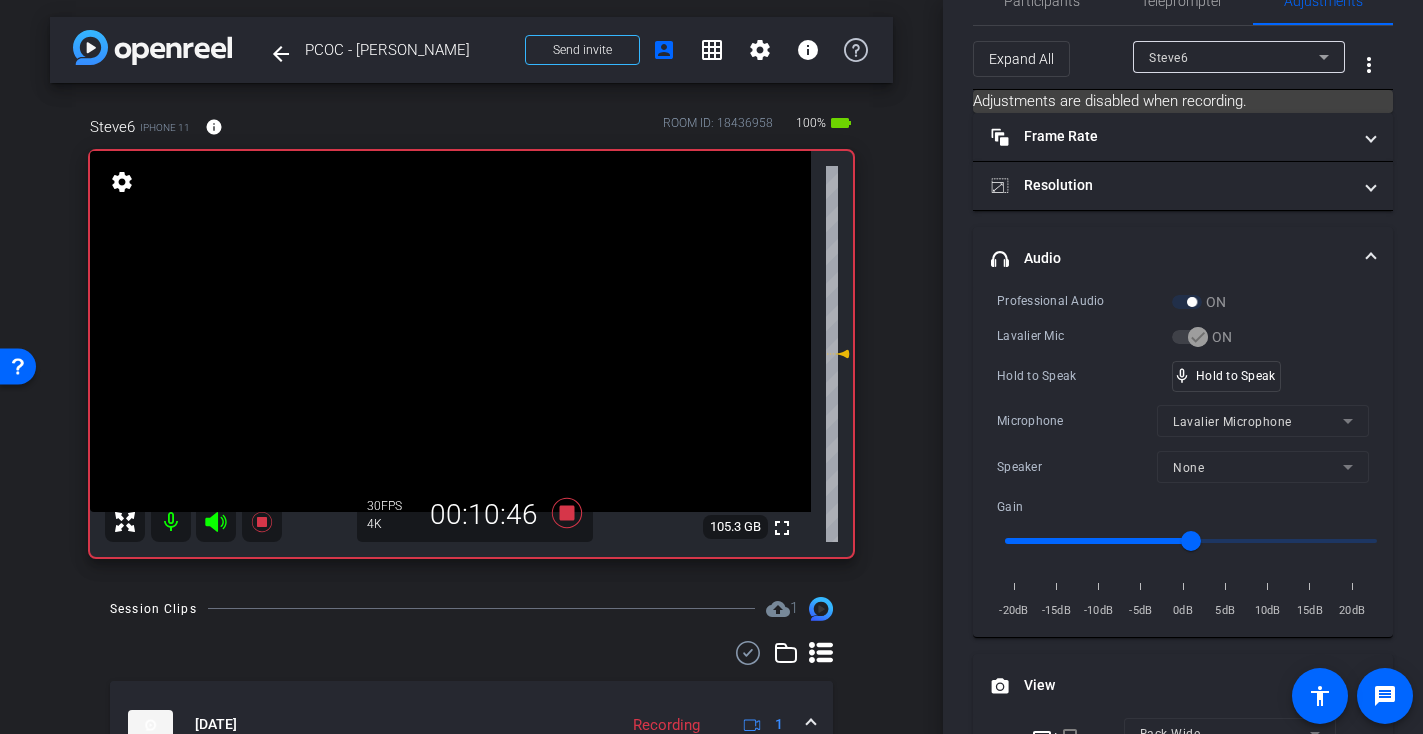 click at bounding box center [450, 331] 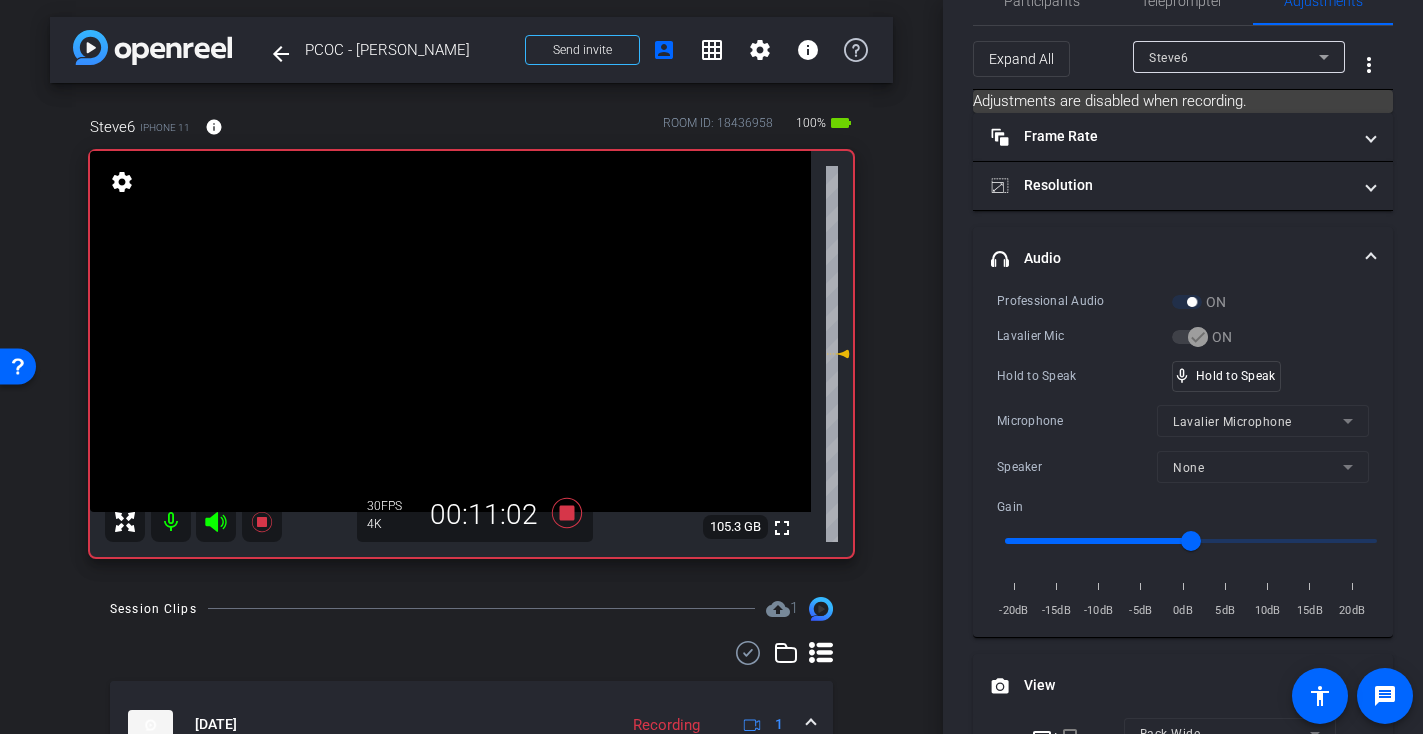 click at bounding box center [450, 331] 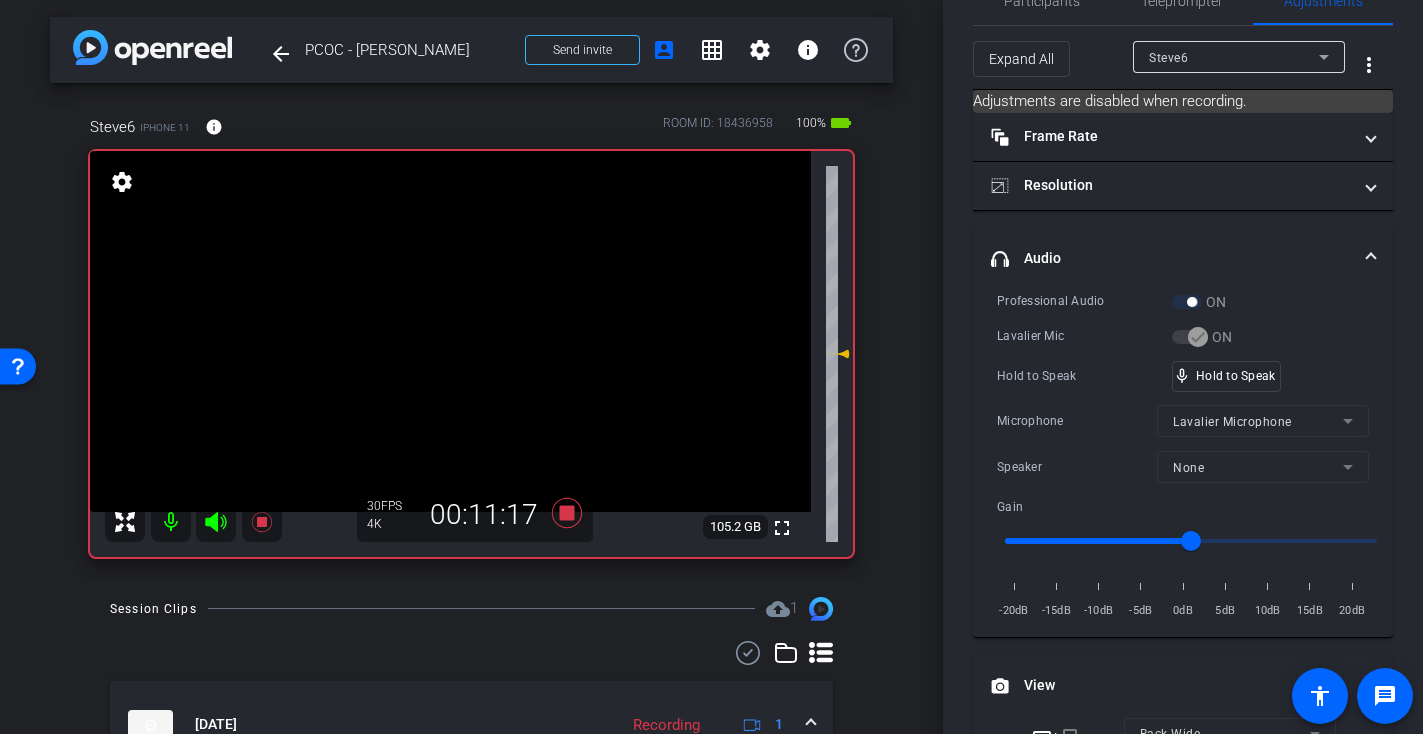 click at bounding box center (450, 331) 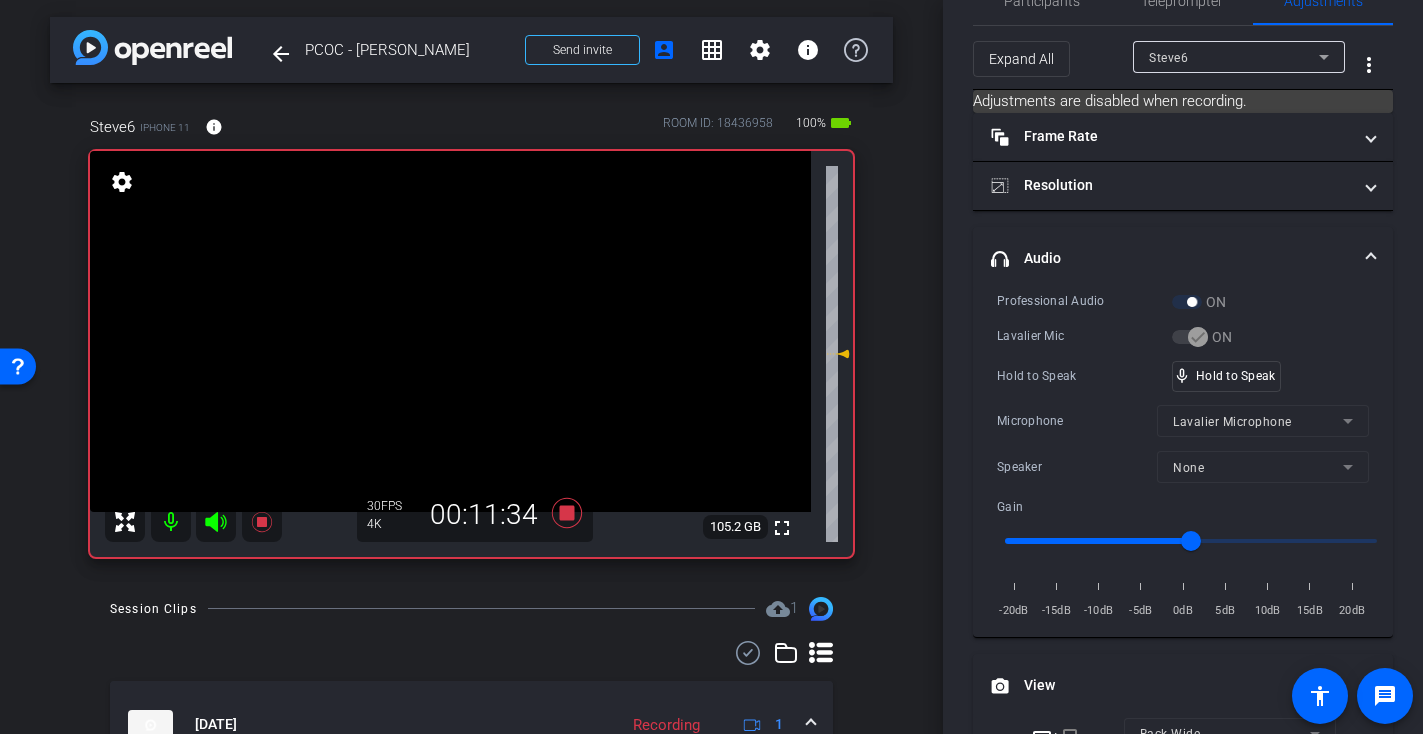 click at bounding box center [450, 331] 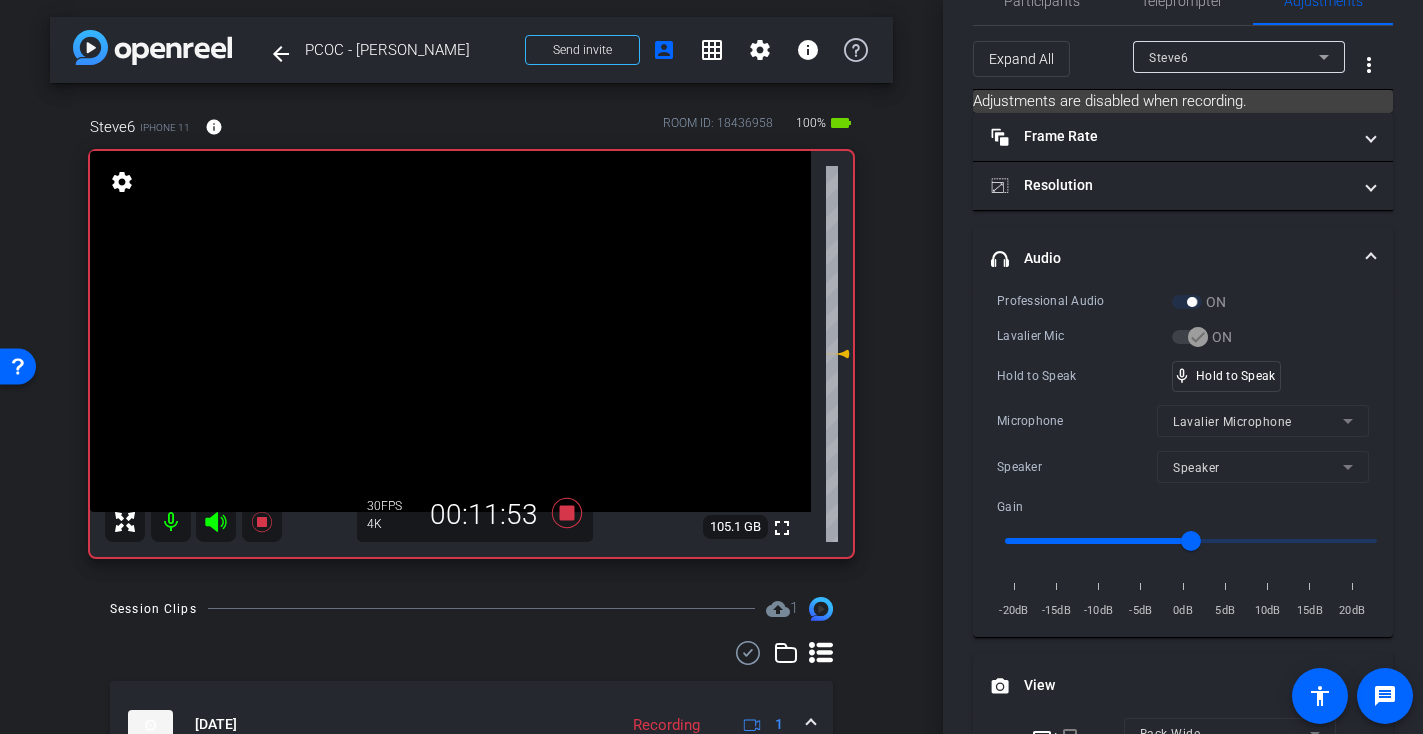 click at bounding box center [450, 331] 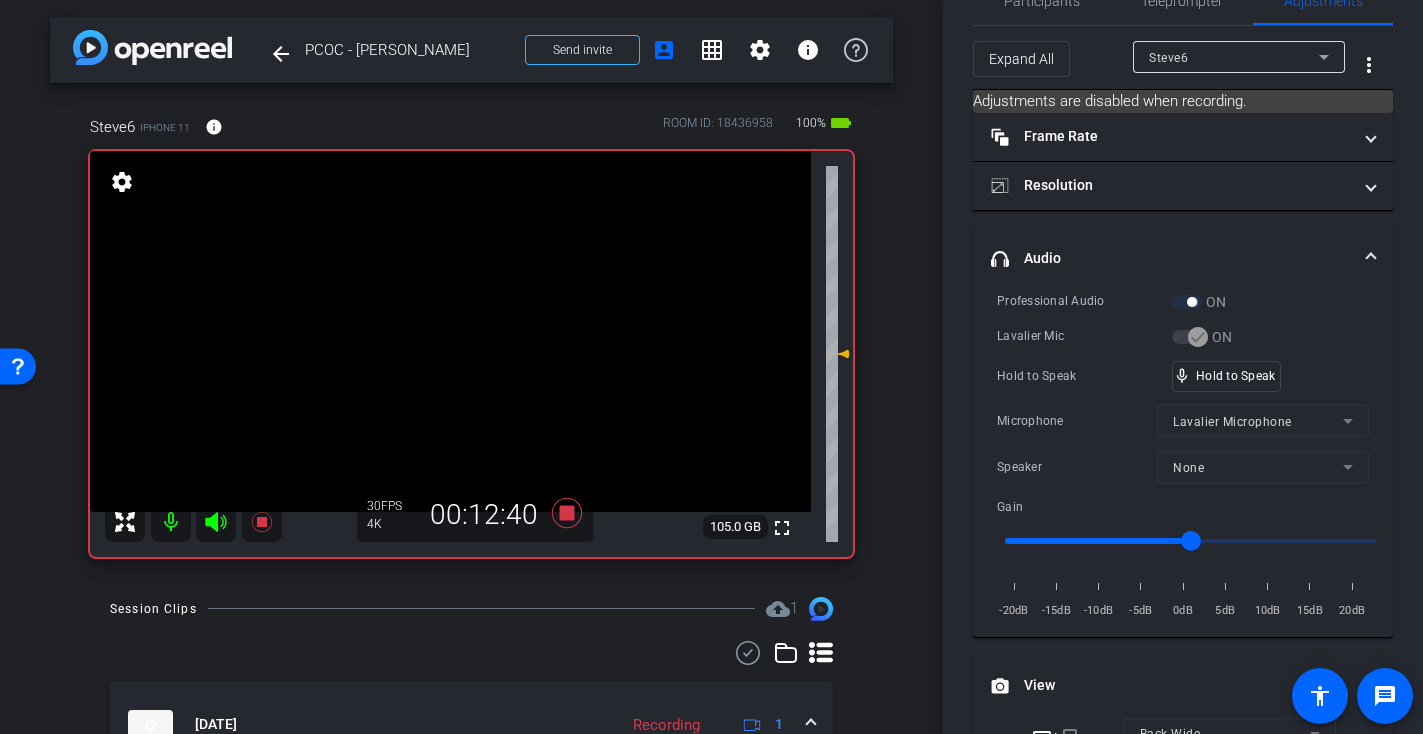 click at bounding box center [450, 331] 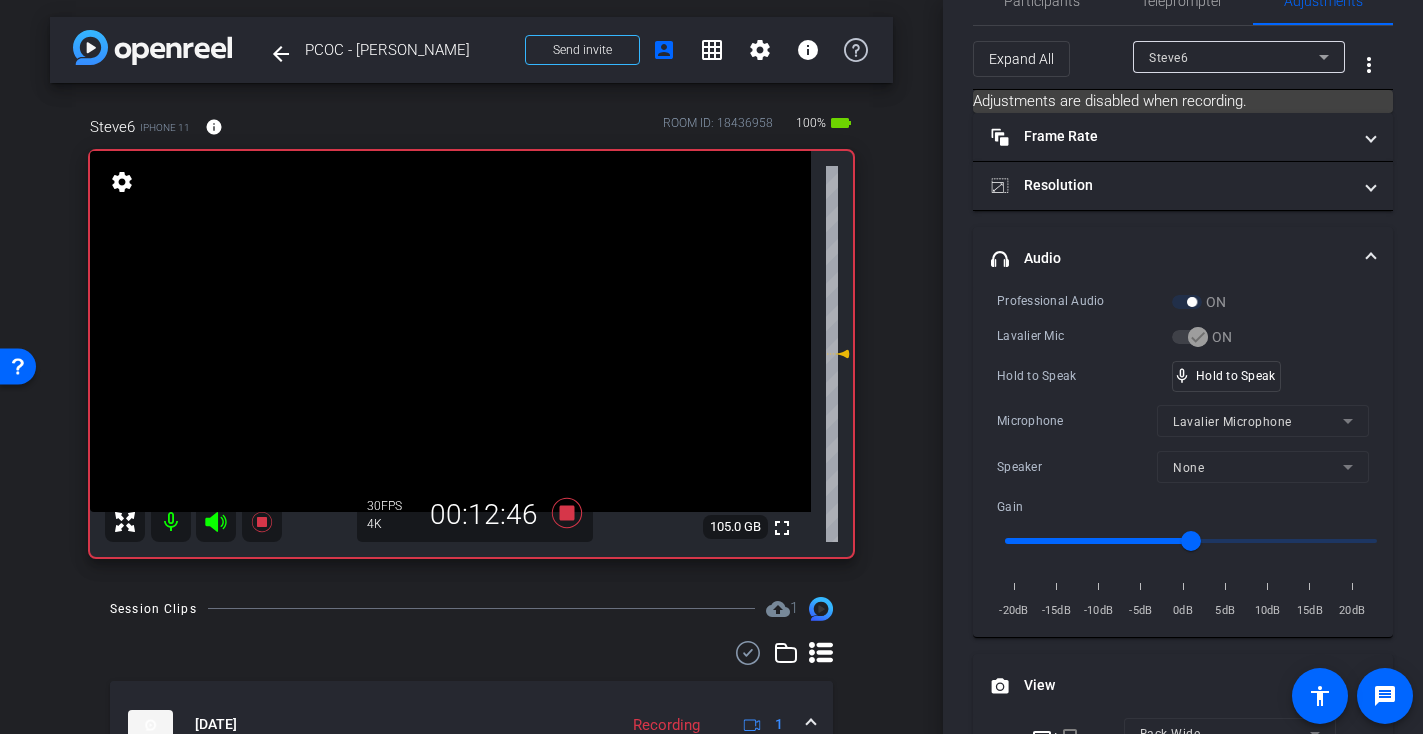click at bounding box center (450, 331) 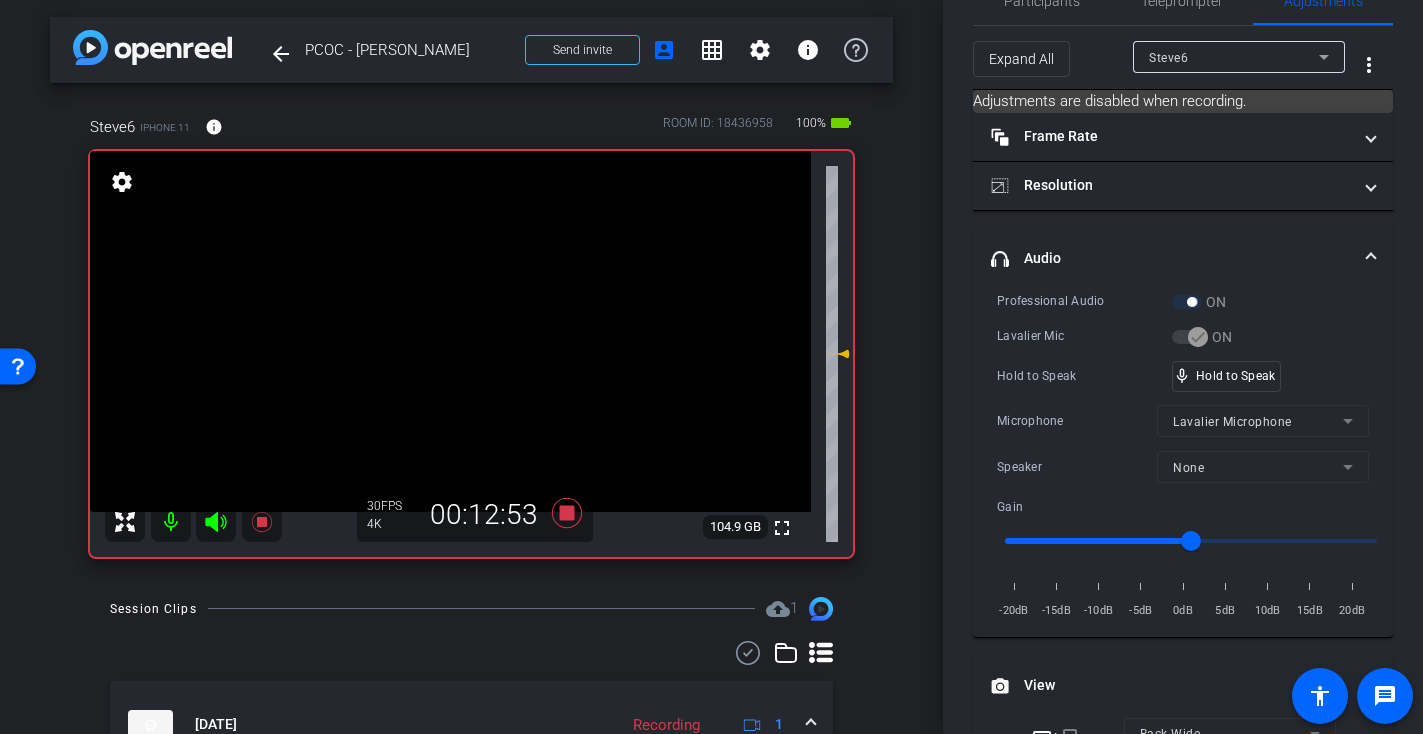 click at bounding box center (450, 331) 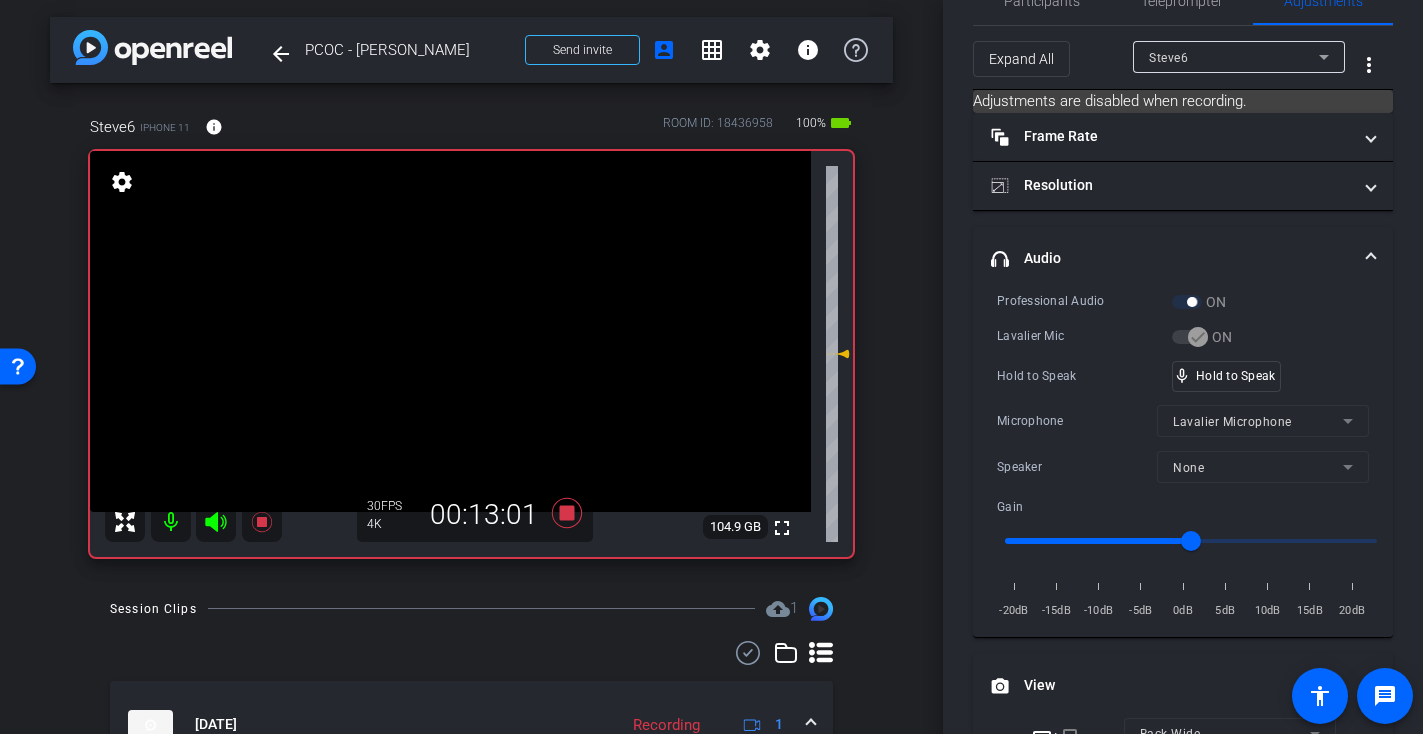 click at bounding box center (450, 331) 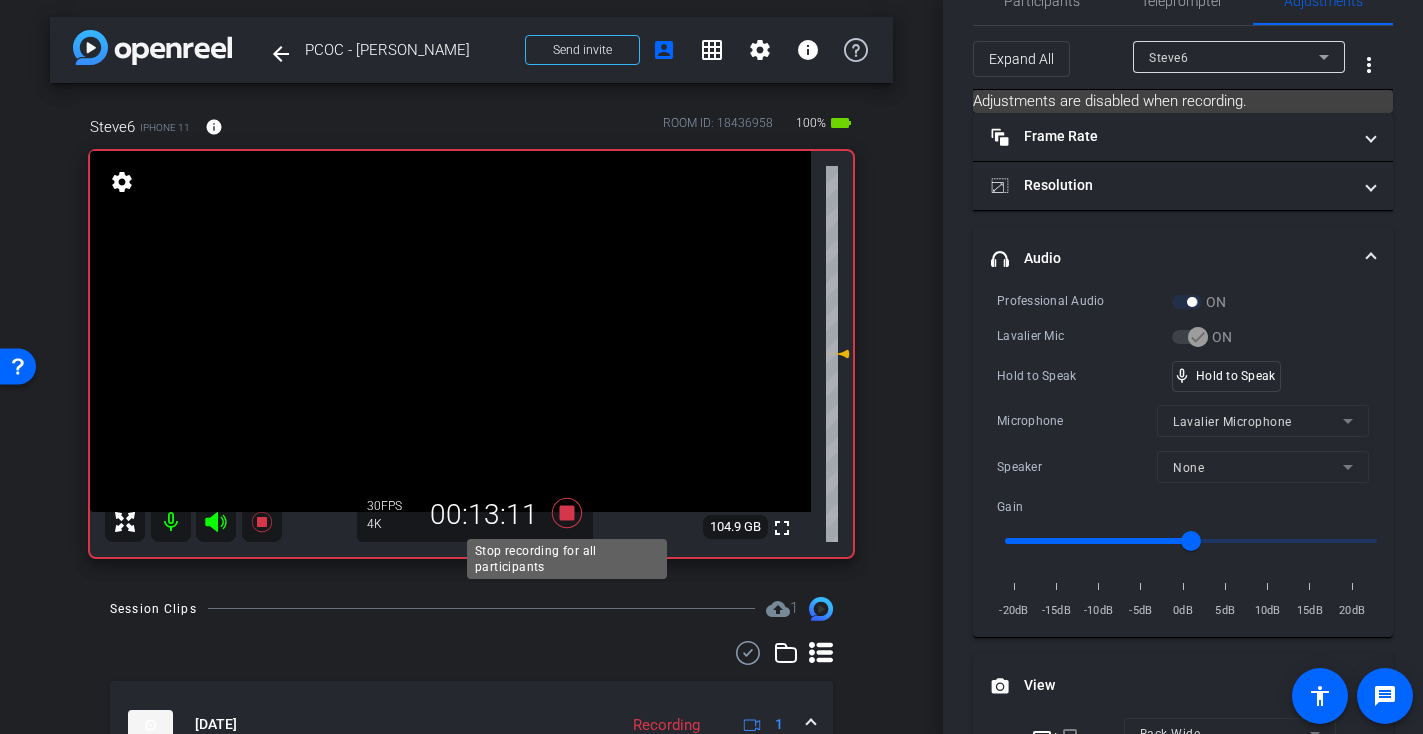 click 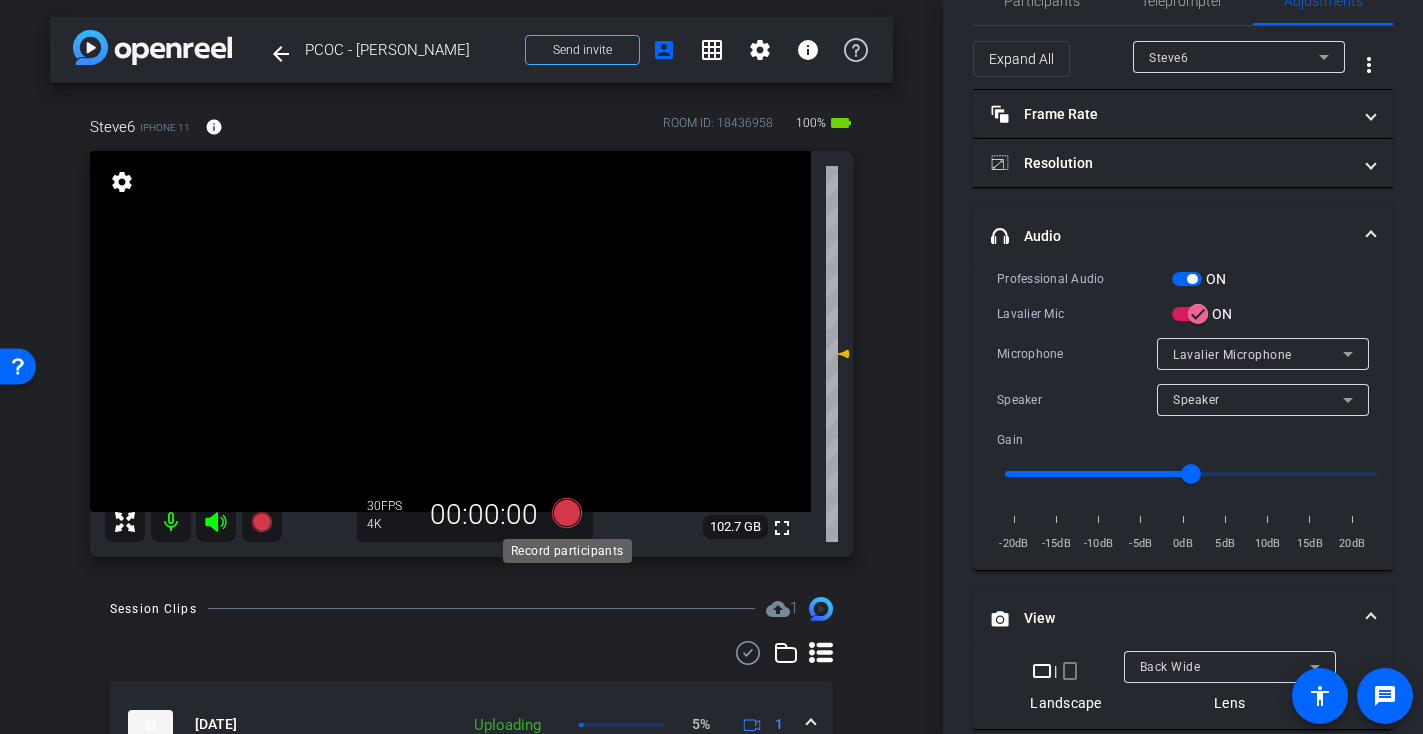 click 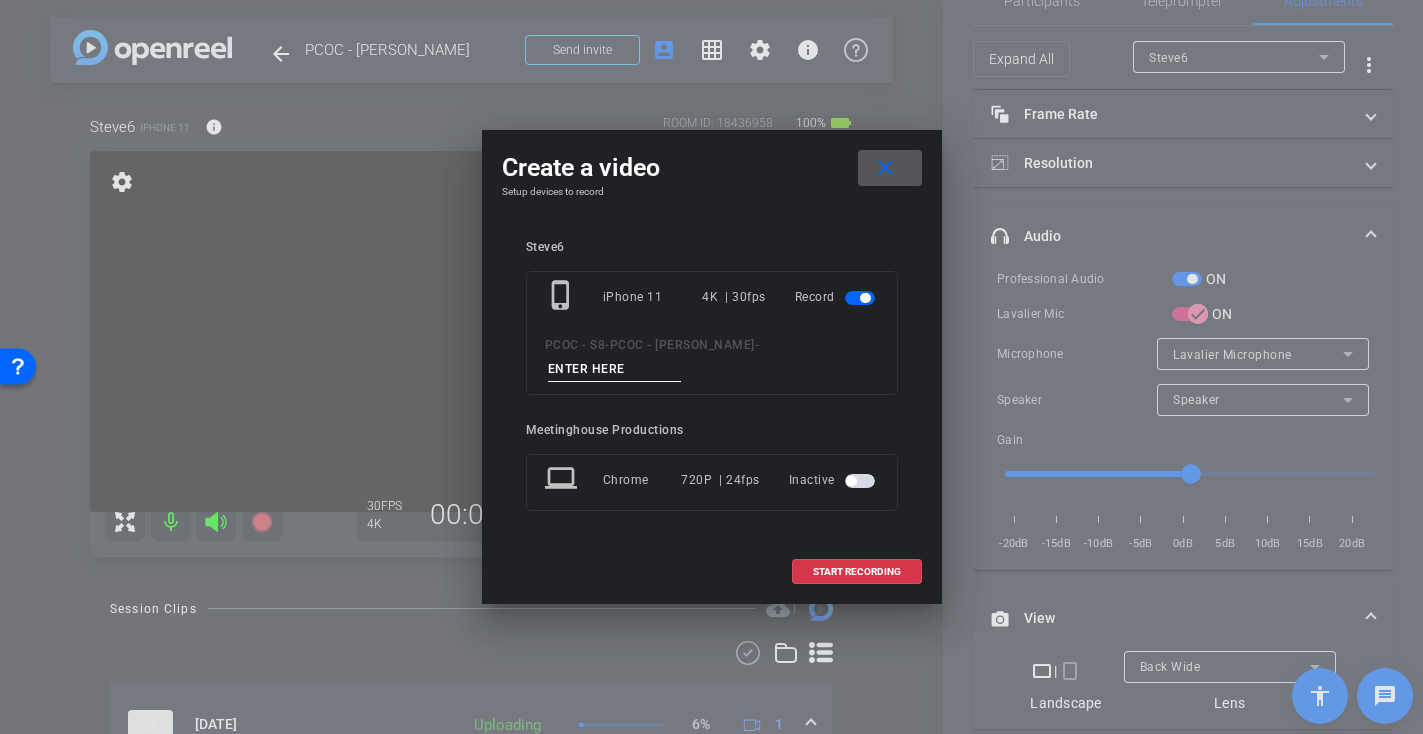 click at bounding box center [615, 369] 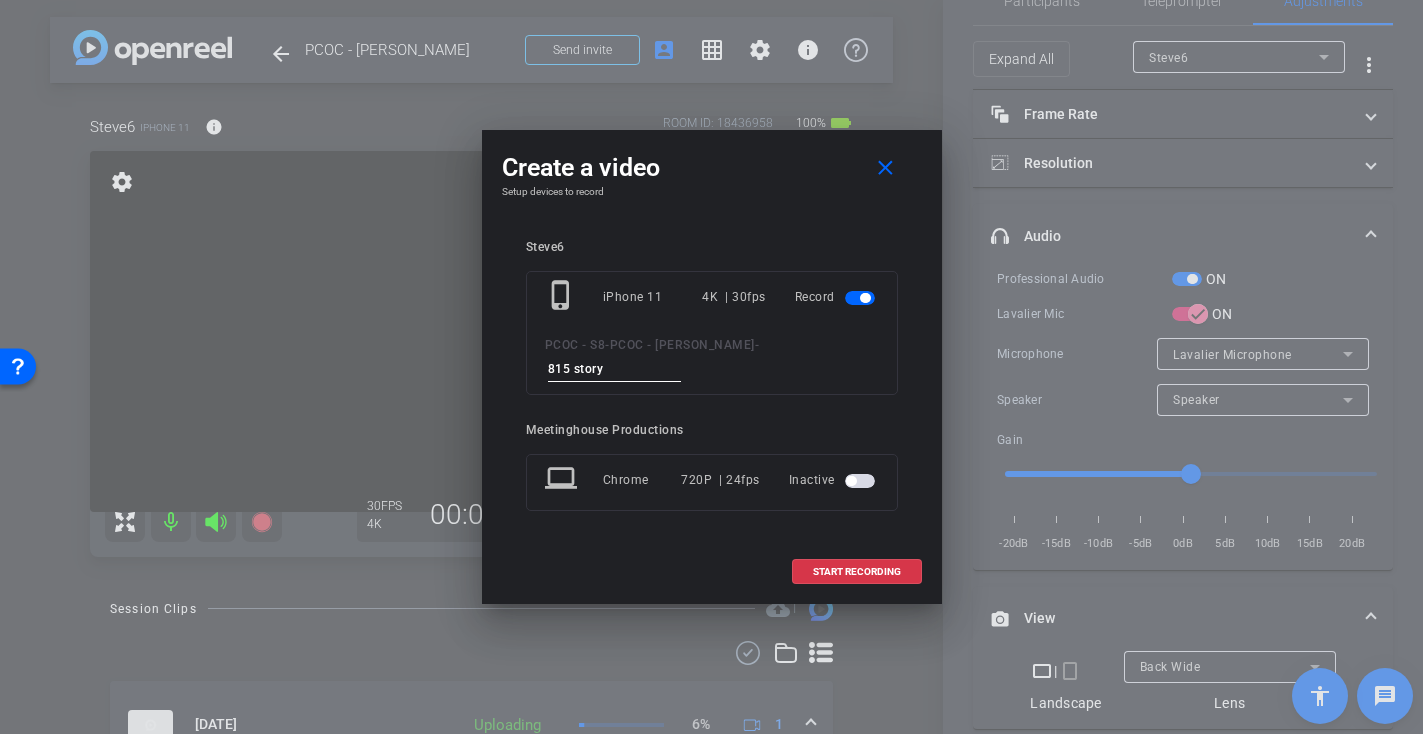 type on "815 story 4" 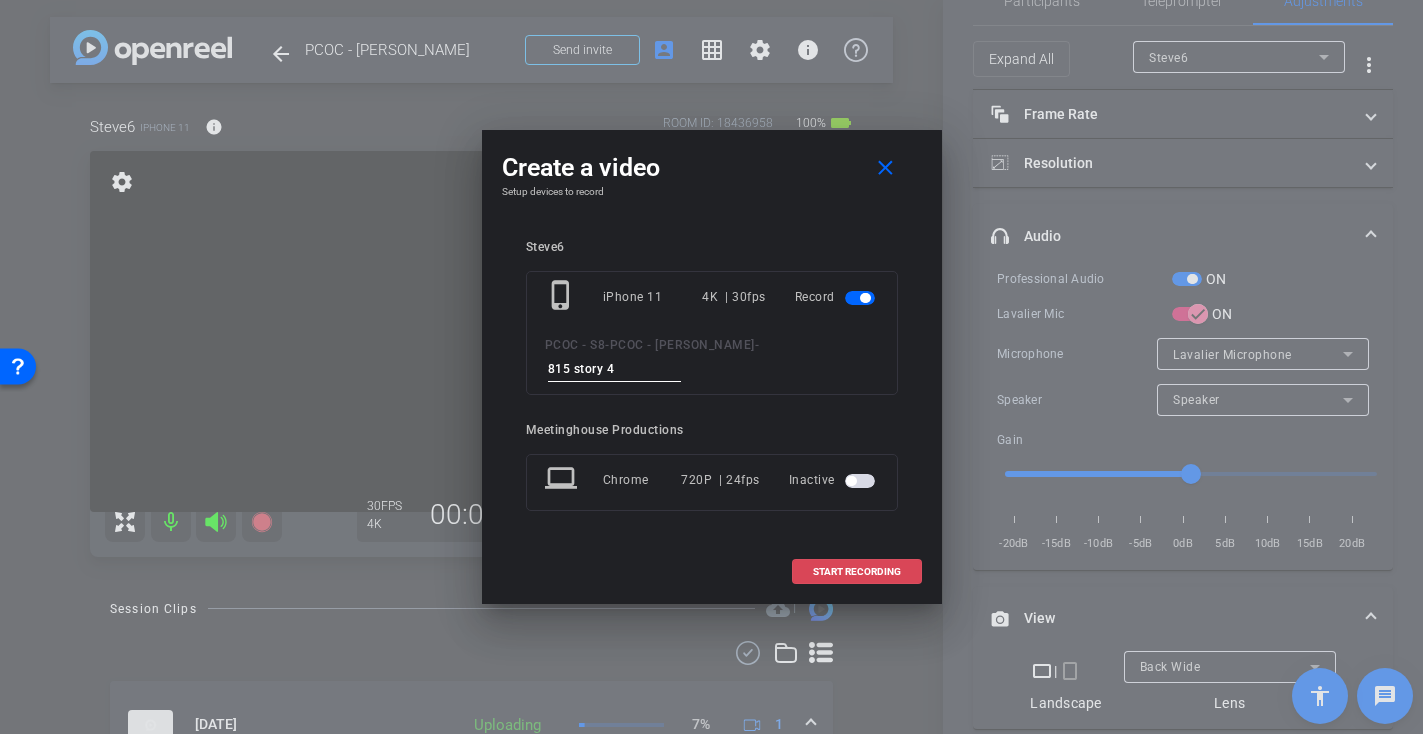click on "START RECORDING" at bounding box center [857, 572] 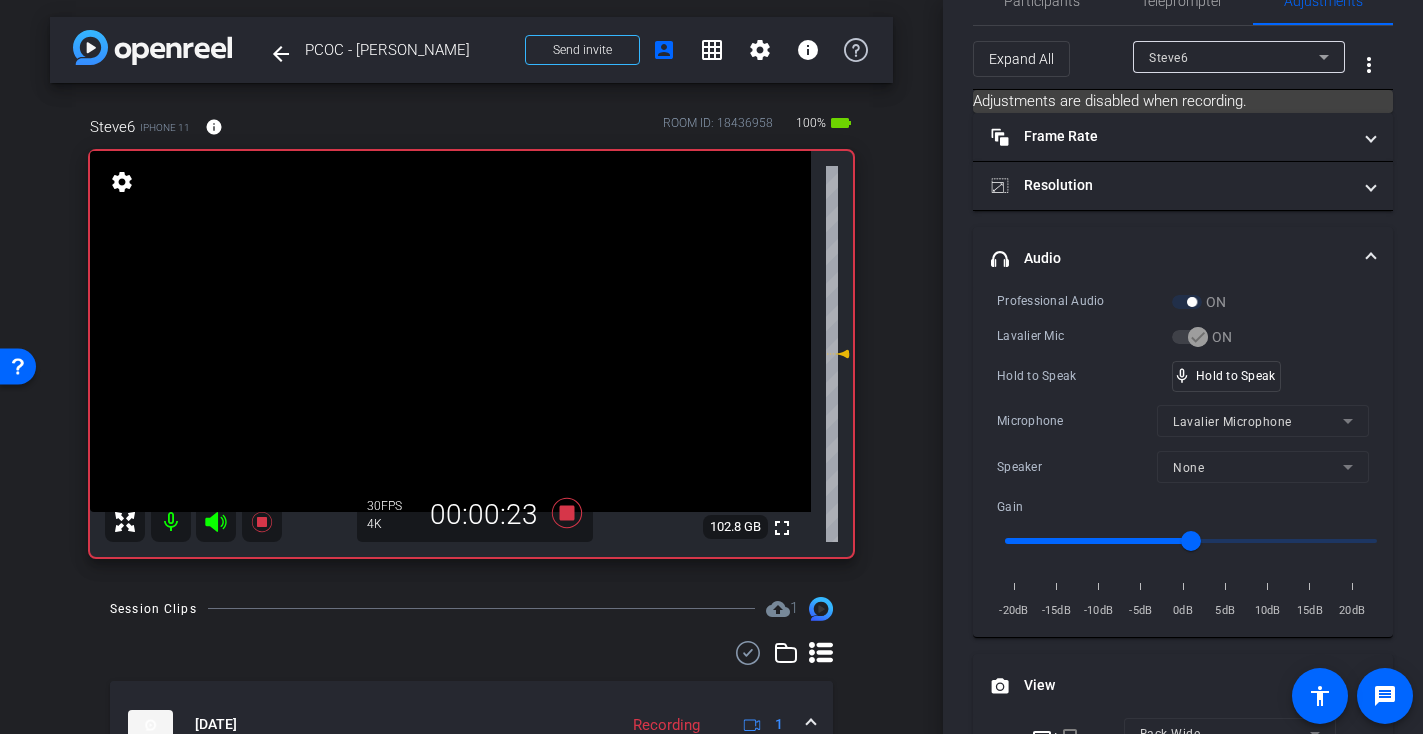 click at bounding box center [450, 331] 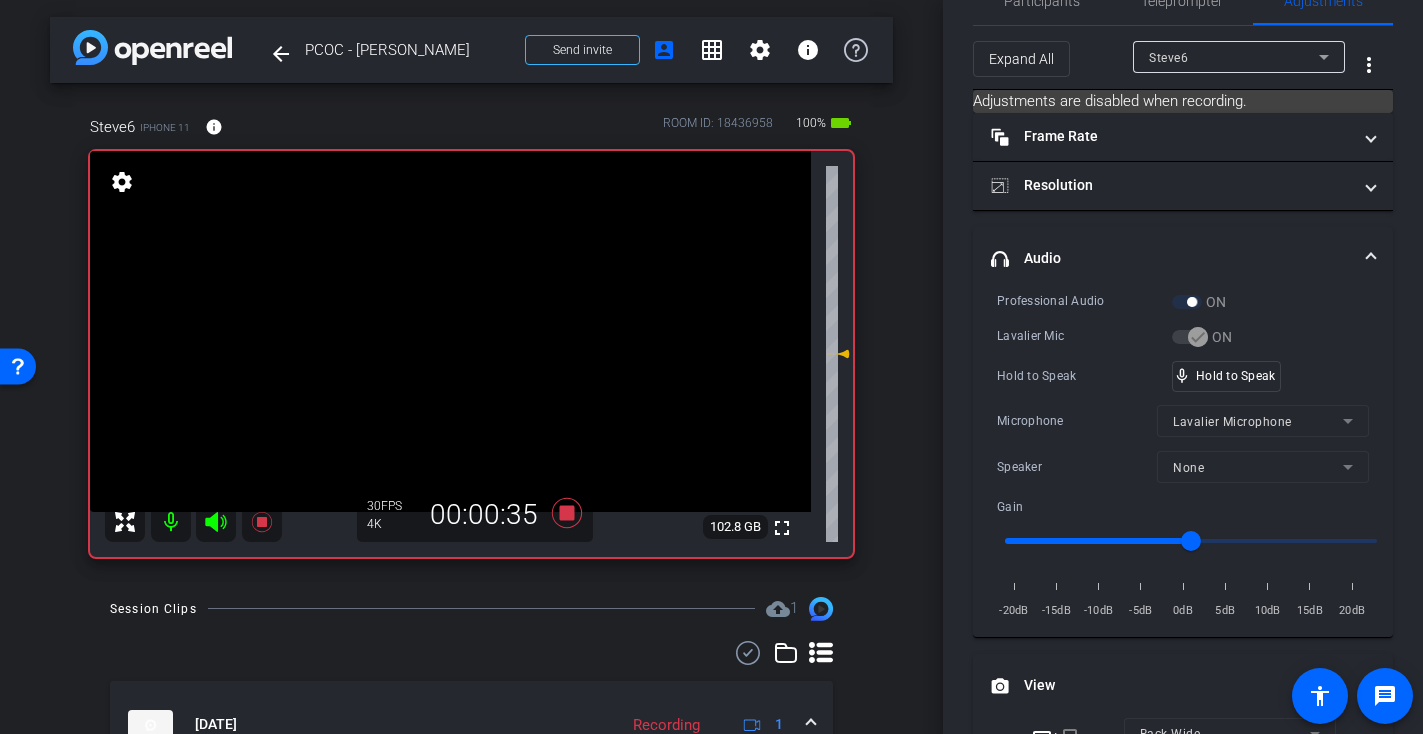 click at bounding box center (450, 331) 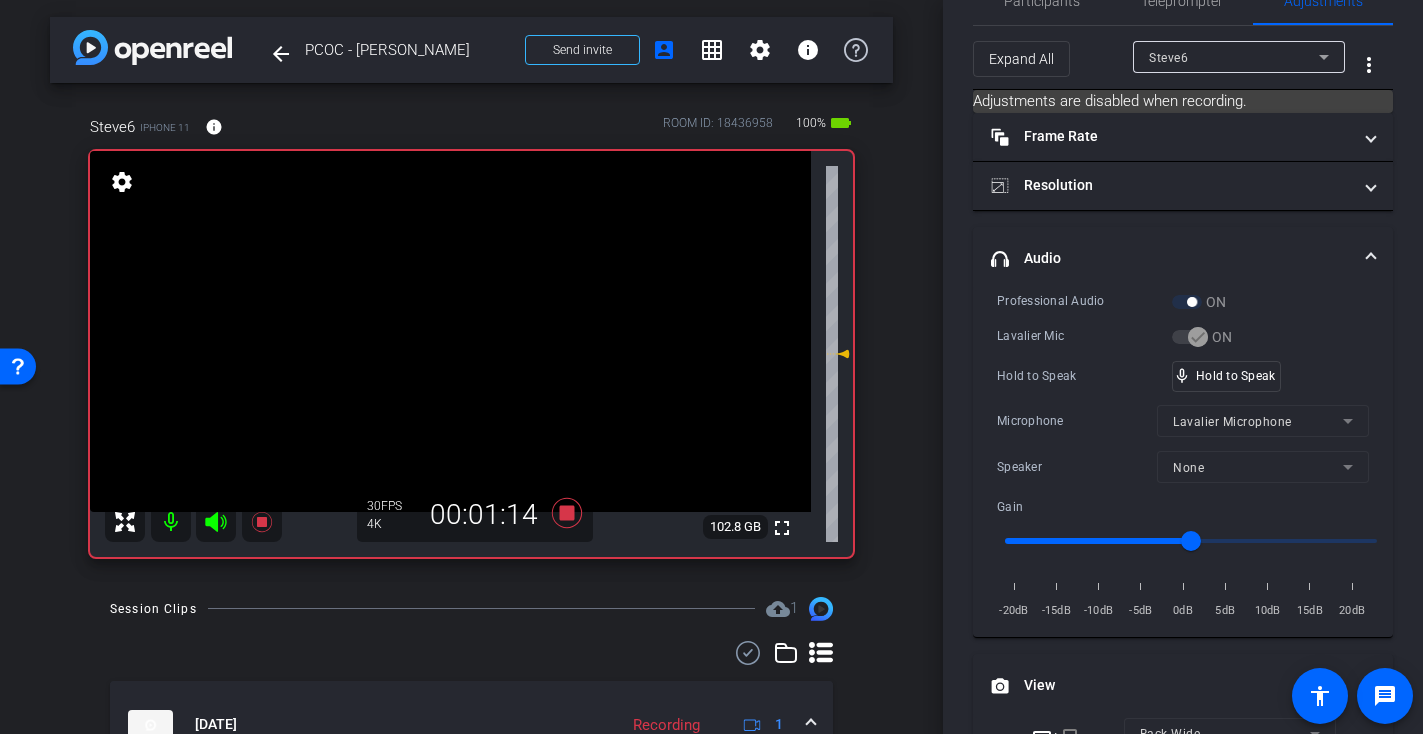 click at bounding box center [450, 331] 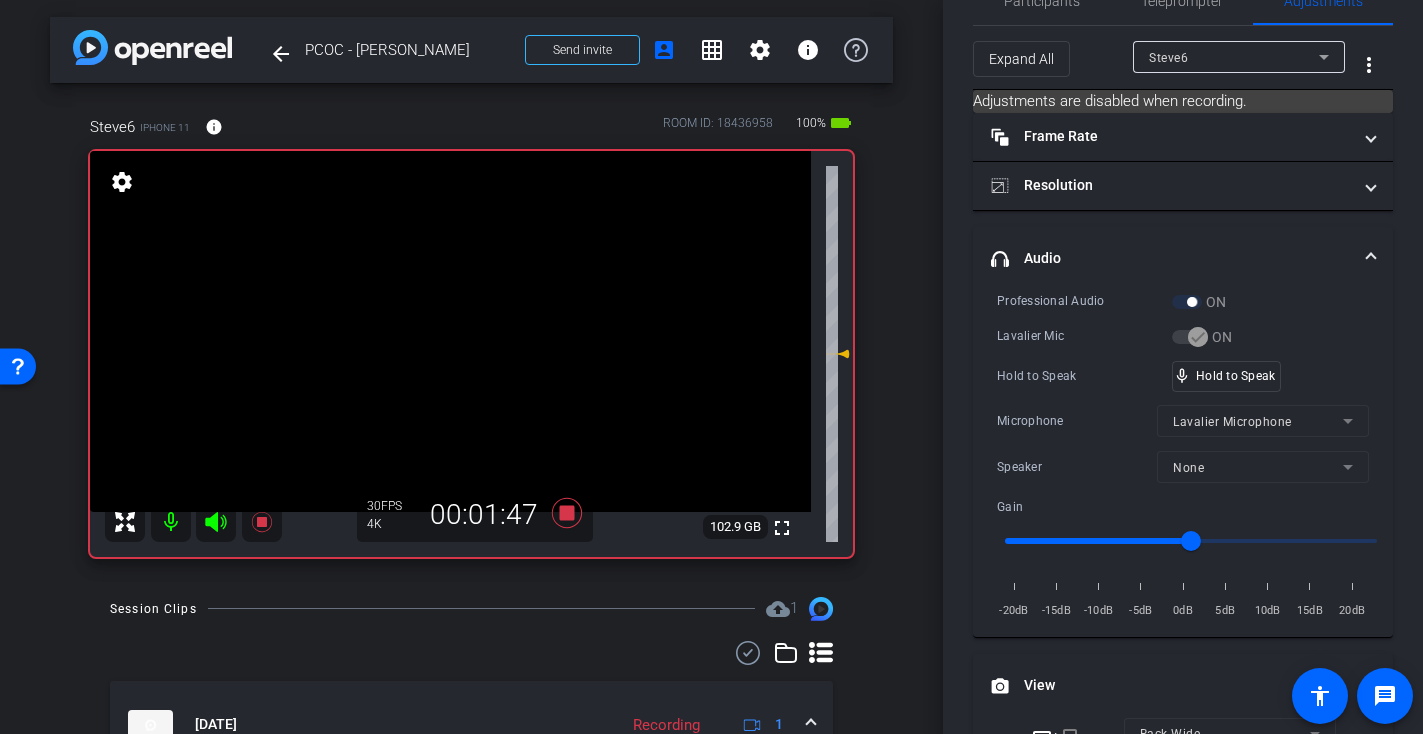 click at bounding box center [450, 331] 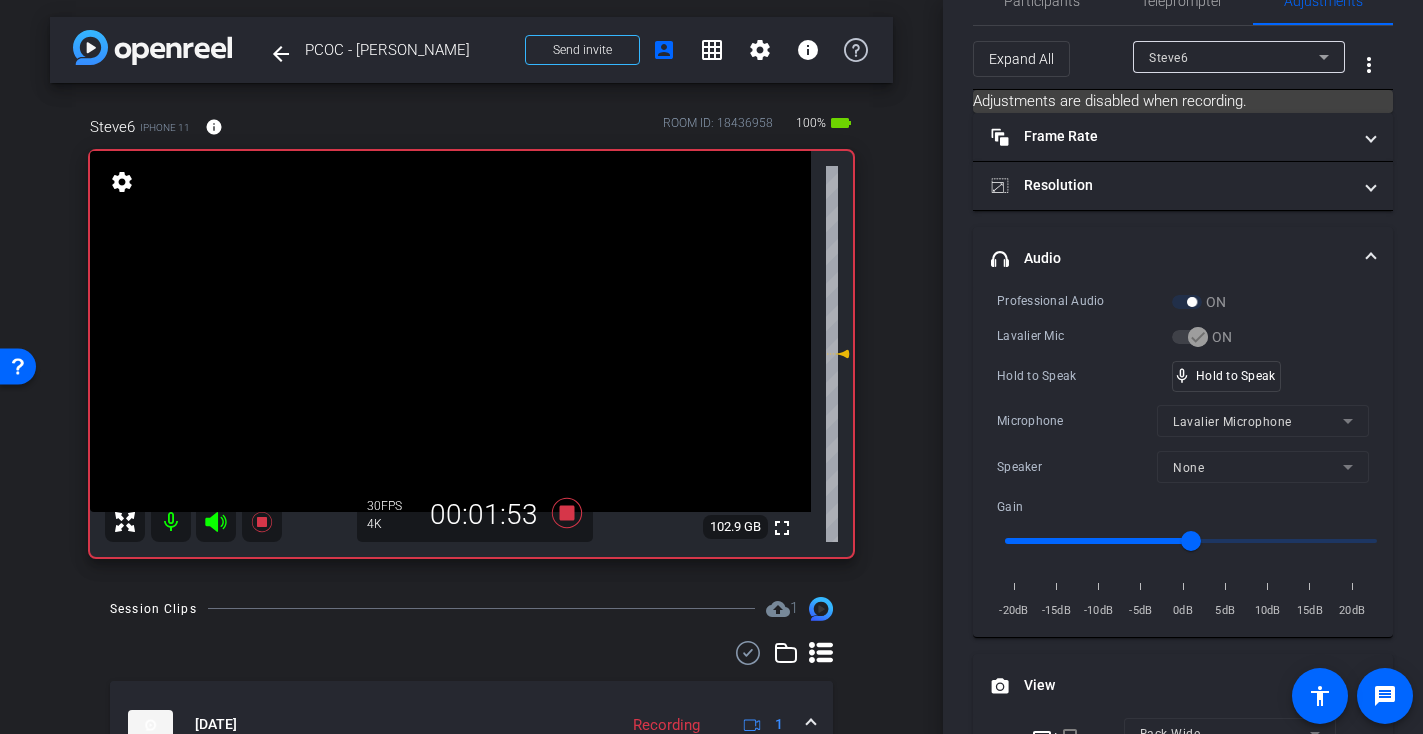 click at bounding box center (450, 331) 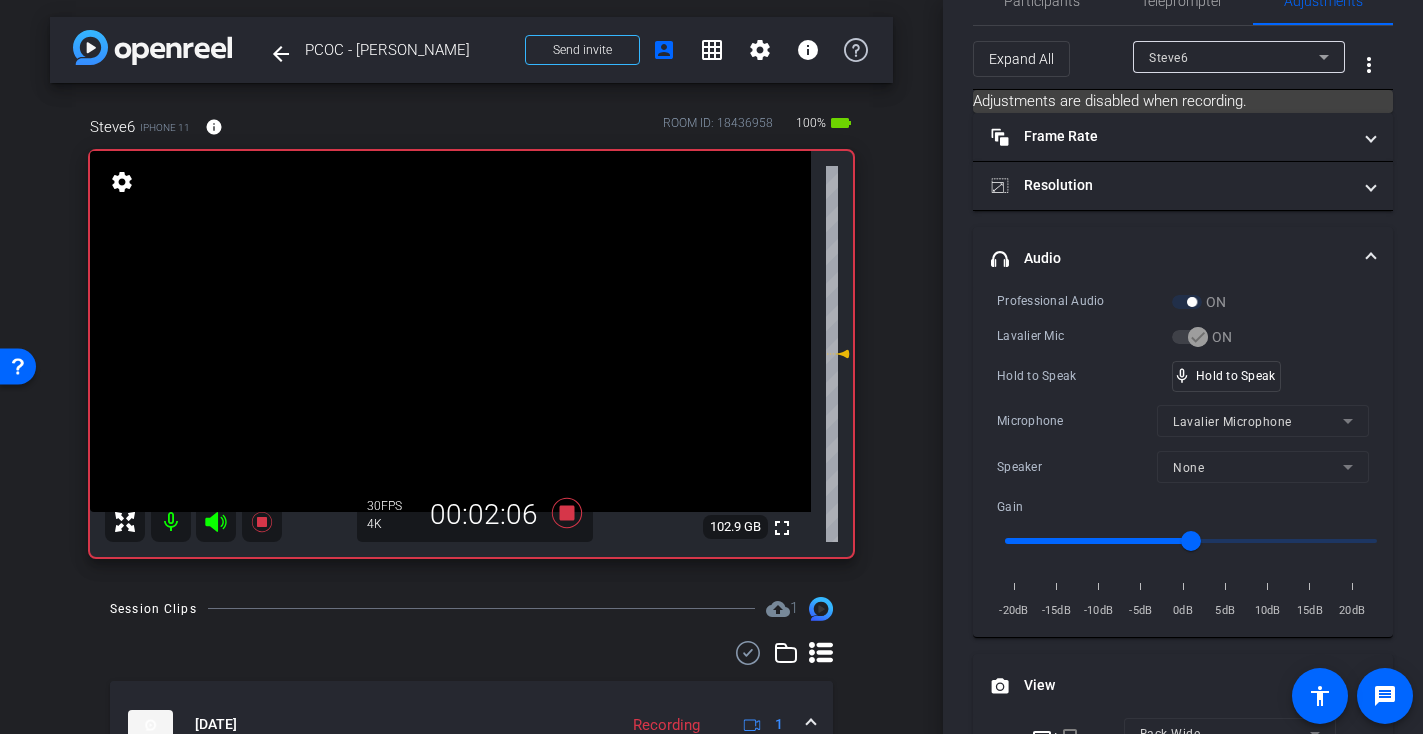 click at bounding box center [450, 331] 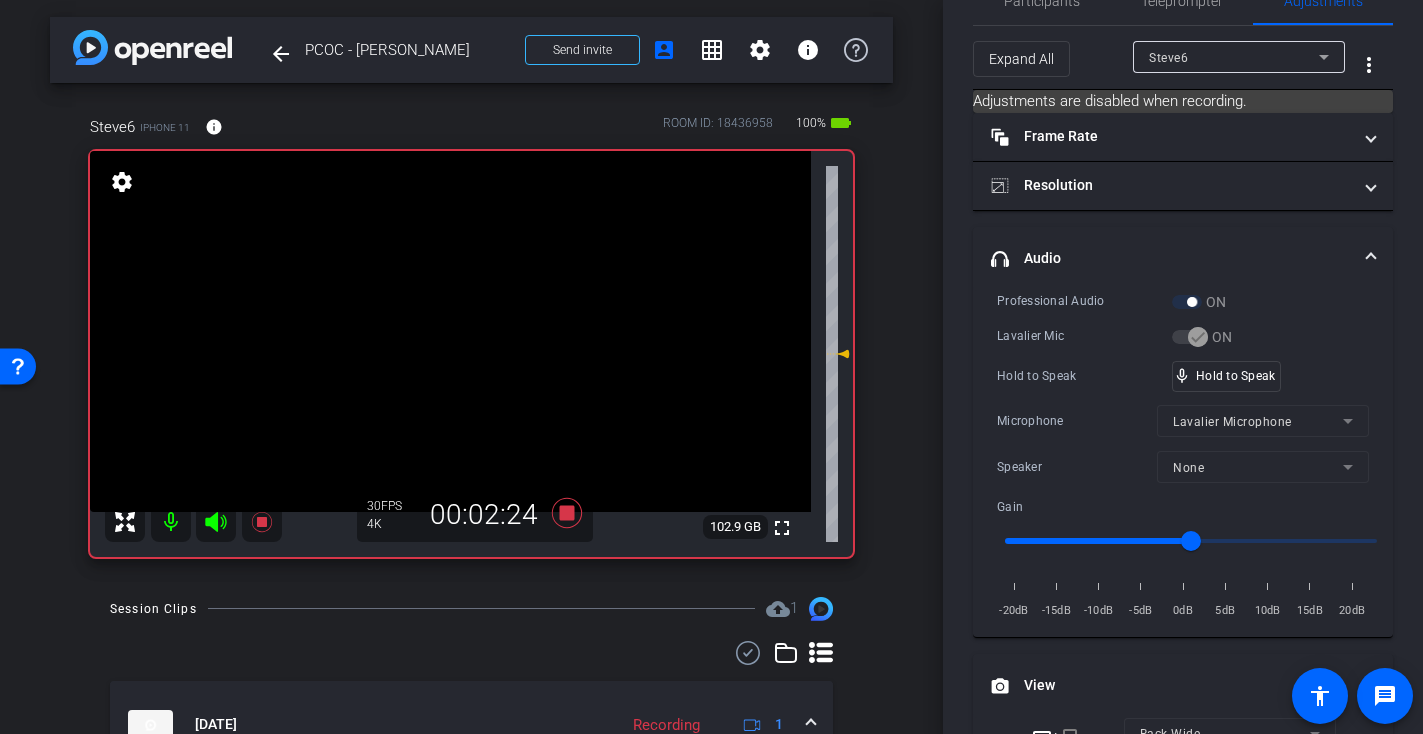 click at bounding box center (450, 331) 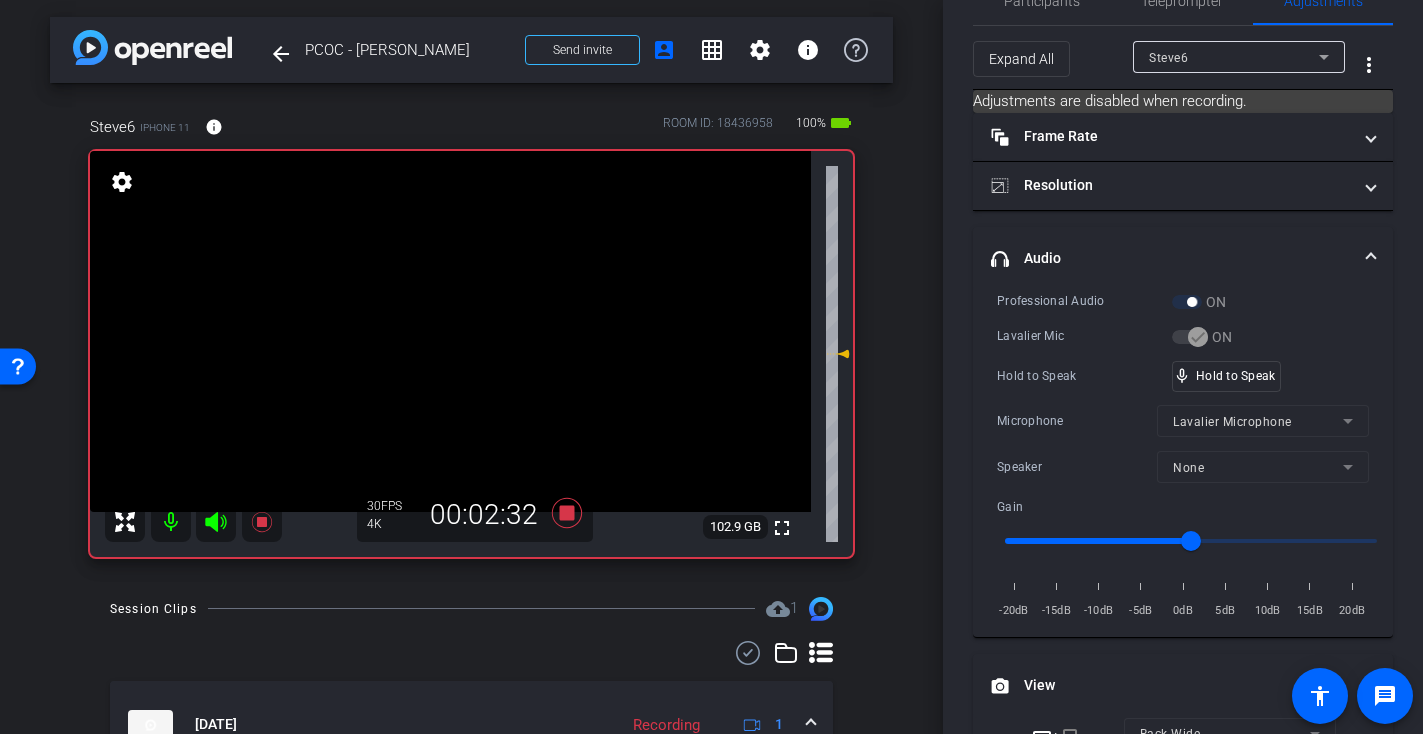 click at bounding box center (450, 331) 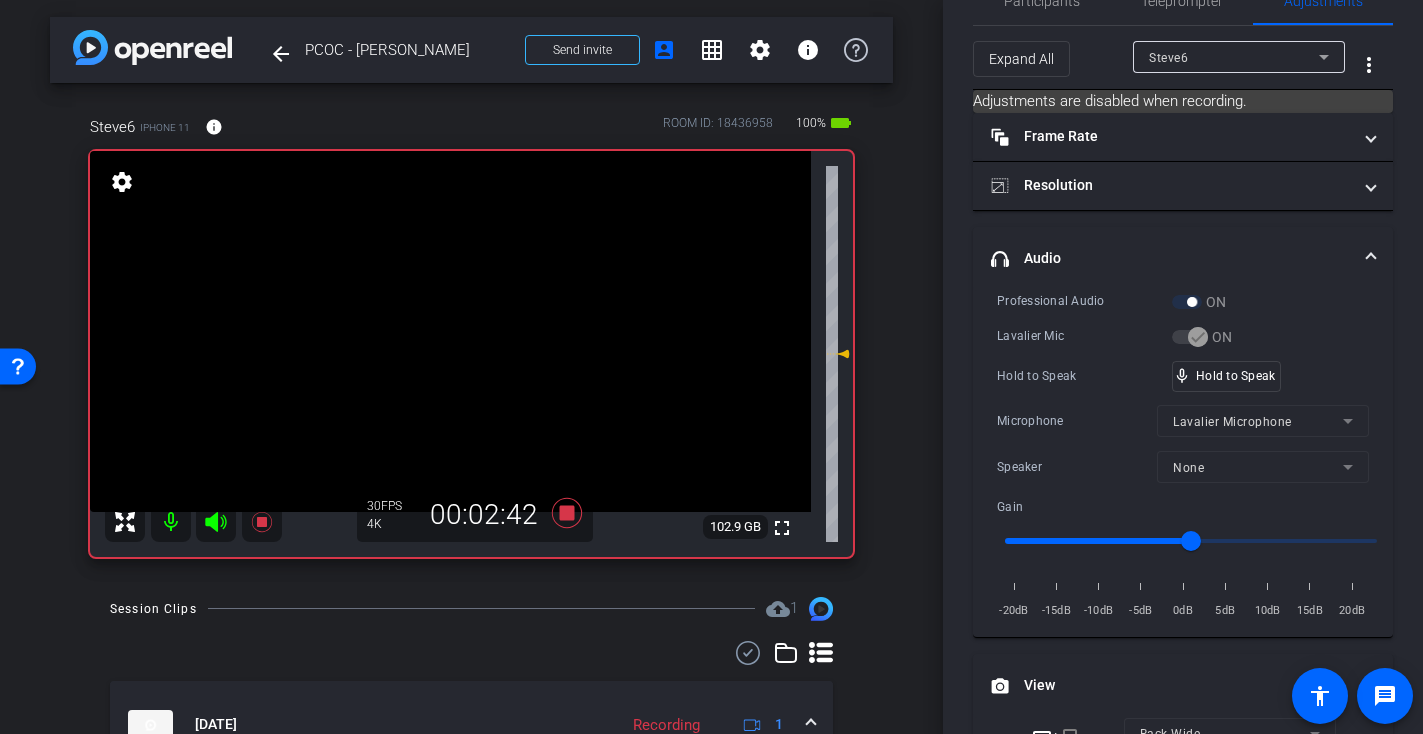 click at bounding box center (450, 331) 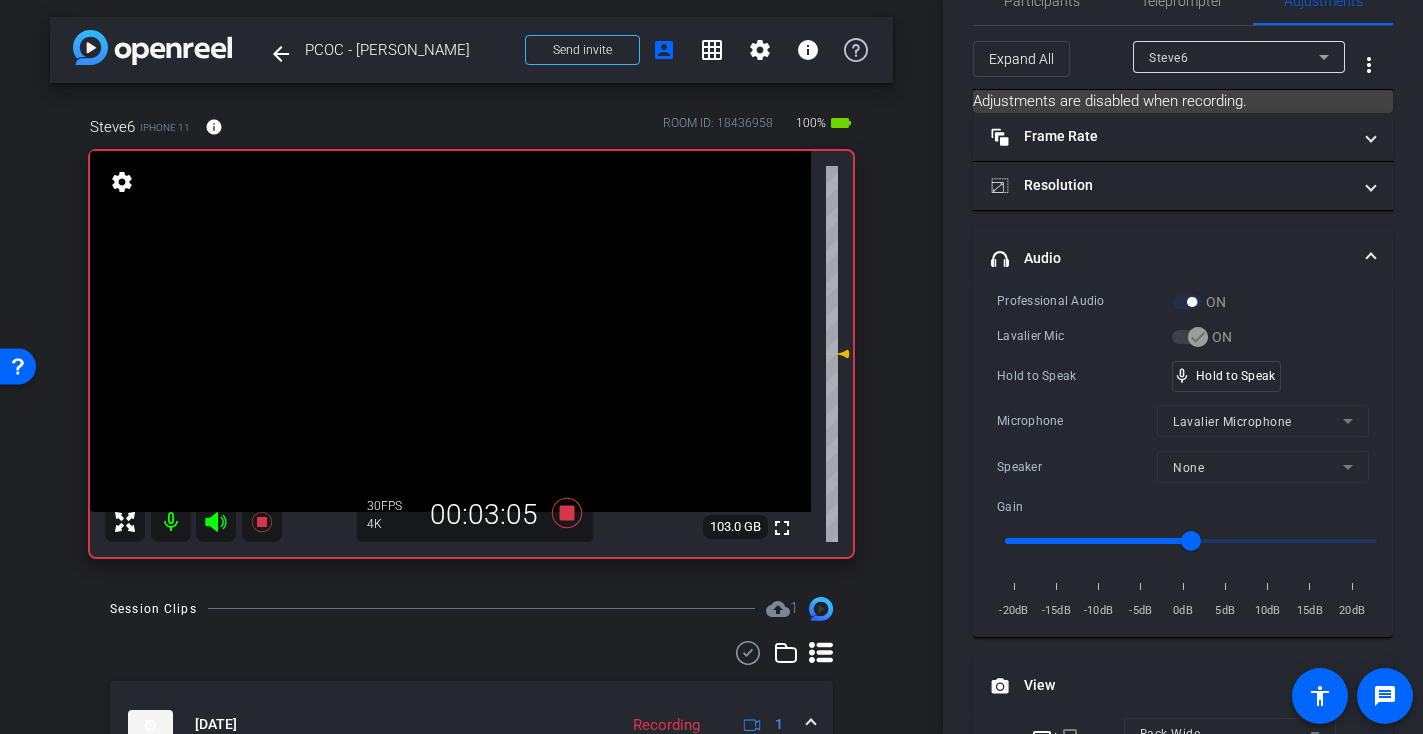 click at bounding box center (450, 331) 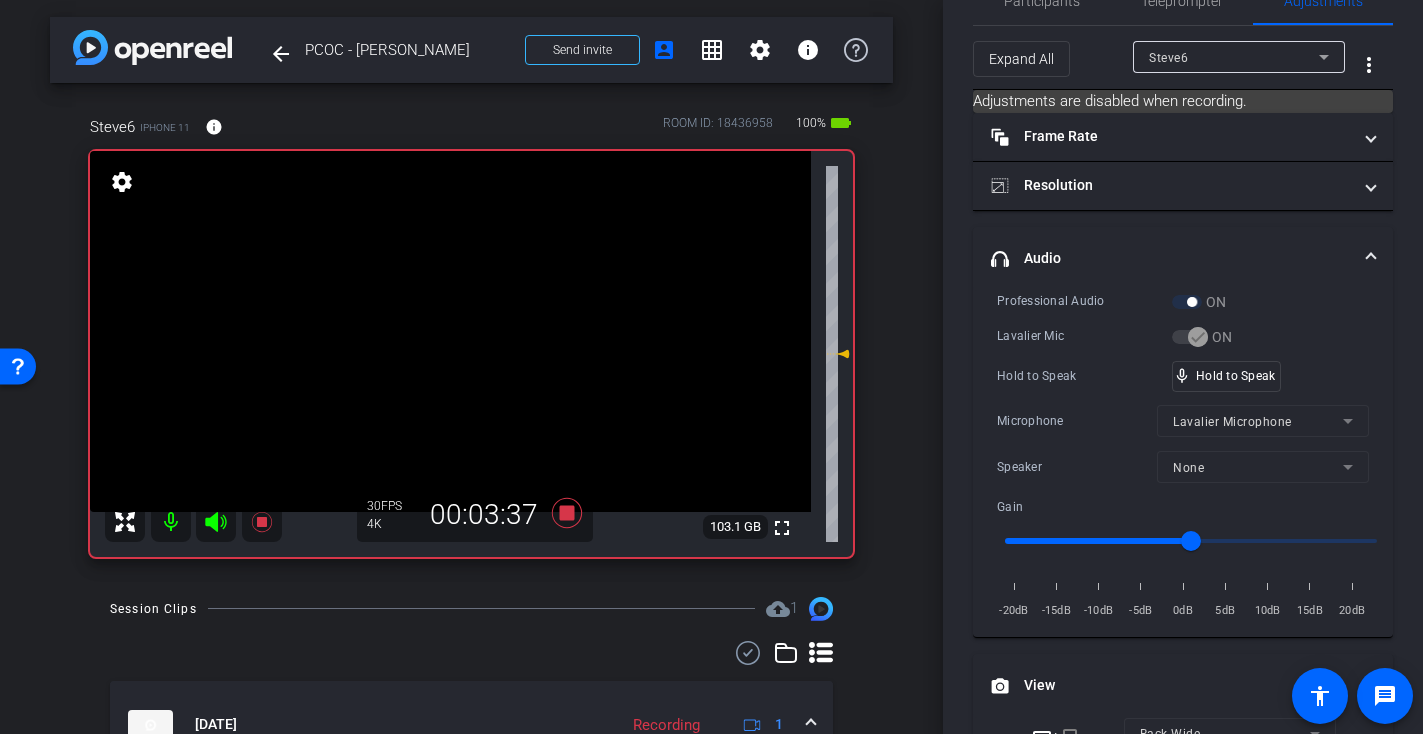 click at bounding box center (450, 331) 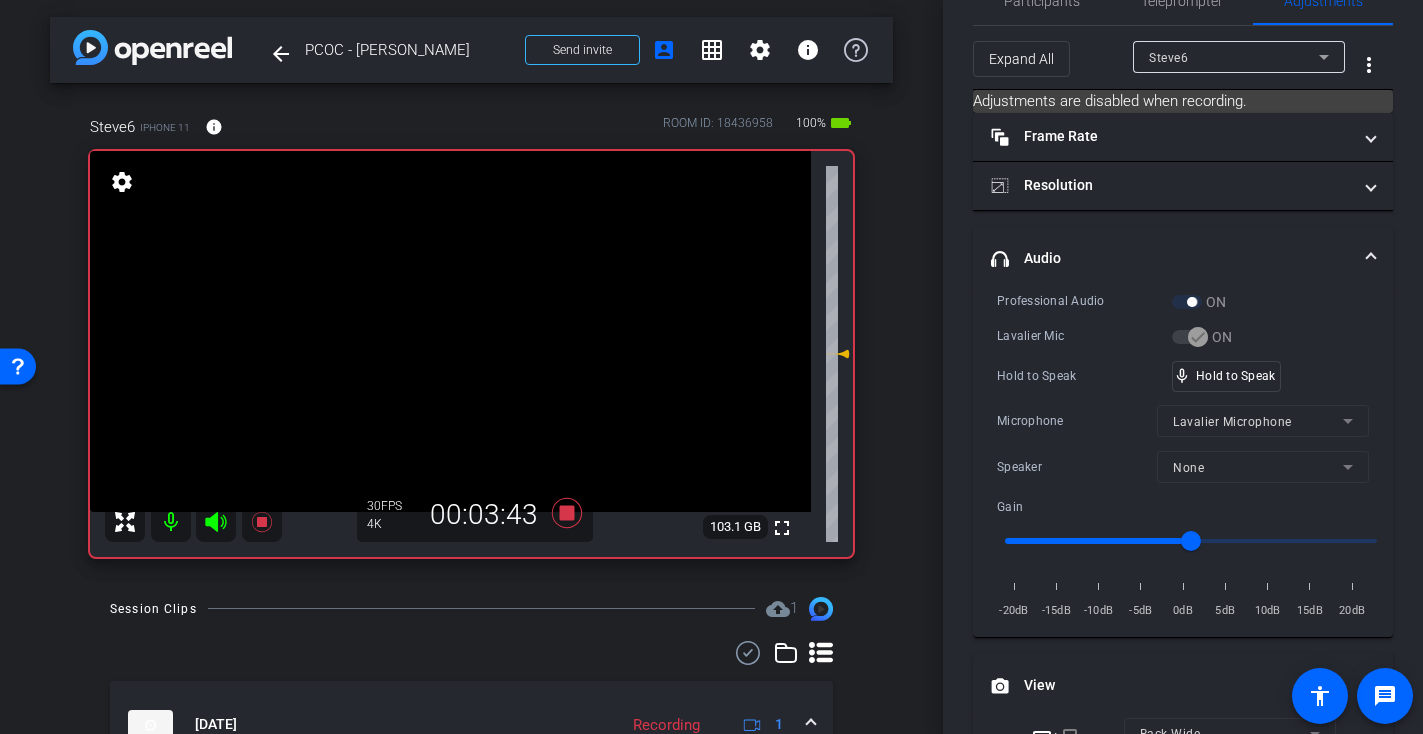 click at bounding box center (450, 331) 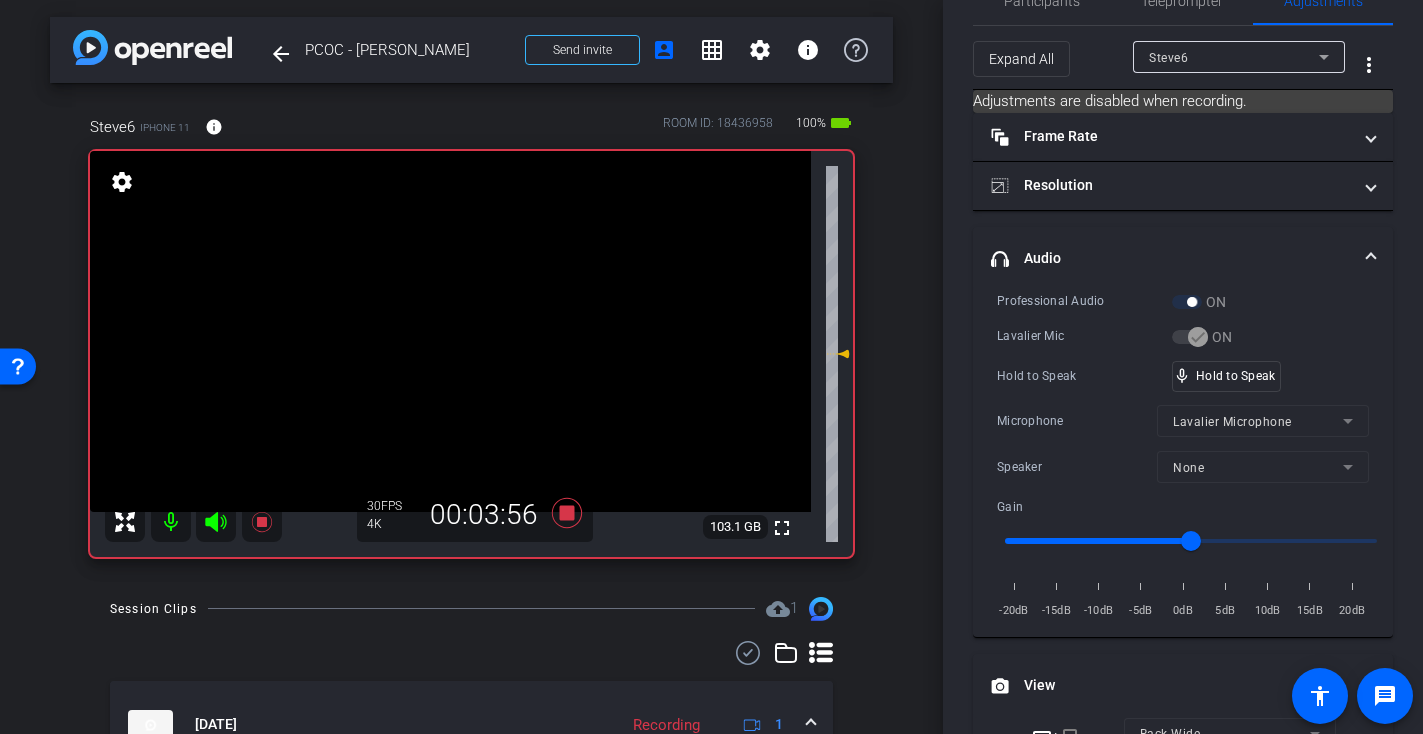 click at bounding box center (450, 331) 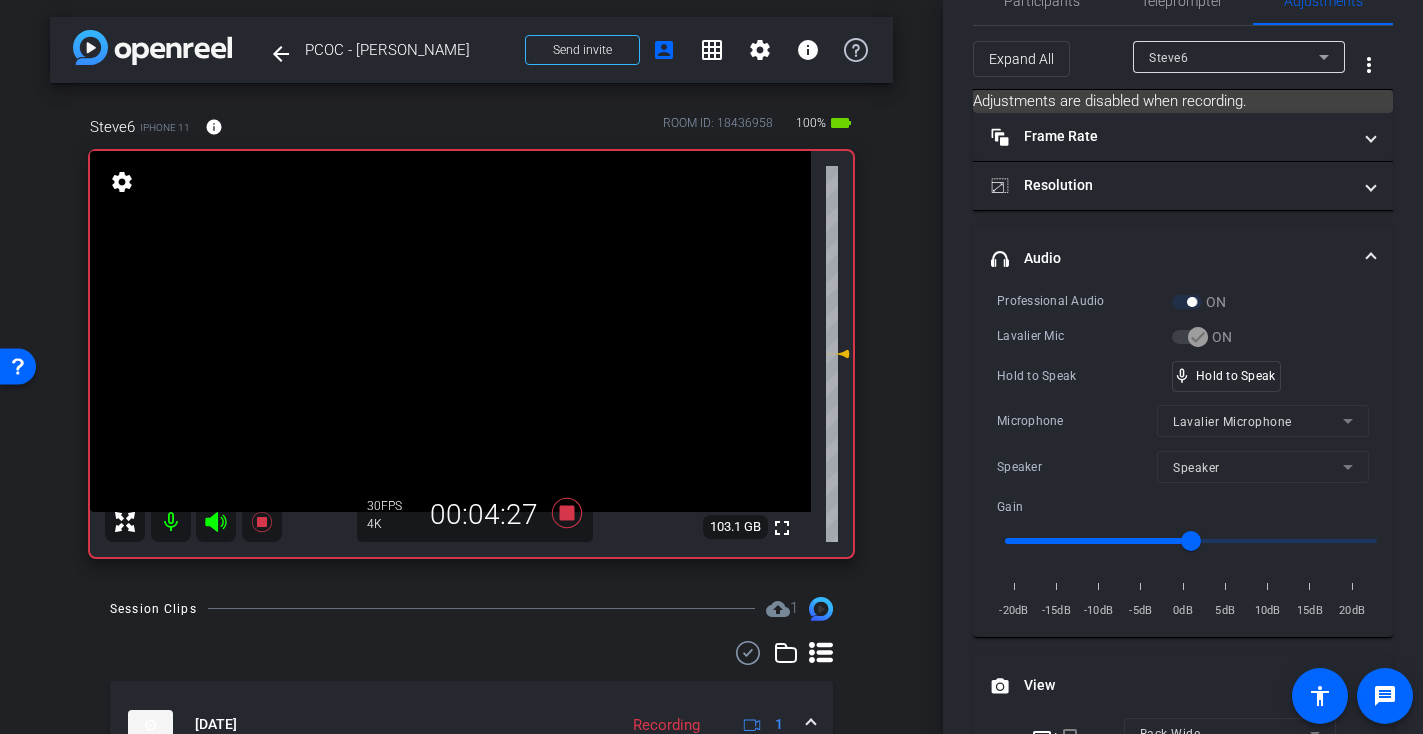 click at bounding box center [450, 331] 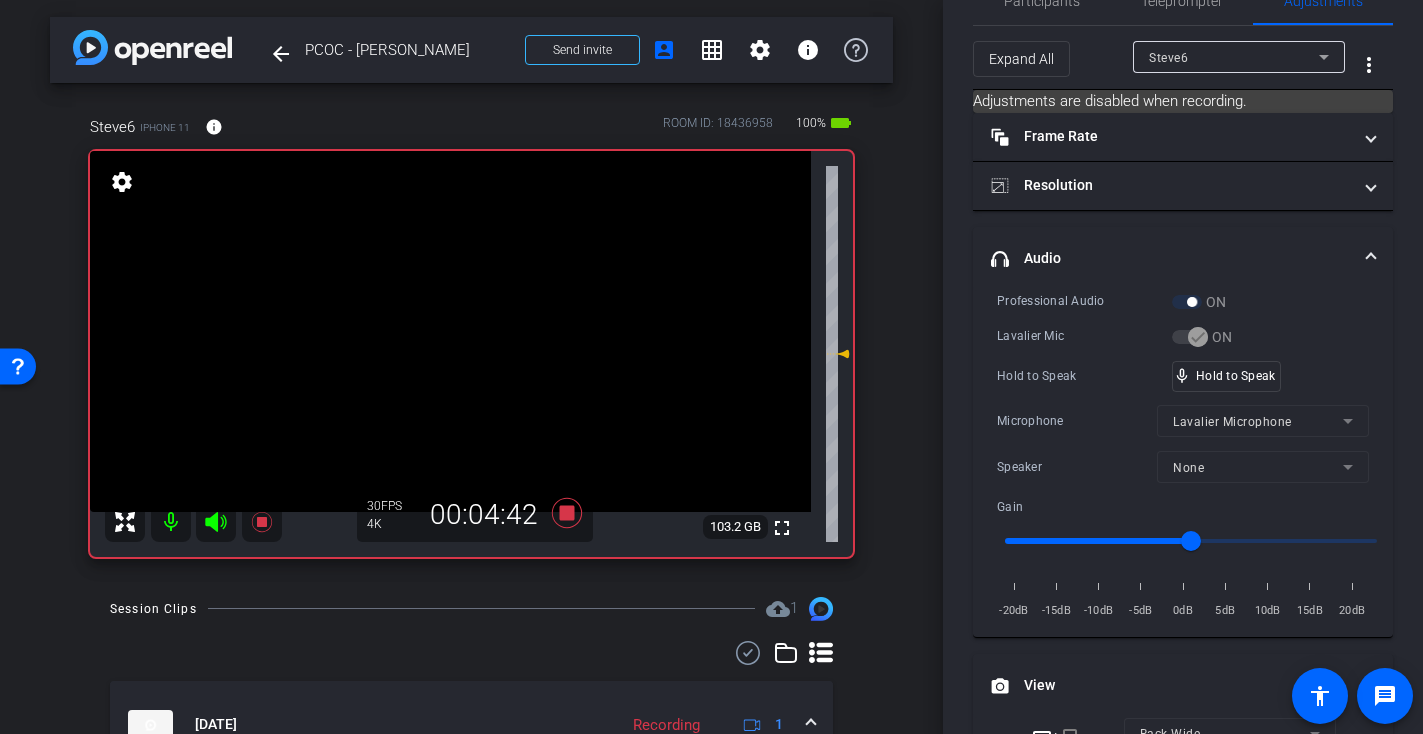 click at bounding box center (450, 331) 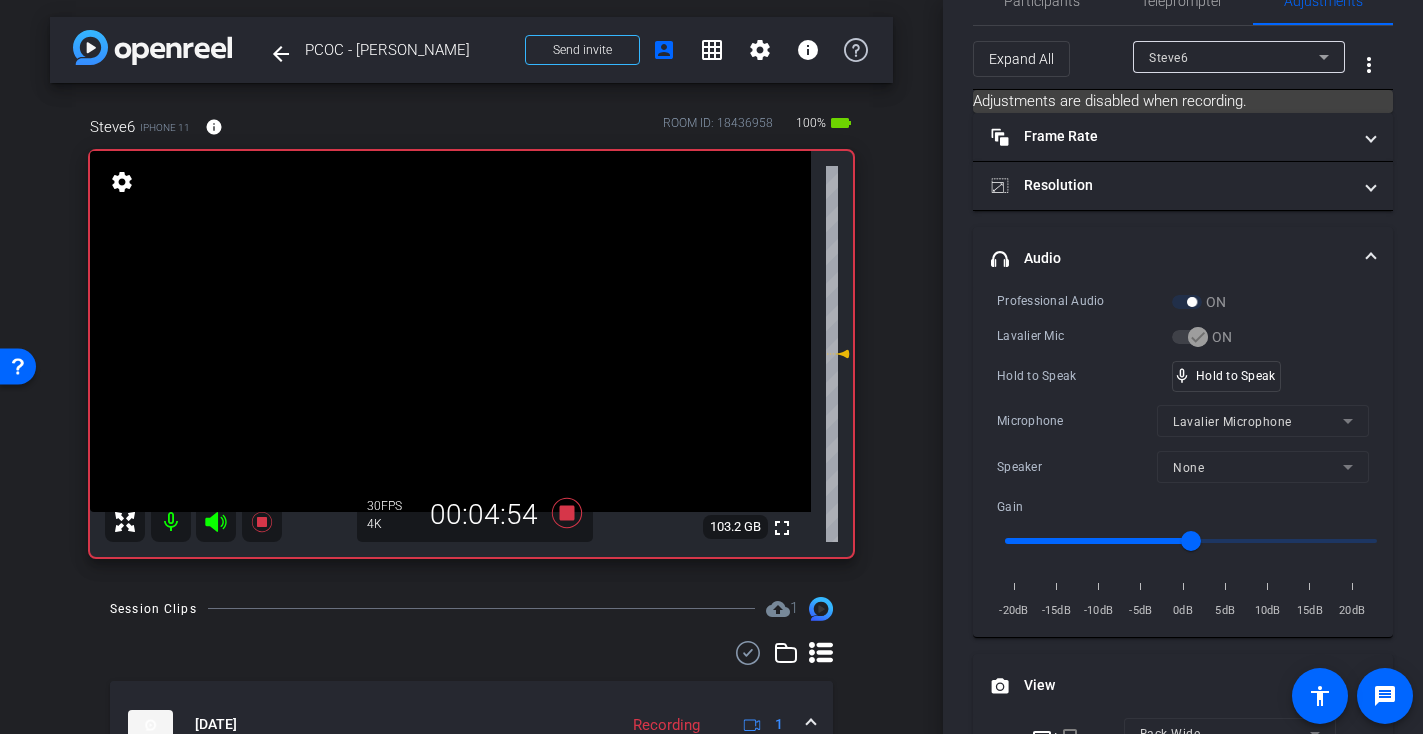 click at bounding box center (450, 331) 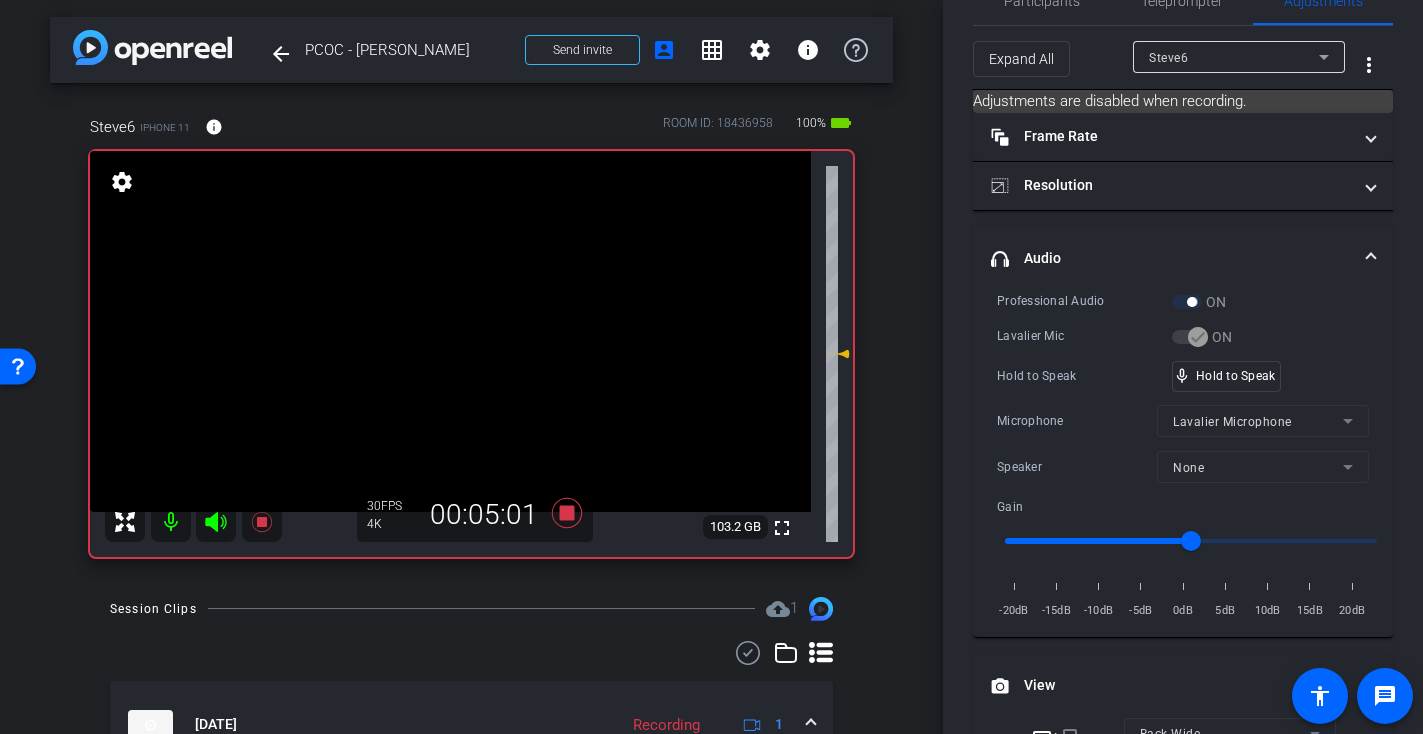 click at bounding box center [450, 331] 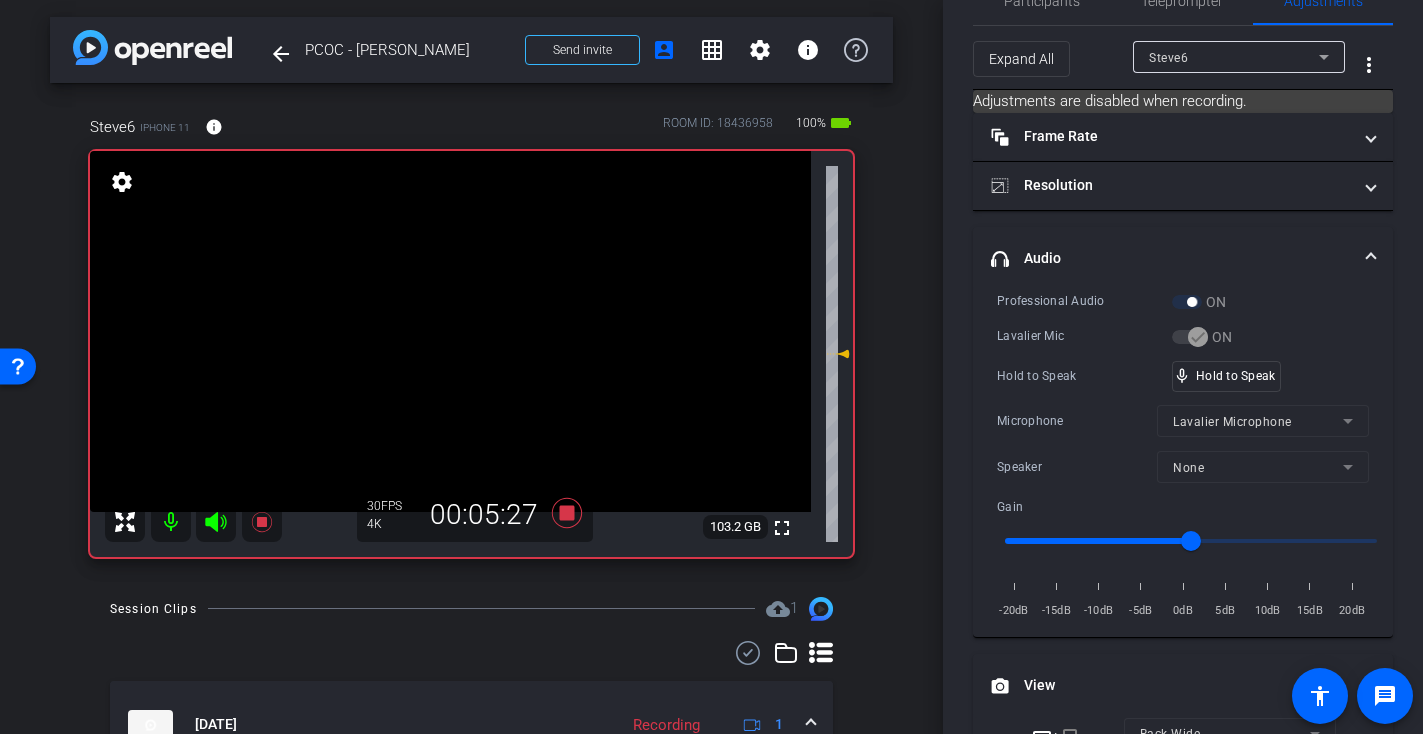 click at bounding box center [450, 331] 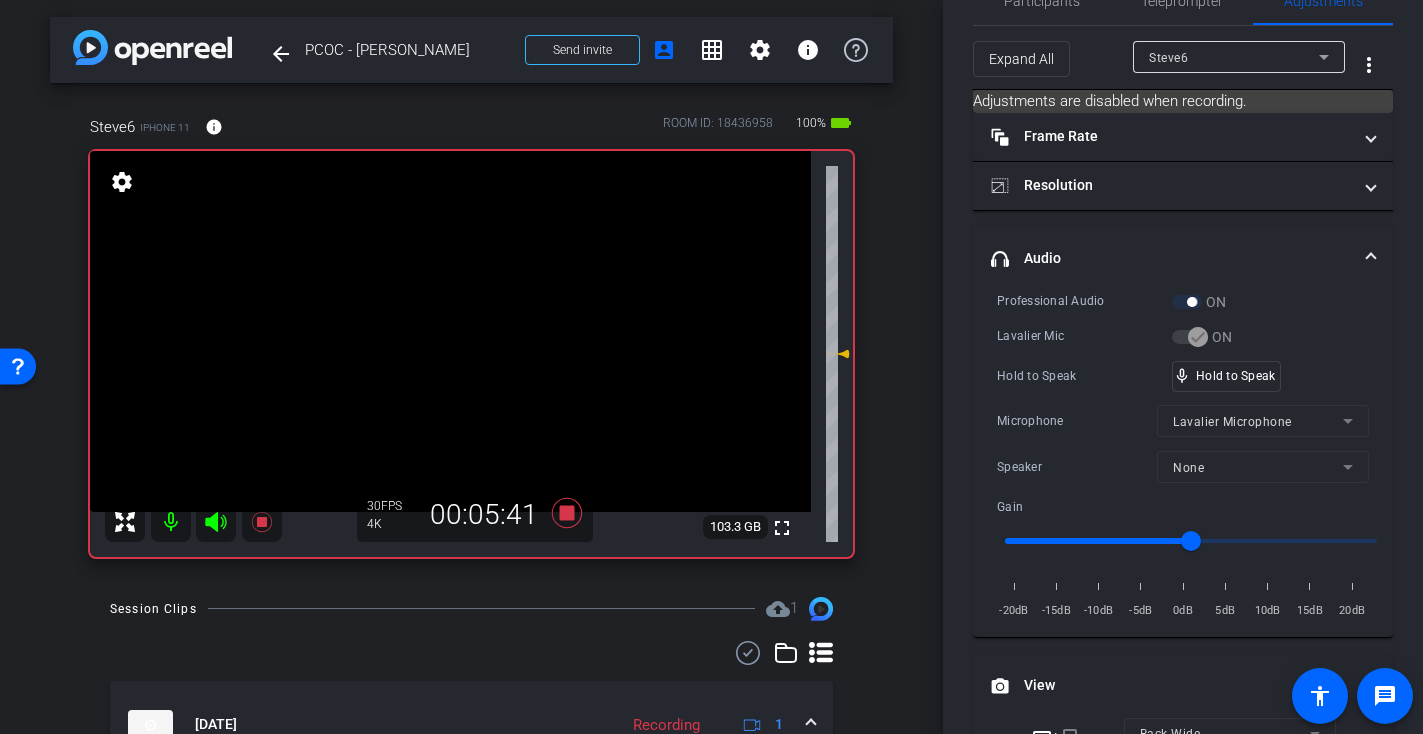 click at bounding box center [450, 331] 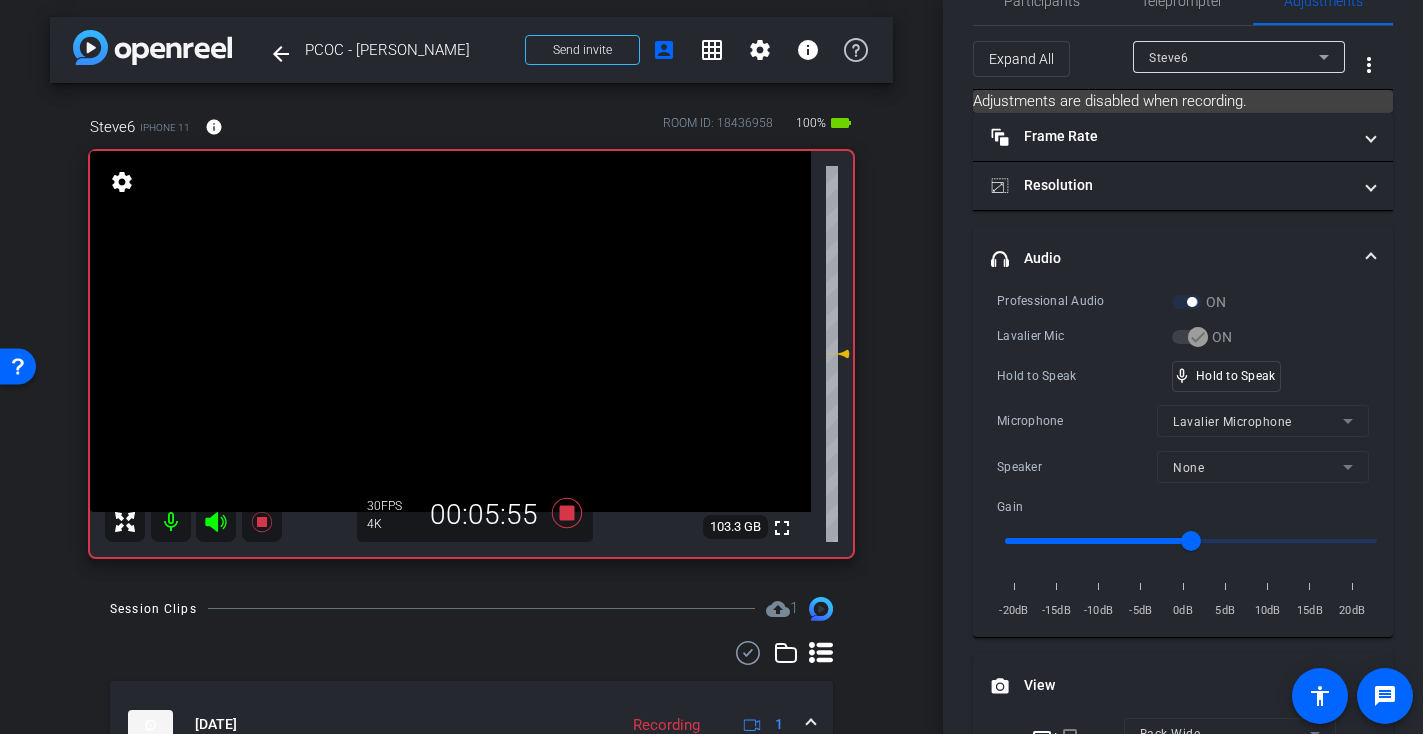click at bounding box center (450, 331) 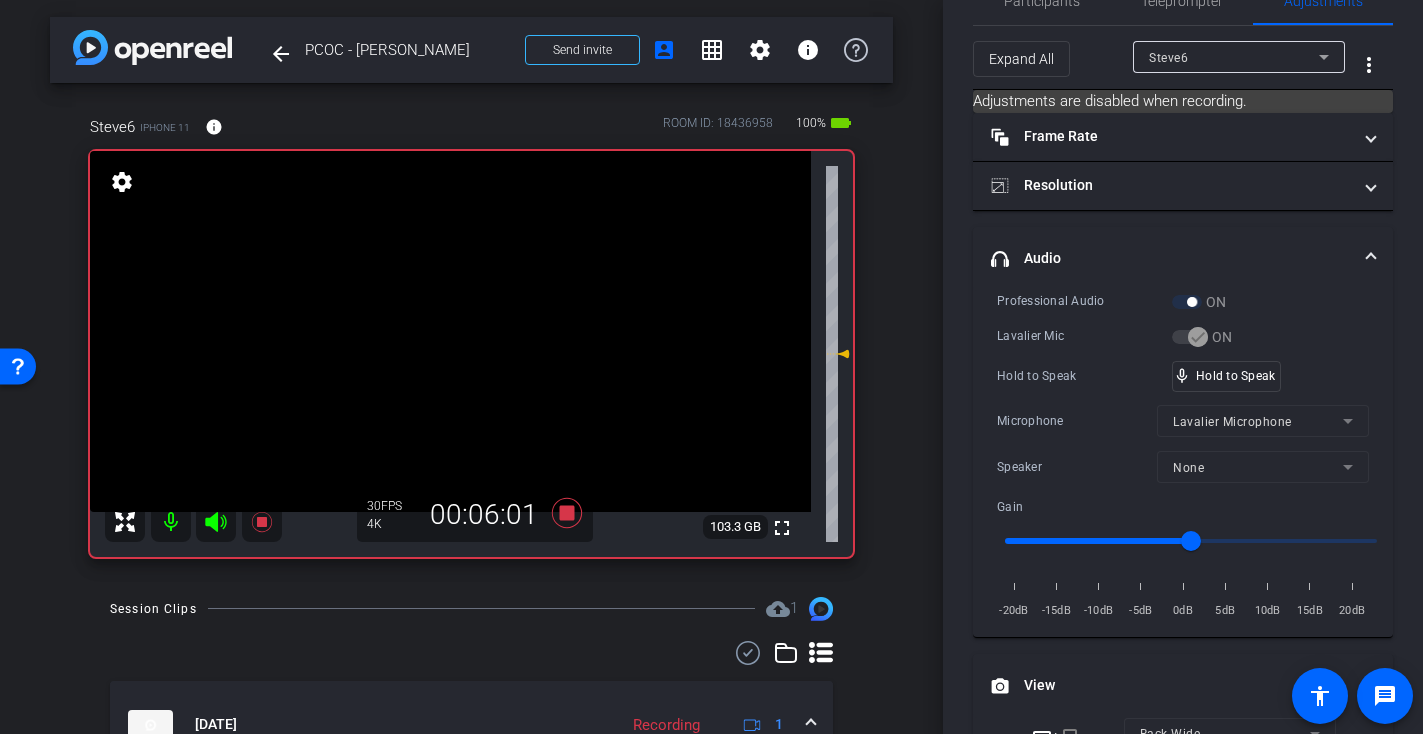 click at bounding box center (450, 331) 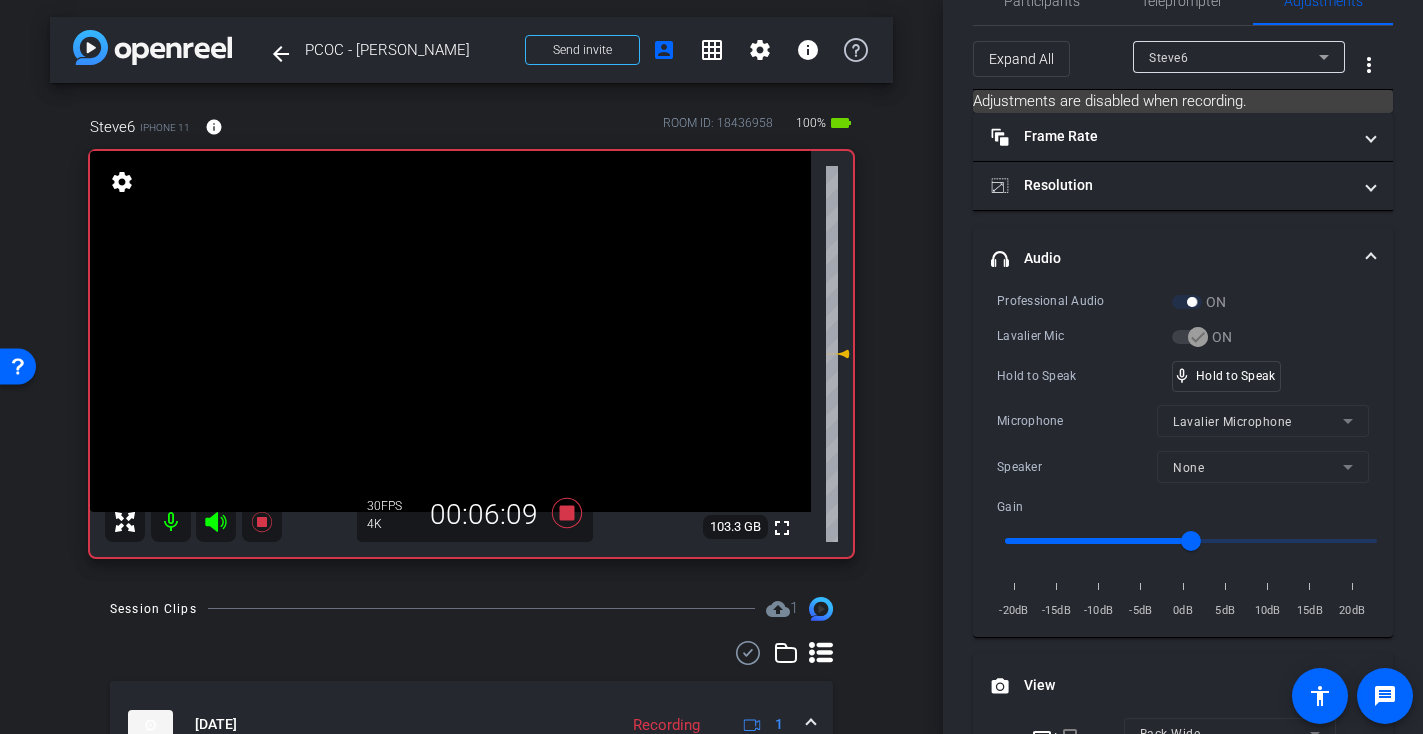 click at bounding box center (450, 331) 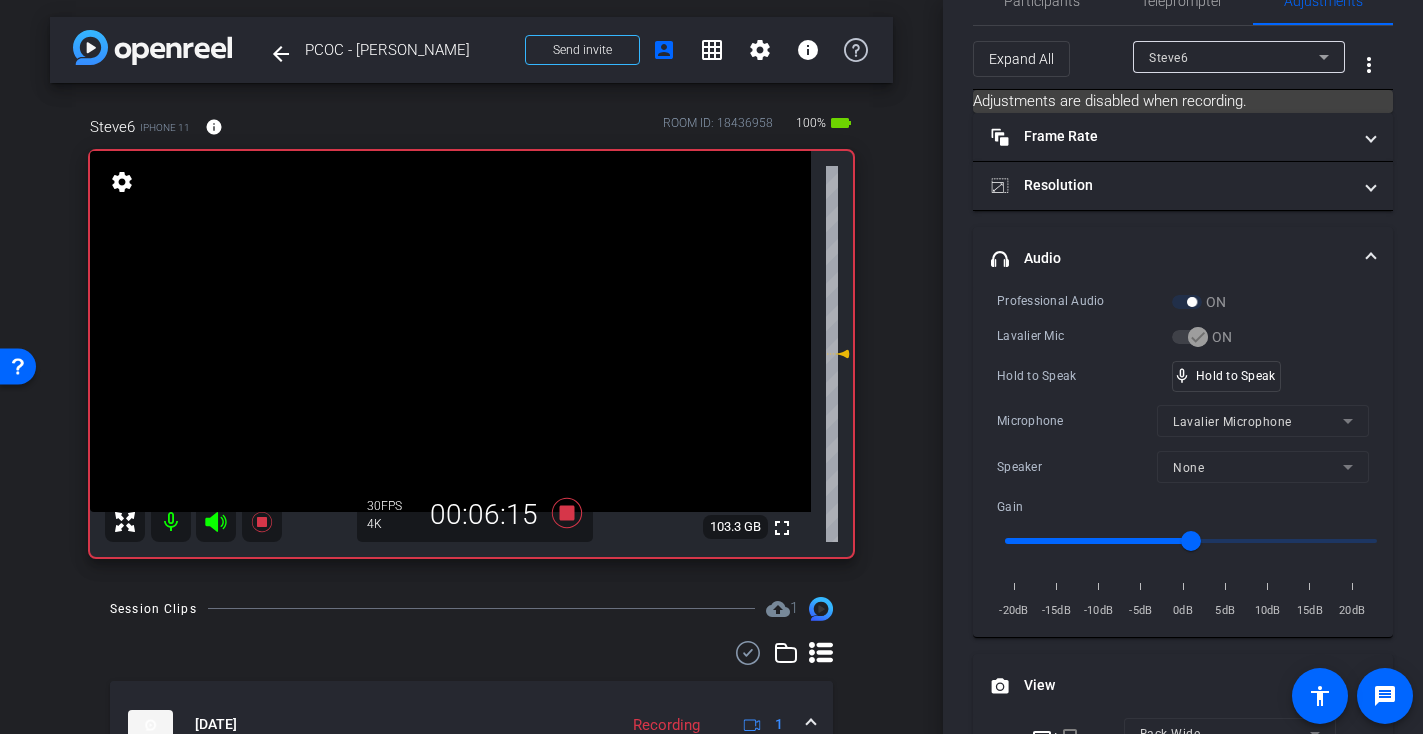 click at bounding box center (450, 331) 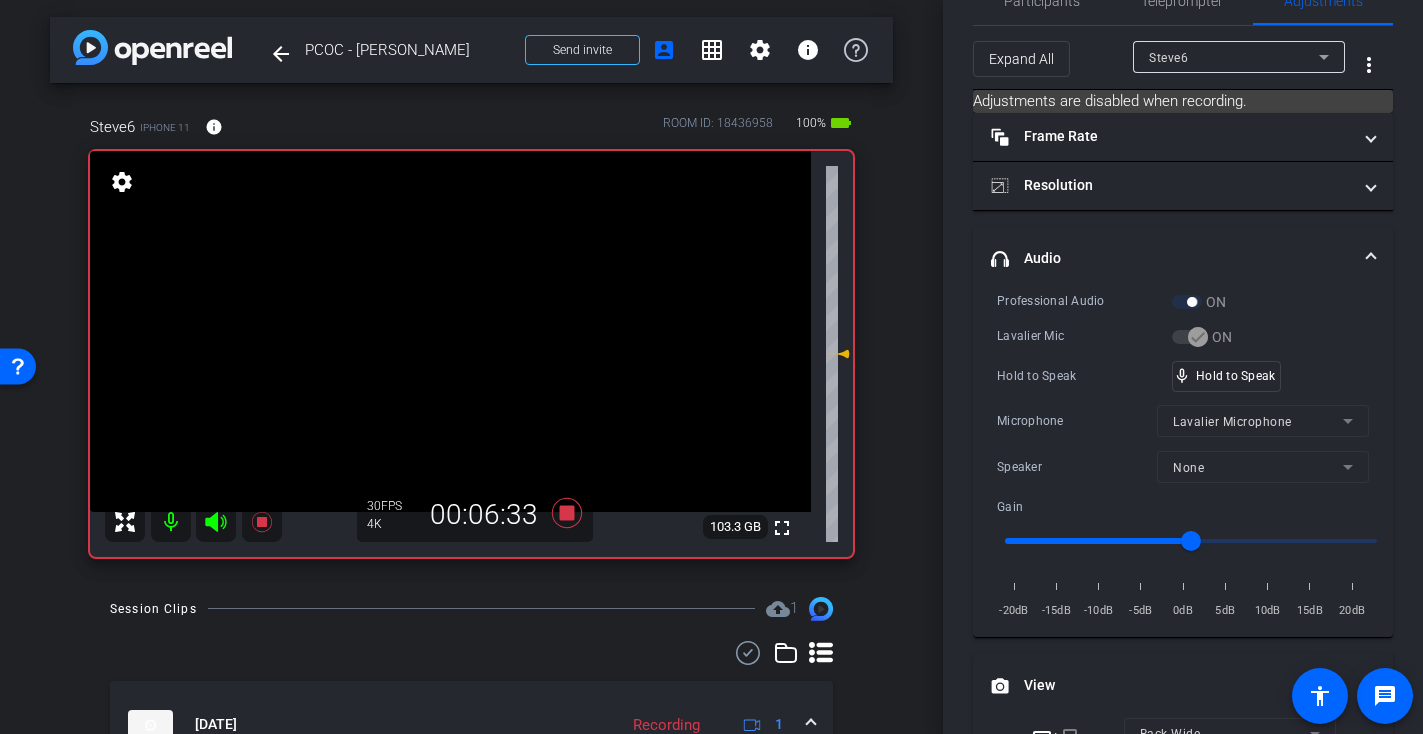 click at bounding box center (450, 331) 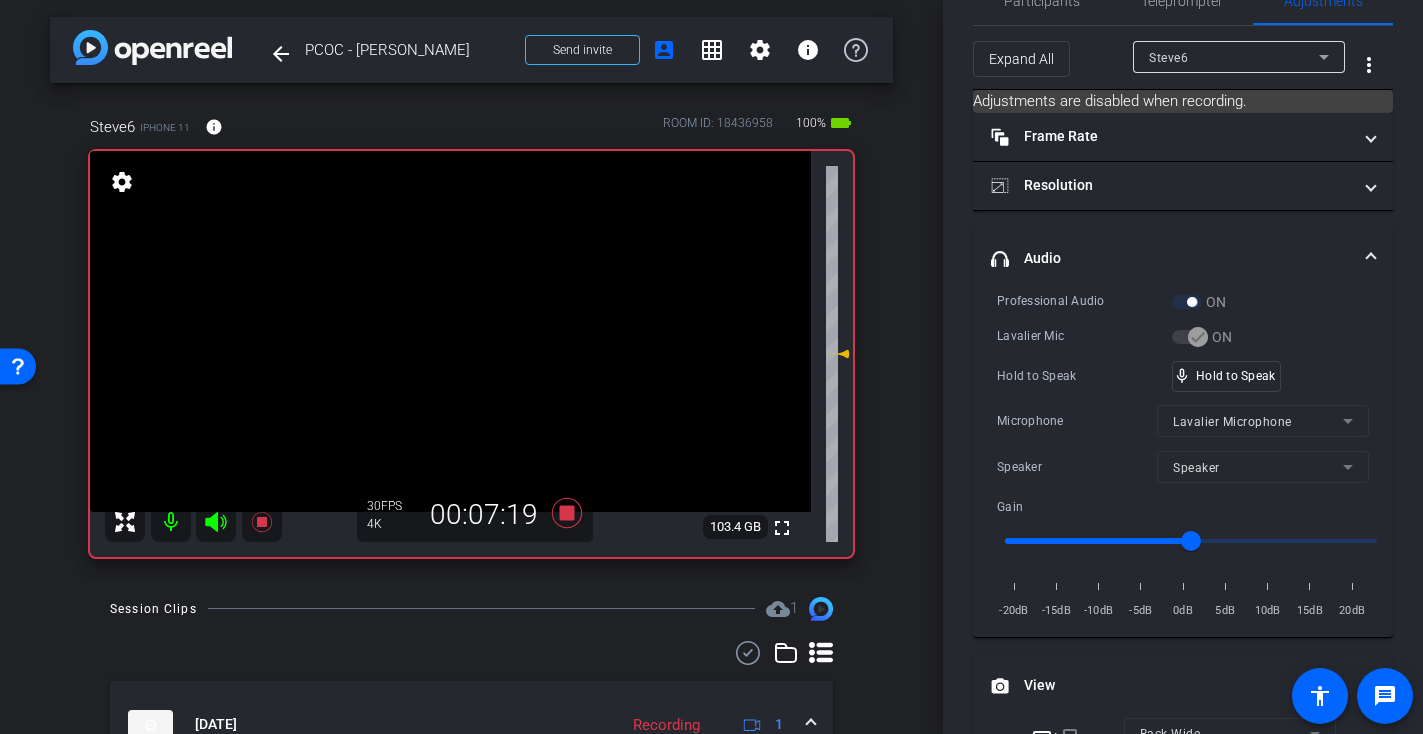 click at bounding box center [450, 331] 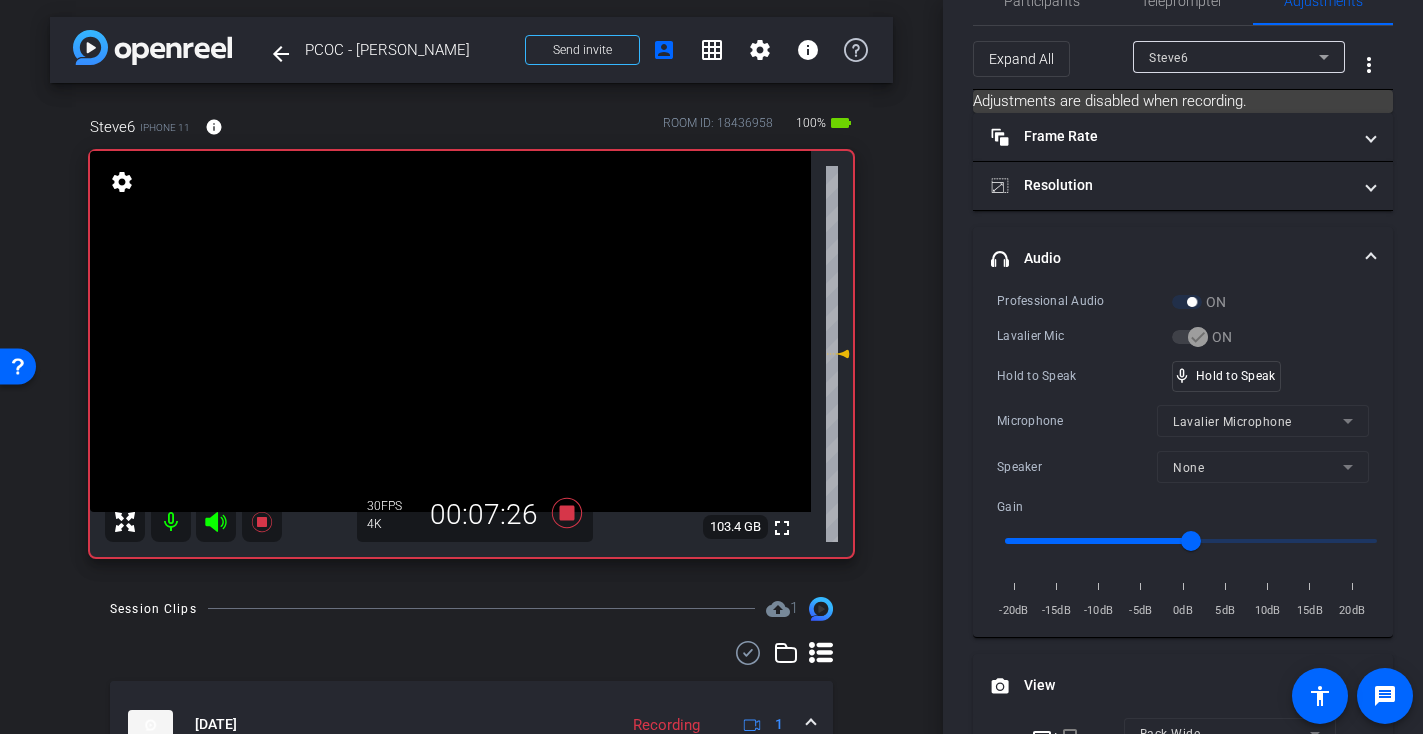 click at bounding box center (450, 331) 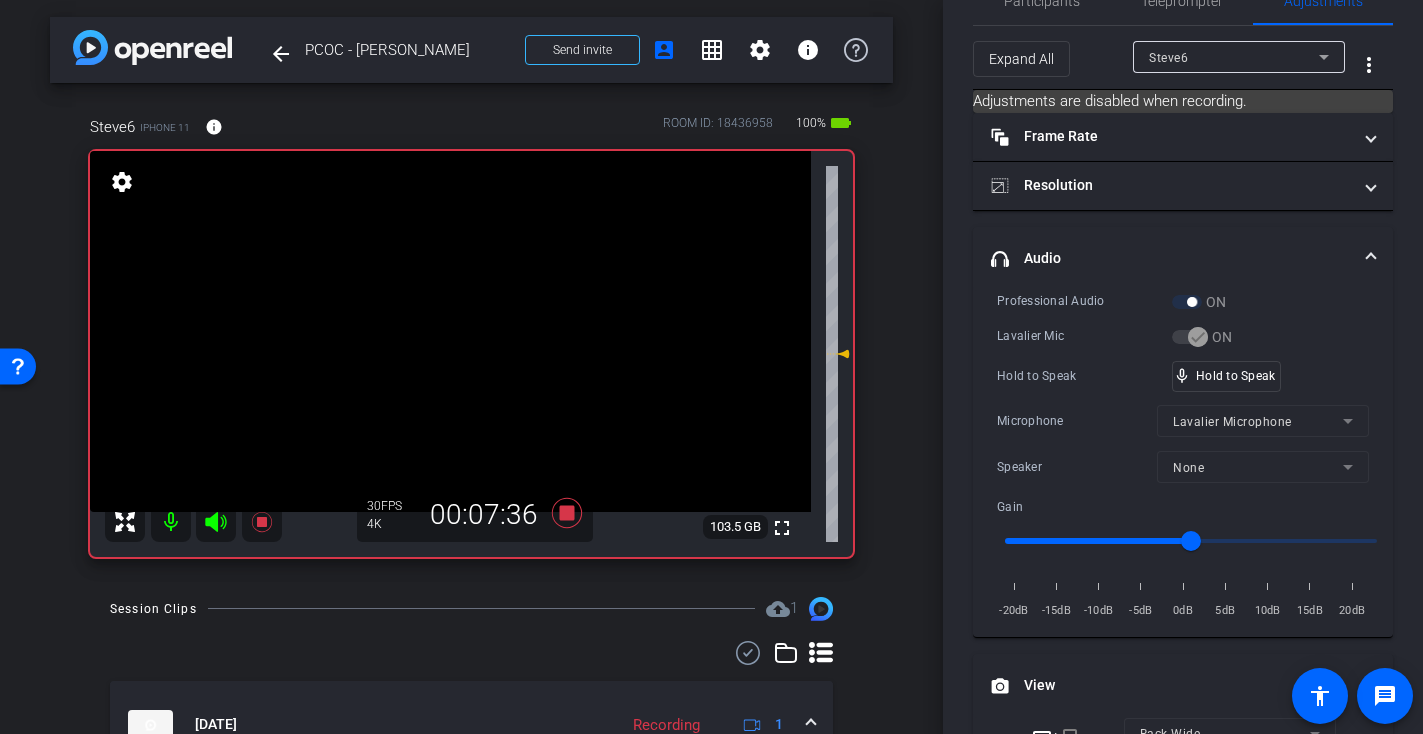 click at bounding box center (450, 331) 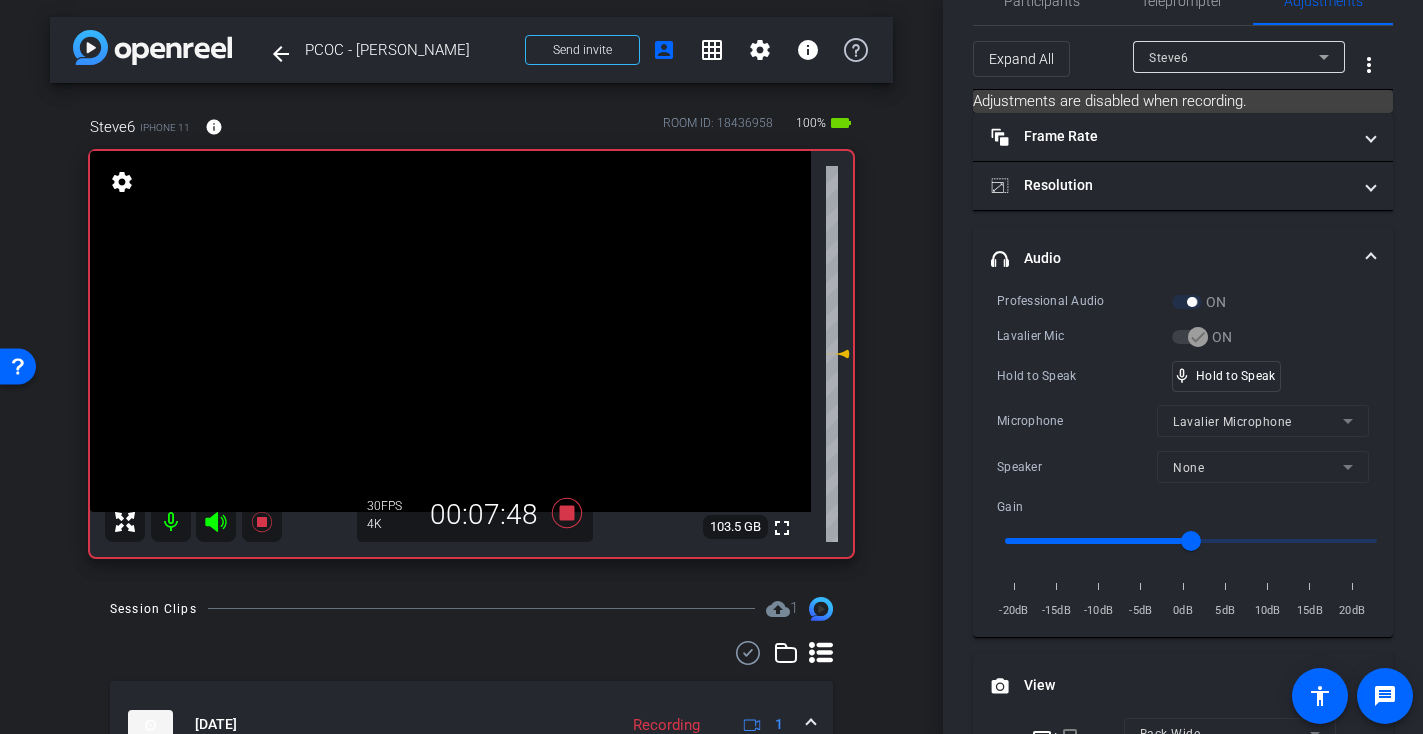 click at bounding box center (450, 331) 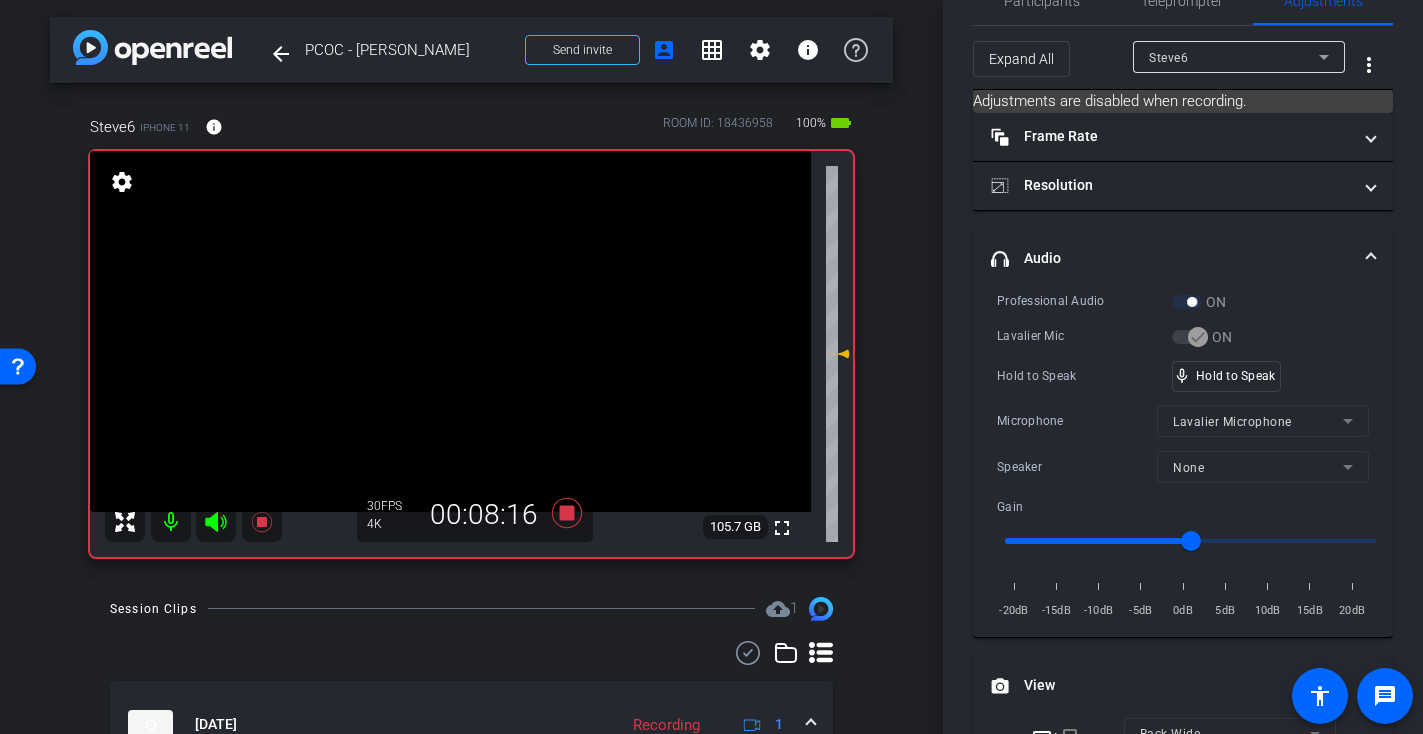 click at bounding box center (450, 331) 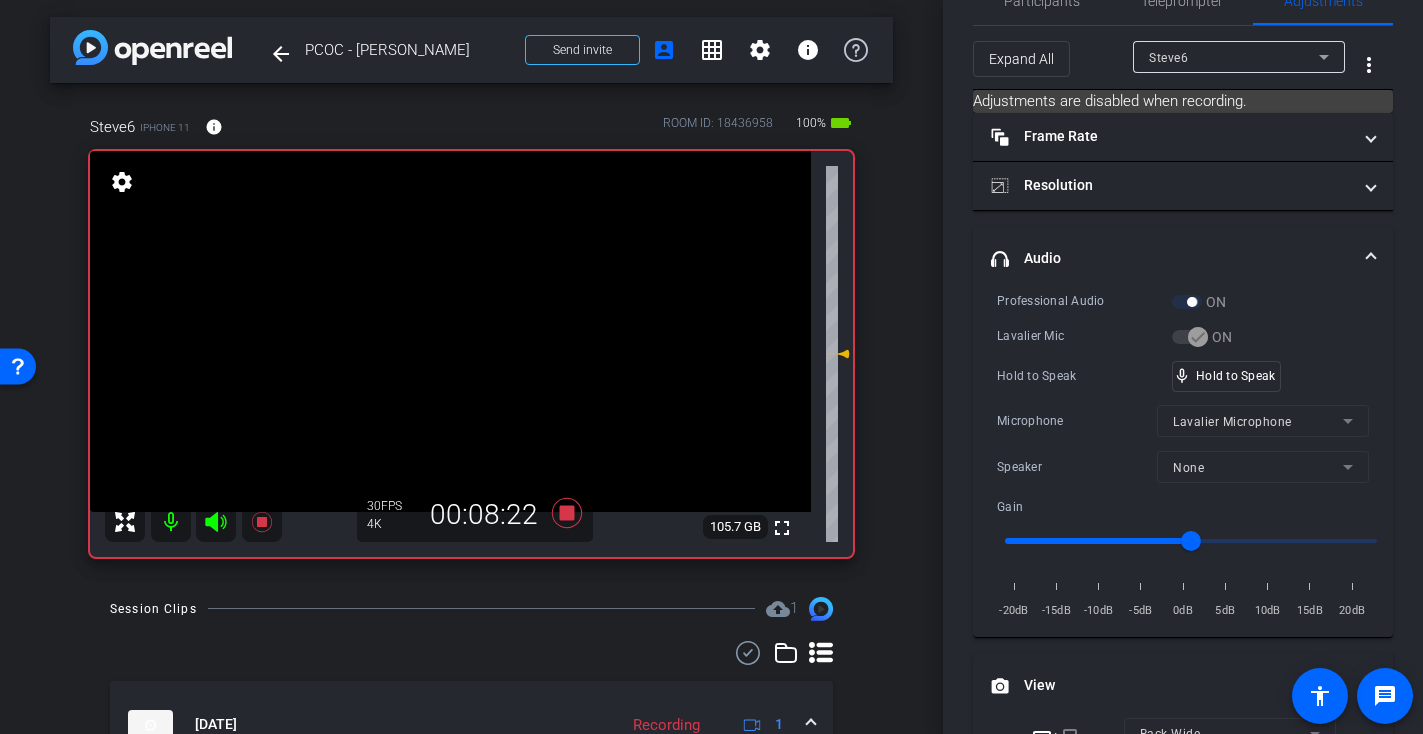 click at bounding box center (450, 331) 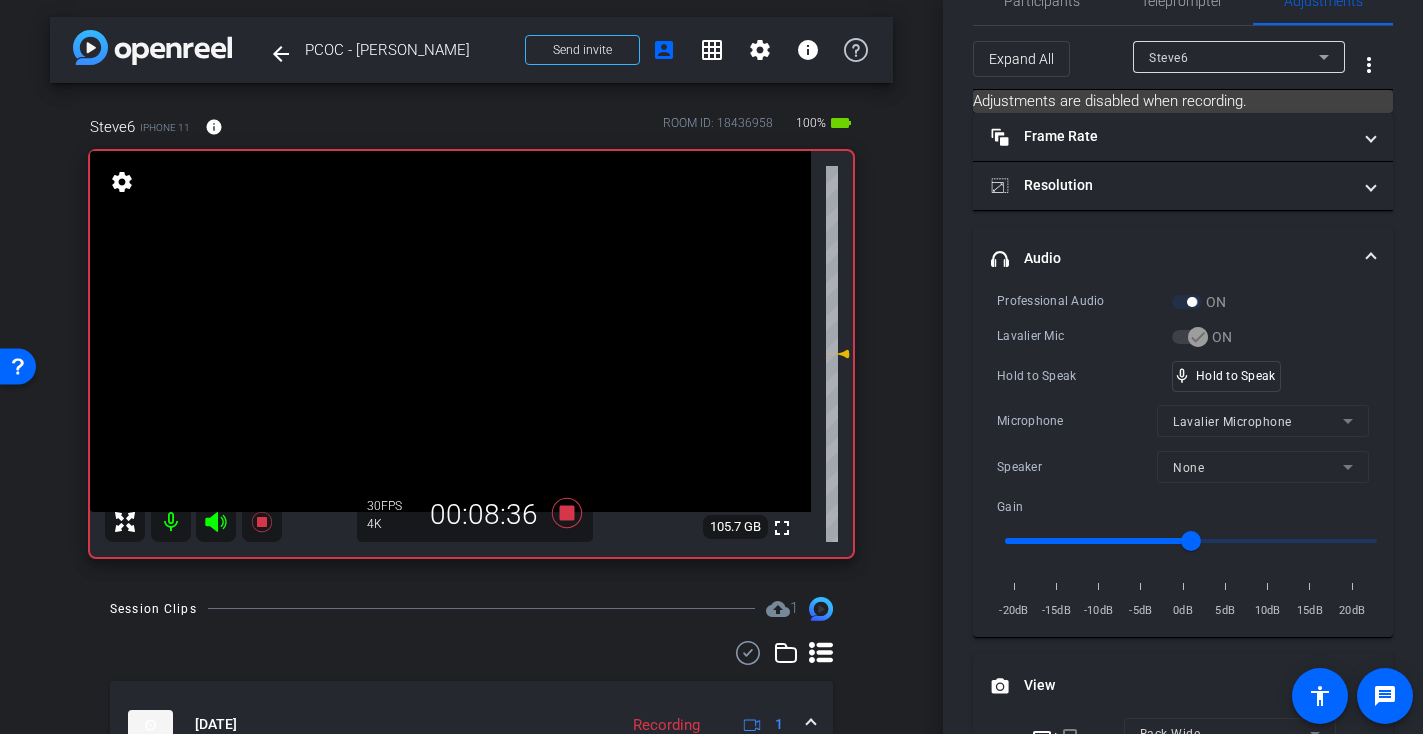 click at bounding box center [450, 331] 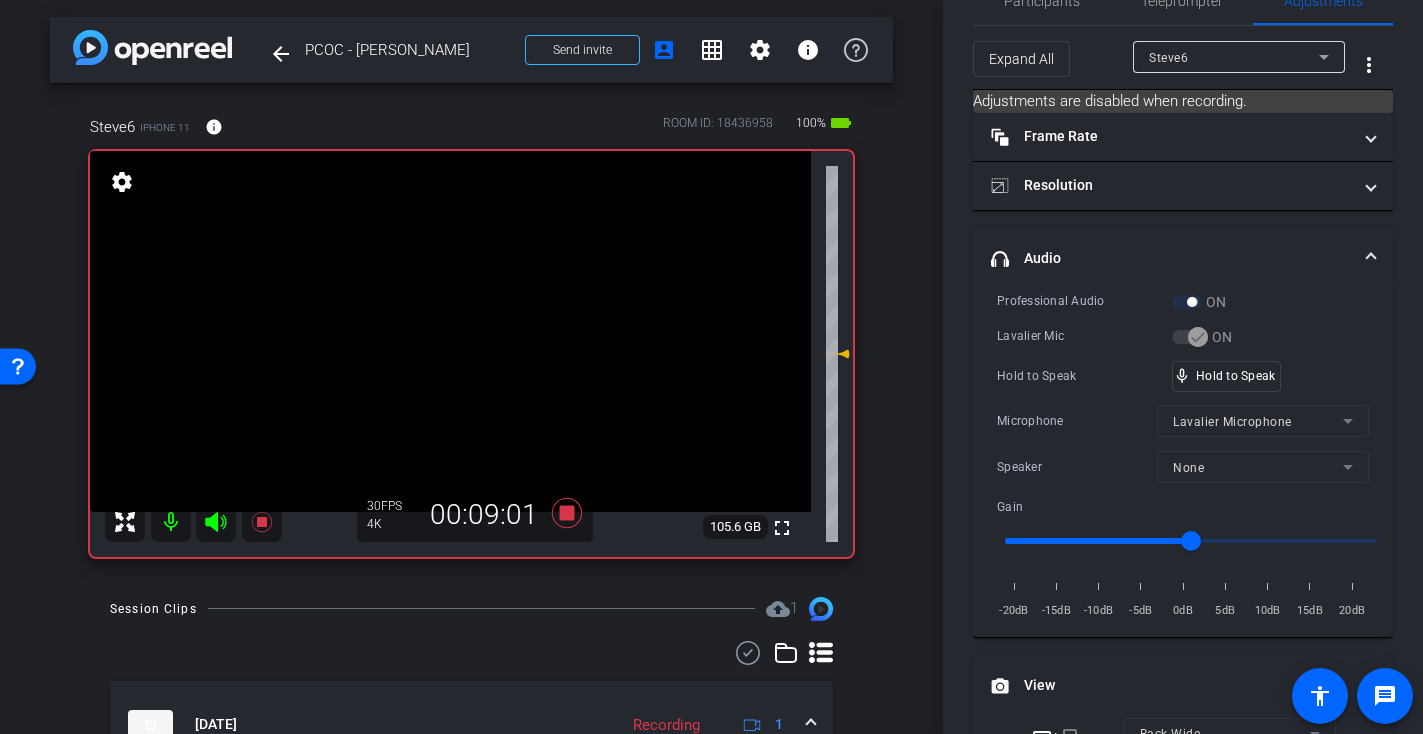 click at bounding box center (450, 331) 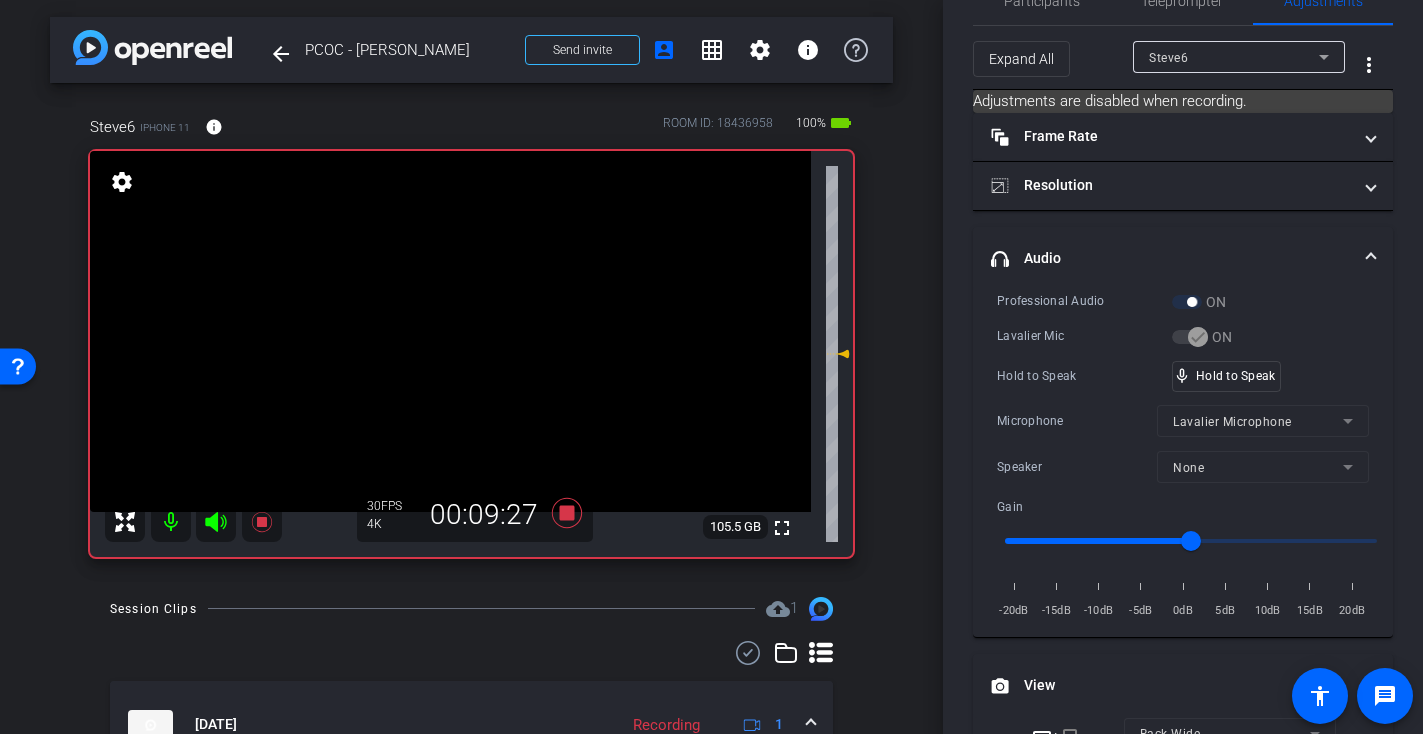 click at bounding box center (450, 331) 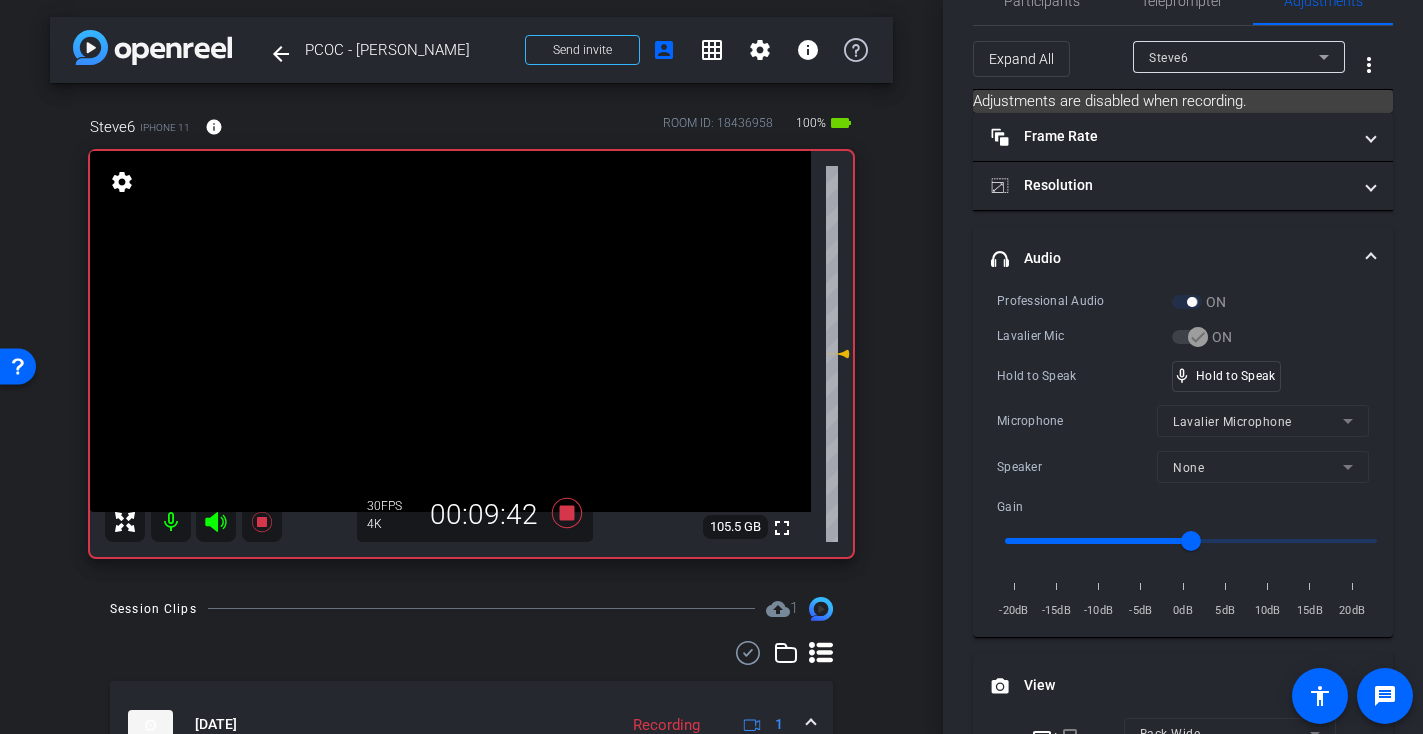 click at bounding box center [450, 331] 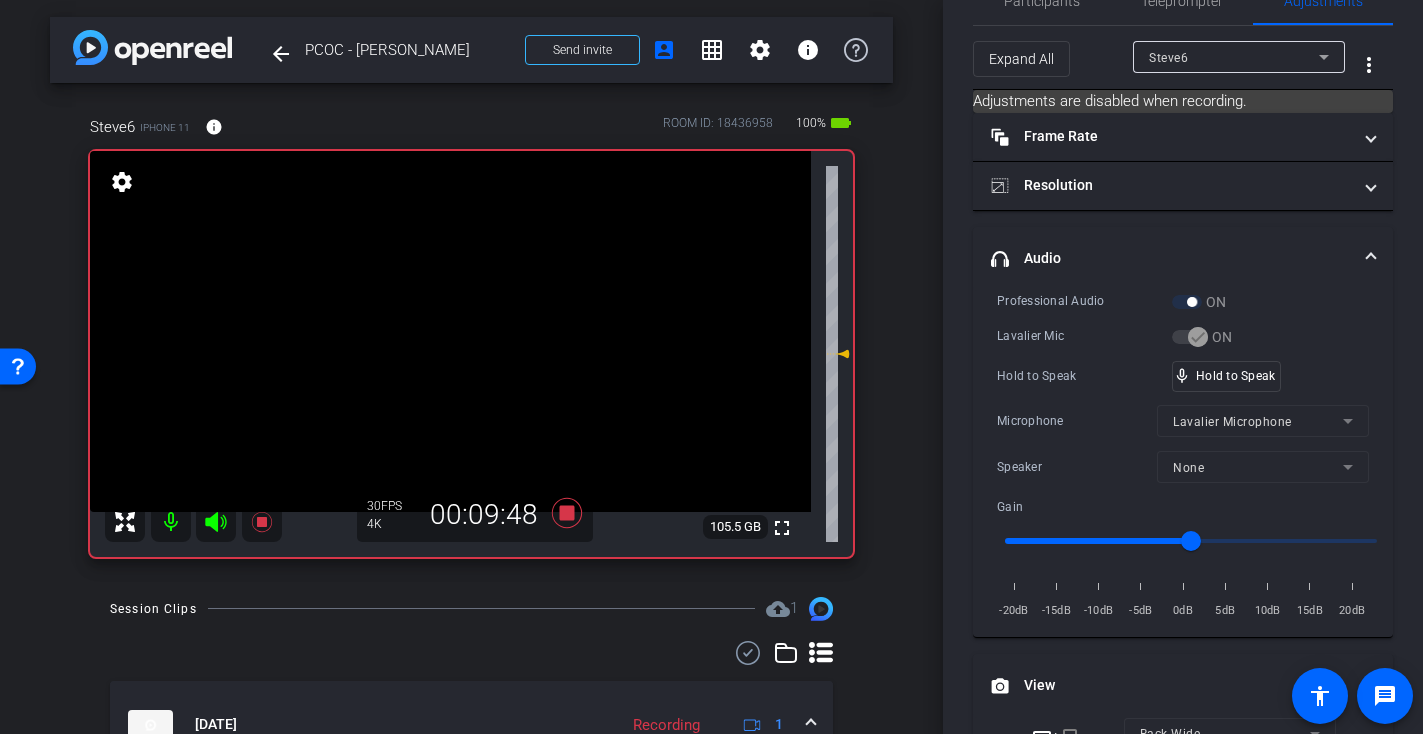 click at bounding box center (450, 331) 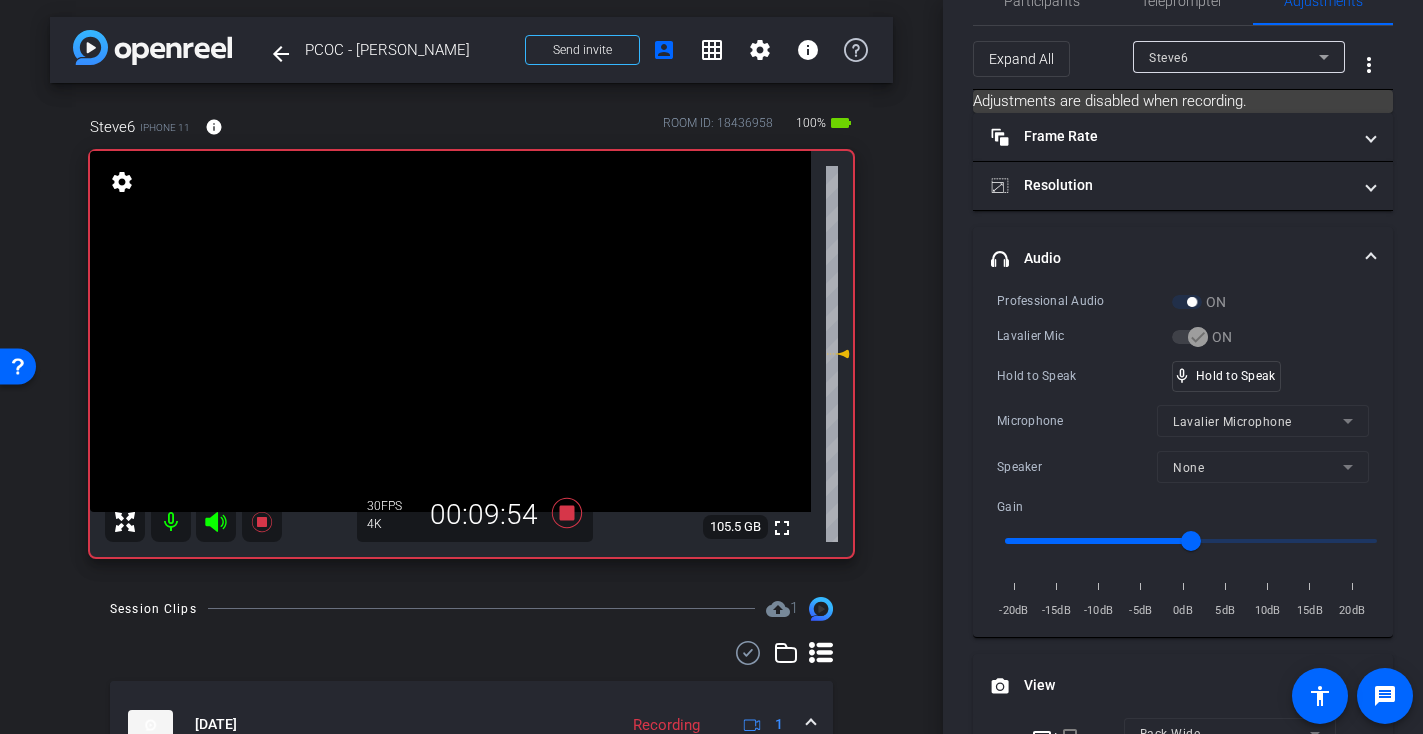 click at bounding box center (450, 331) 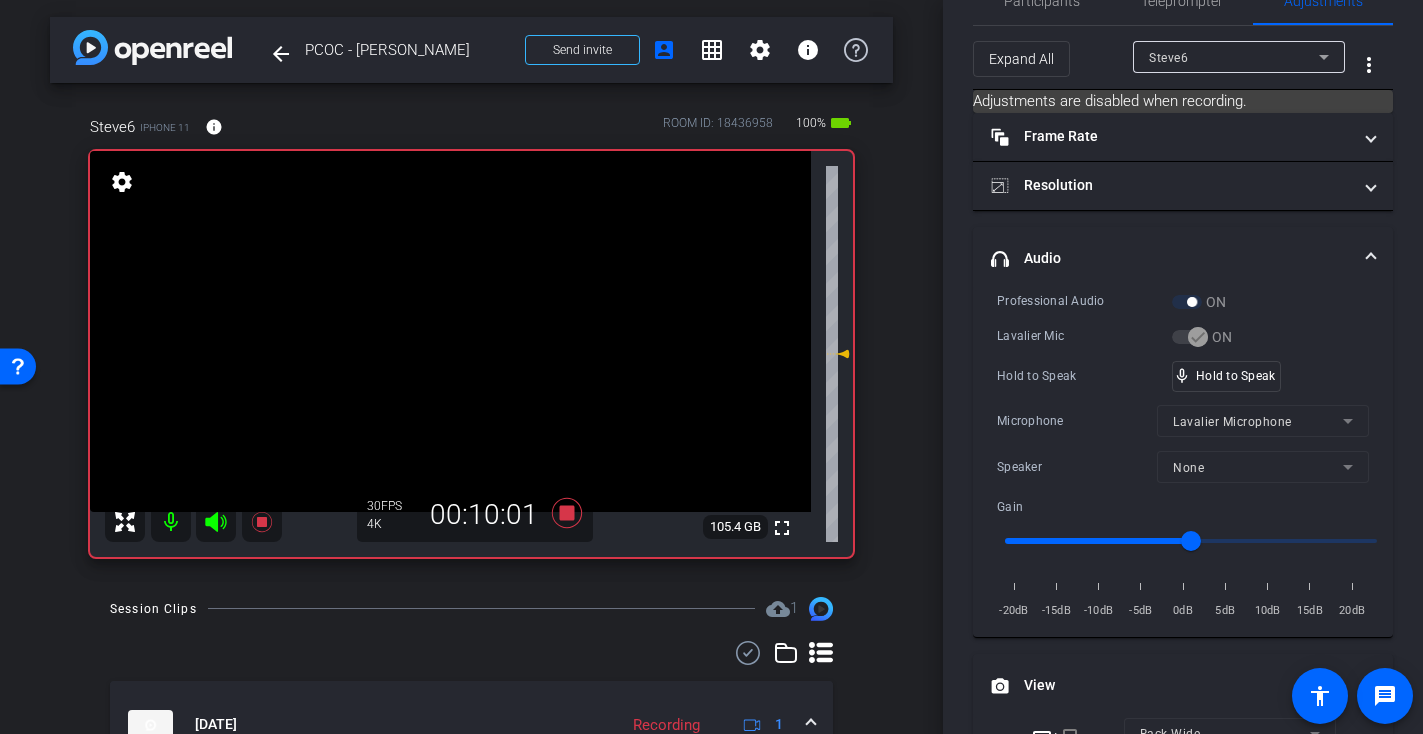 click at bounding box center (450, 331) 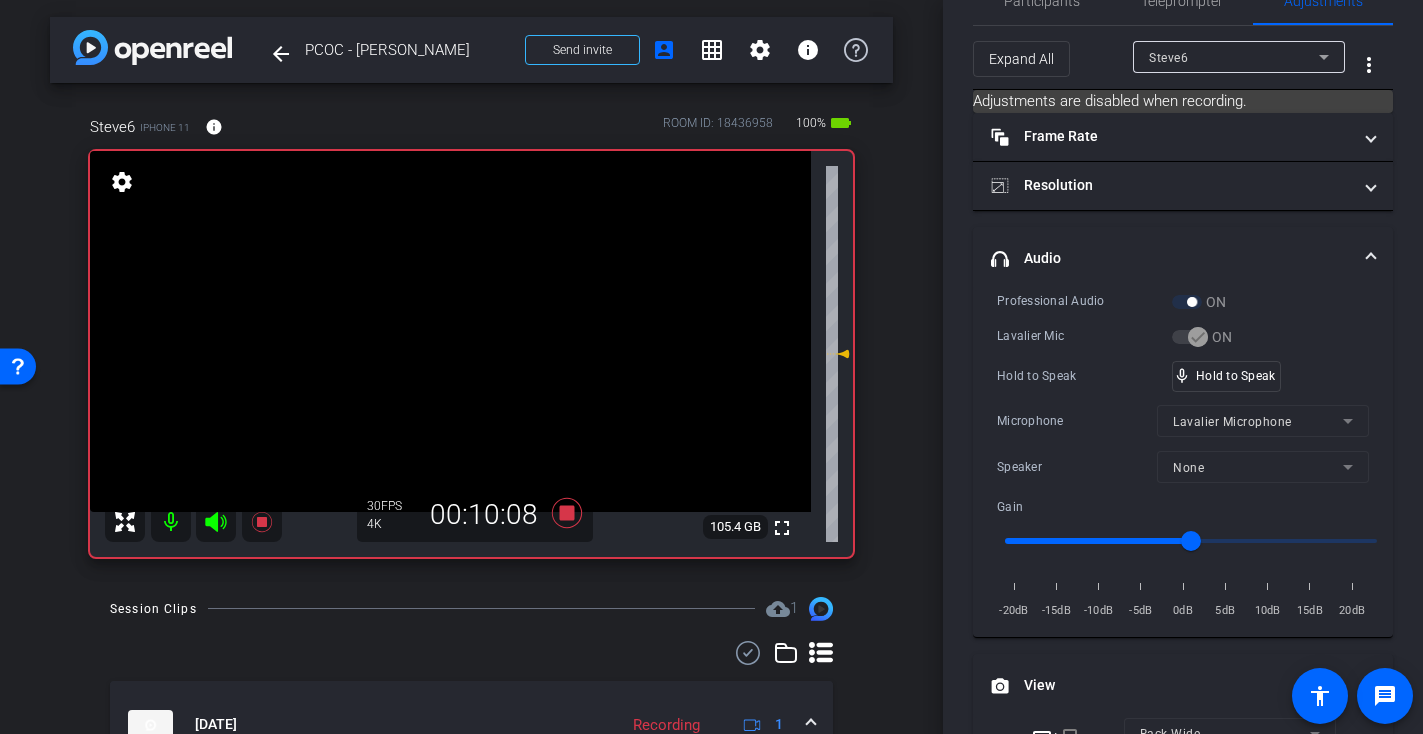 click at bounding box center [450, 331] 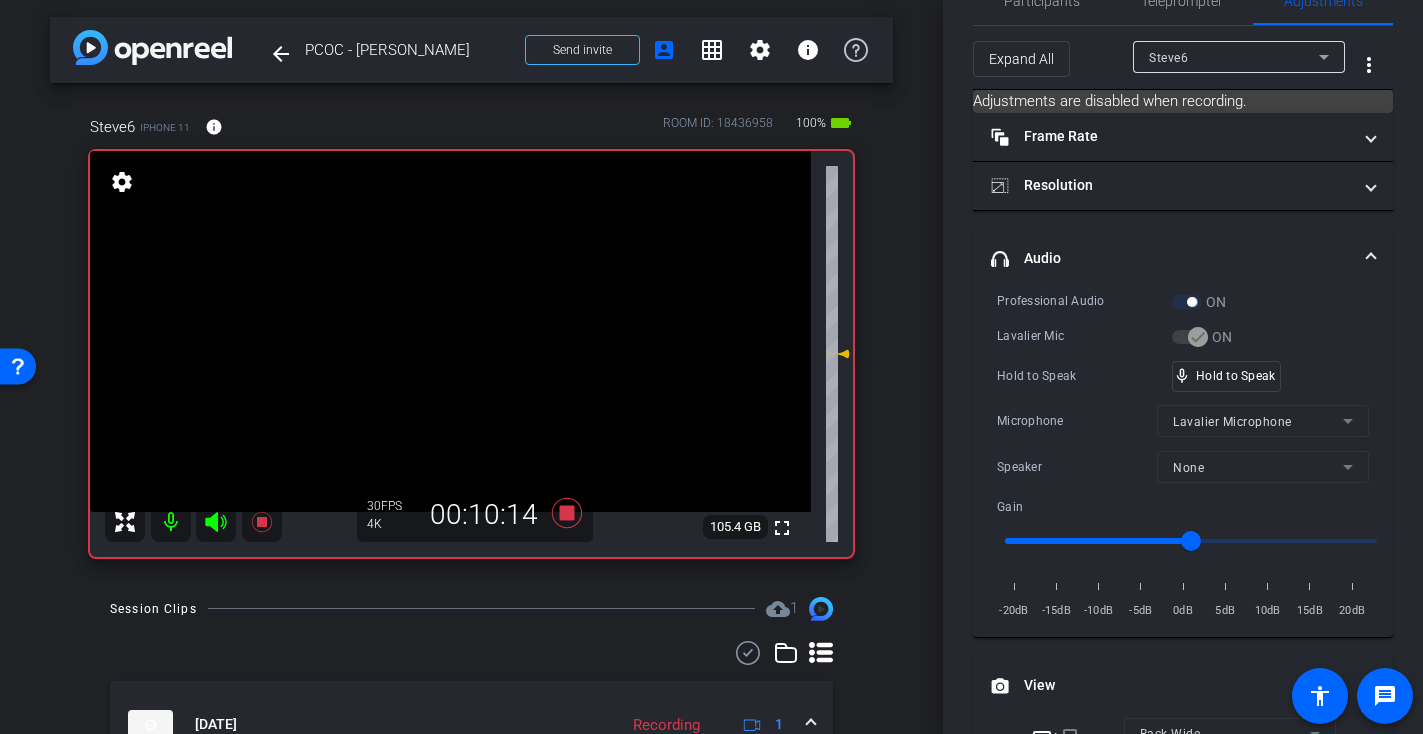 click at bounding box center (450, 331) 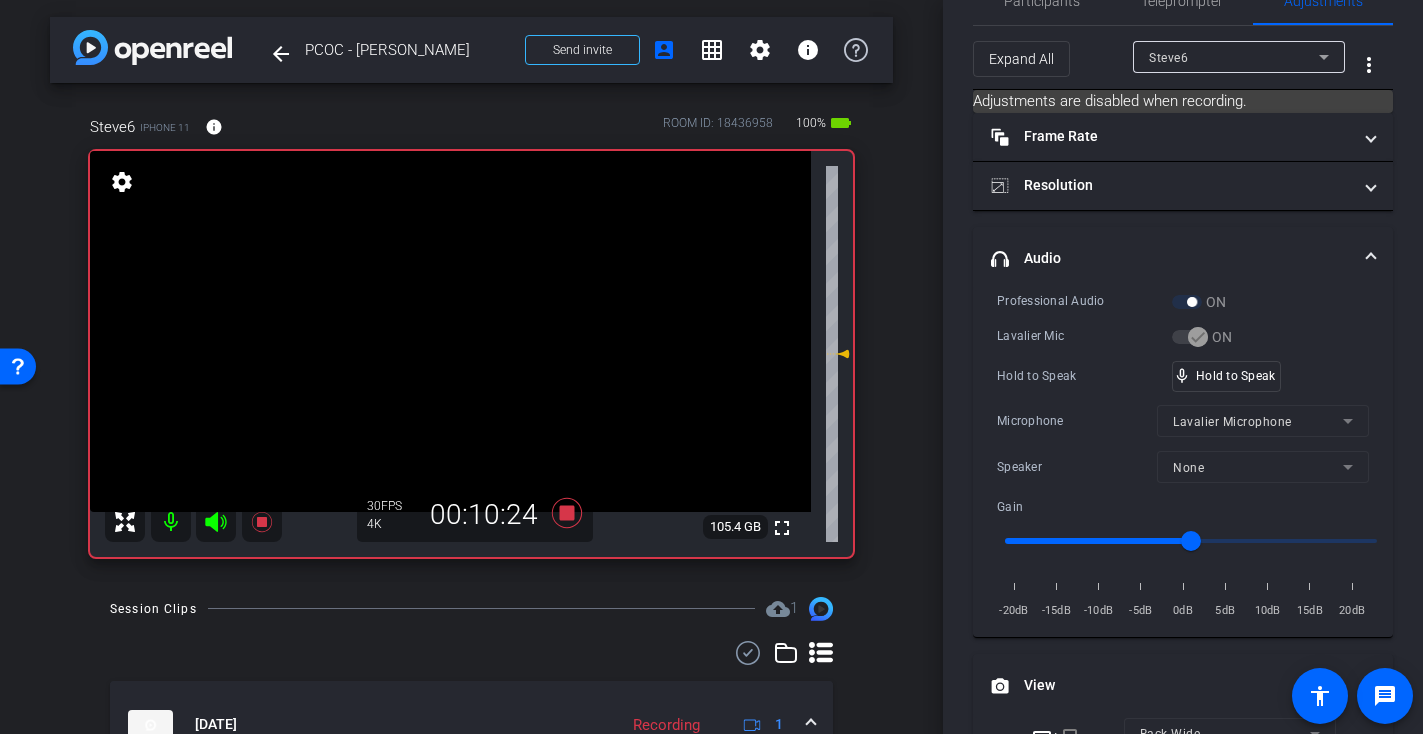 click at bounding box center [450, 331] 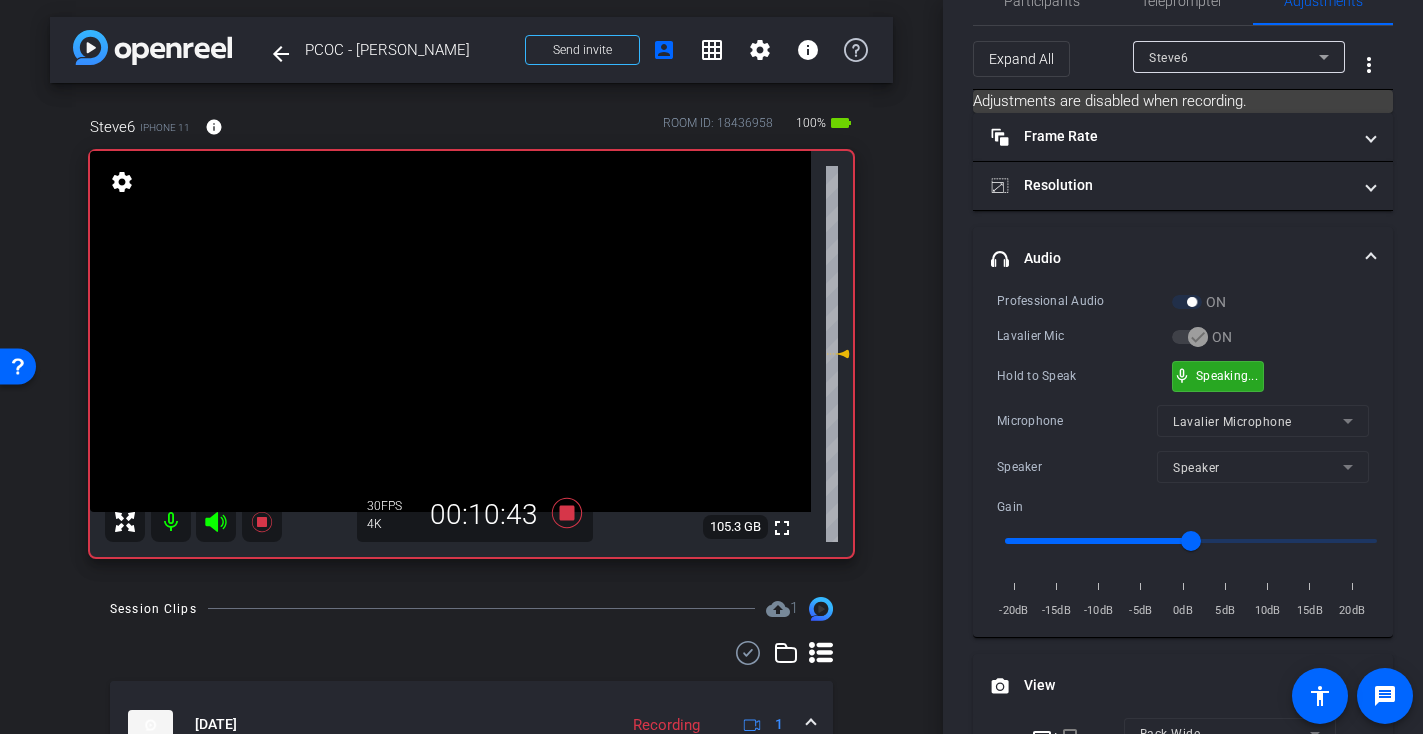 click on "mic_none Speaking..." at bounding box center [1218, 376] 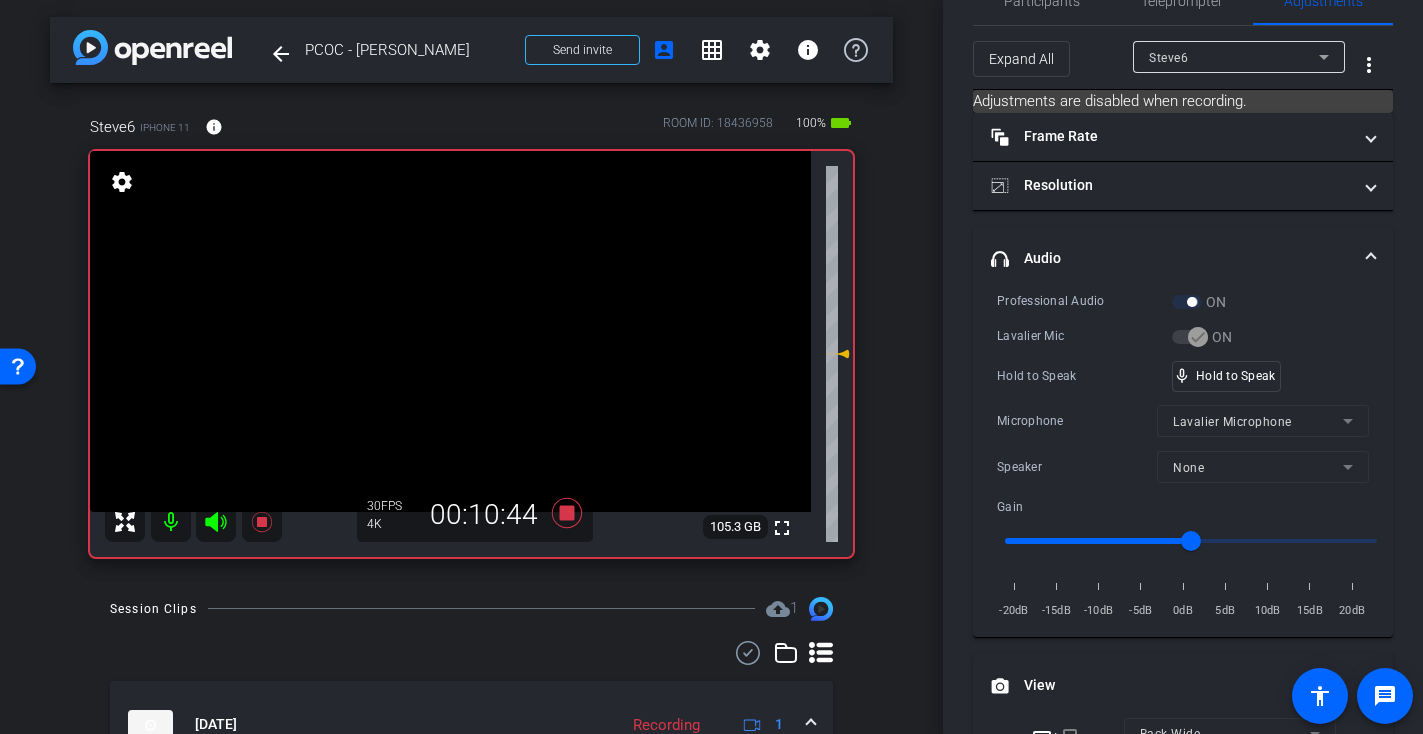 click at bounding box center [450, 331] 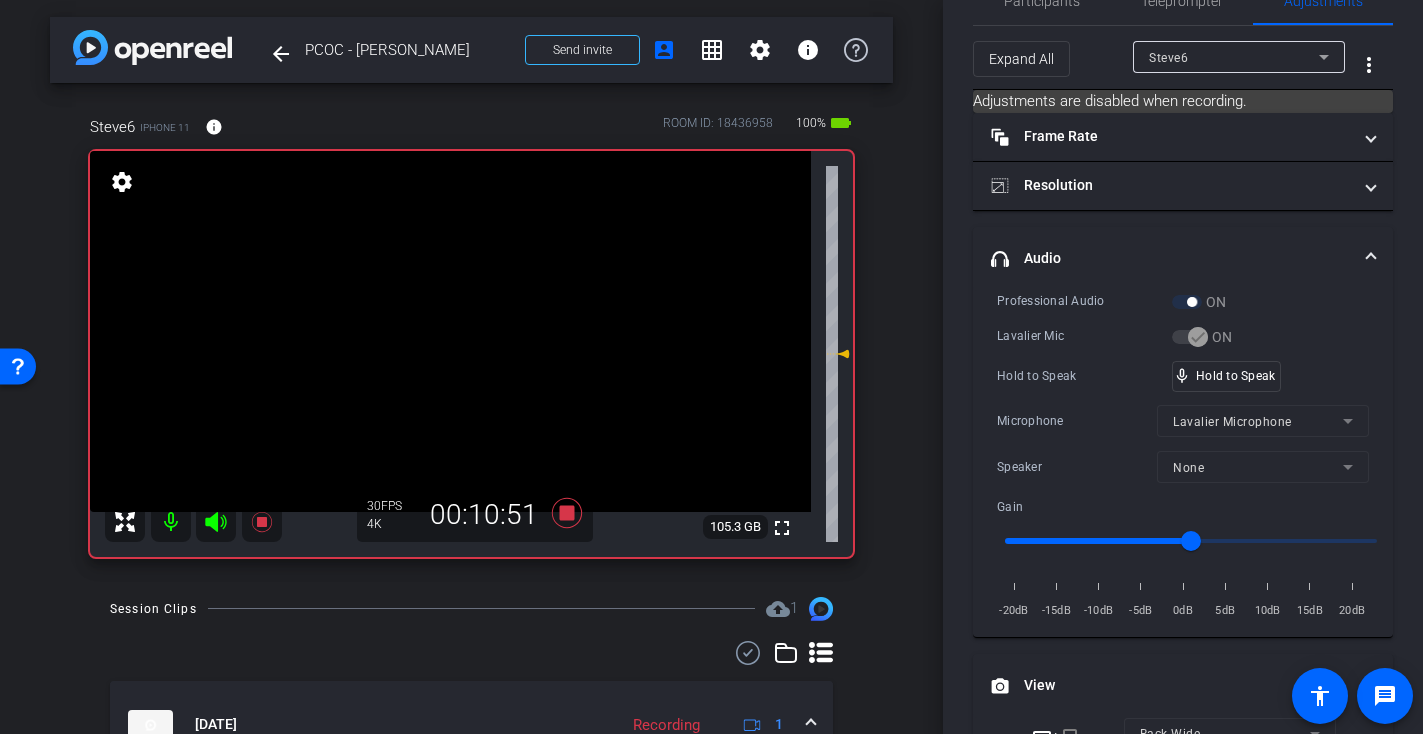 click at bounding box center [450, 331] 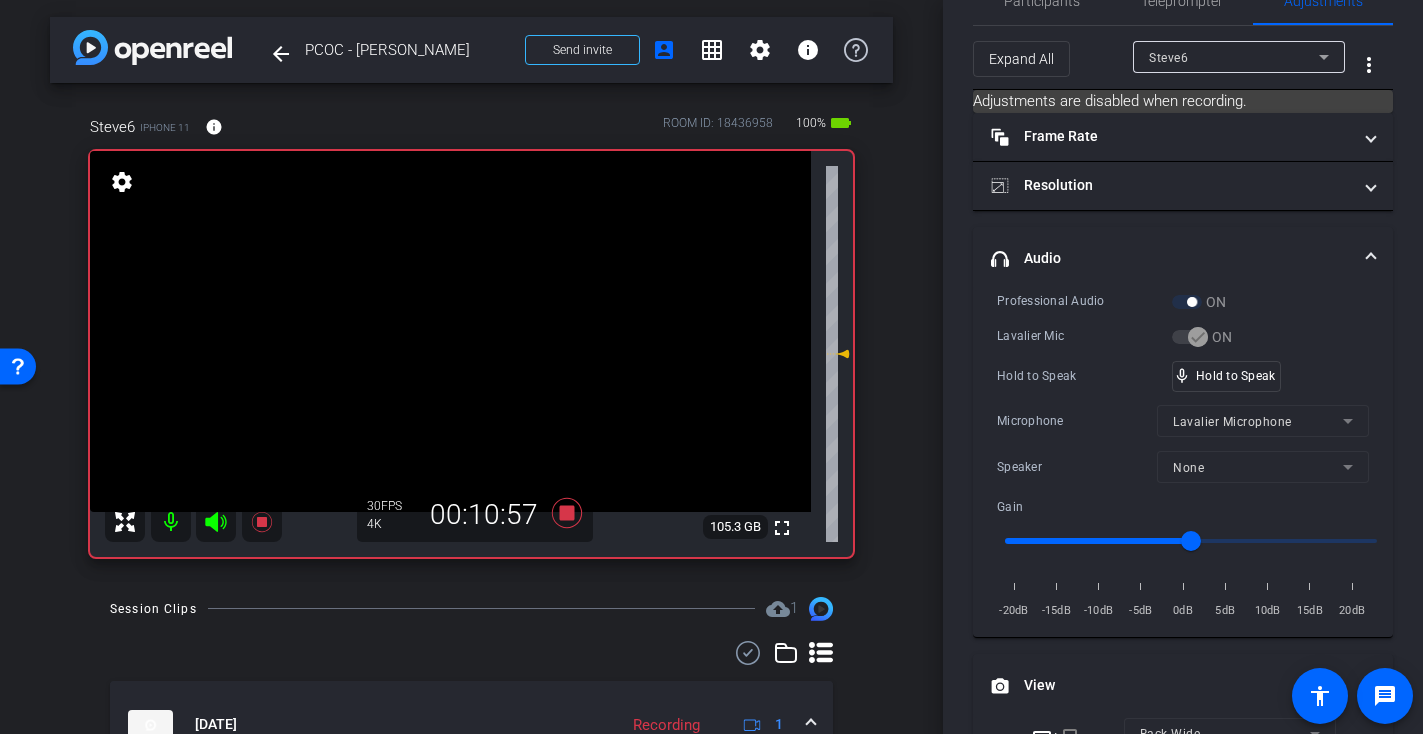 click at bounding box center (450, 331) 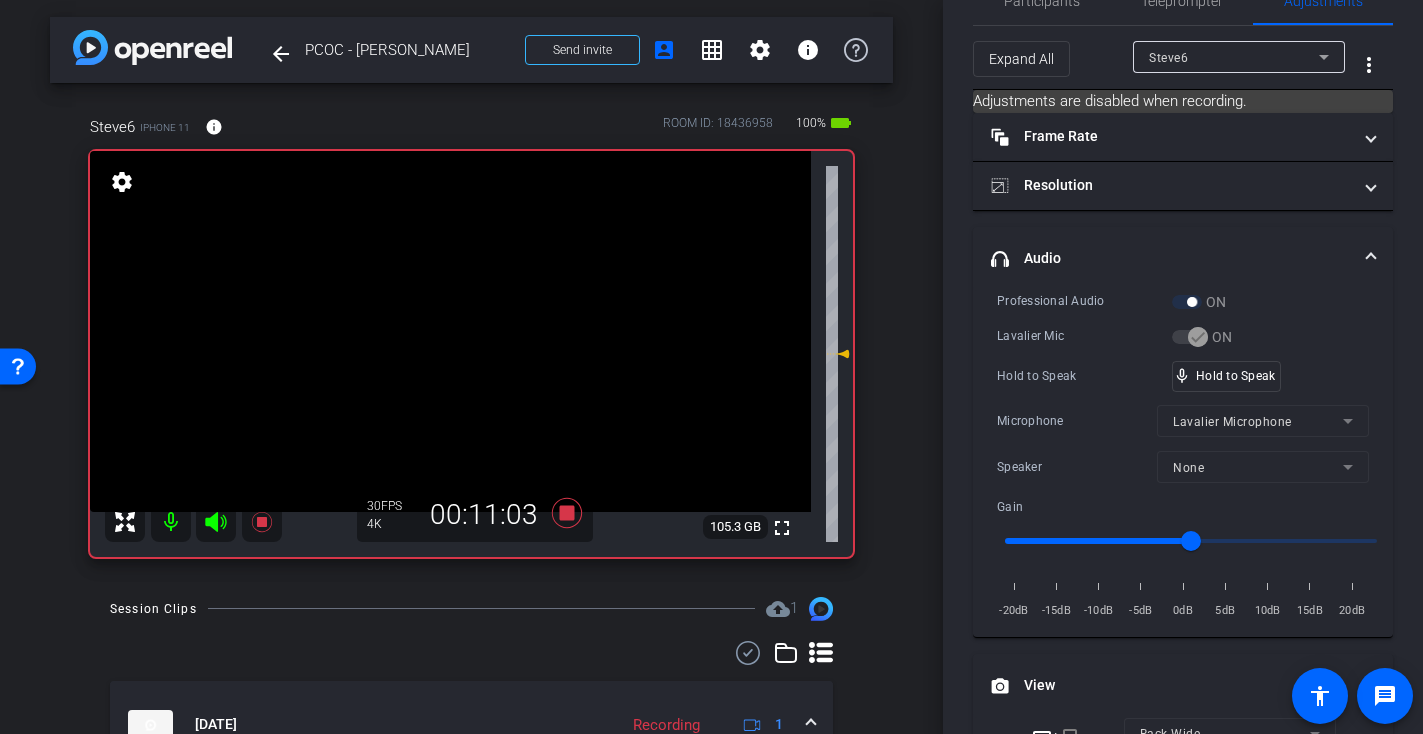 click at bounding box center [450, 331] 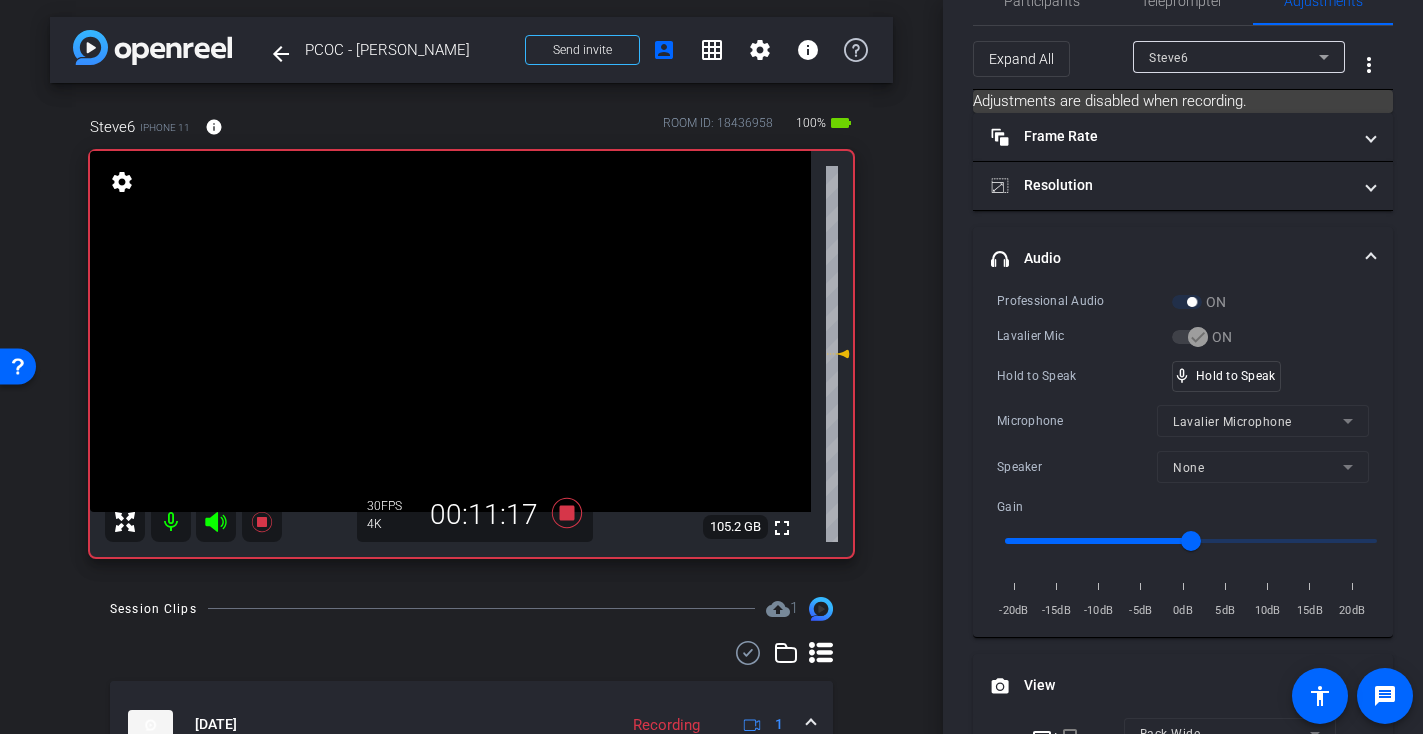 click at bounding box center [450, 331] 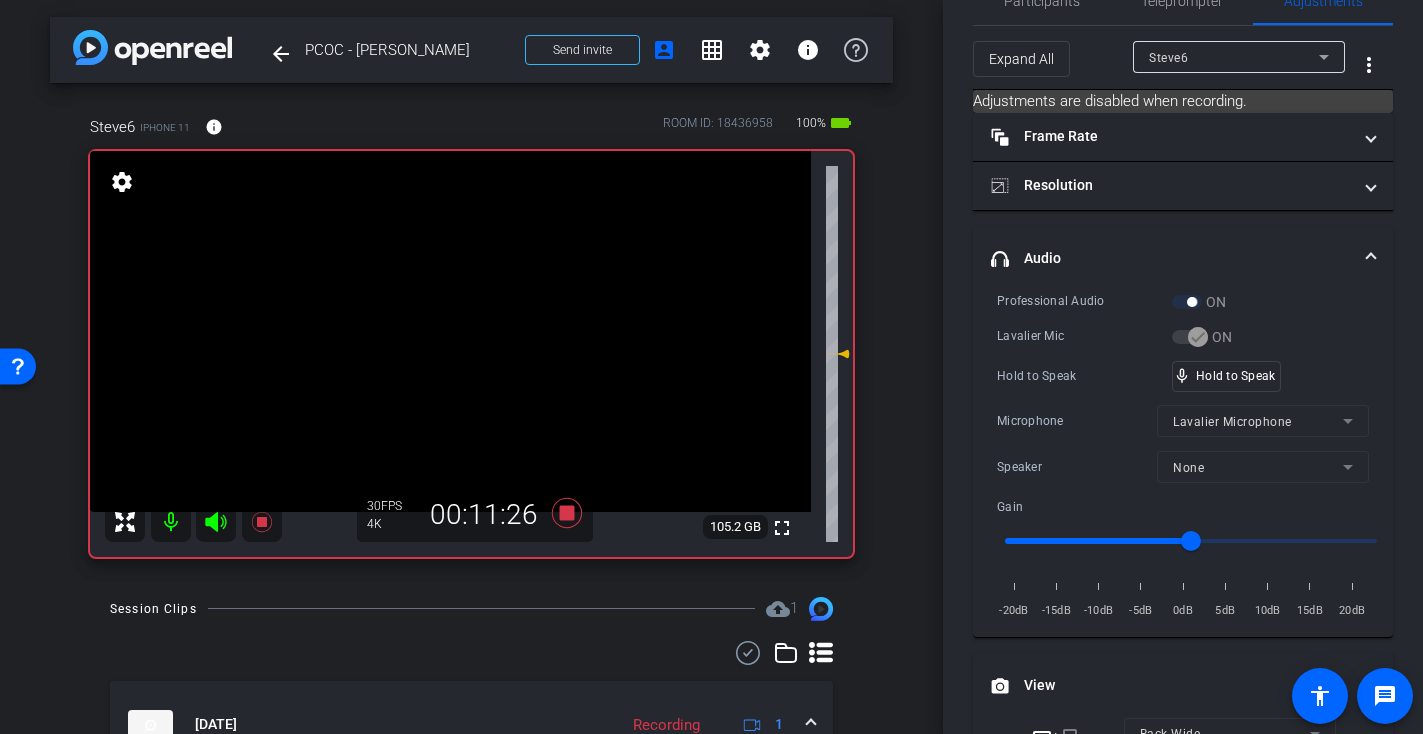 click at bounding box center [450, 331] 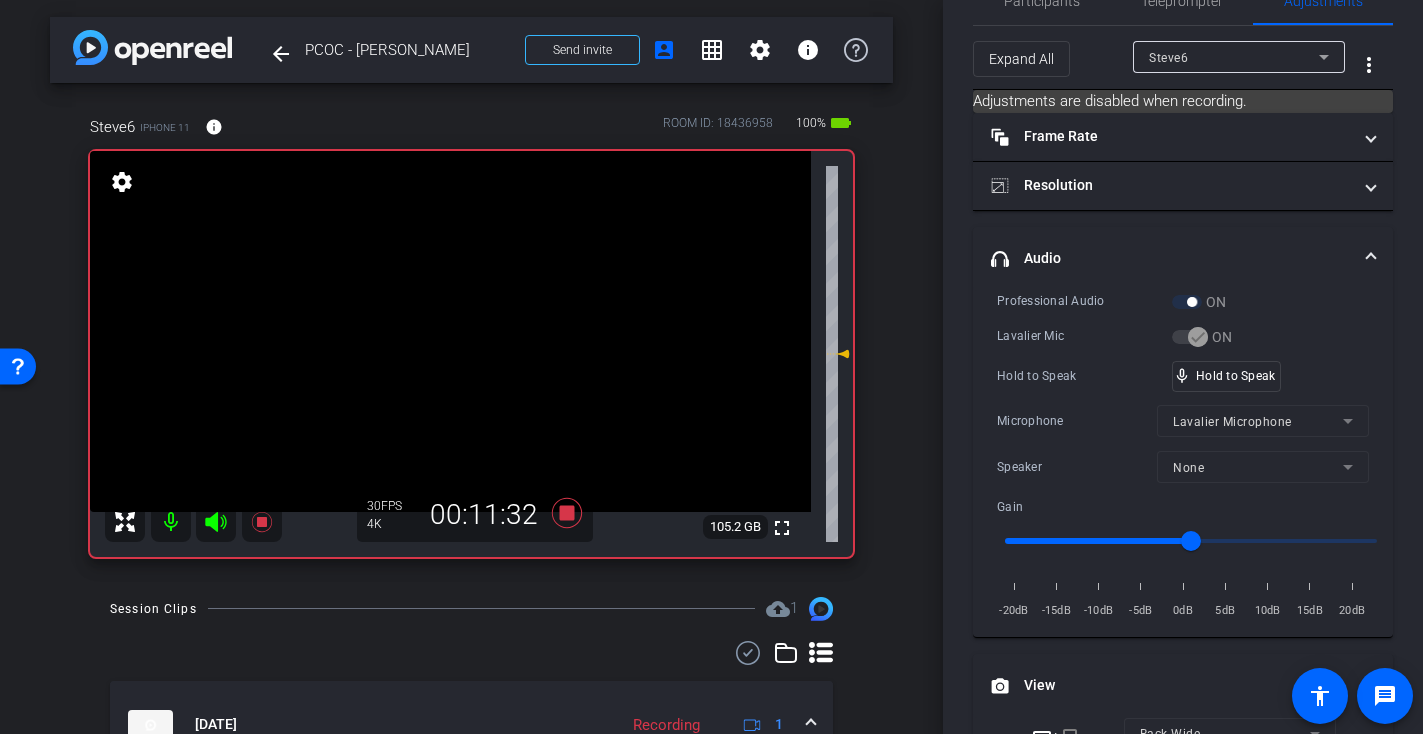 click at bounding box center [450, 331] 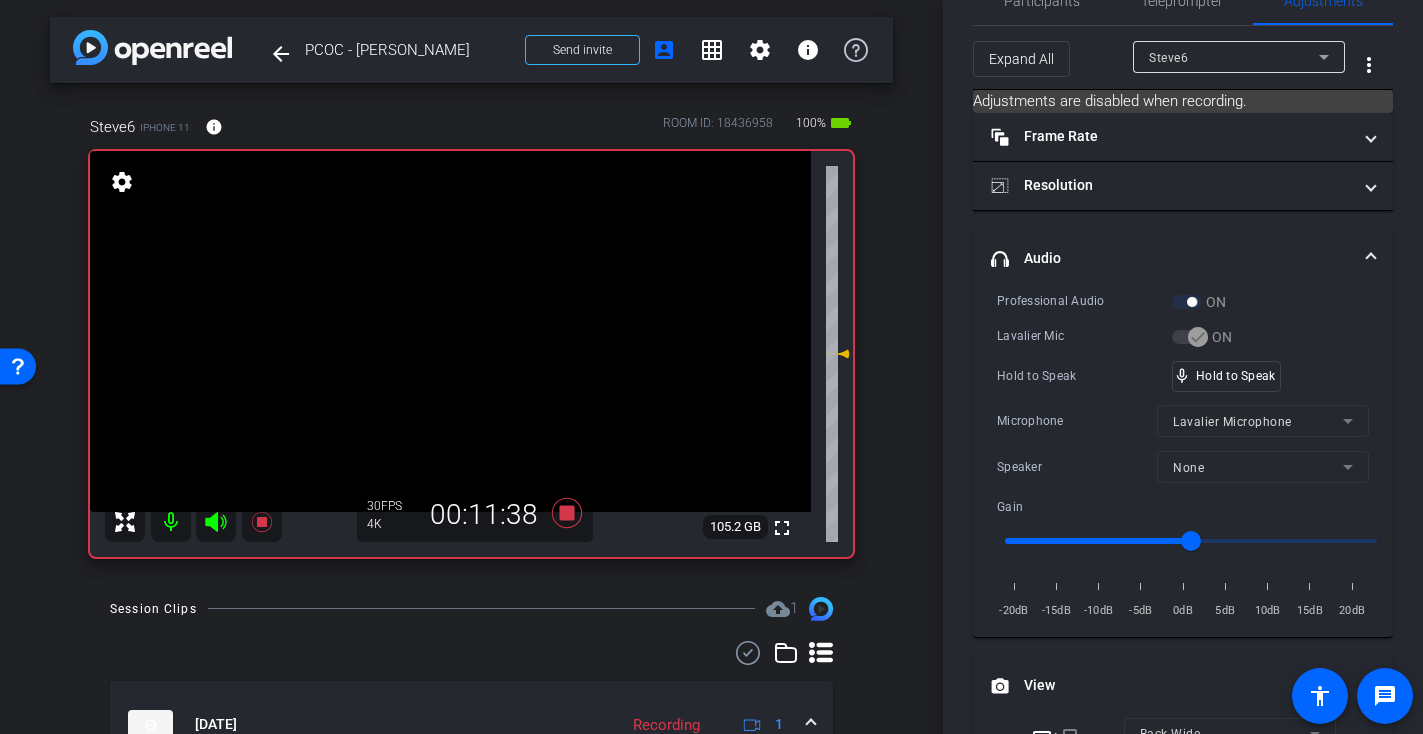 click at bounding box center (450, 331) 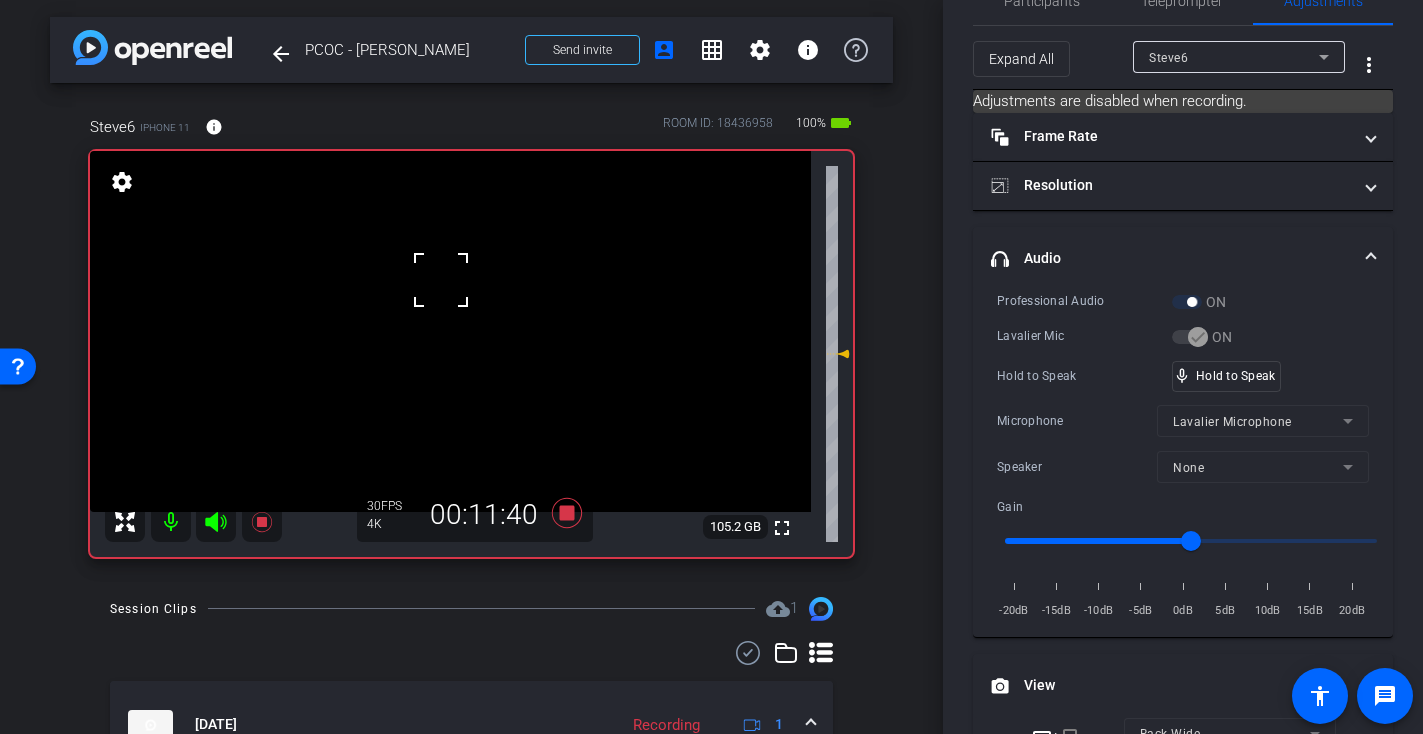 click at bounding box center (450, 331) 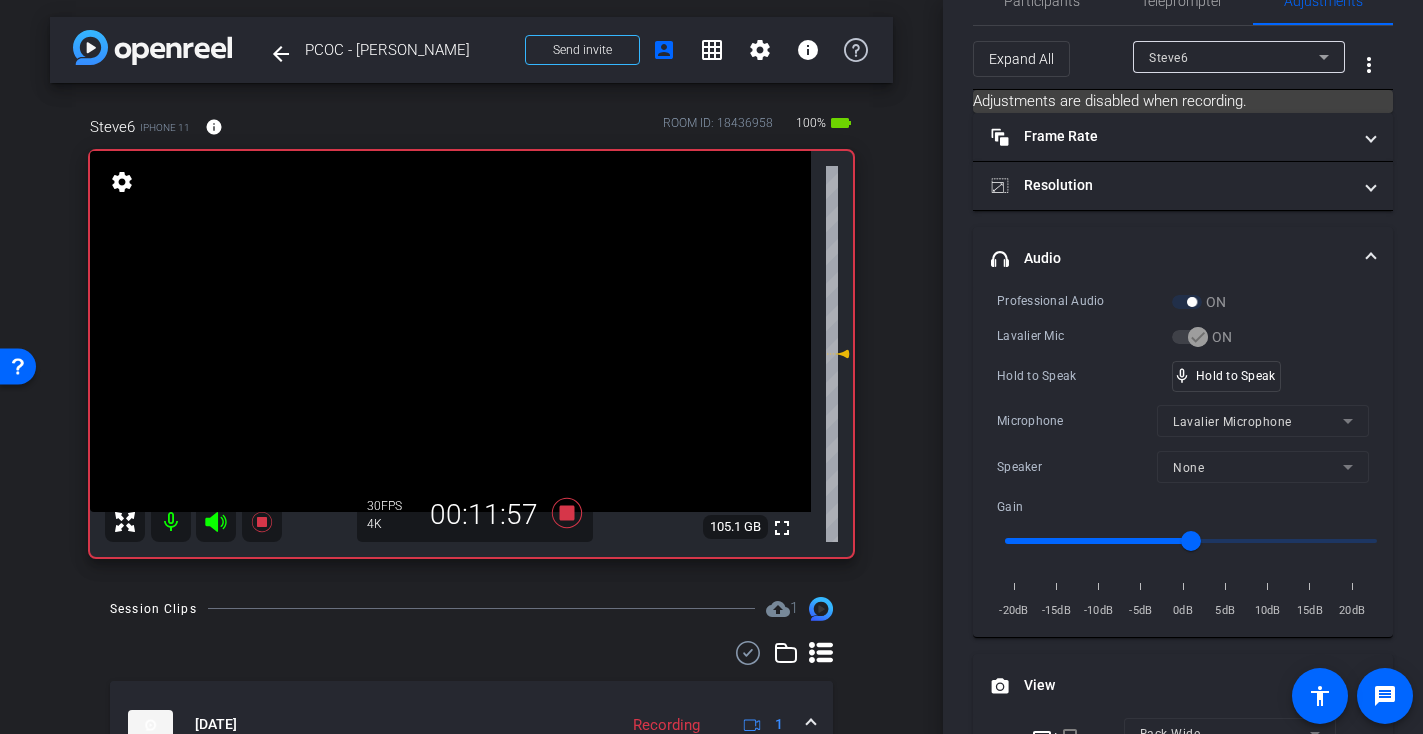 click at bounding box center [450, 331] 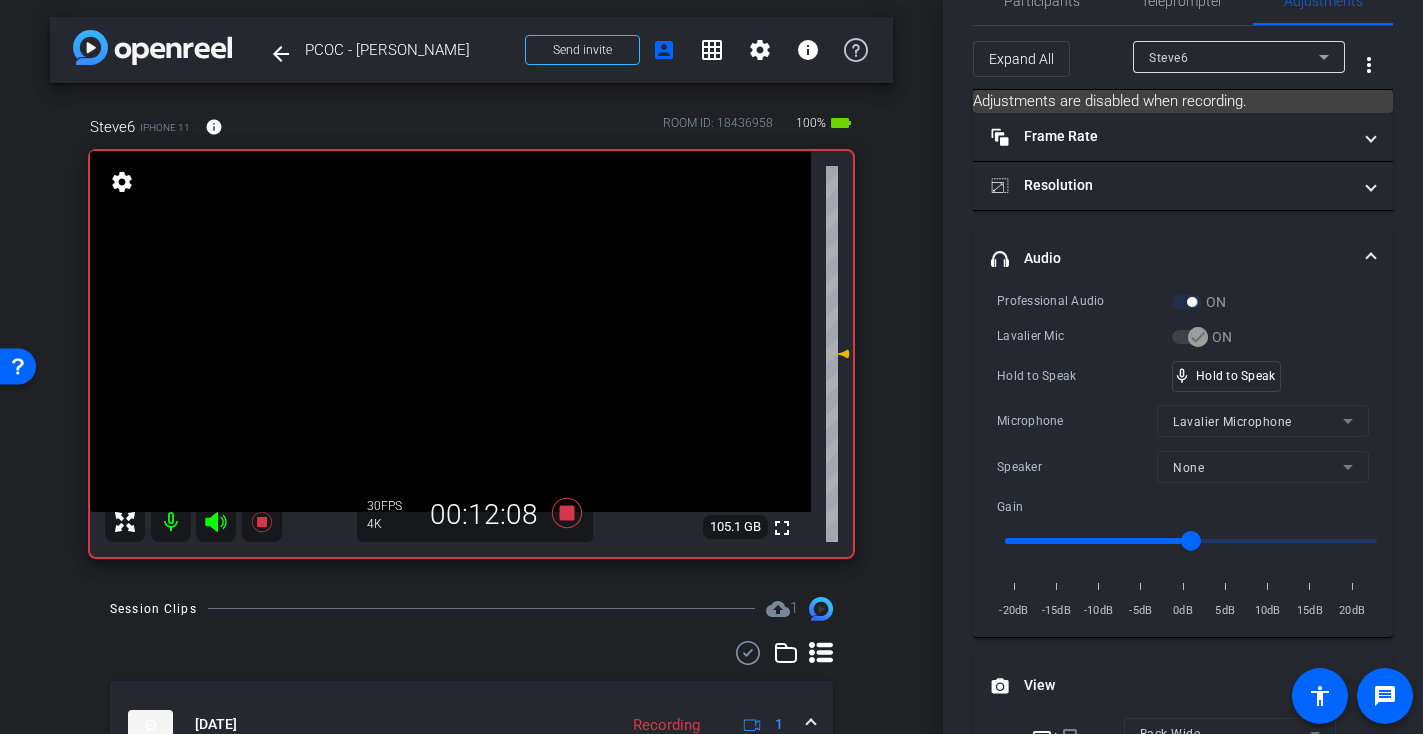 click at bounding box center (450, 331) 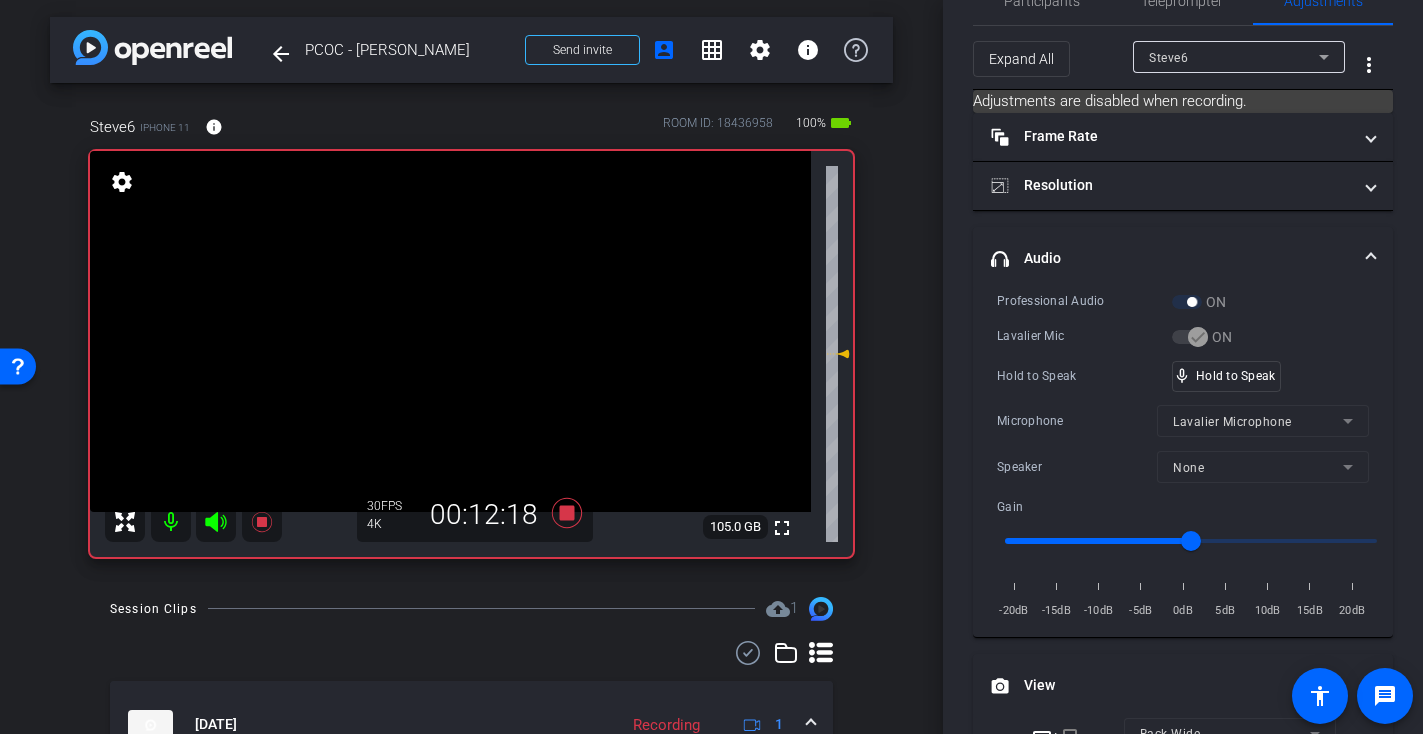 click at bounding box center (450, 331) 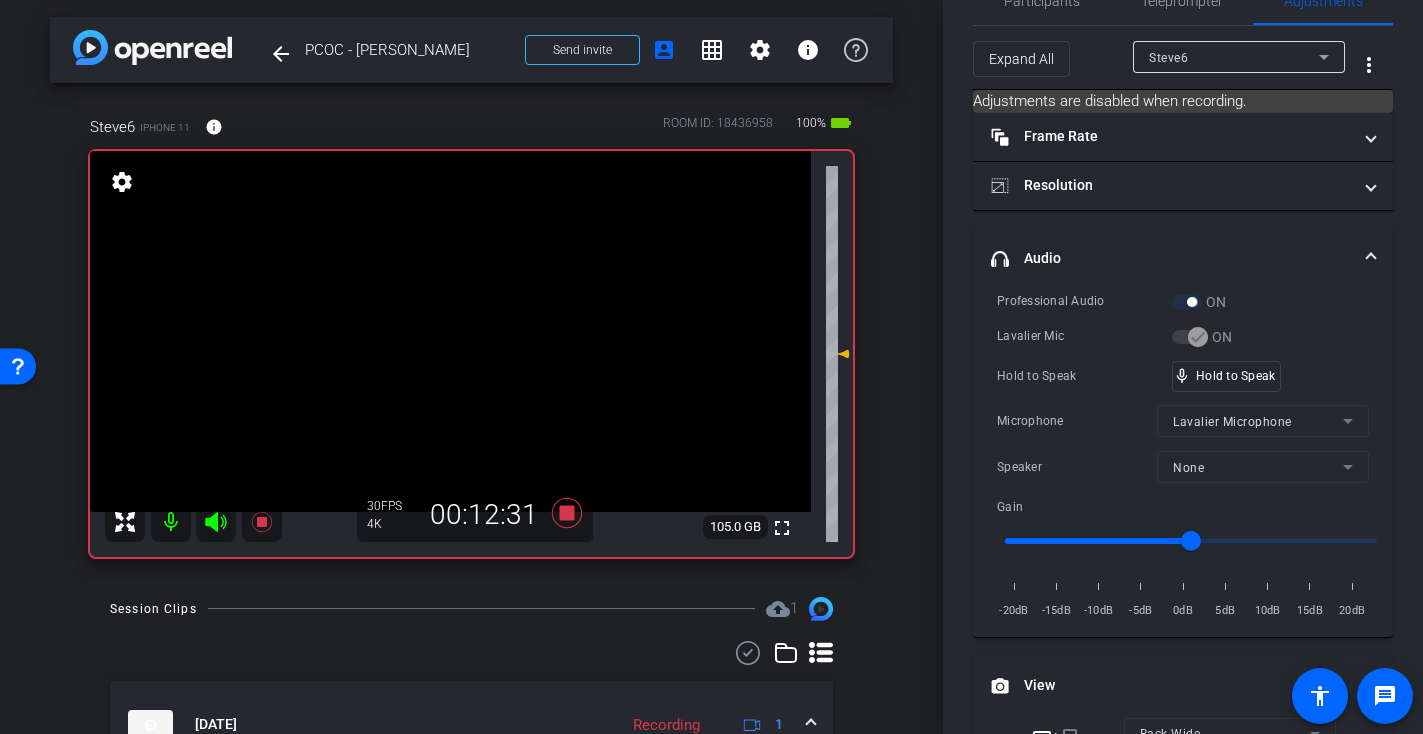 click at bounding box center [450, 331] 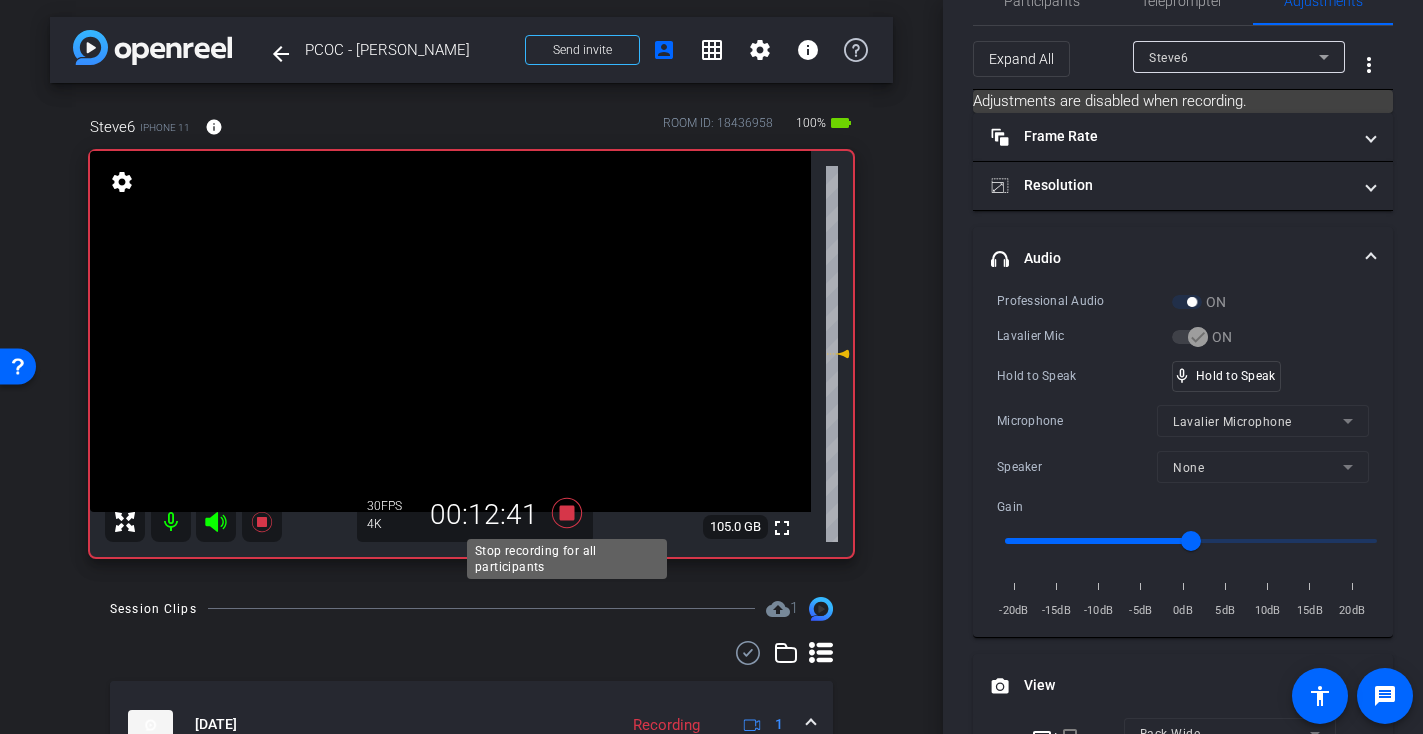 click 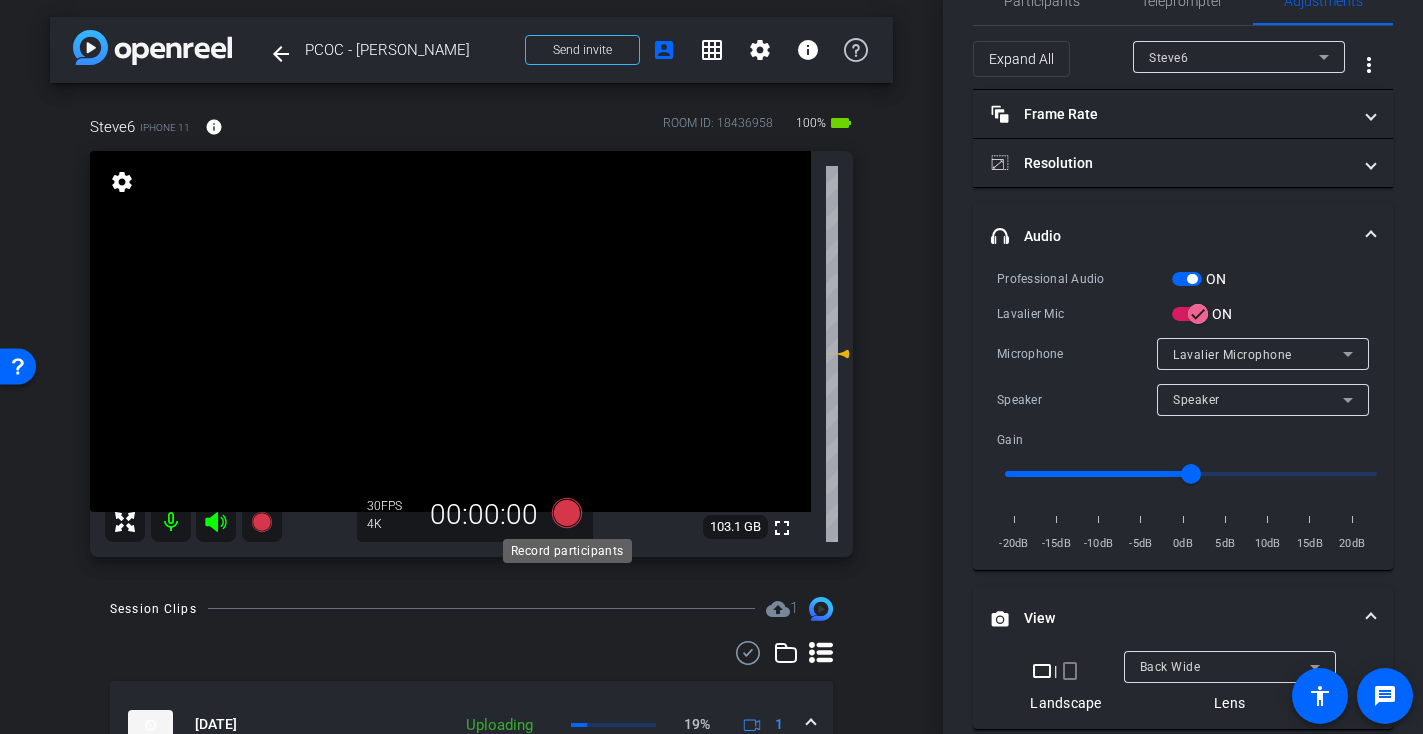 click 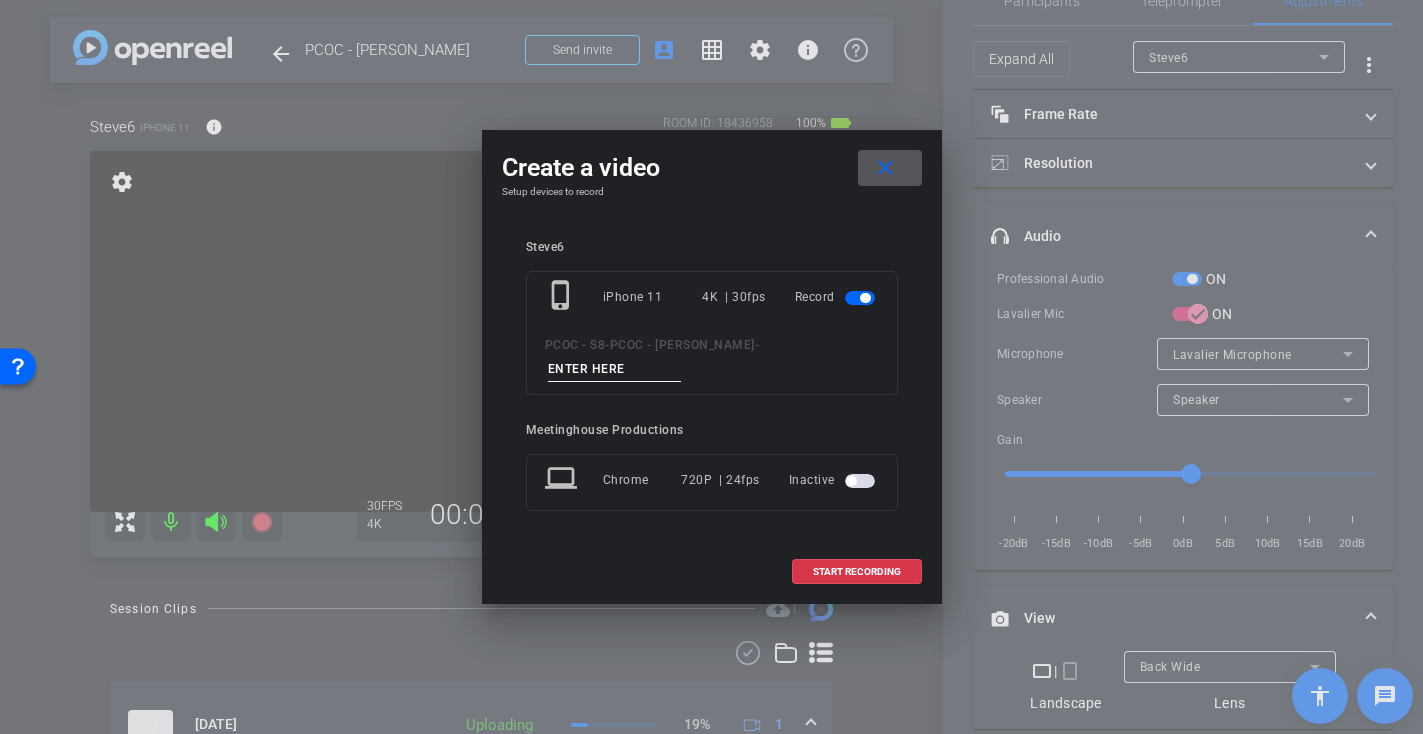 click at bounding box center [615, 369] 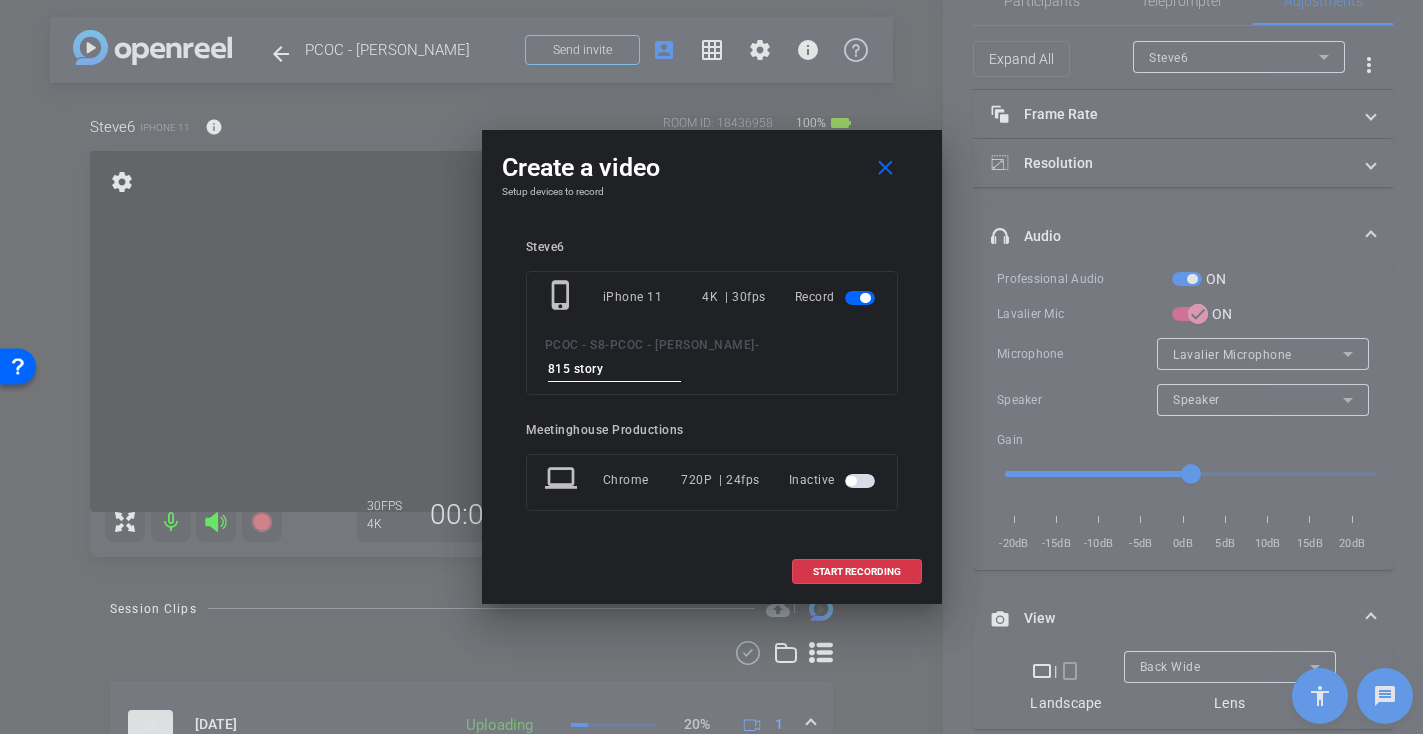 type on "815 story 5" 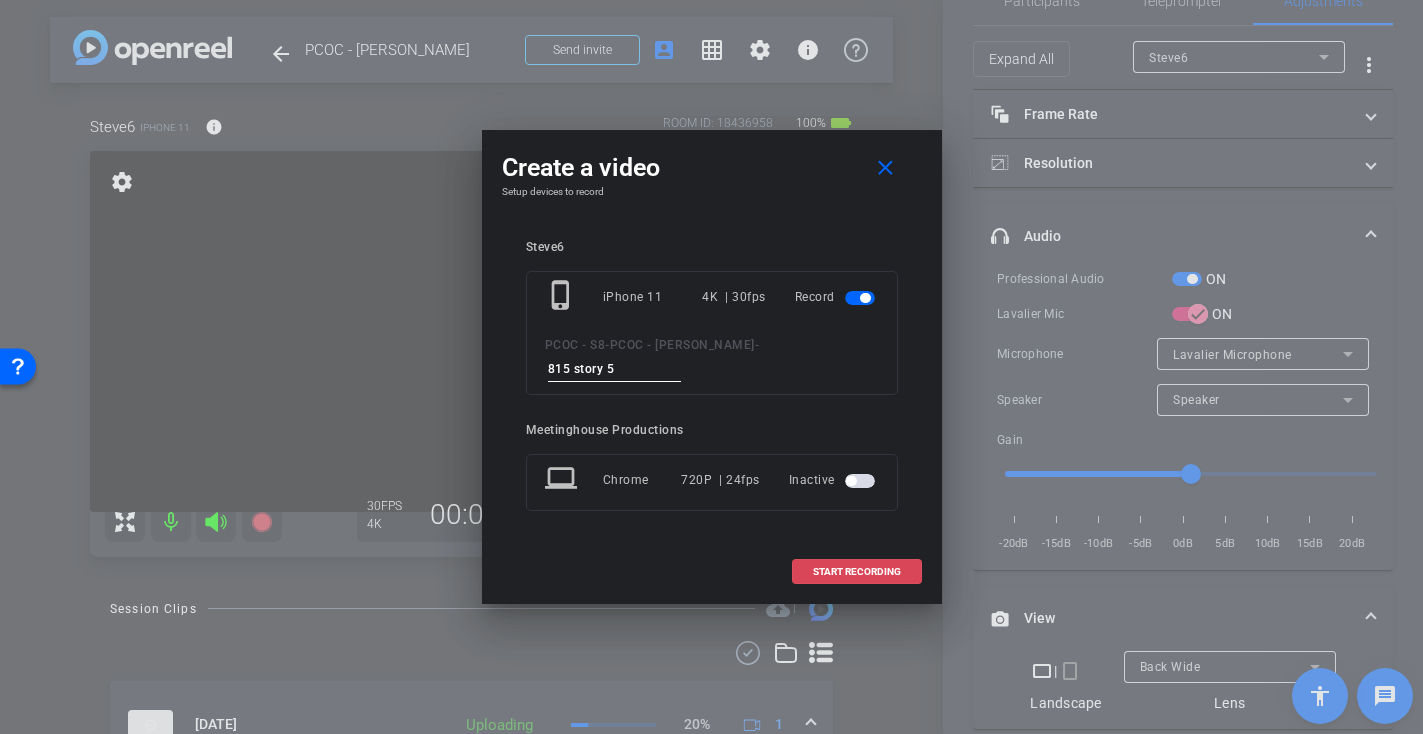 click on "START RECORDING" at bounding box center (857, 572) 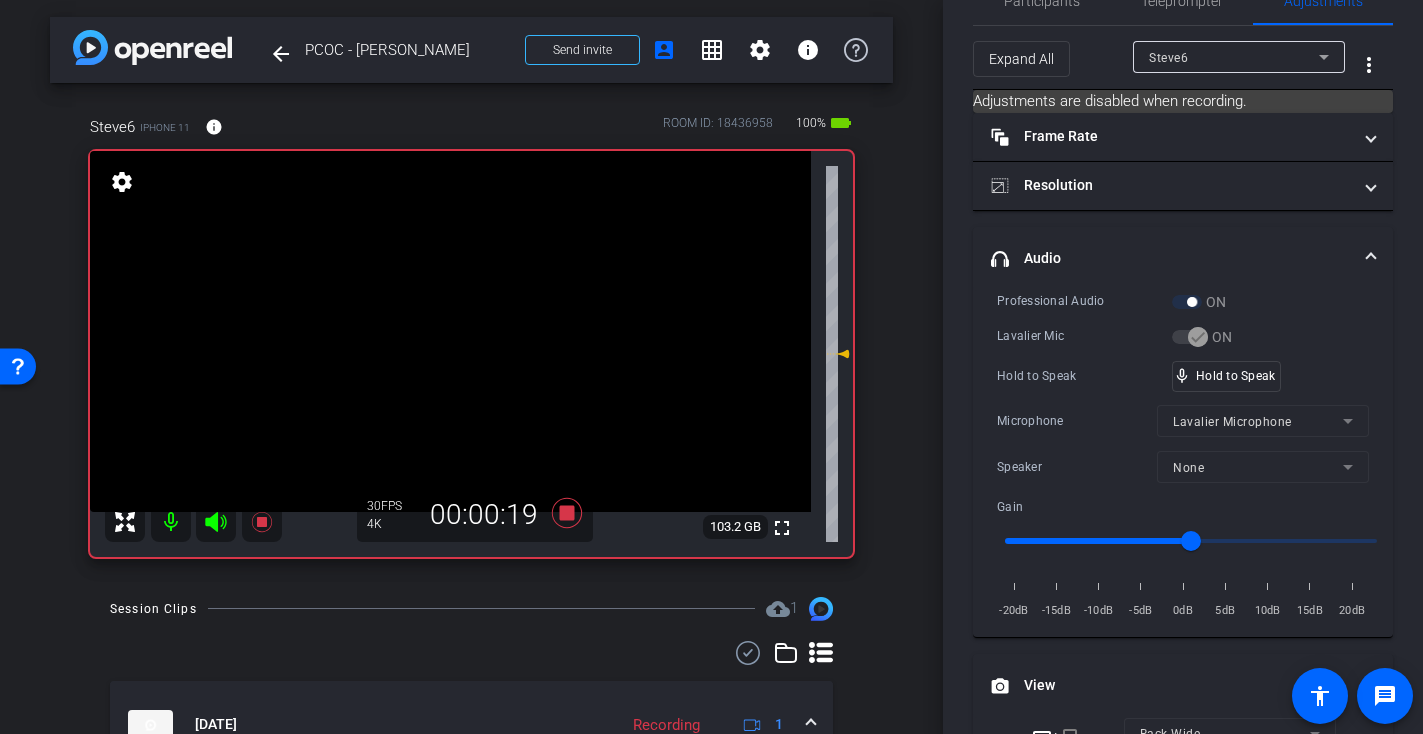 click at bounding box center (450, 331) 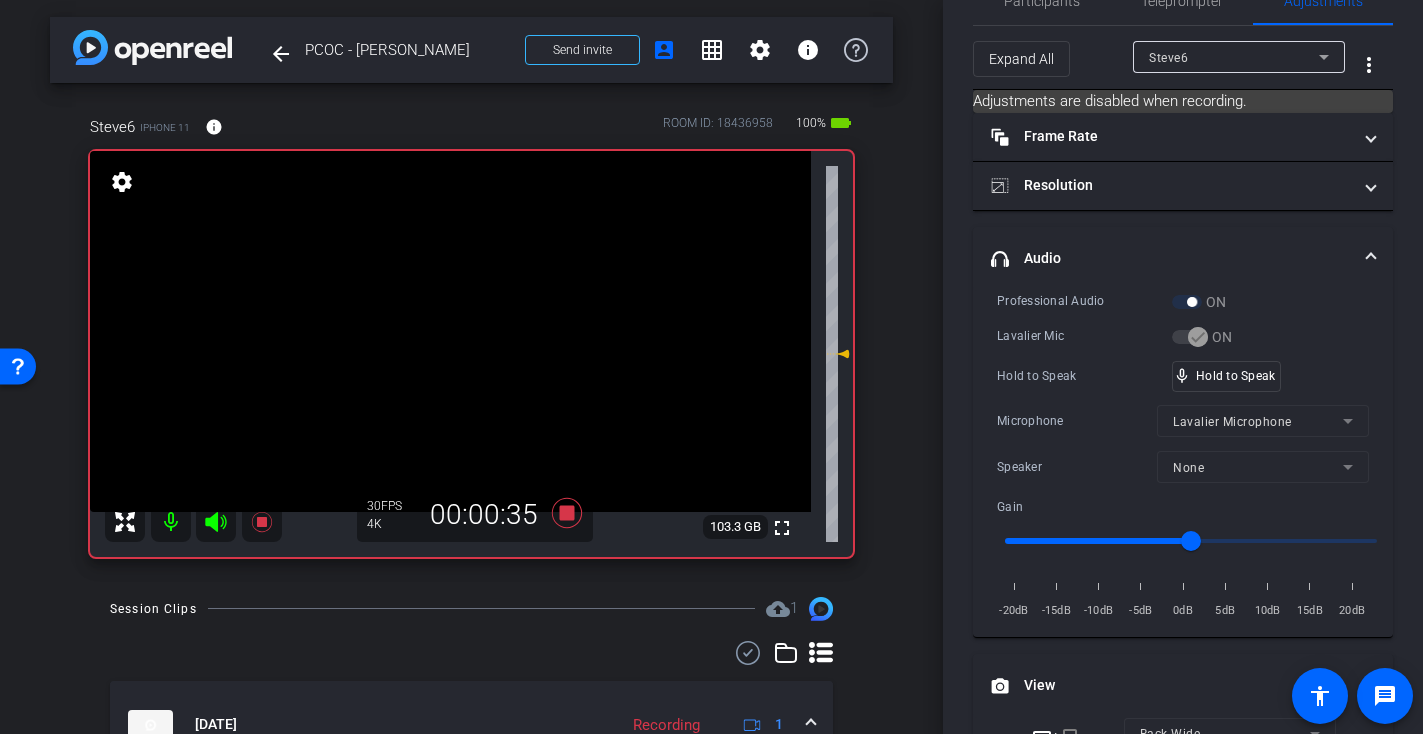 click at bounding box center [450, 331] 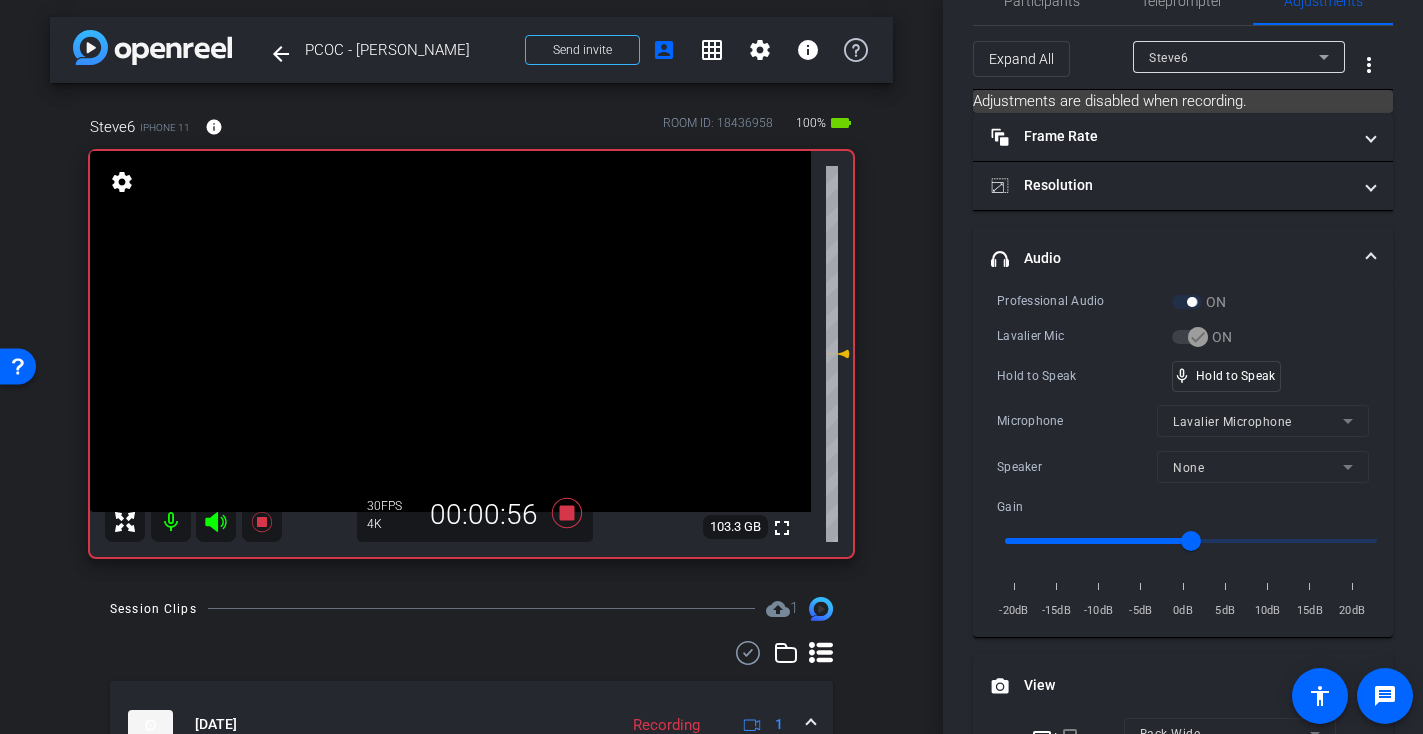click at bounding box center [450, 331] 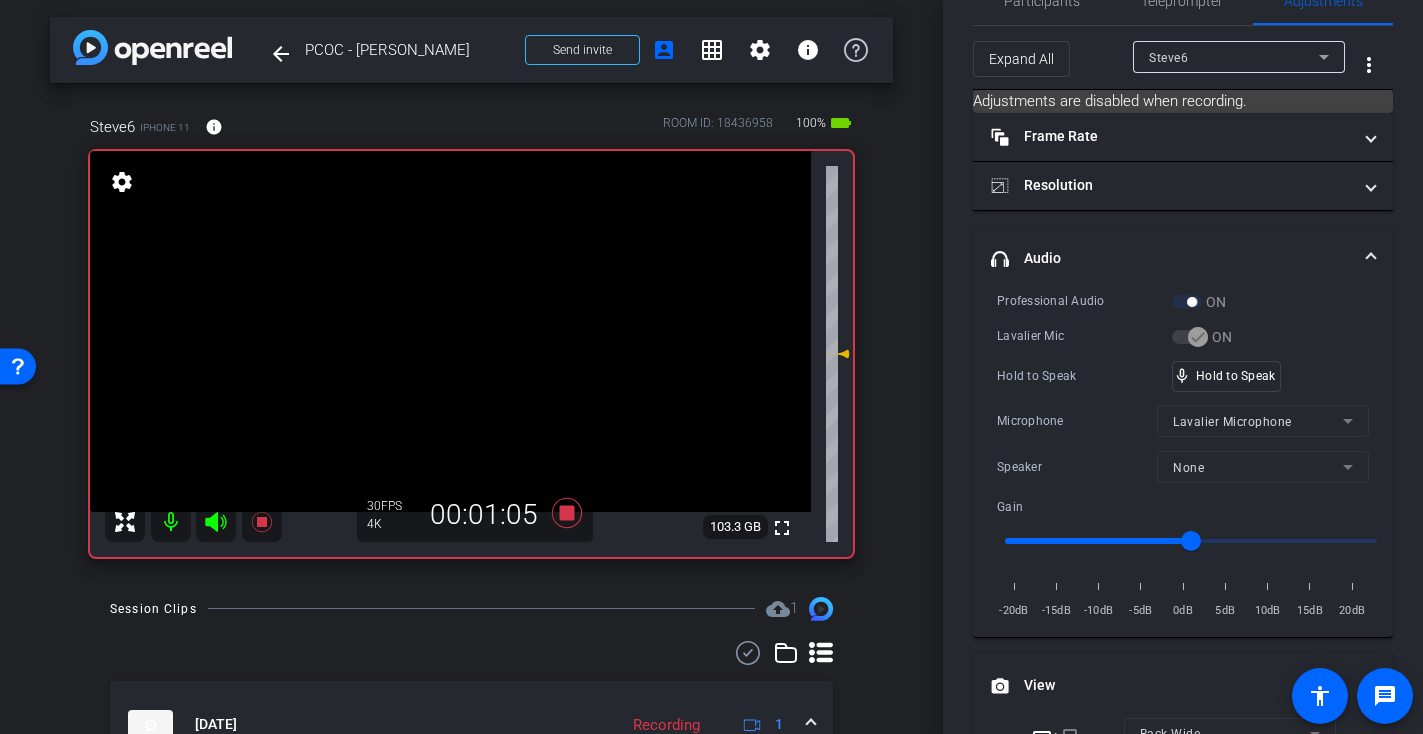 click at bounding box center (450, 331) 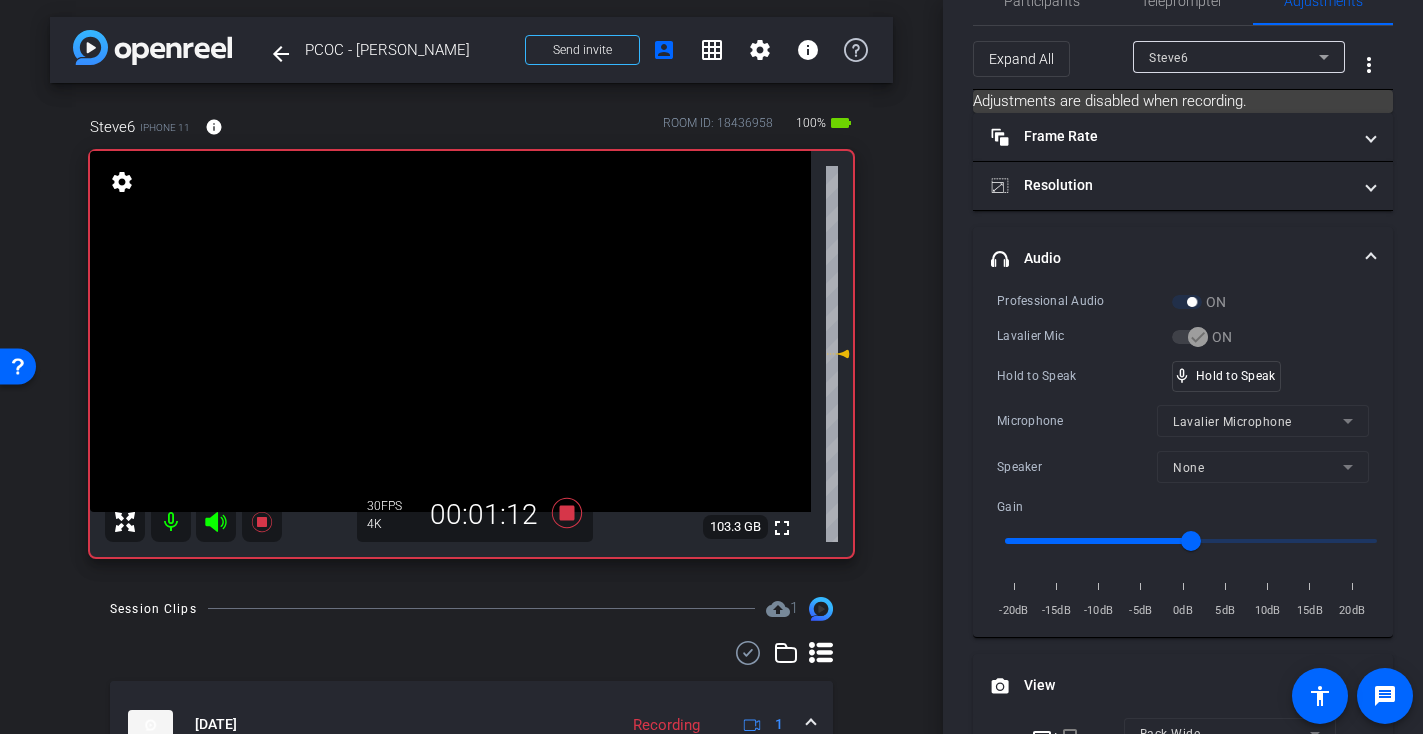 click at bounding box center (450, 331) 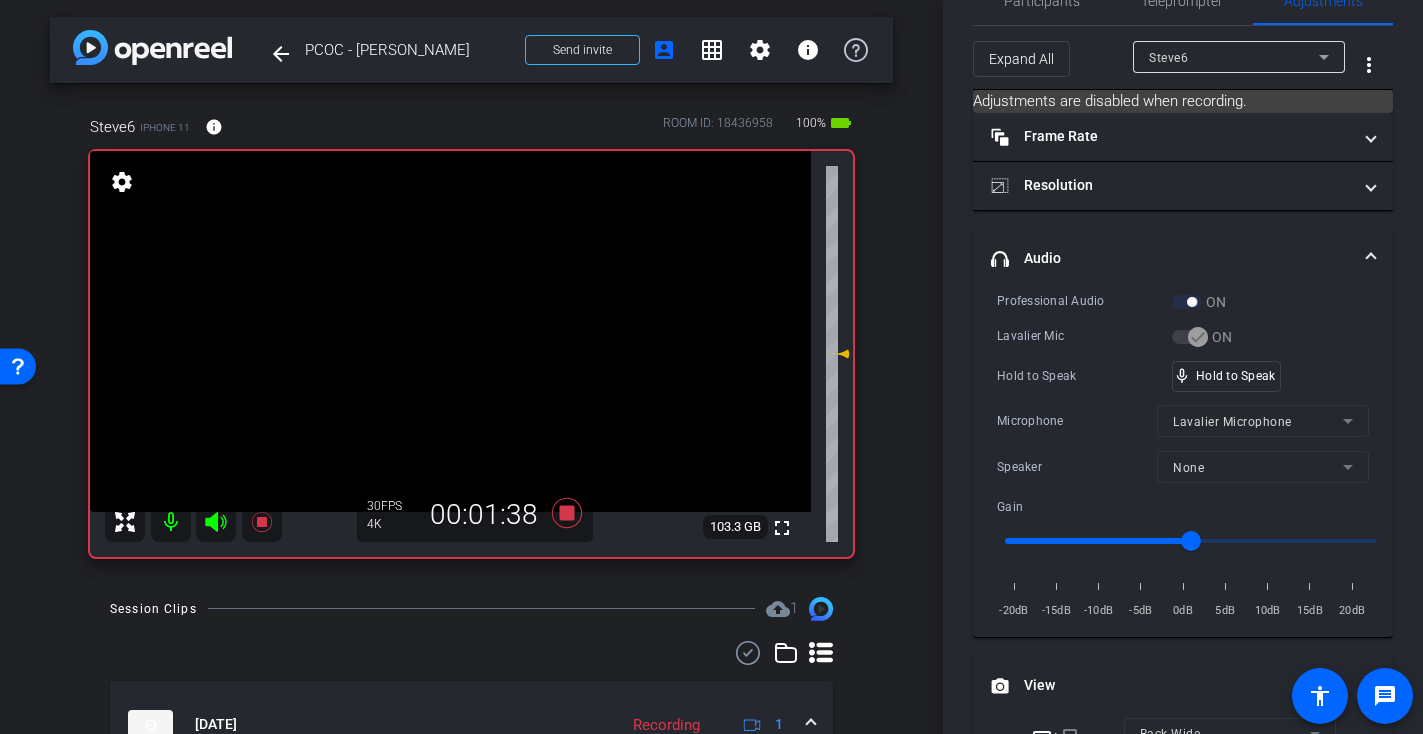 click at bounding box center (450, 331) 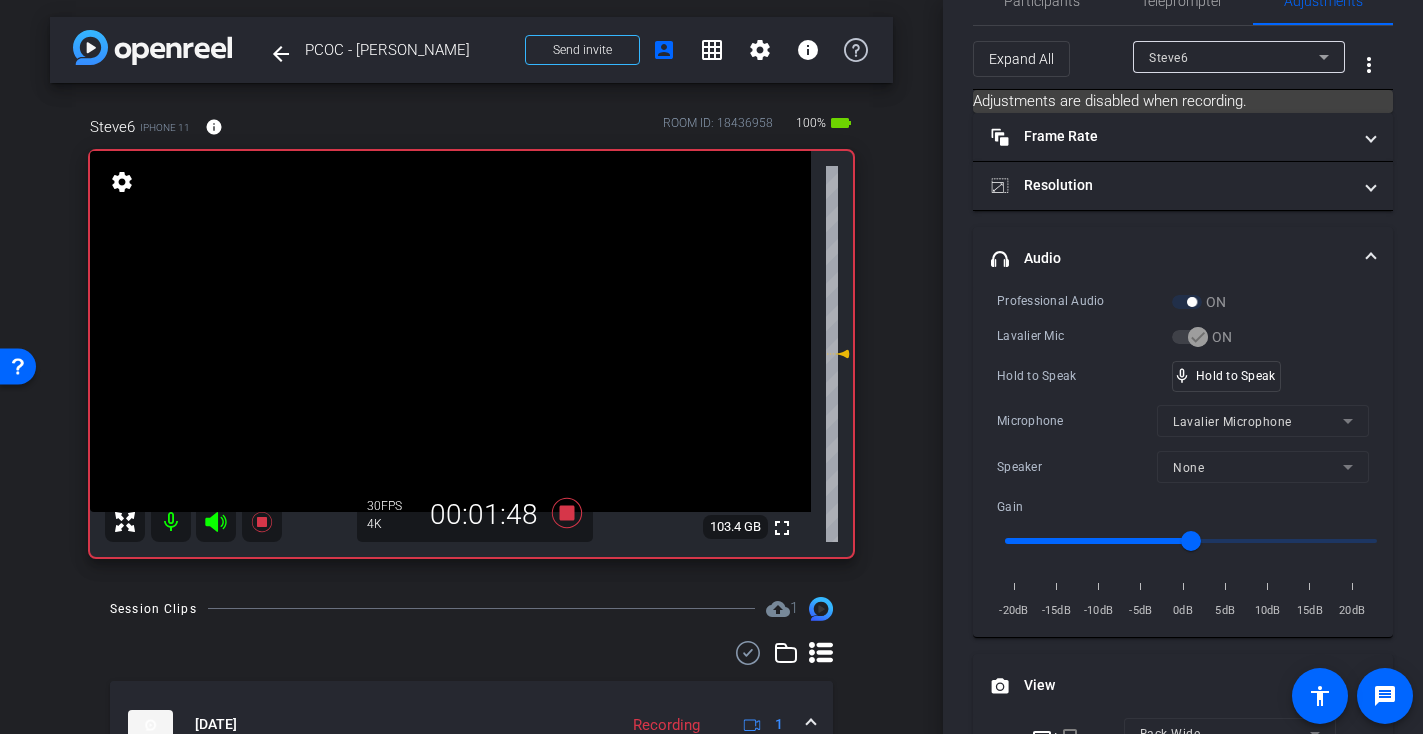 click at bounding box center [450, 331] 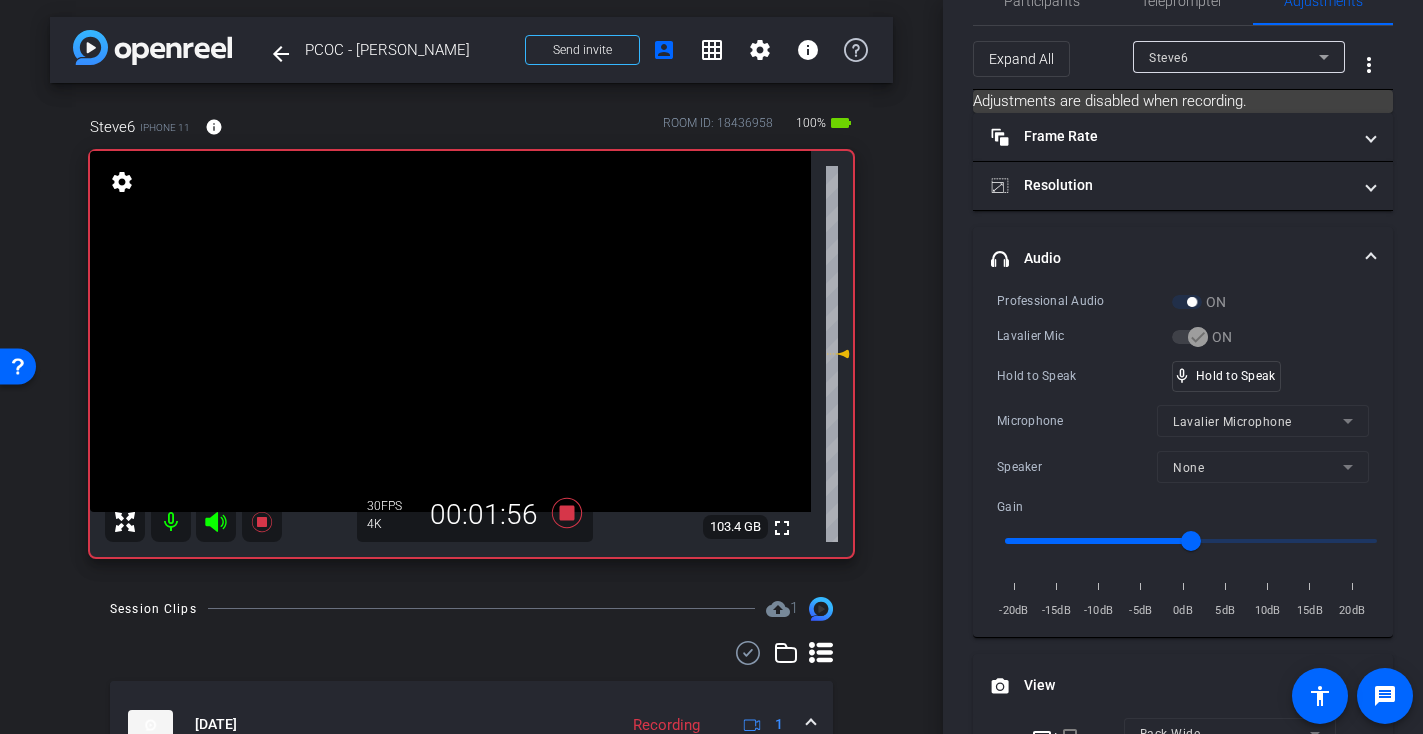 click at bounding box center [450, 331] 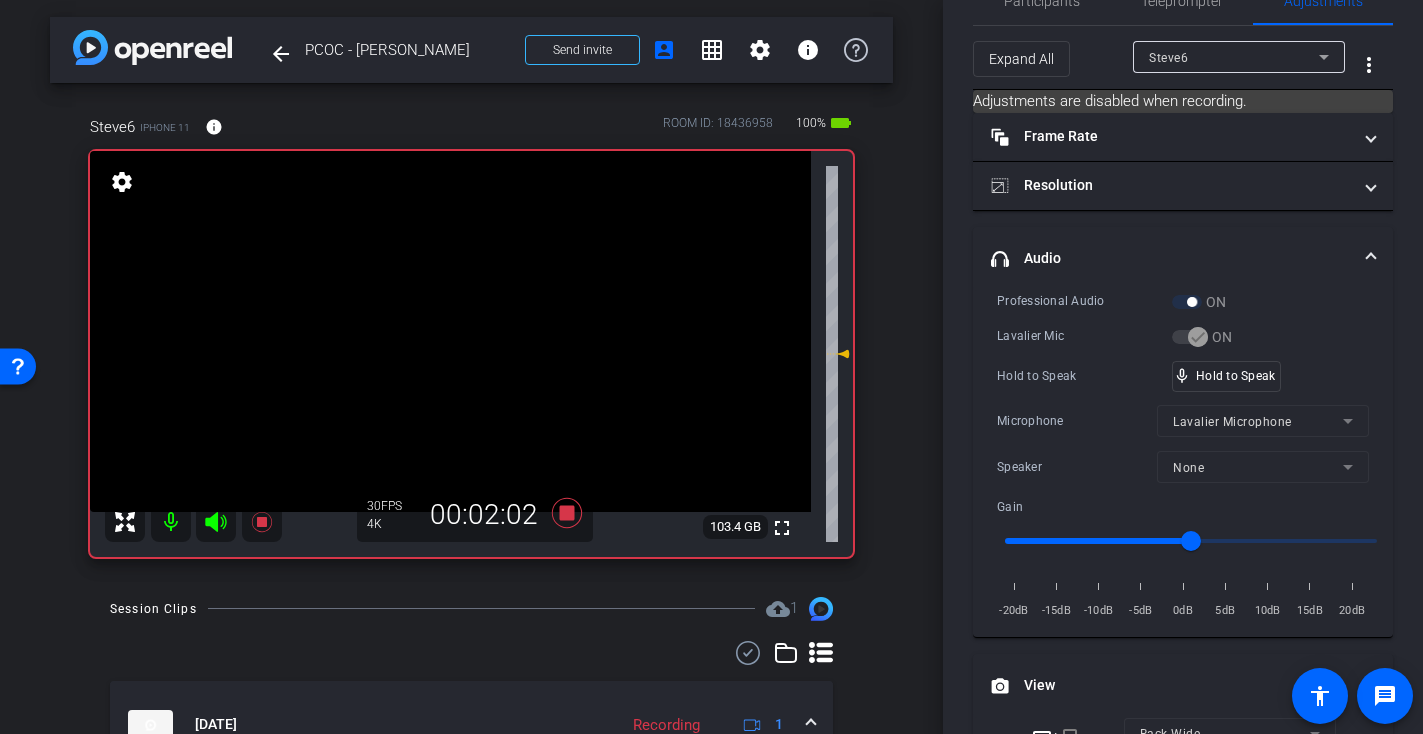 click at bounding box center (450, 331) 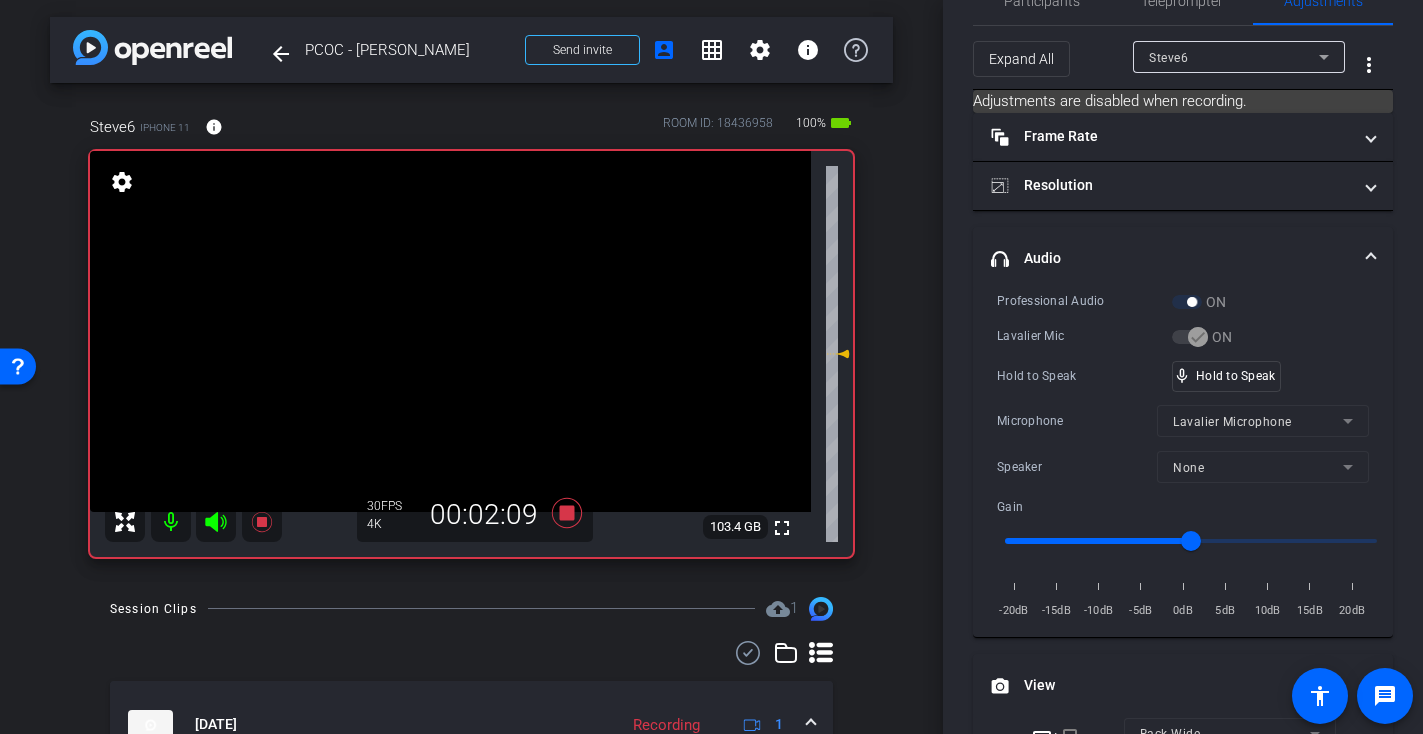 click at bounding box center (450, 331) 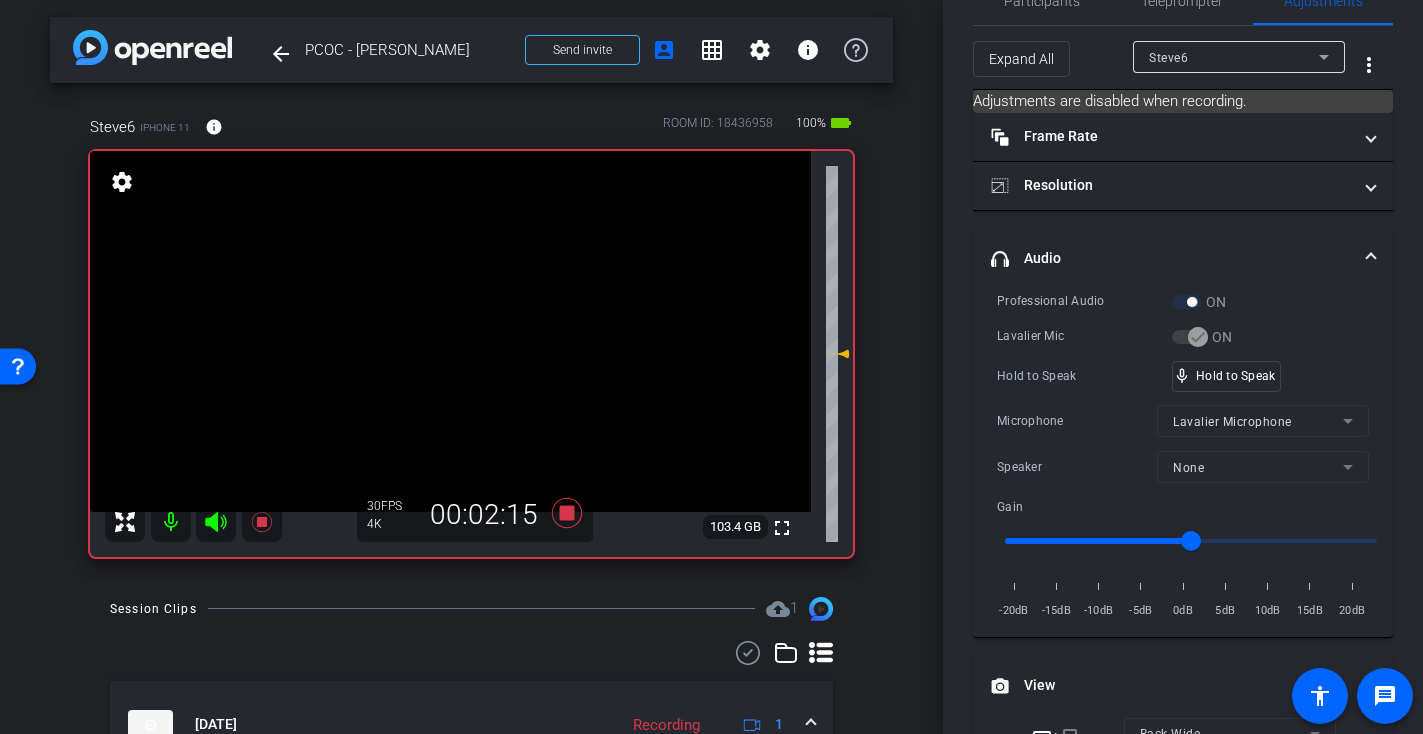 click at bounding box center (450, 331) 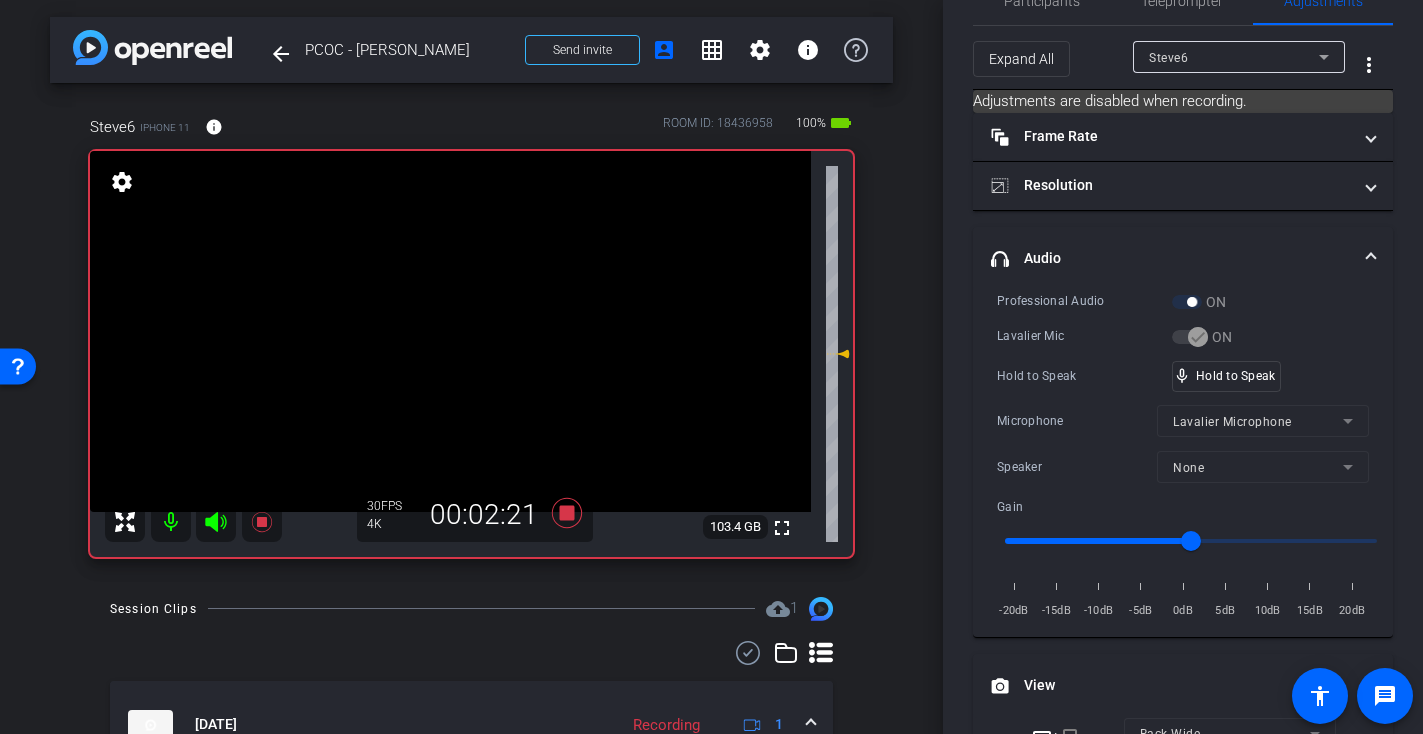 click at bounding box center (450, 331) 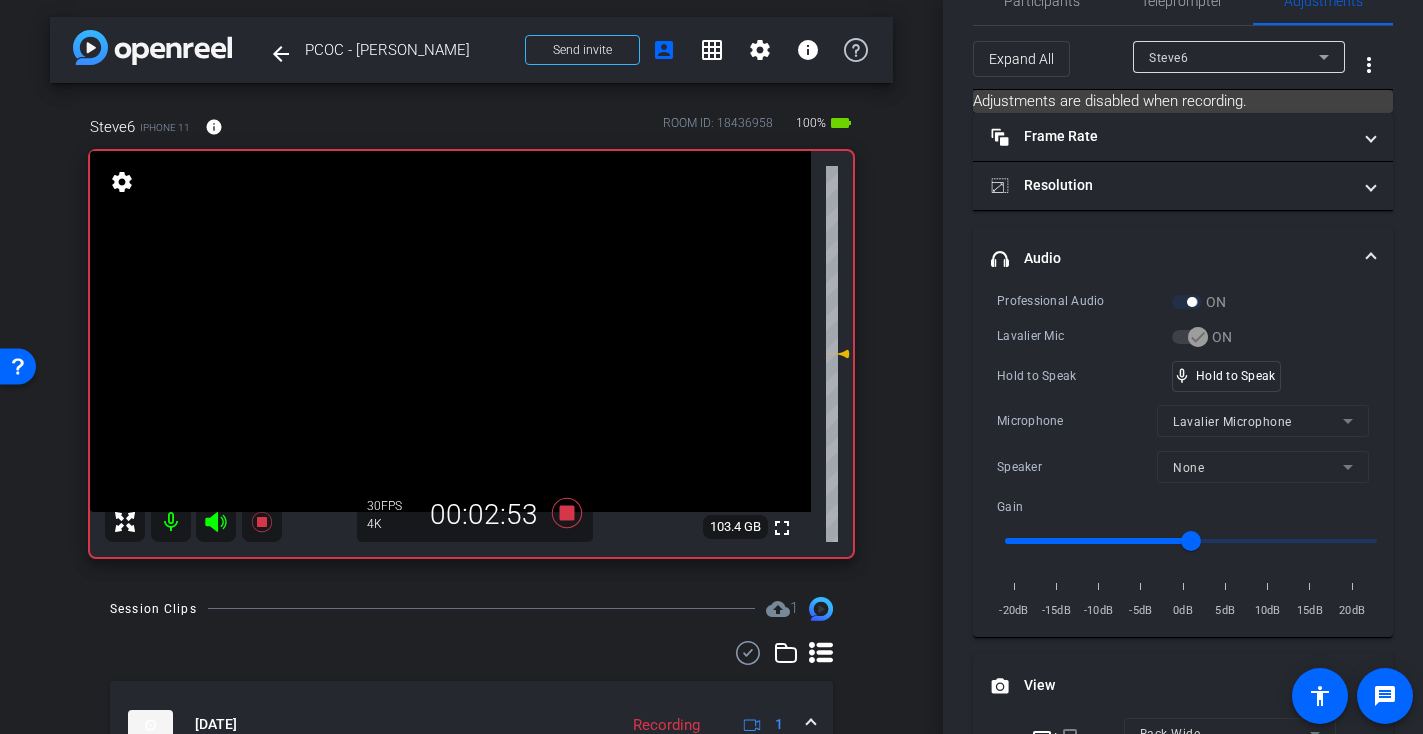 click at bounding box center (450, 331) 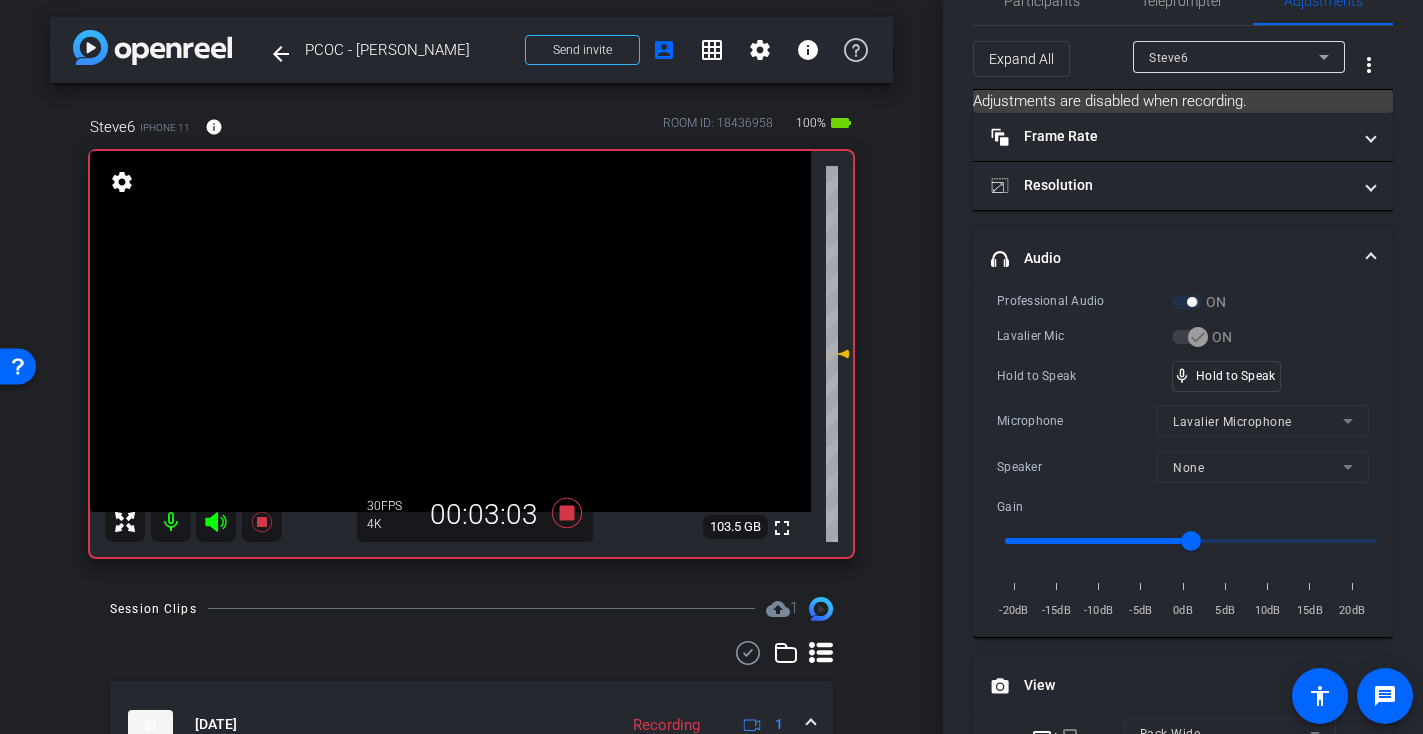 click at bounding box center (450, 331) 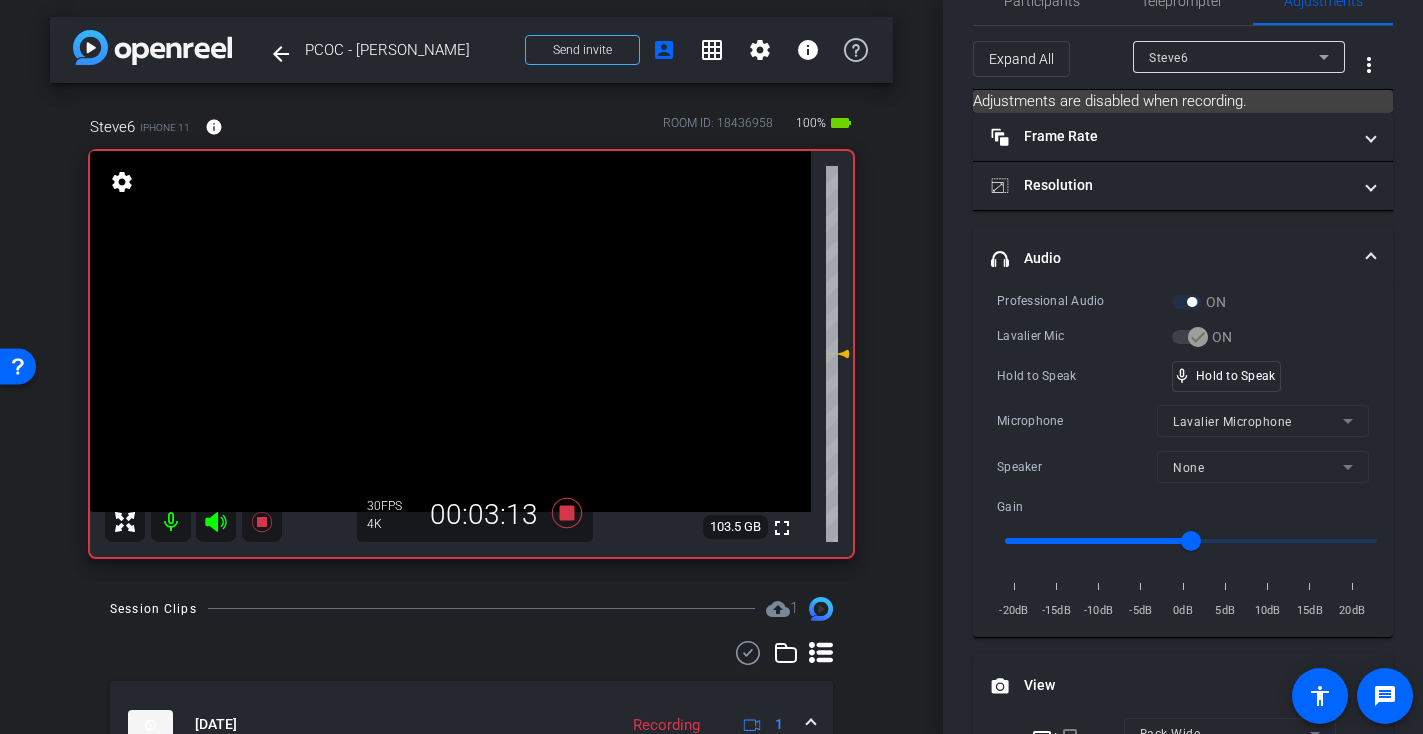 click at bounding box center (450, 331) 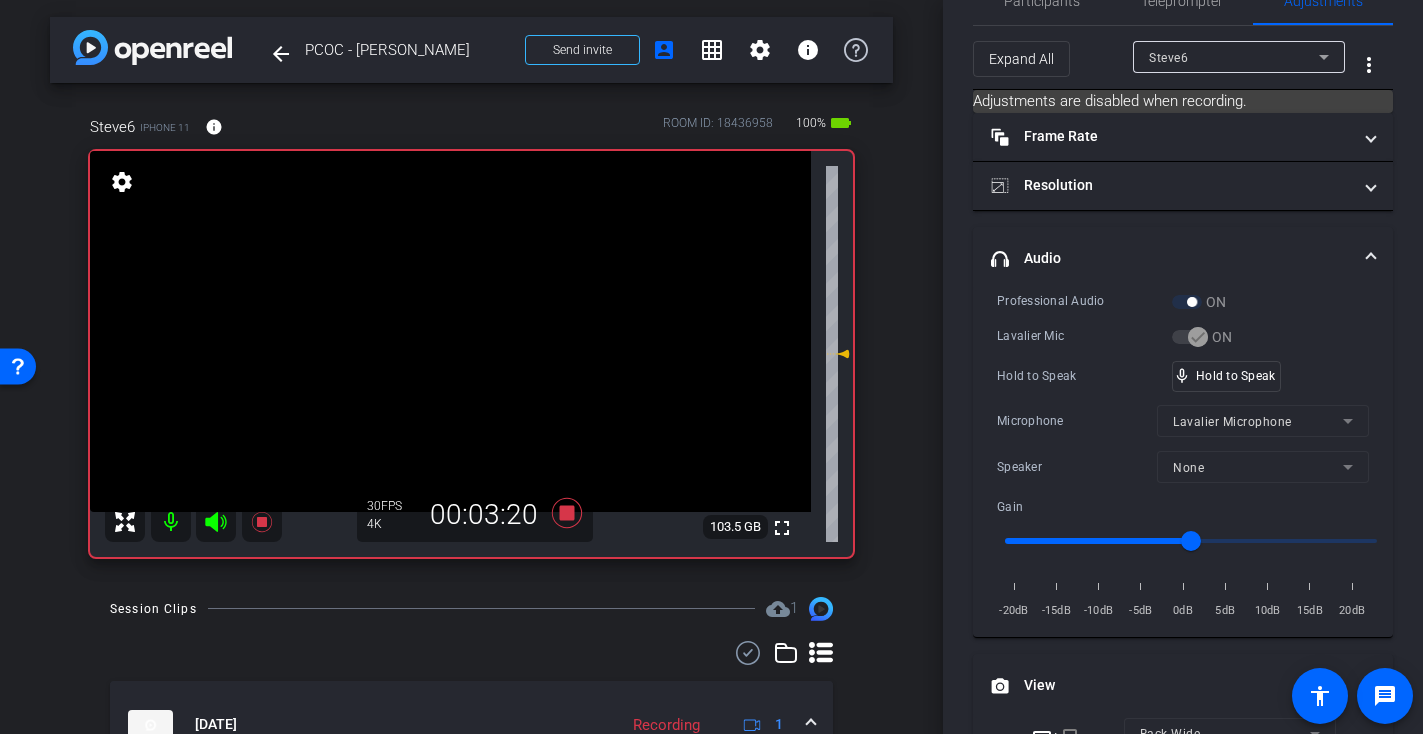 click at bounding box center (450, 331) 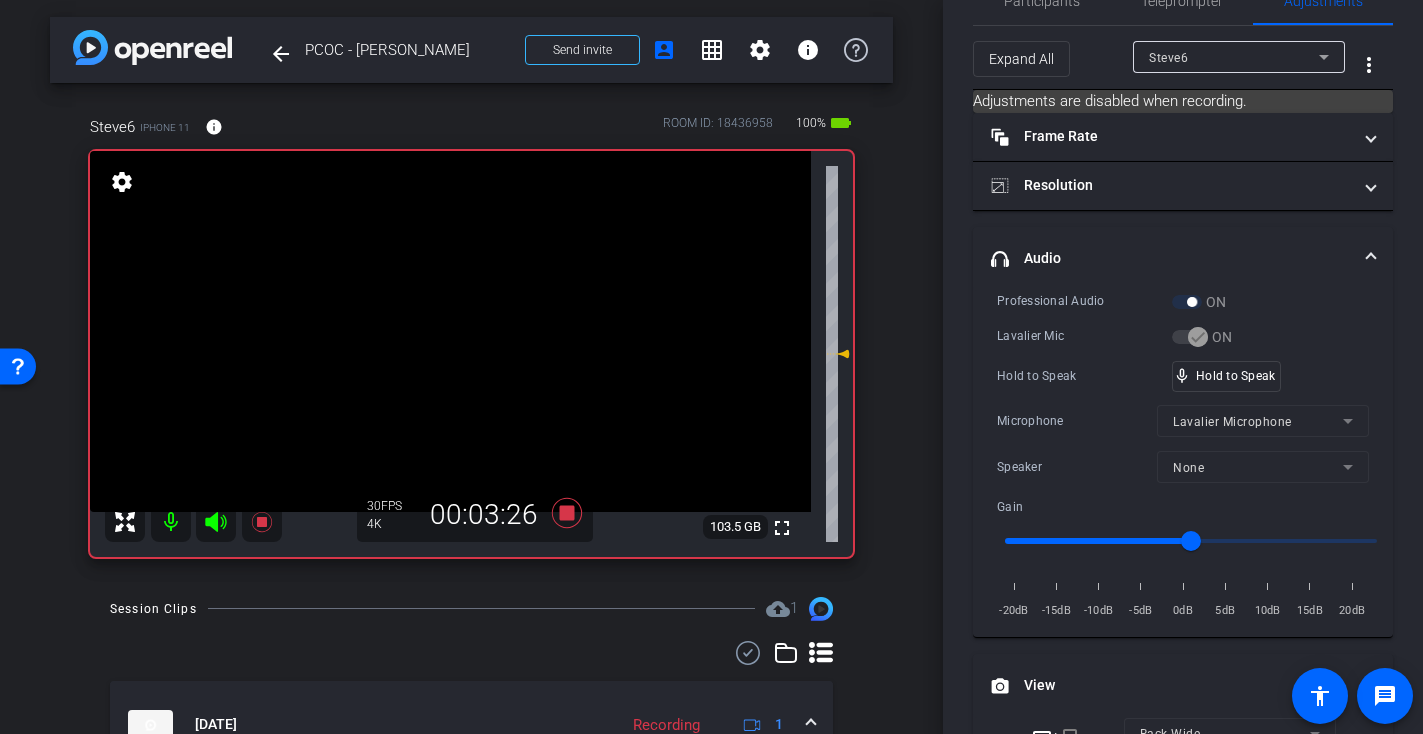 click at bounding box center (450, 331) 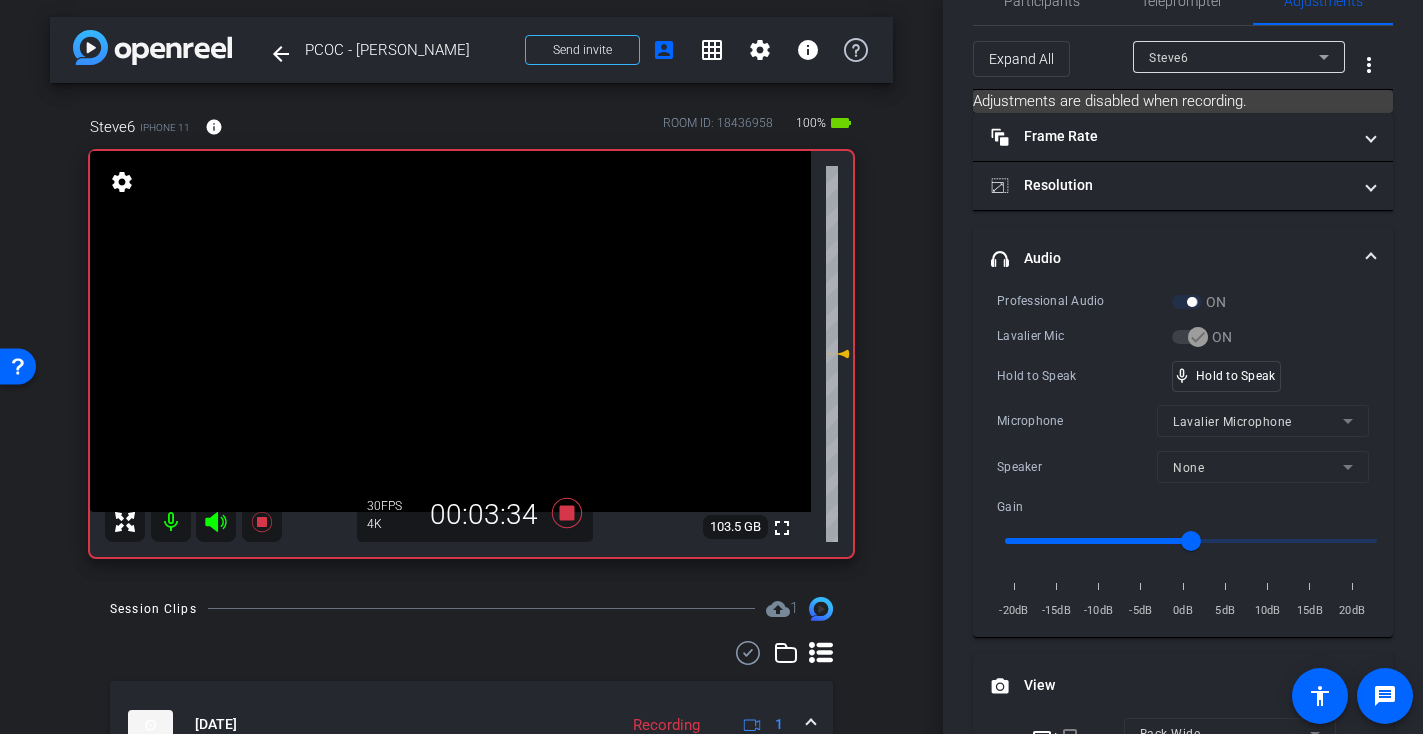 click at bounding box center (450, 331) 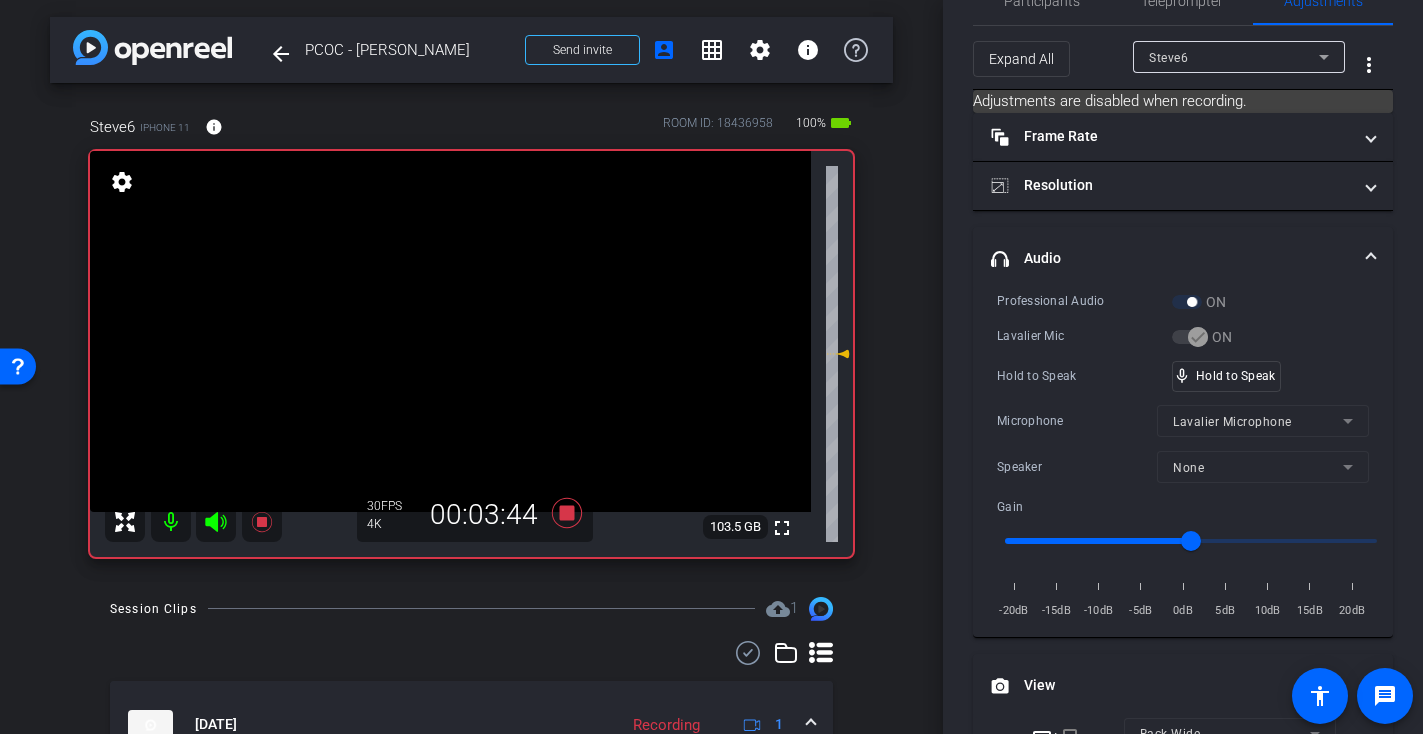 click at bounding box center [450, 331] 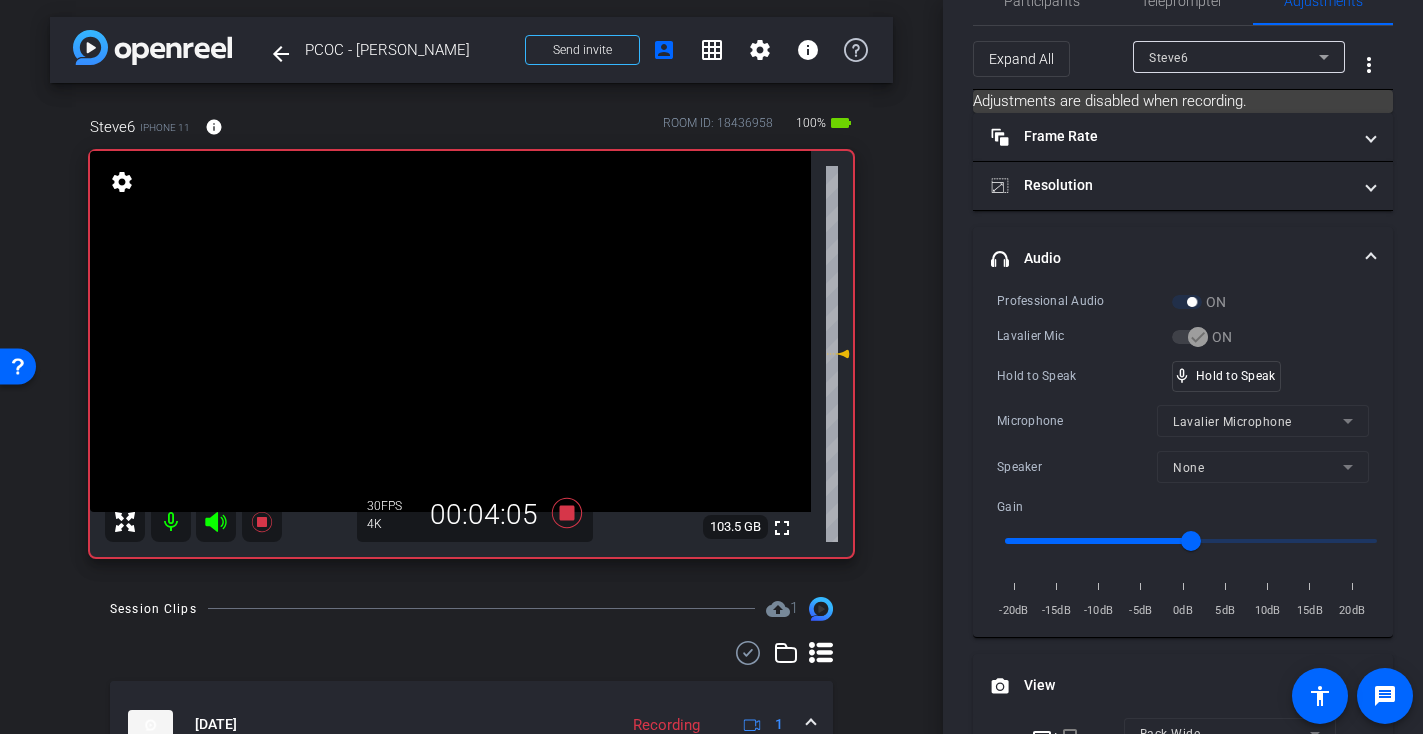 click at bounding box center (450, 331) 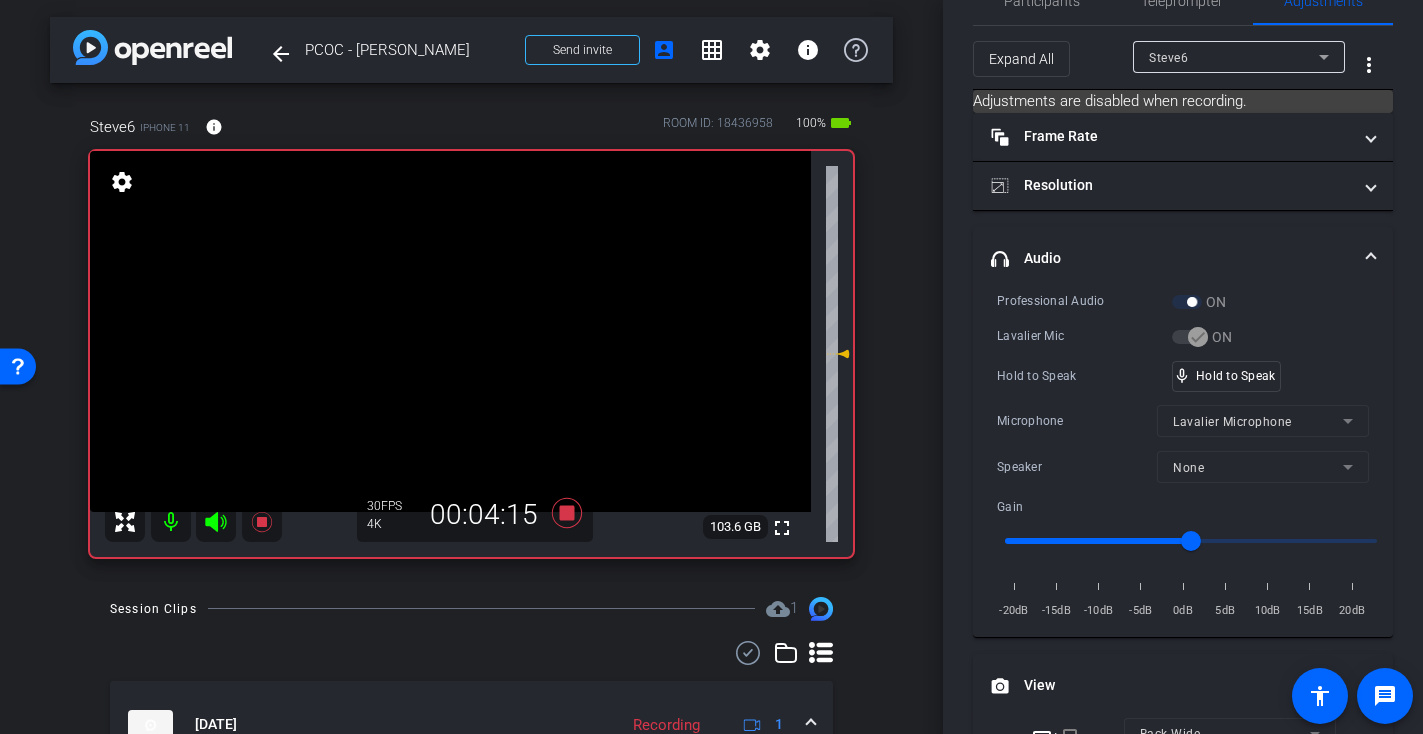 click at bounding box center [450, 331] 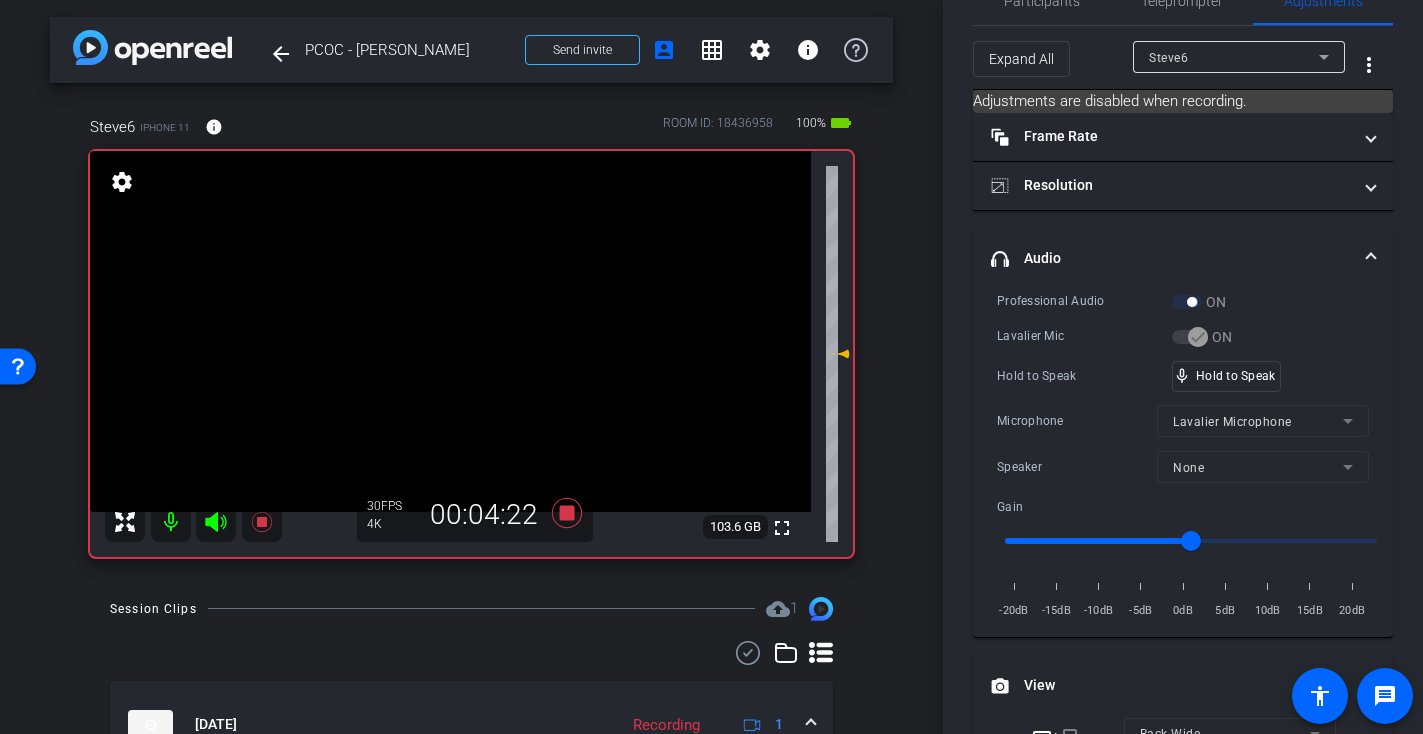 click at bounding box center (450, 331) 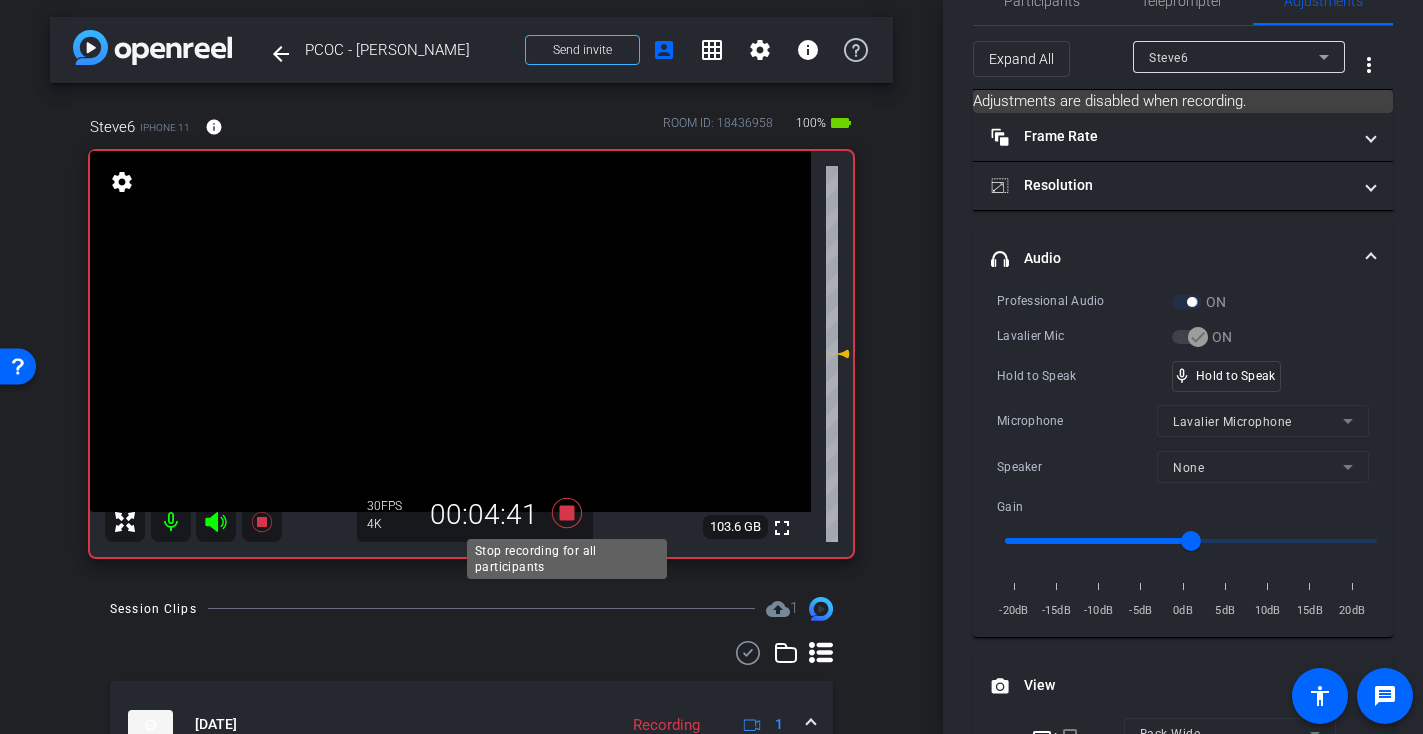 click 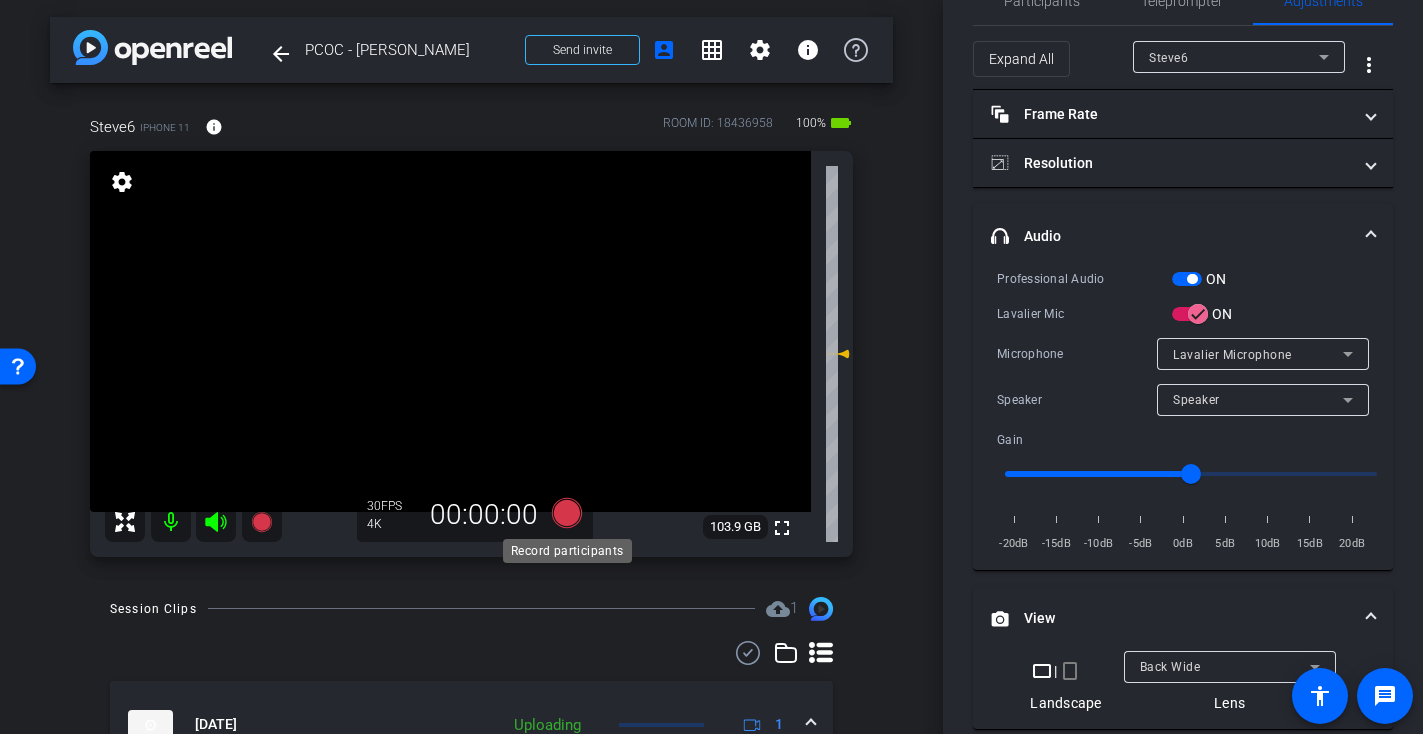 click 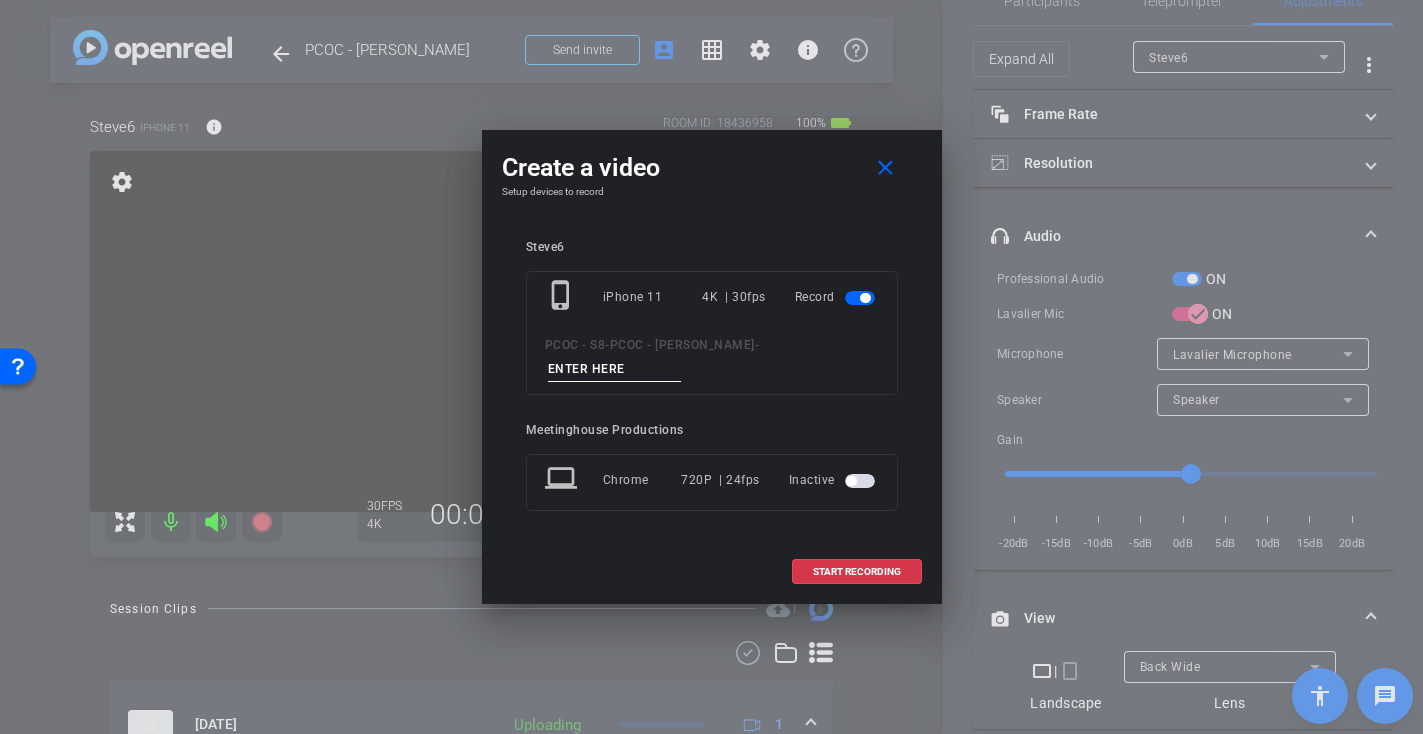 click at bounding box center (615, 369) 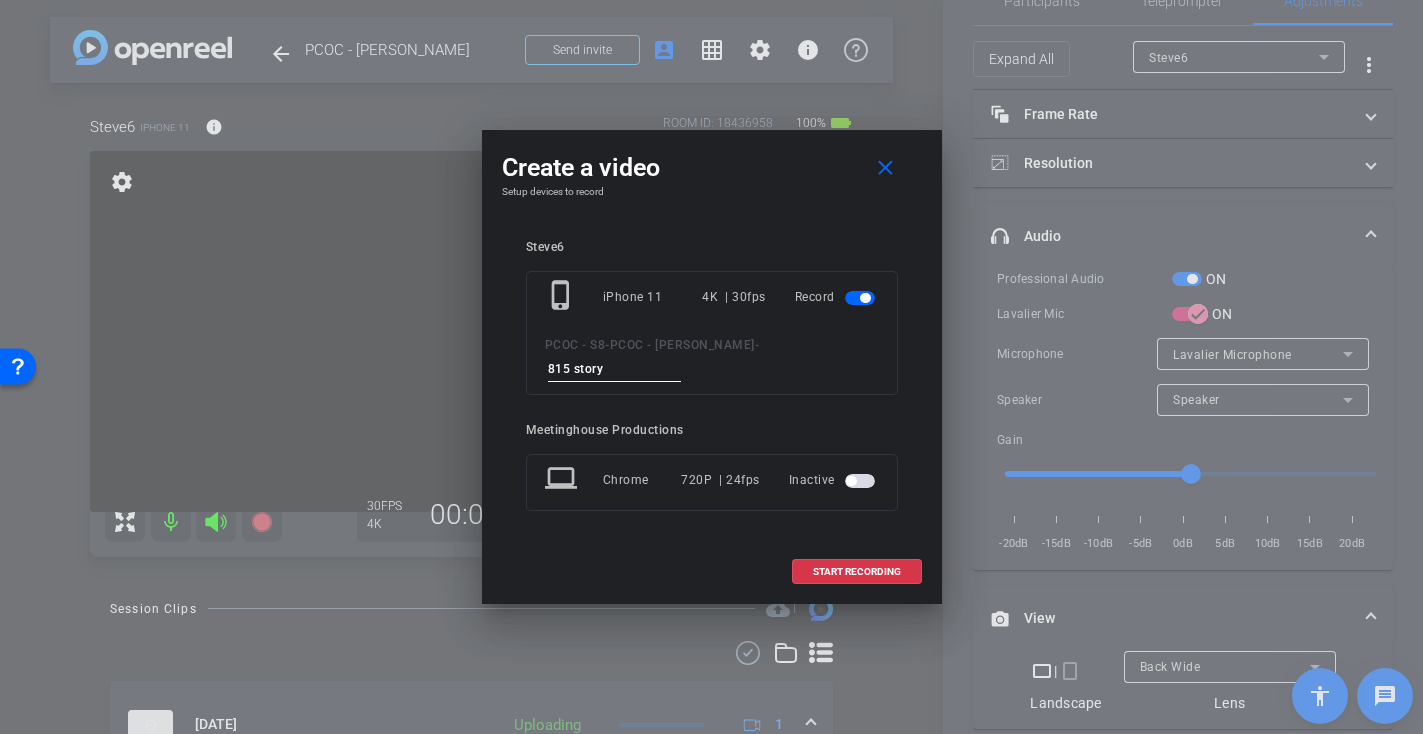 type on "815 story 6" 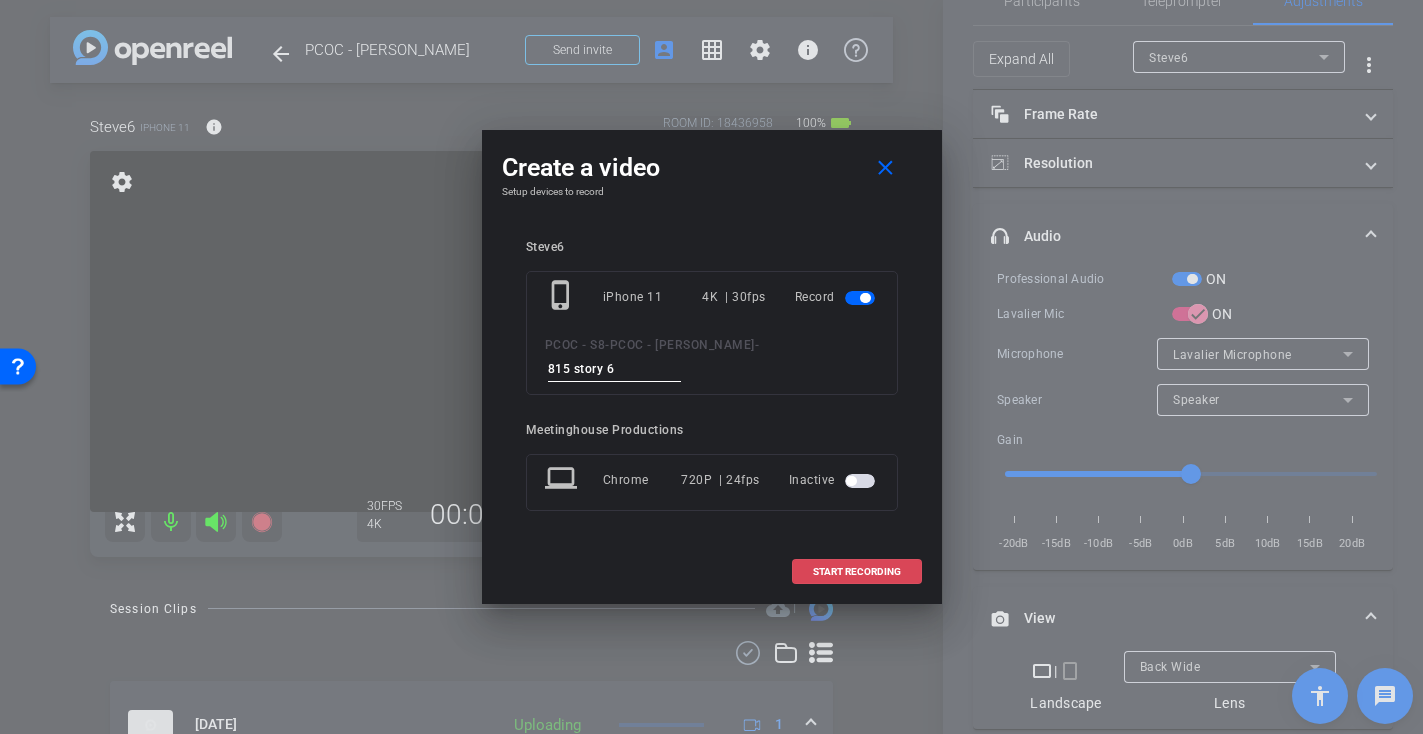 click at bounding box center (857, 572) 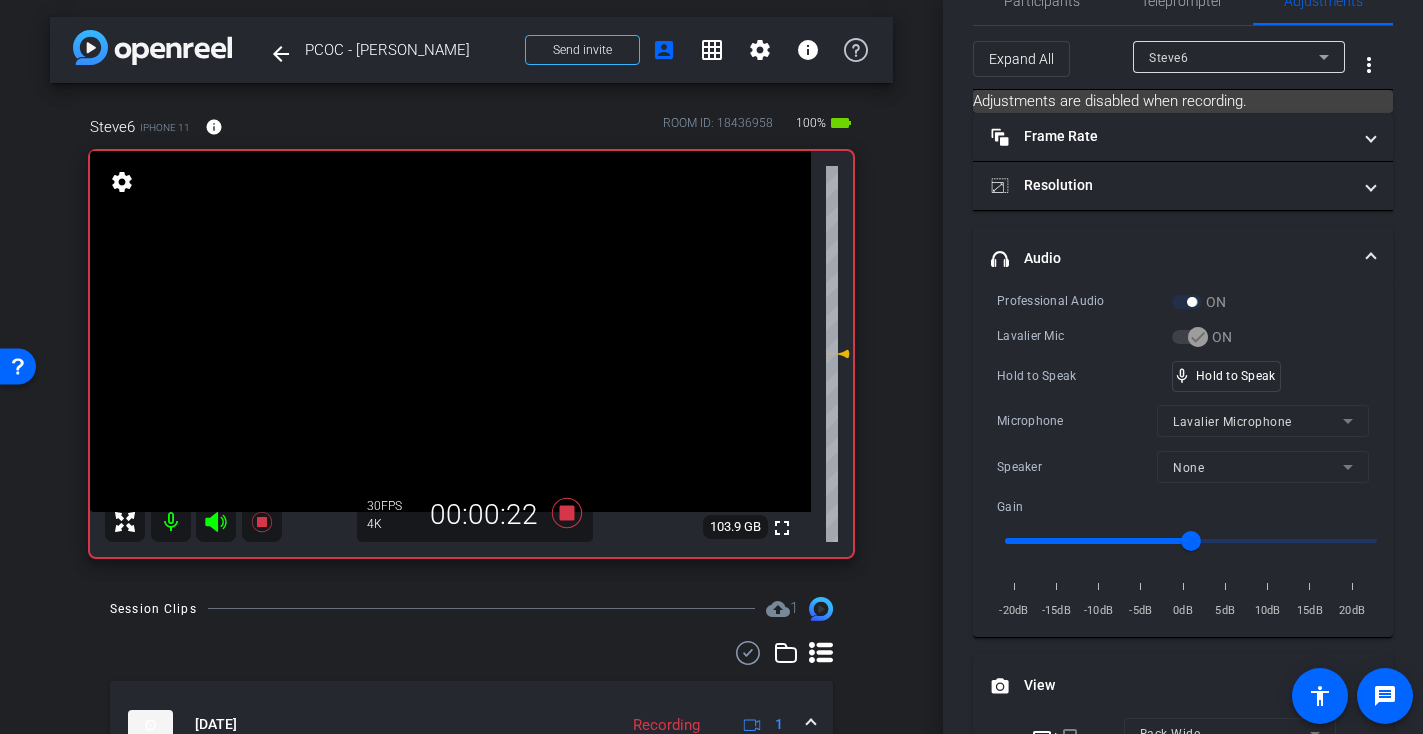 click at bounding box center [450, 331] 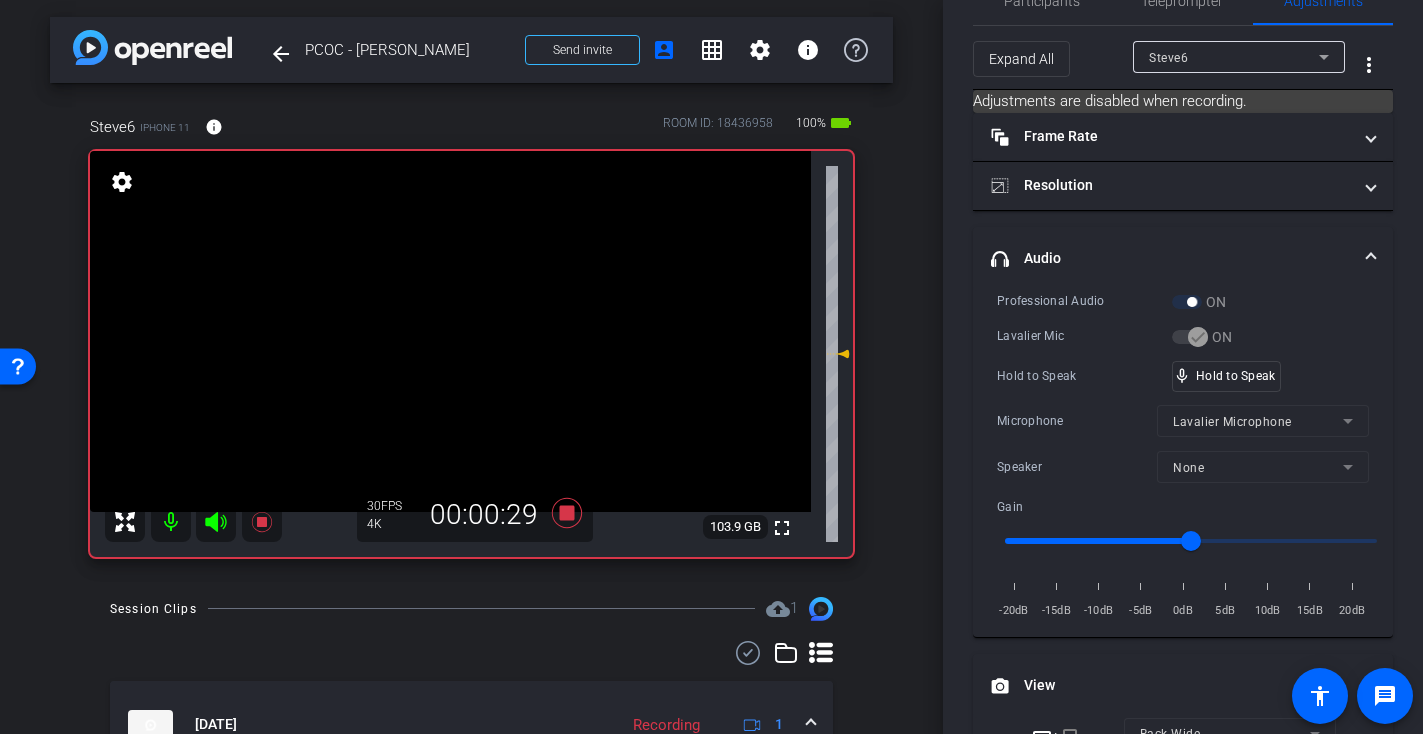 click at bounding box center (450, 331) 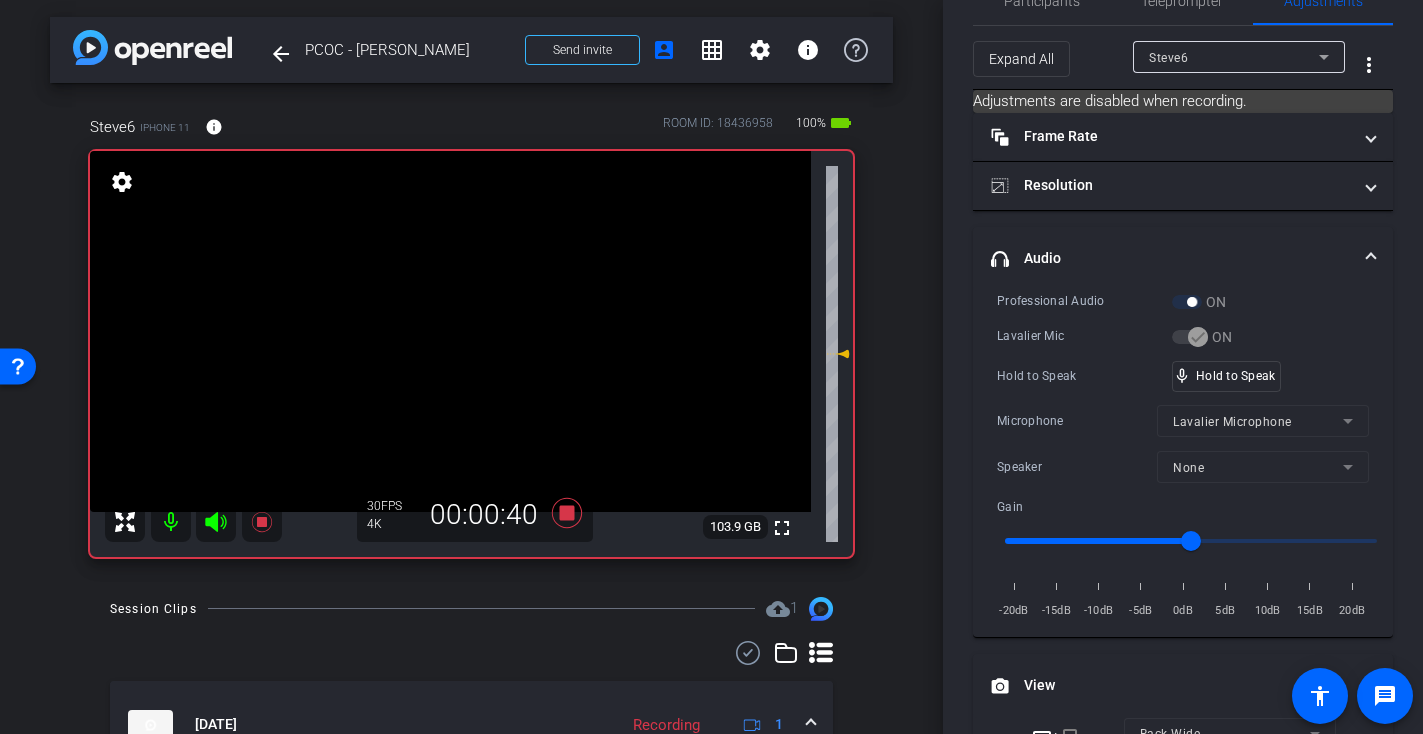 click at bounding box center [450, 331] 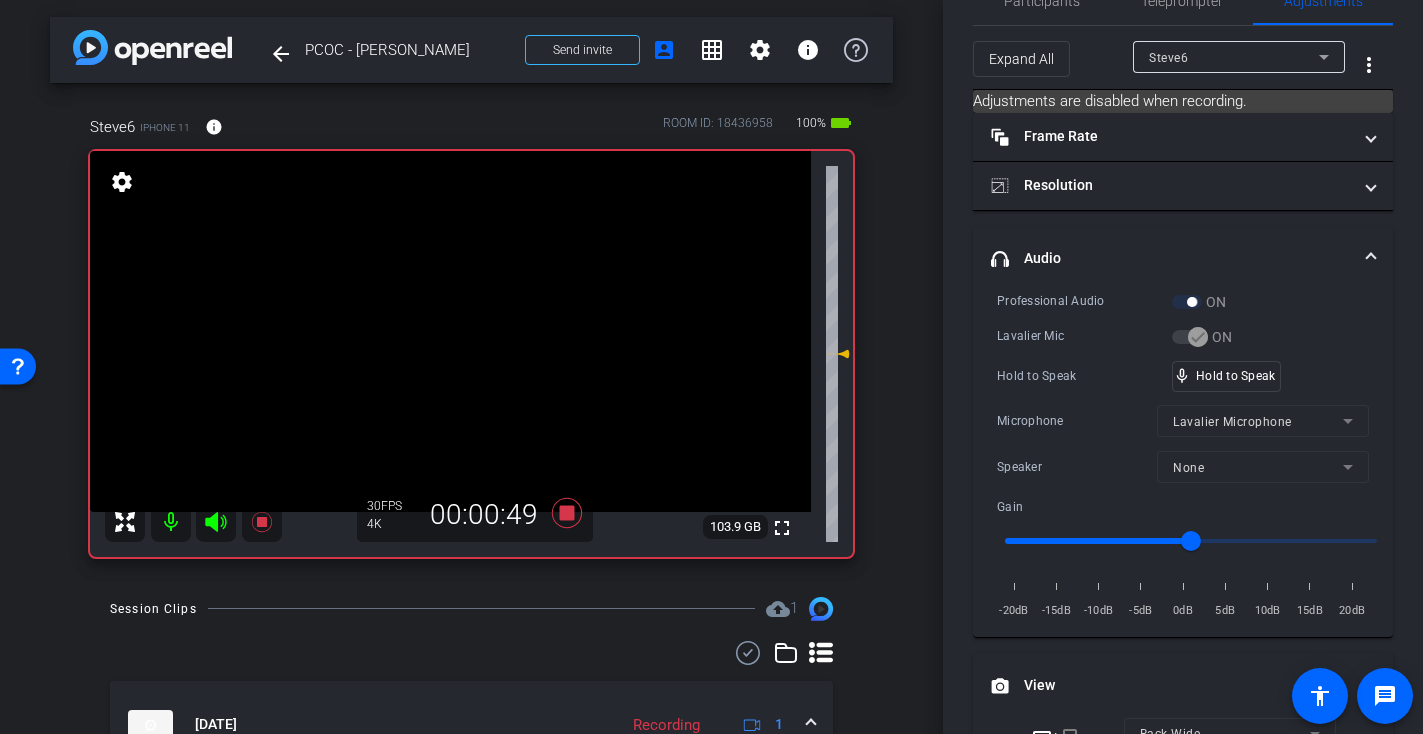 click at bounding box center [450, 331] 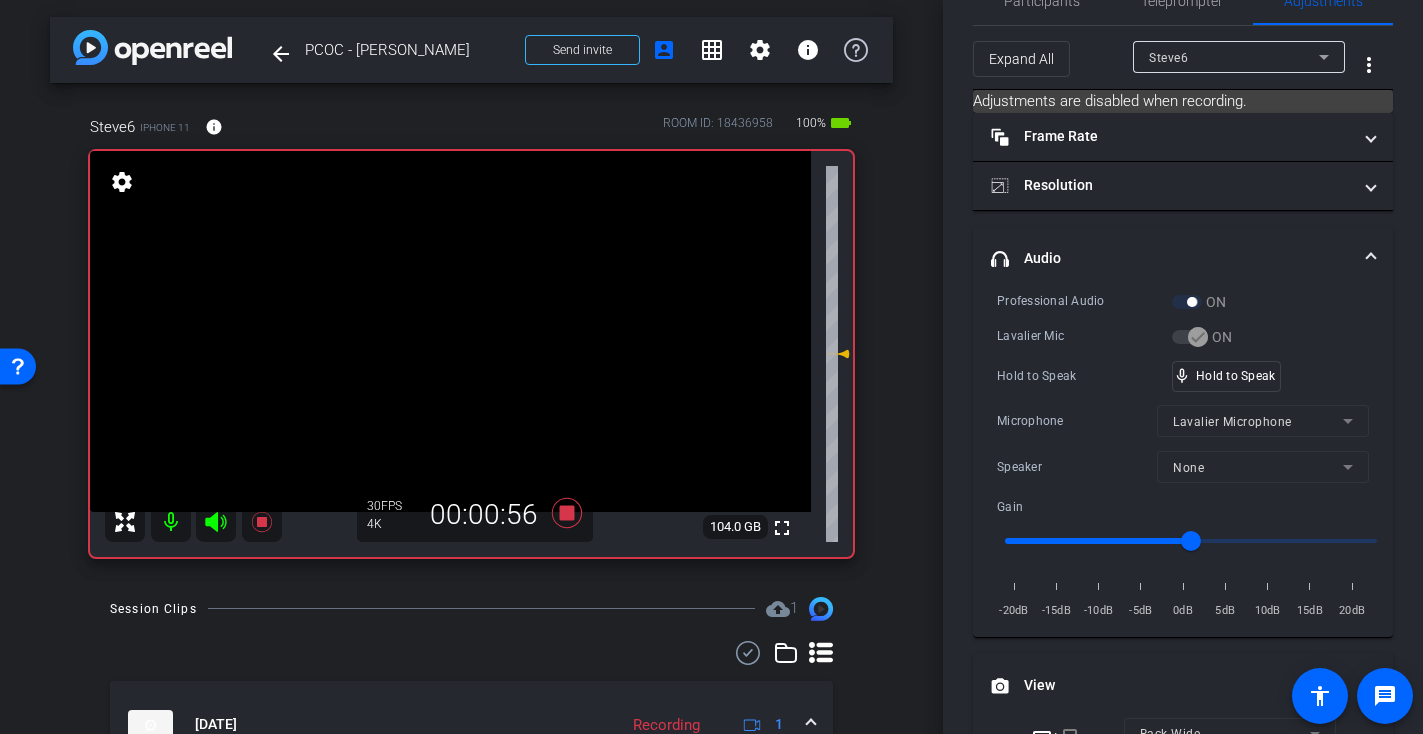 click at bounding box center [450, 331] 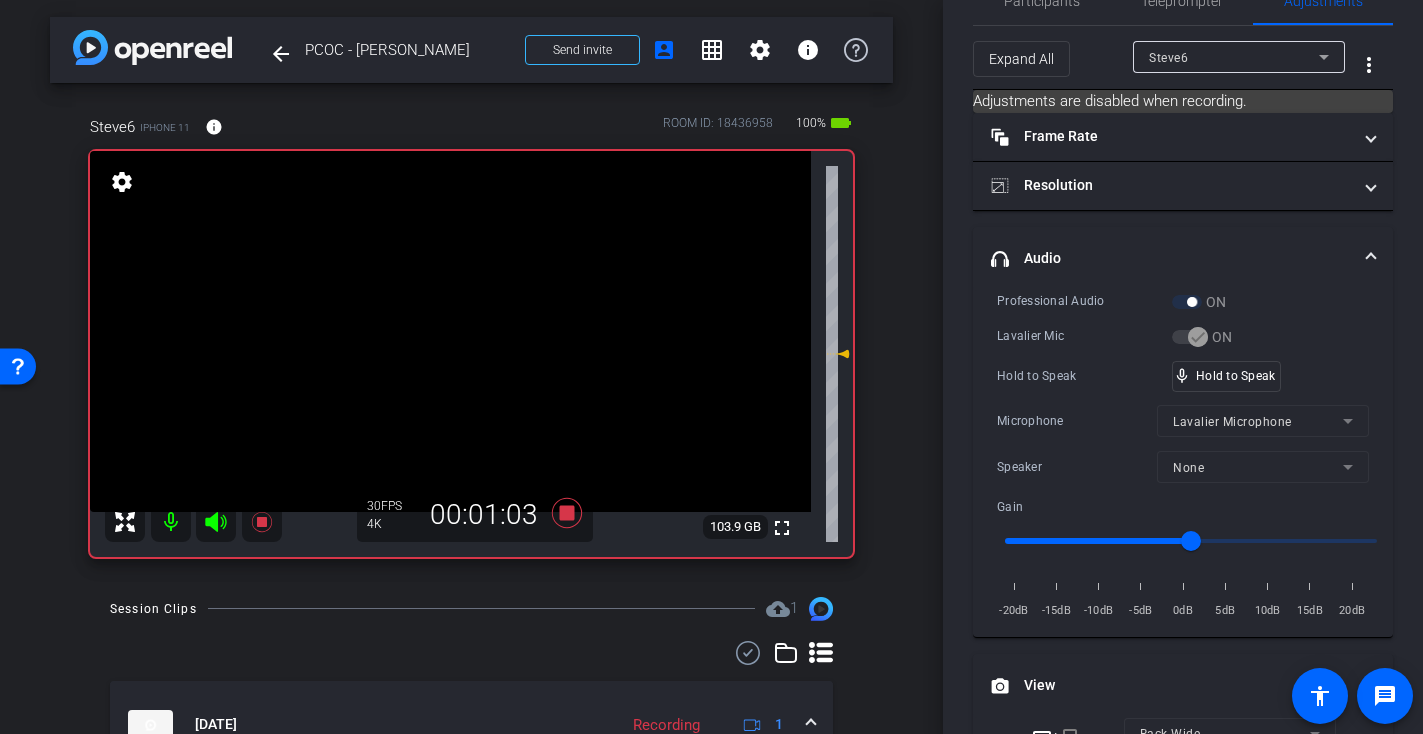 click at bounding box center [450, 331] 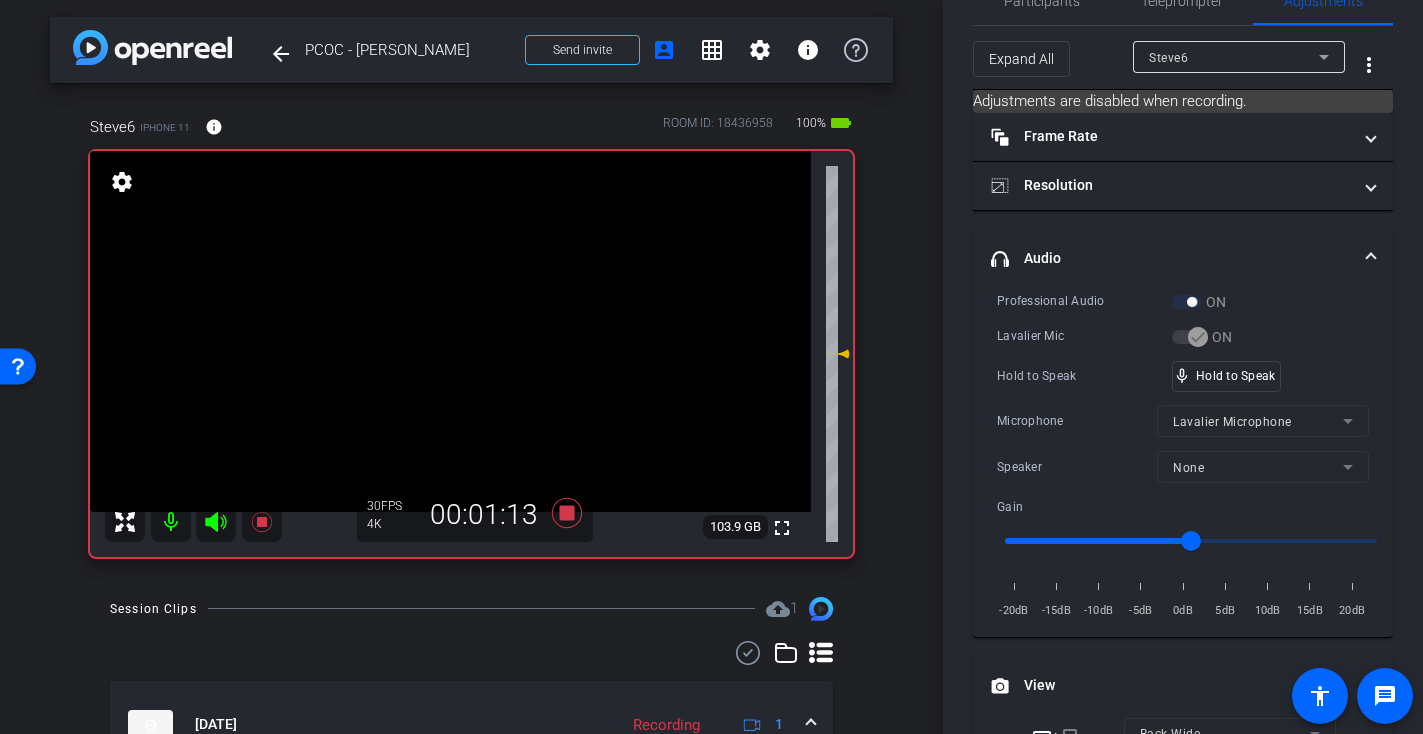 click at bounding box center (450, 331) 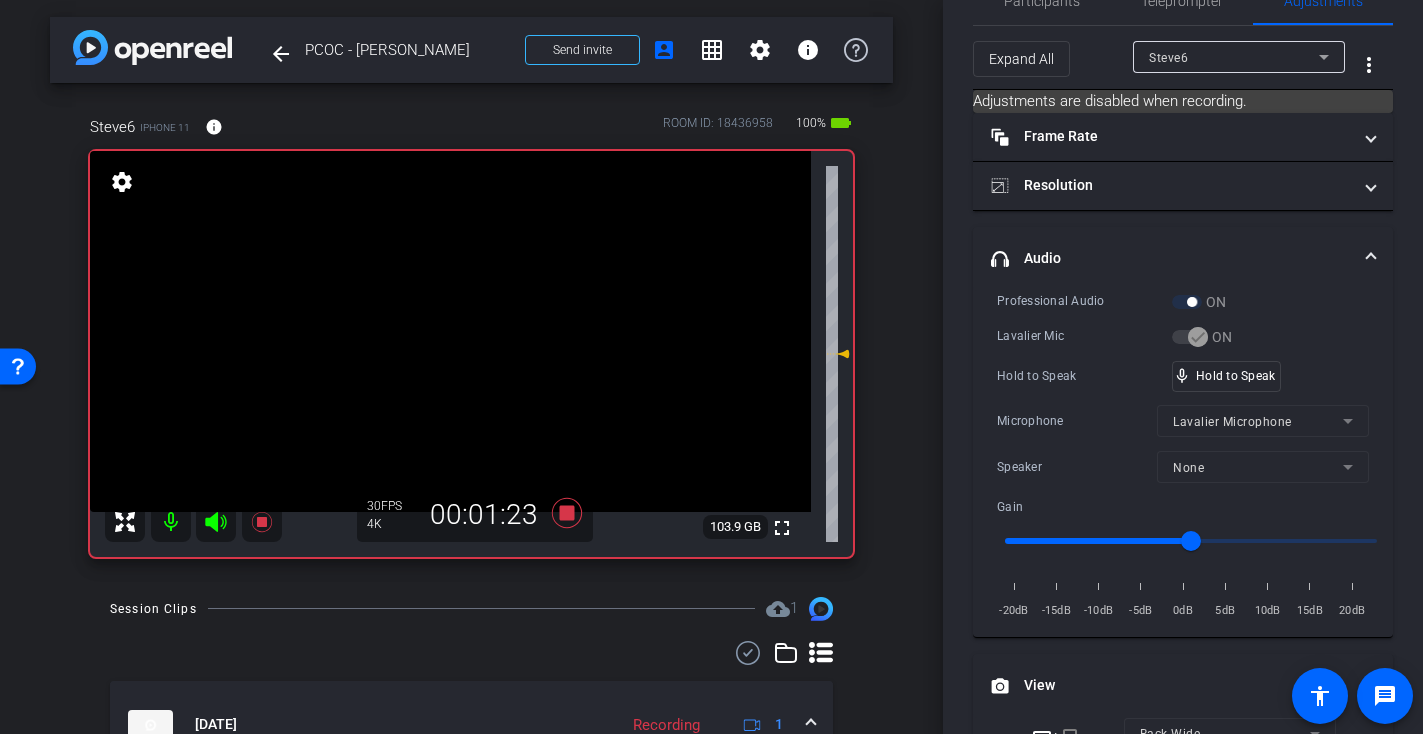 click at bounding box center [450, 331] 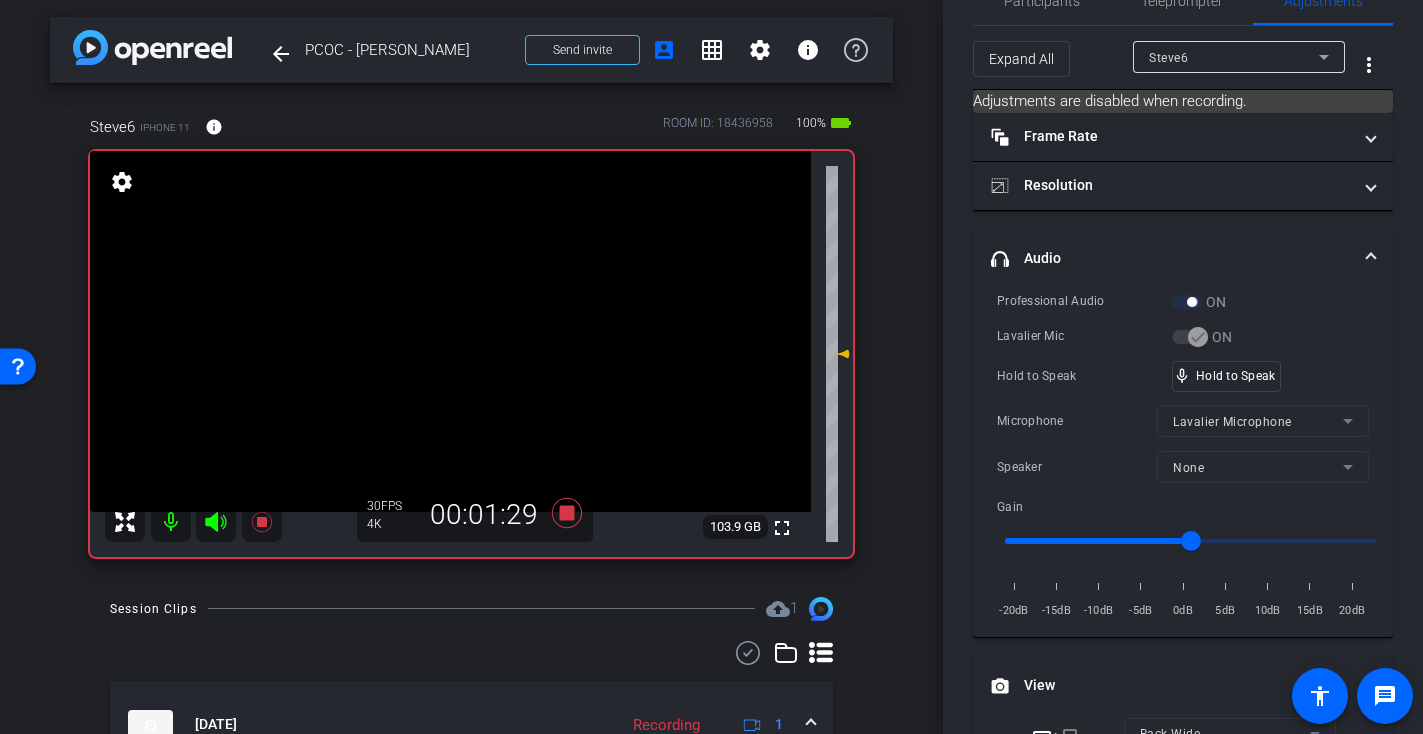 click at bounding box center [450, 331] 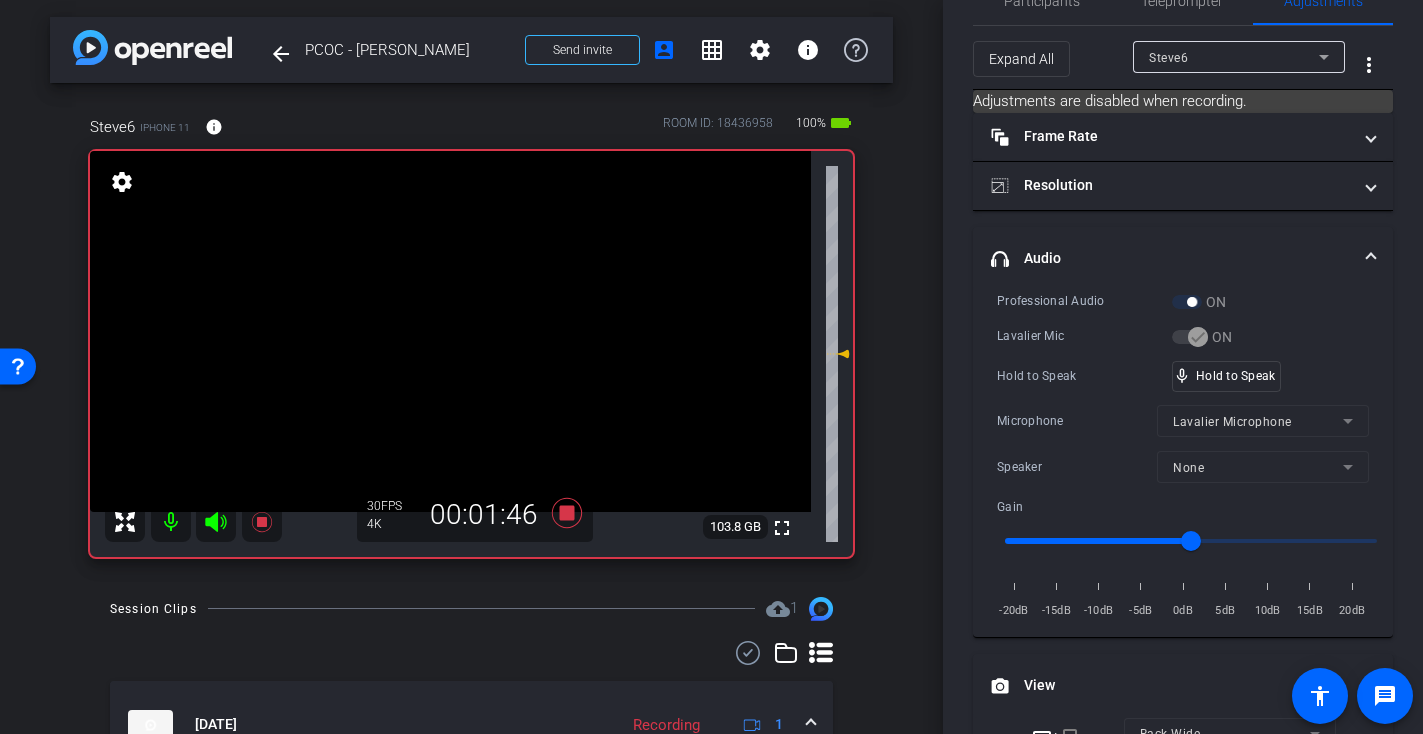 click at bounding box center [450, 331] 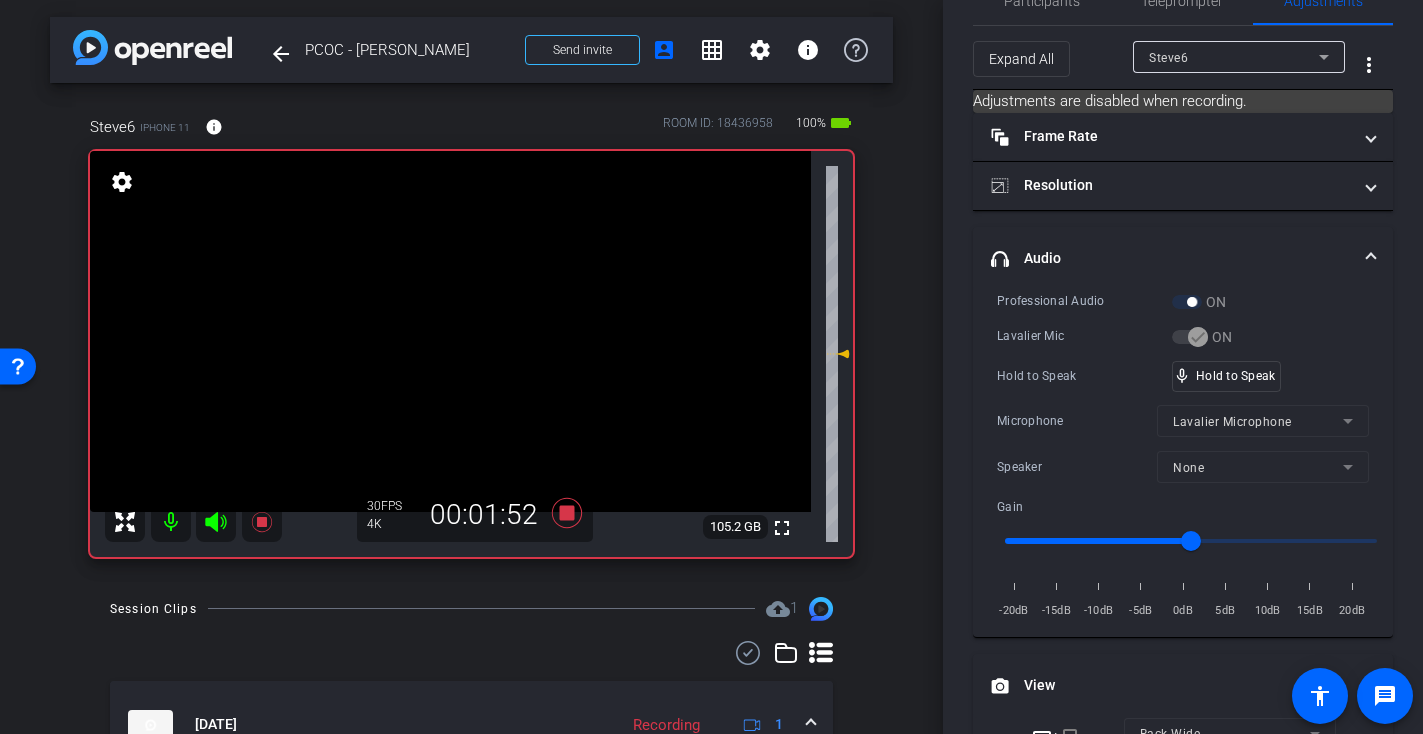 click at bounding box center [450, 331] 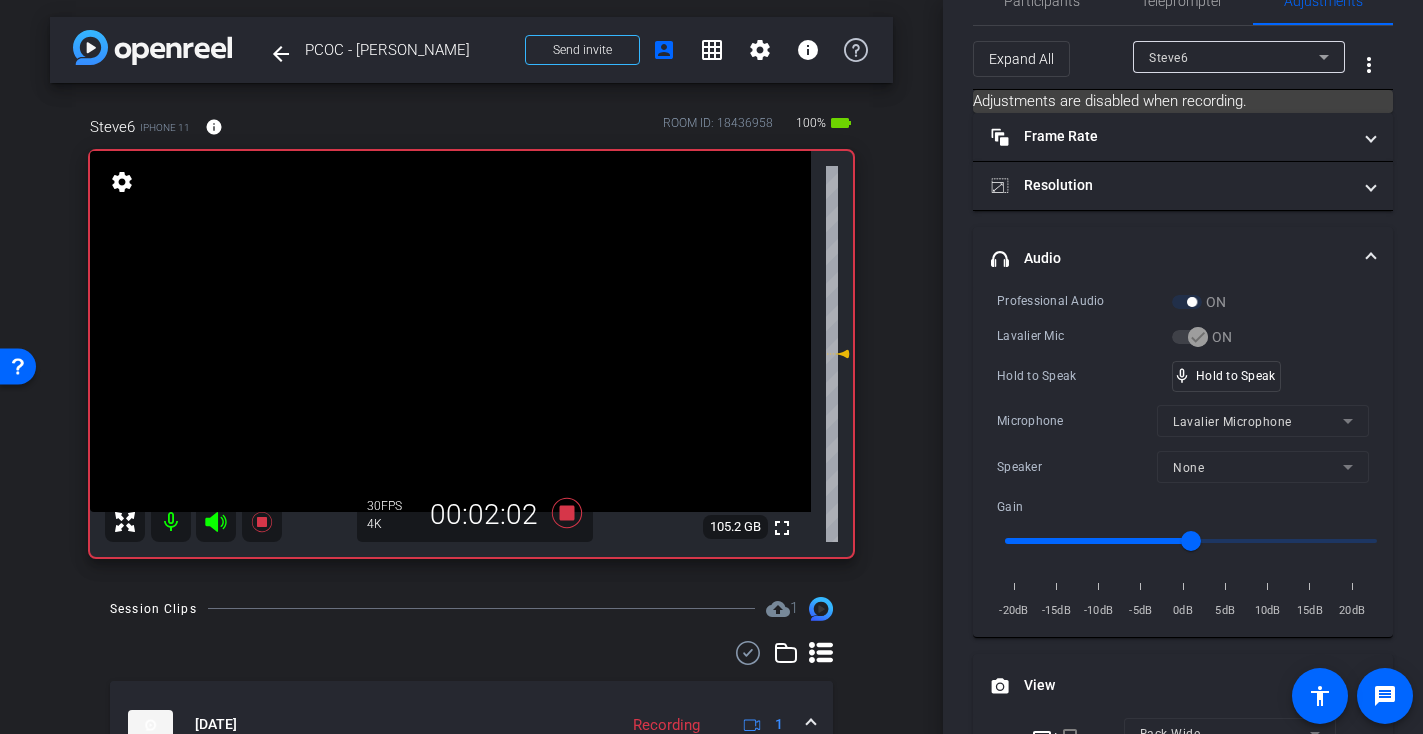 click at bounding box center [450, 331] 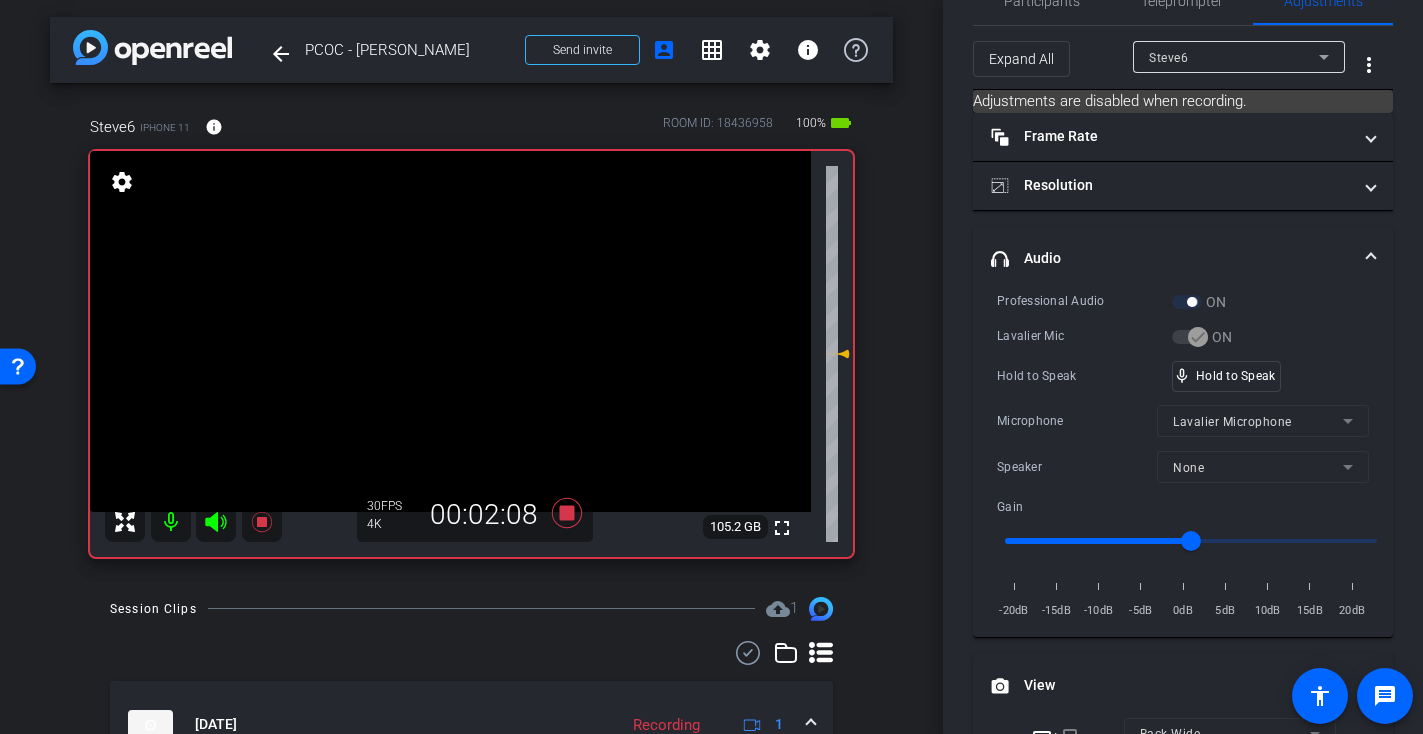 click at bounding box center [450, 331] 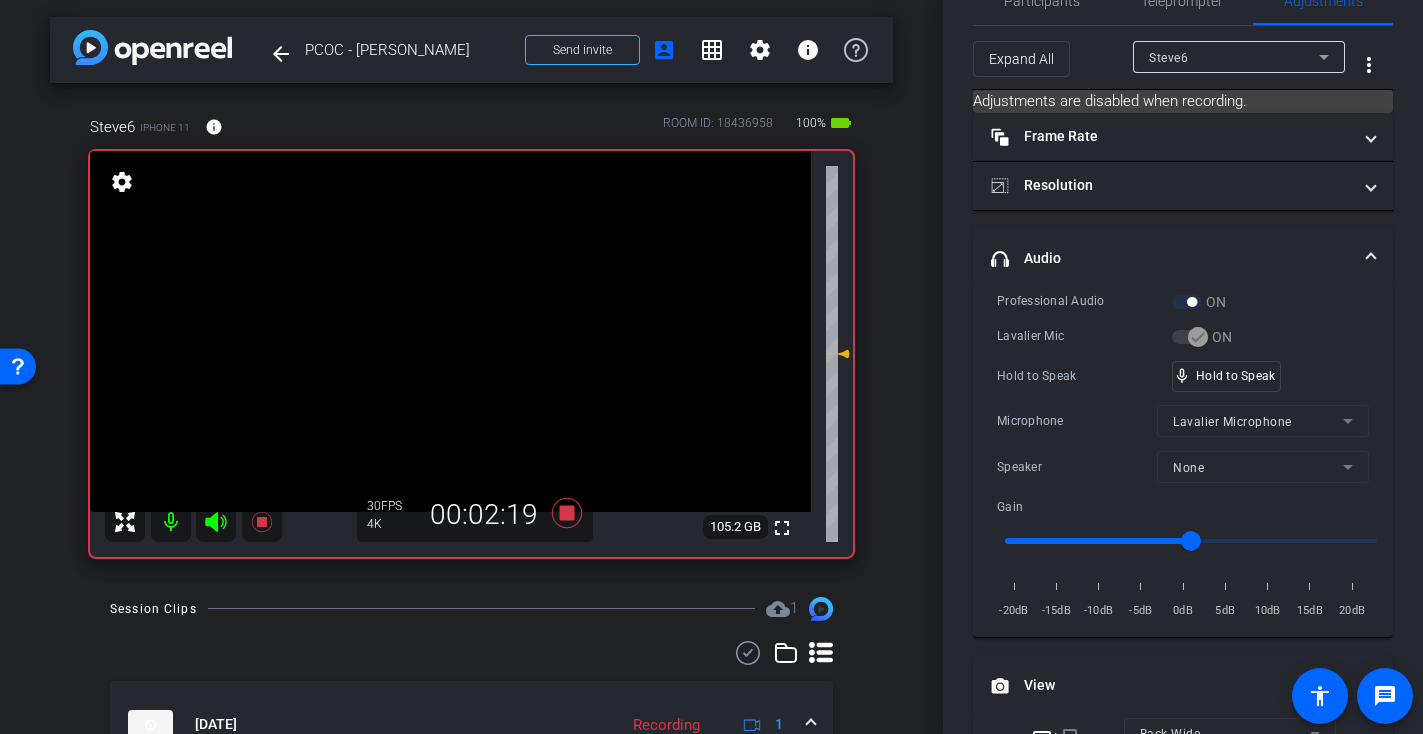 click at bounding box center [450, 331] 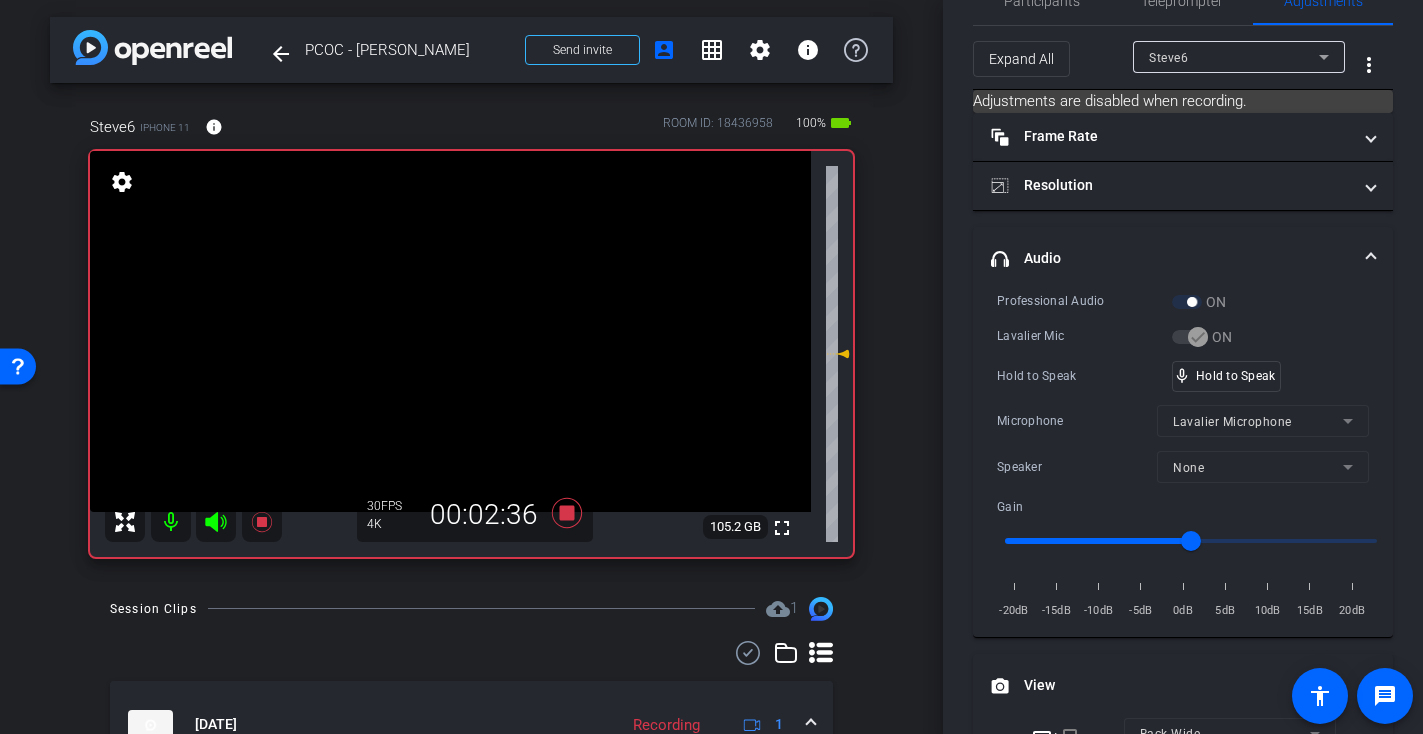 click at bounding box center (450, 331) 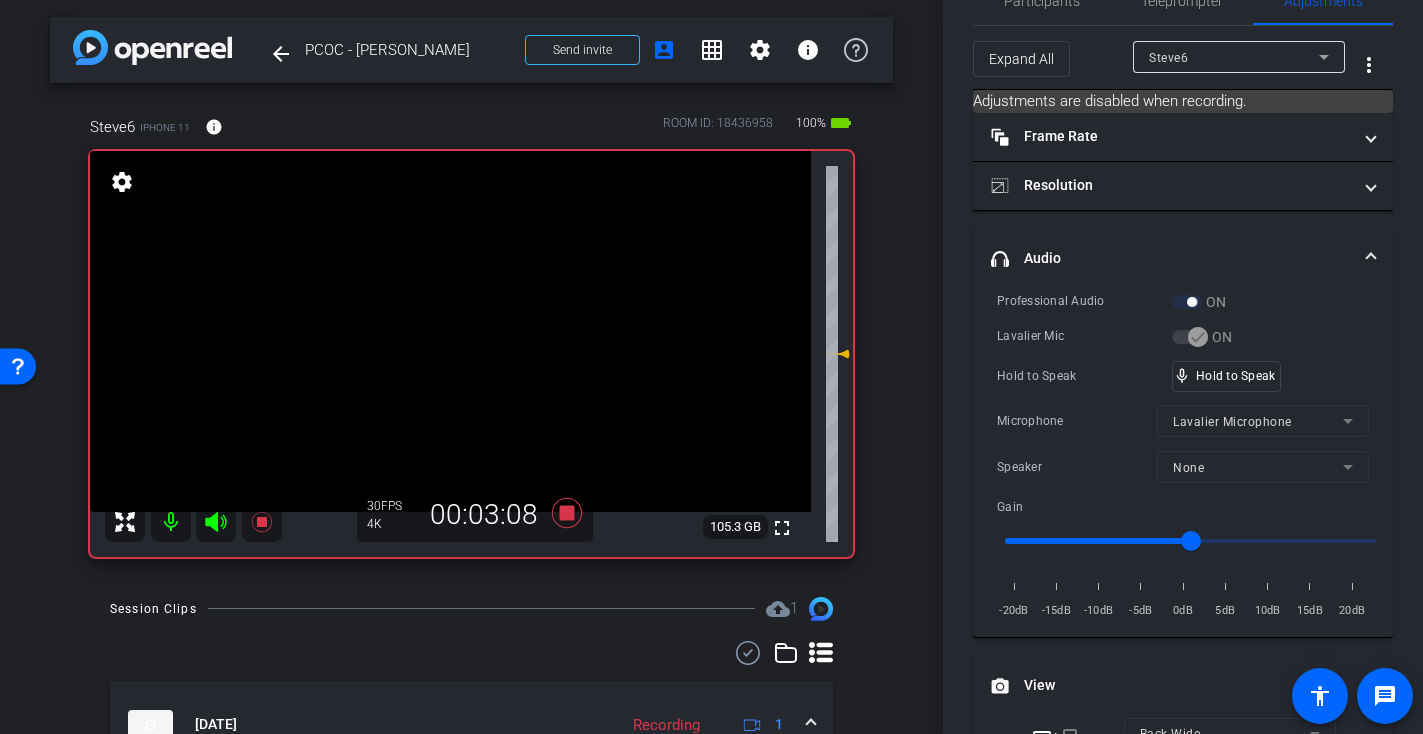 click at bounding box center (450, 331) 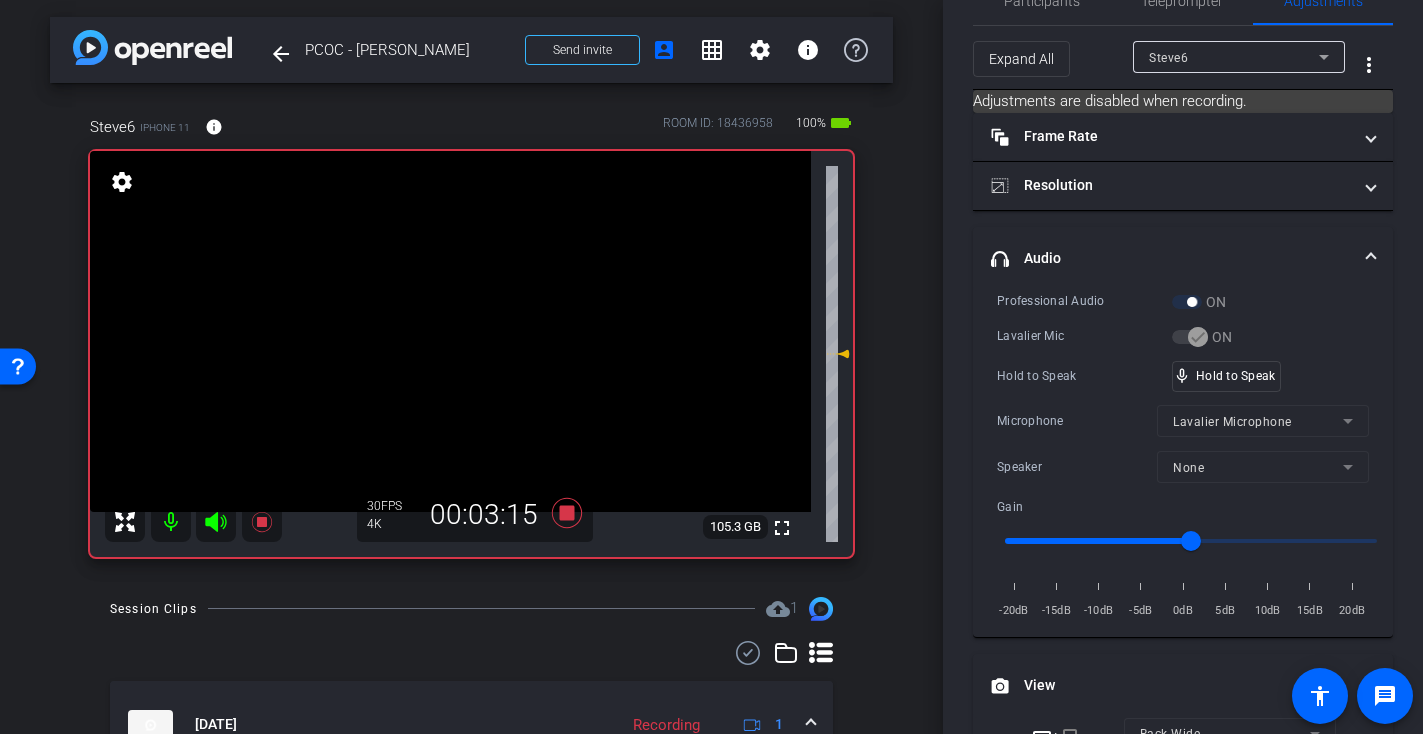 click at bounding box center [450, 331] 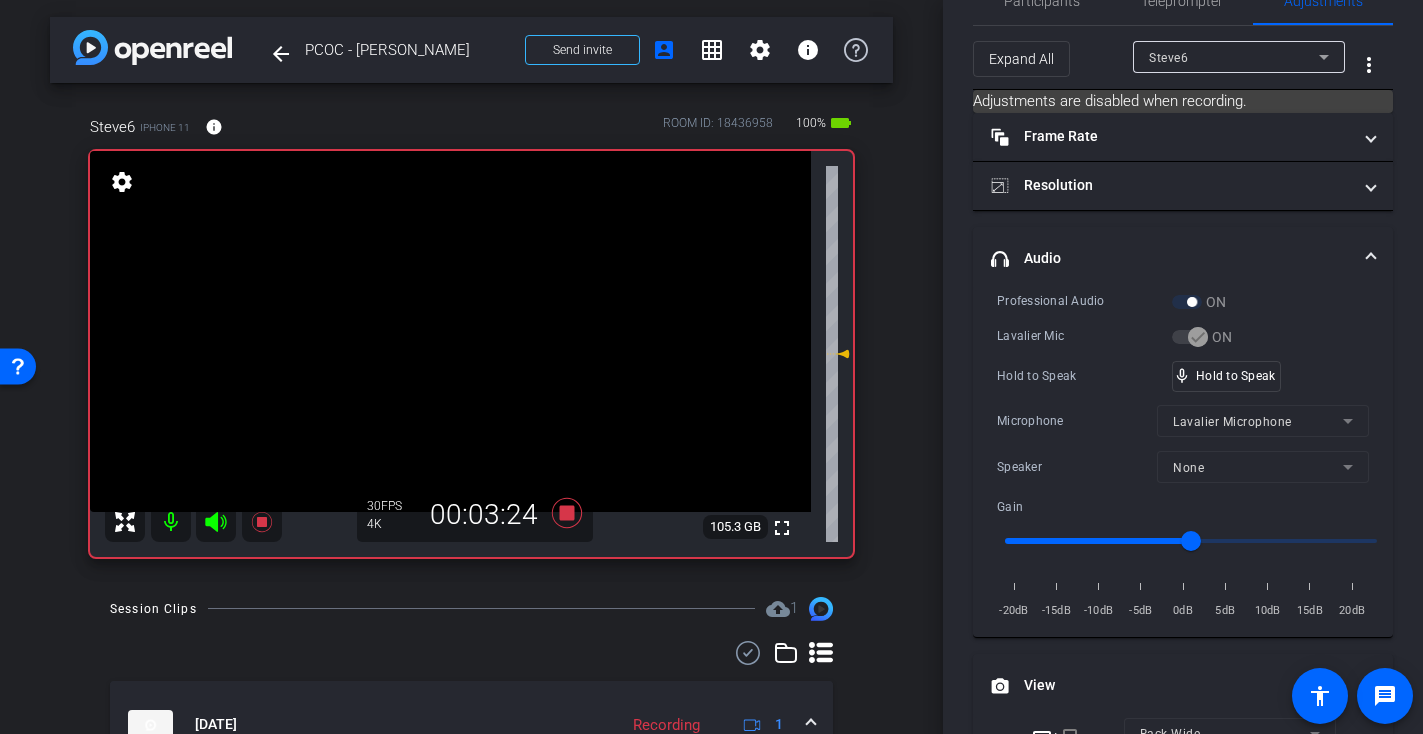 click at bounding box center [450, 331] 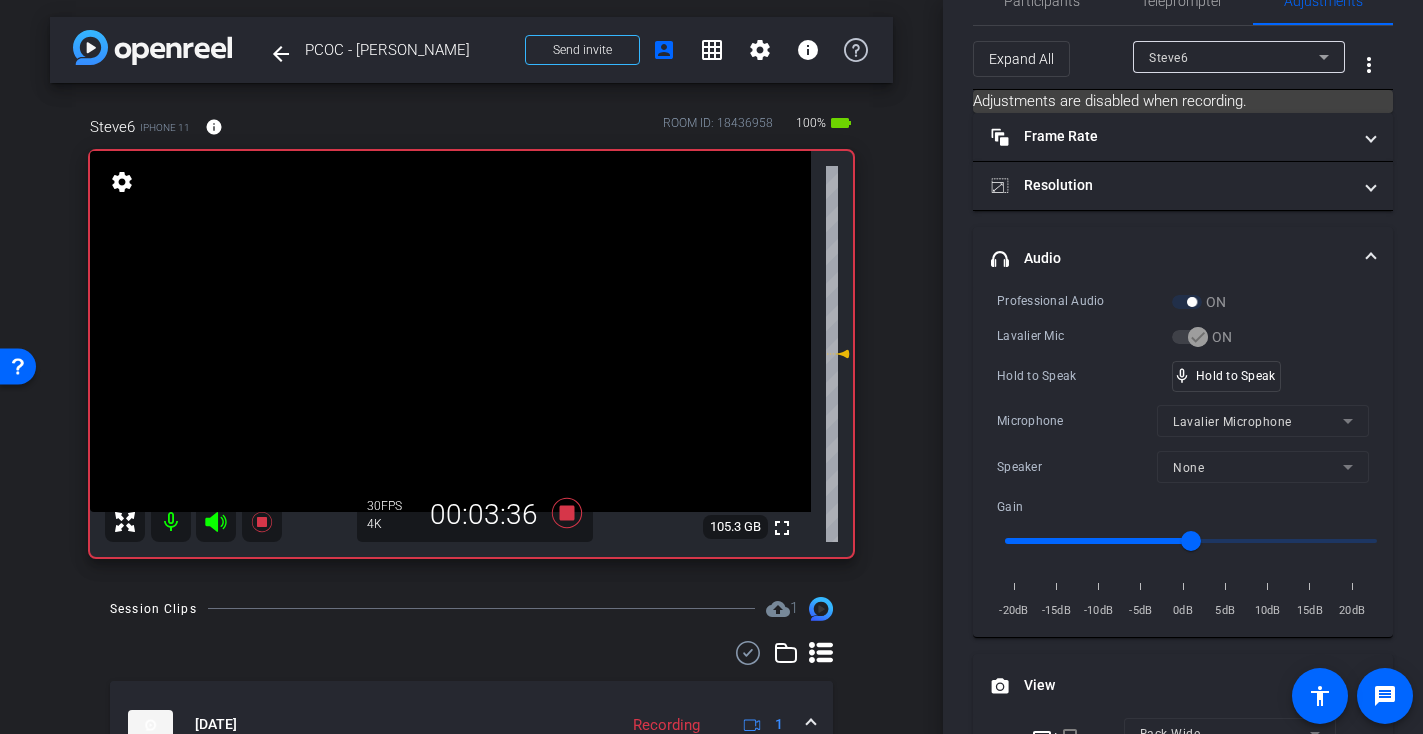 click at bounding box center (450, 331) 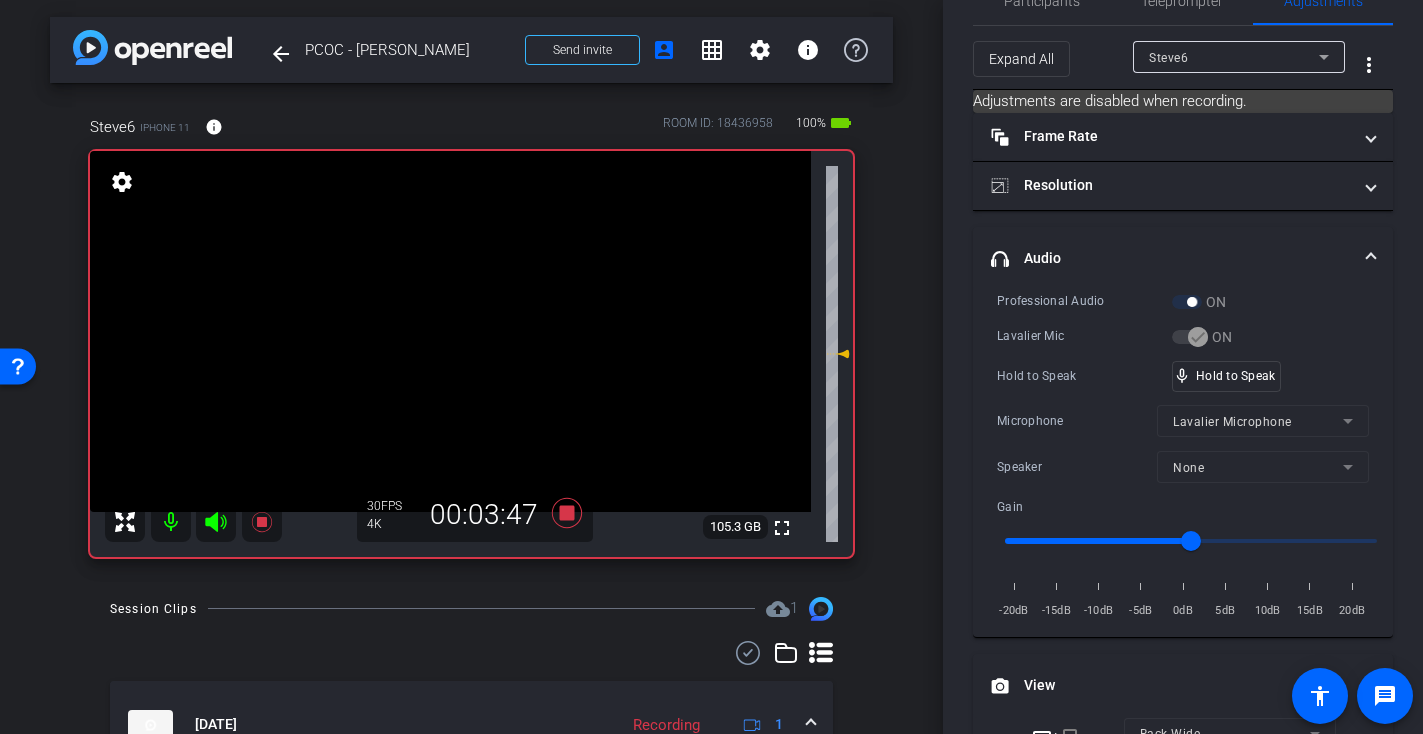 click at bounding box center (450, 331) 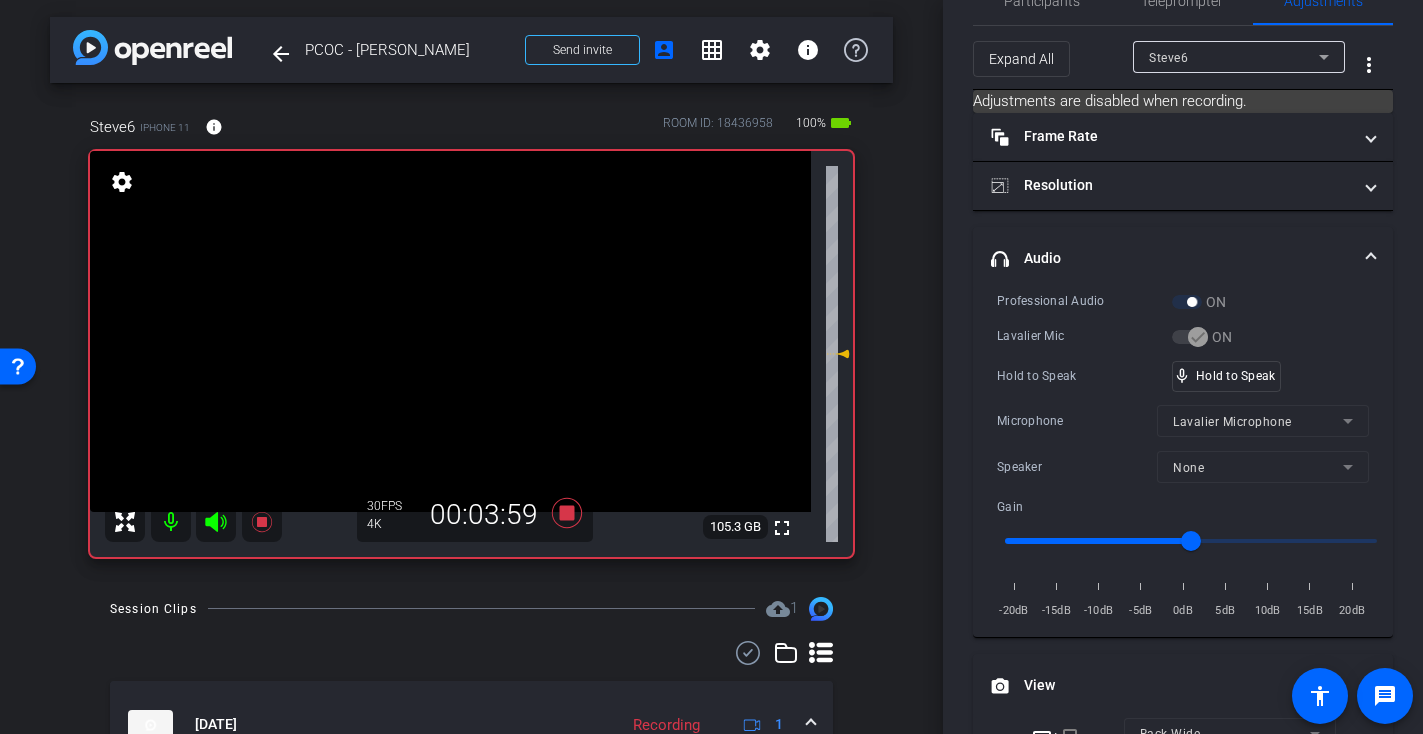click at bounding box center (450, 331) 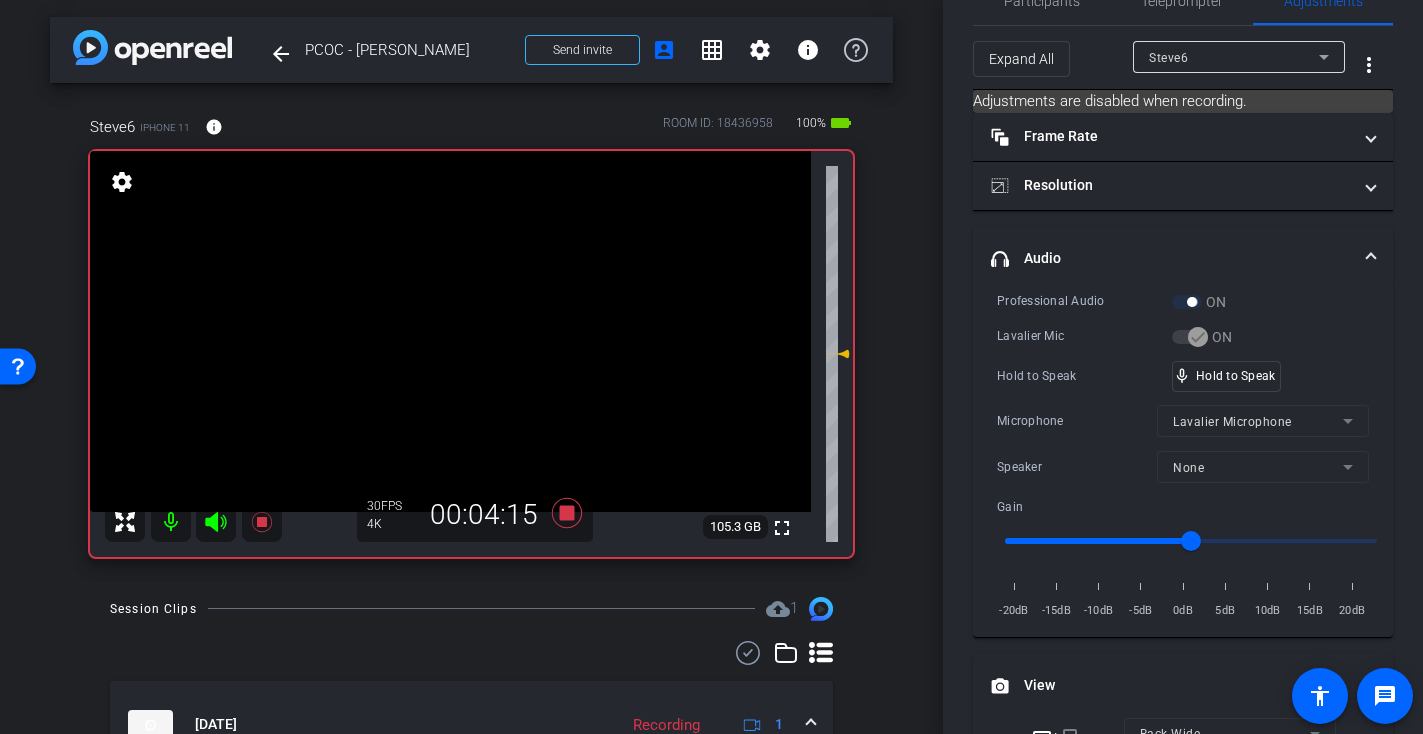 click at bounding box center [450, 331] 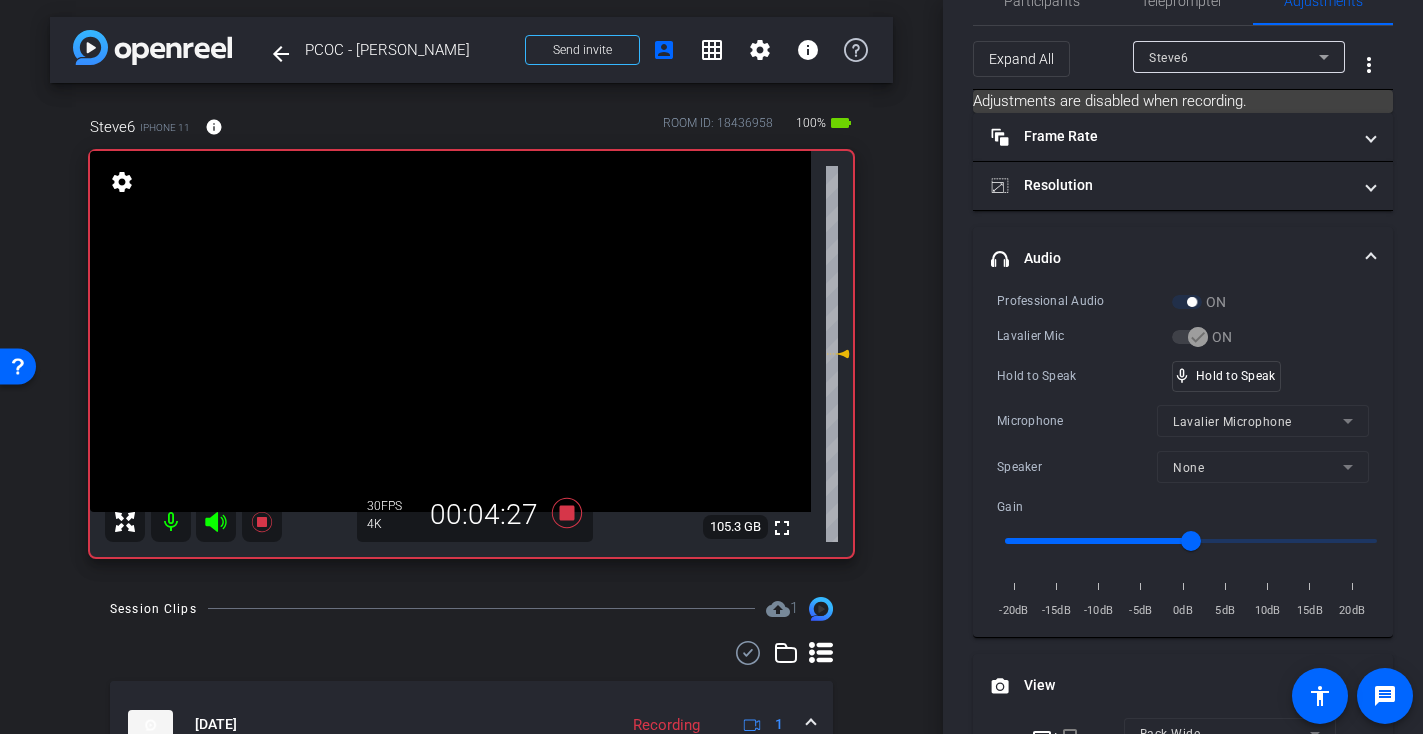 click at bounding box center (450, 331) 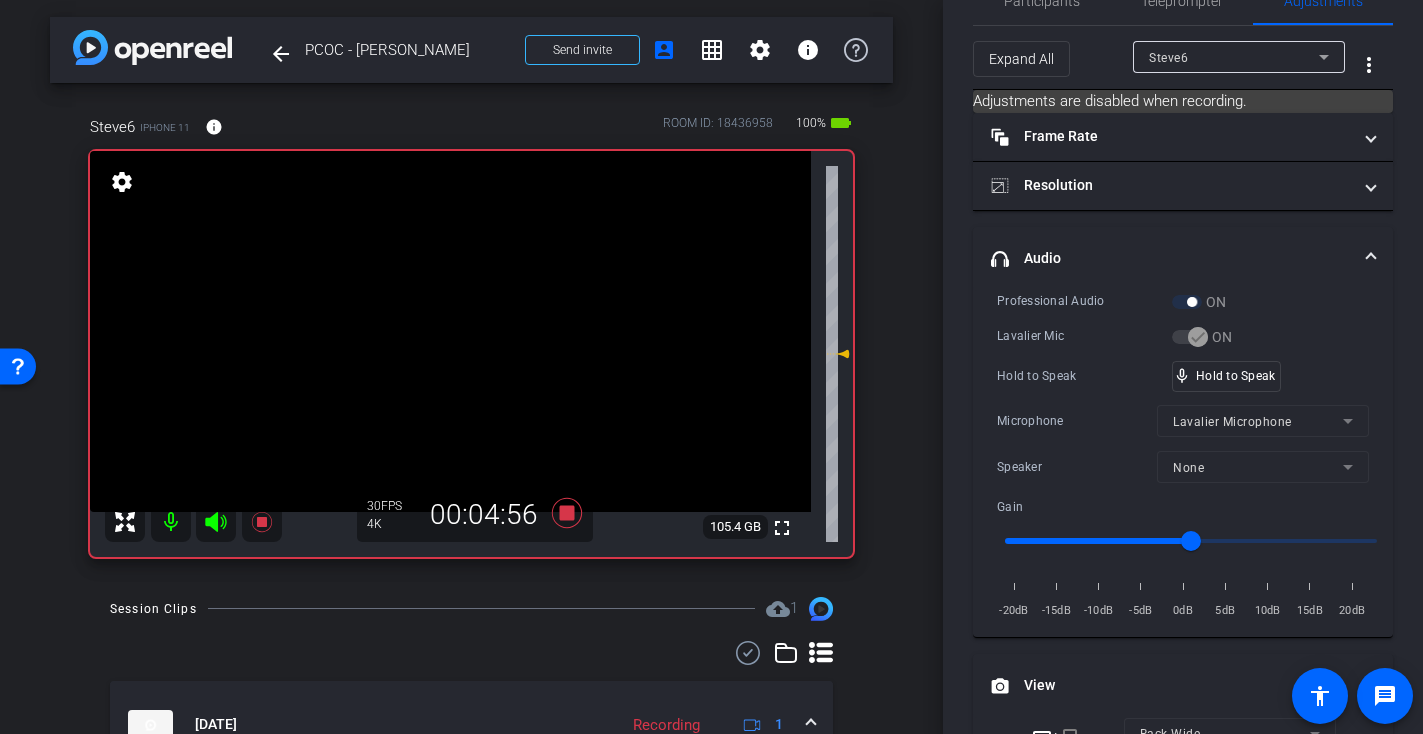 click at bounding box center [450, 331] 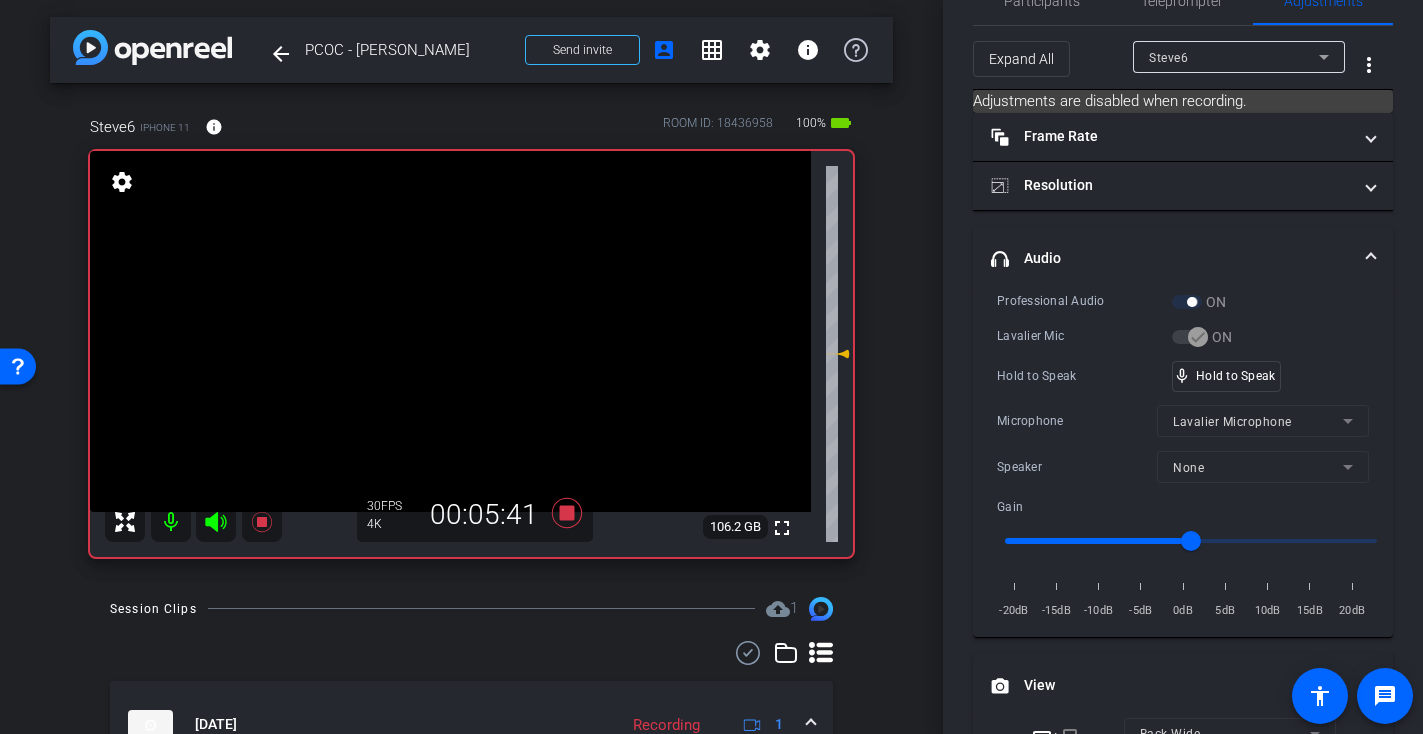 click at bounding box center (450, 331) 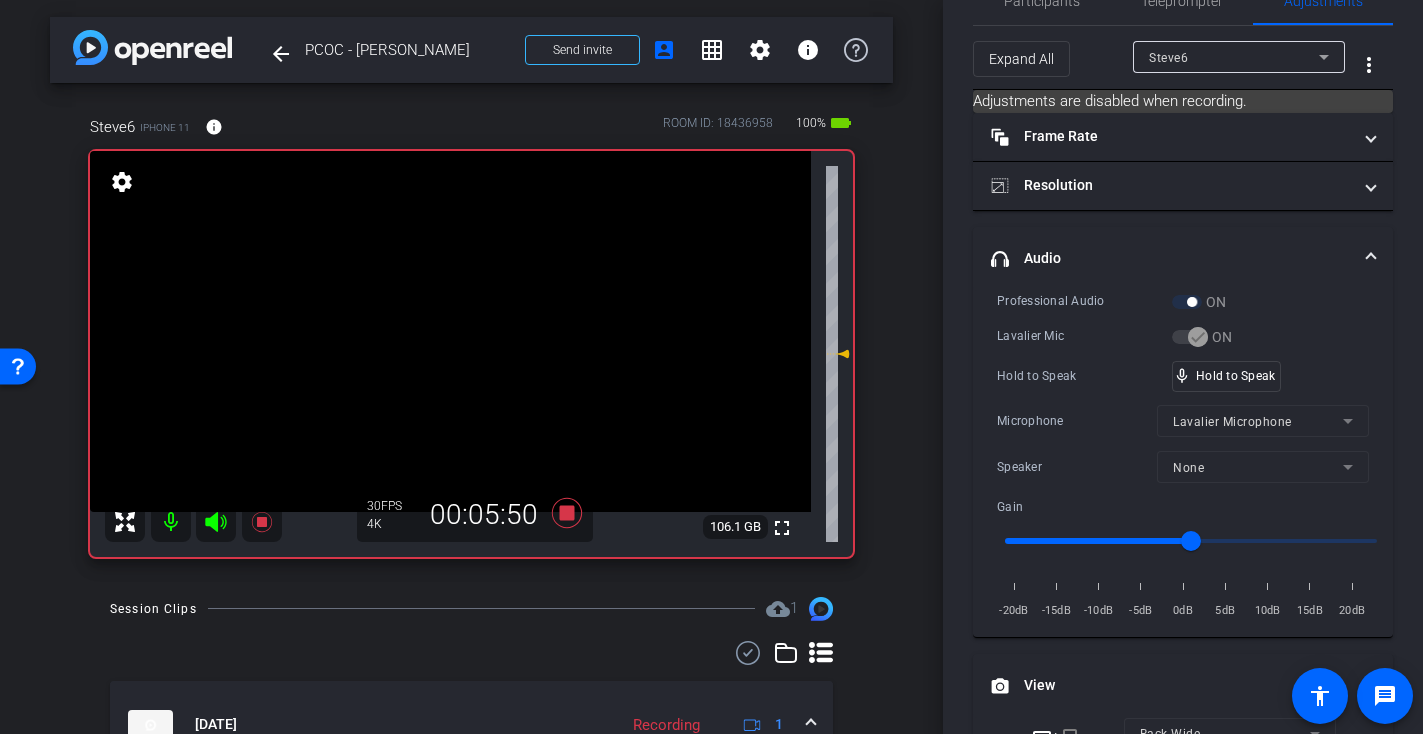 click at bounding box center [450, 331] 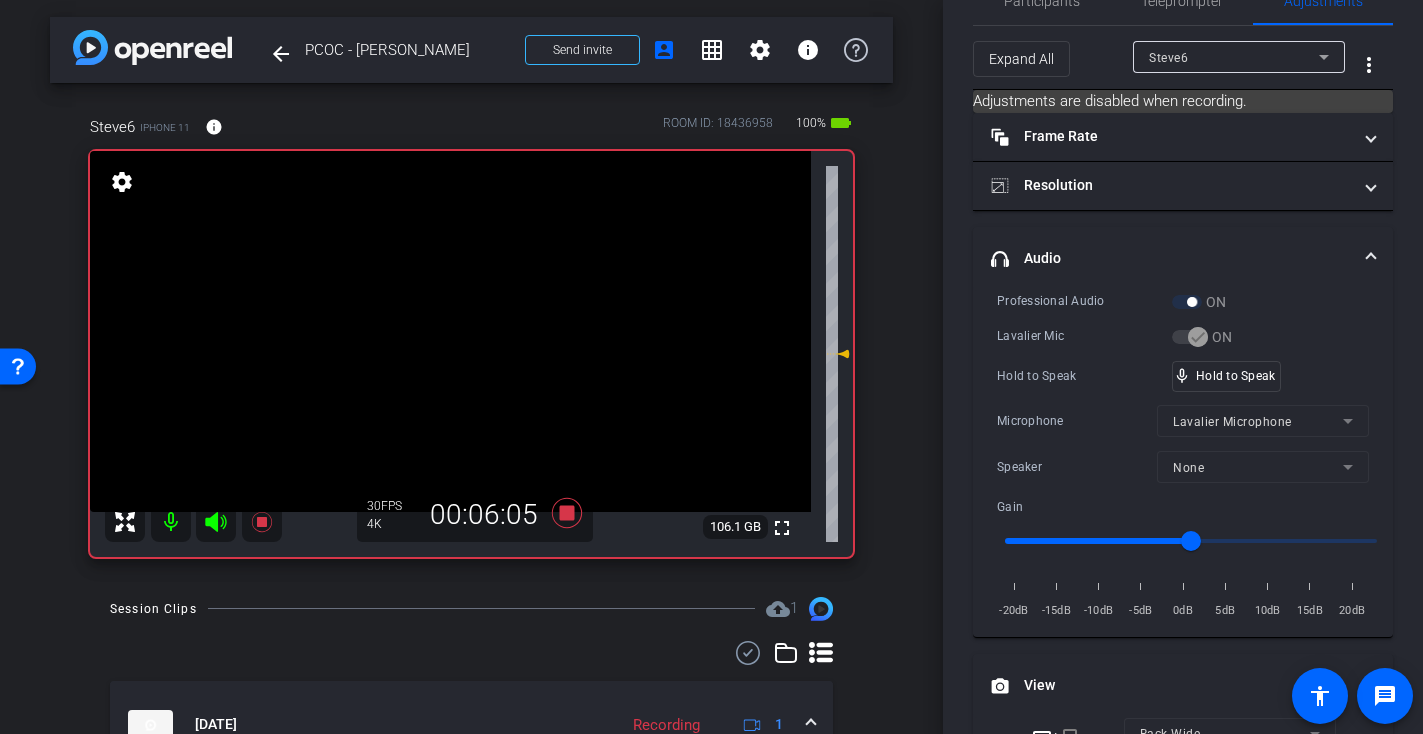 click at bounding box center (450, 331) 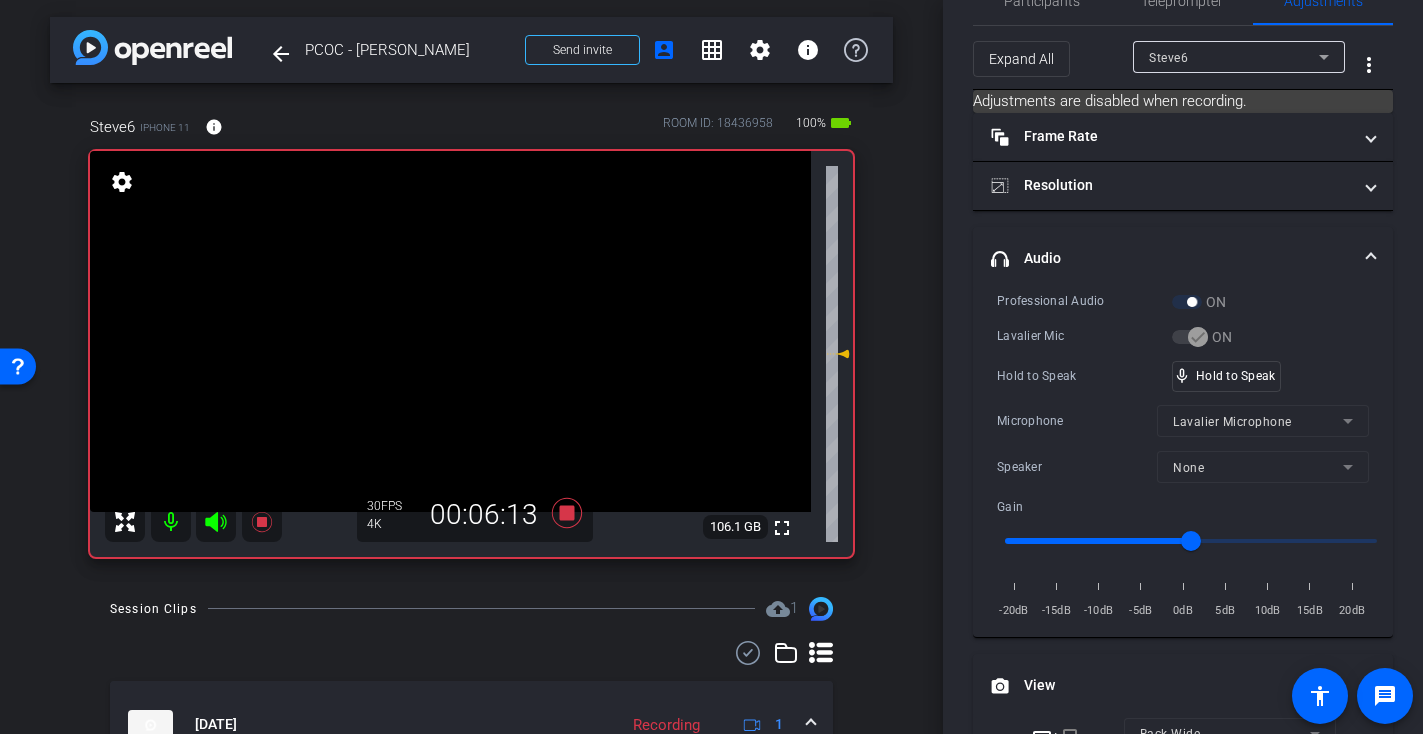click at bounding box center (450, 331) 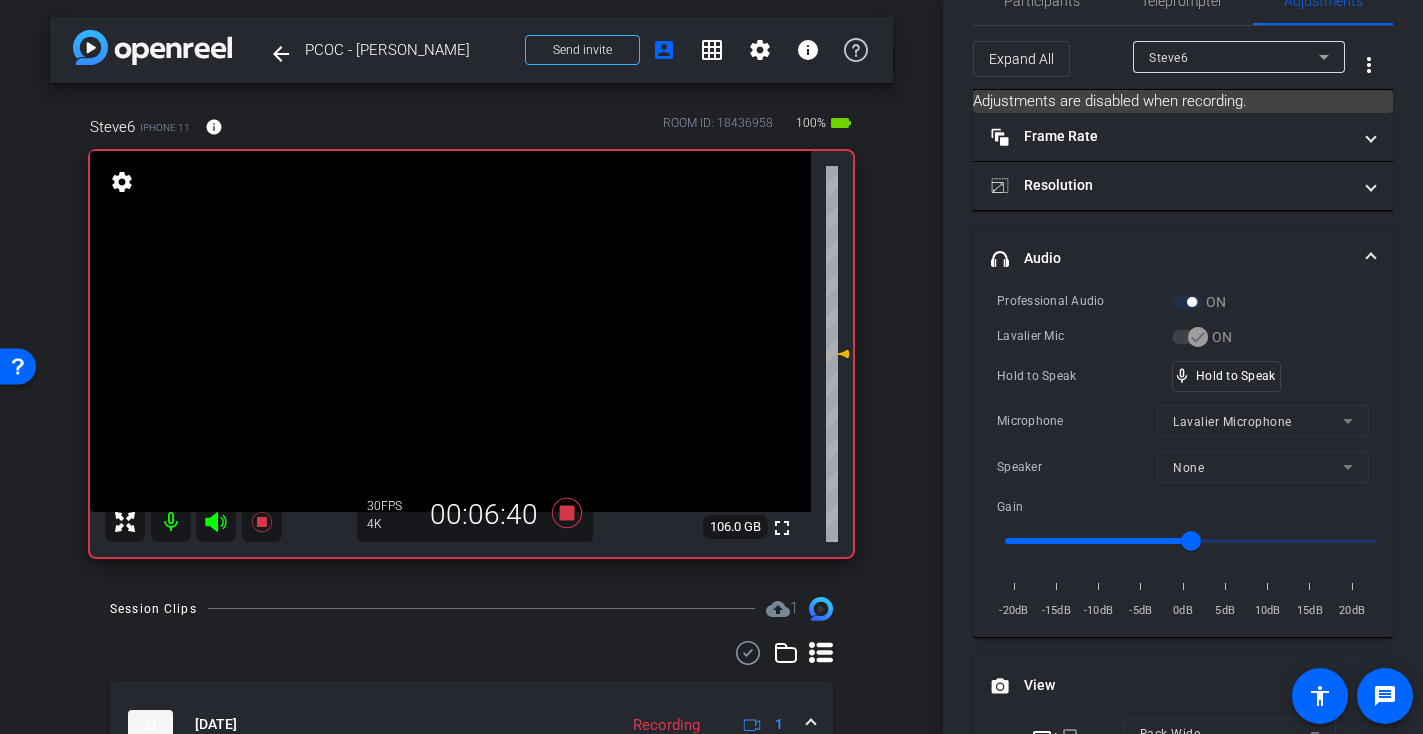 click at bounding box center (450, 331) 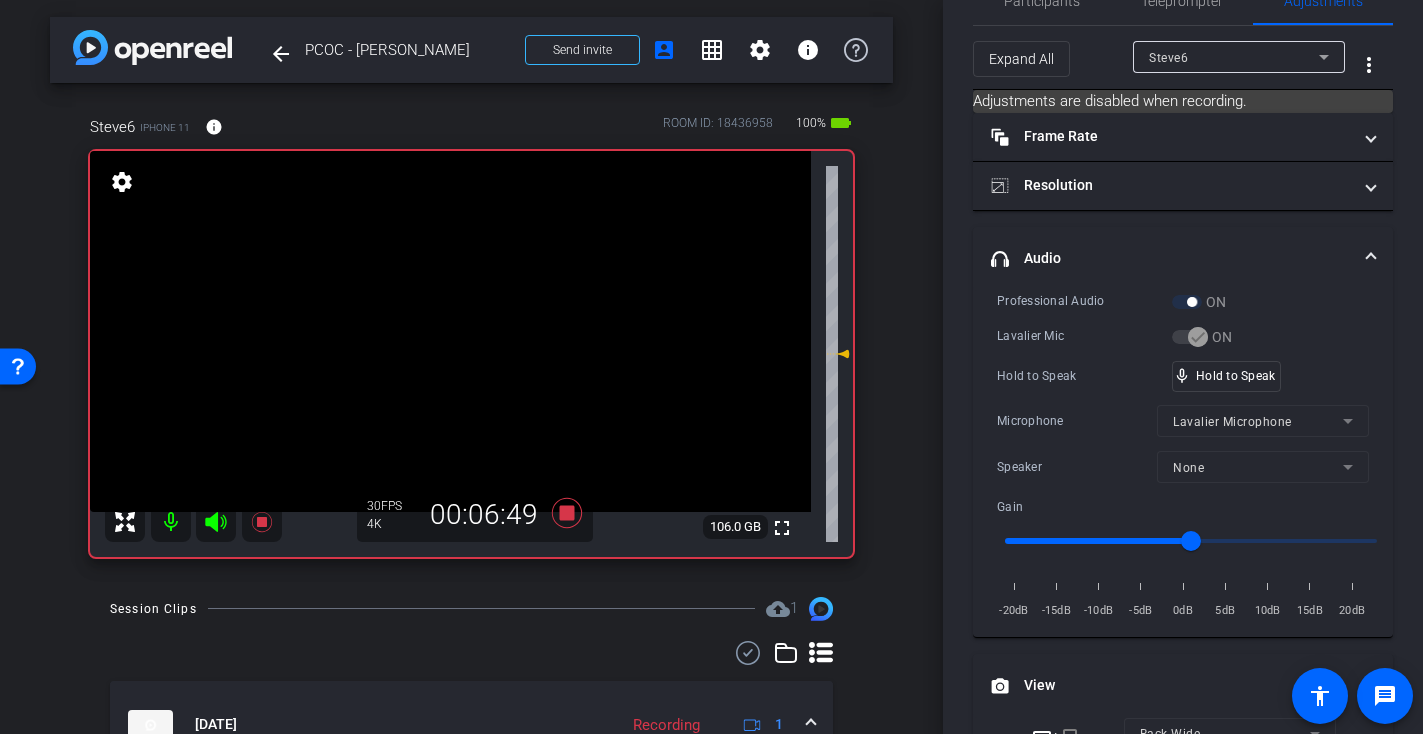 click at bounding box center [450, 331] 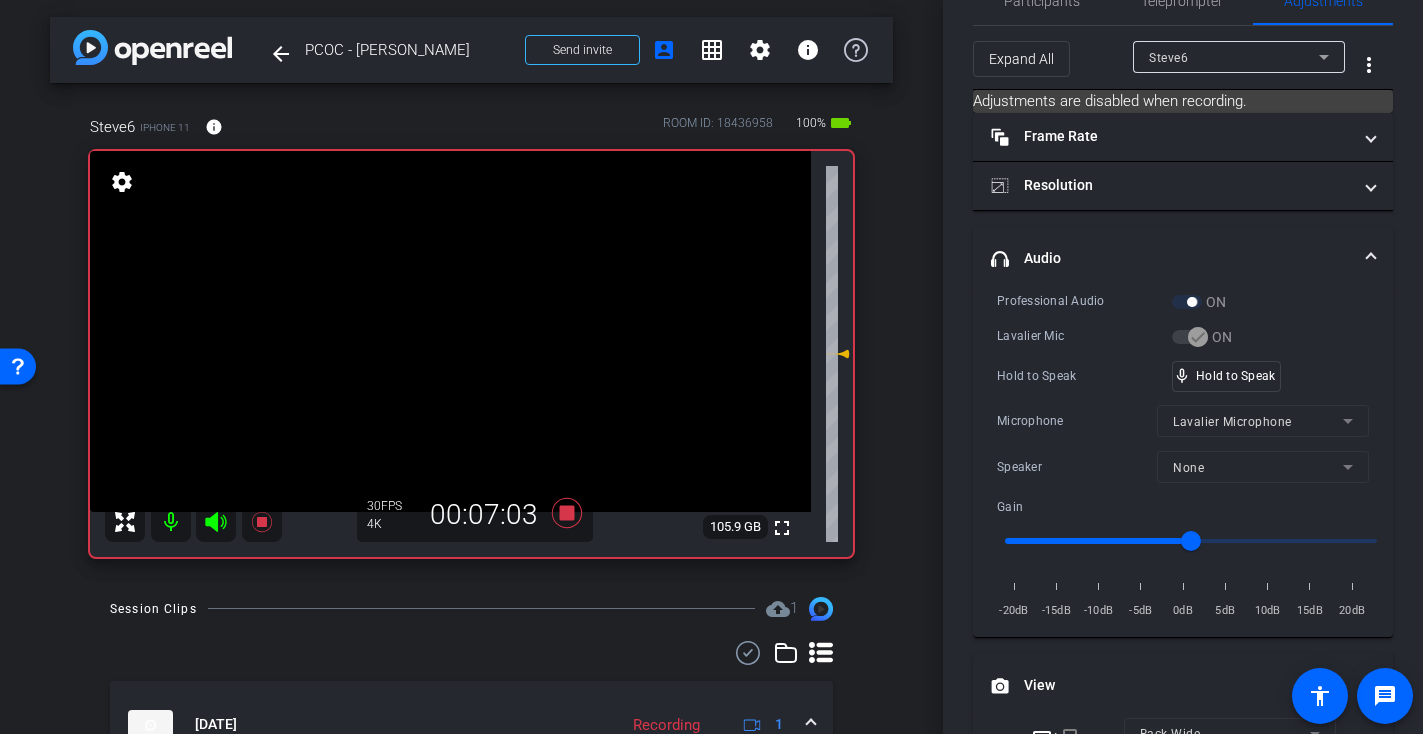 click at bounding box center [450, 331] 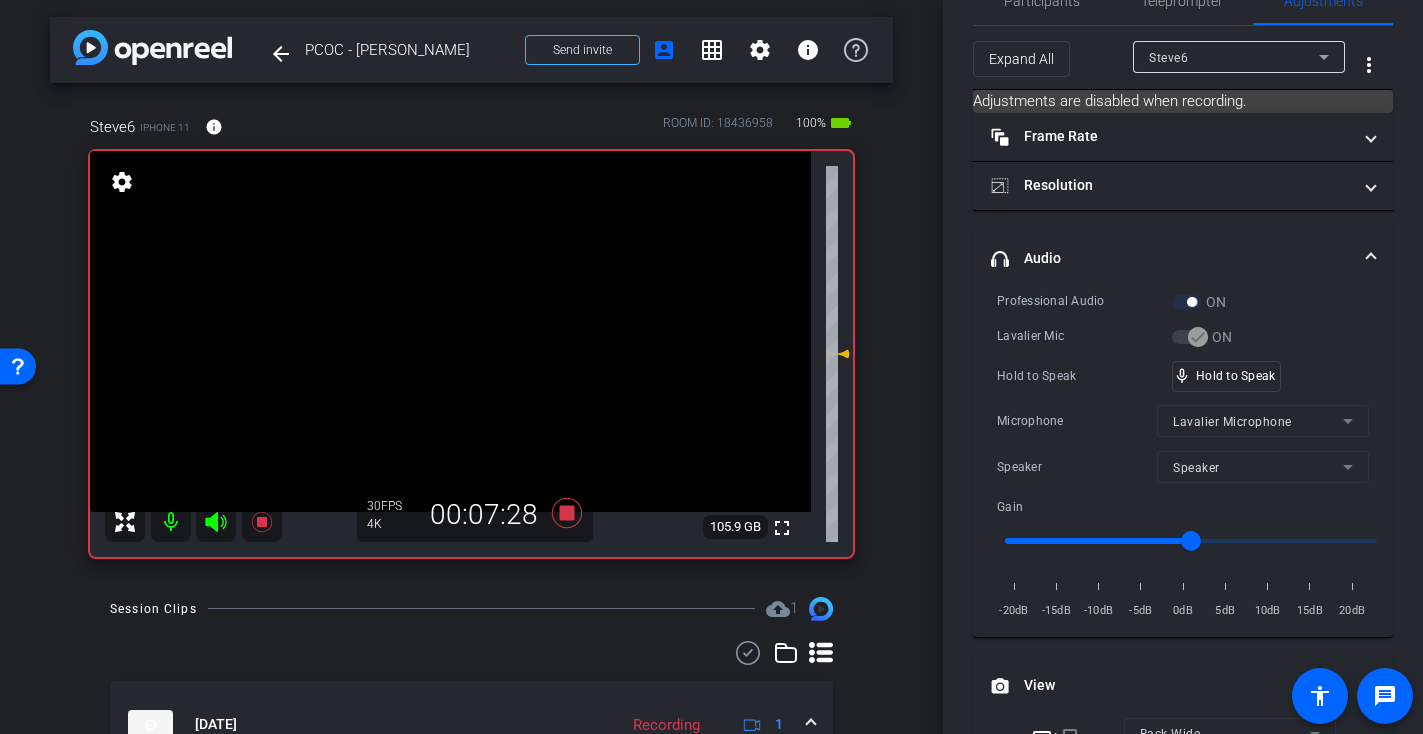 click at bounding box center (450, 331) 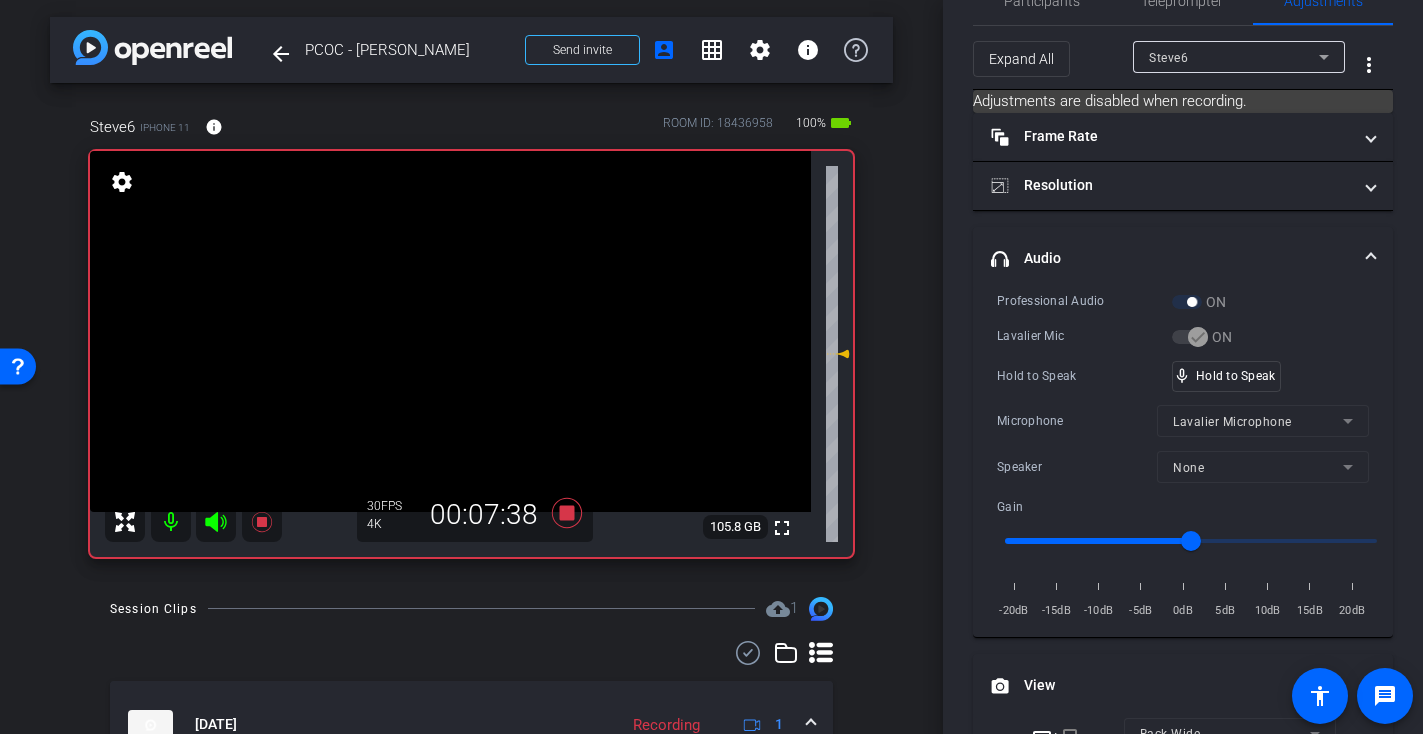 click at bounding box center (450, 331) 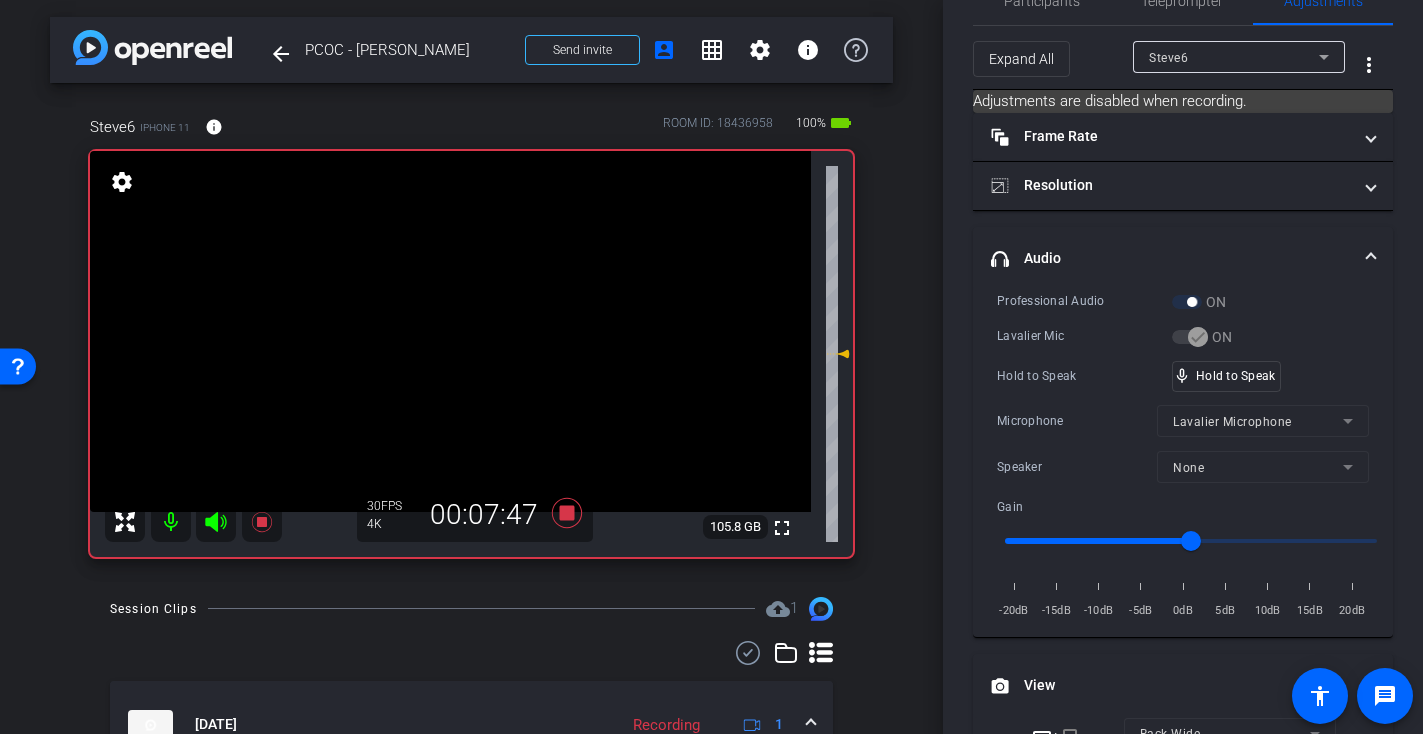 click at bounding box center (450, 331) 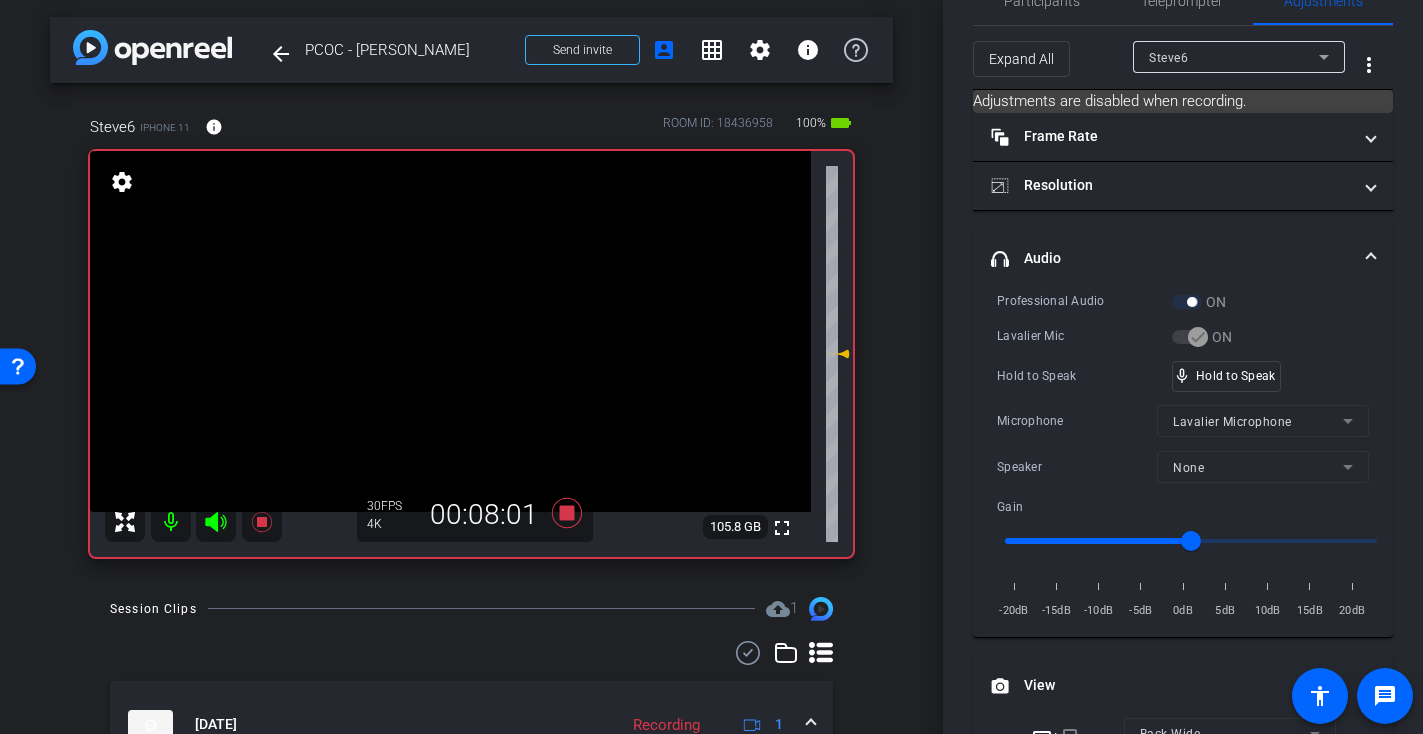 click at bounding box center [450, 331] 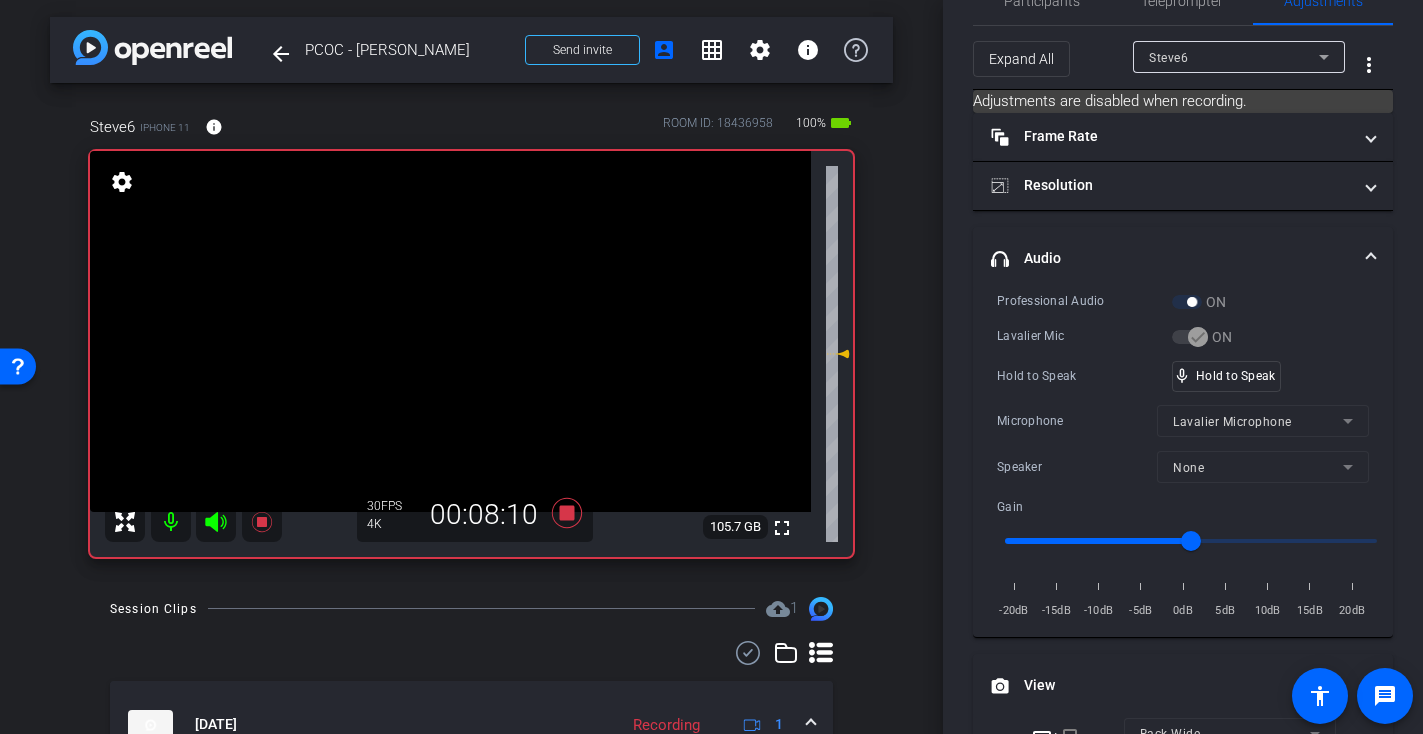 click at bounding box center [450, 331] 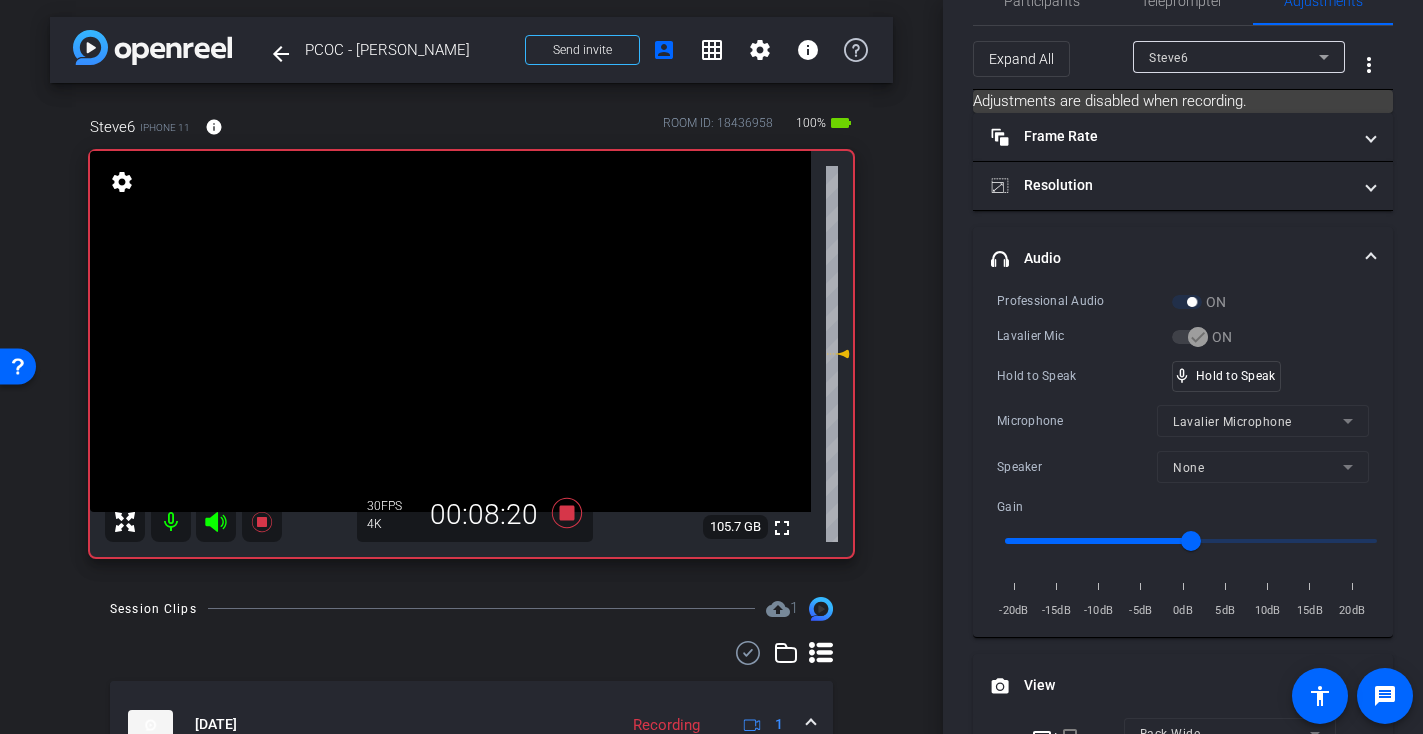 click at bounding box center (450, 331) 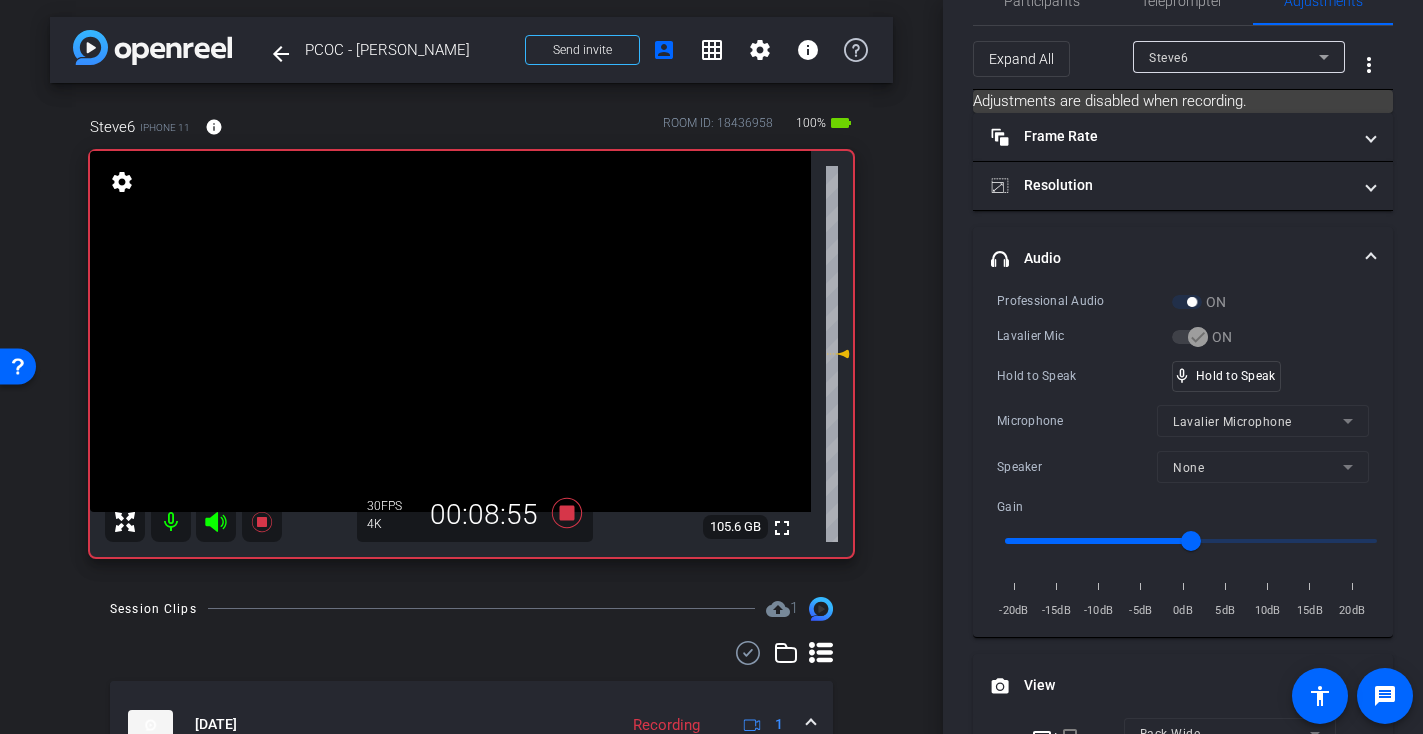 click at bounding box center (450, 331) 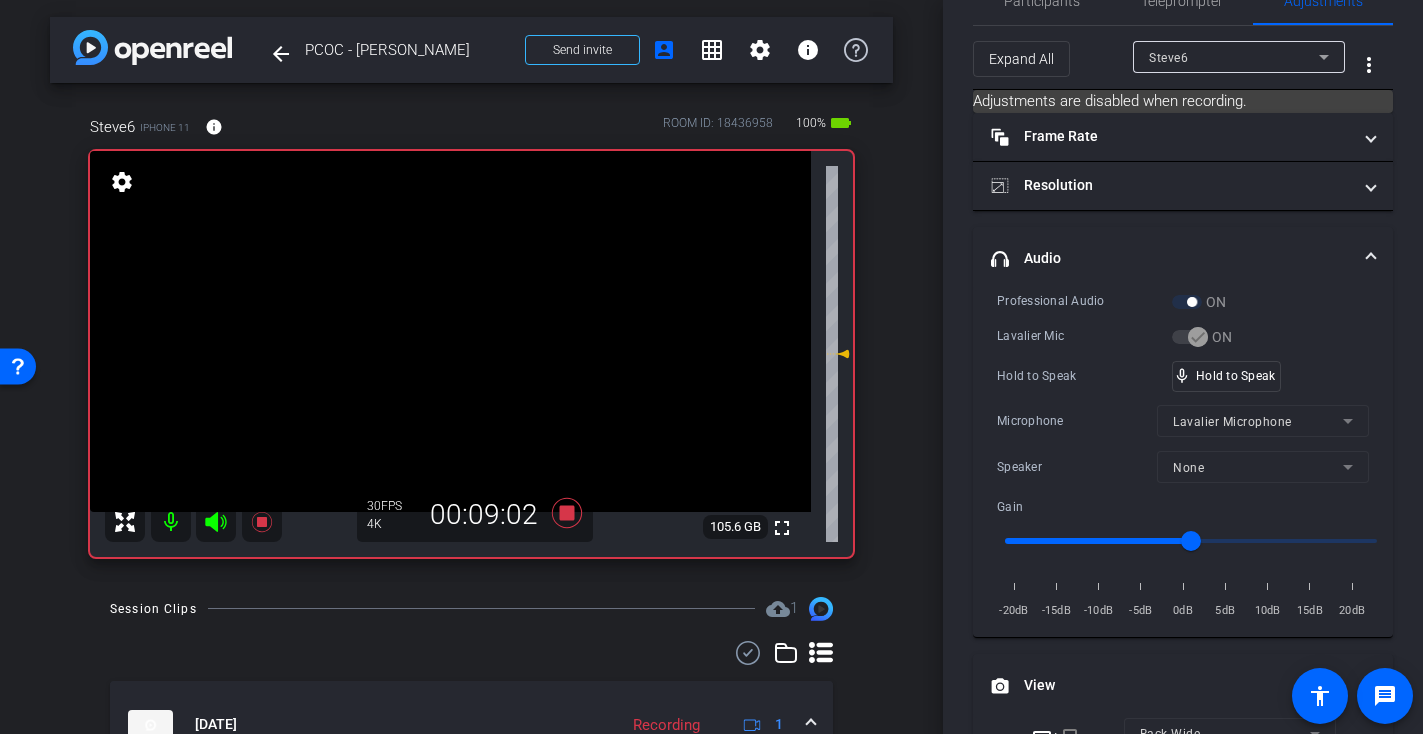 click at bounding box center (450, 331) 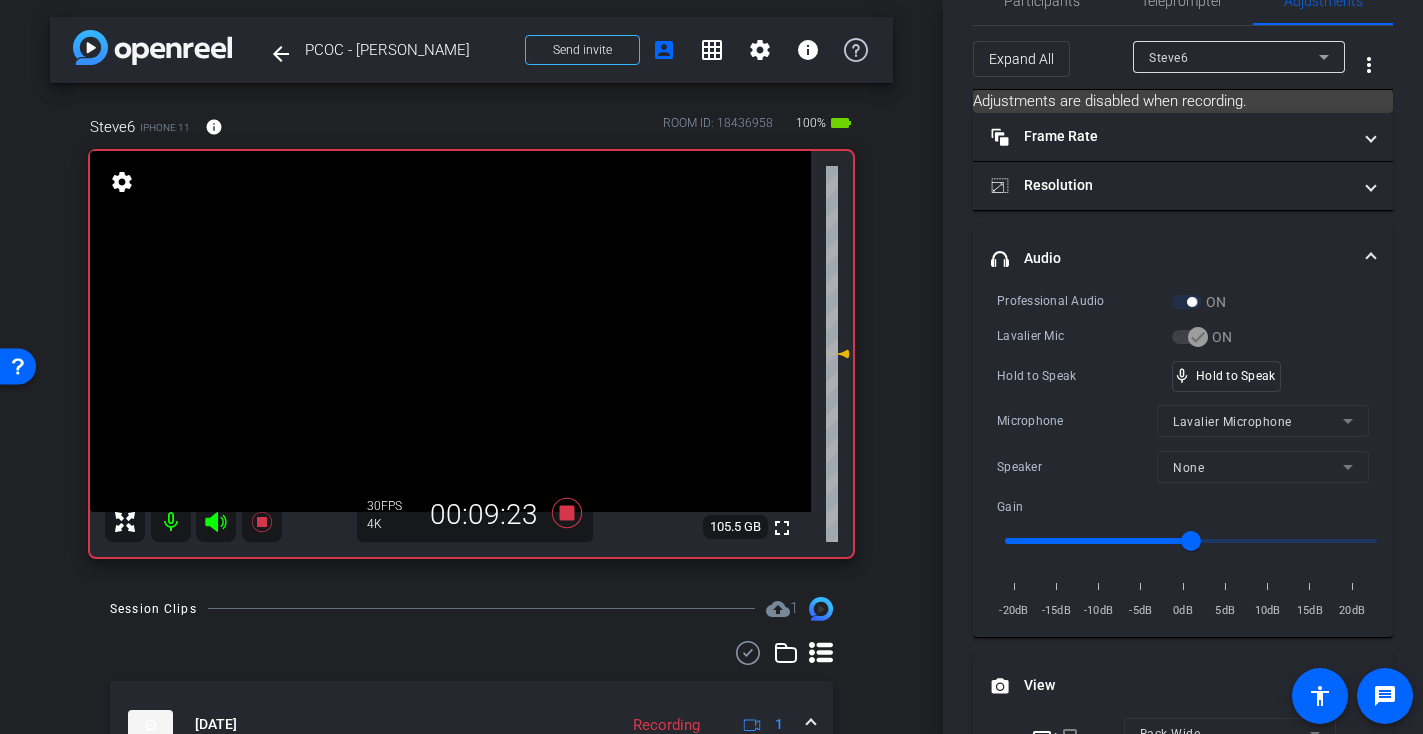 click at bounding box center [450, 331] 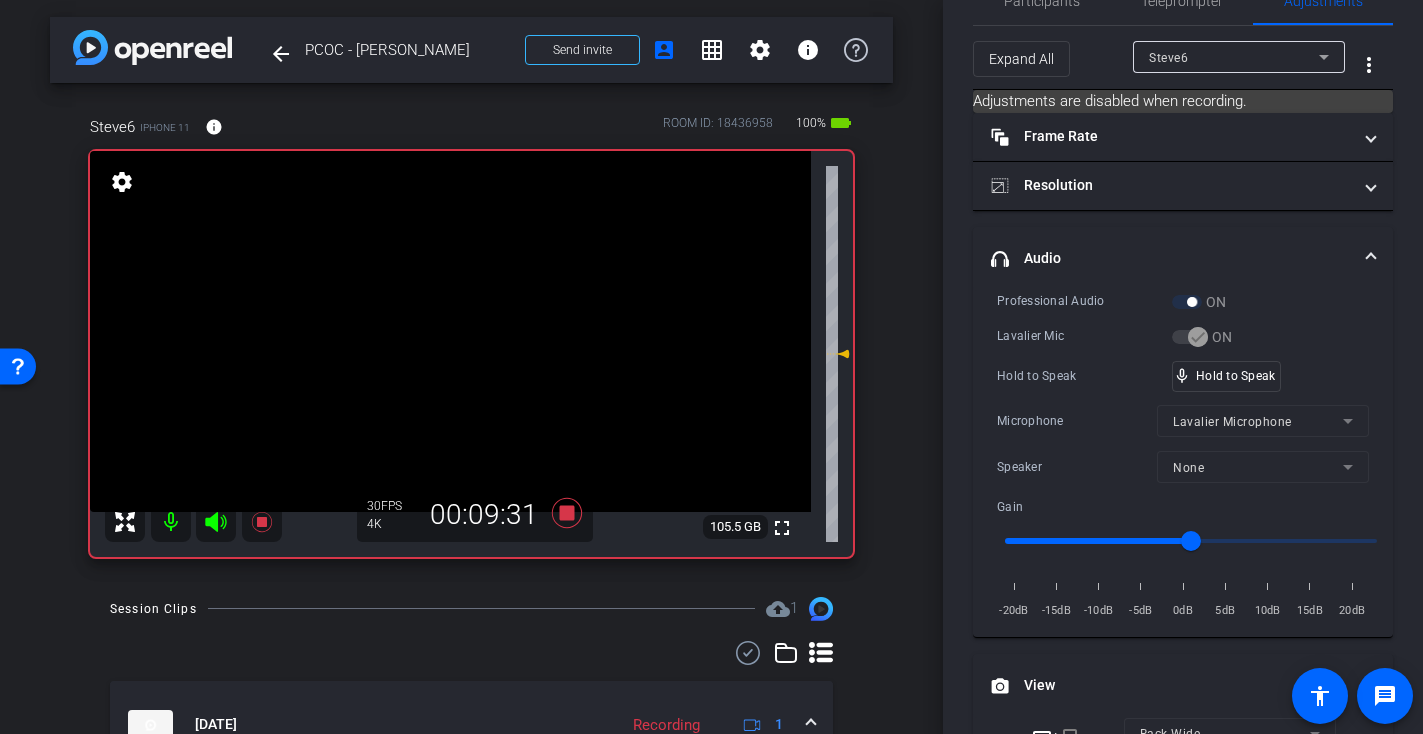 click at bounding box center [450, 331] 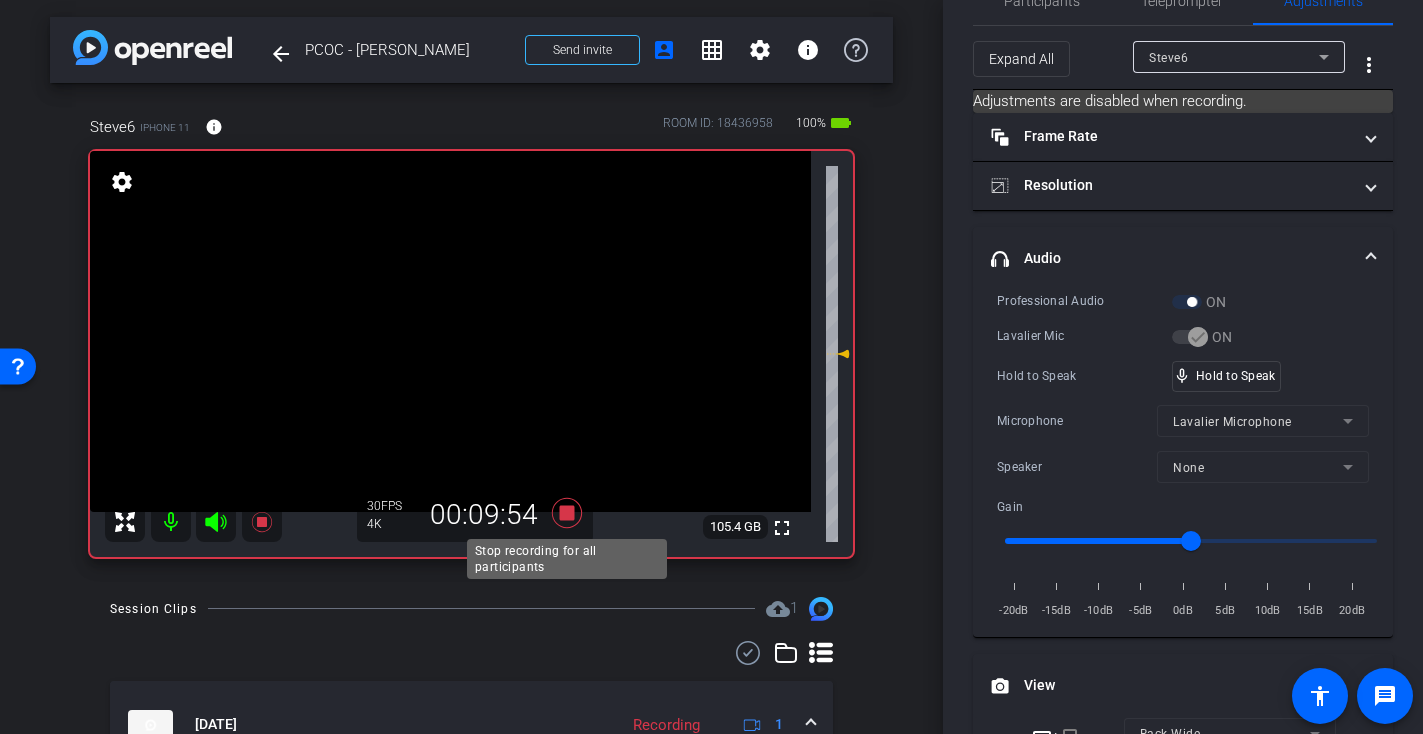 click 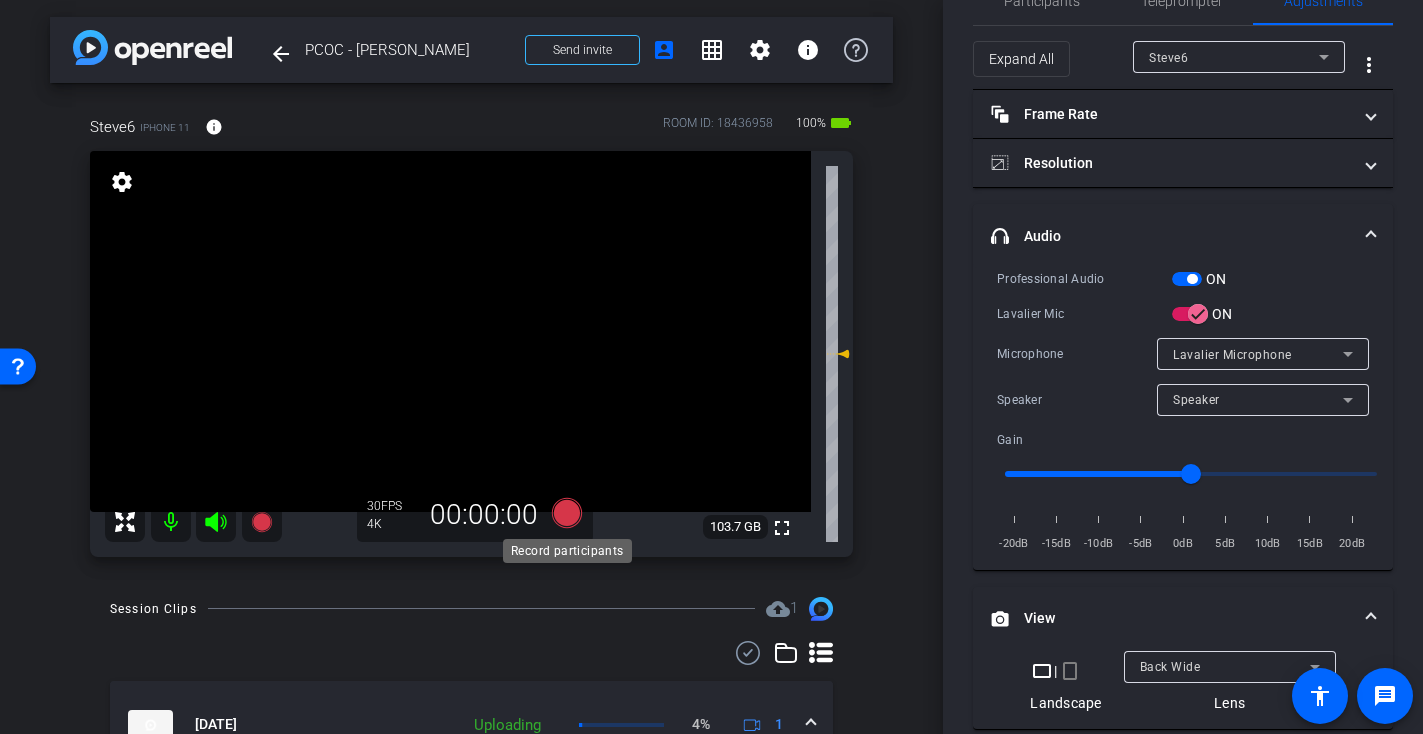 click 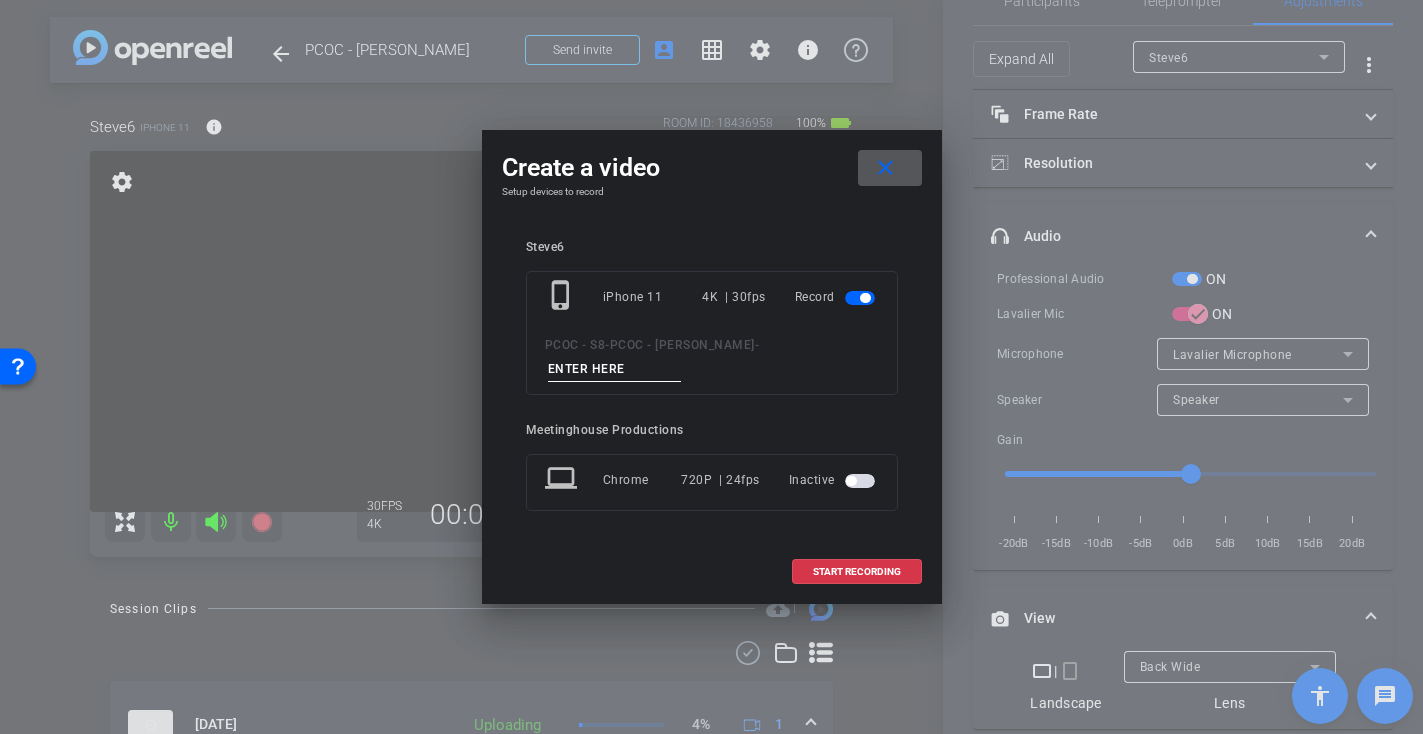 click at bounding box center (615, 369) 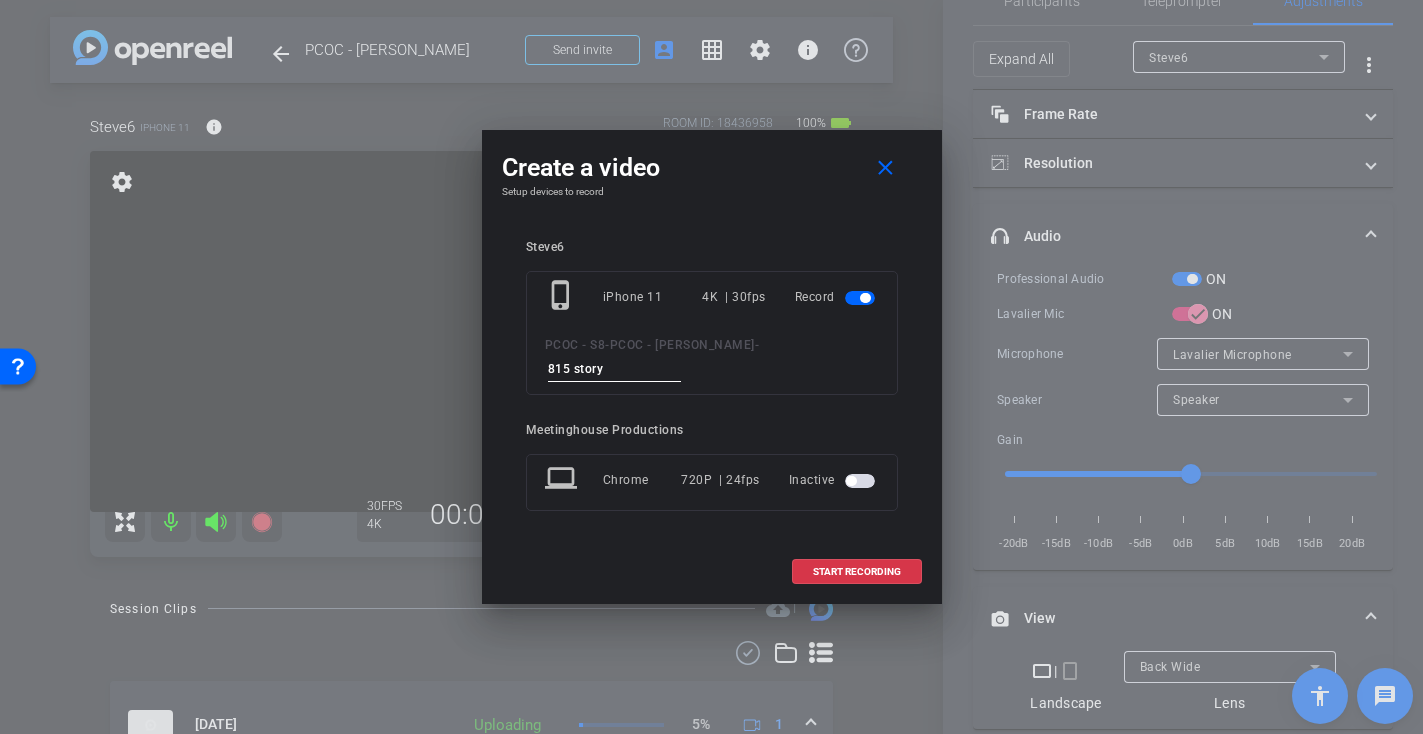 type on "815 story 7" 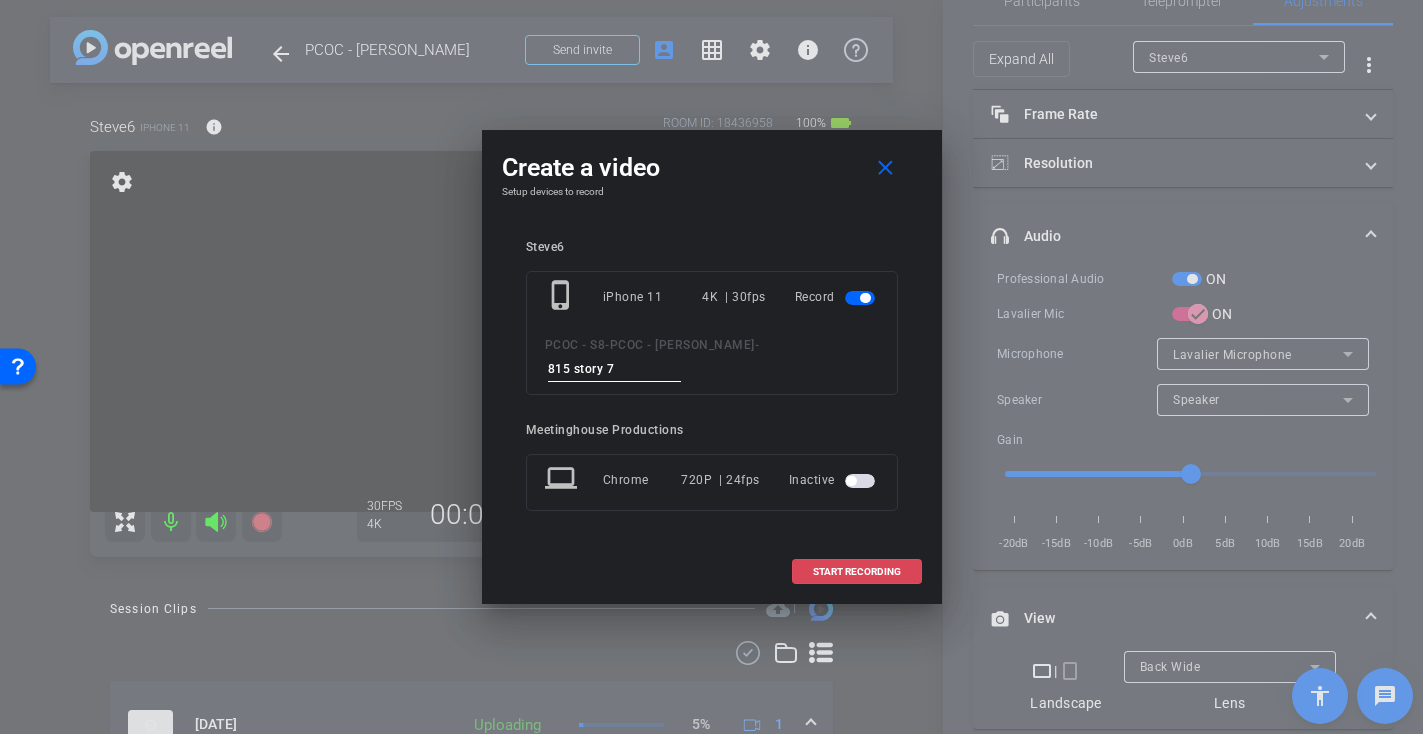click on "START RECORDING" at bounding box center (857, 572) 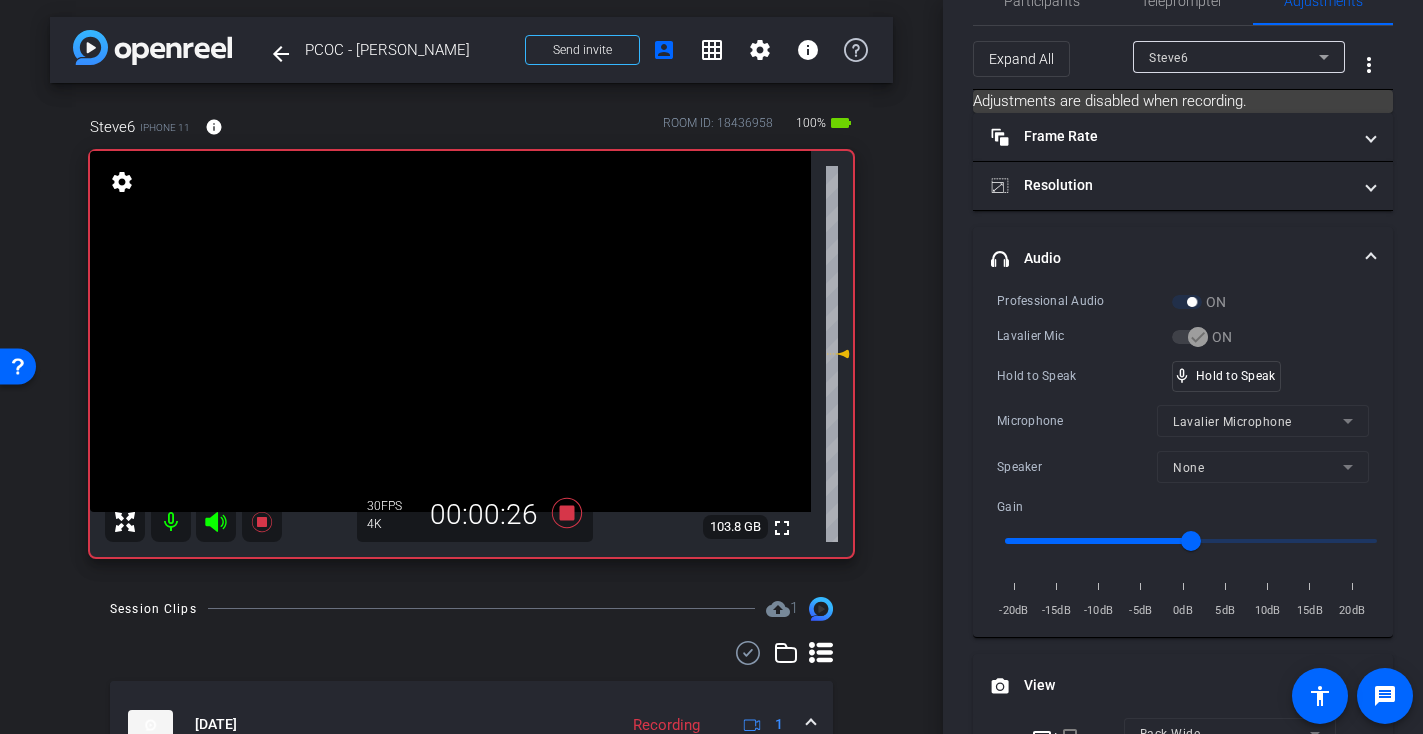 click at bounding box center (450, 331) 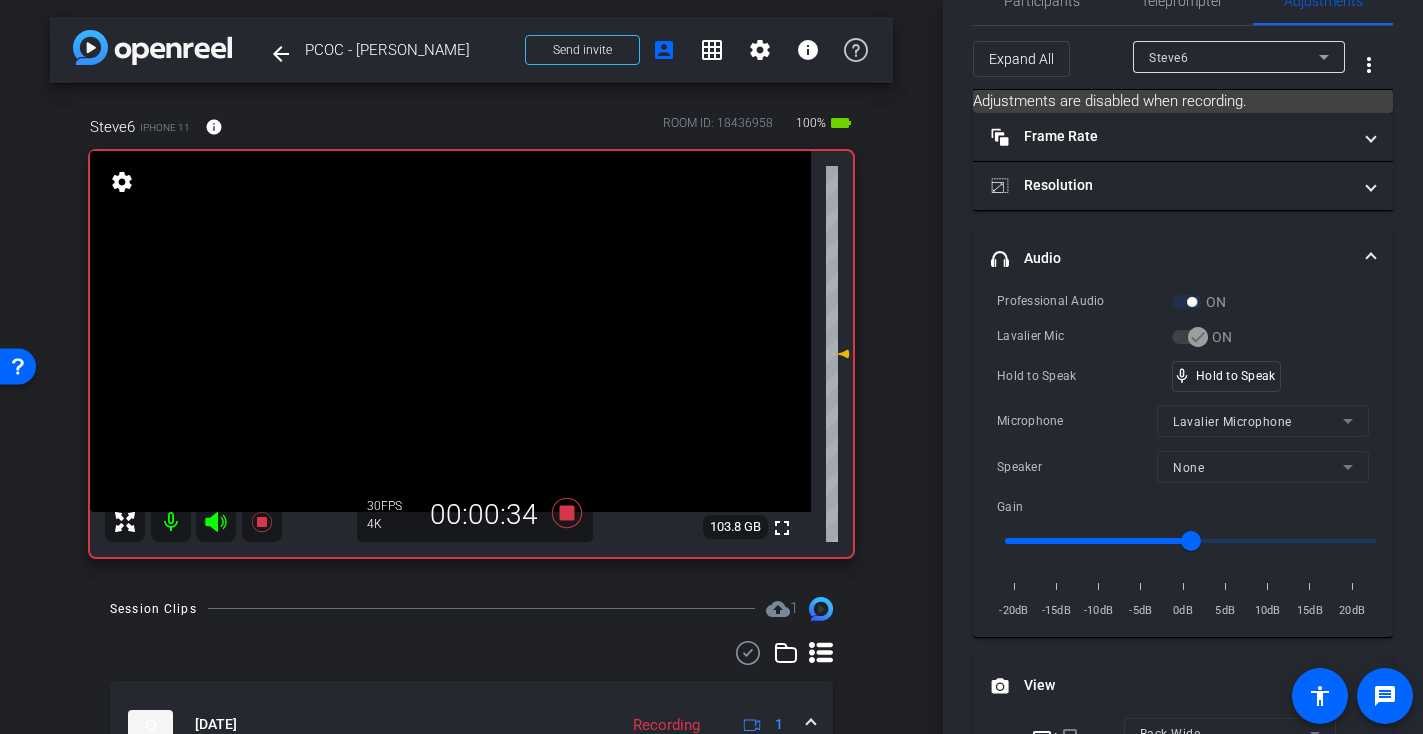 click at bounding box center [450, 331] 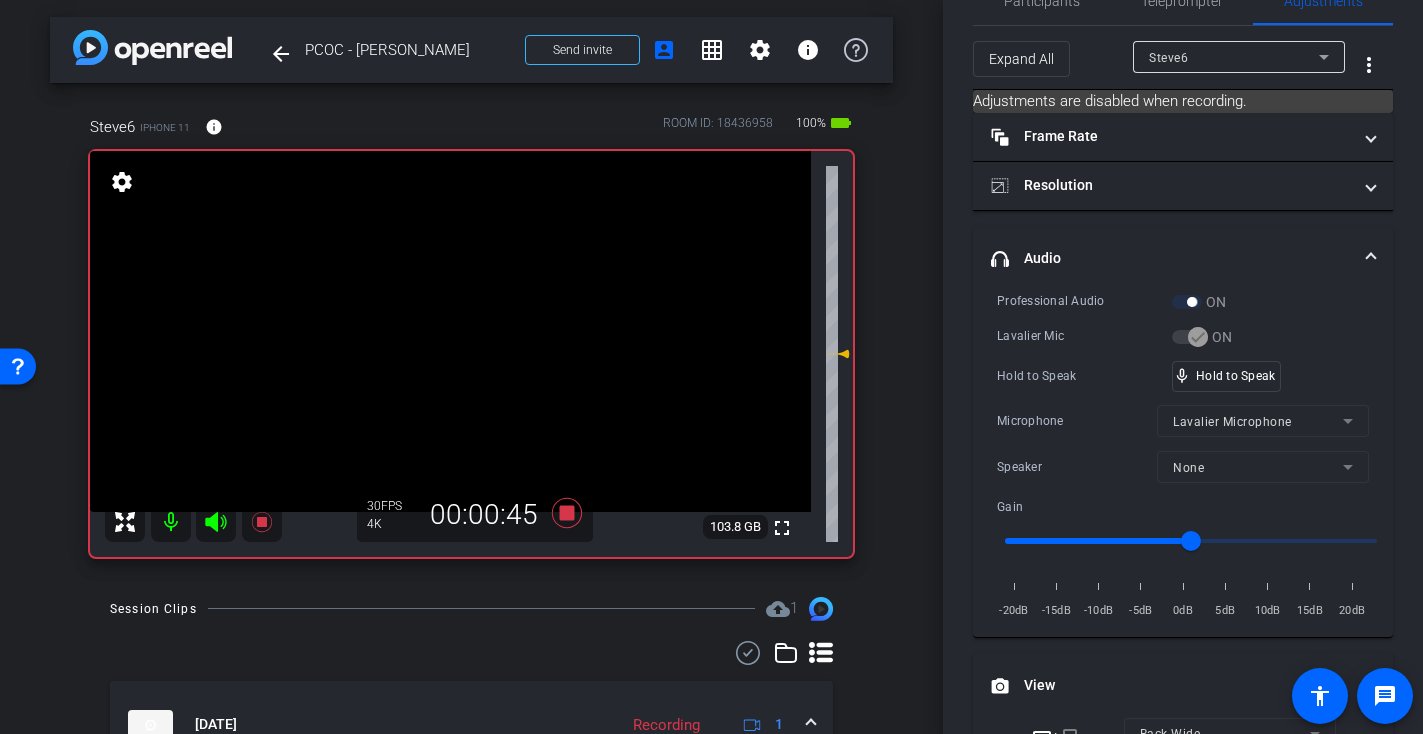 click at bounding box center [450, 331] 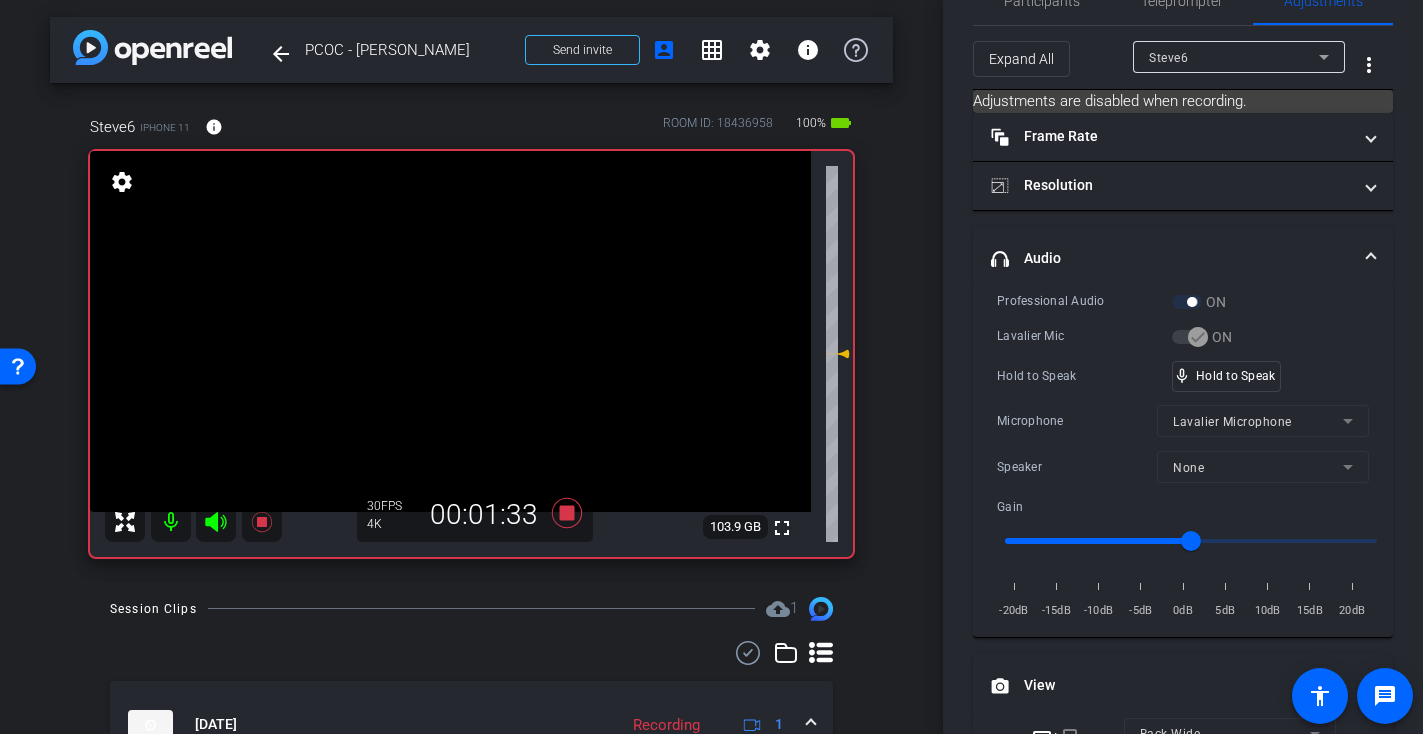 click at bounding box center (450, 331) 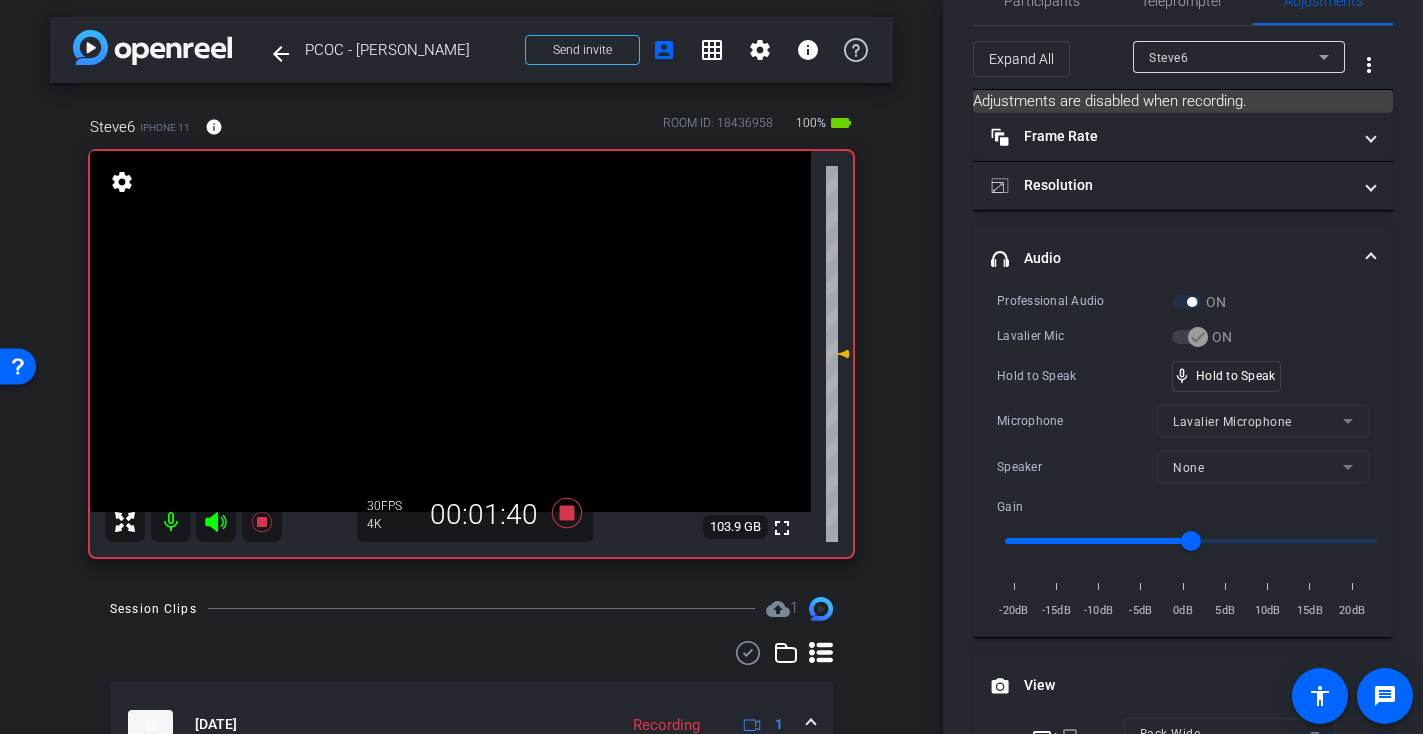click at bounding box center [450, 331] 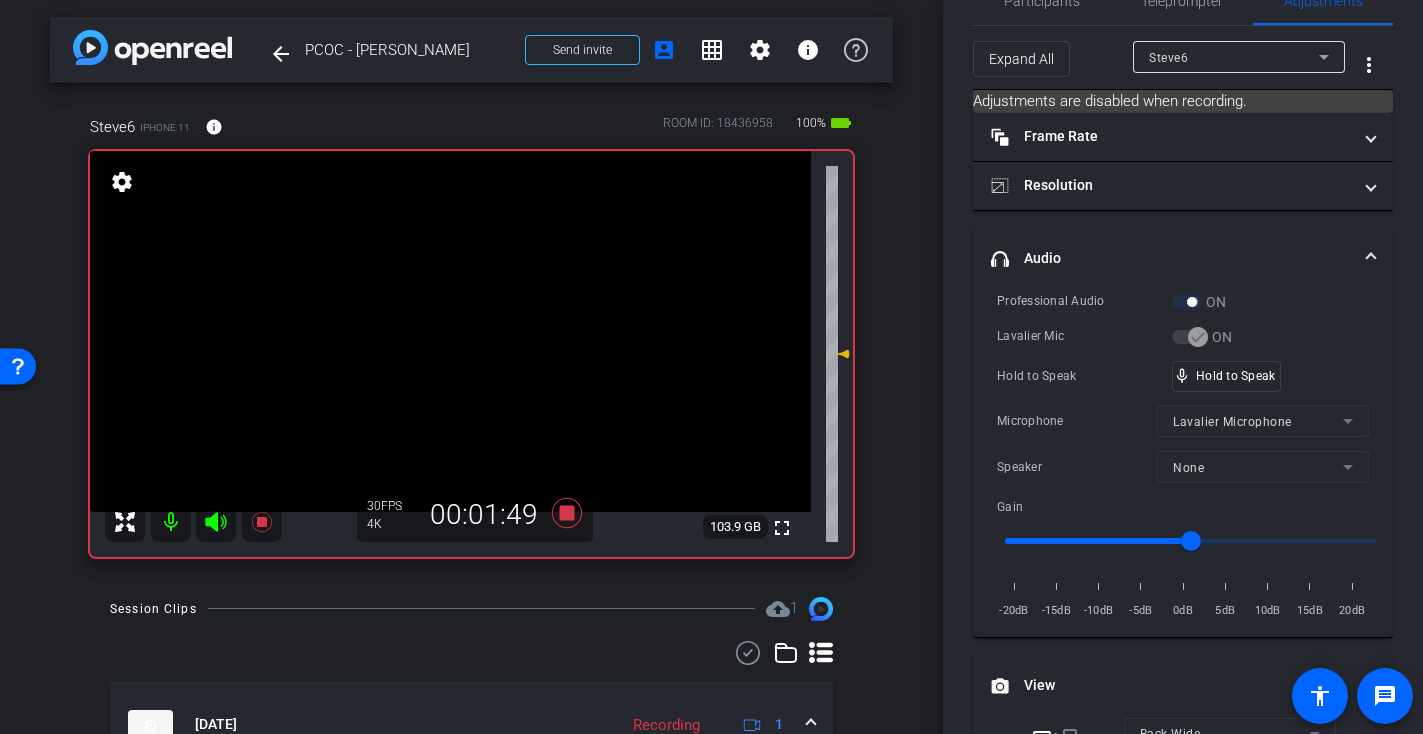 click at bounding box center [450, 331] 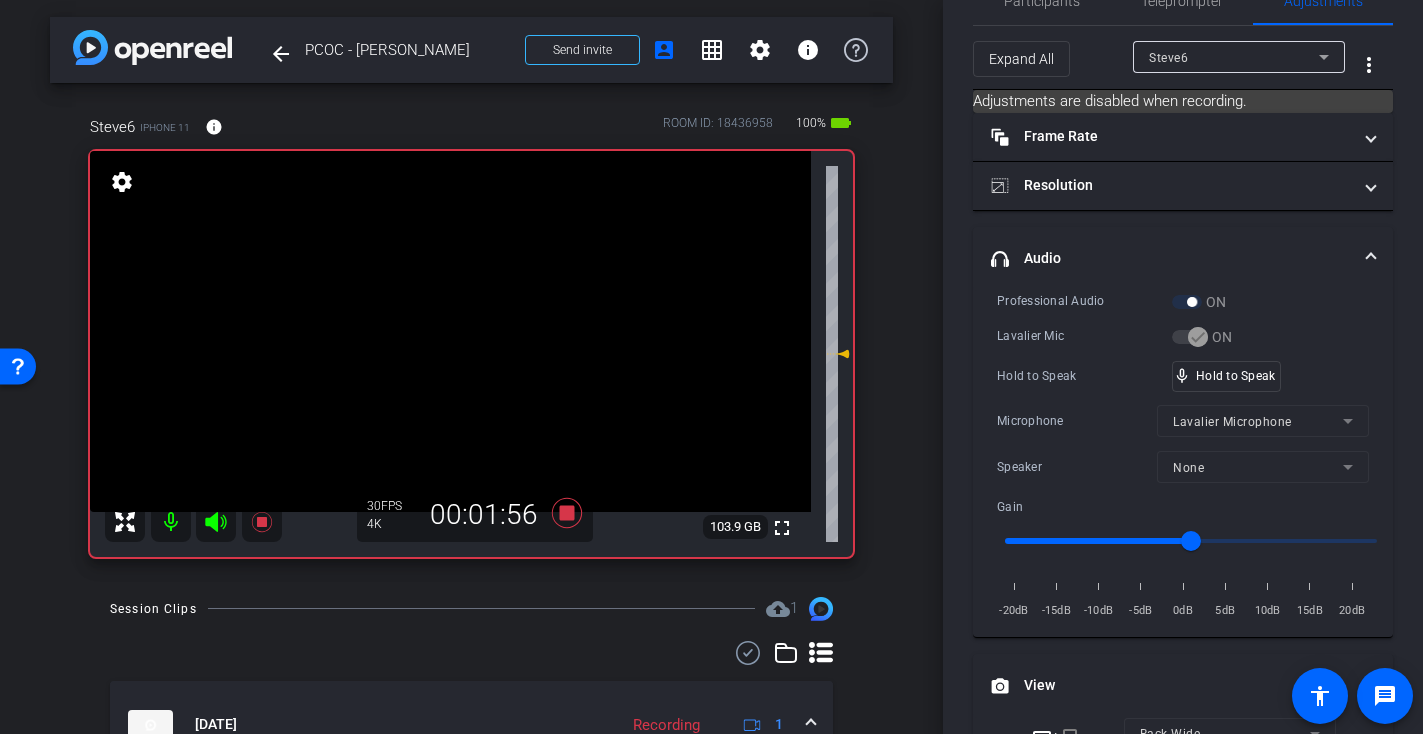 click at bounding box center (450, 331) 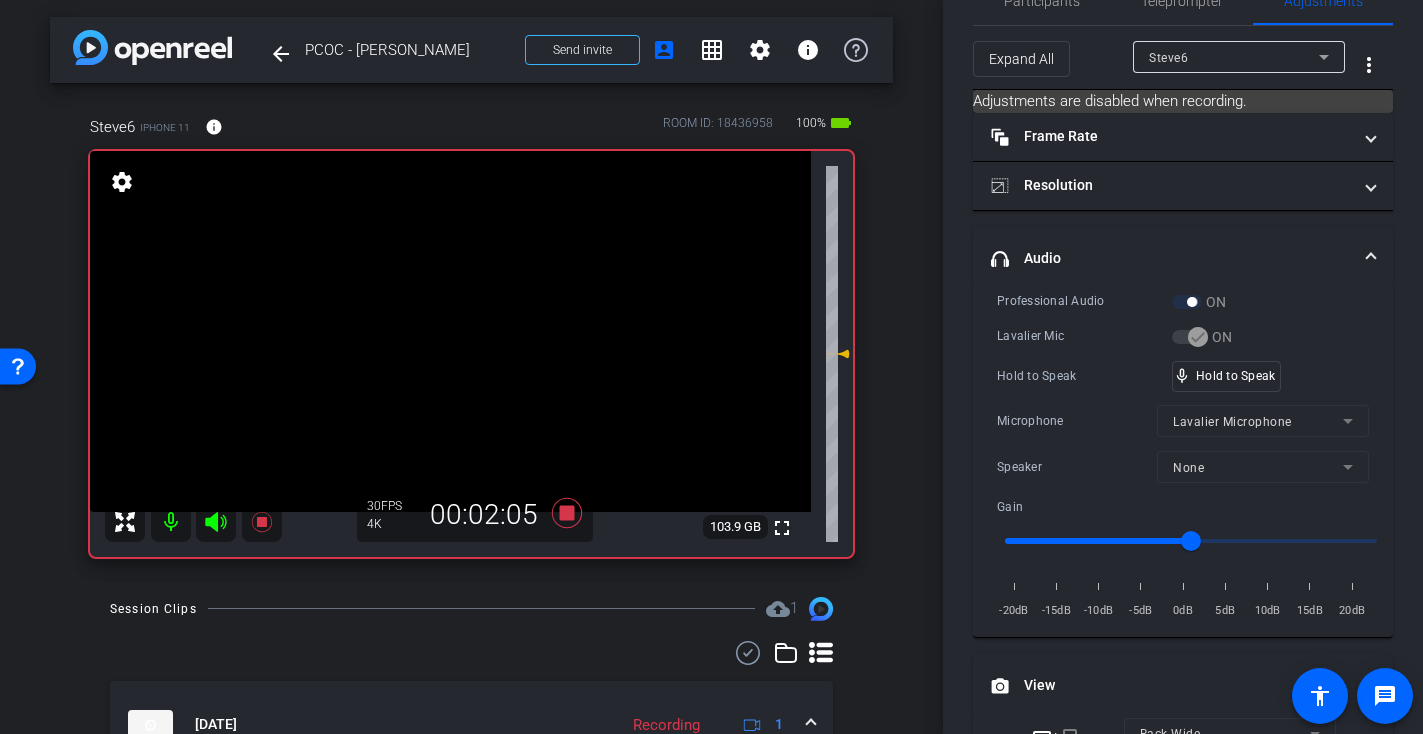 click at bounding box center [450, 331] 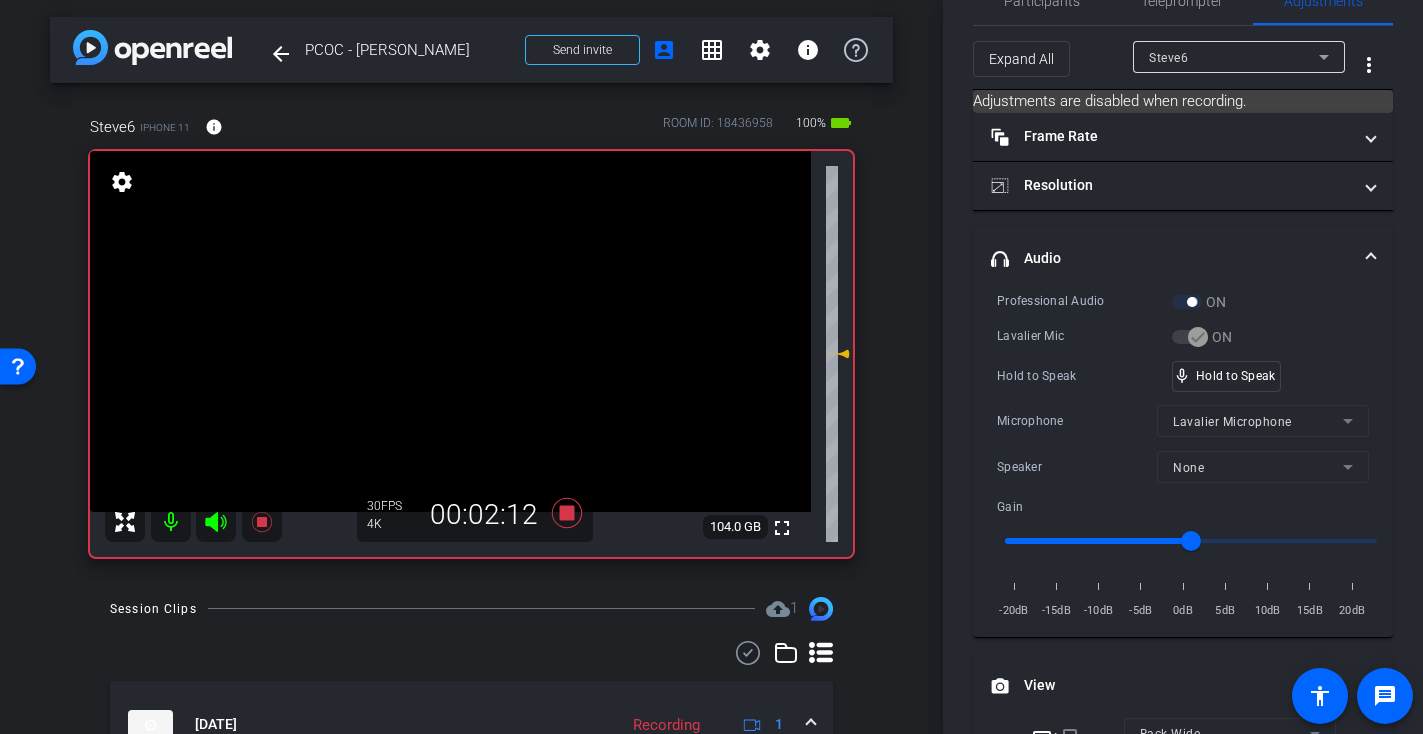 click at bounding box center [450, 331] 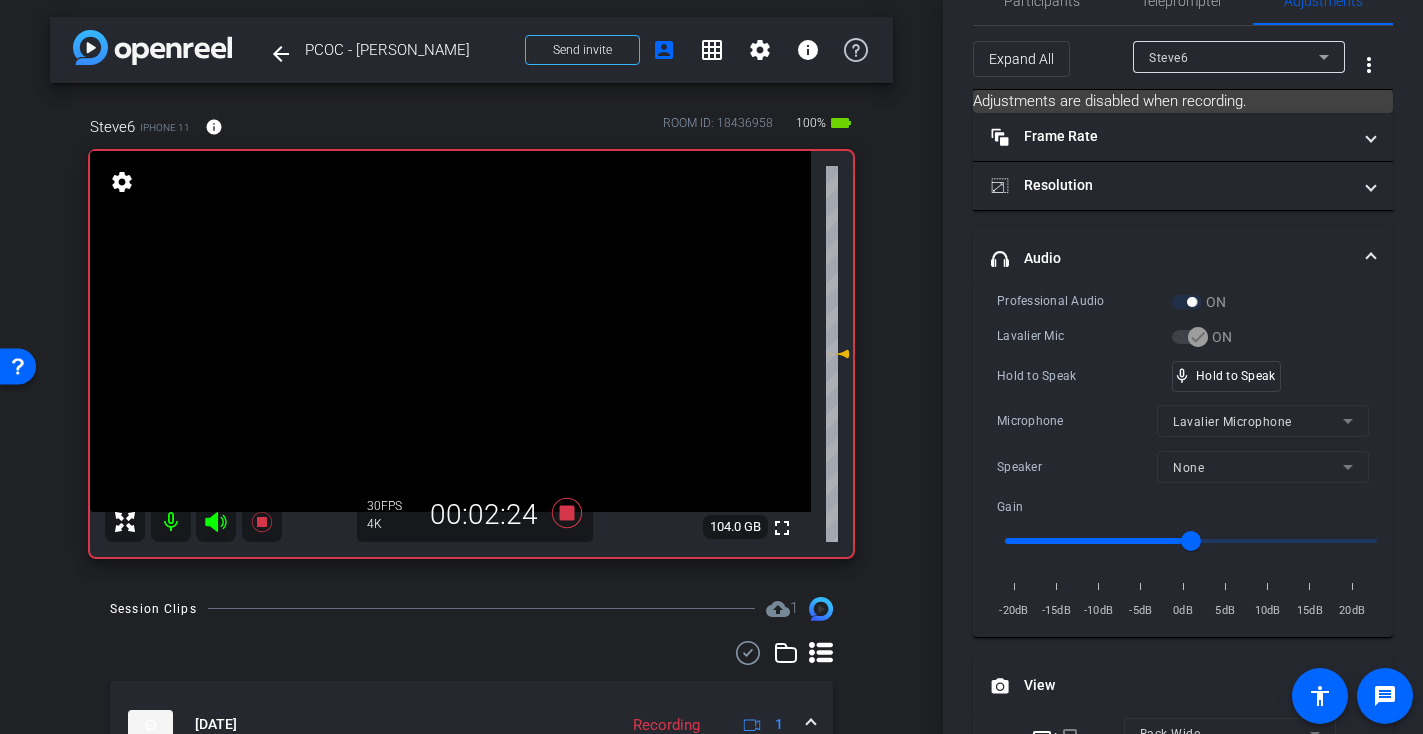 click at bounding box center [450, 331] 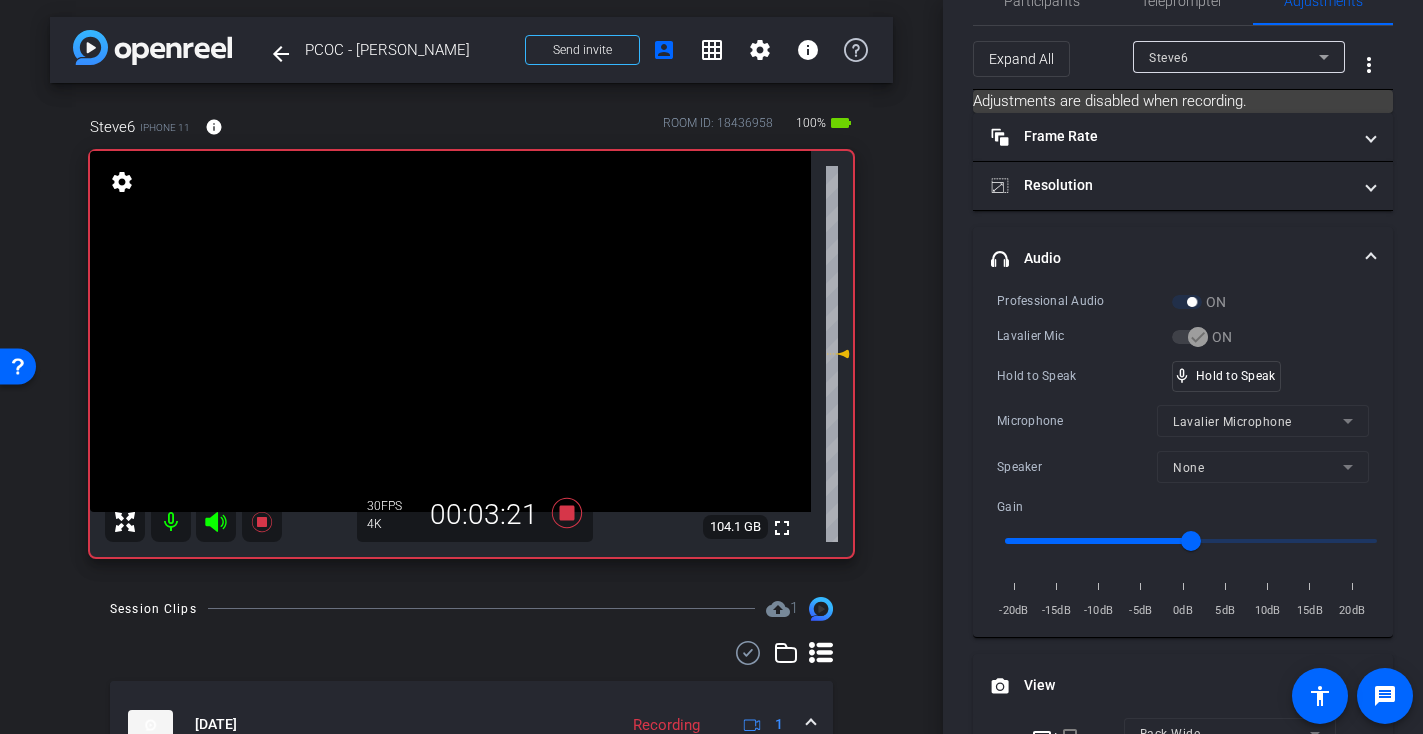 click at bounding box center [450, 331] 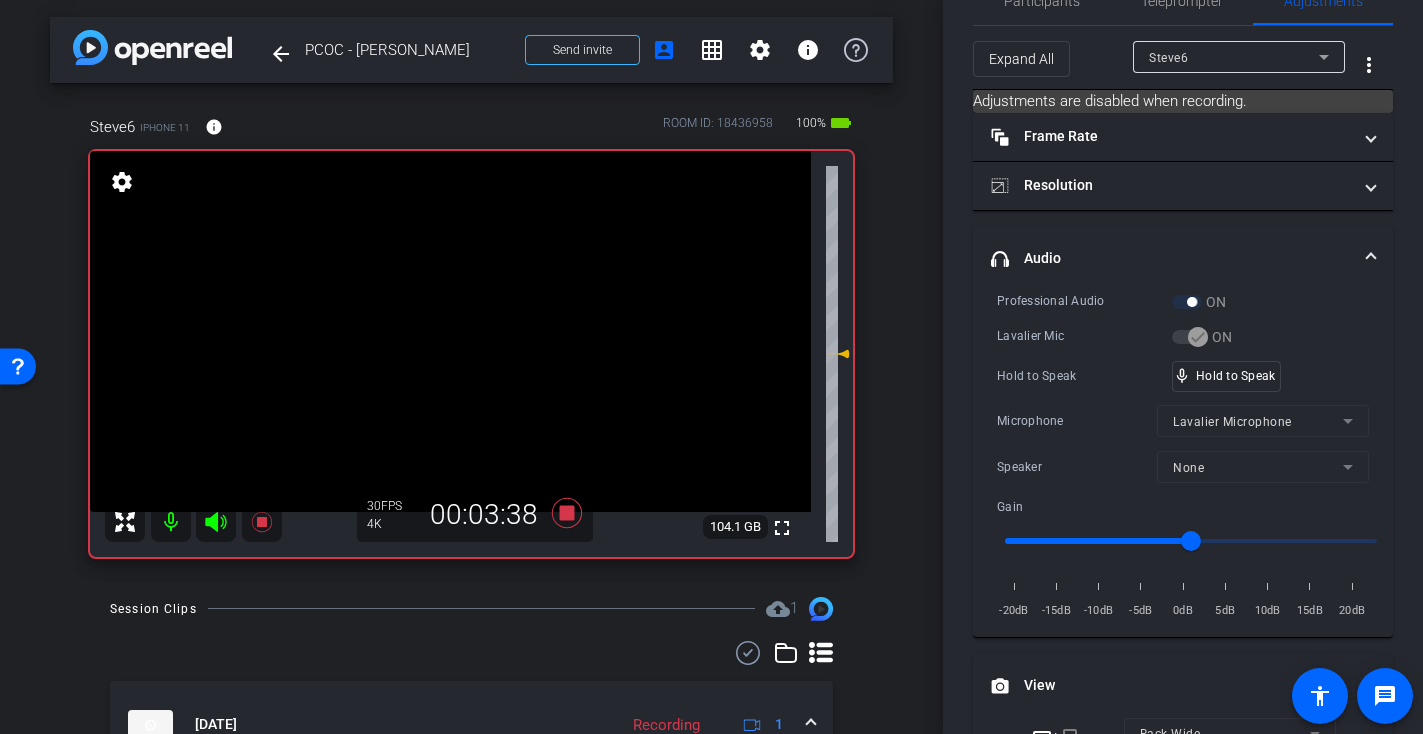 click at bounding box center (450, 331) 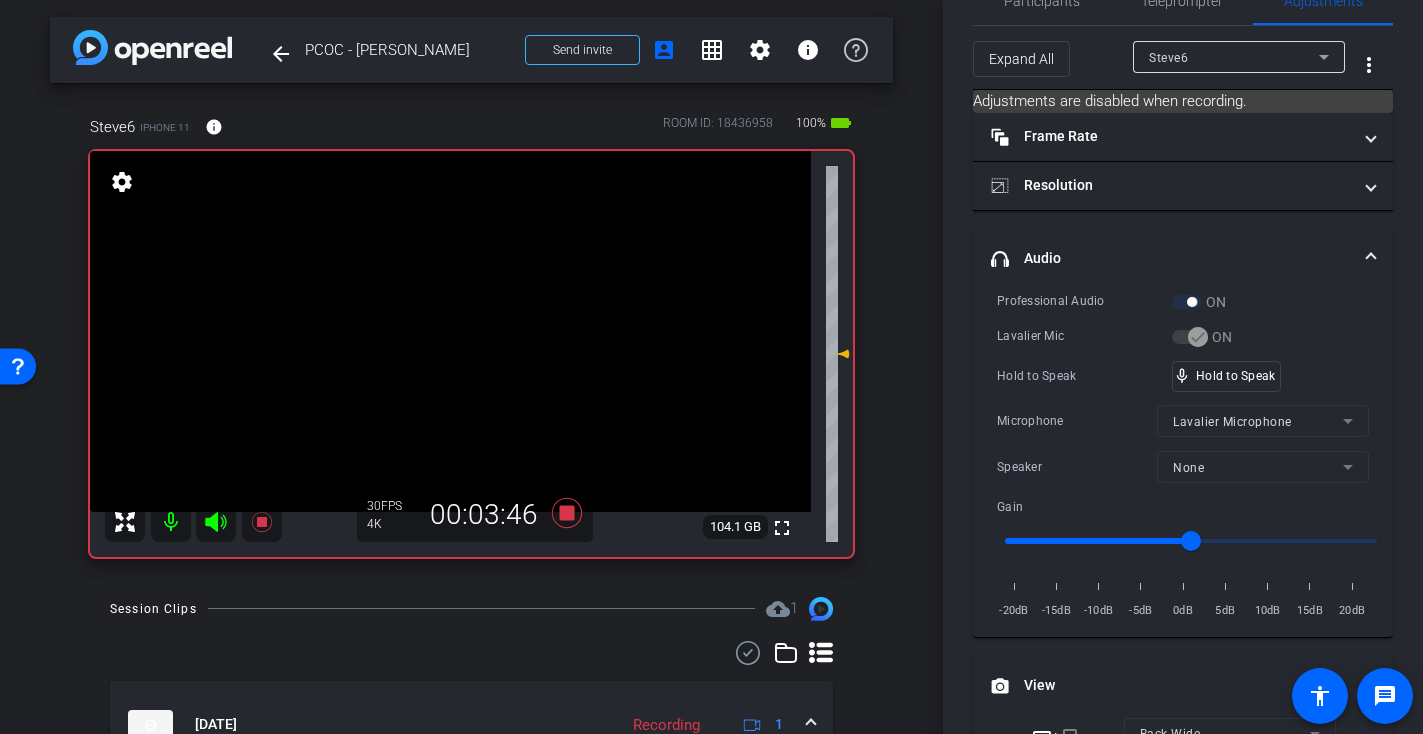 click at bounding box center [450, 331] 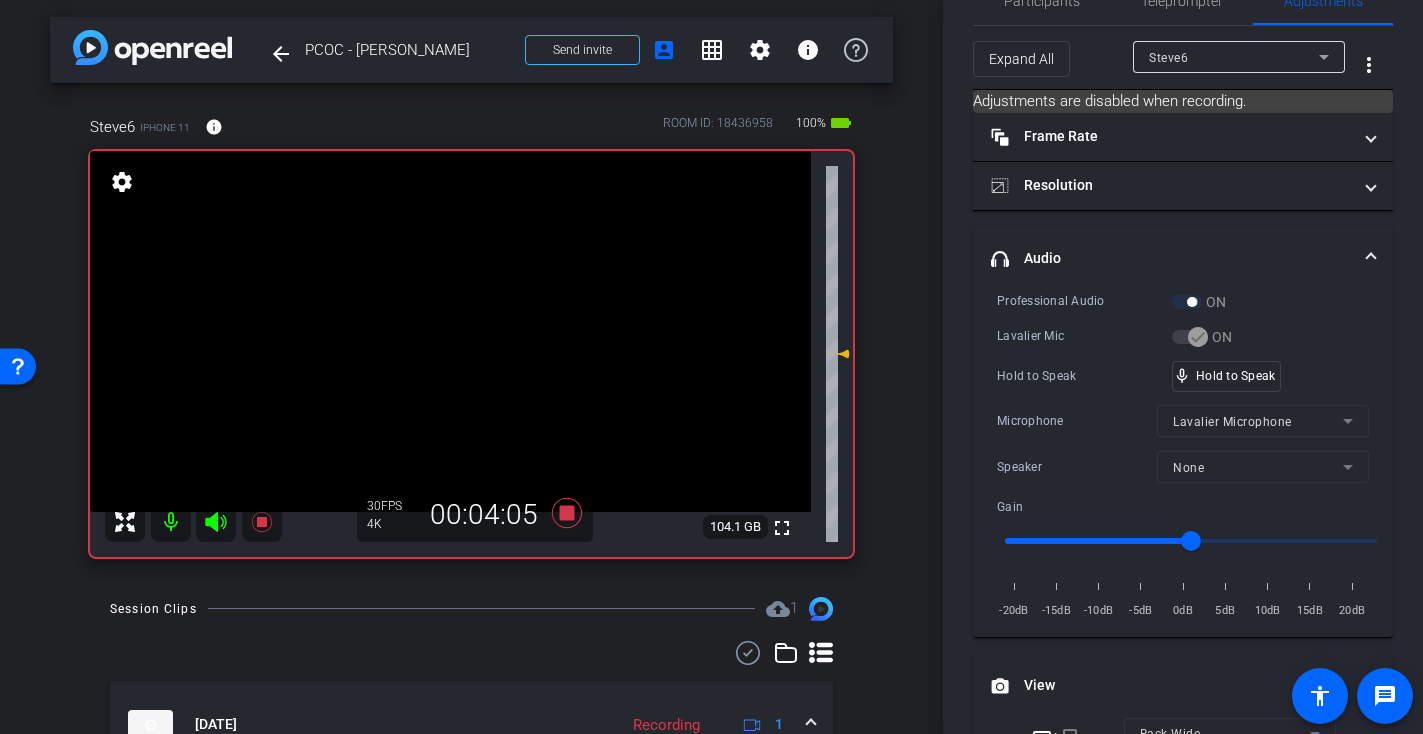 click at bounding box center (450, 331) 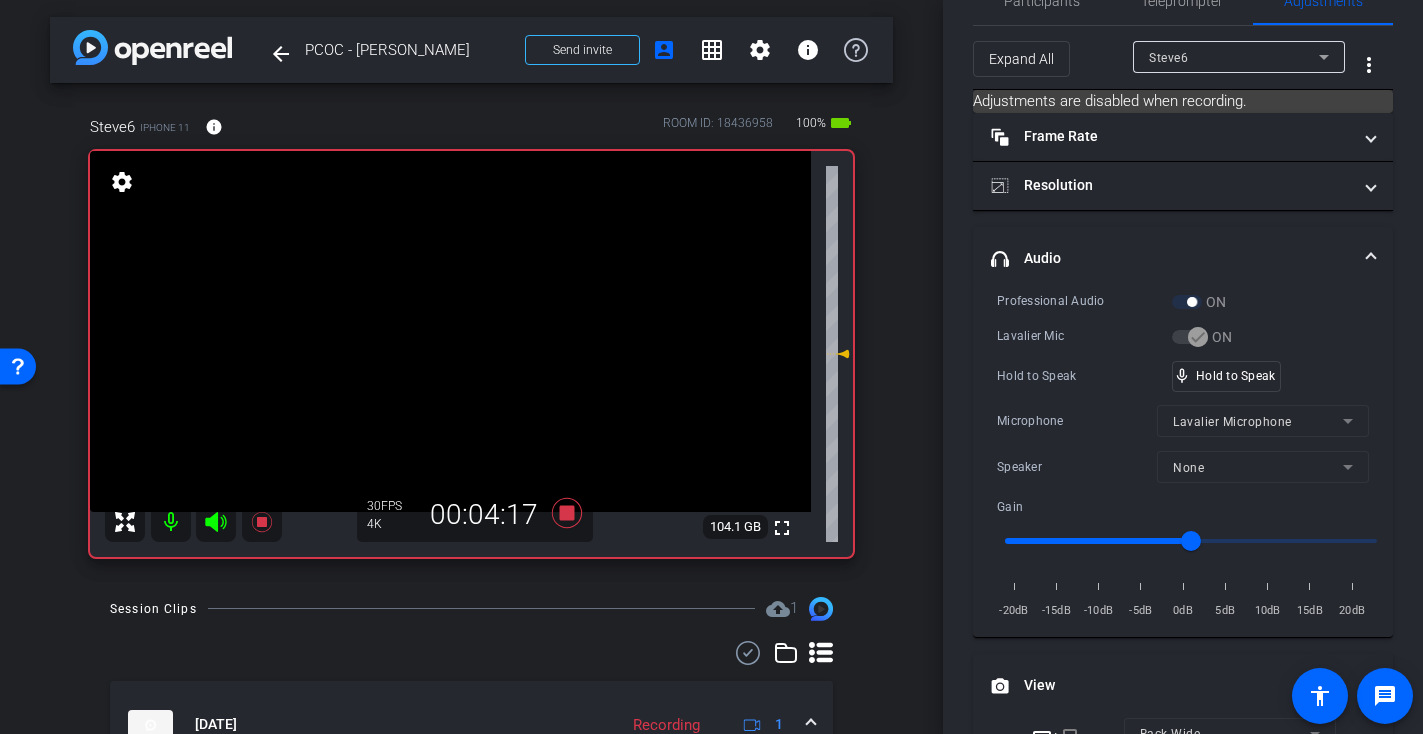 click at bounding box center (450, 331) 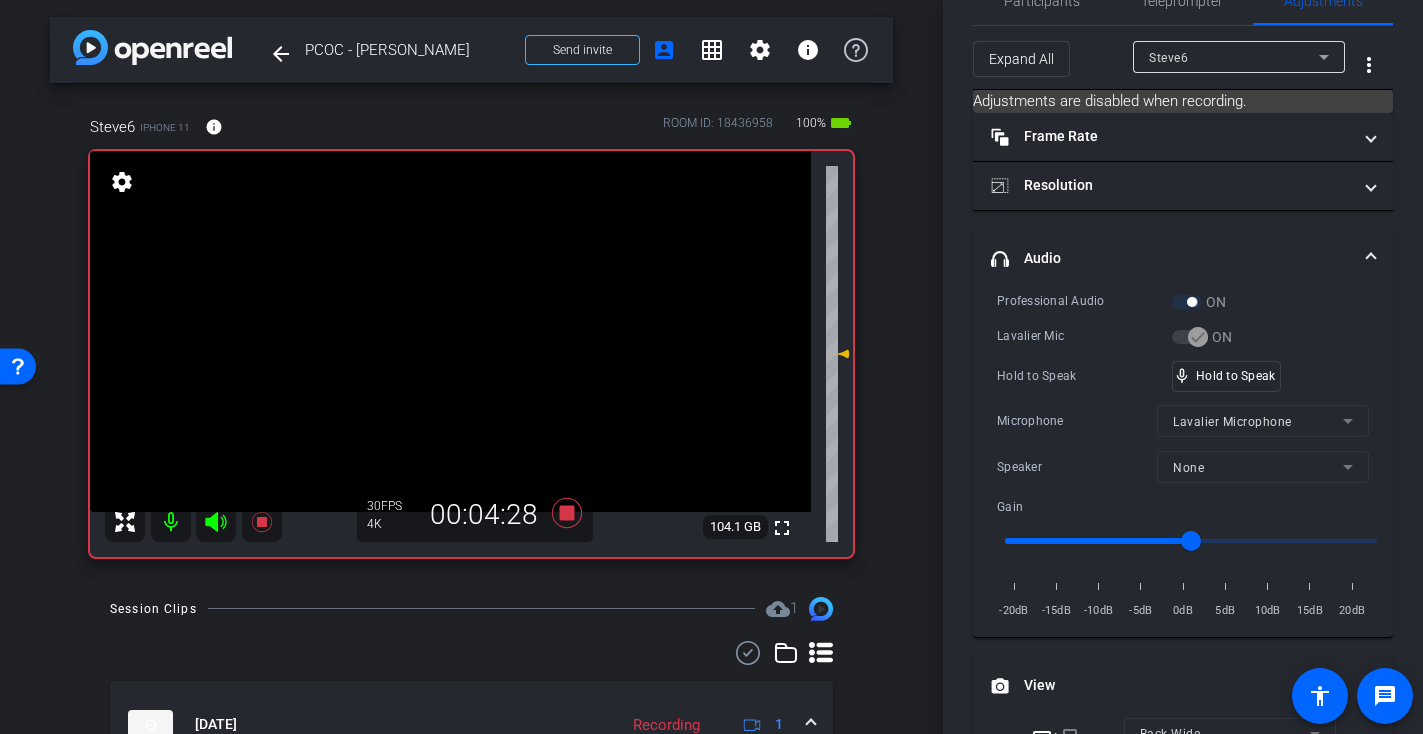 click at bounding box center (450, 331) 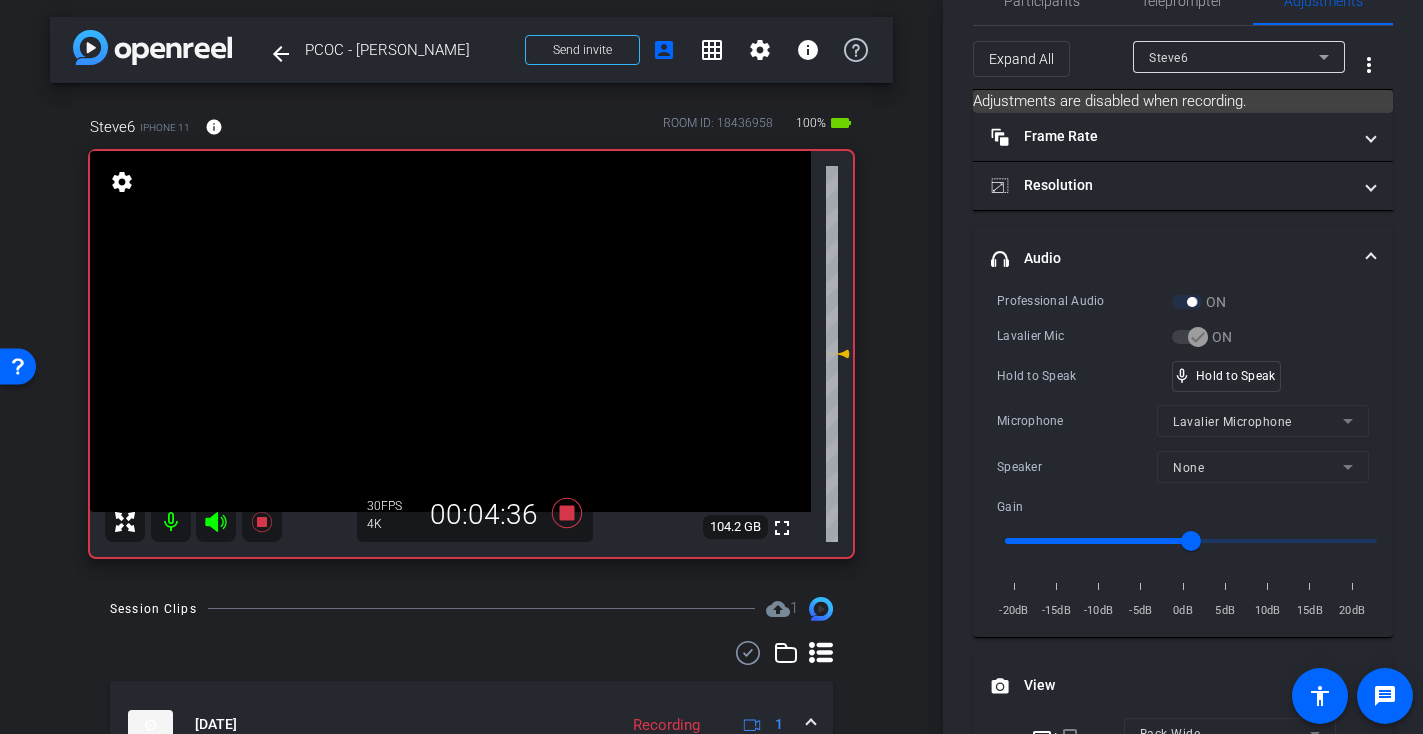 click at bounding box center [450, 331] 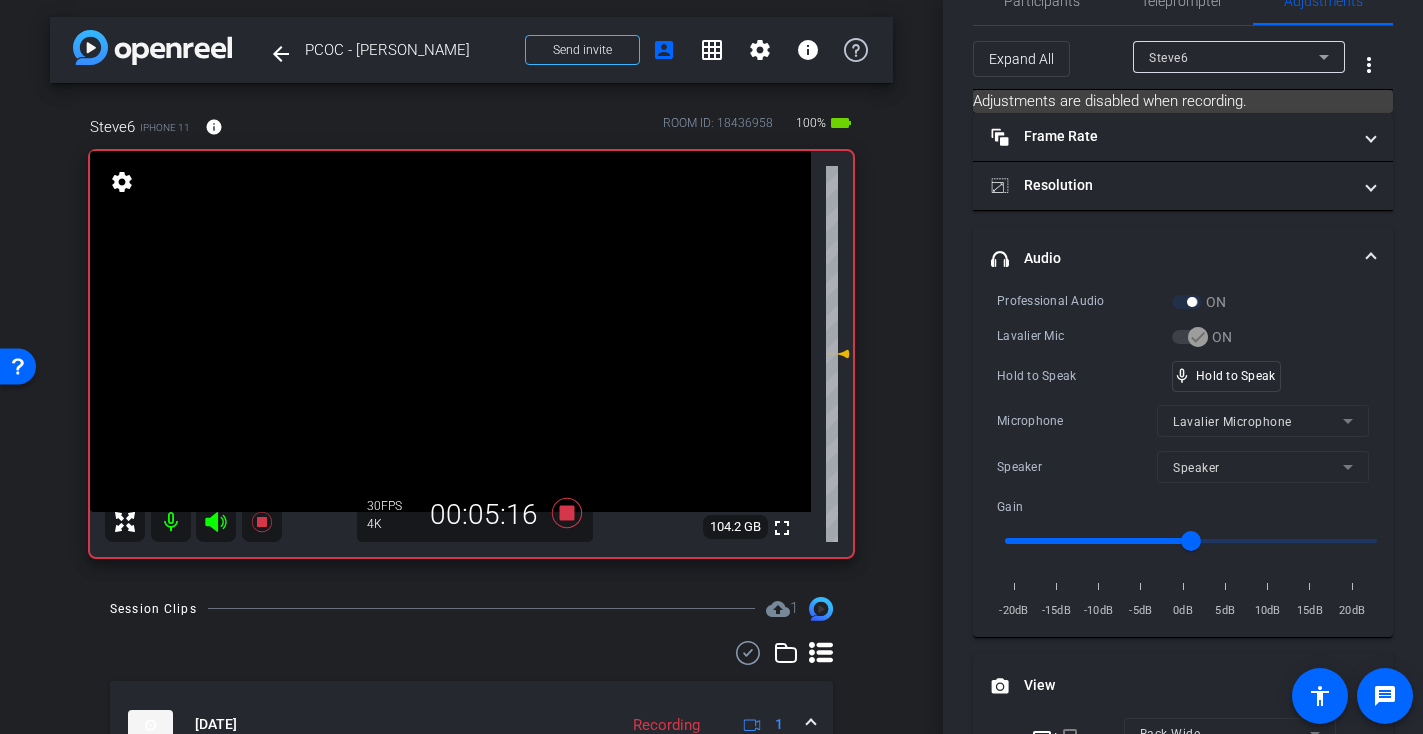 click at bounding box center [450, 331] 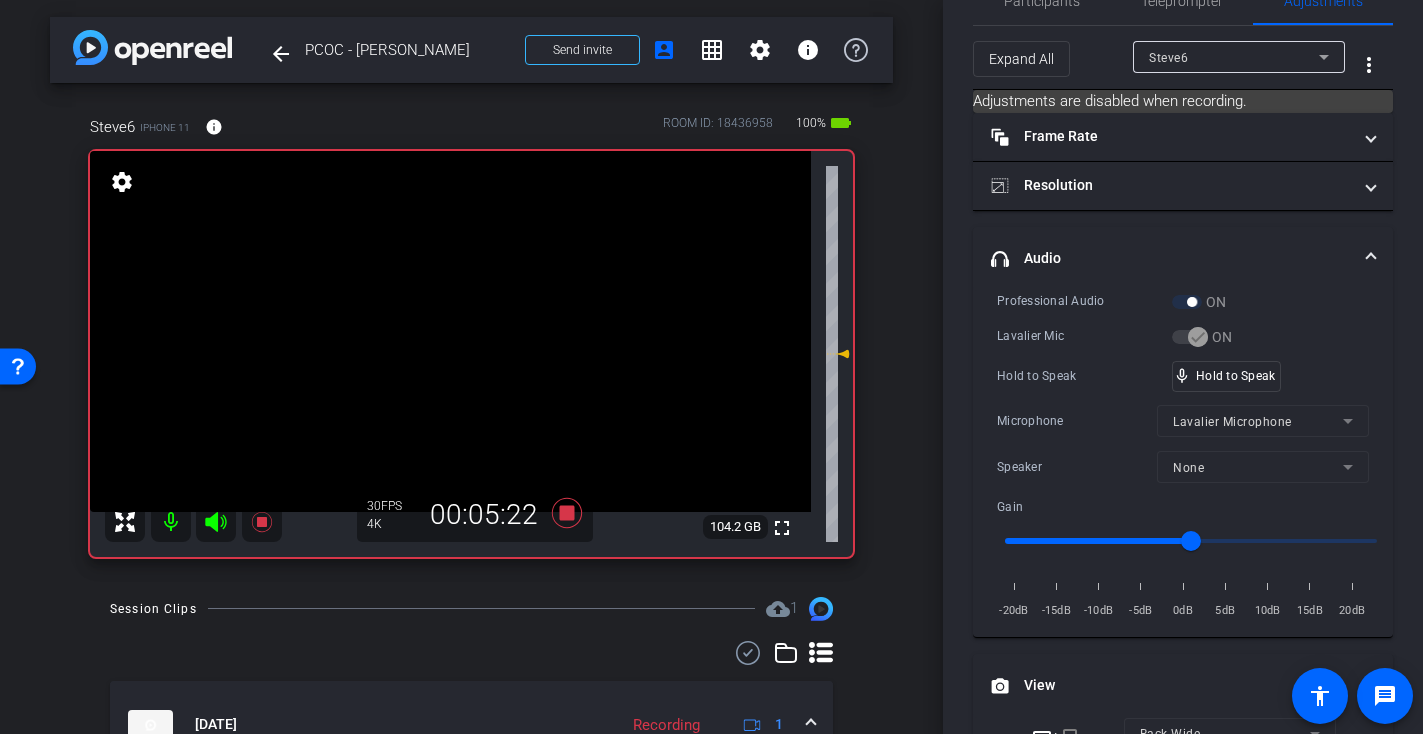 click at bounding box center (450, 331) 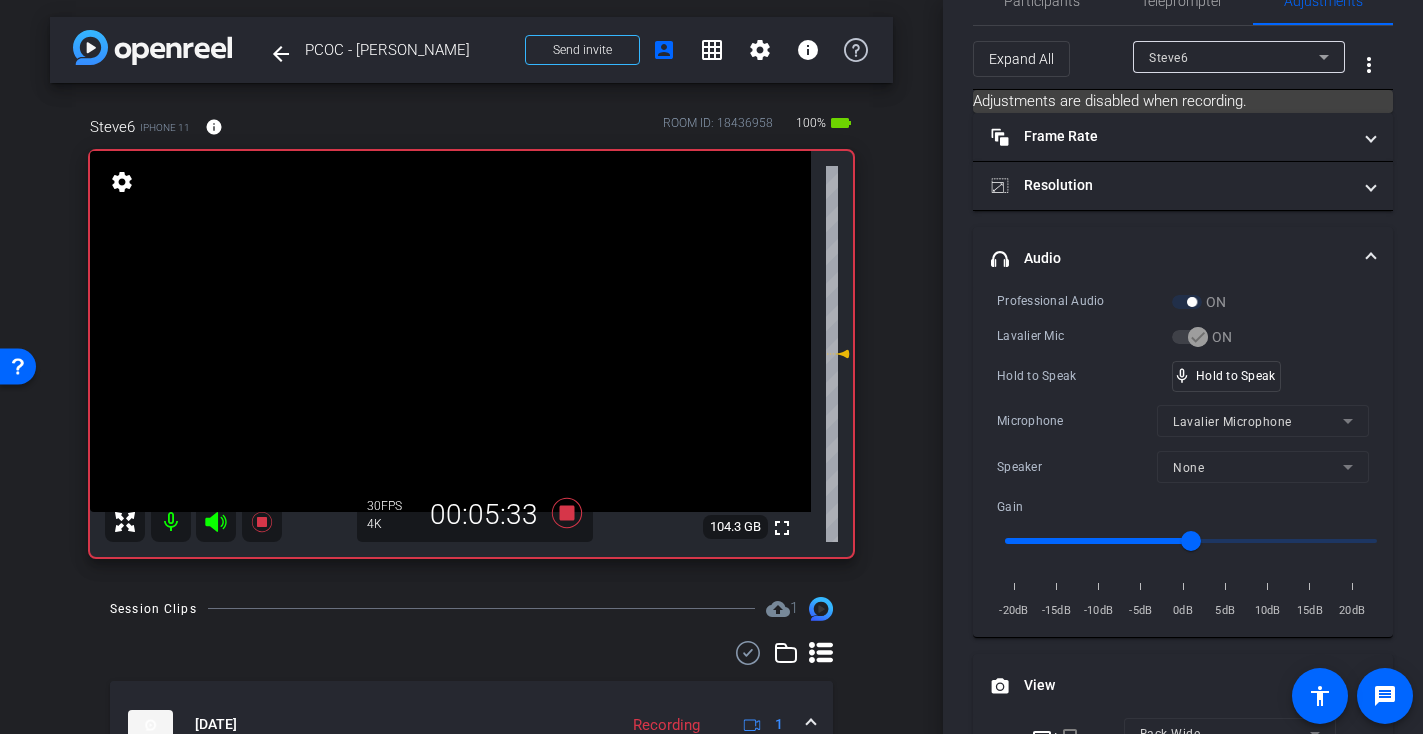 click at bounding box center [450, 331] 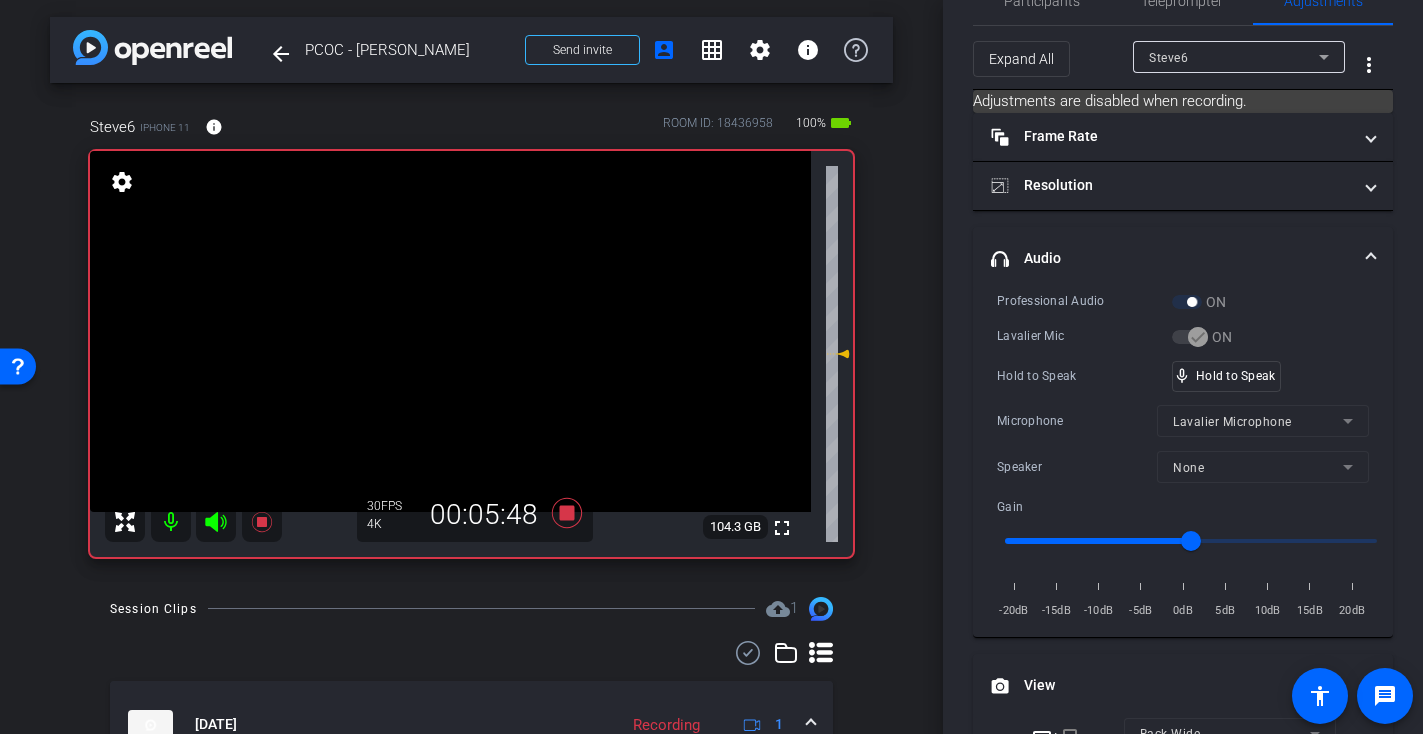 click at bounding box center (450, 331) 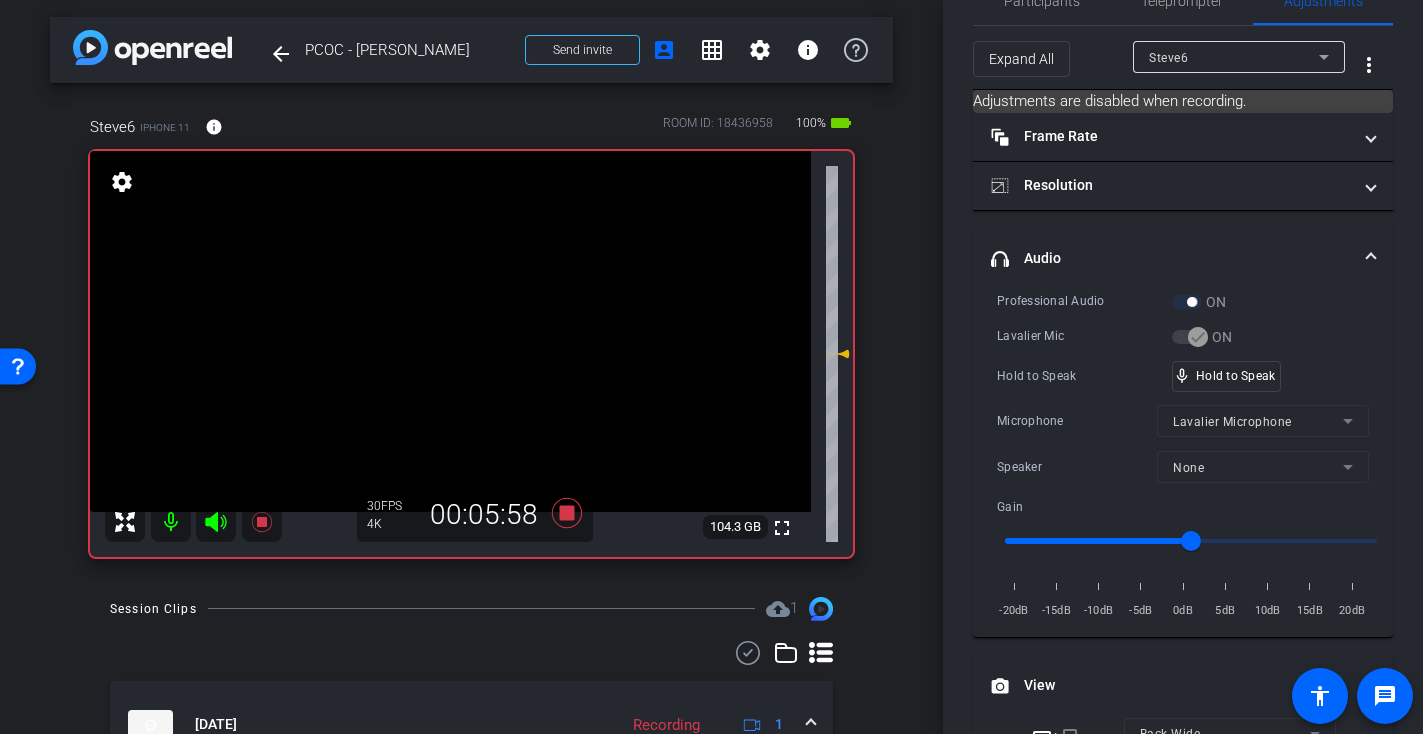 click at bounding box center (450, 331) 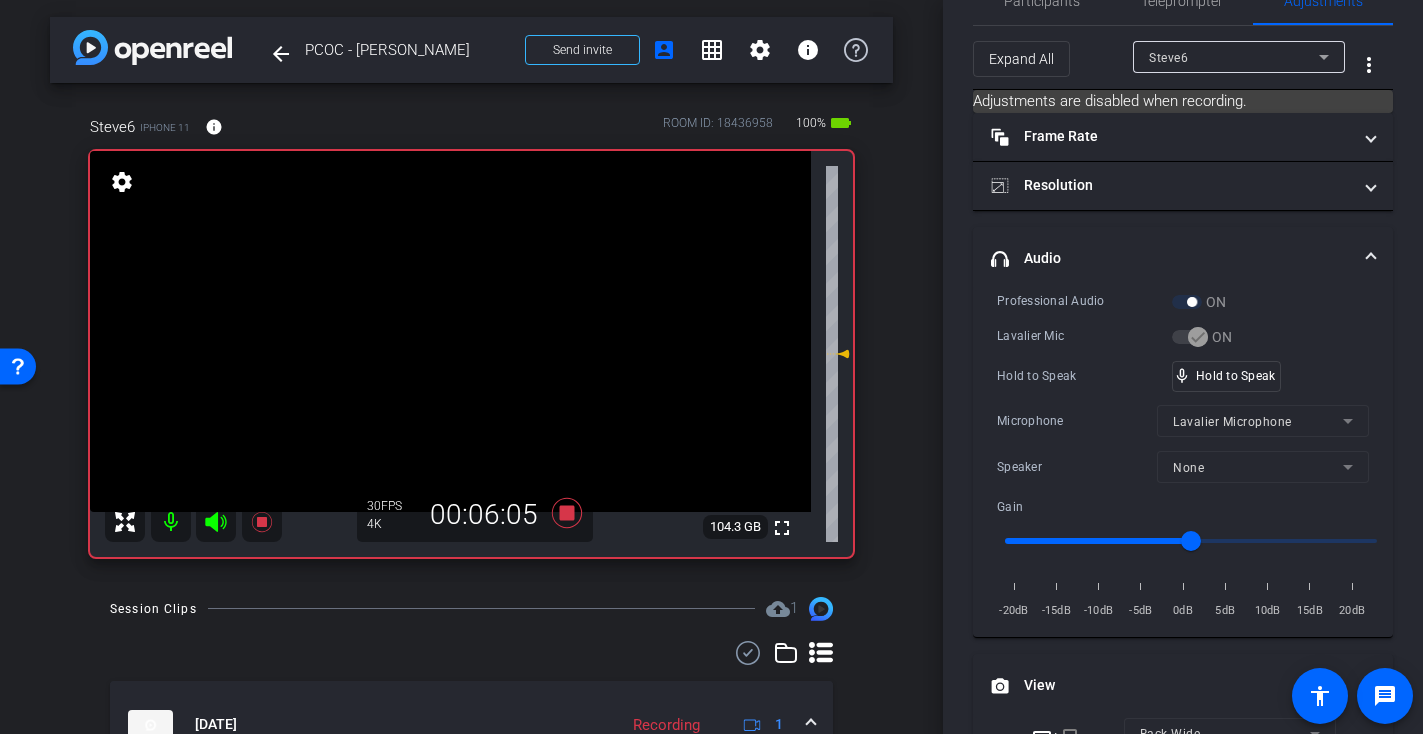 click at bounding box center [450, 331] 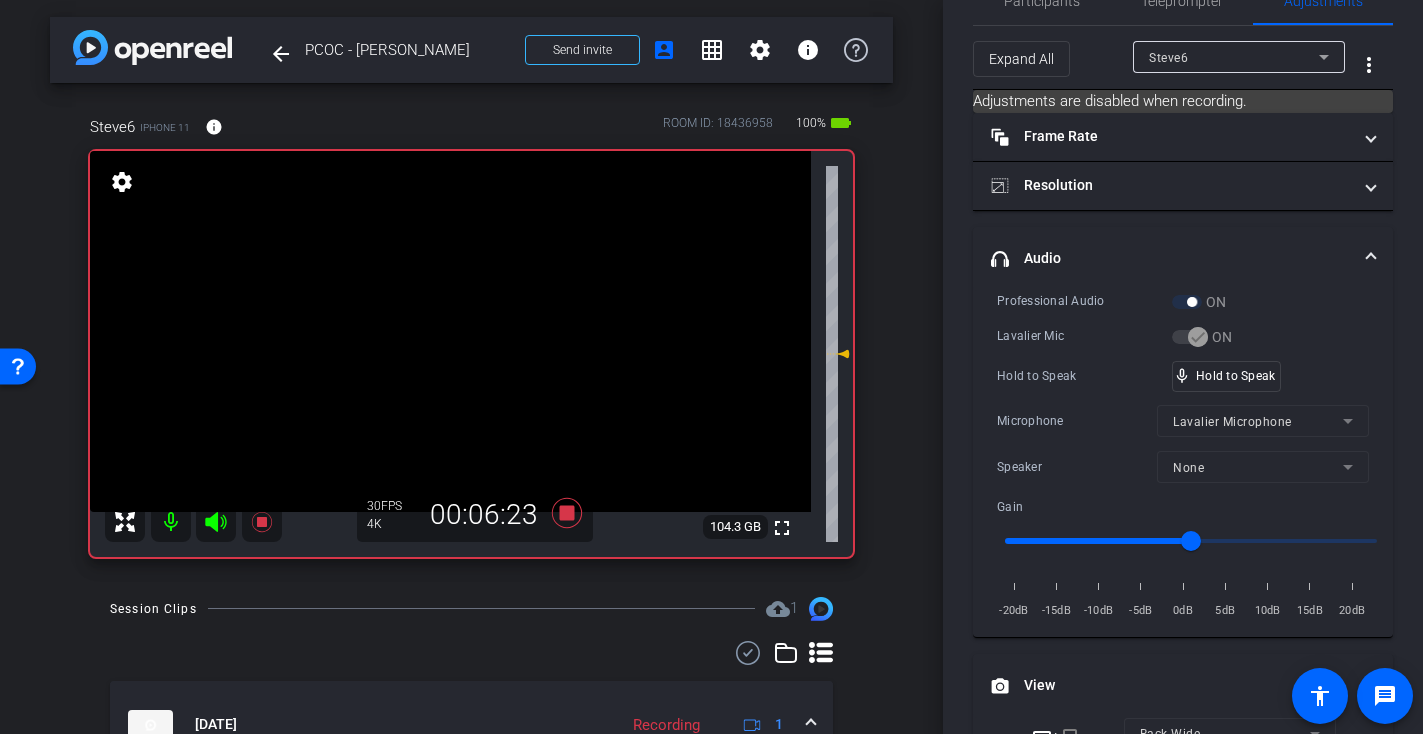 click at bounding box center [450, 331] 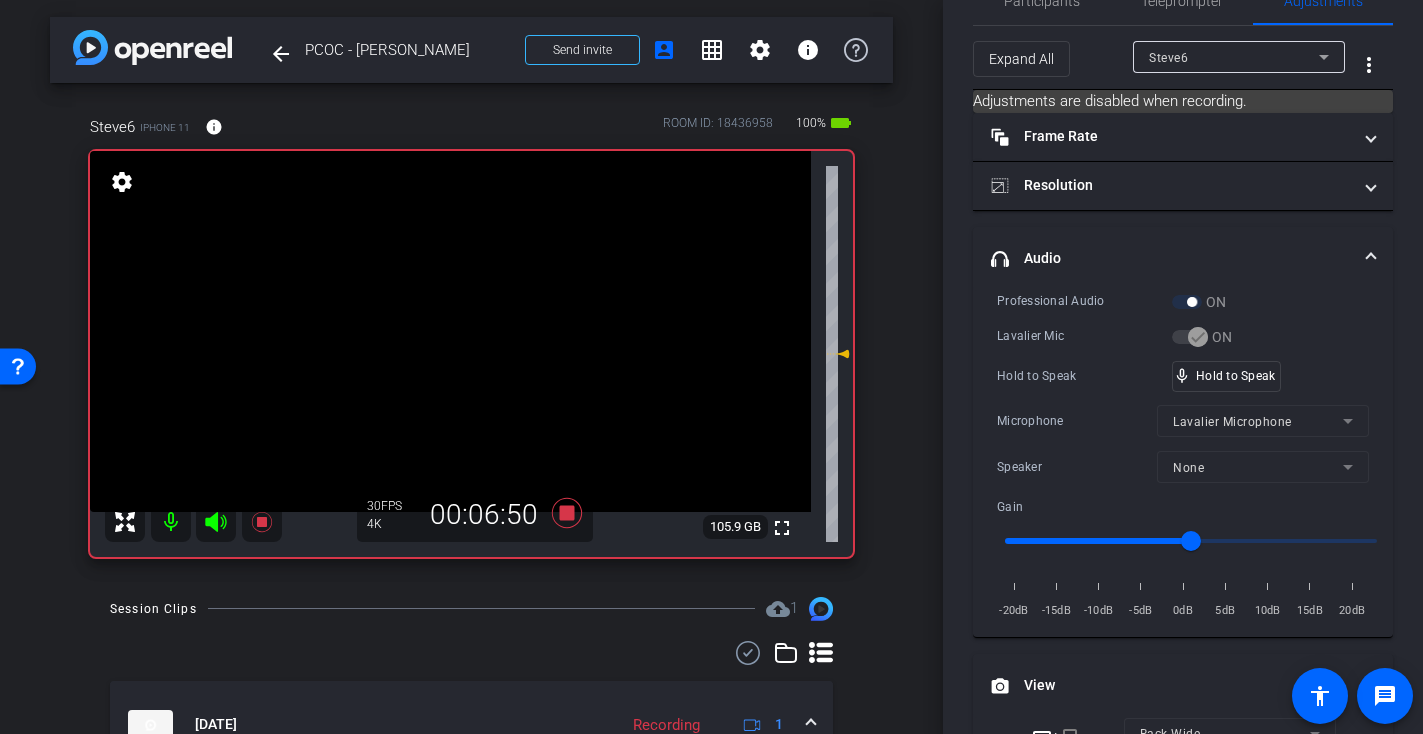 click at bounding box center (450, 331) 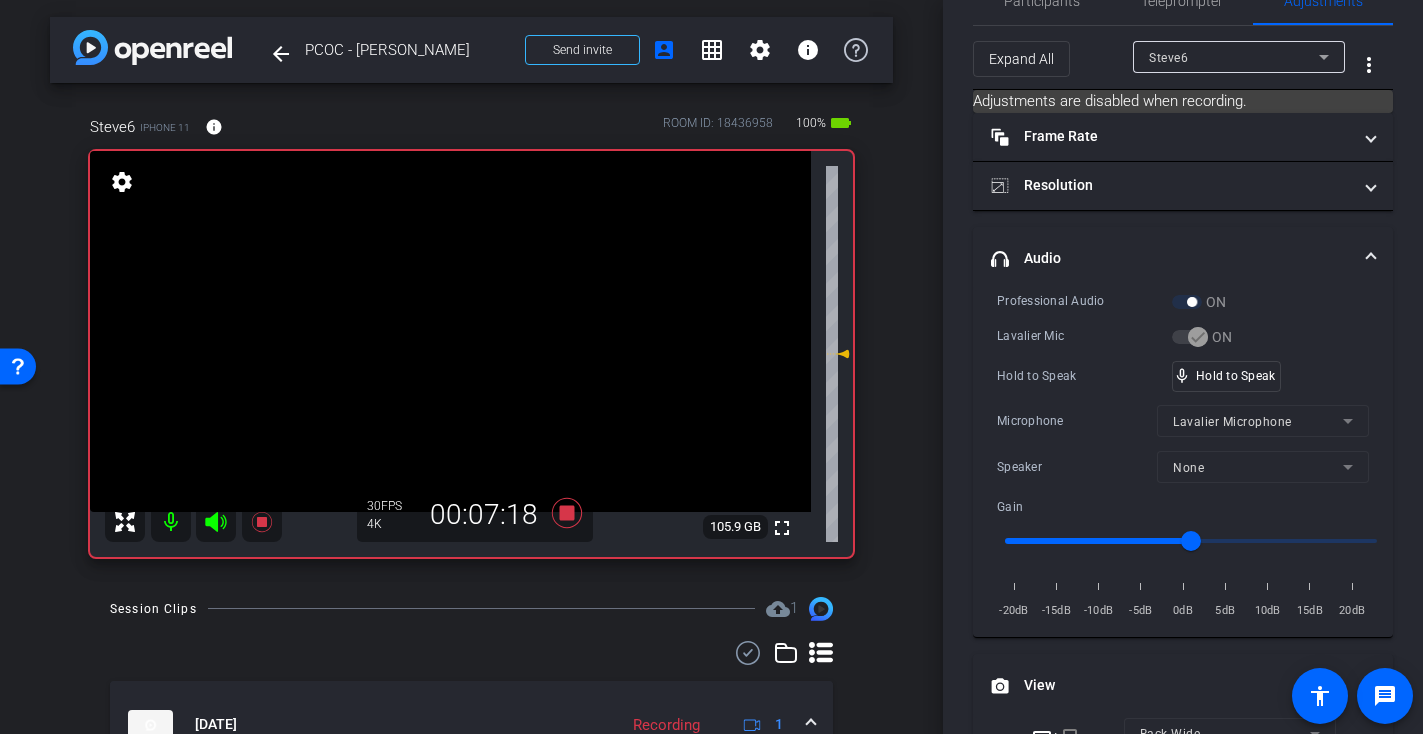 click at bounding box center [450, 331] 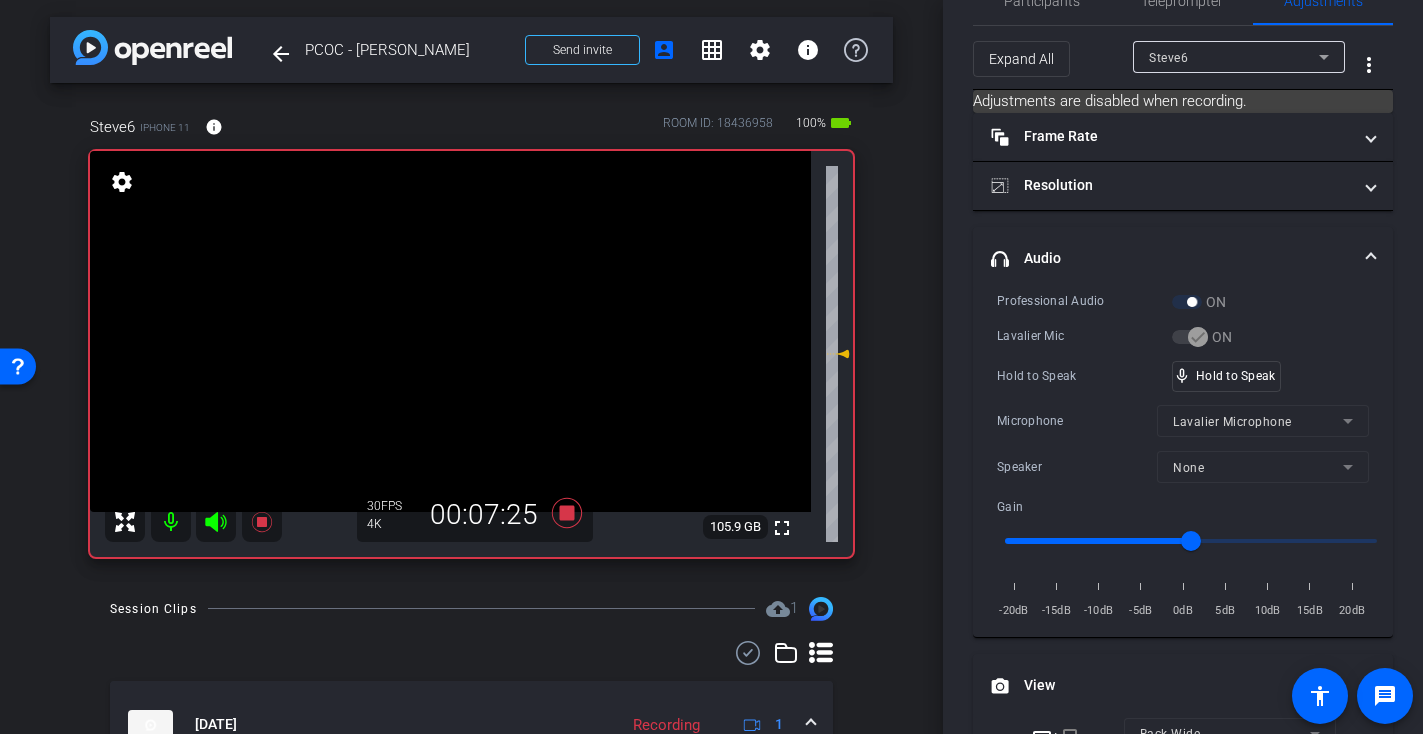 click at bounding box center [450, 331] 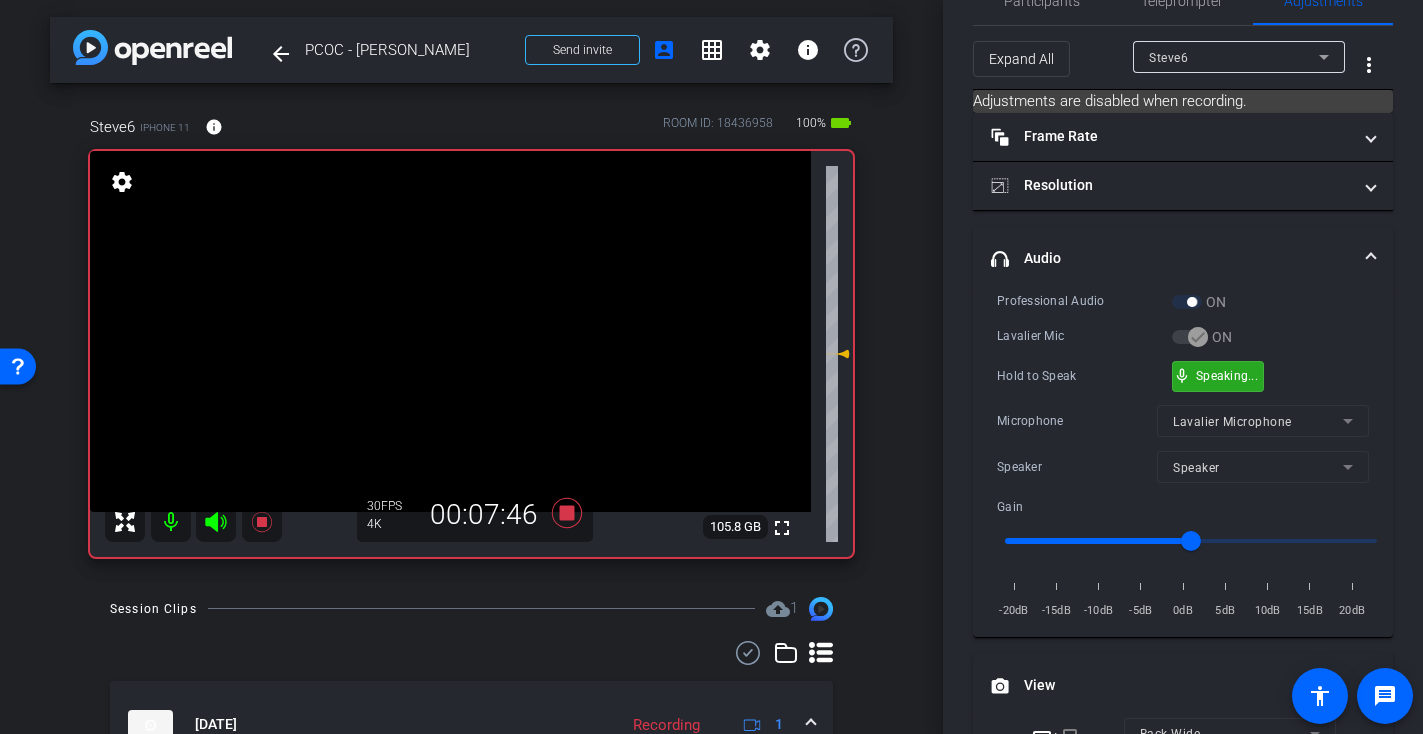 click on "mic_none Speaking..." at bounding box center (1218, 376) 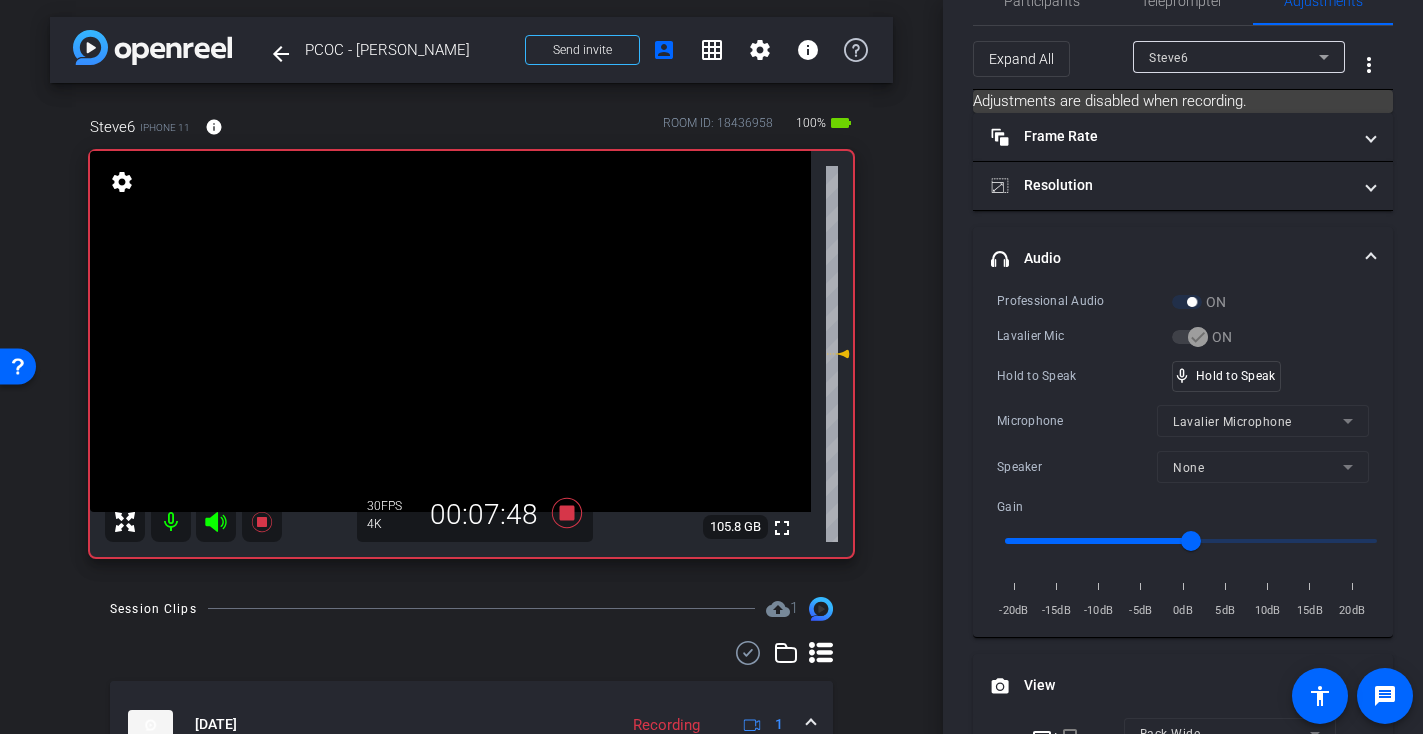 click at bounding box center (450, 331) 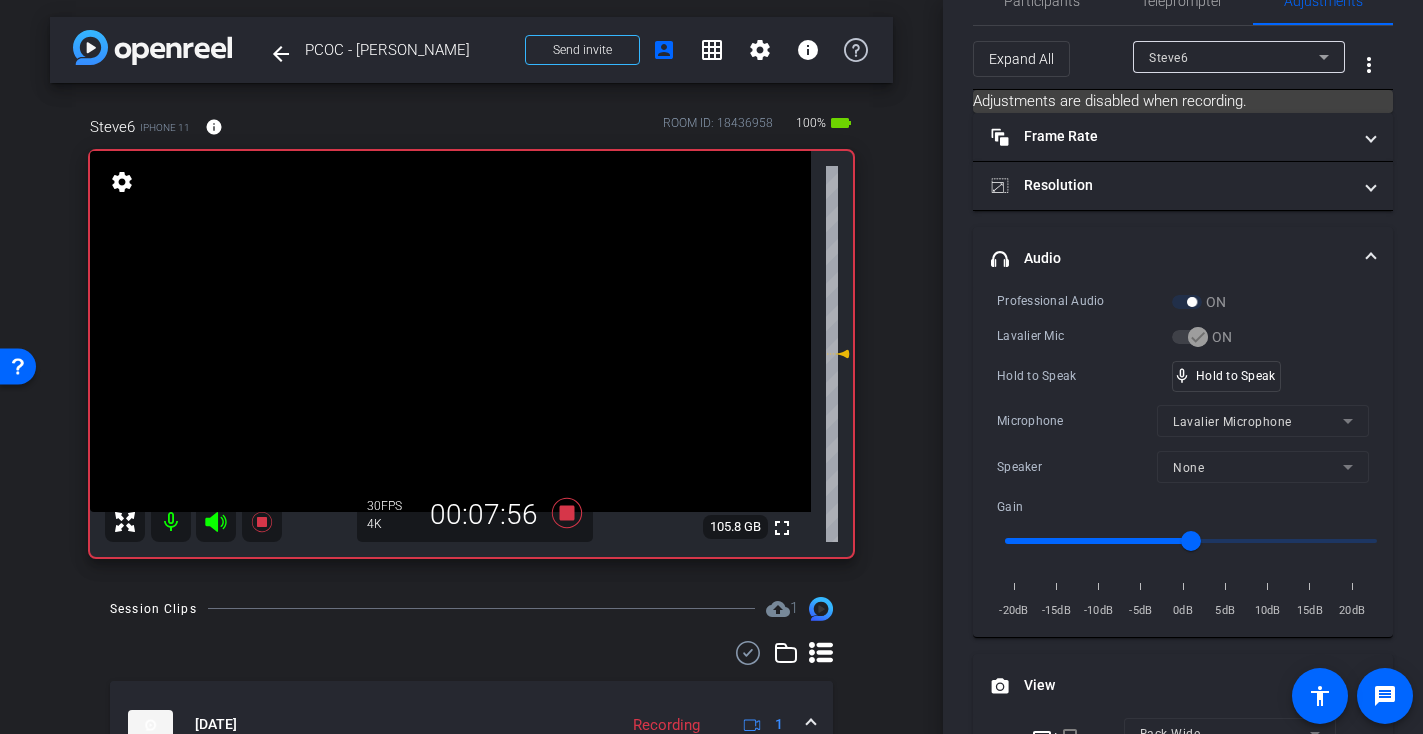 click at bounding box center (450, 331) 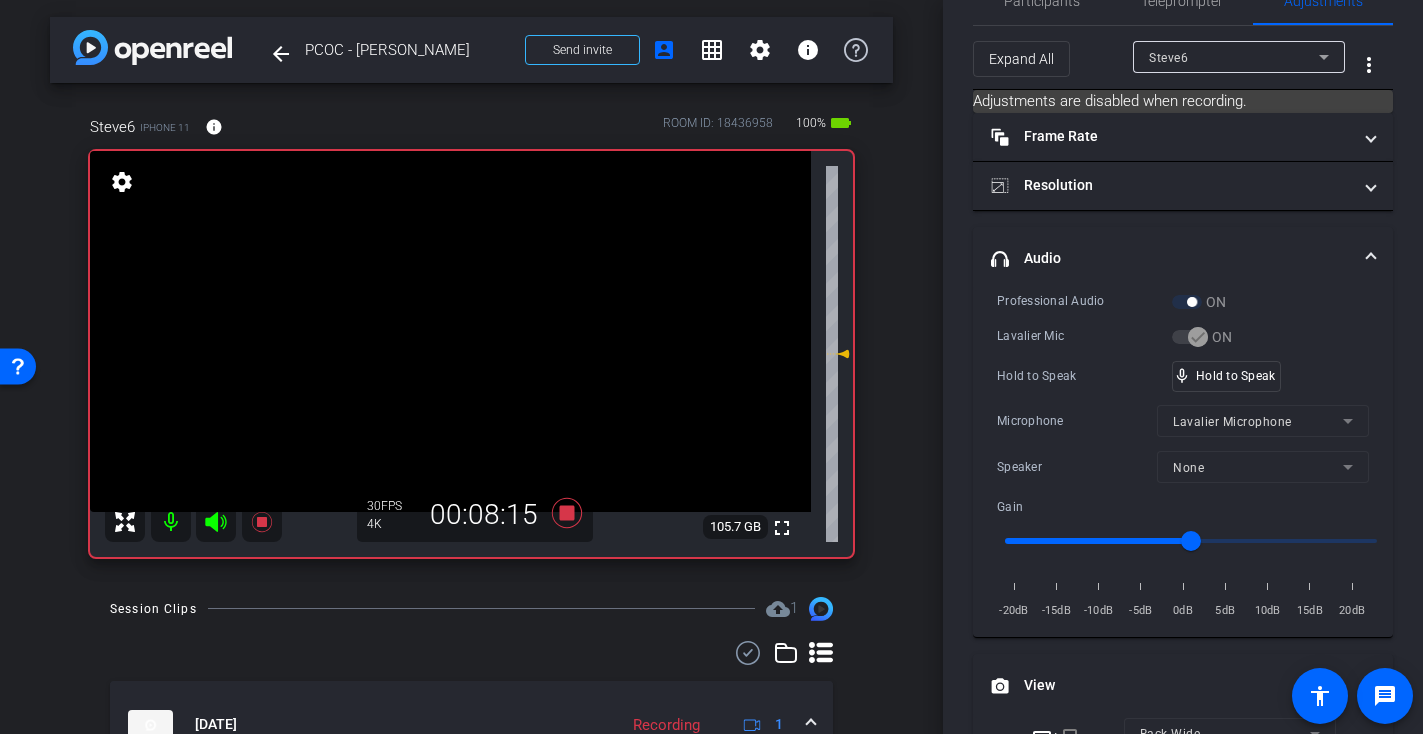 click at bounding box center [450, 331] 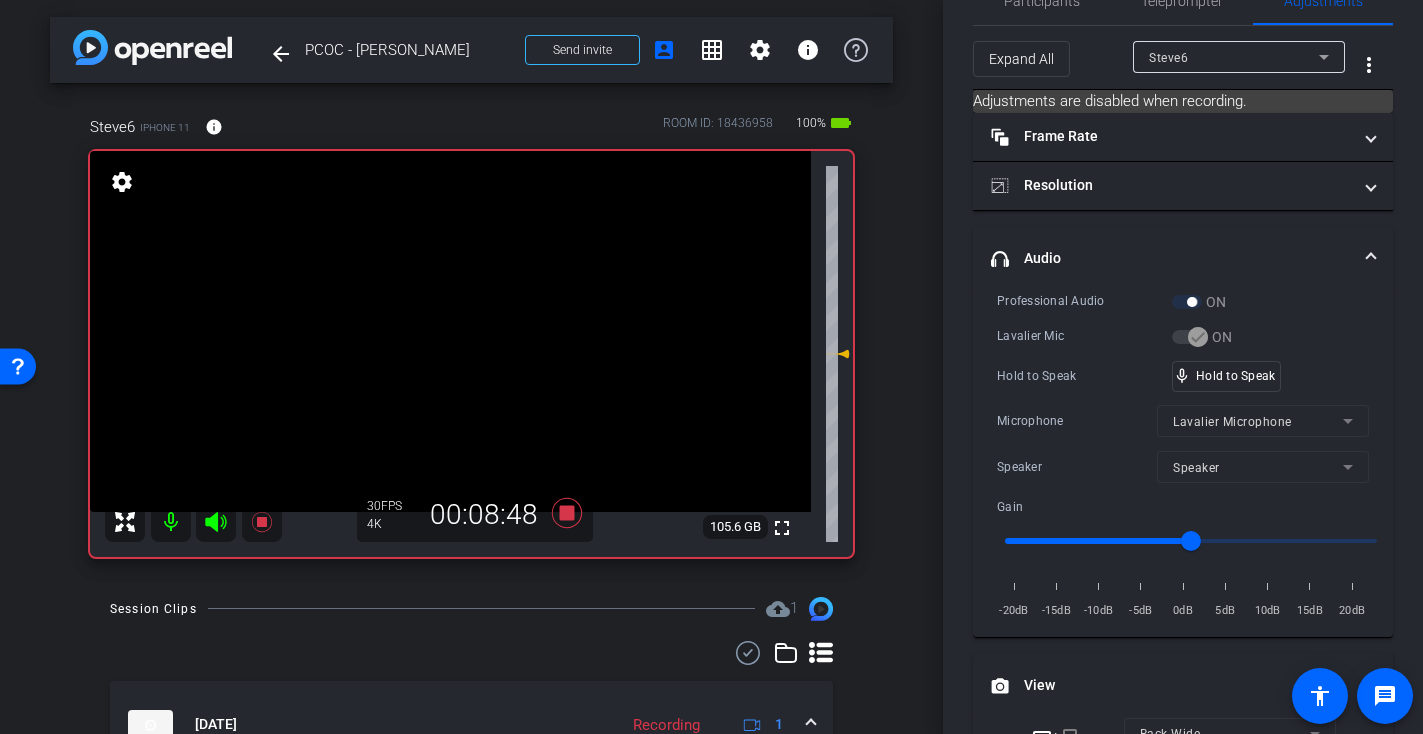 click at bounding box center [450, 331] 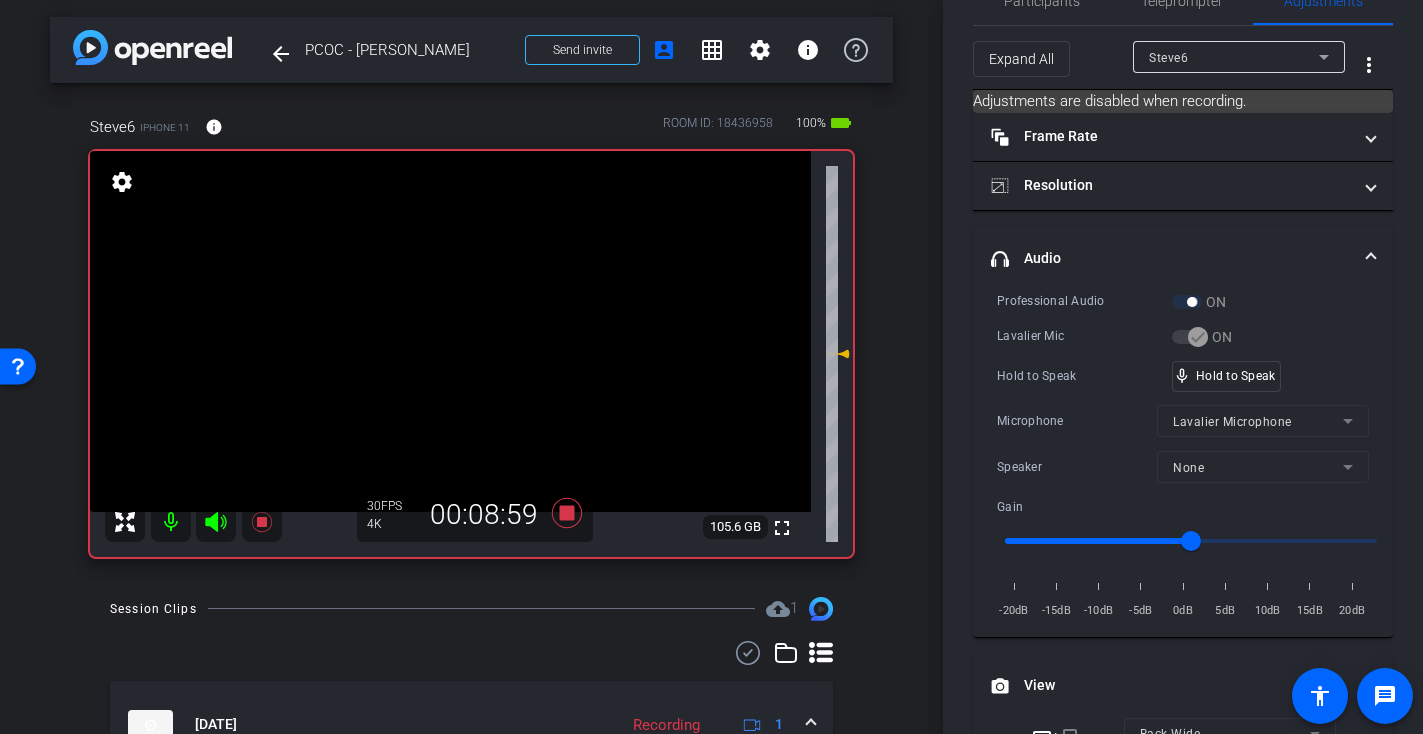 click at bounding box center (450, 331) 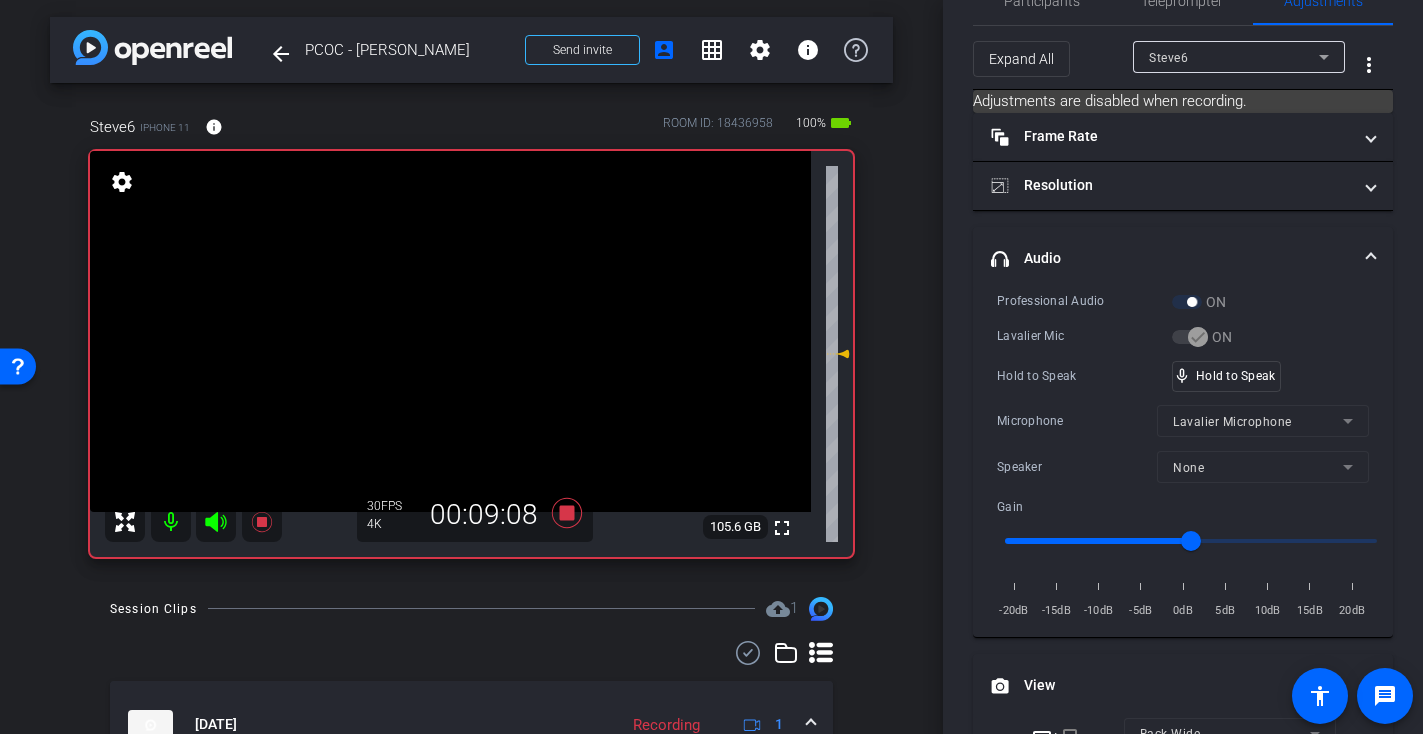 click at bounding box center (450, 331) 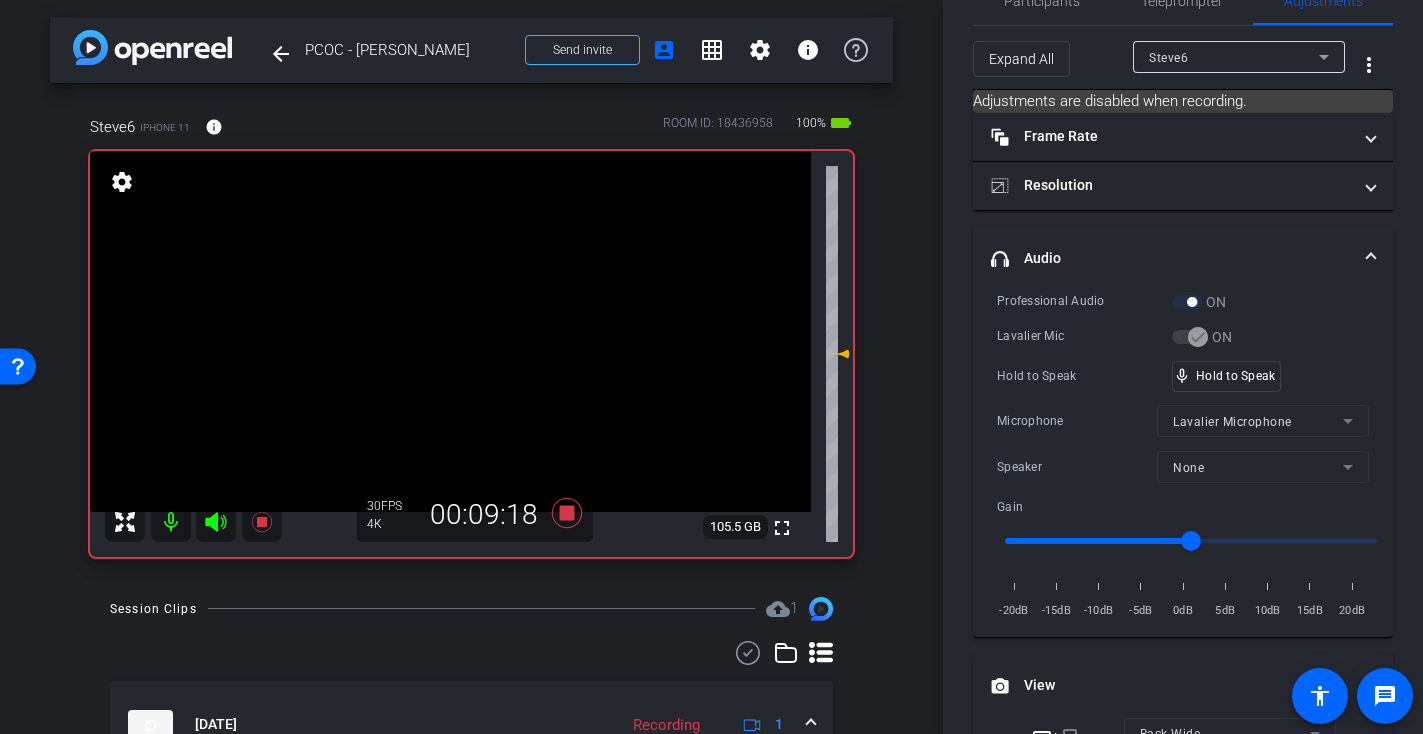 click at bounding box center (450, 331) 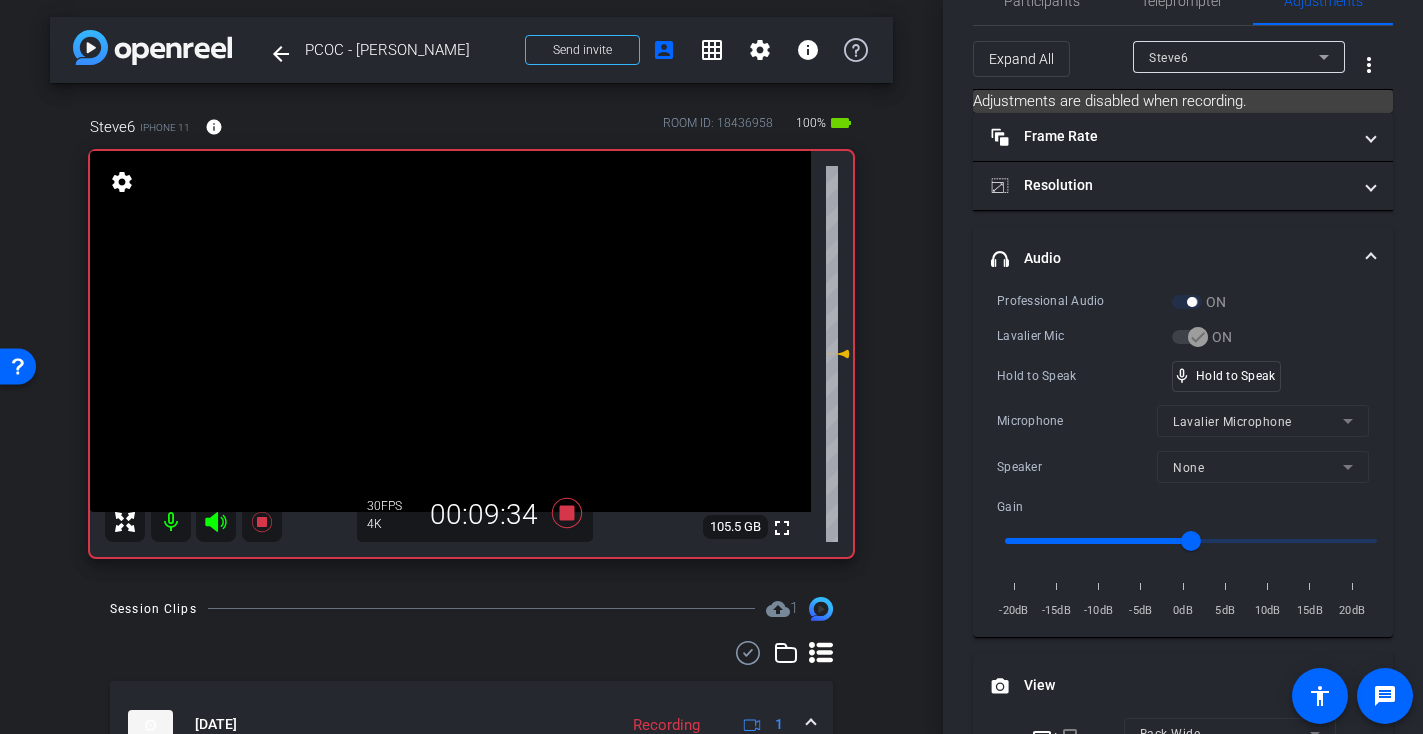 click at bounding box center [450, 331] 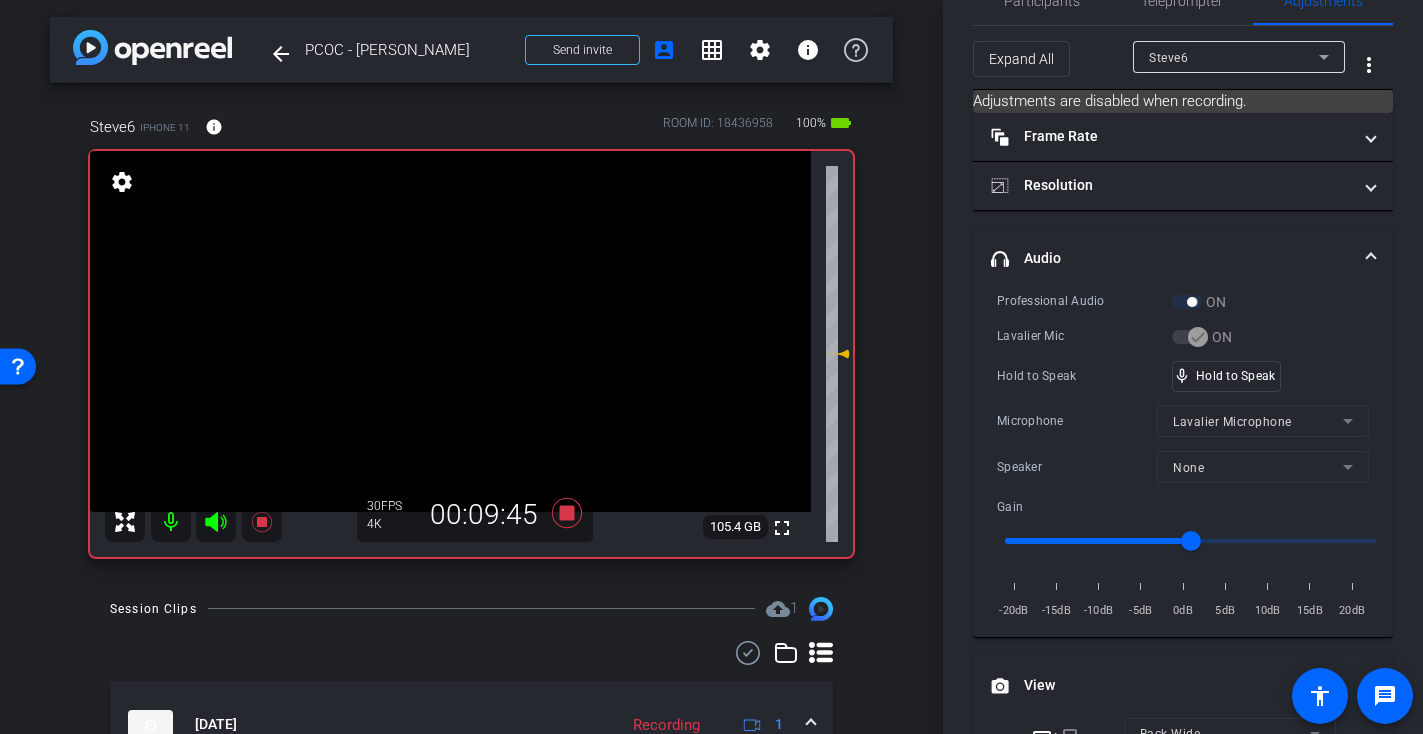 click at bounding box center (450, 331) 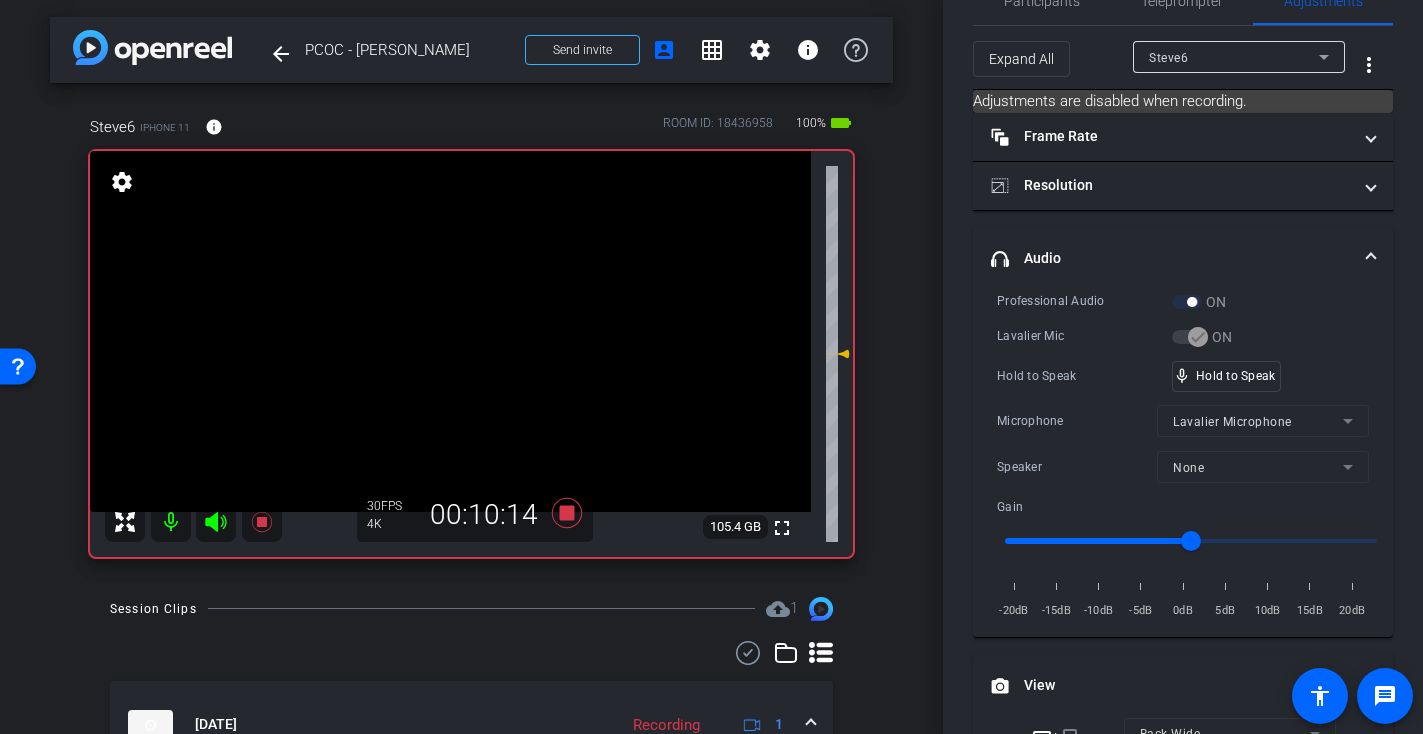 click at bounding box center (450, 331) 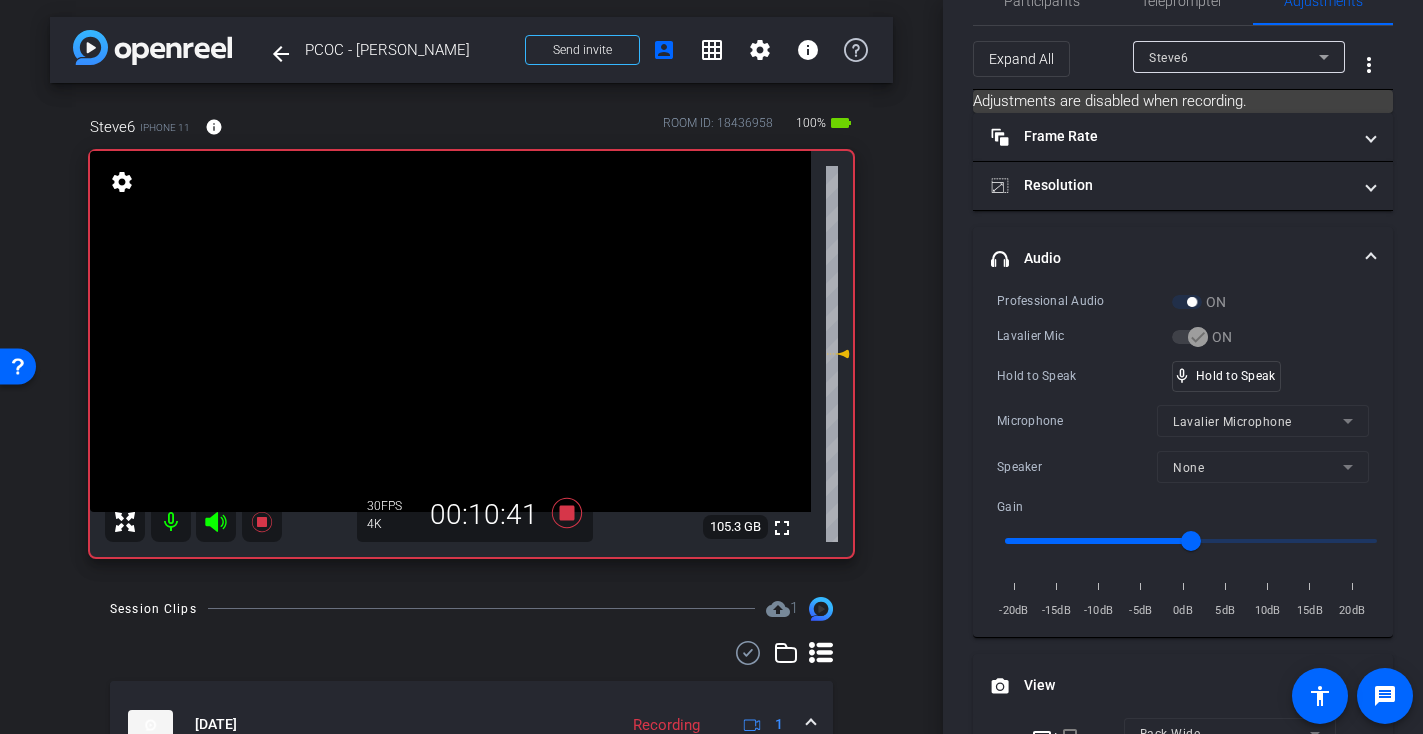 click at bounding box center (450, 331) 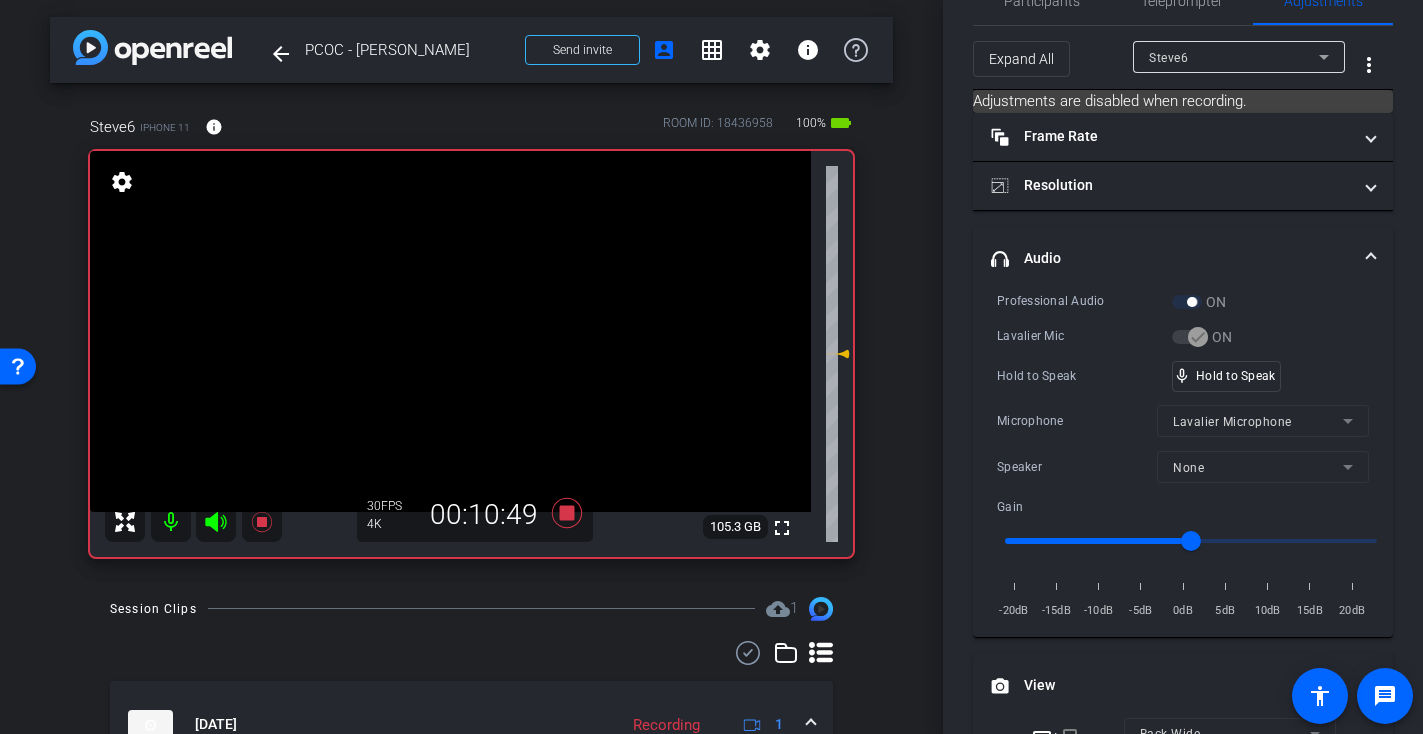 click at bounding box center [450, 331] 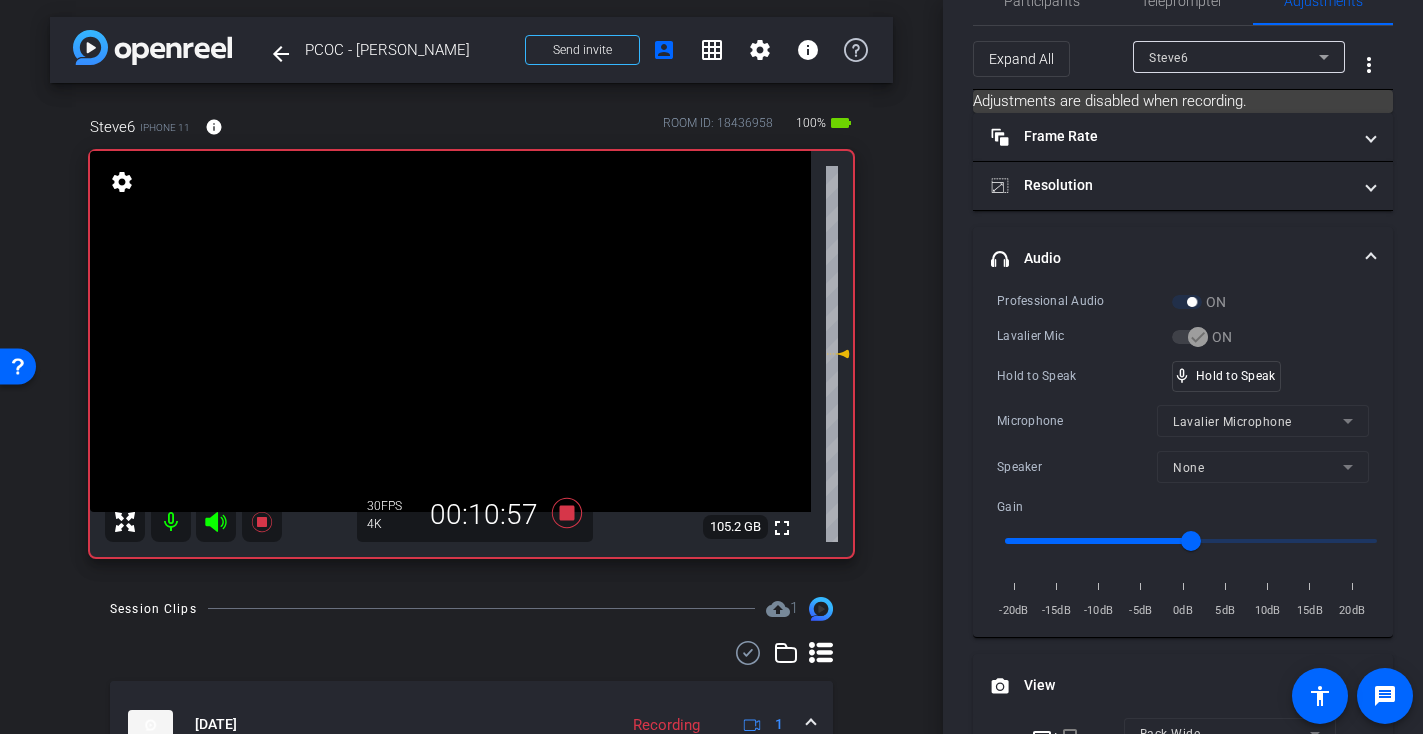 click at bounding box center (450, 331) 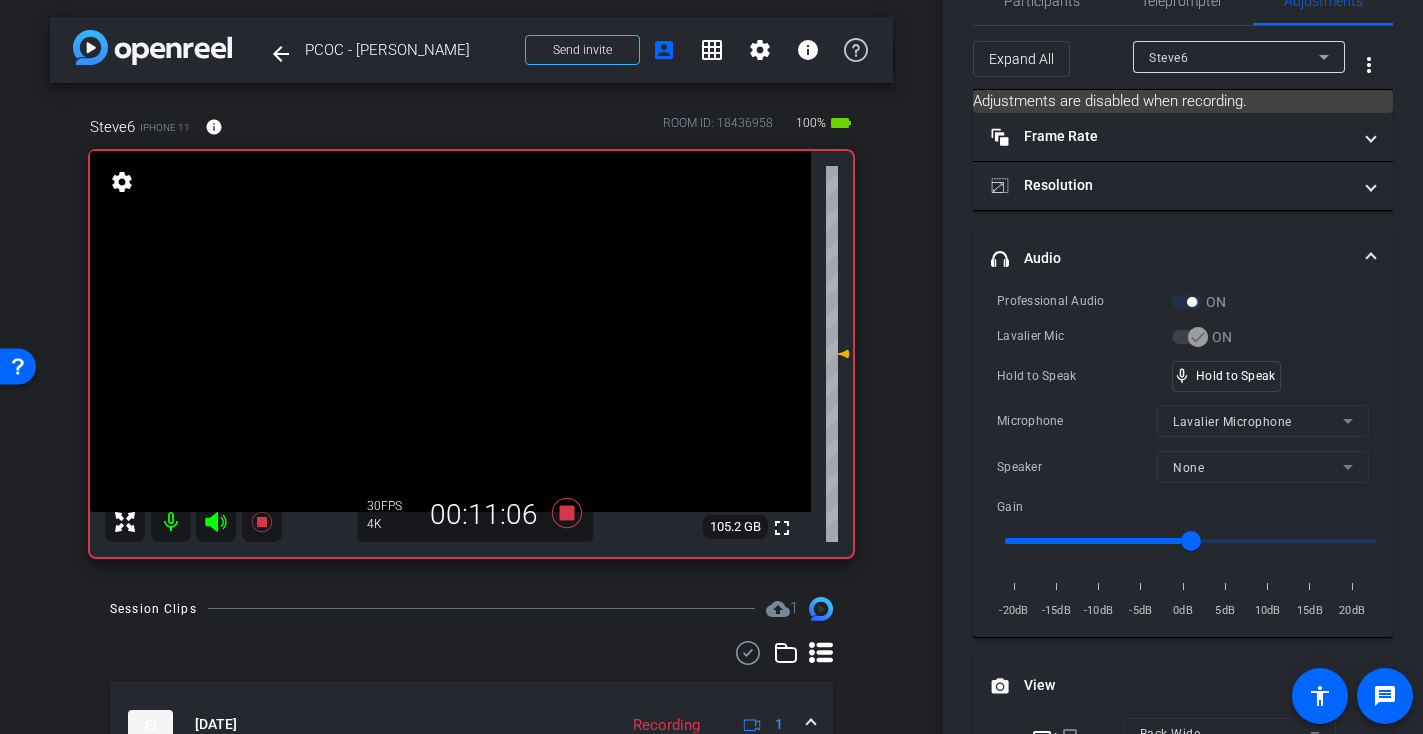click at bounding box center (450, 331) 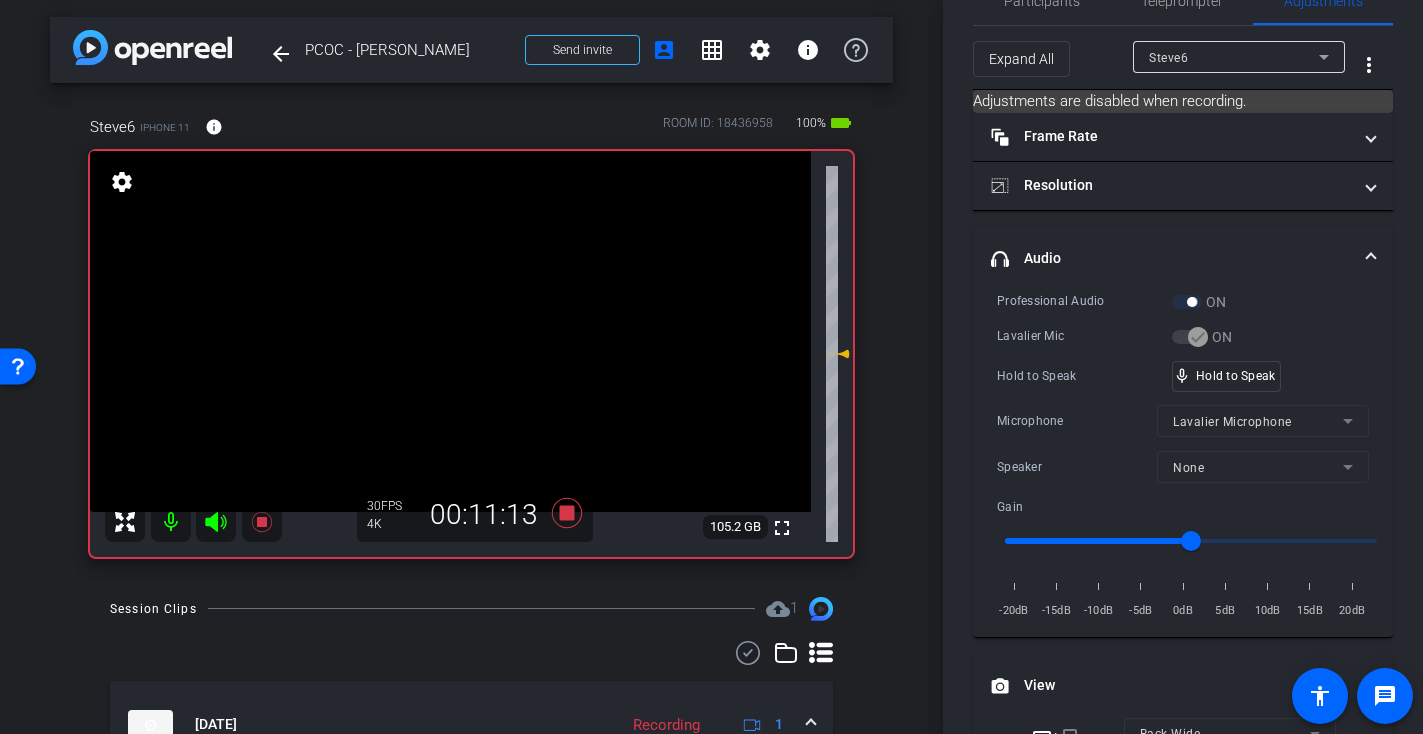 click at bounding box center [450, 331] 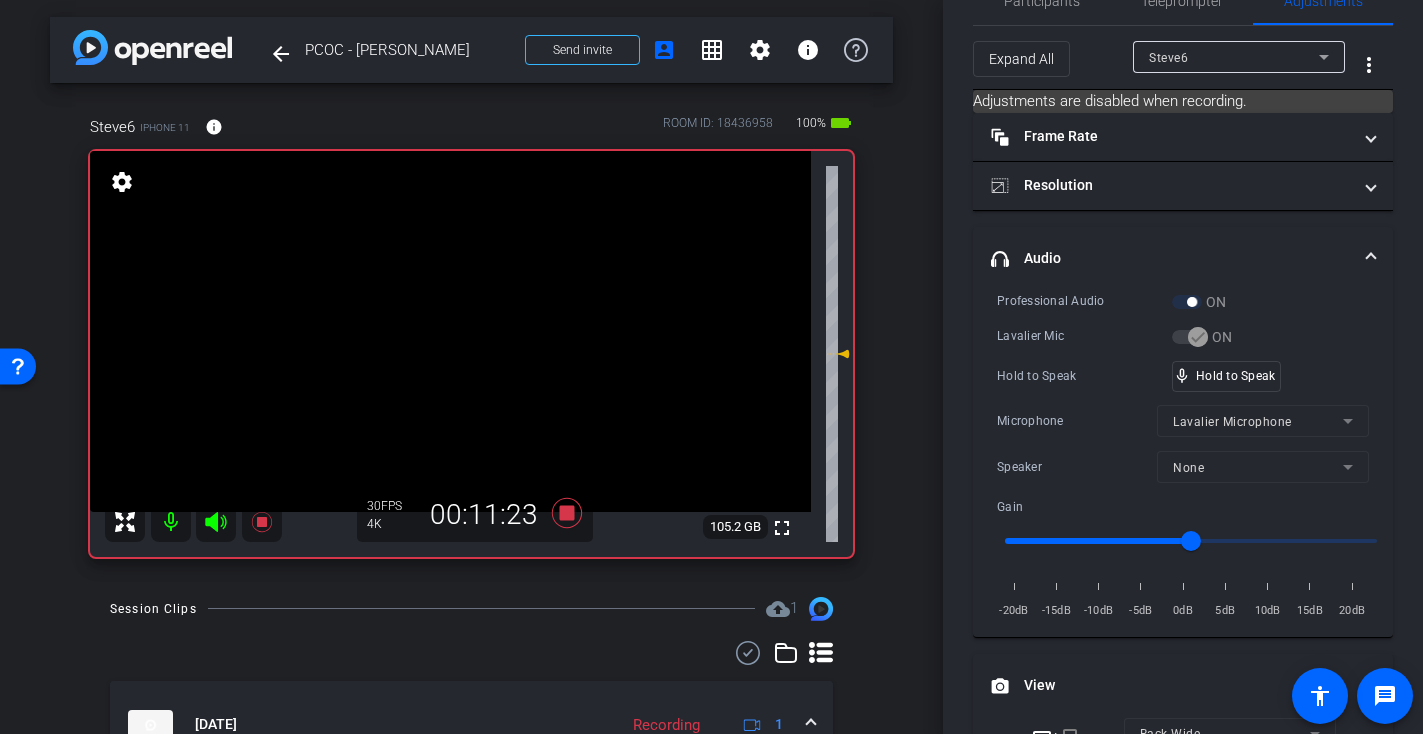 click at bounding box center [450, 331] 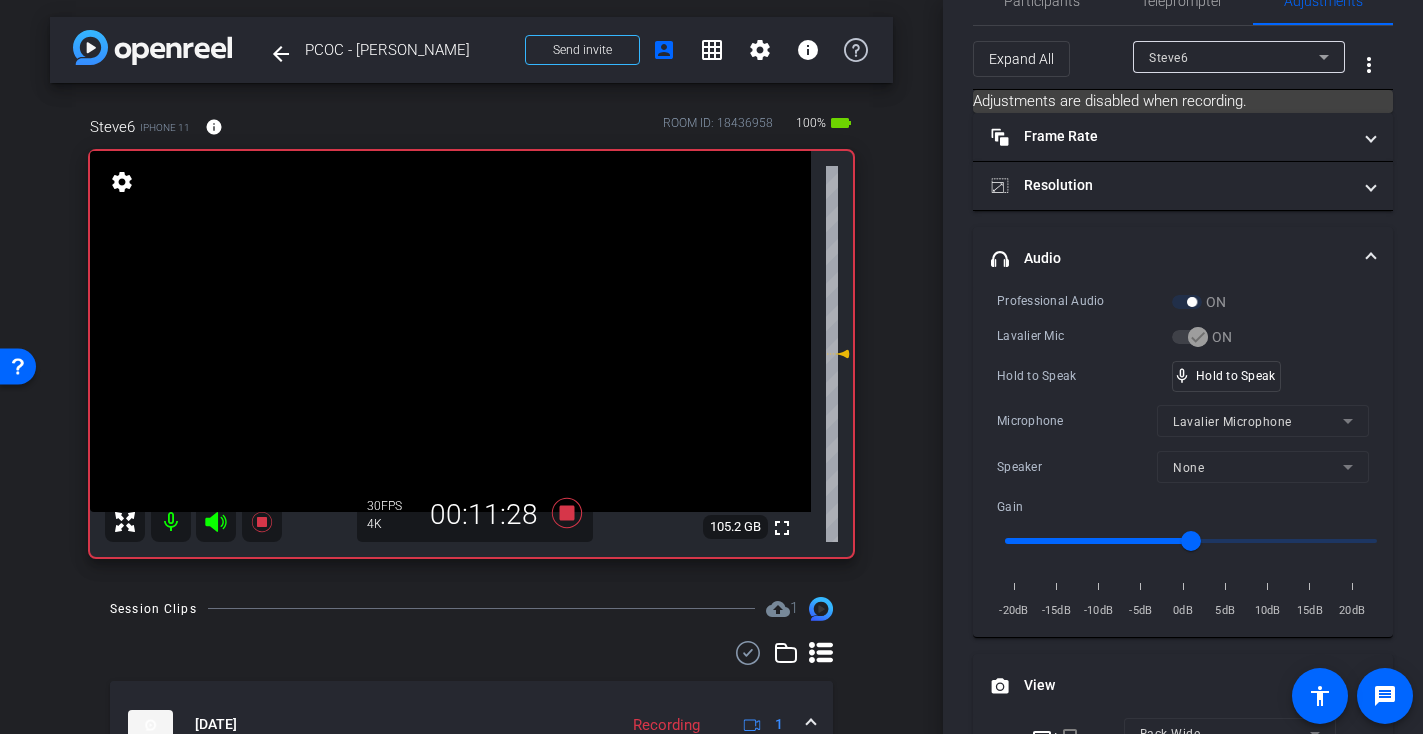 click at bounding box center [450, 331] 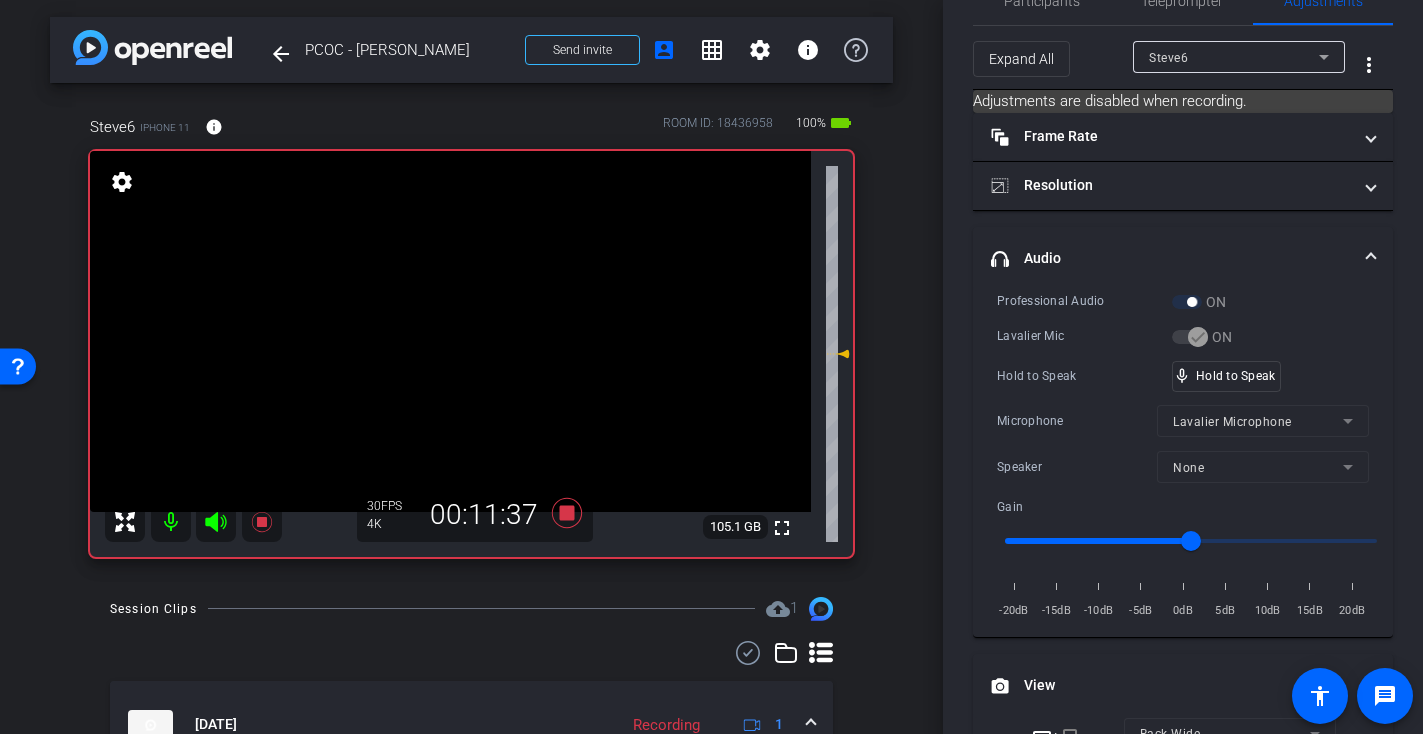 click at bounding box center [450, 331] 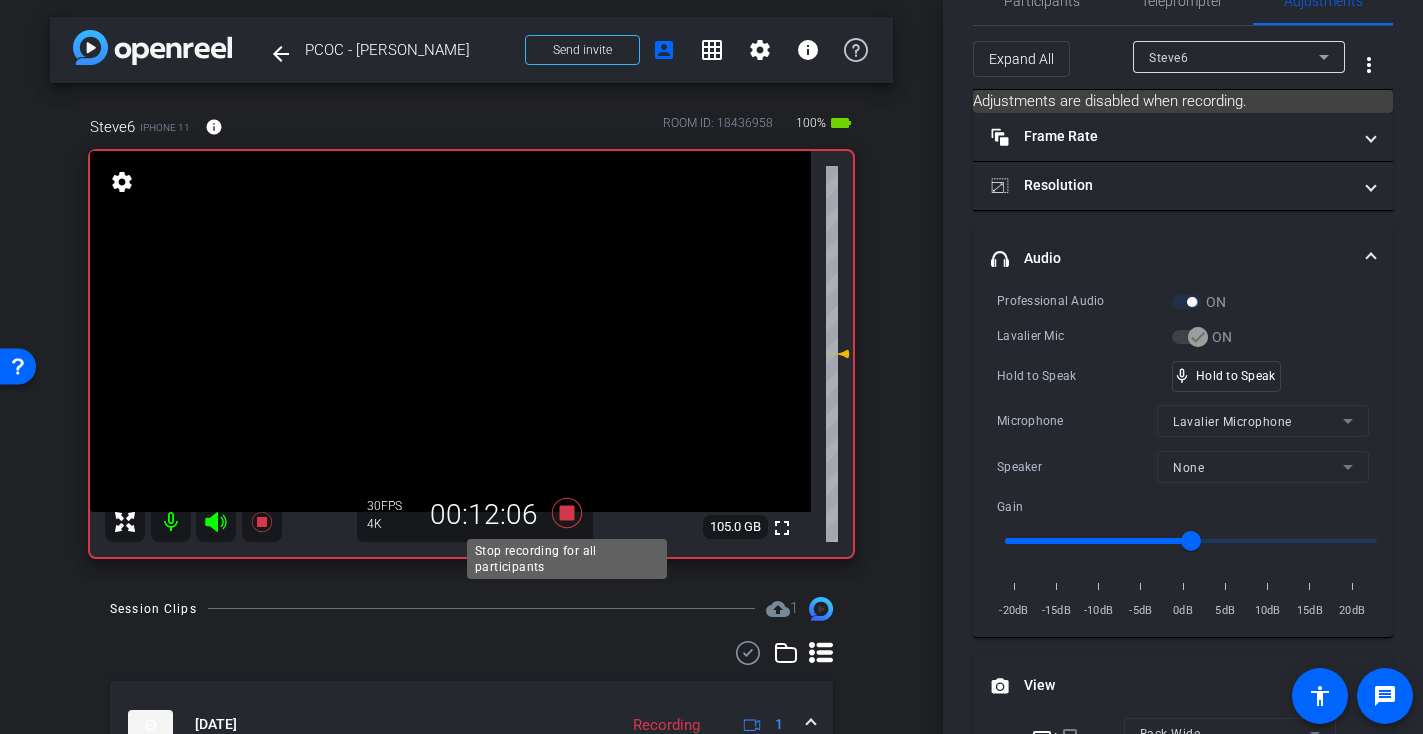 click 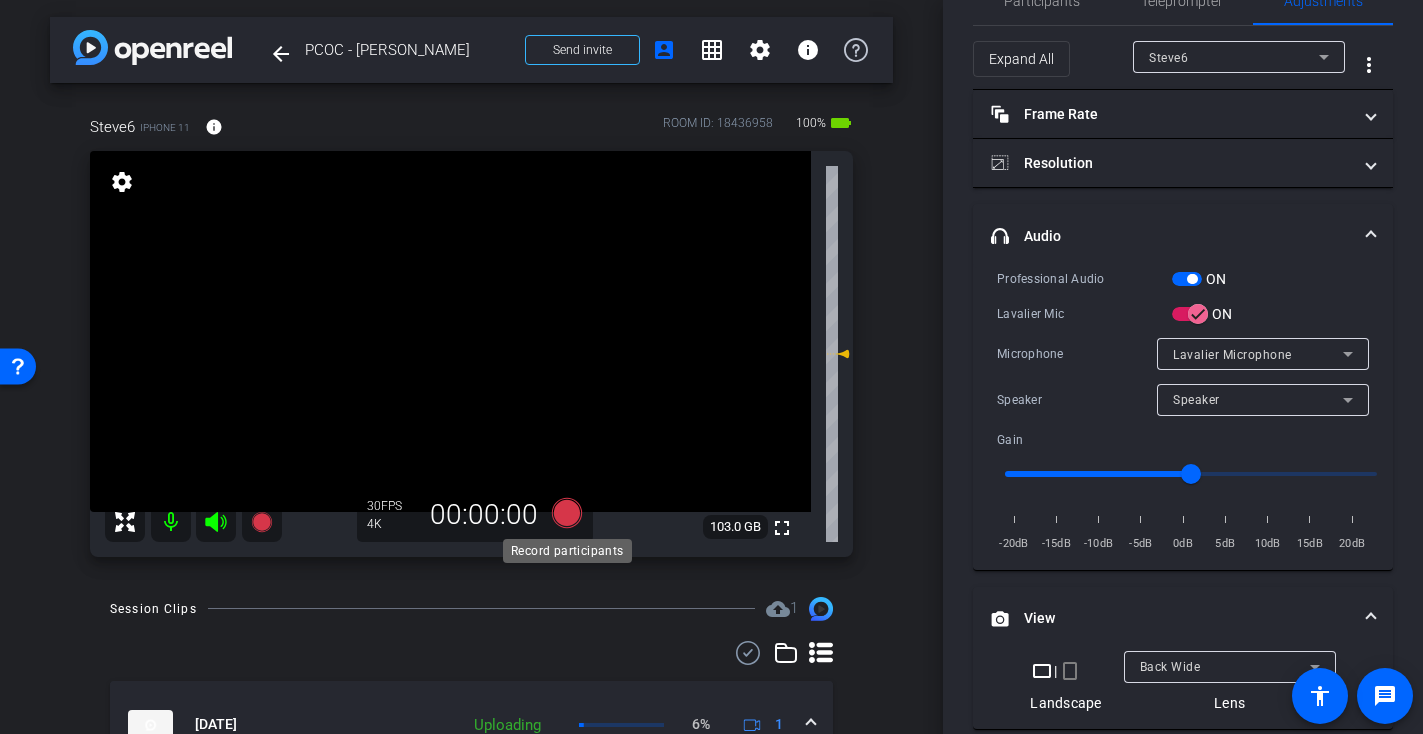 click 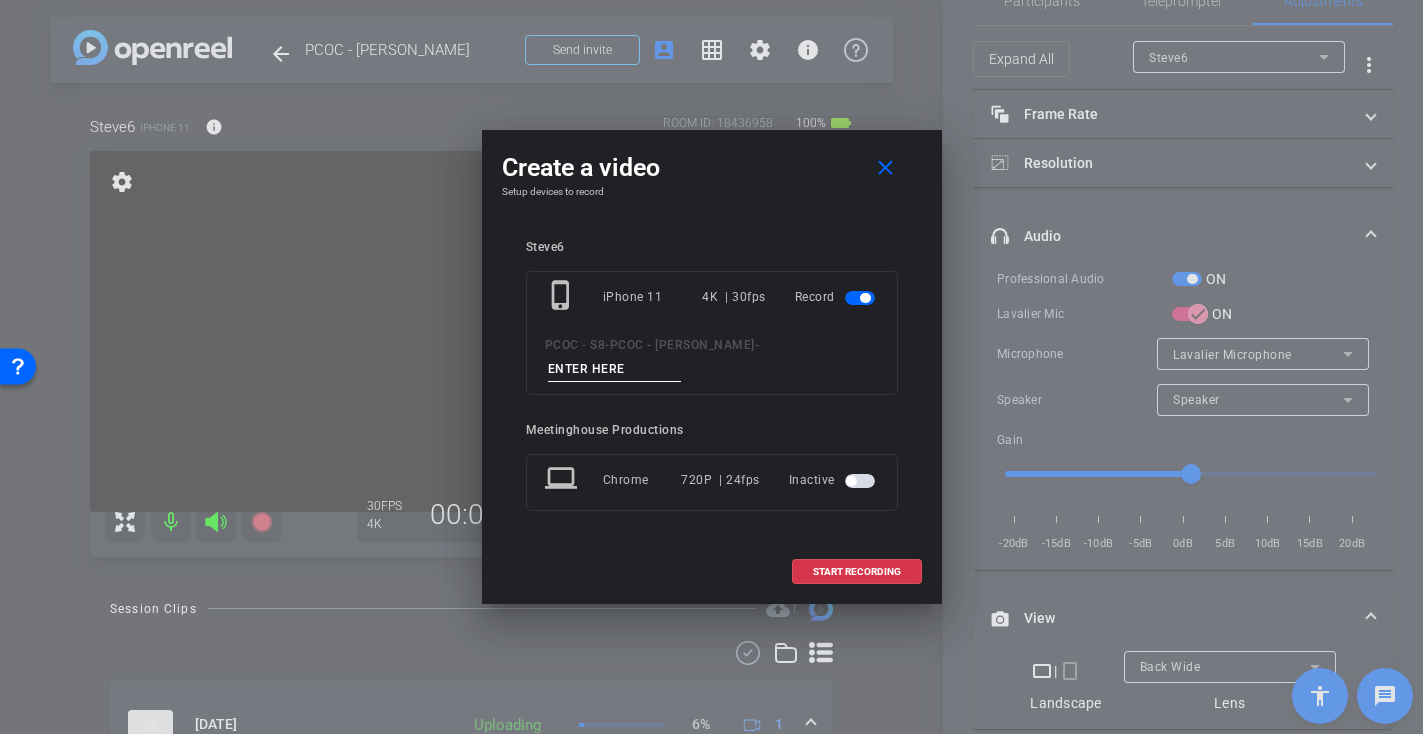click at bounding box center (615, 369) 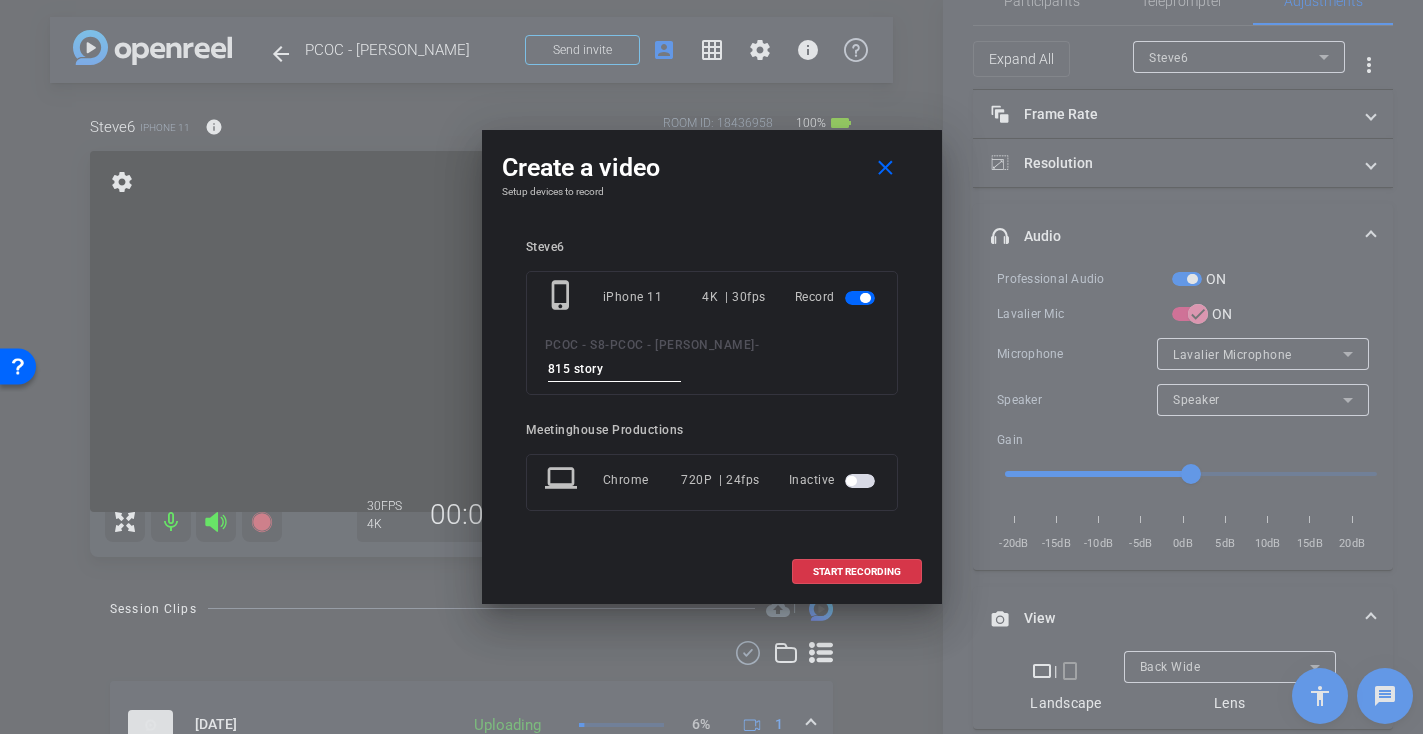 type on "815 story 8" 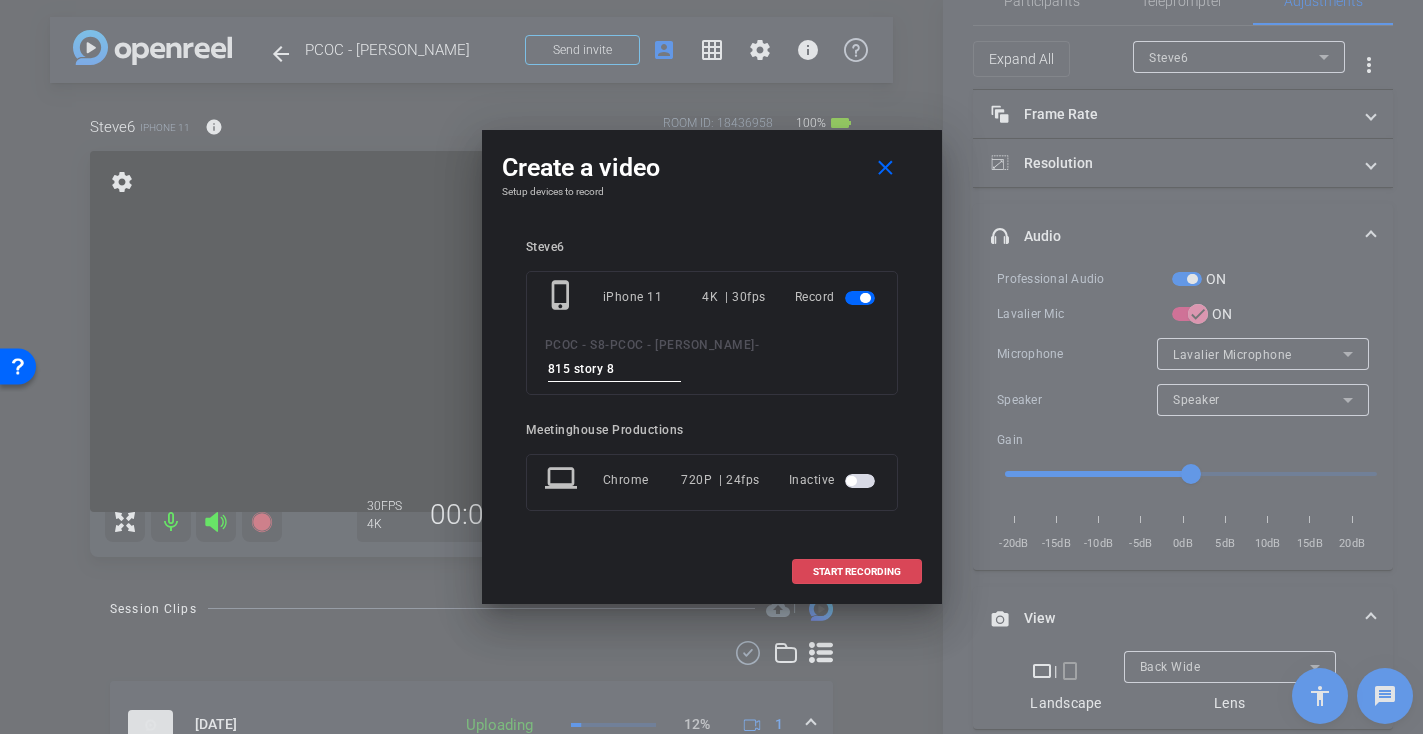 click on "START RECORDING" at bounding box center (857, 572) 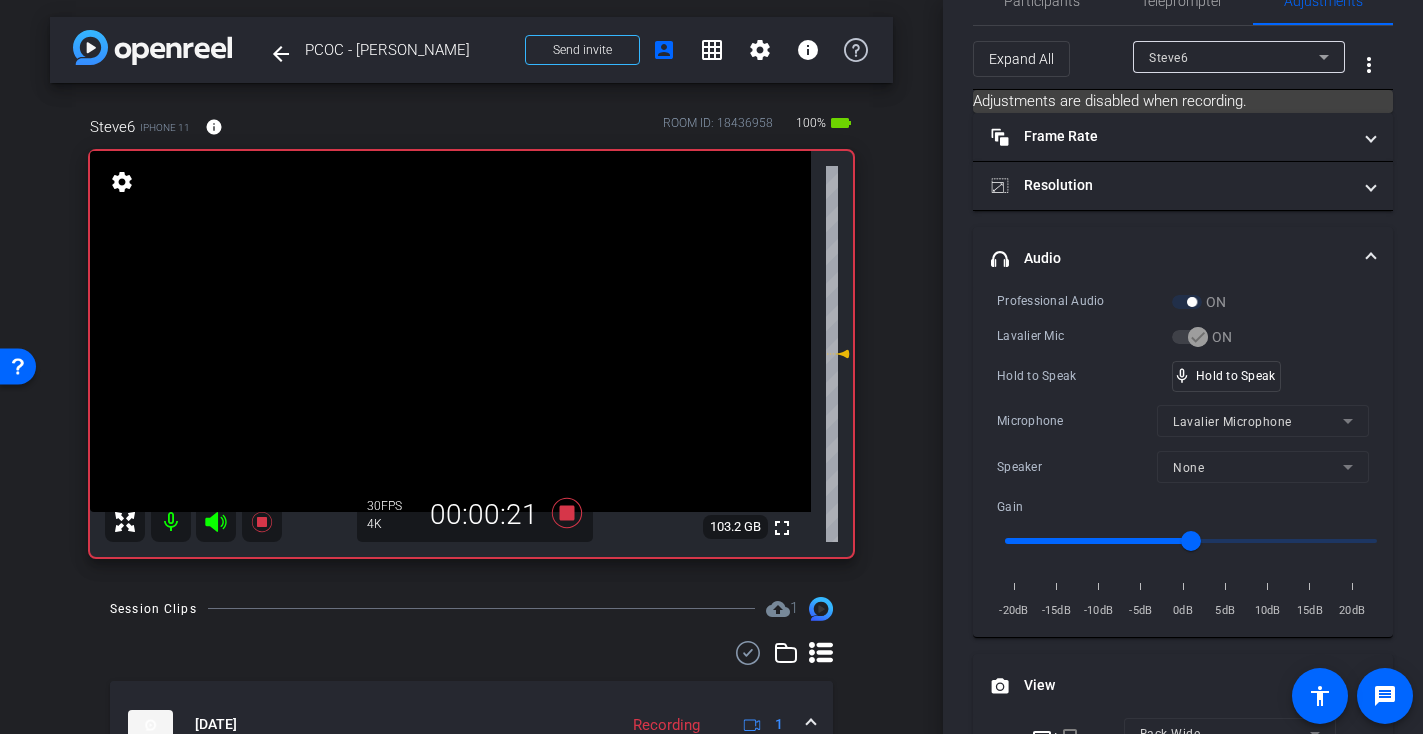 click at bounding box center [450, 331] 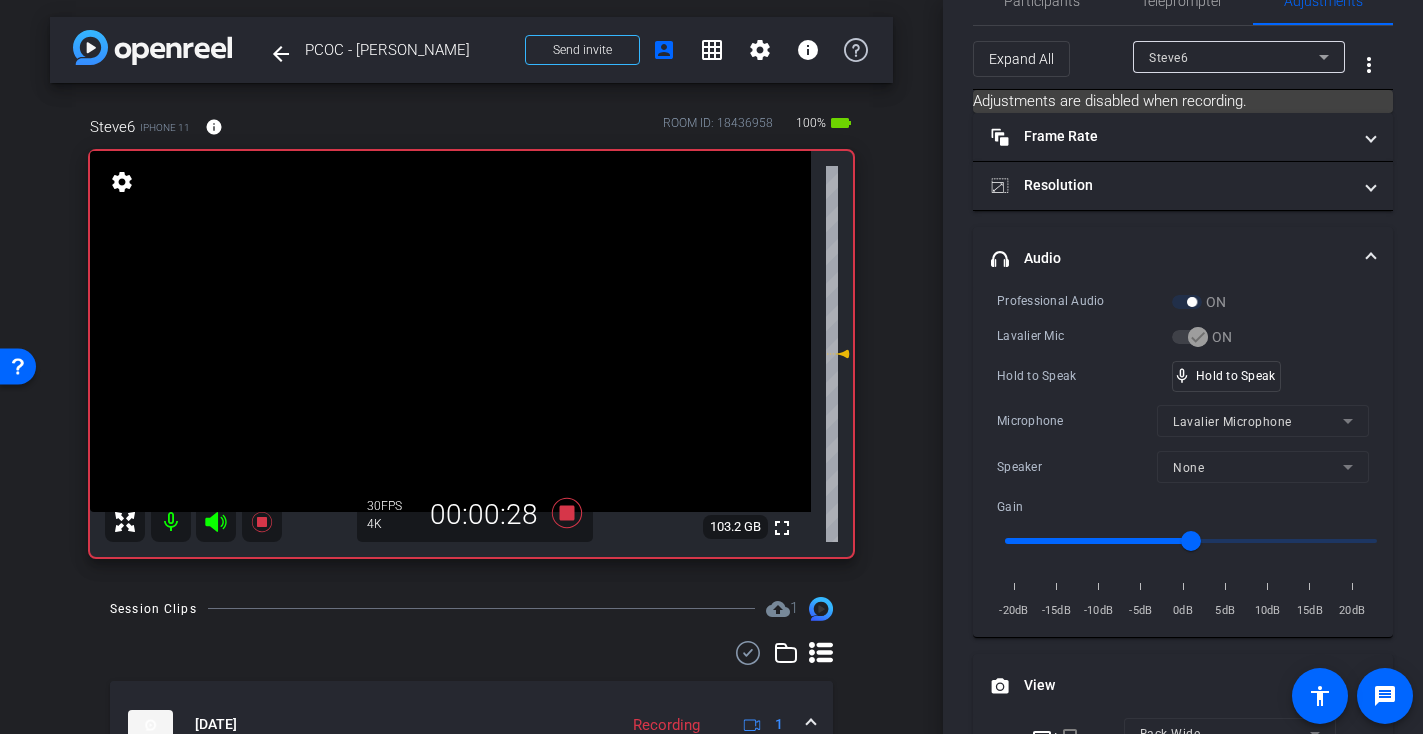 click at bounding box center (450, 331) 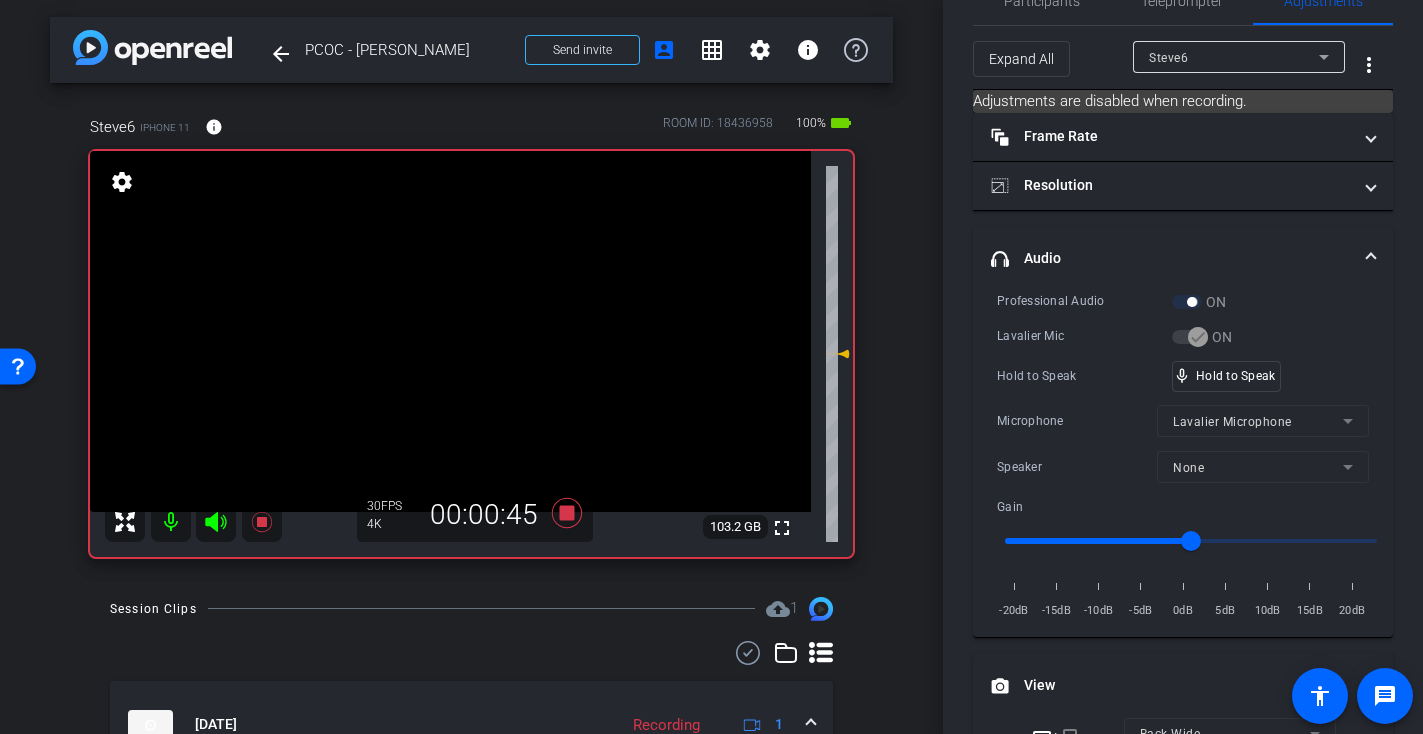 click at bounding box center (450, 331) 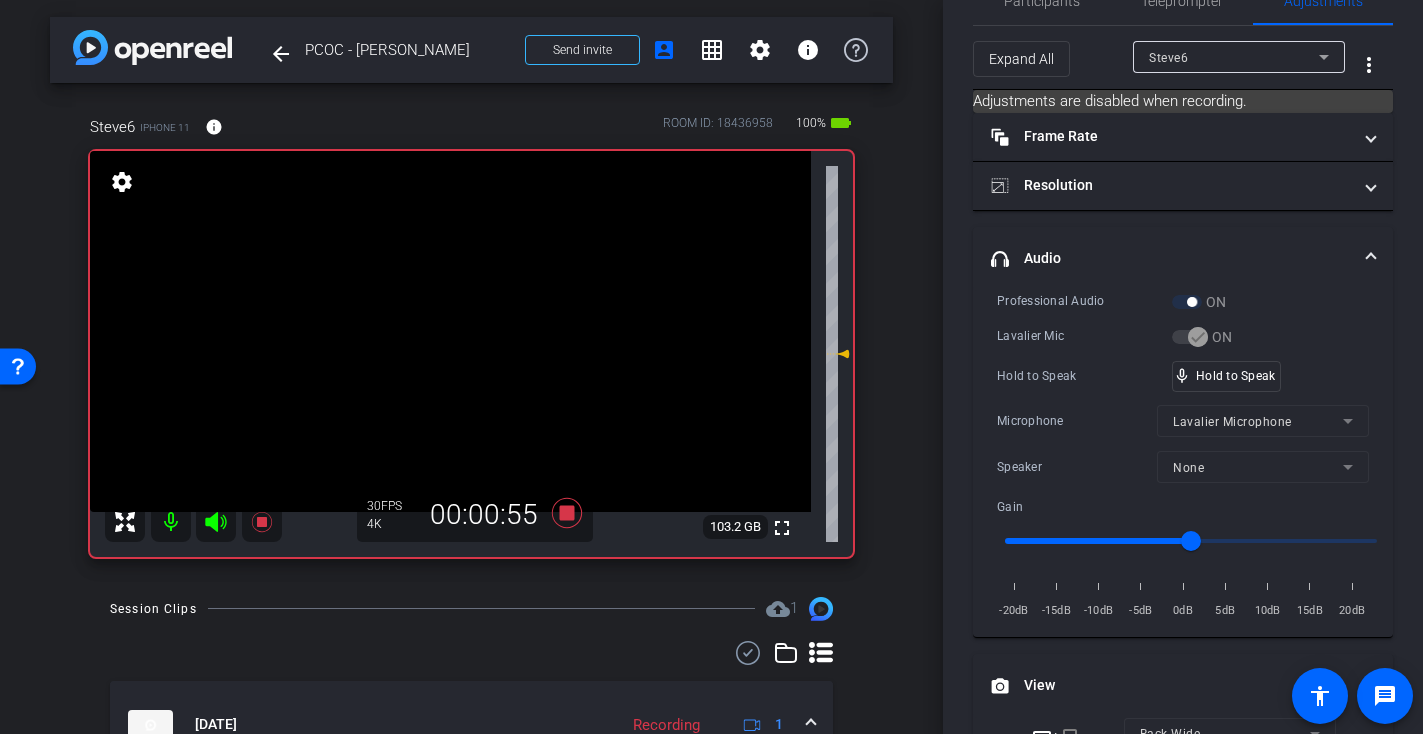 click at bounding box center (450, 331) 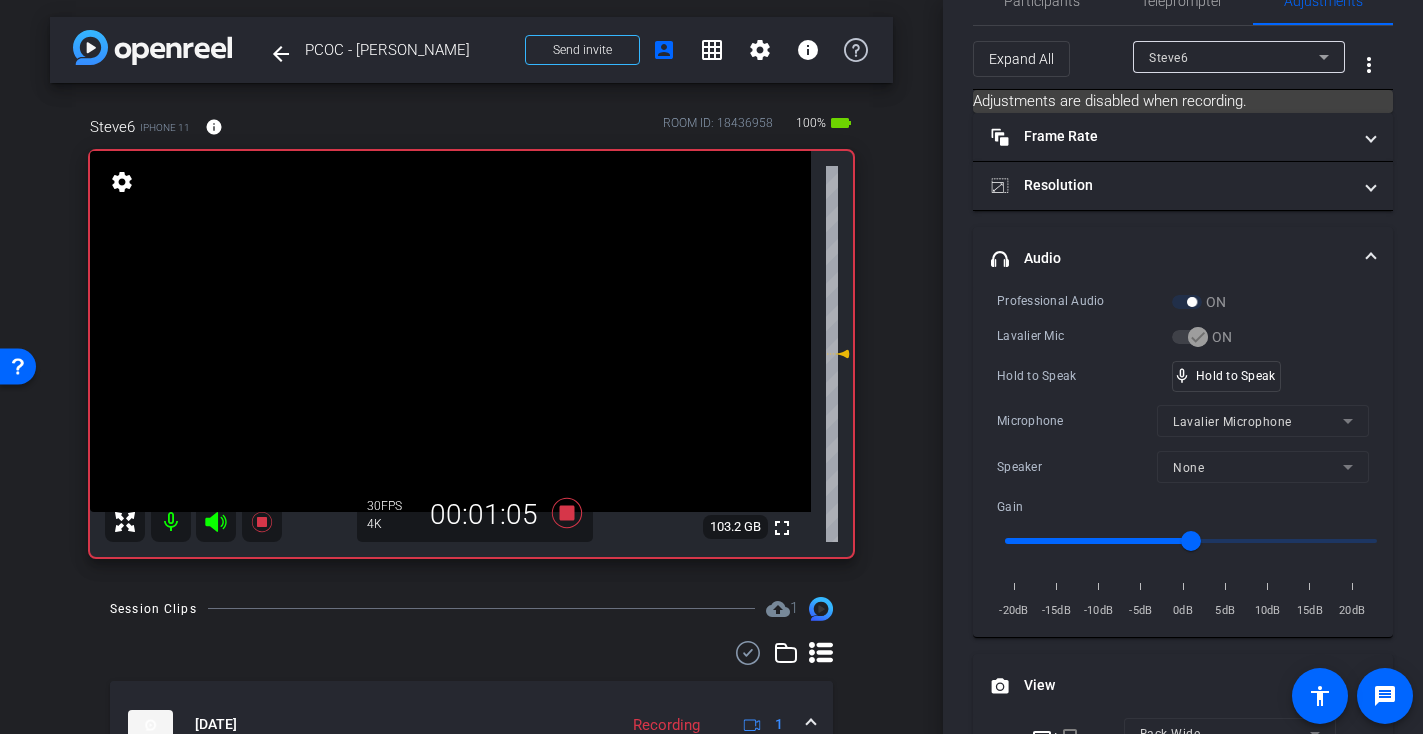click at bounding box center [450, 331] 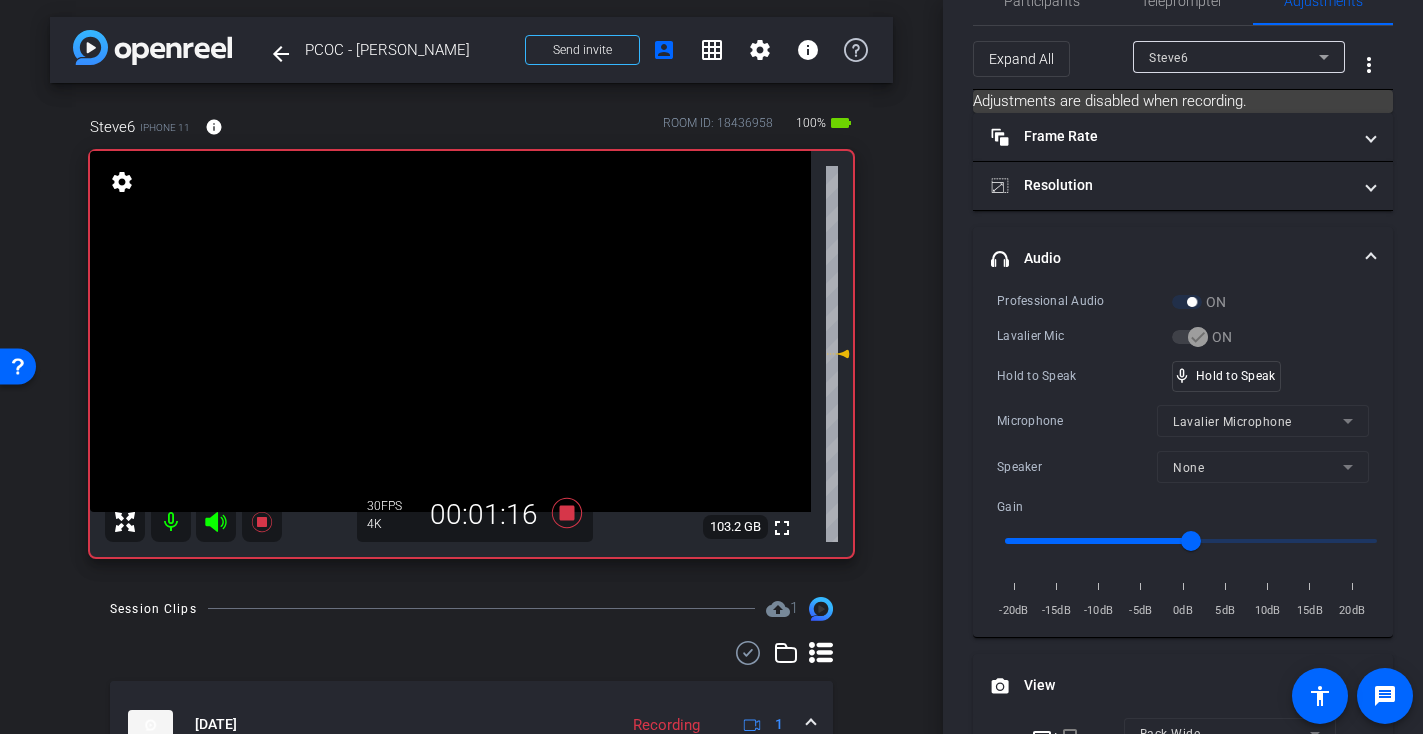 click at bounding box center [450, 331] 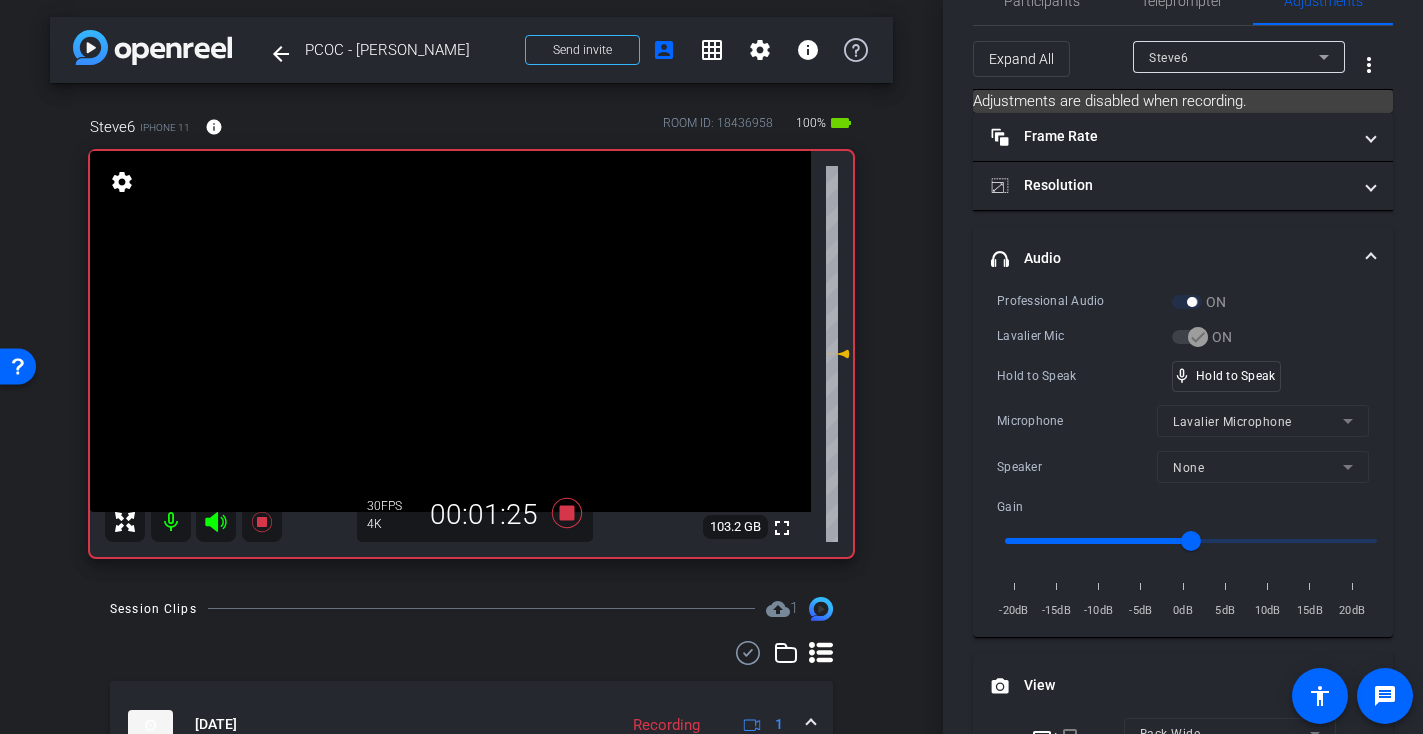 click at bounding box center (450, 331) 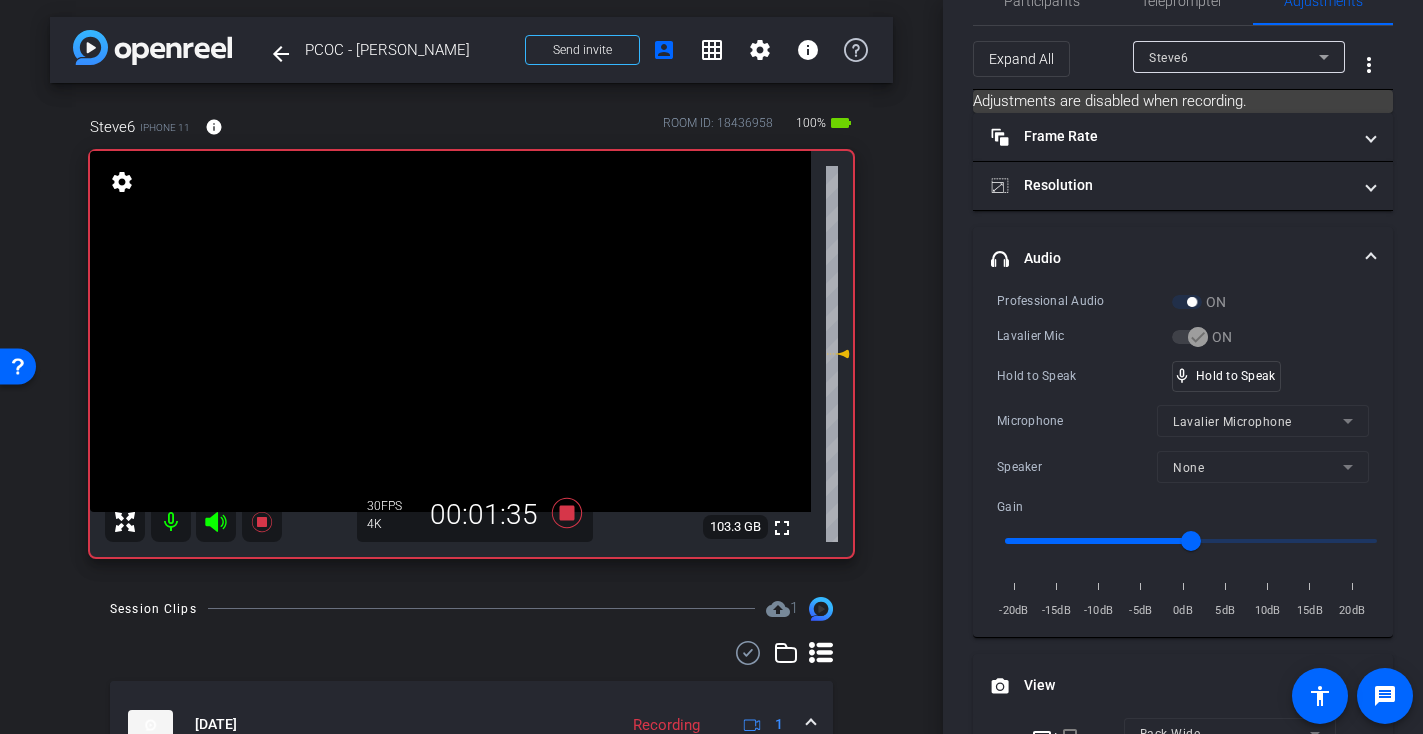 click at bounding box center (450, 331) 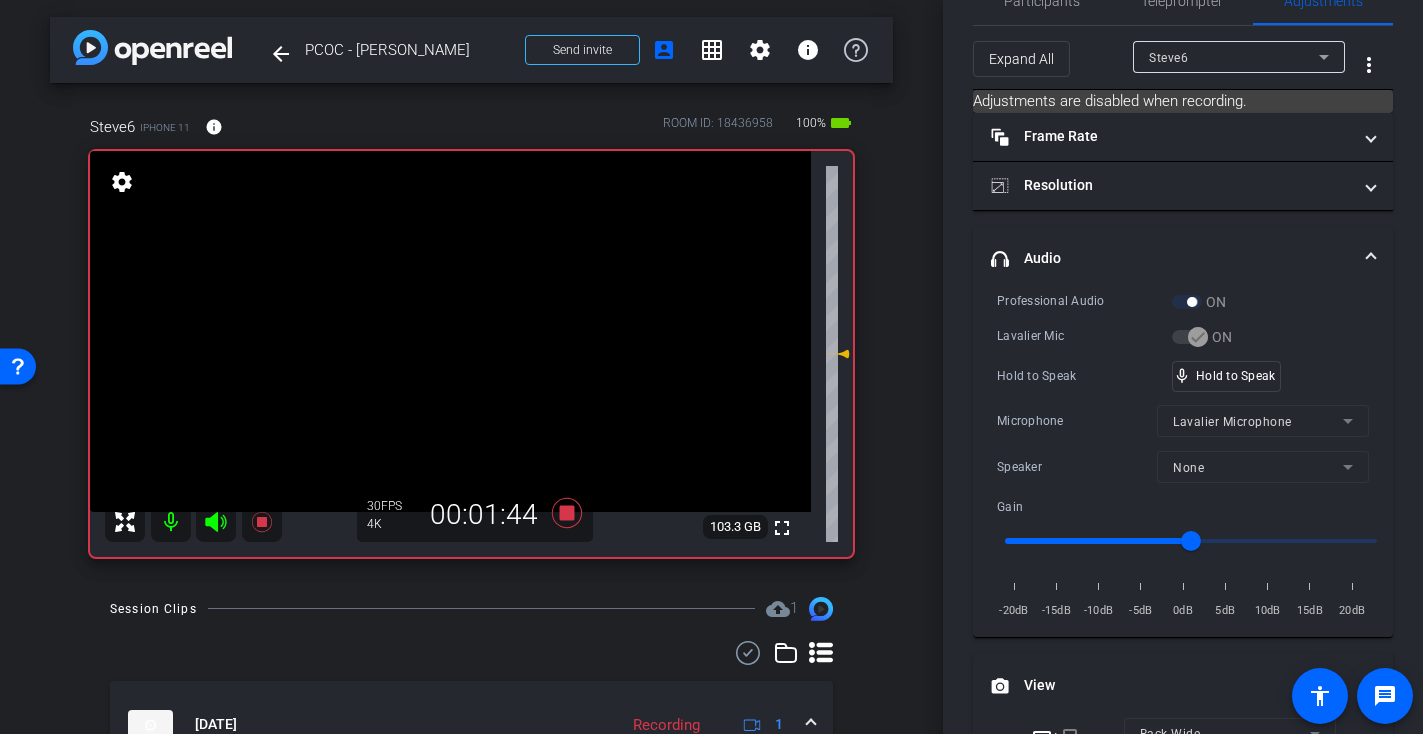click at bounding box center [450, 331] 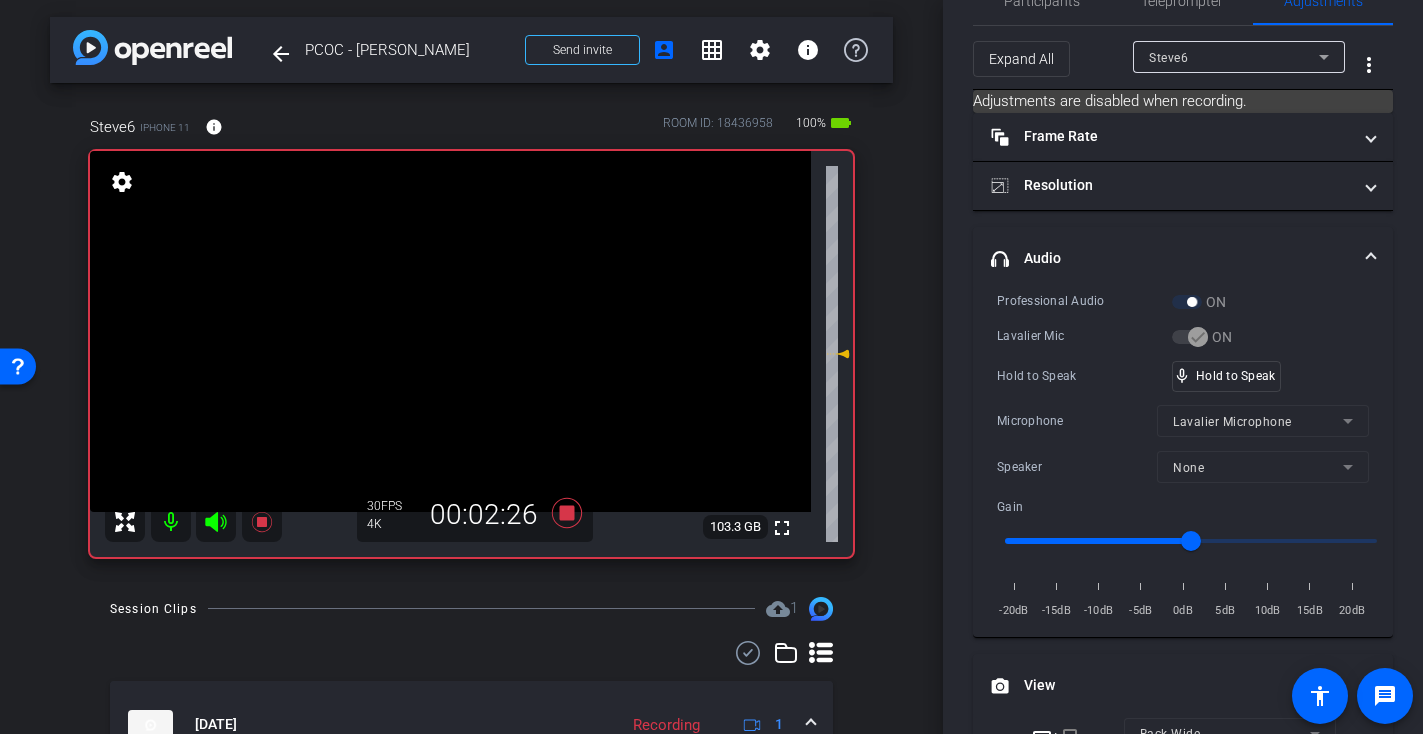 click at bounding box center [450, 331] 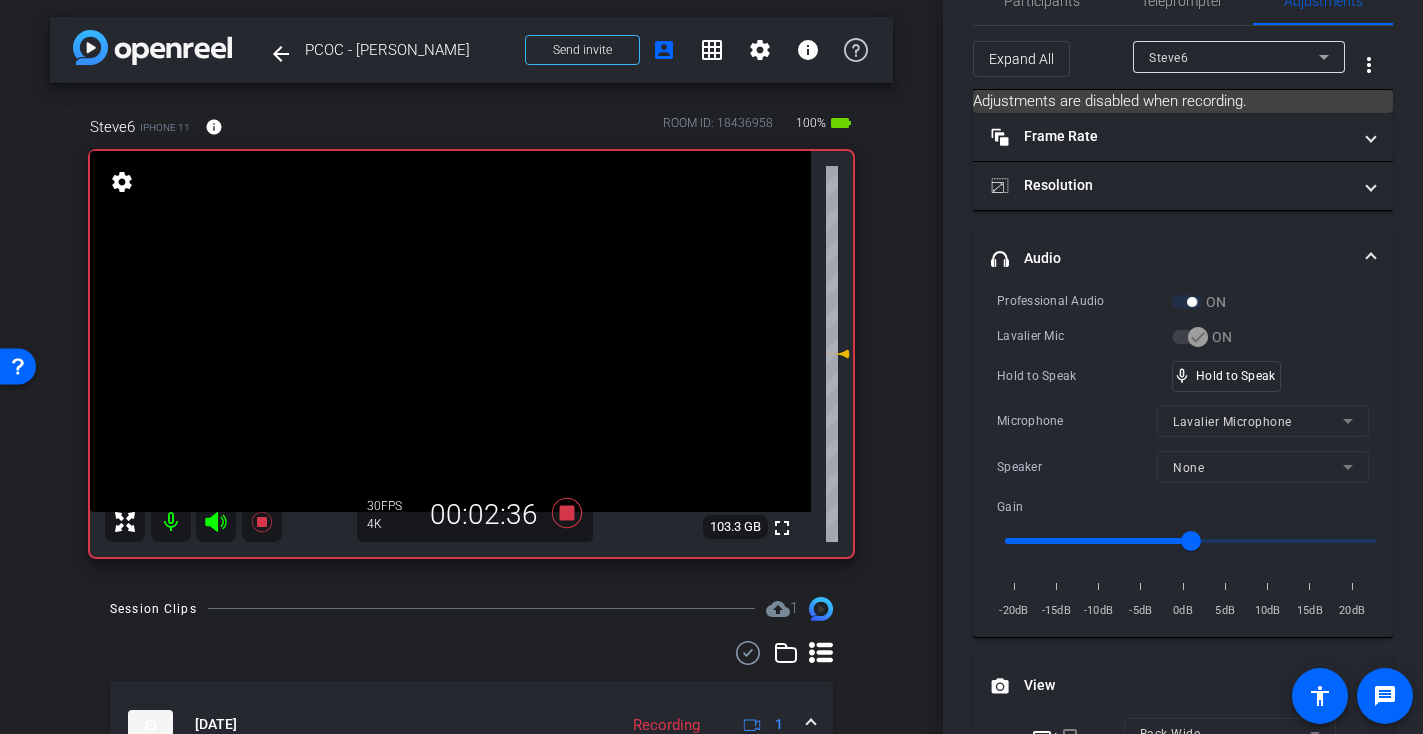 click at bounding box center [450, 331] 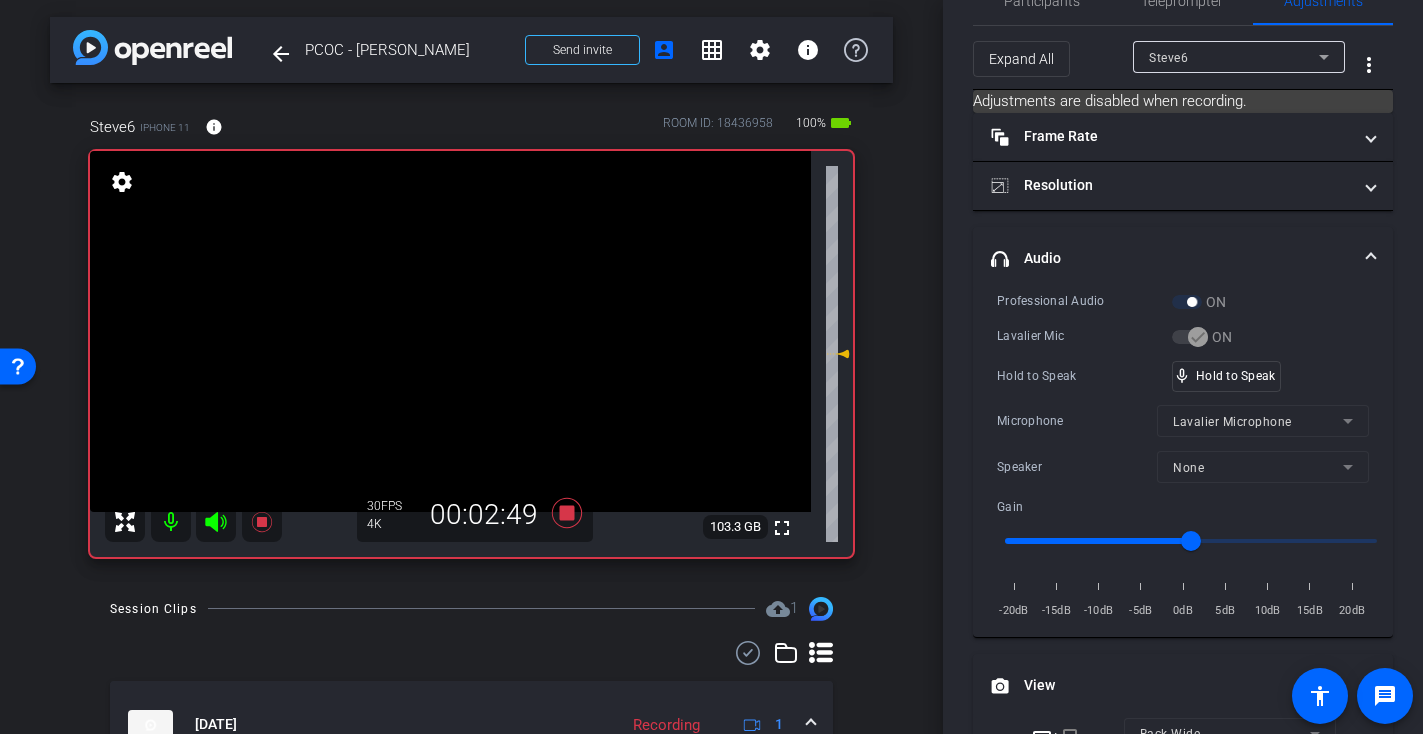 click at bounding box center (450, 331) 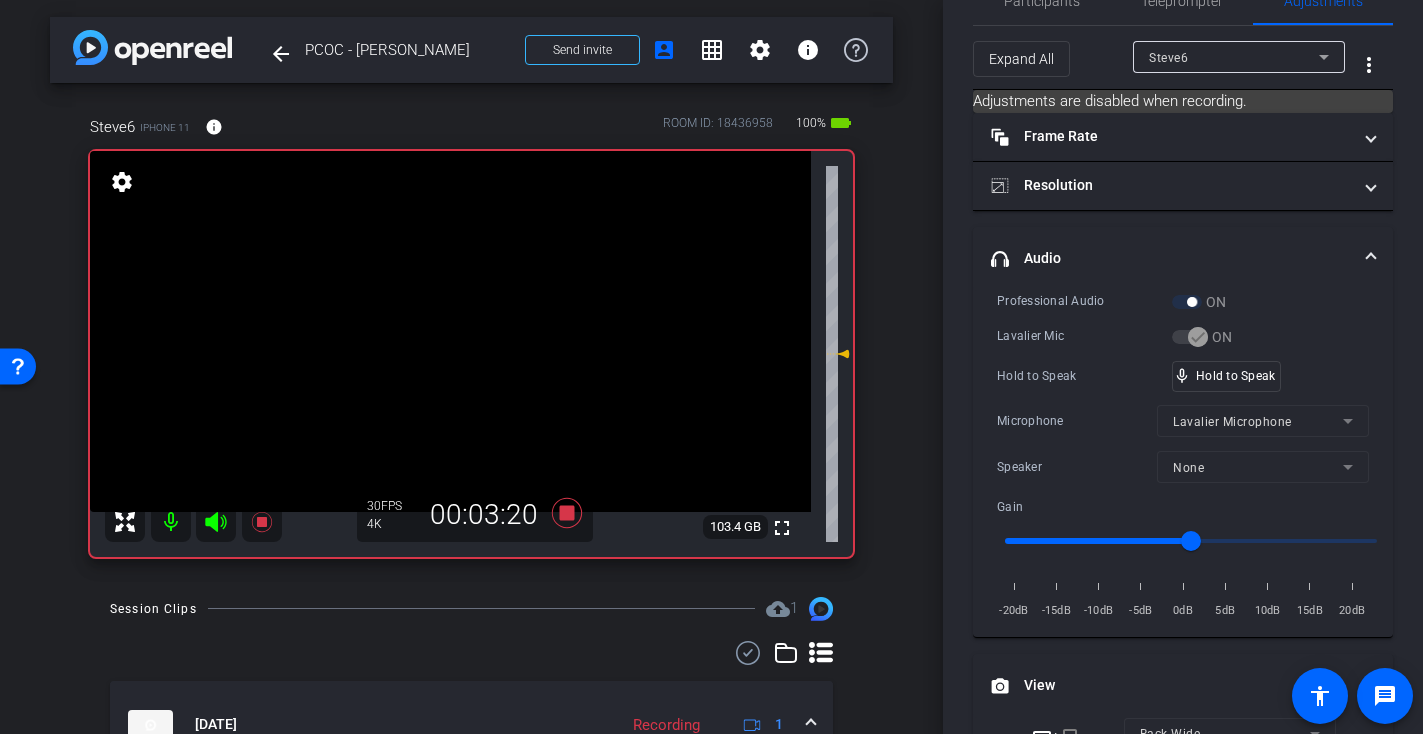 click at bounding box center [450, 331] 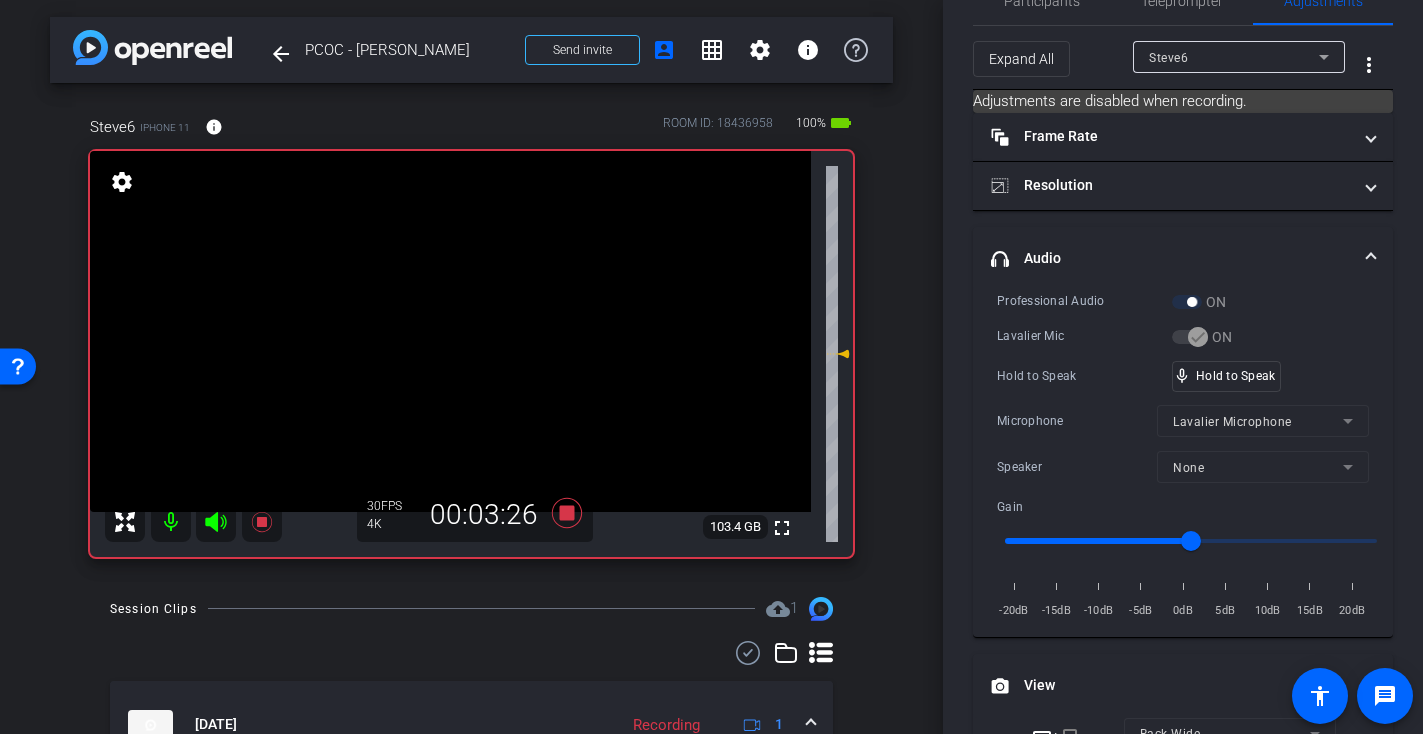 click at bounding box center [450, 331] 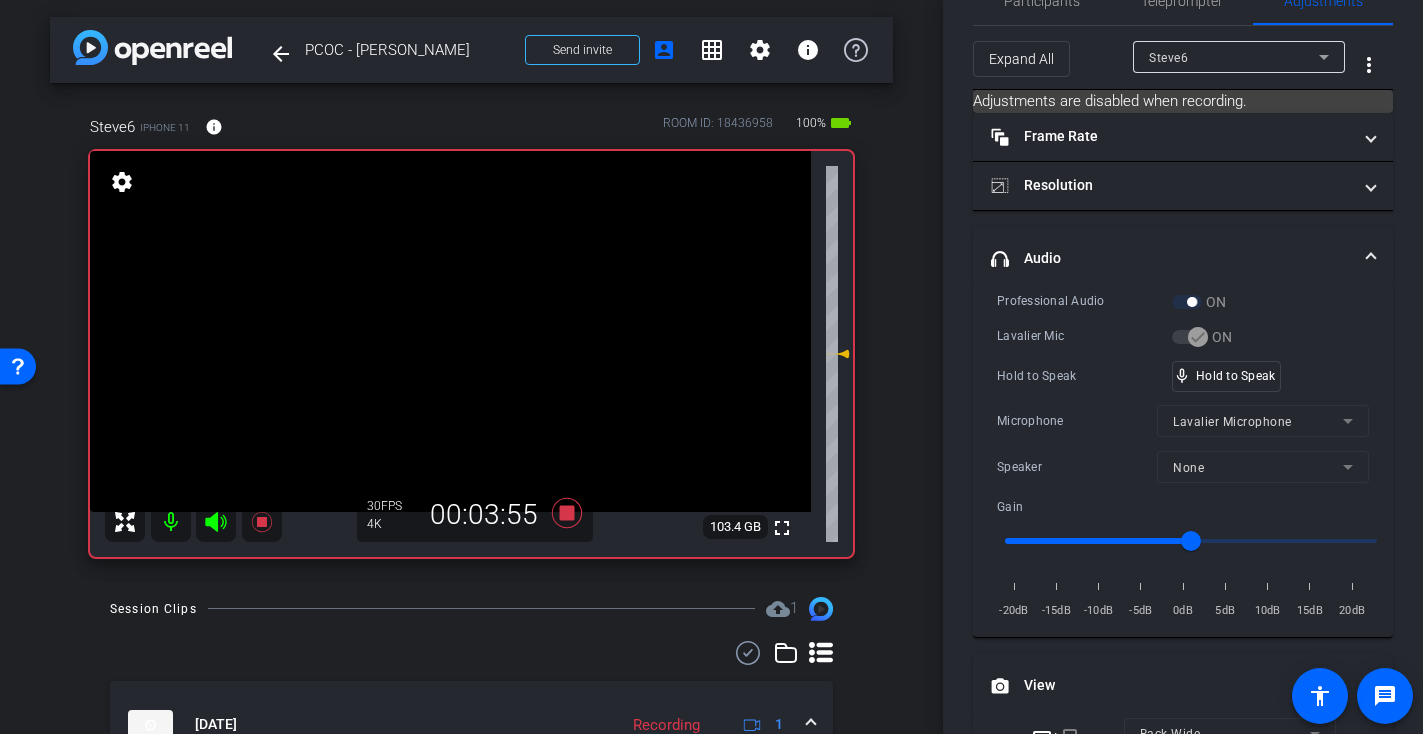 click at bounding box center (450, 331) 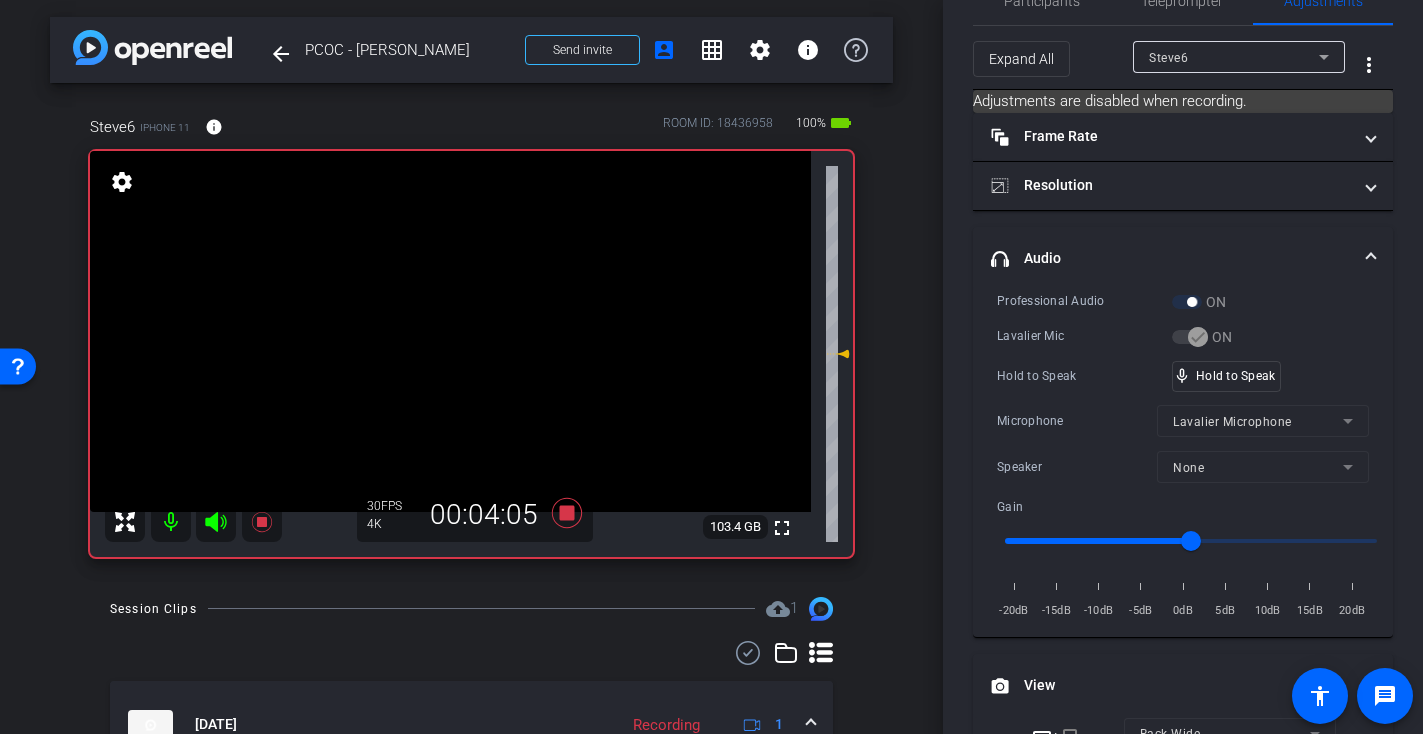 click at bounding box center (450, 331) 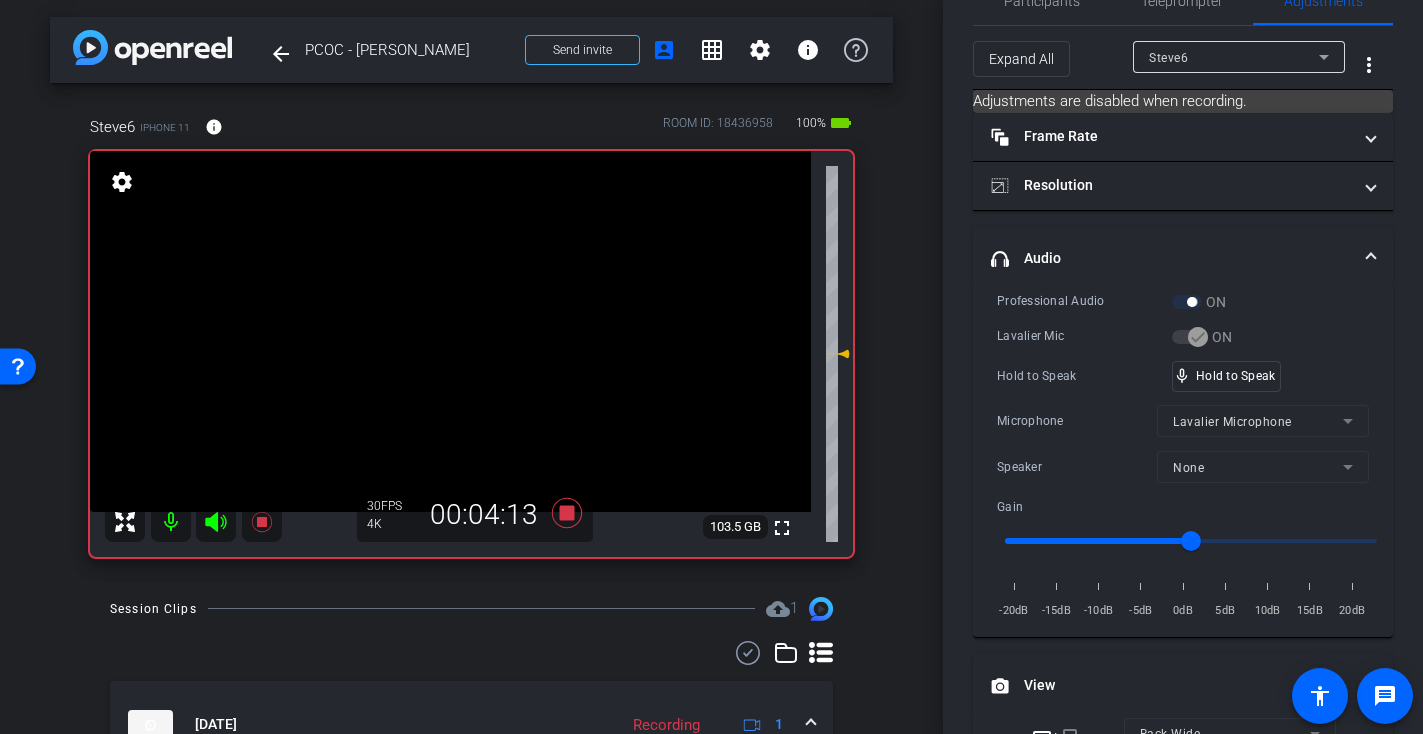 click at bounding box center (450, 331) 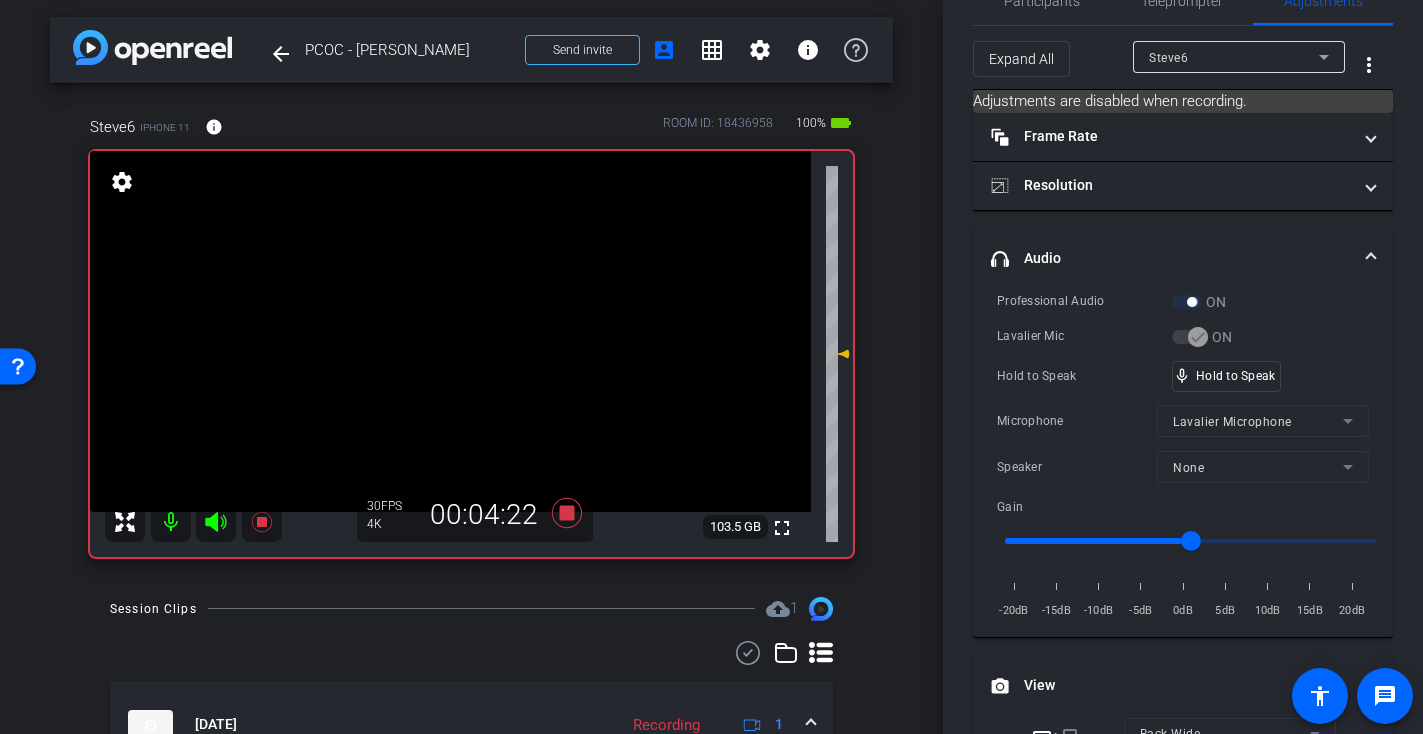 click at bounding box center (450, 331) 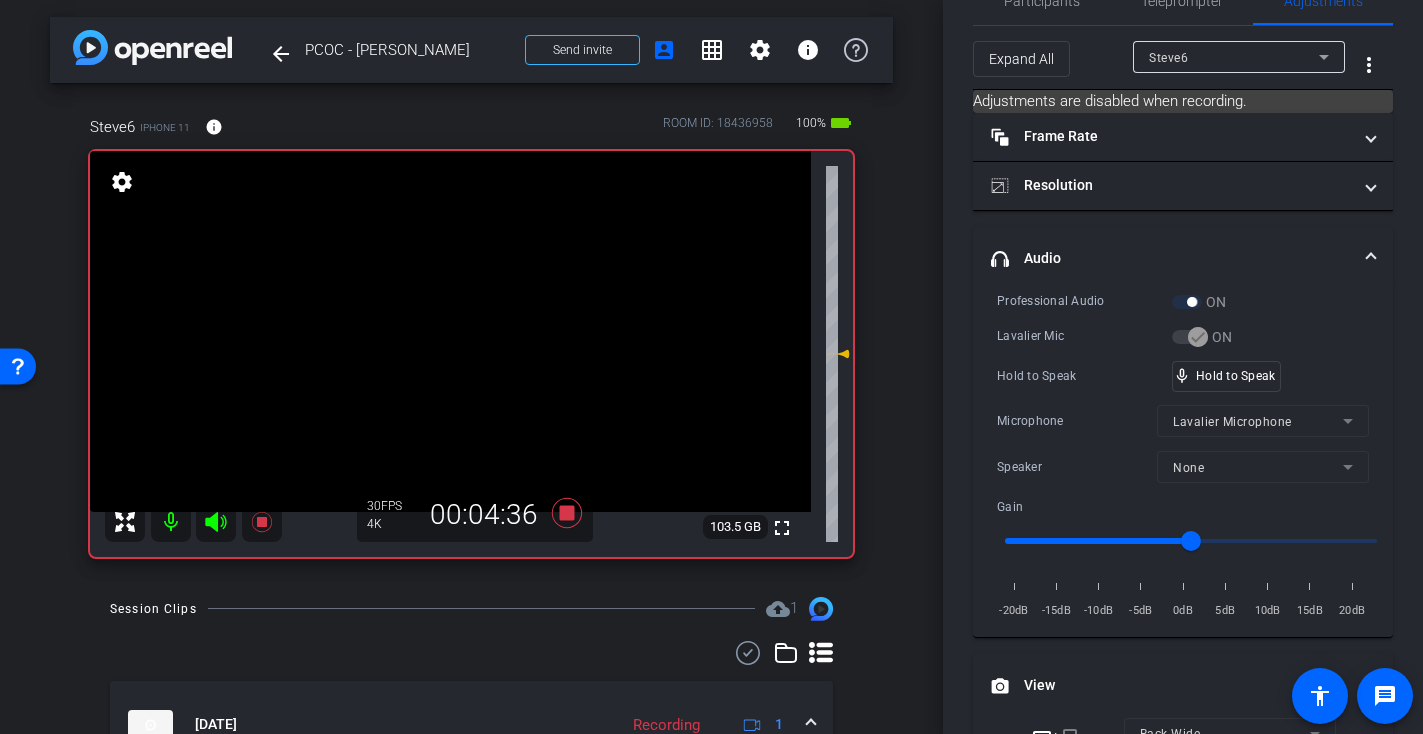 click at bounding box center (450, 331) 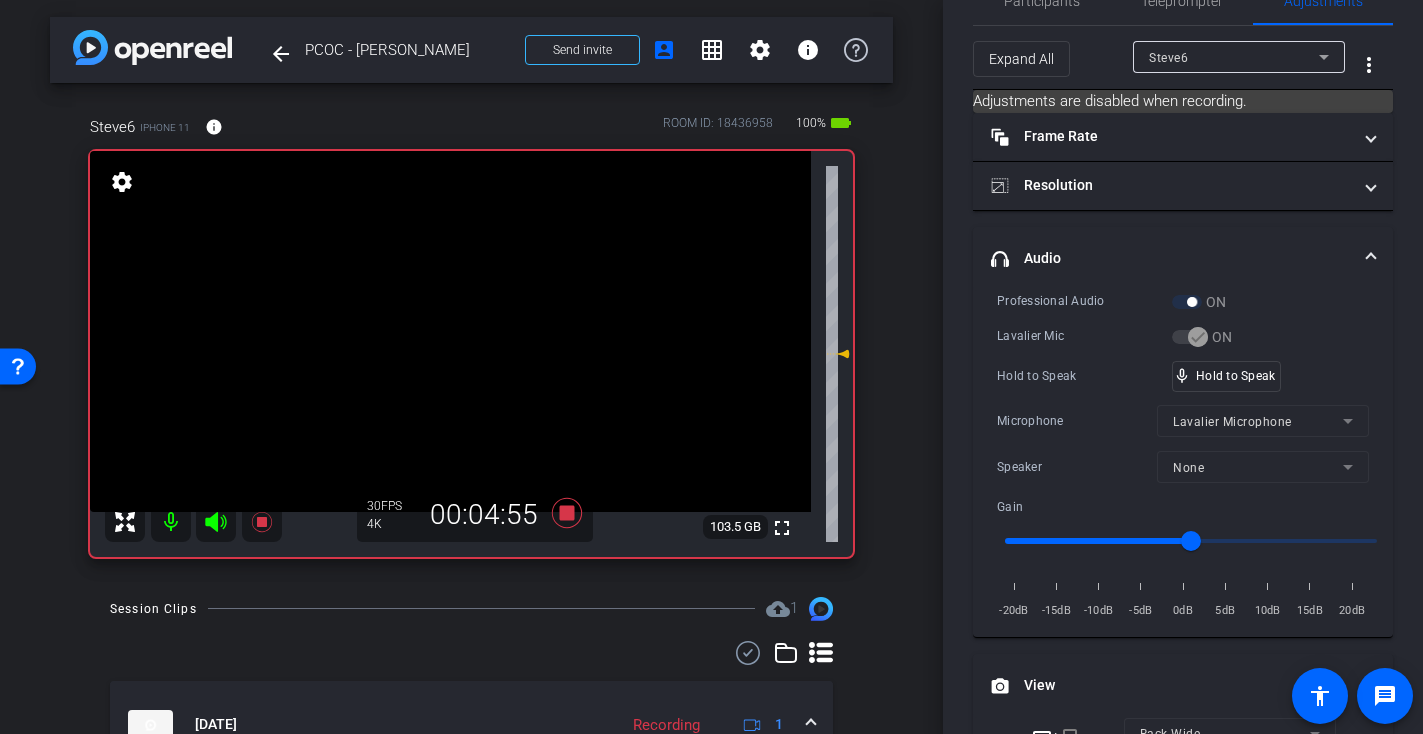 click at bounding box center [450, 331] 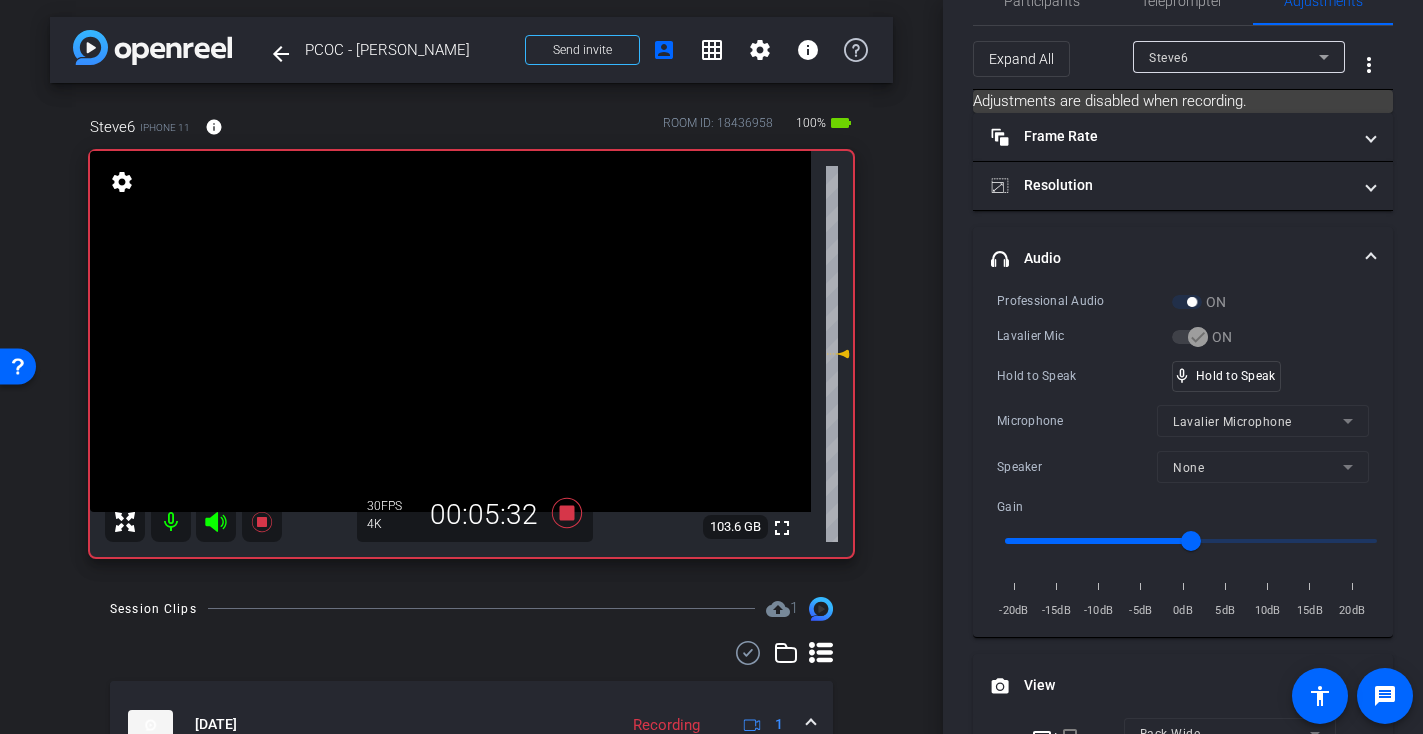click at bounding box center [450, 331] 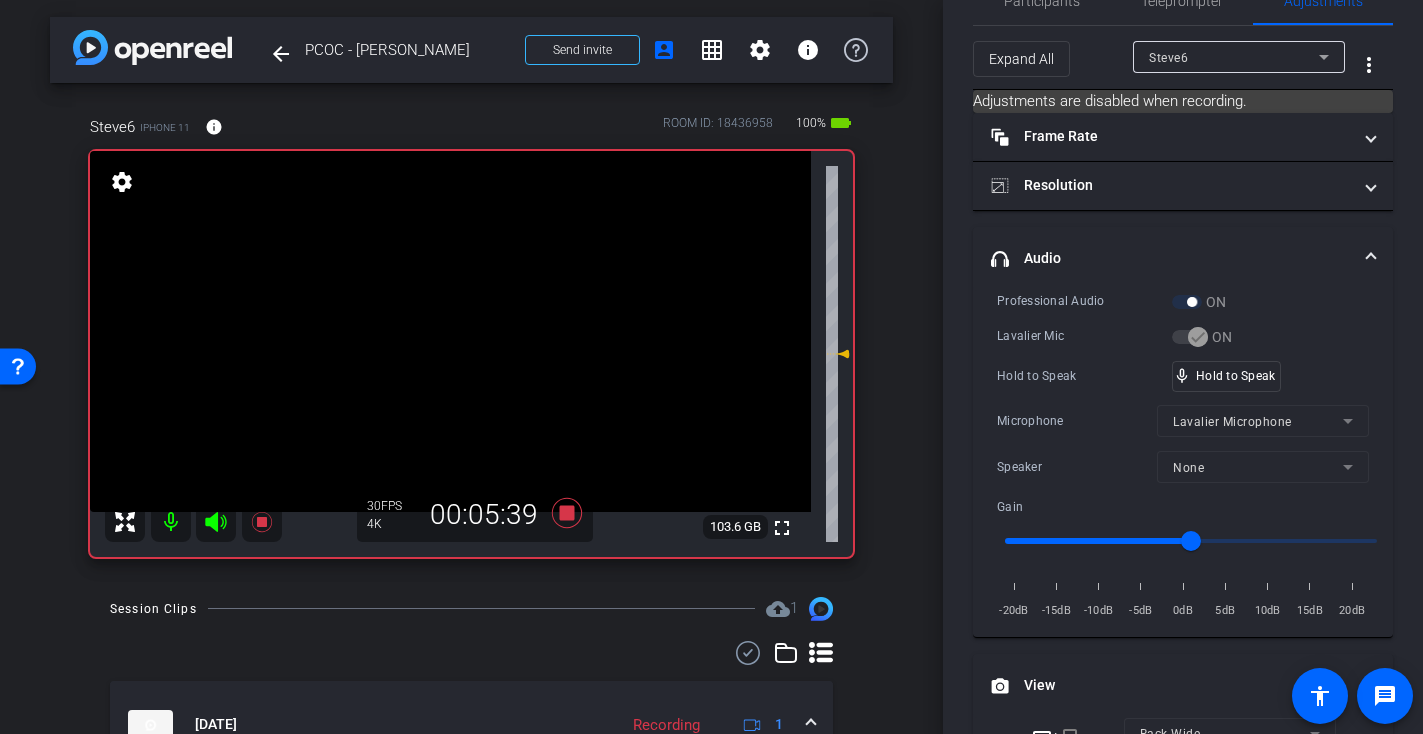 click at bounding box center [450, 331] 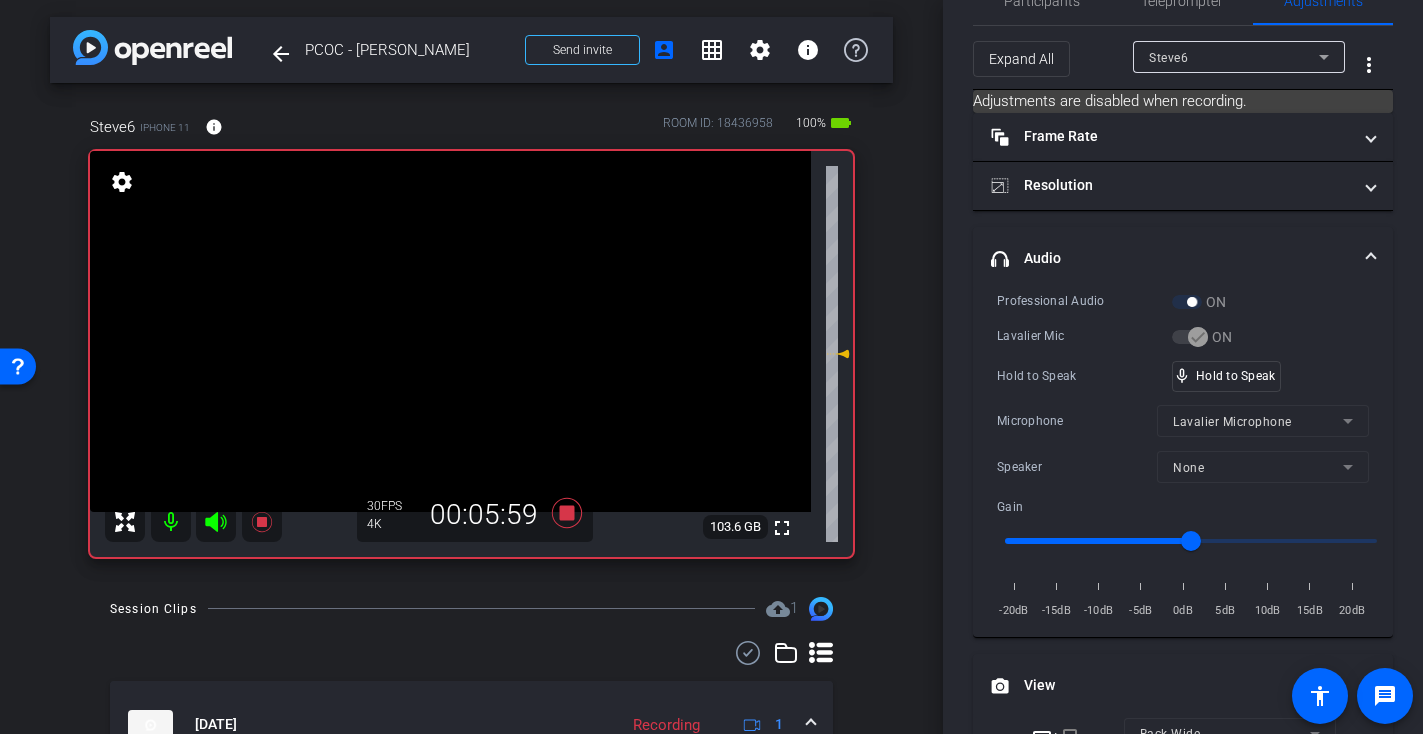 click at bounding box center [450, 331] 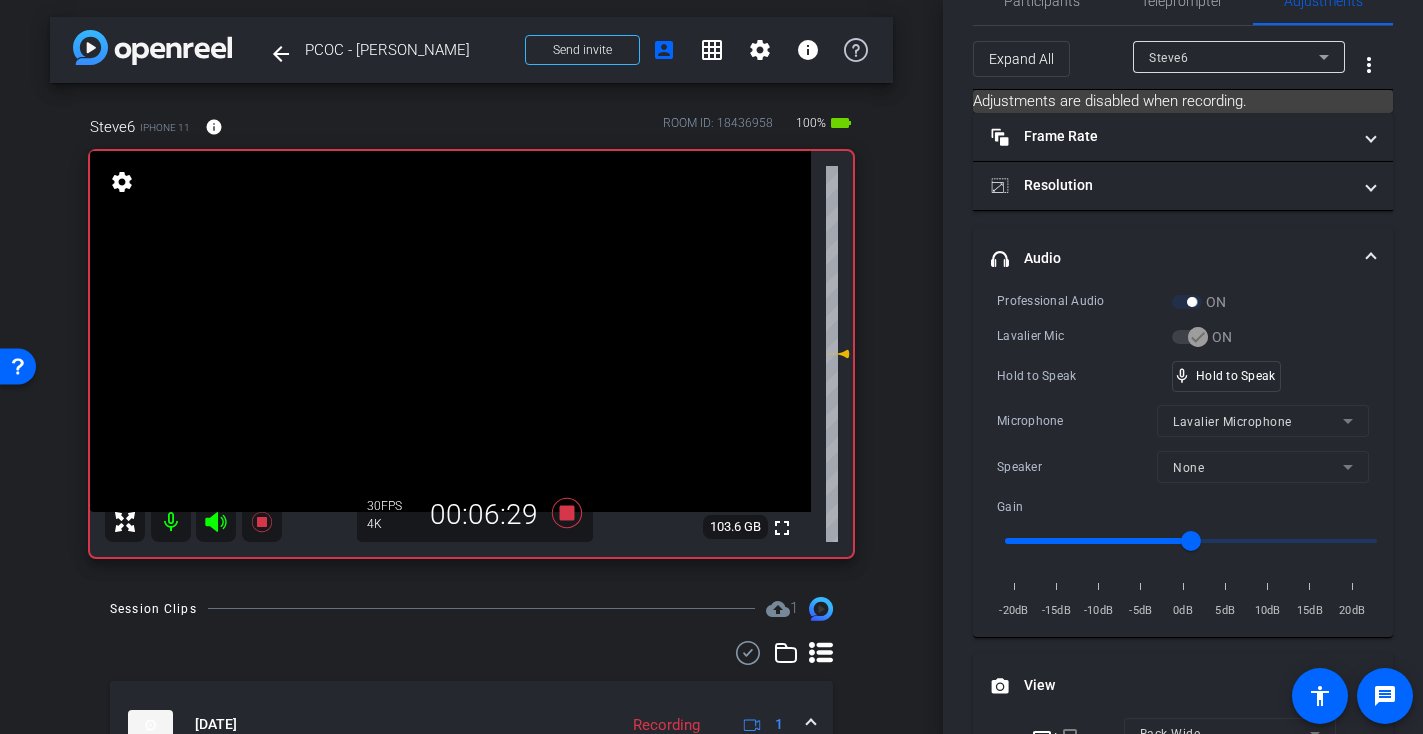 click at bounding box center [450, 331] 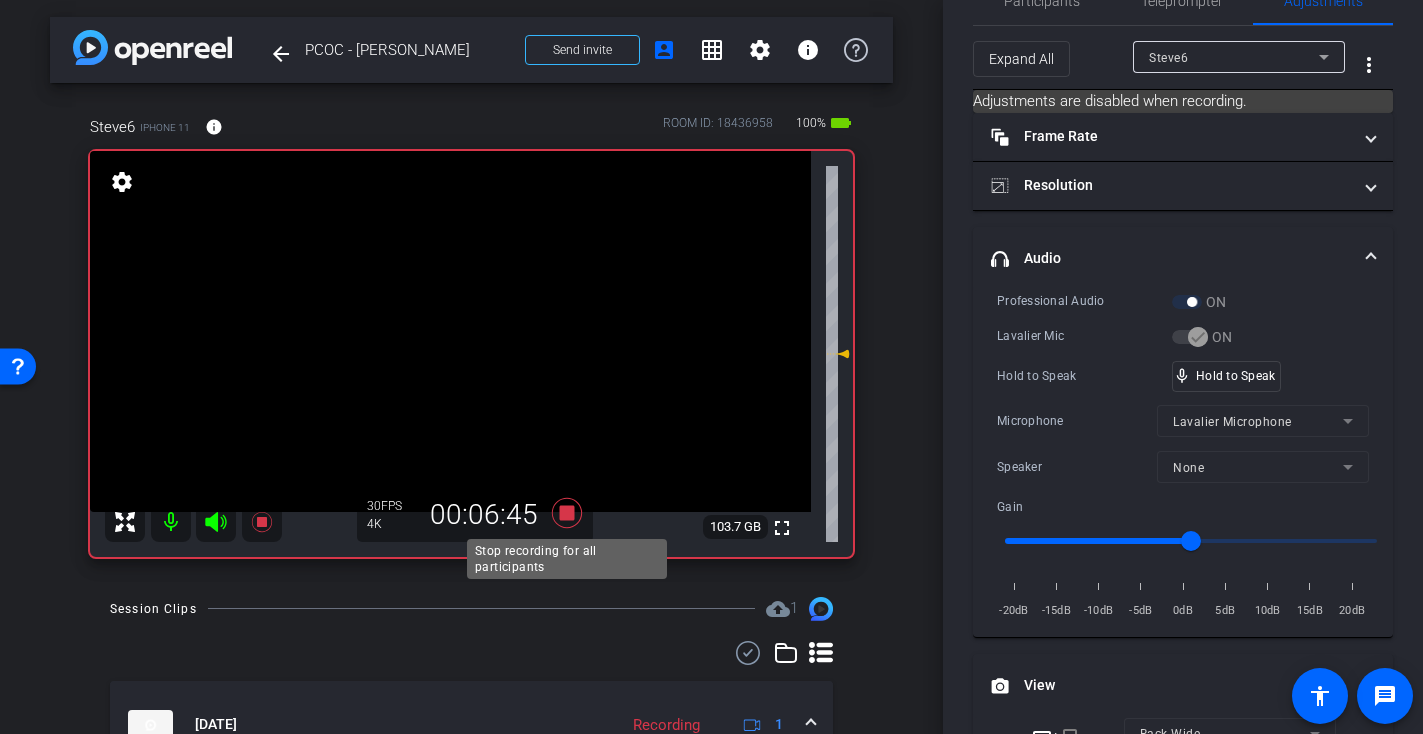 click 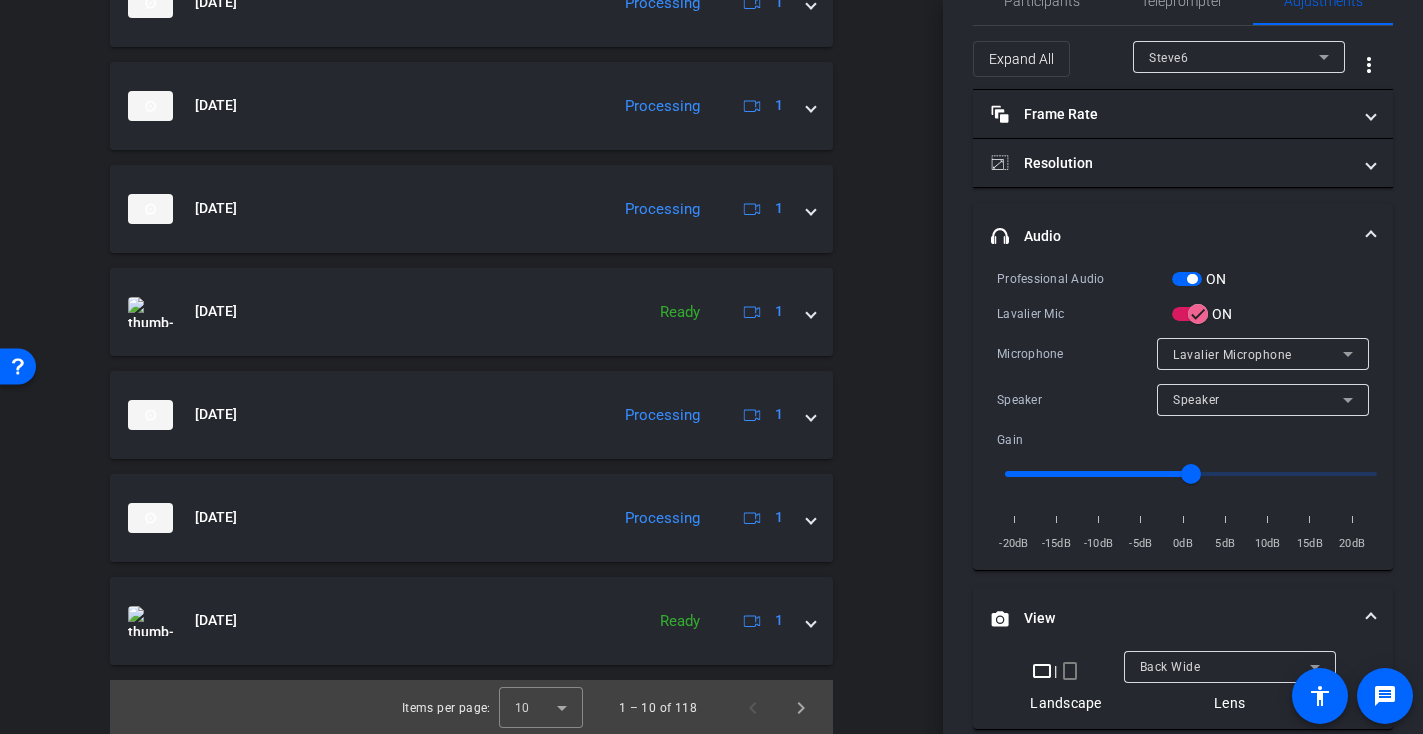 scroll, scrollTop: 1105, scrollLeft: 0, axis: vertical 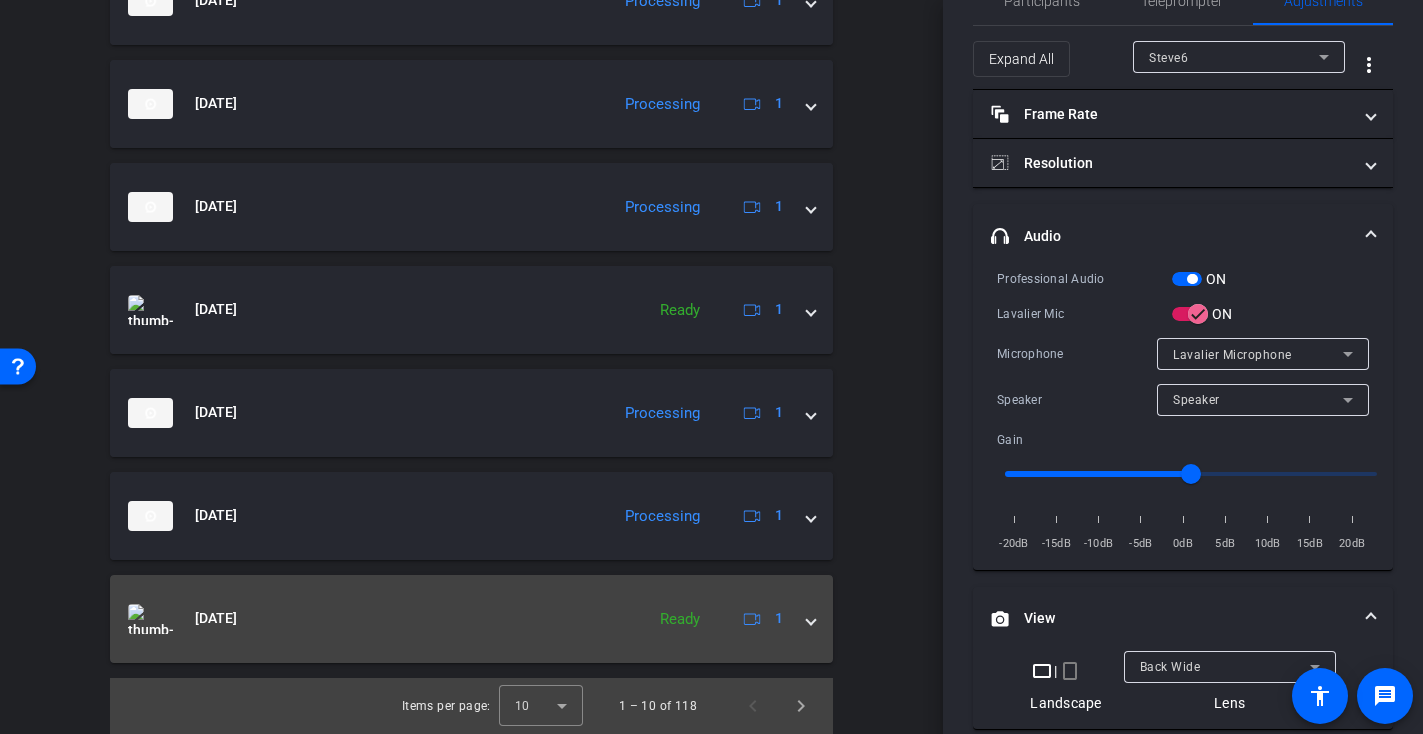 click on "[DATE]" at bounding box center [216, 618] 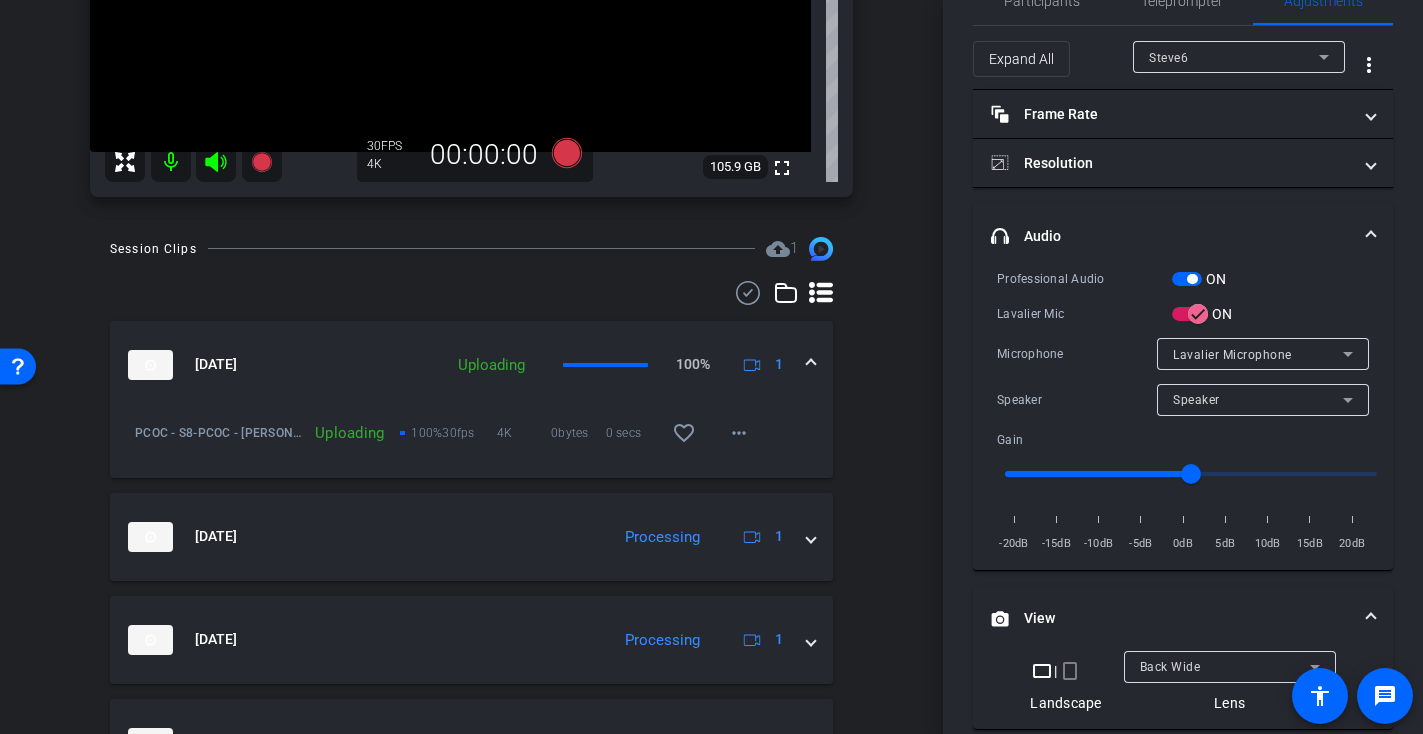 scroll, scrollTop: 369, scrollLeft: 0, axis: vertical 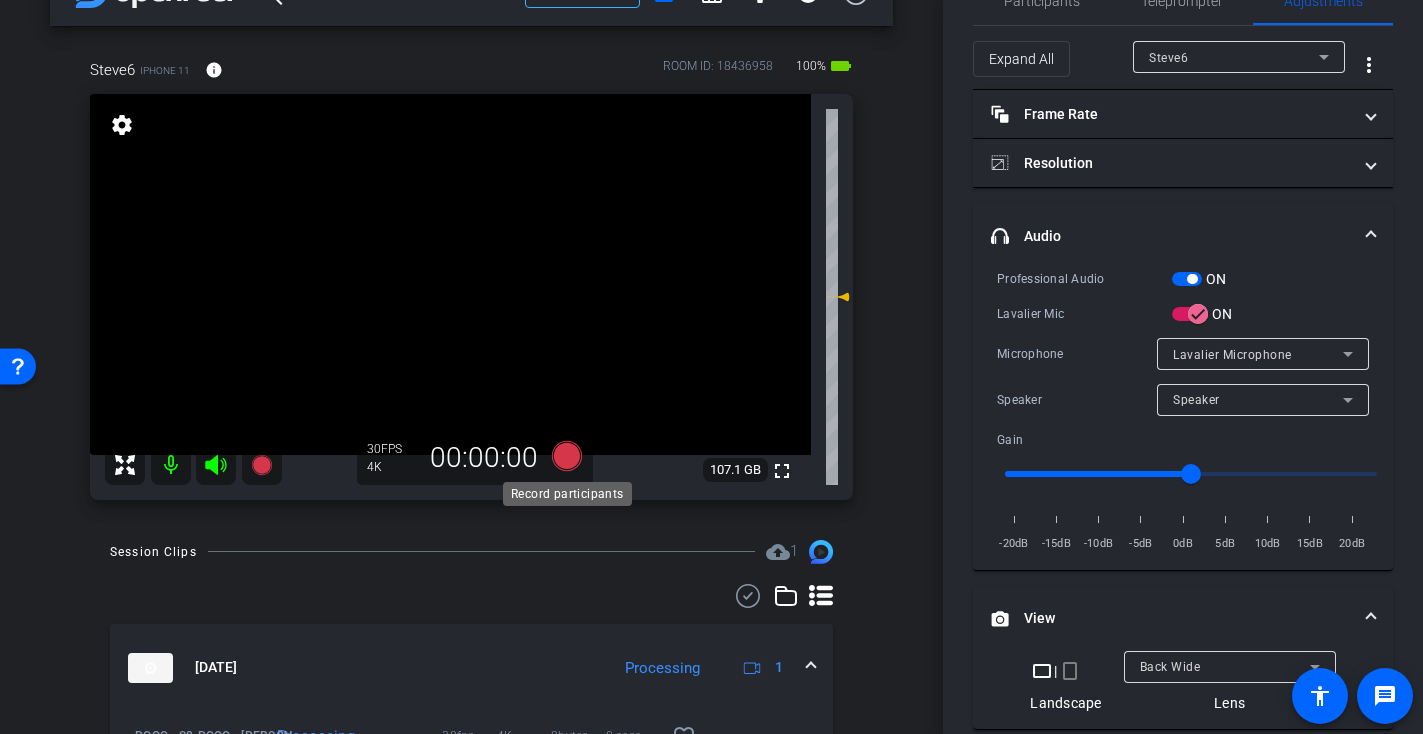 click 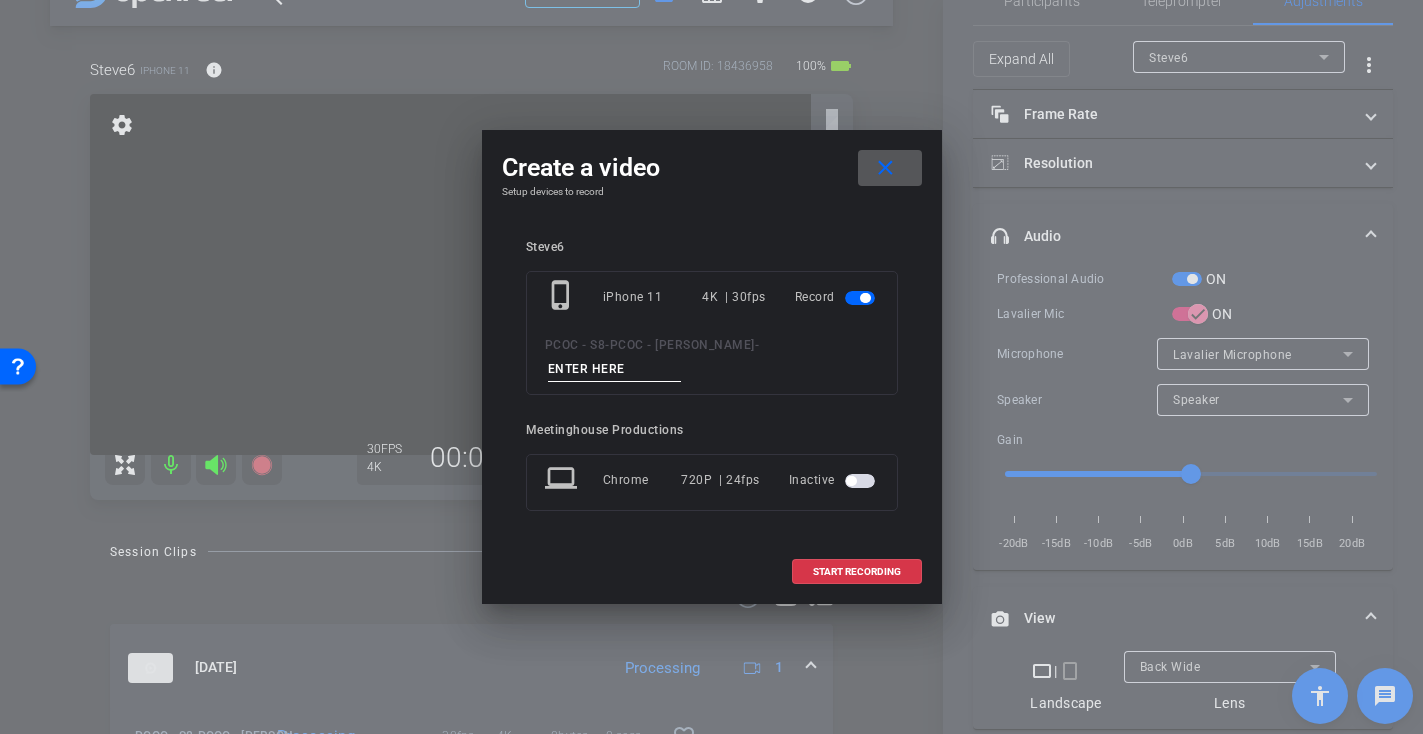 click at bounding box center [615, 369] 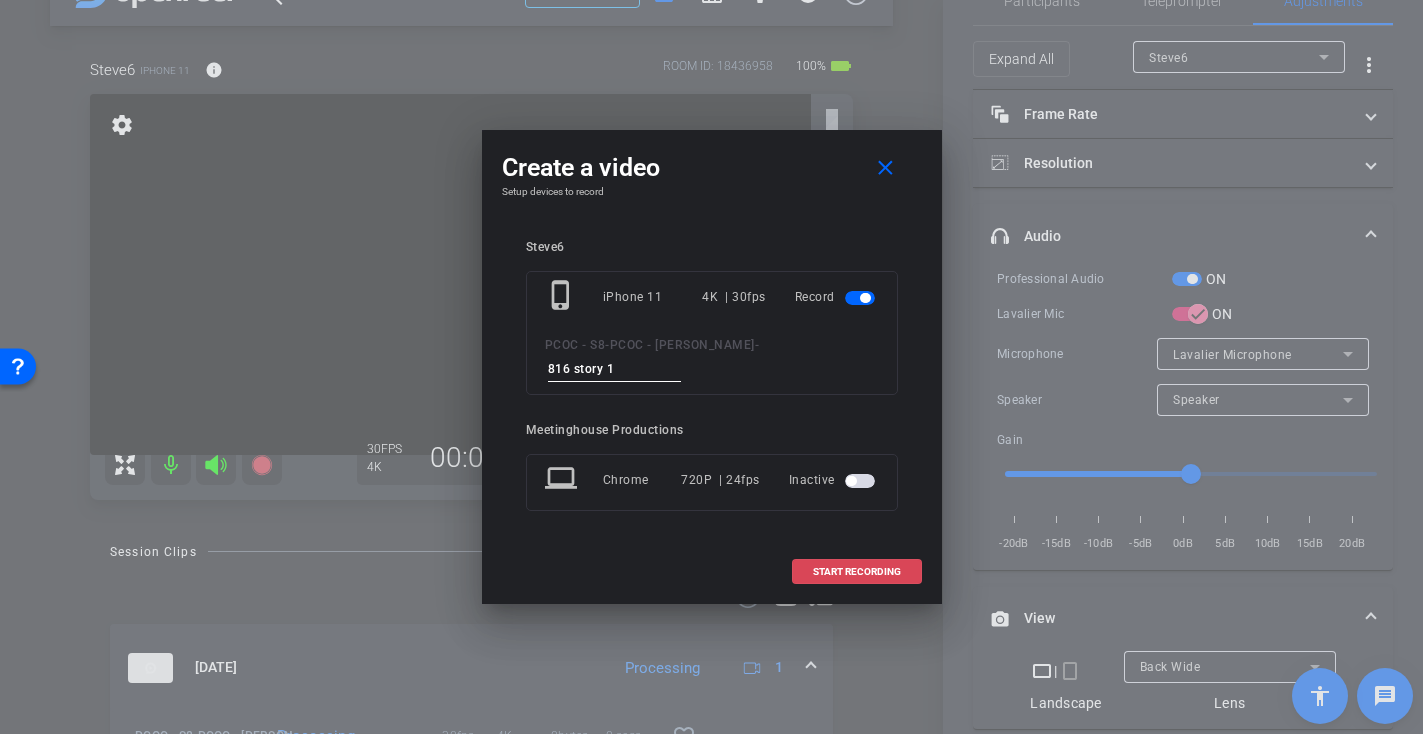 type on "816 story 1" 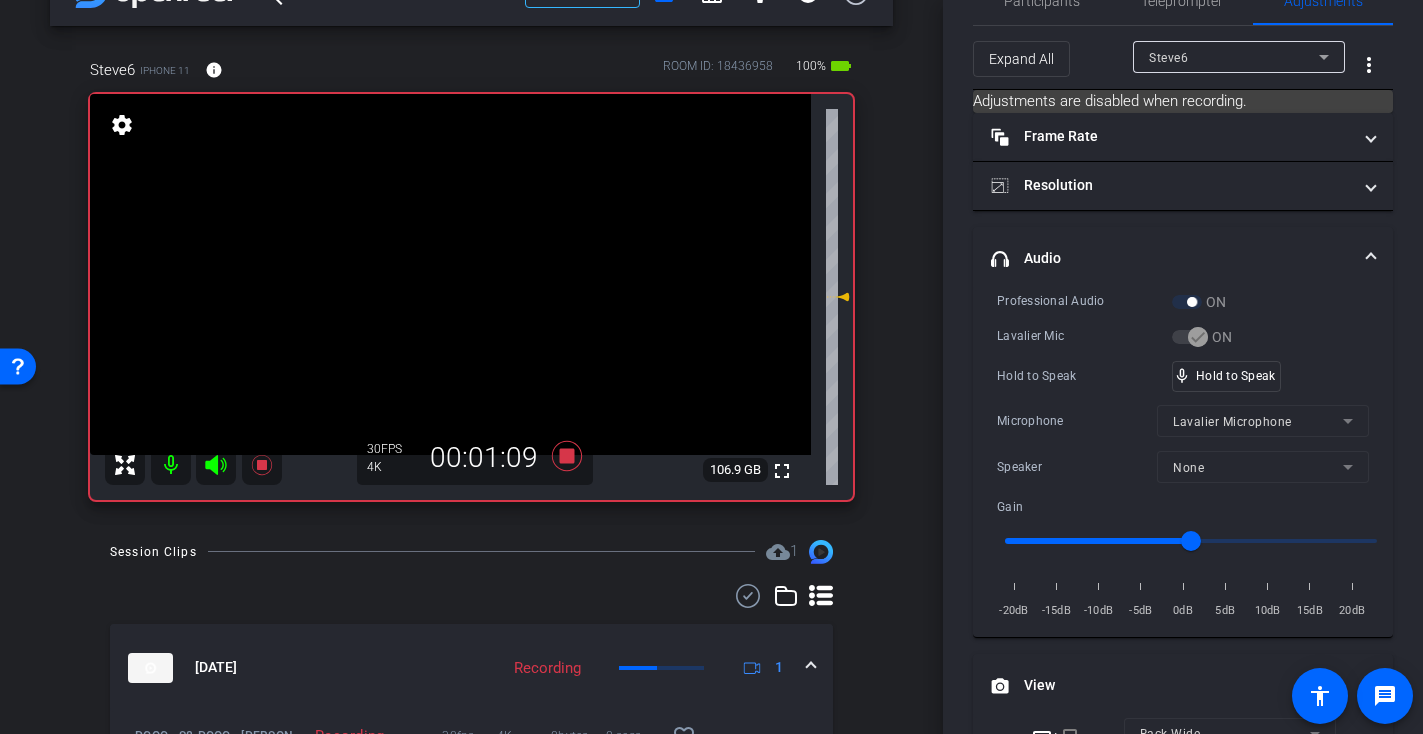 click at bounding box center [450, 274] 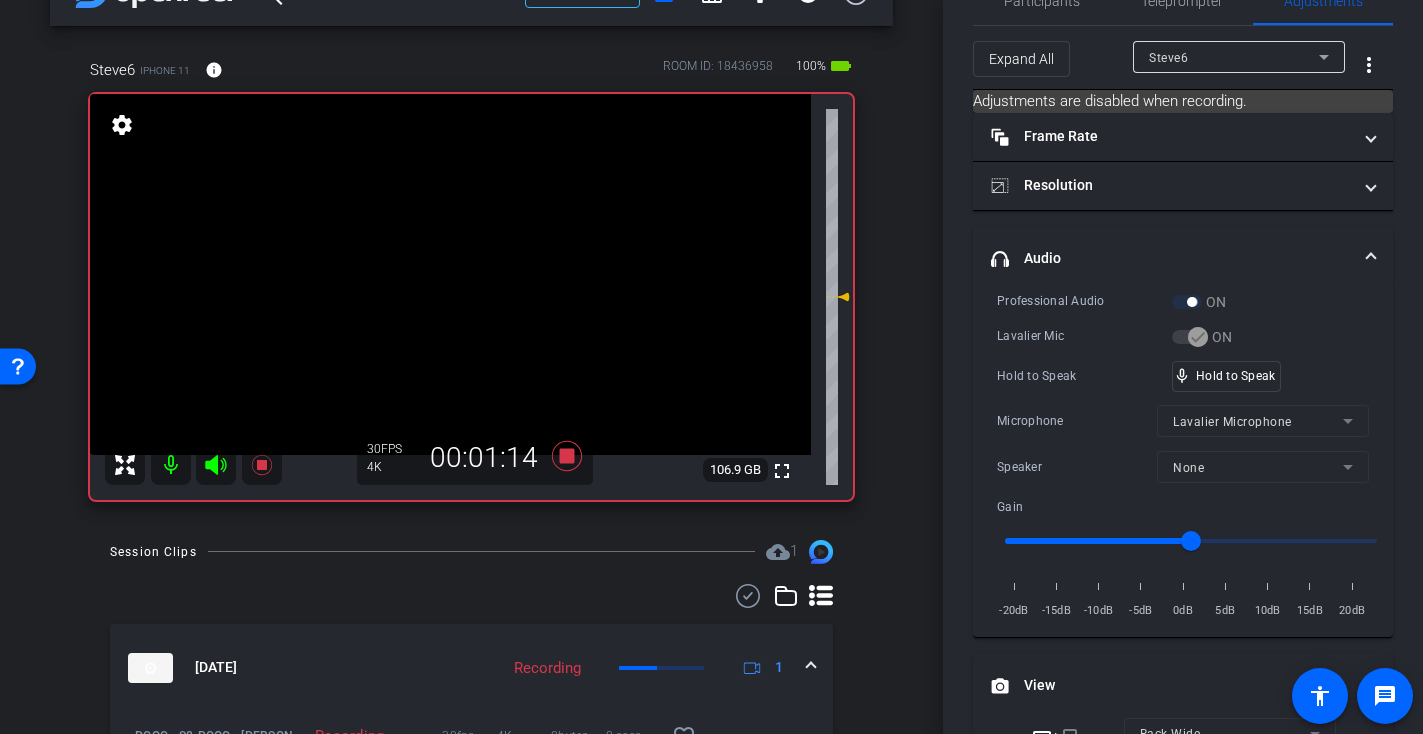 click at bounding box center [450, 274] 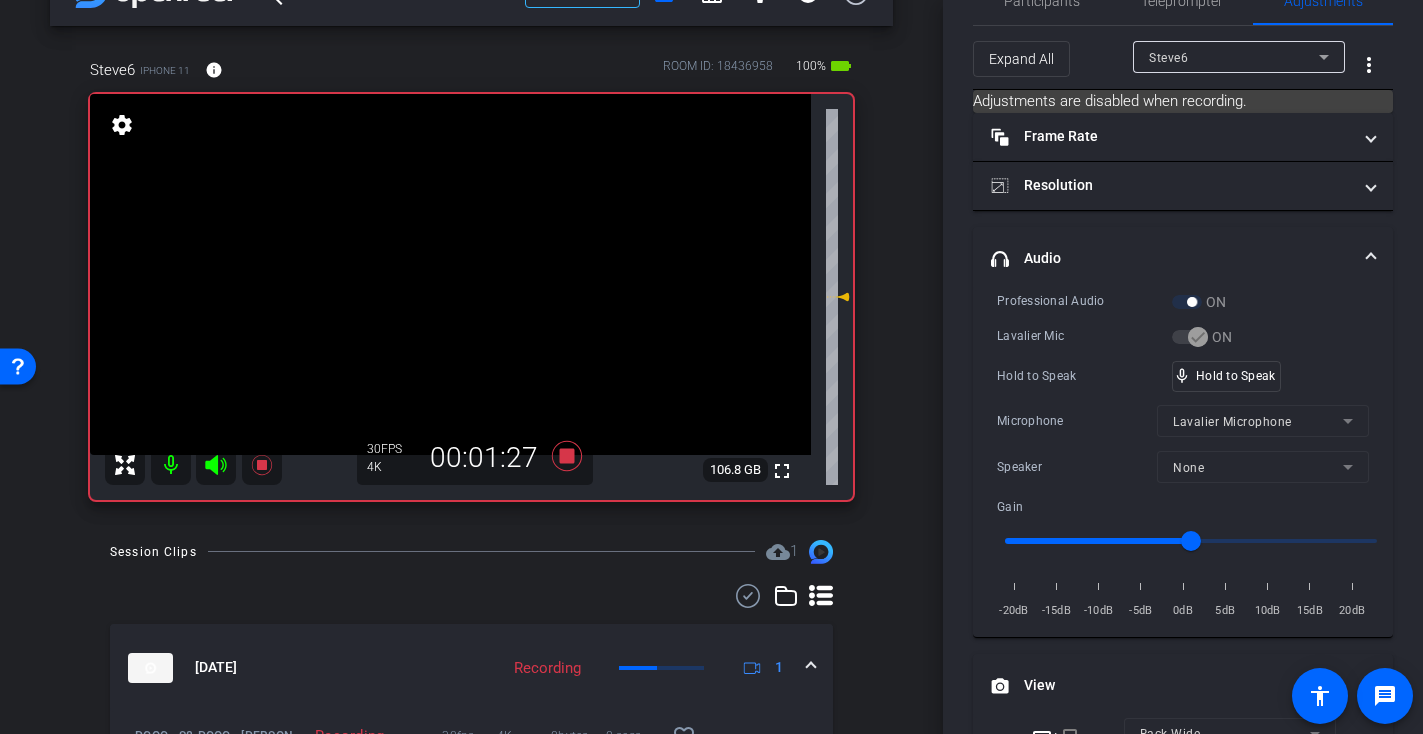 click at bounding box center [450, 274] 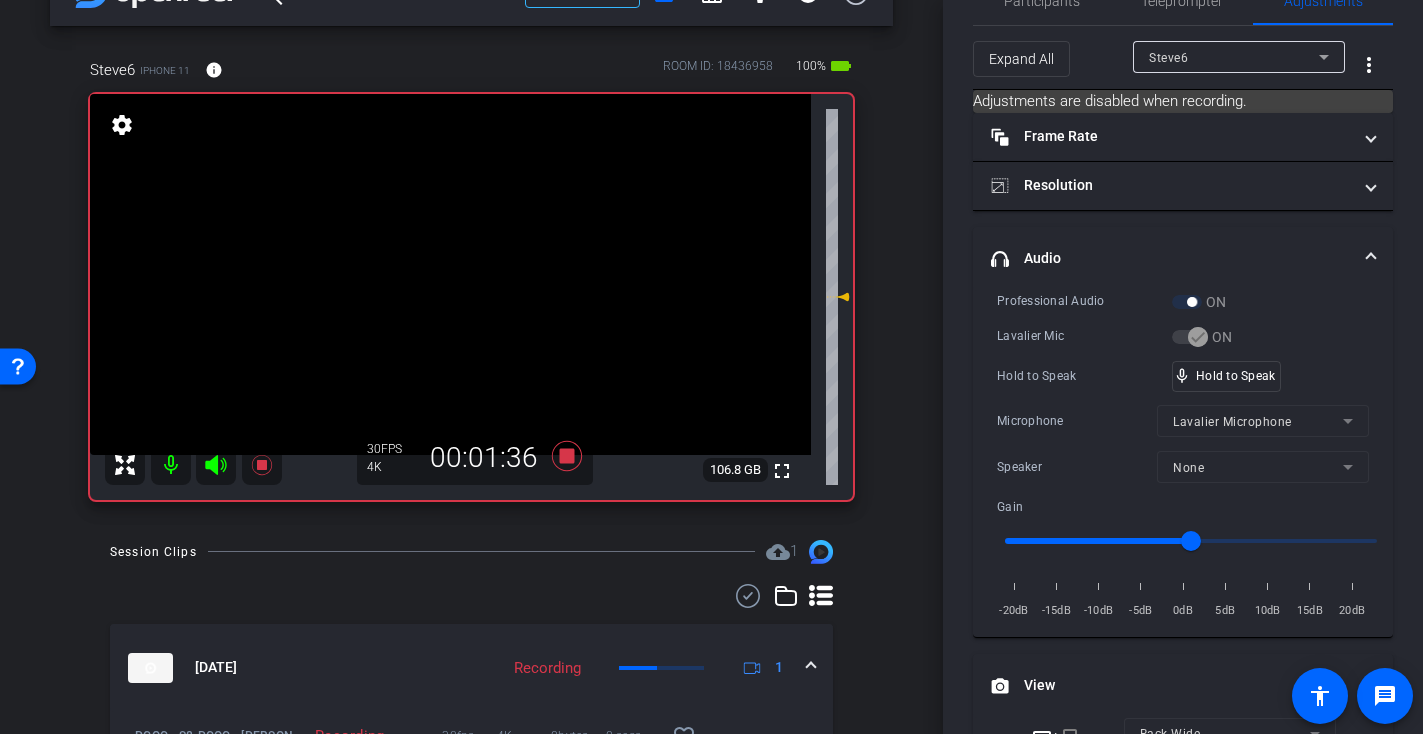 click at bounding box center [450, 274] 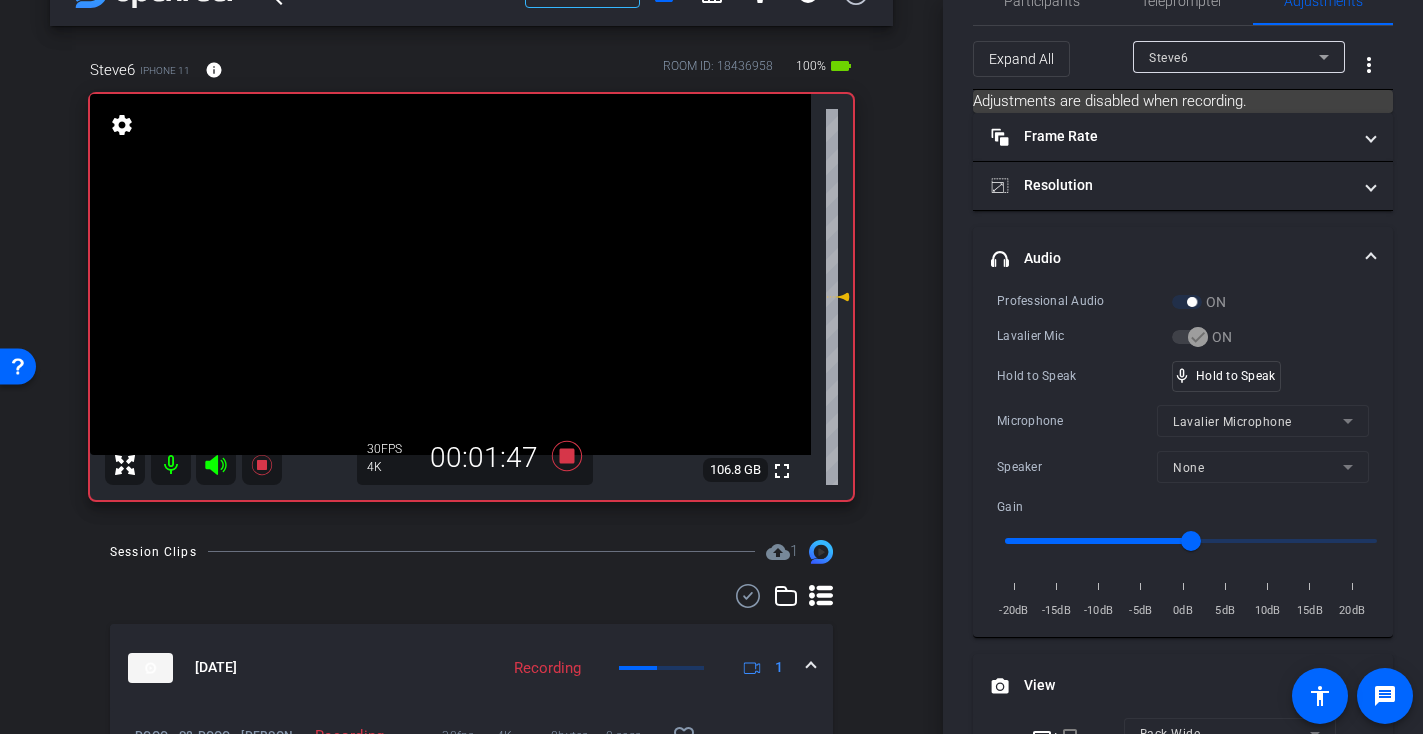 click at bounding box center [450, 274] 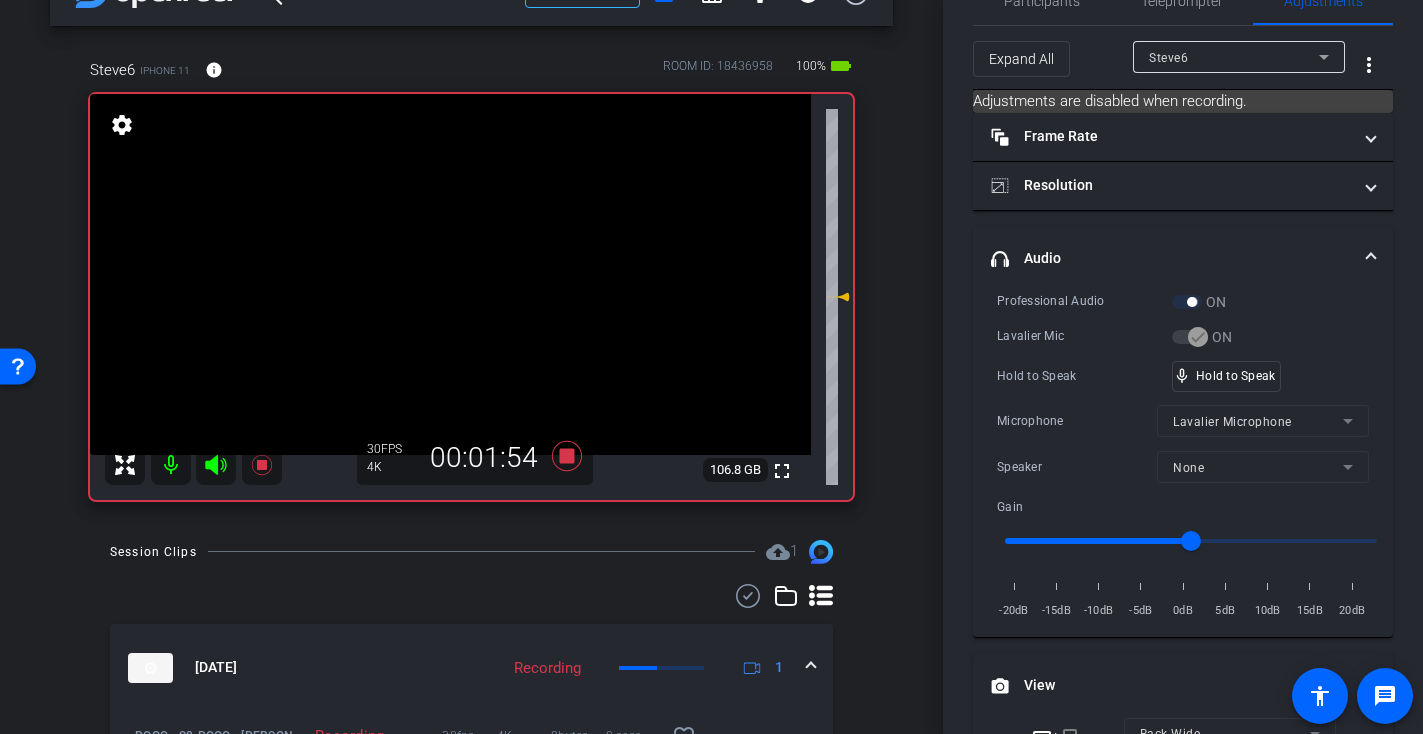 click at bounding box center (450, 274) 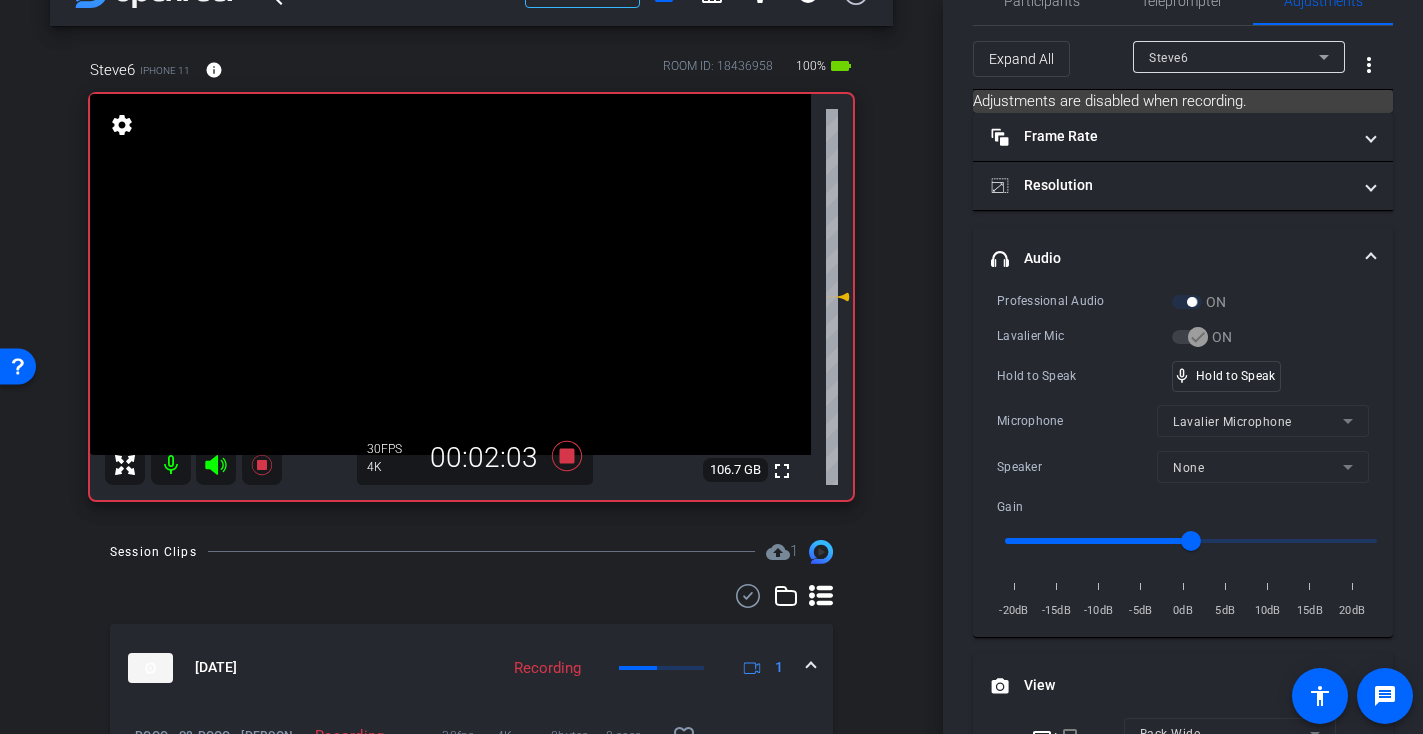 click at bounding box center [450, 274] 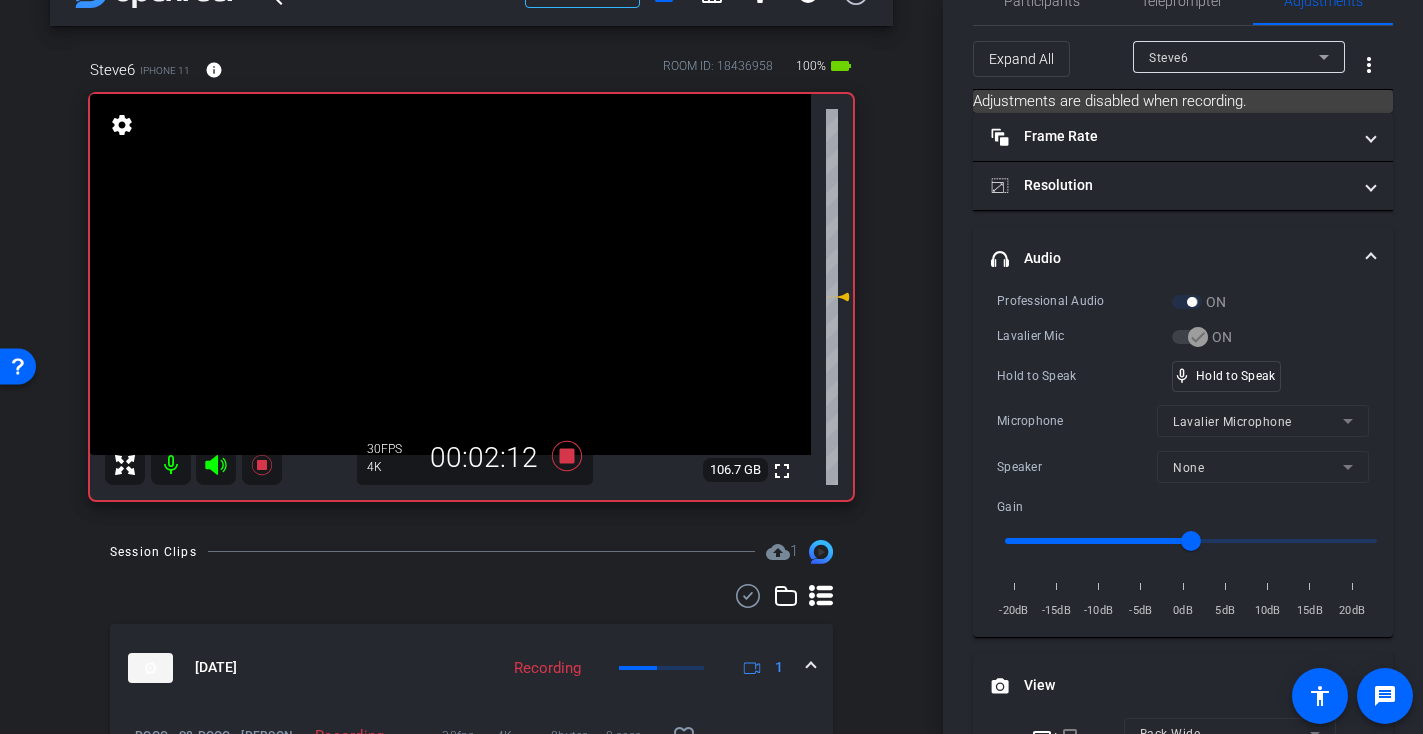 click at bounding box center (450, 274) 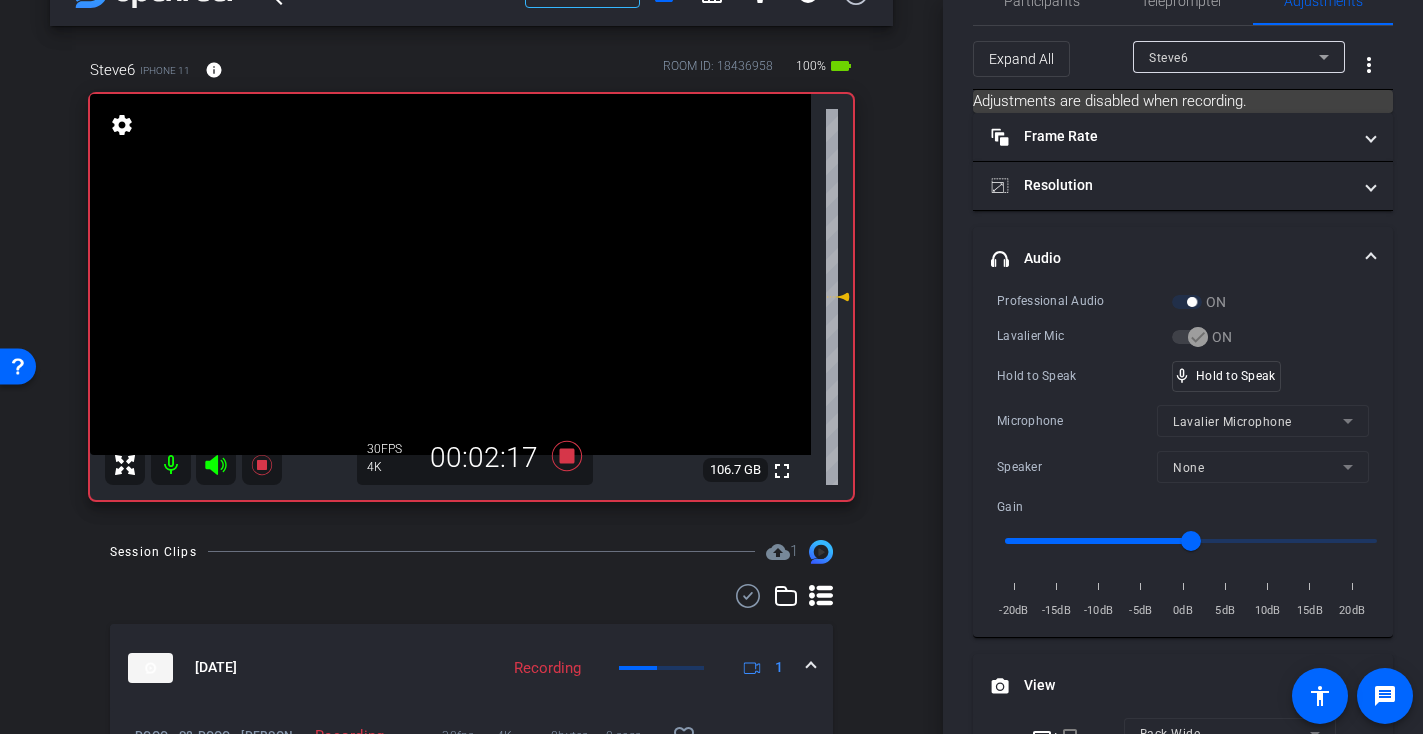 click at bounding box center [450, 274] 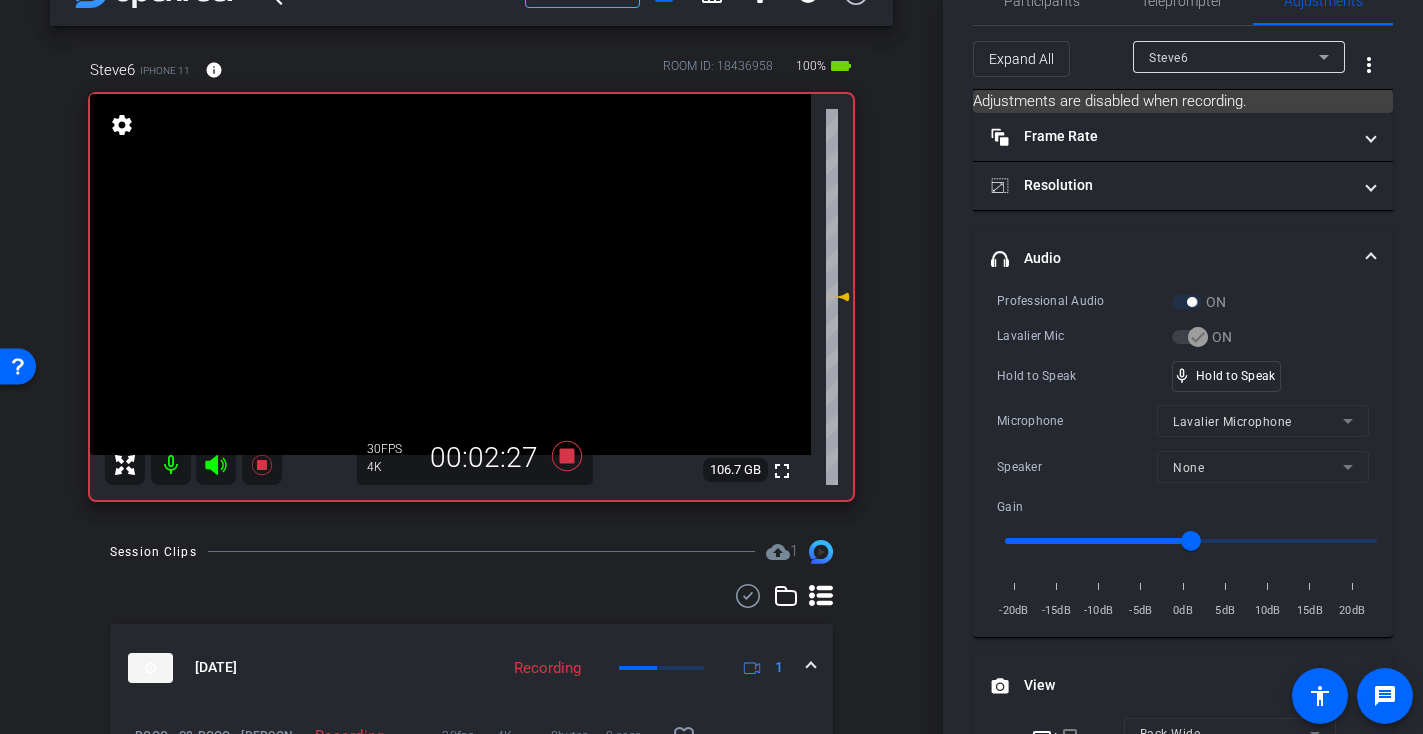 click at bounding box center (450, 274) 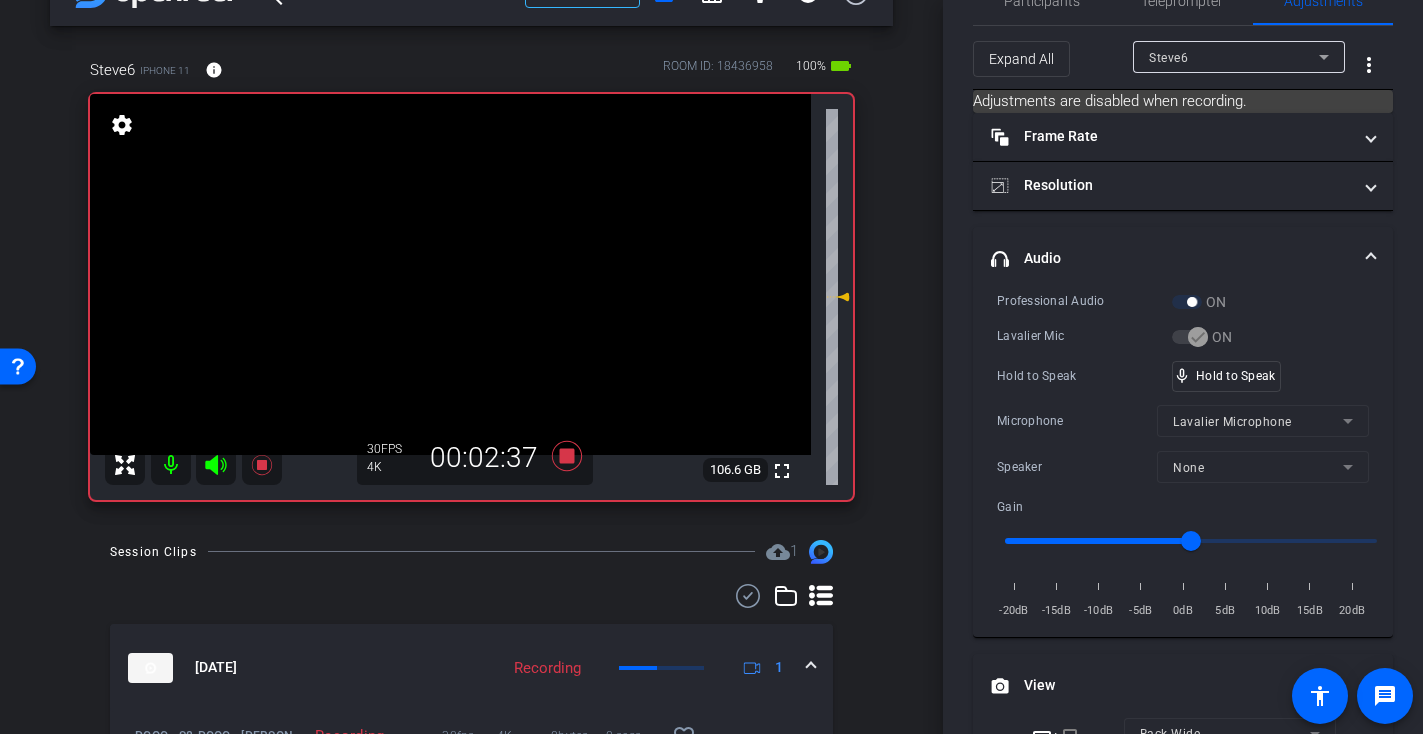 click at bounding box center (450, 274) 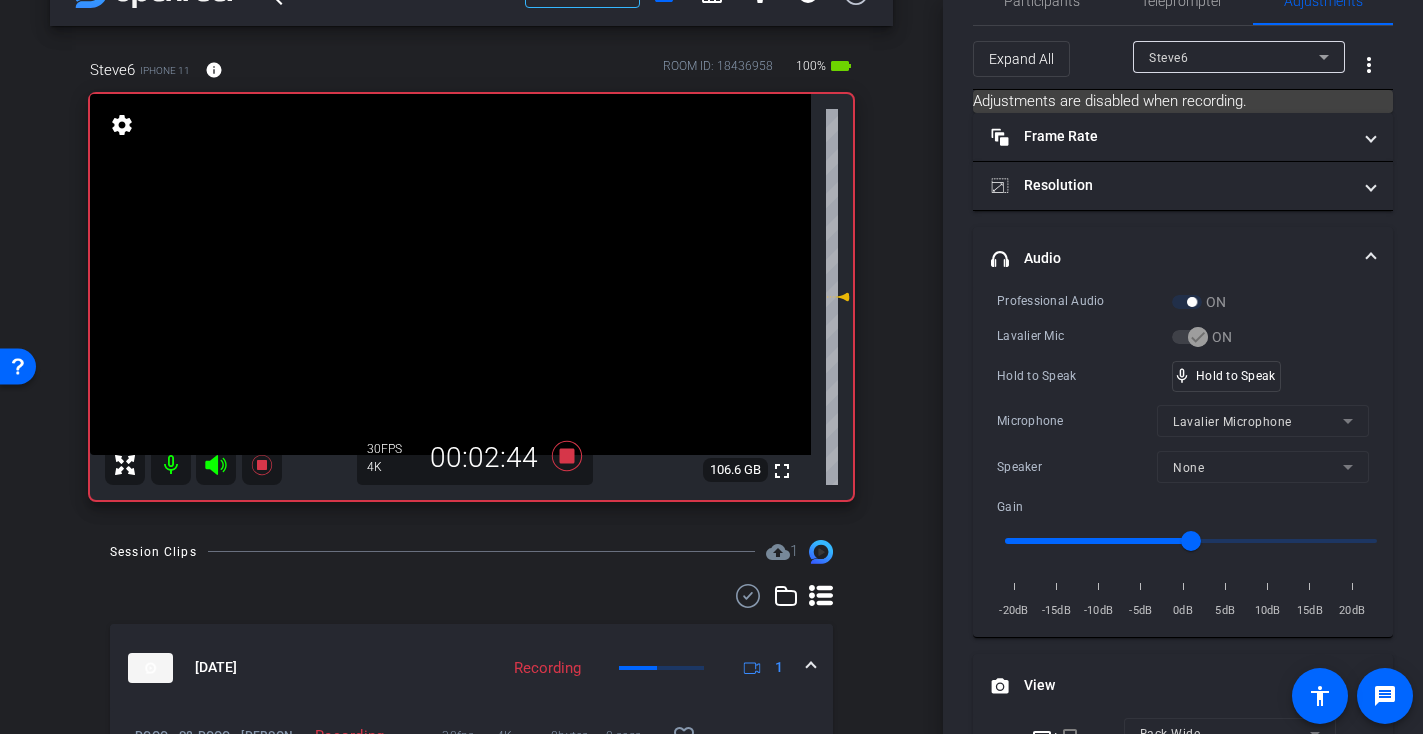 click at bounding box center [450, 274] 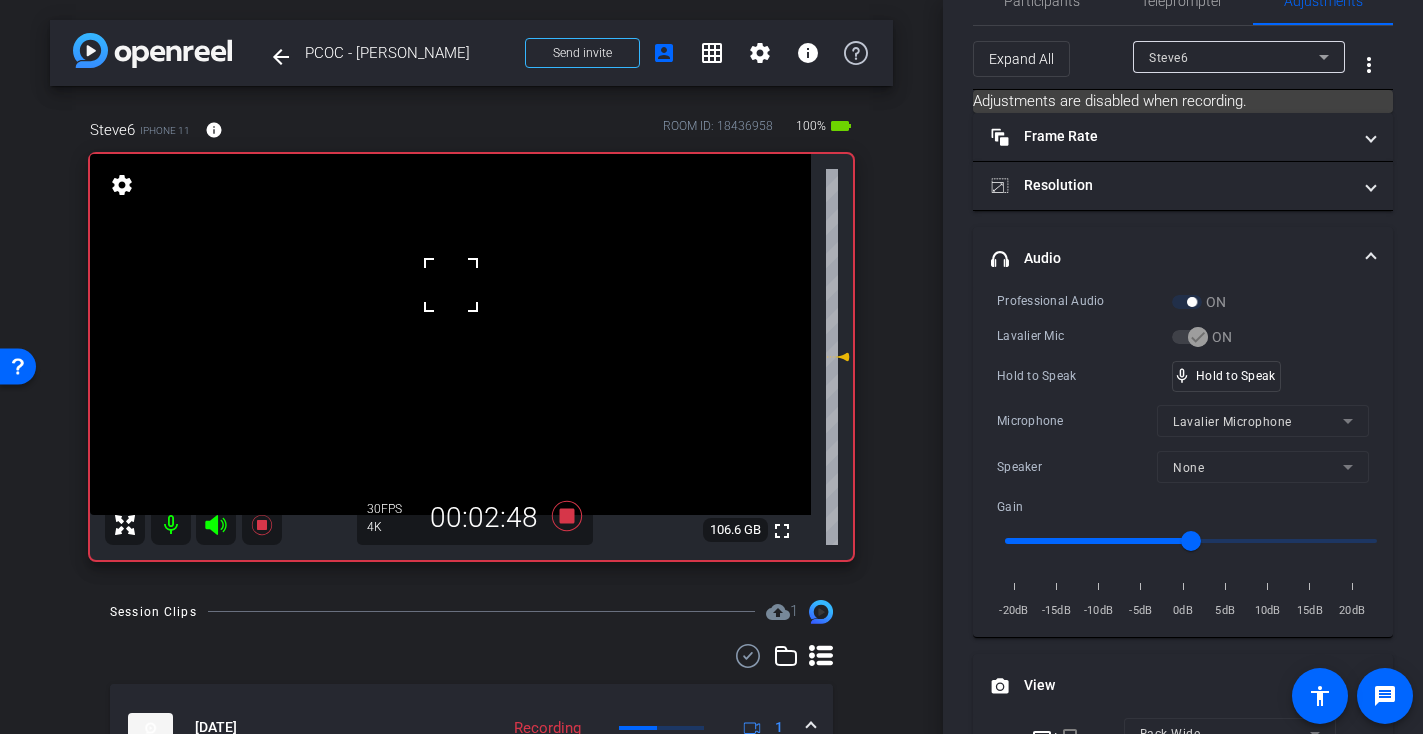 scroll, scrollTop: 20, scrollLeft: 0, axis: vertical 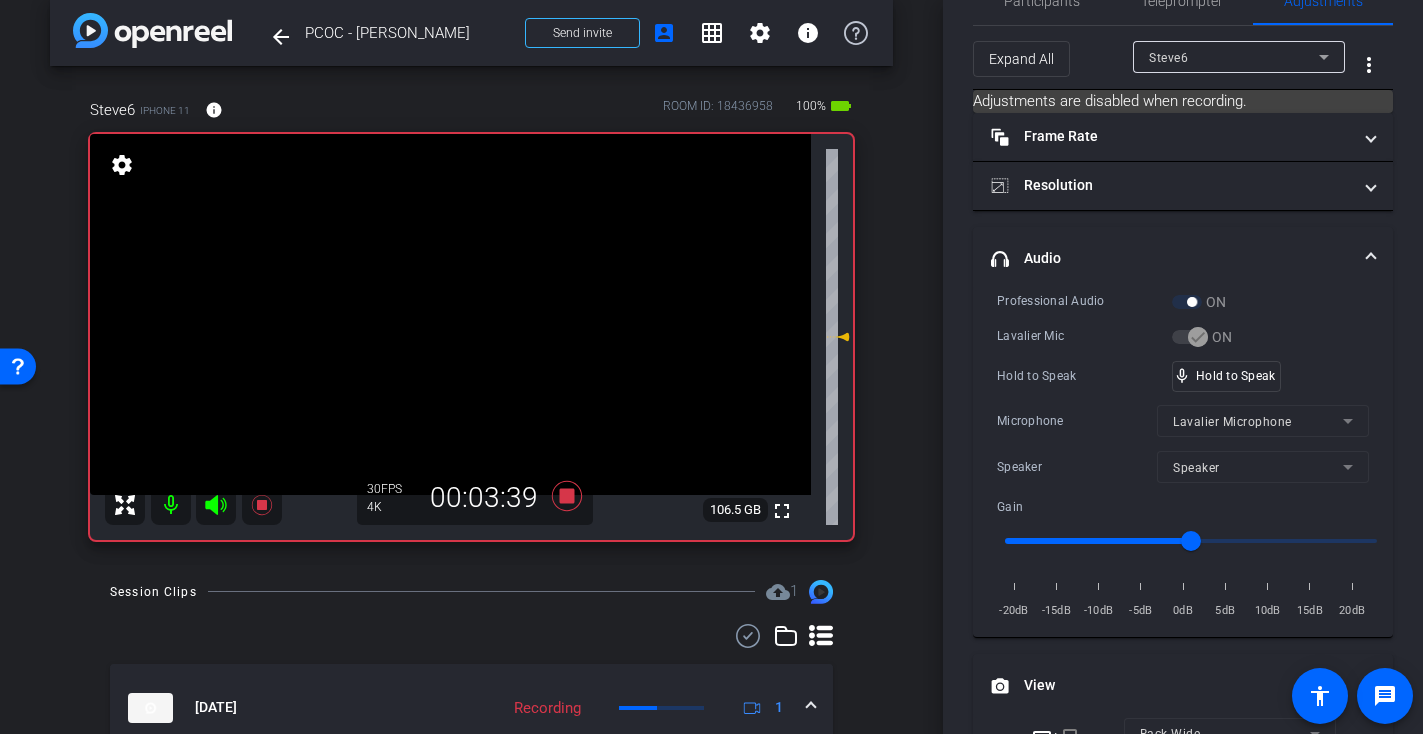 click at bounding box center (450, 314) 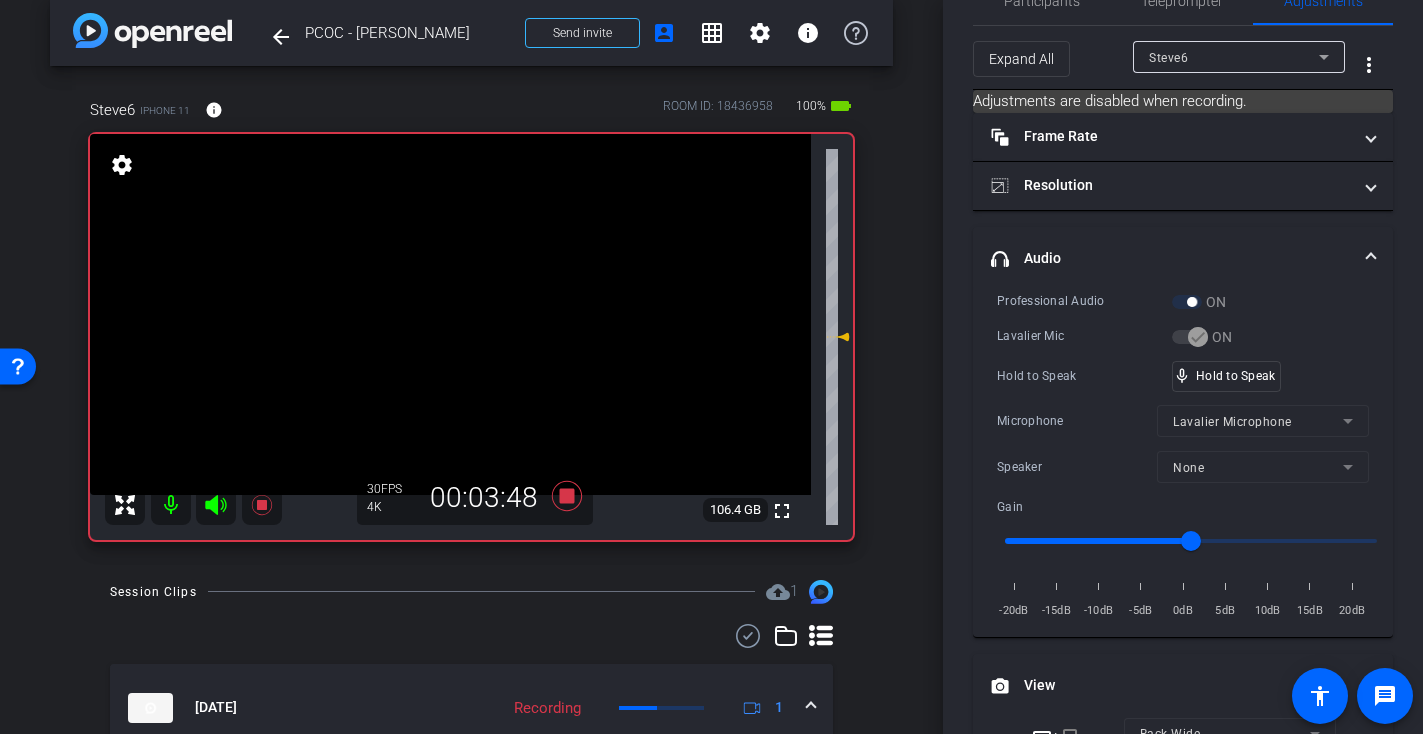 click at bounding box center (450, 314) 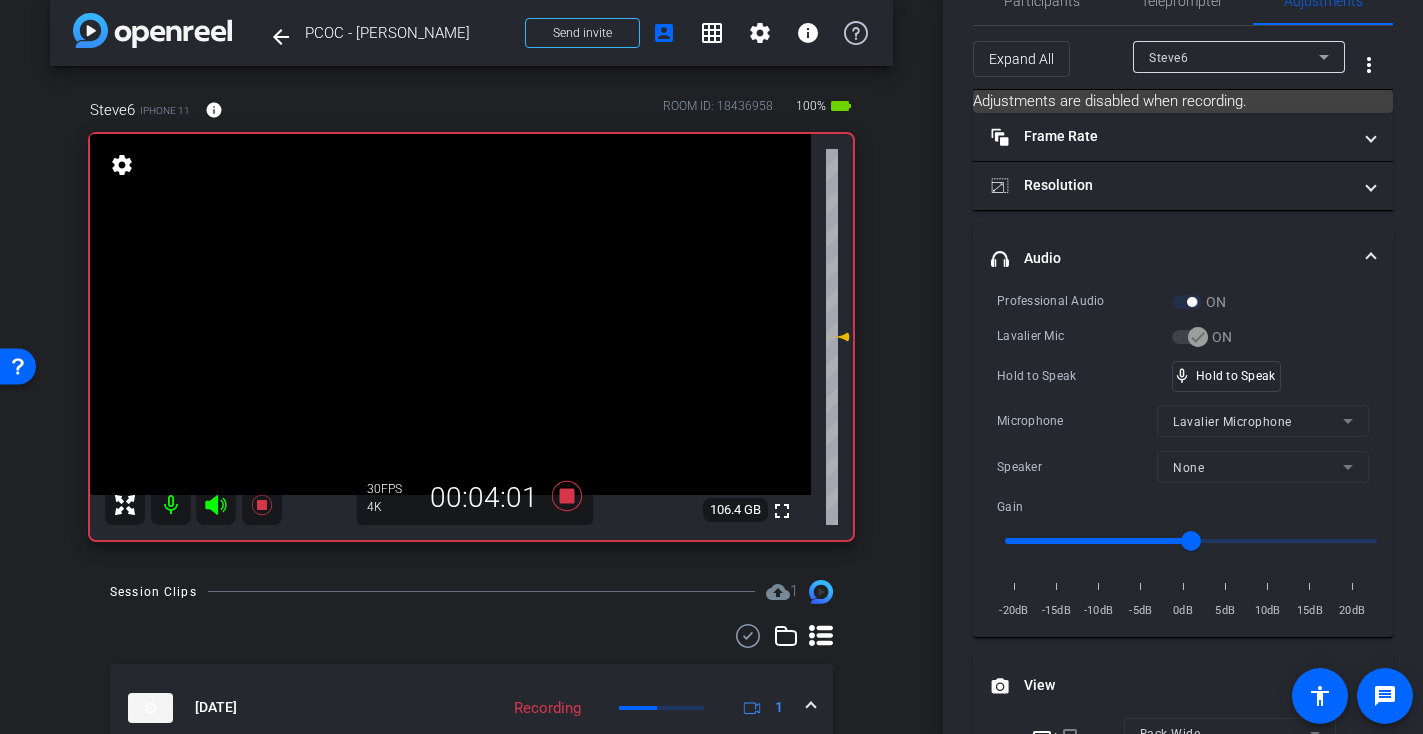 click at bounding box center (450, 314) 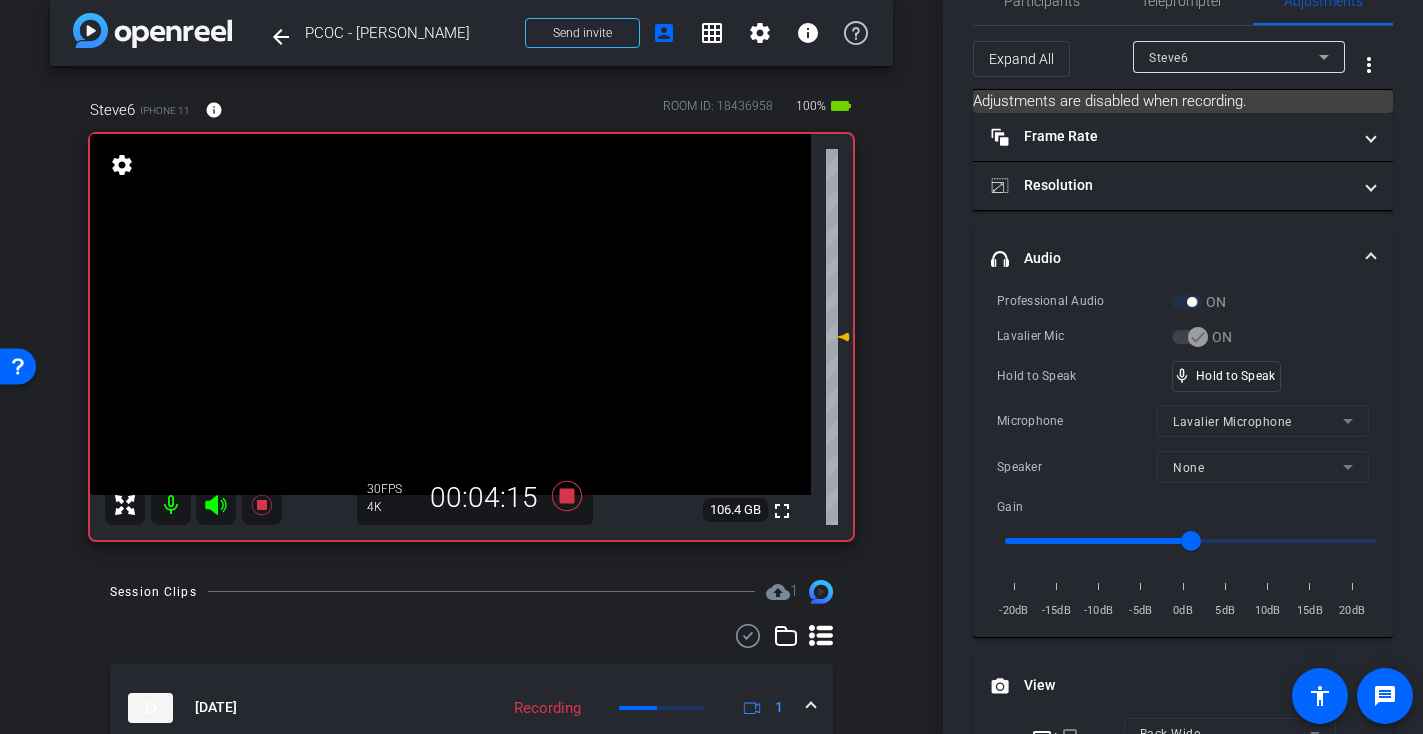 click at bounding box center (450, 314) 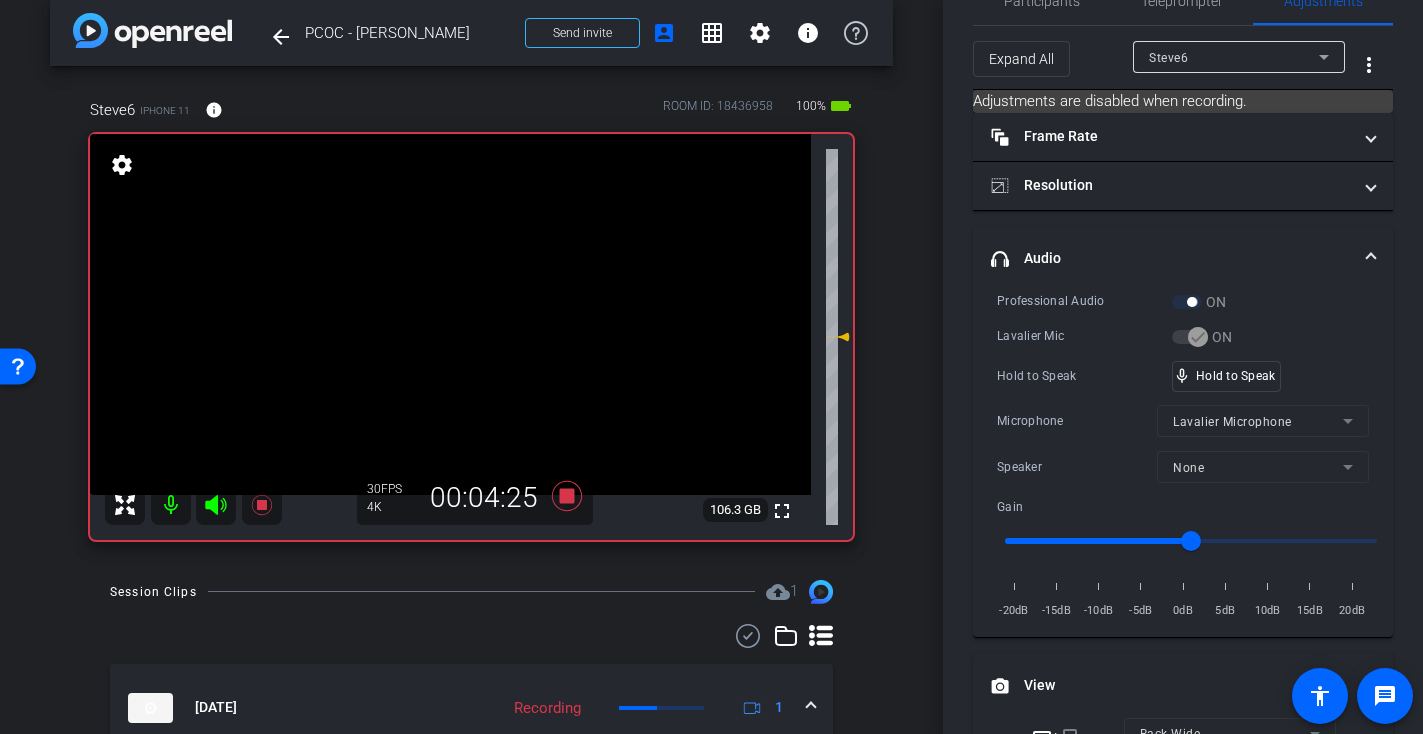 click at bounding box center (450, 314) 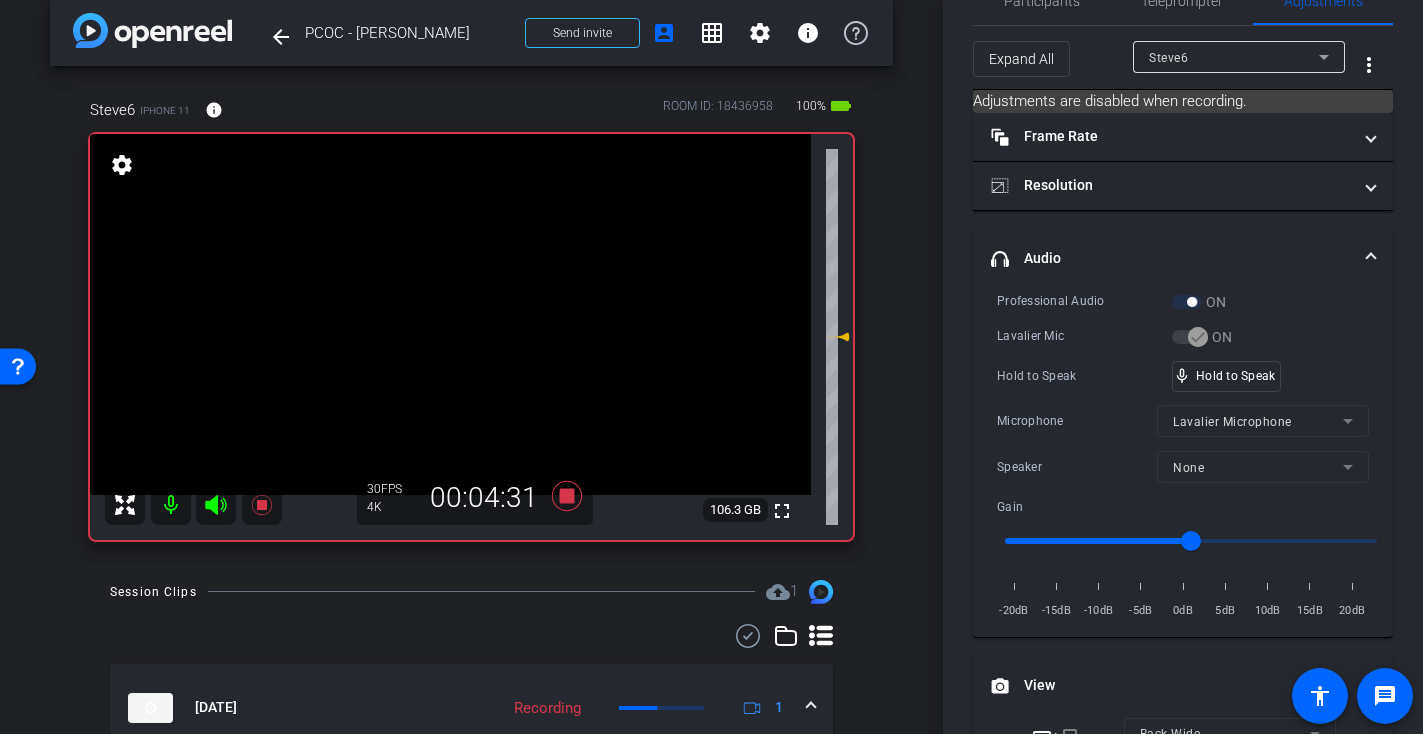 click at bounding box center (450, 314) 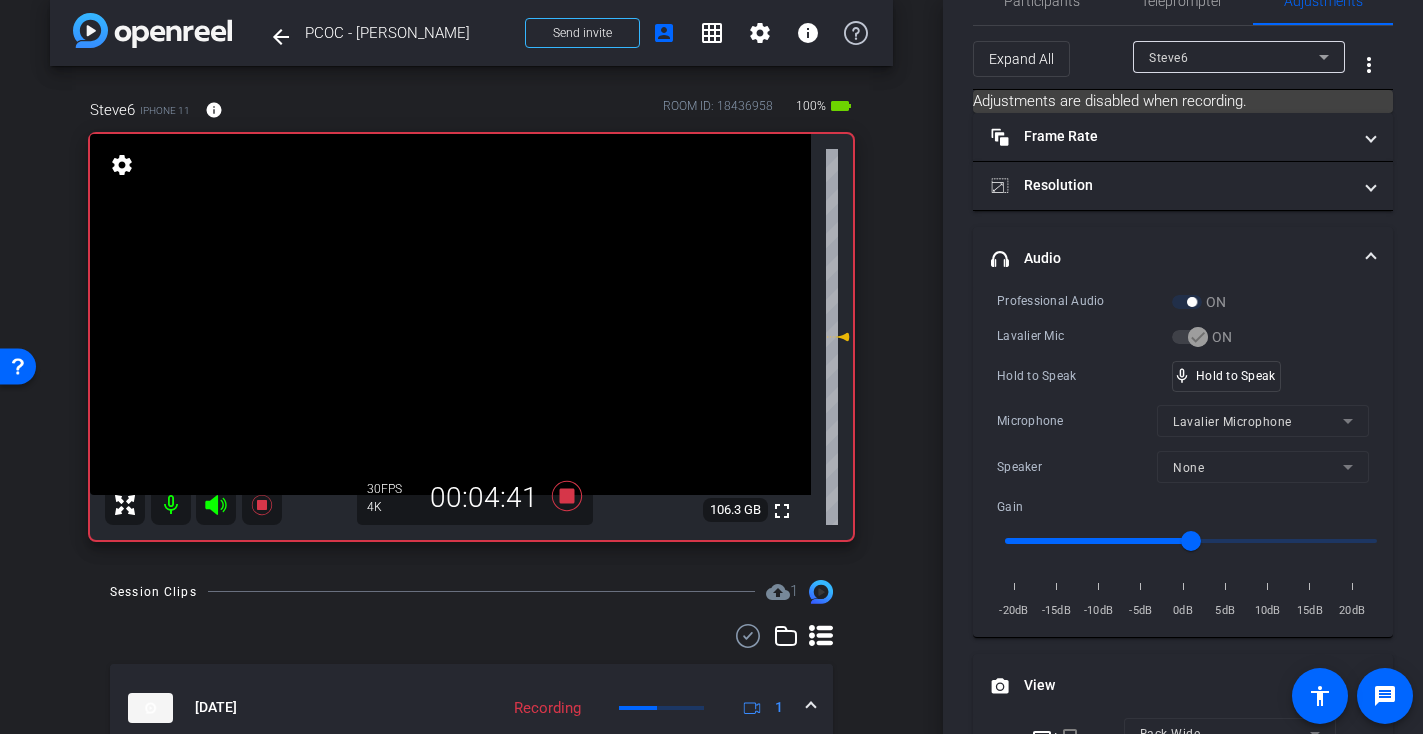 click at bounding box center [450, 314] 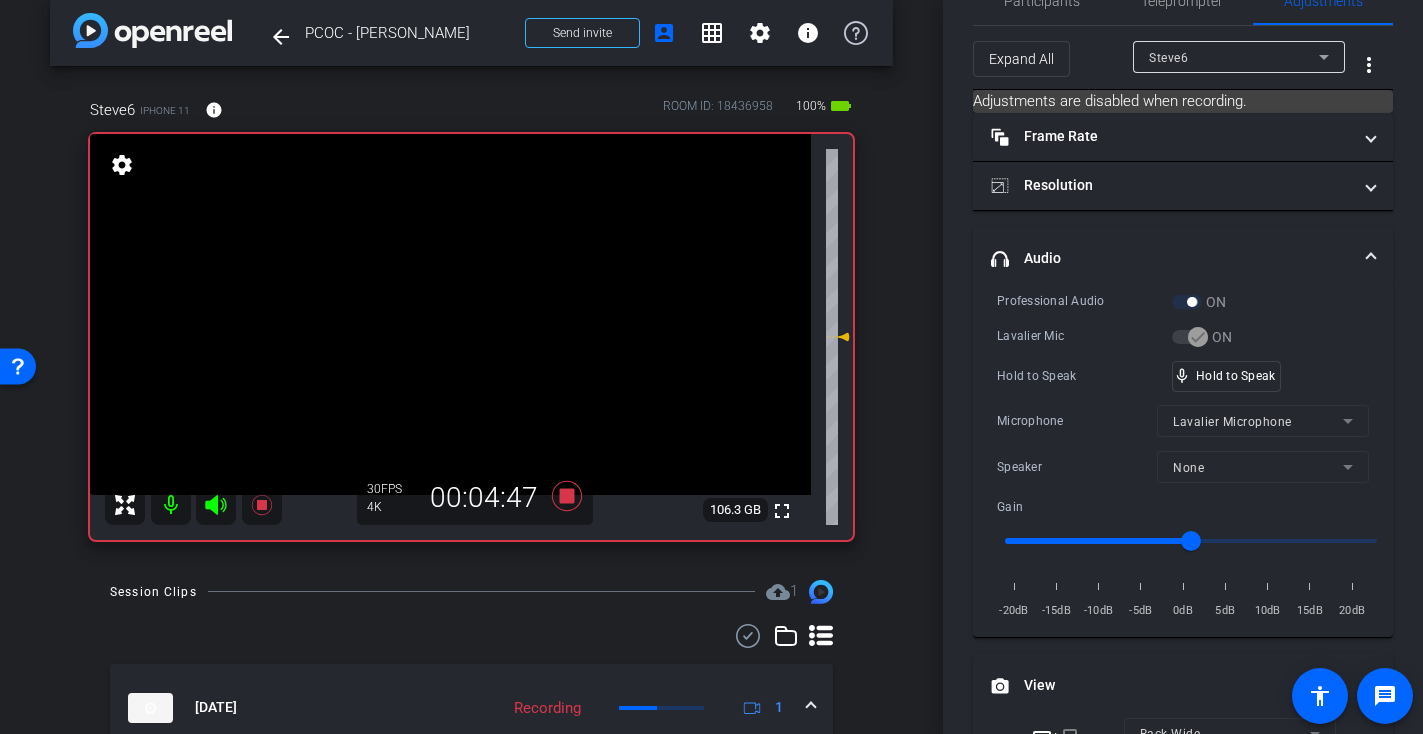 click at bounding box center (450, 314) 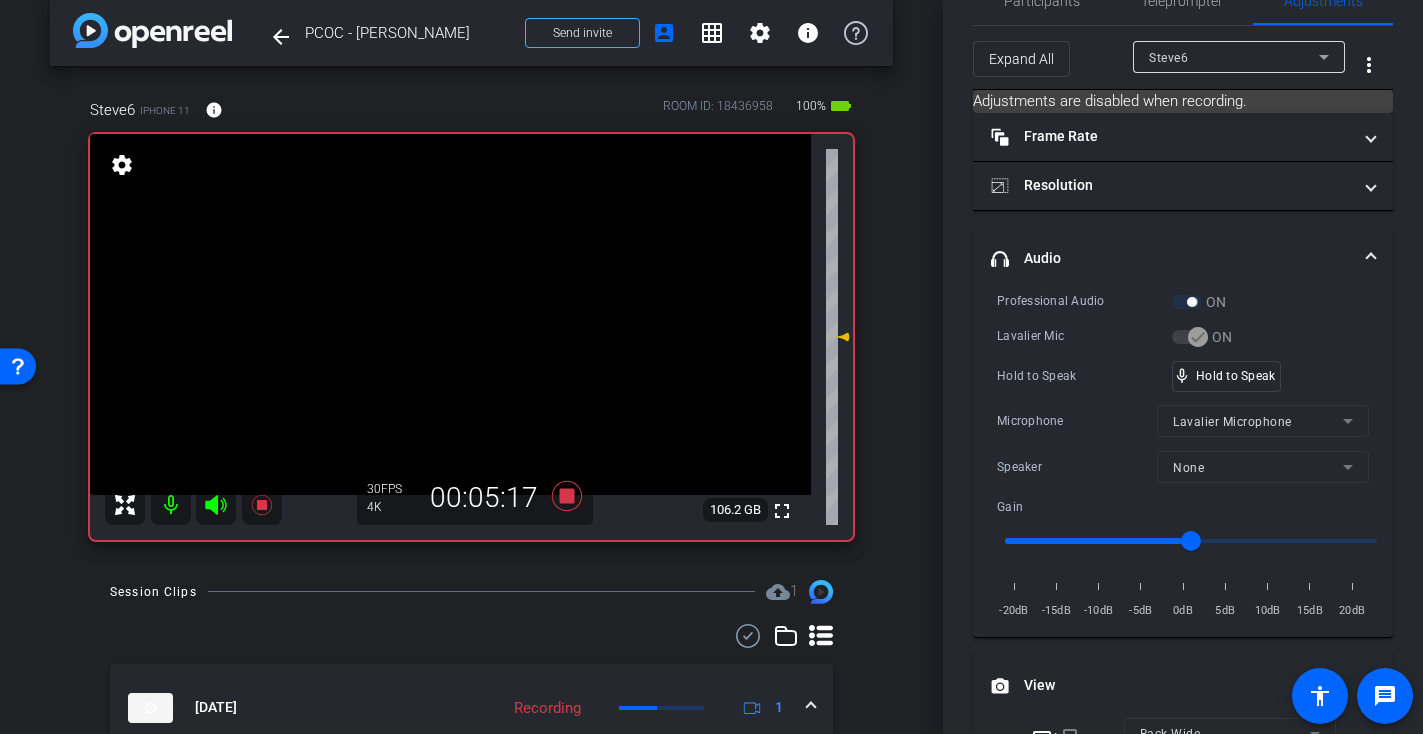 click at bounding box center (450, 314) 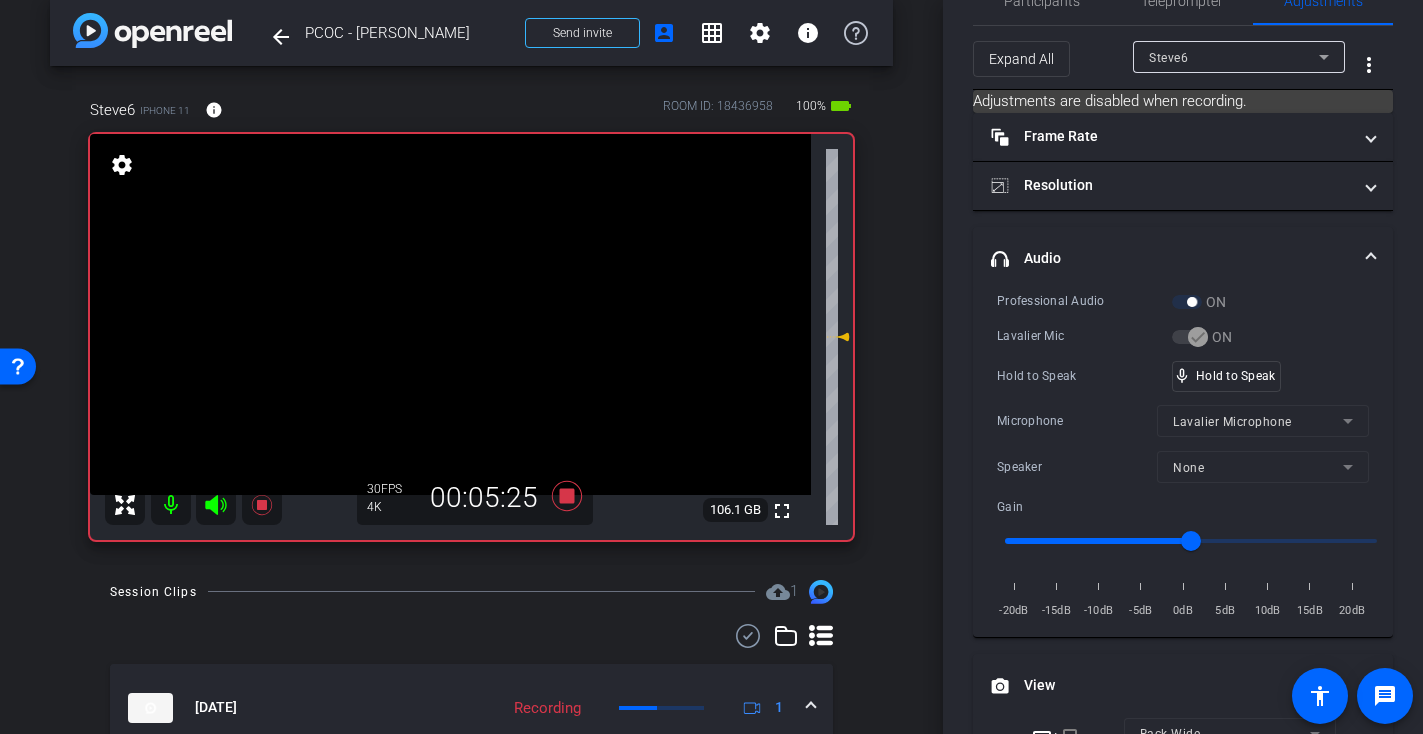 click at bounding box center (450, 314) 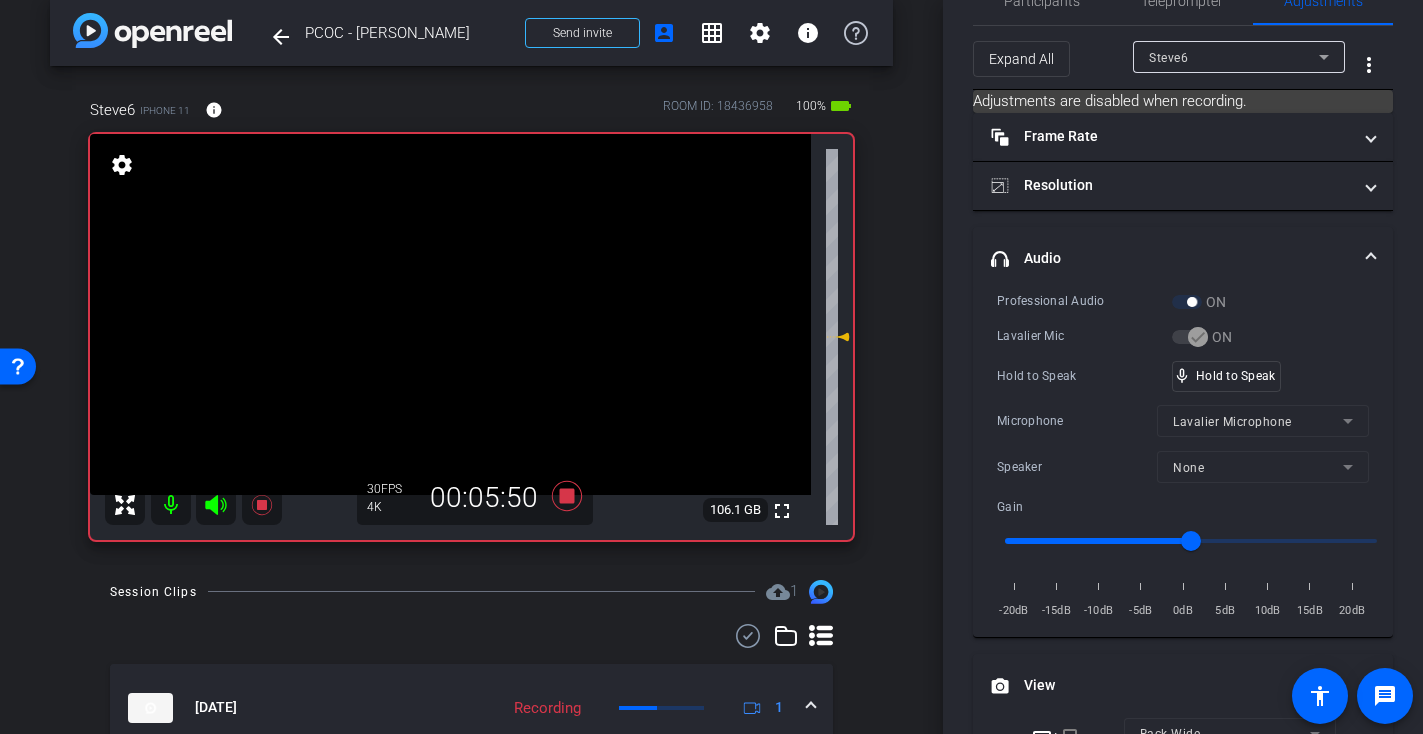 click at bounding box center (450, 314) 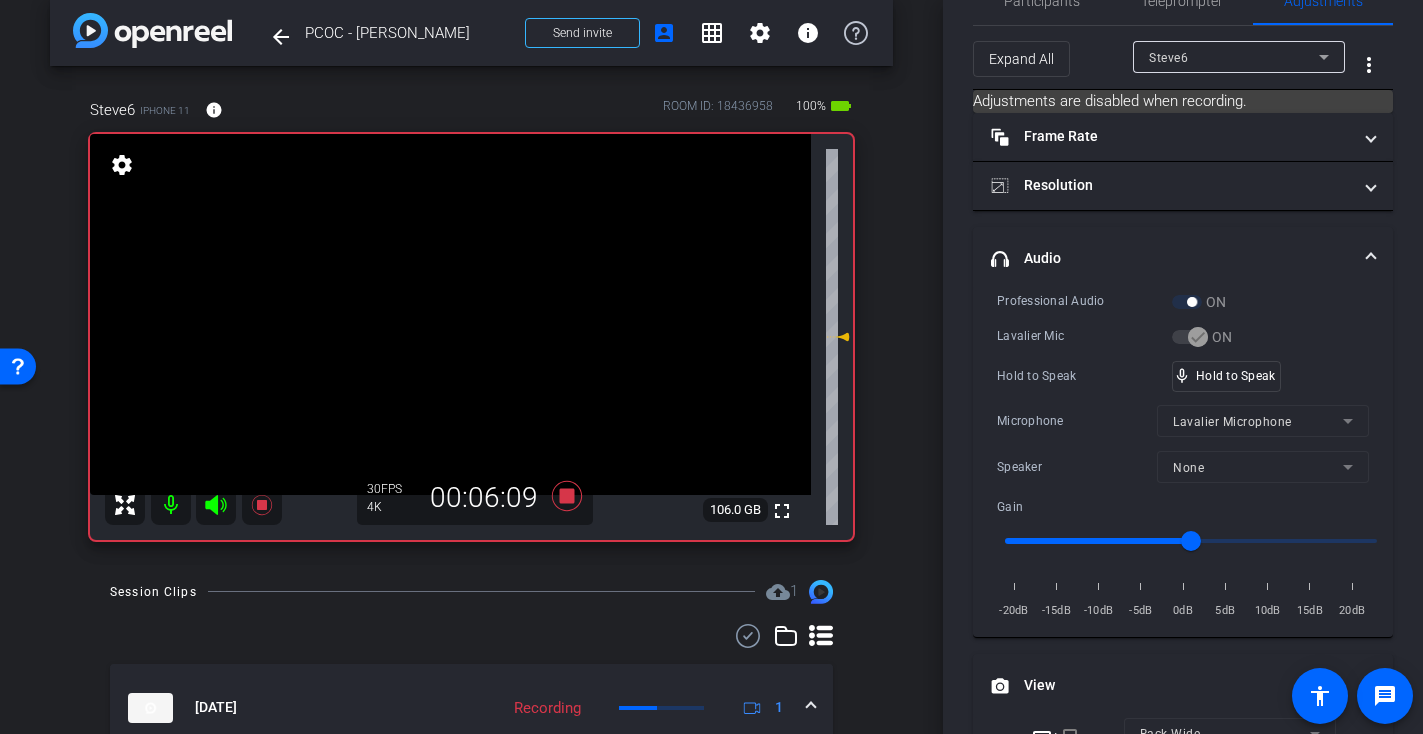 click at bounding box center (450, 314) 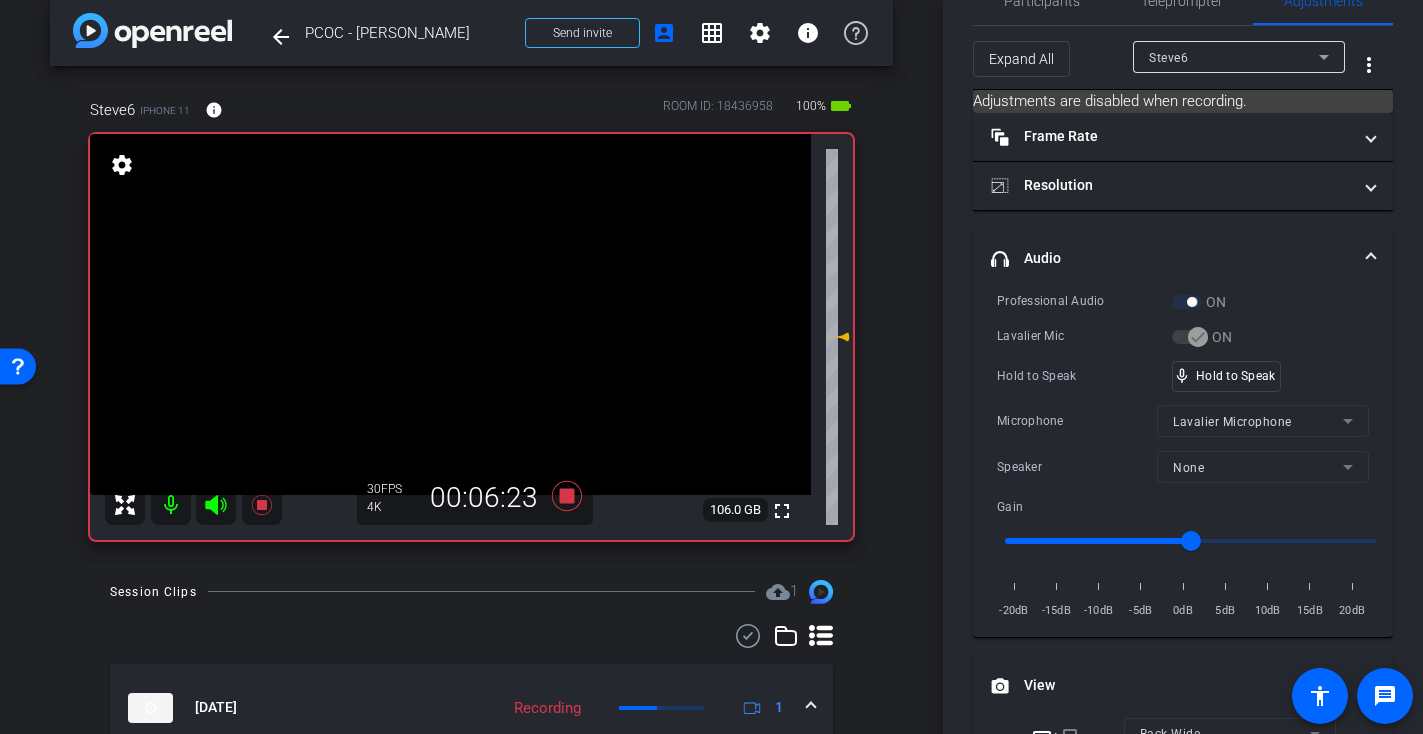 click at bounding box center (450, 314) 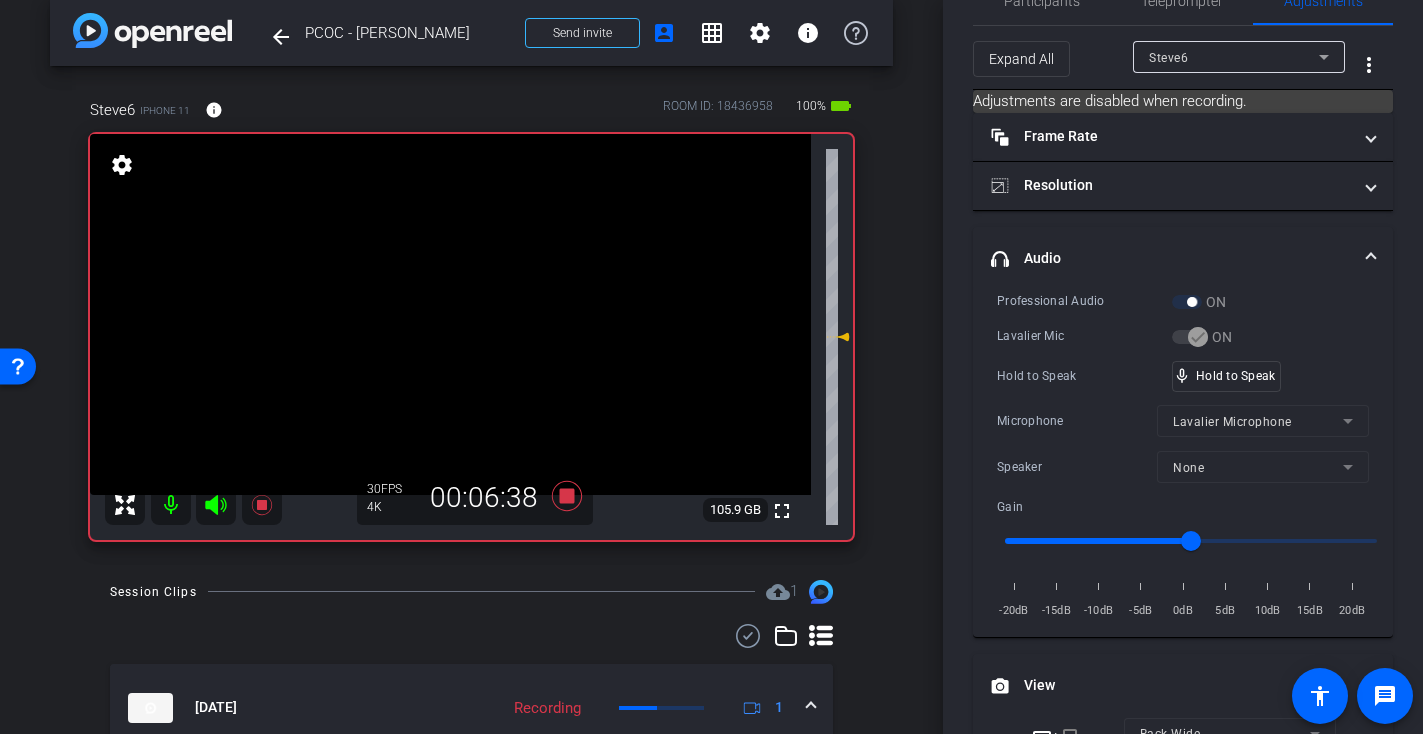 click at bounding box center (450, 314) 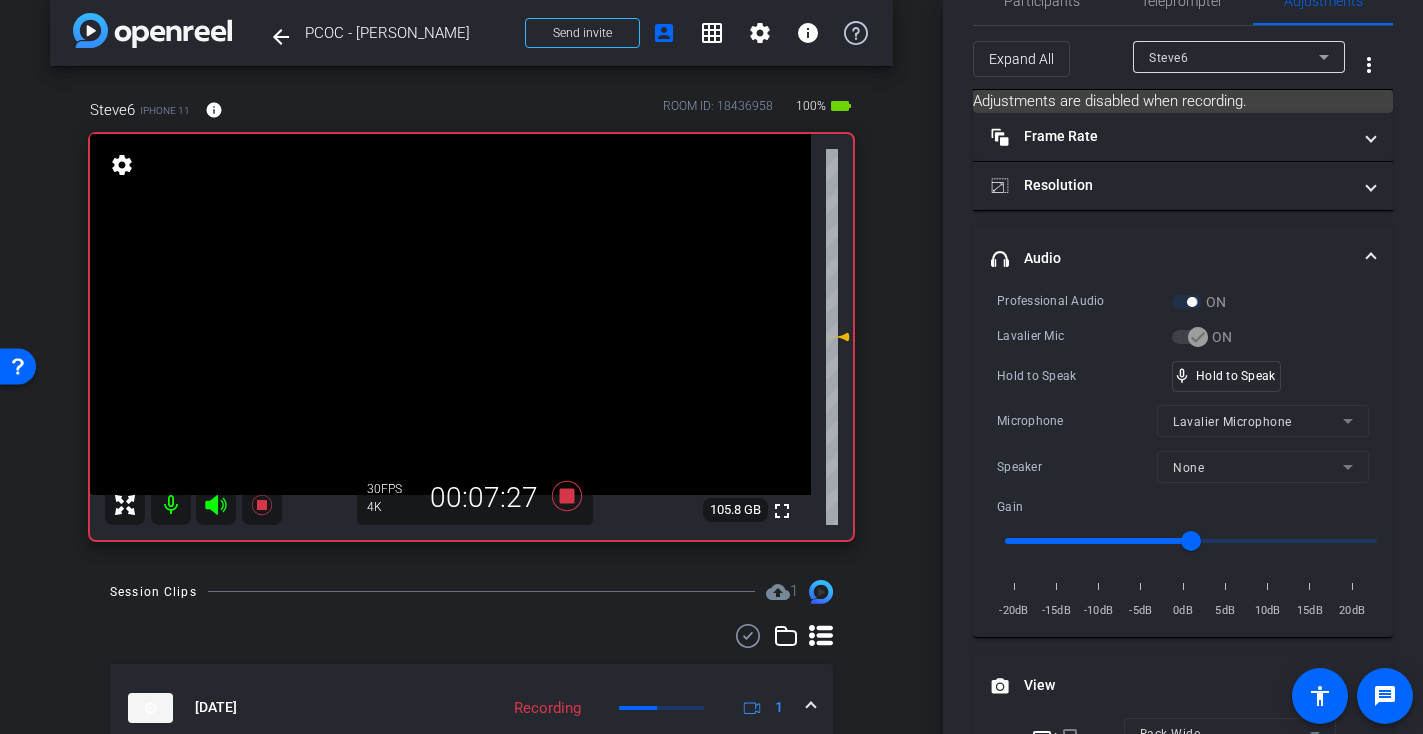 click at bounding box center (450, 314) 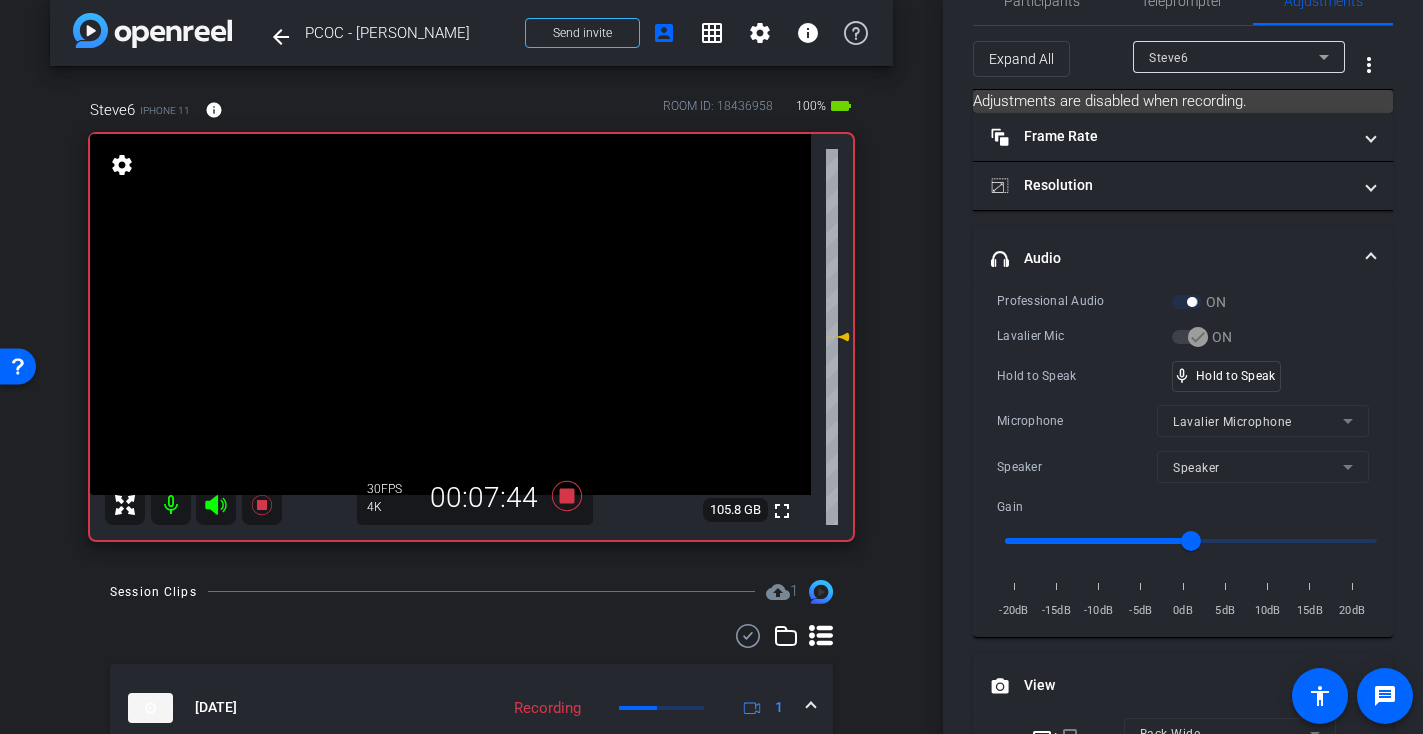 click at bounding box center (450, 314) 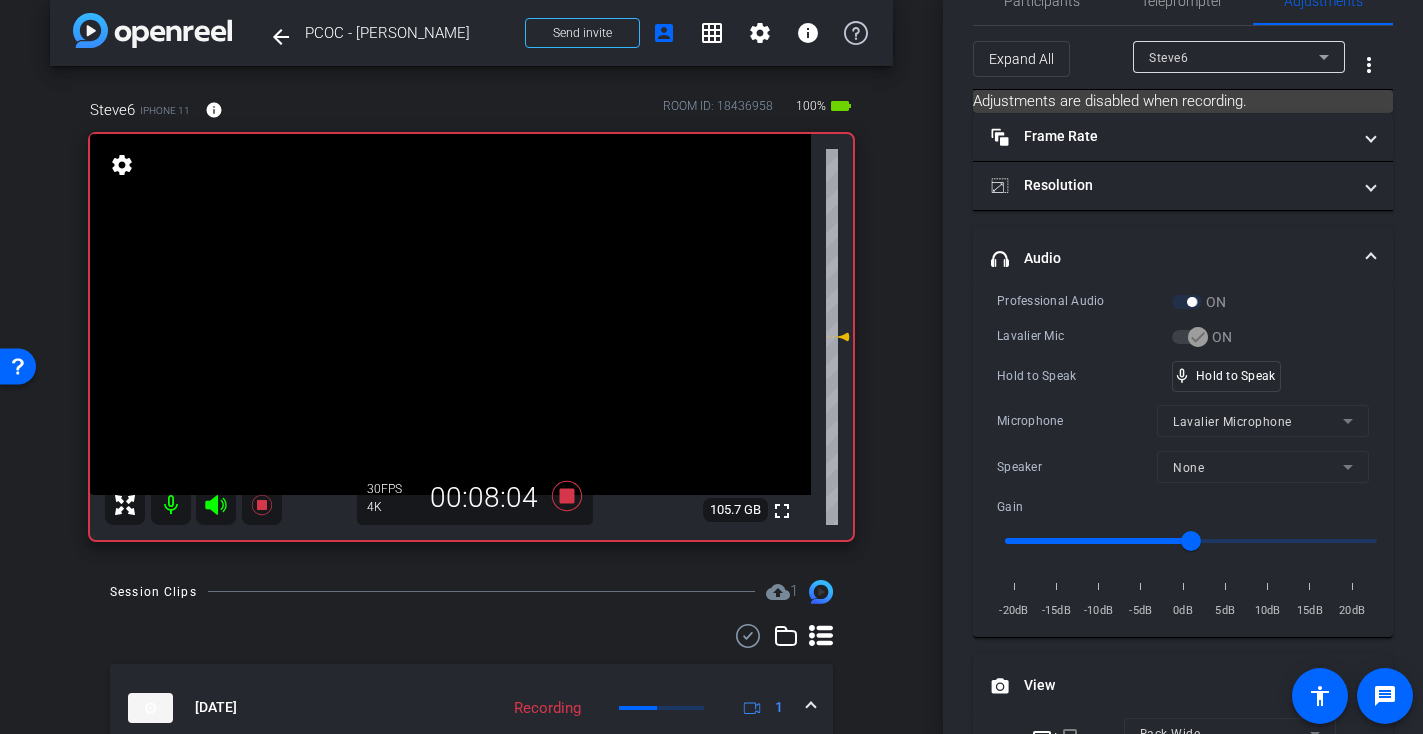 click at bounding box center [450, 314] 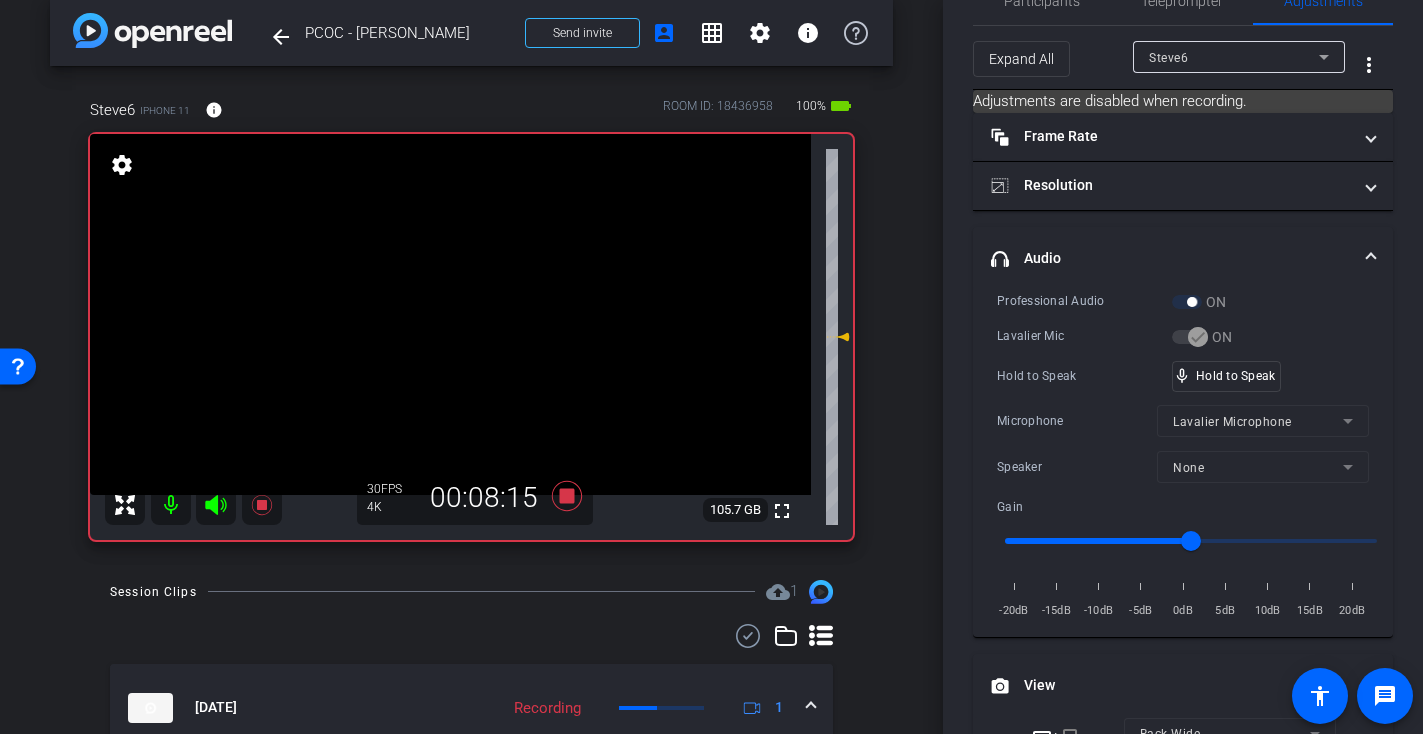 click at bounding box center [450, 314] 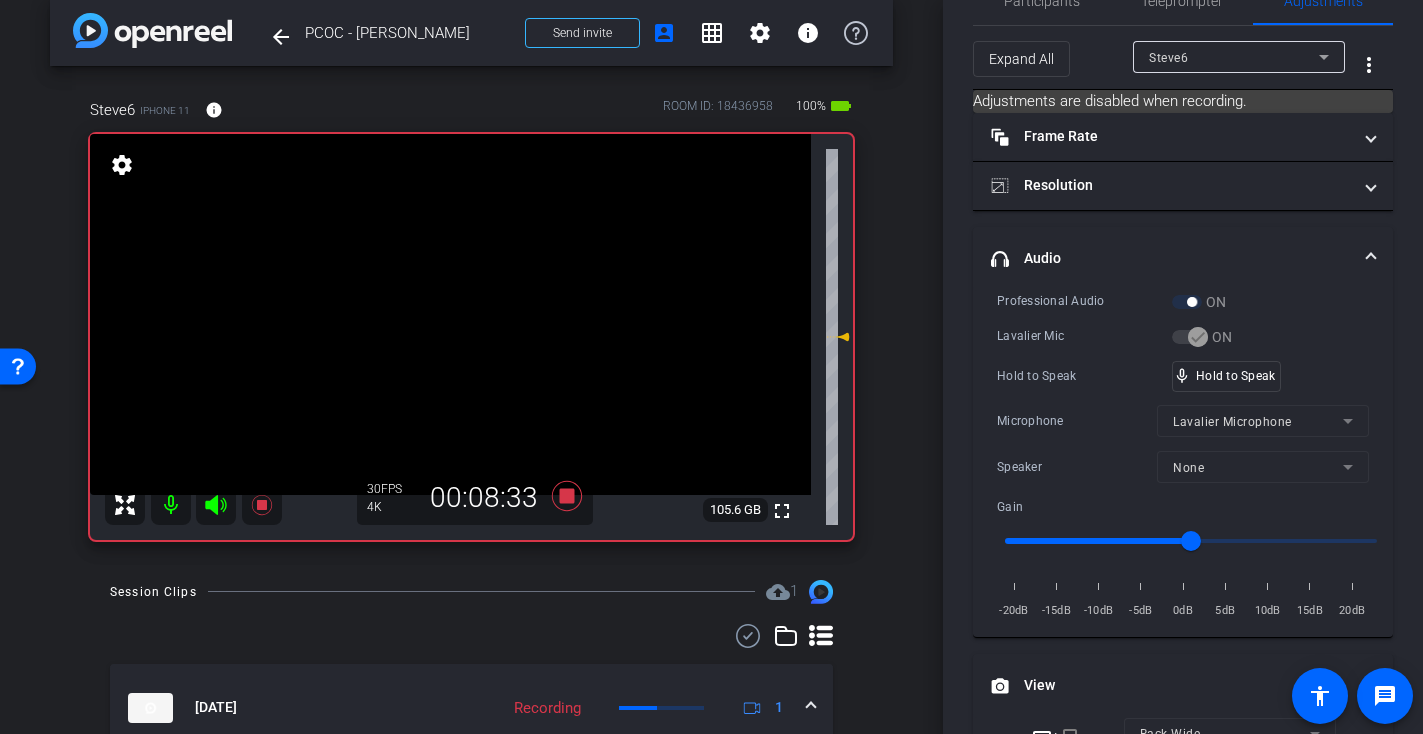 click at bounding box center [450, 314] 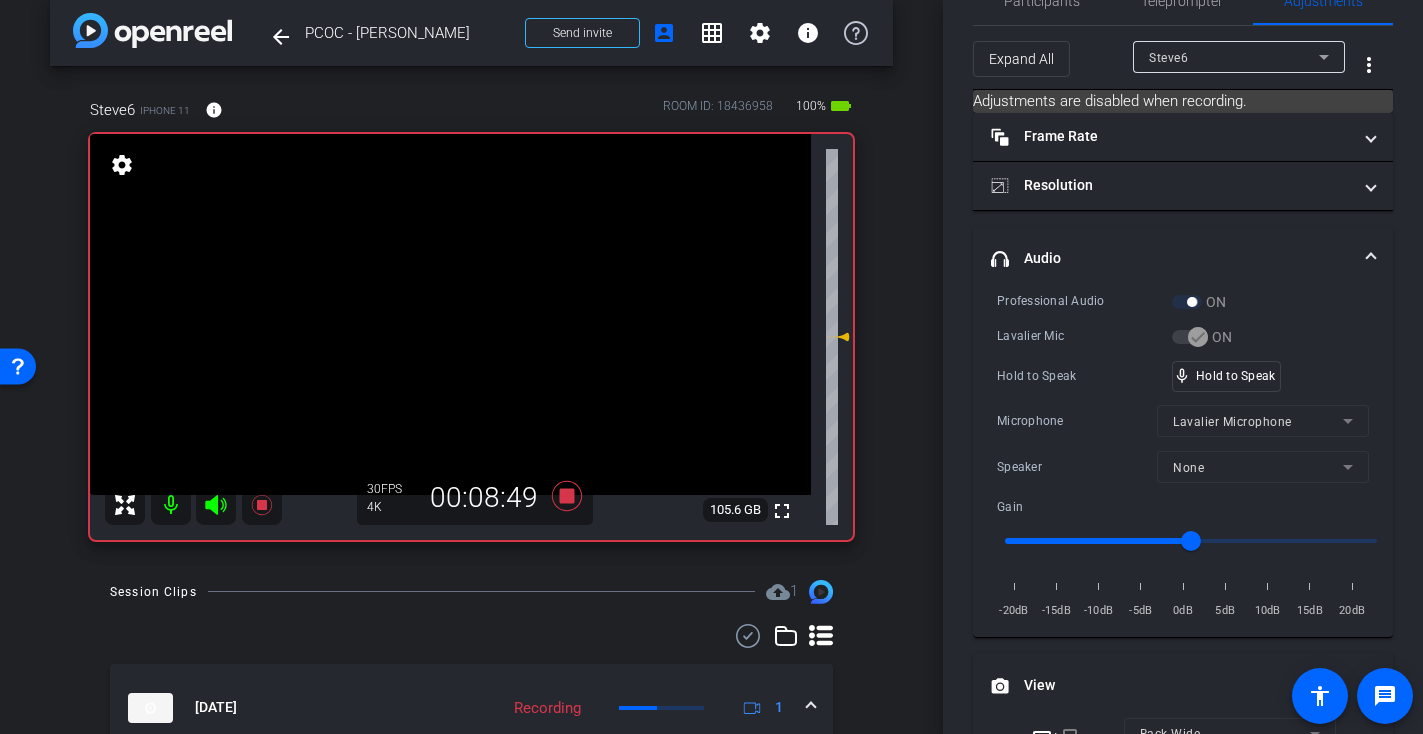 click at bounding box center (450, 314) 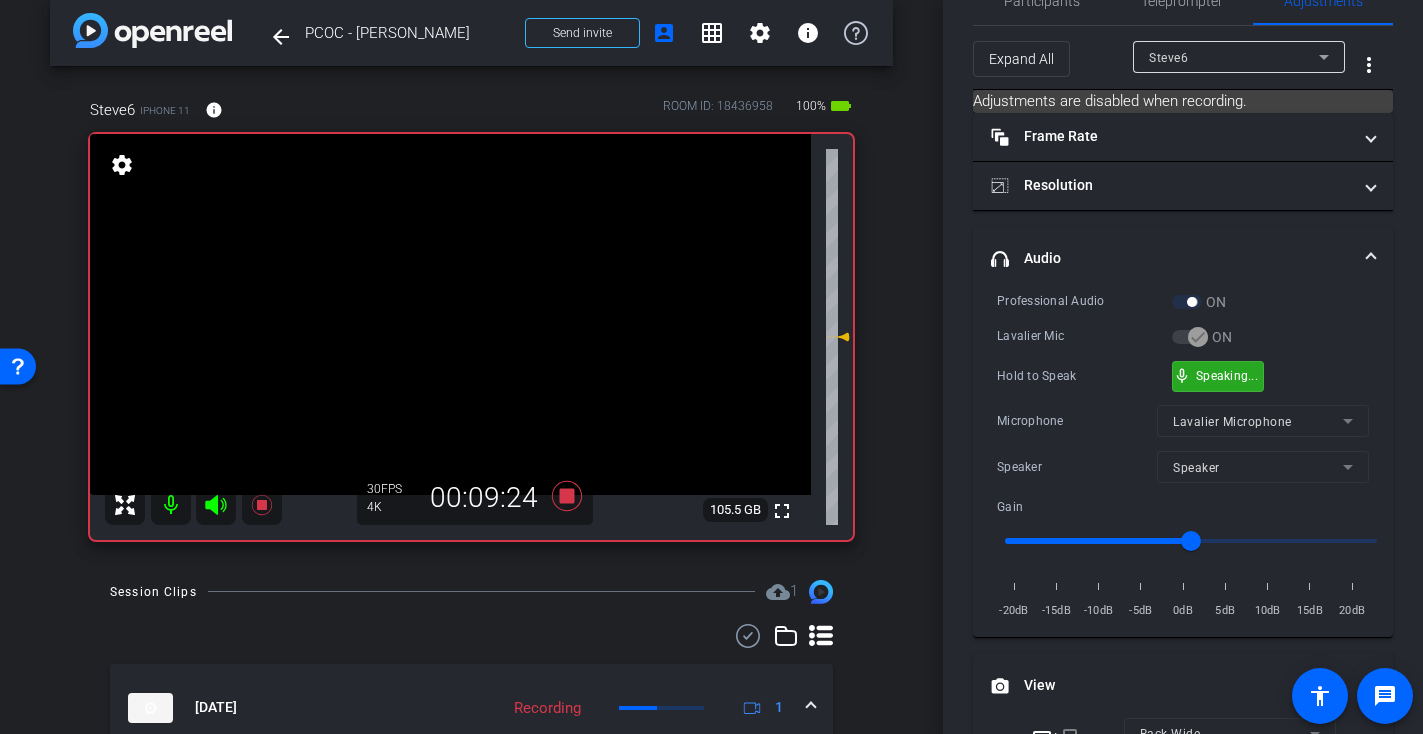 click on "mic_none Speaking..." at bounding box center (1218, 376) 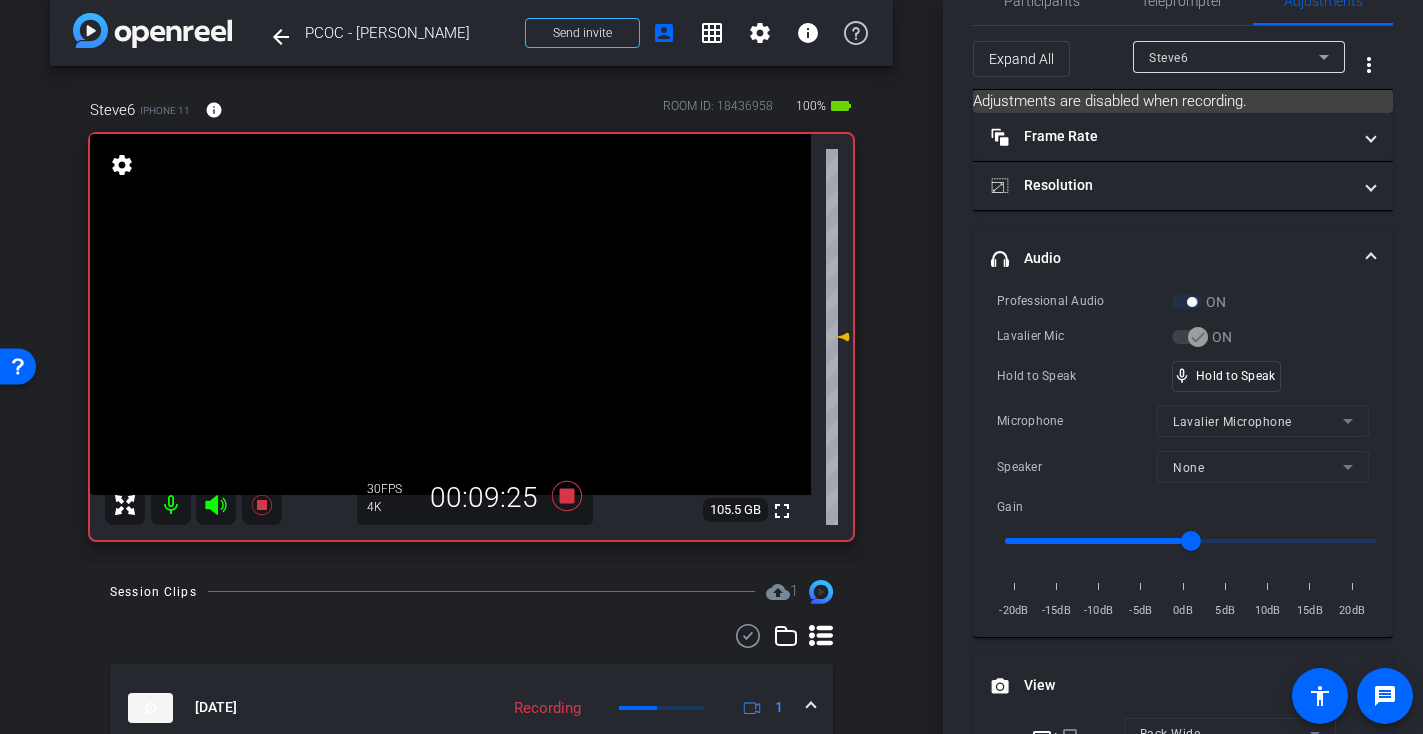 click at bounding box center [450, 314] 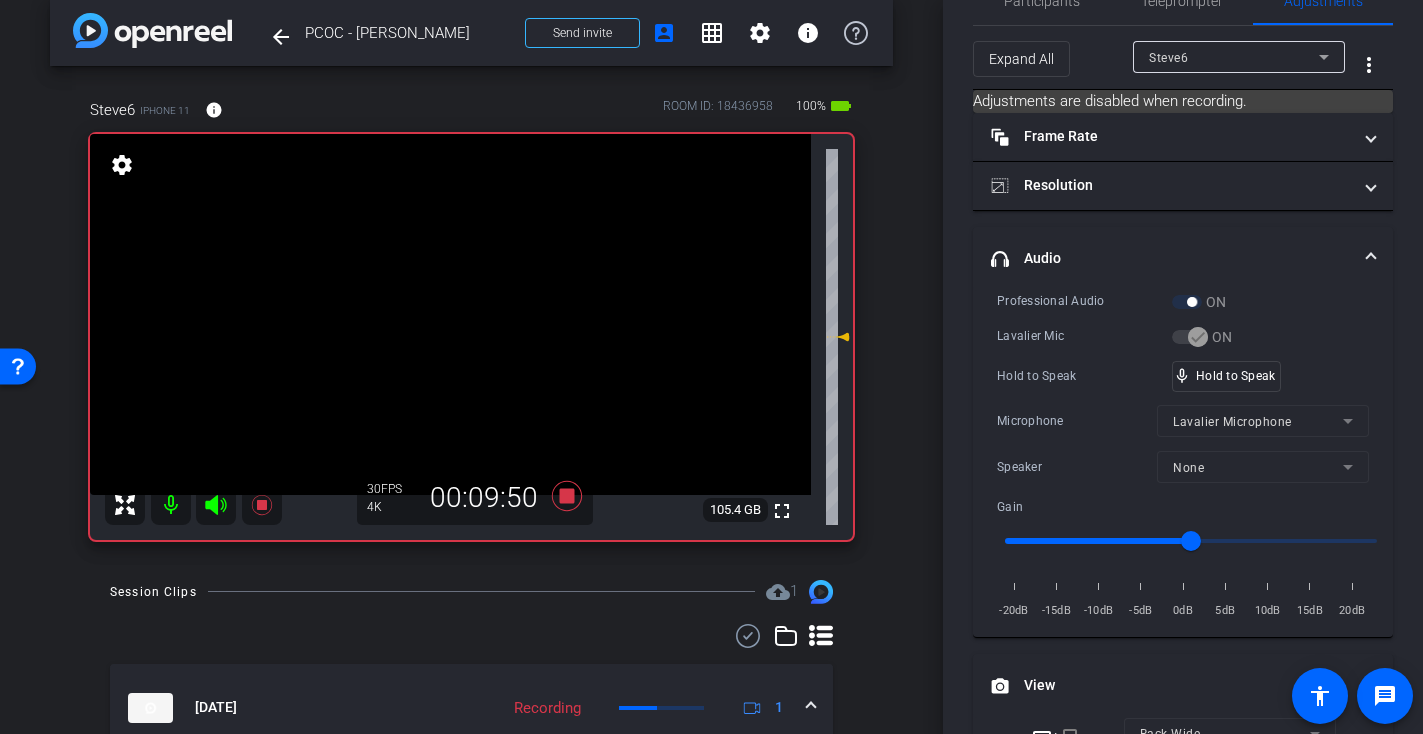 click at bounding box center (450, 314) 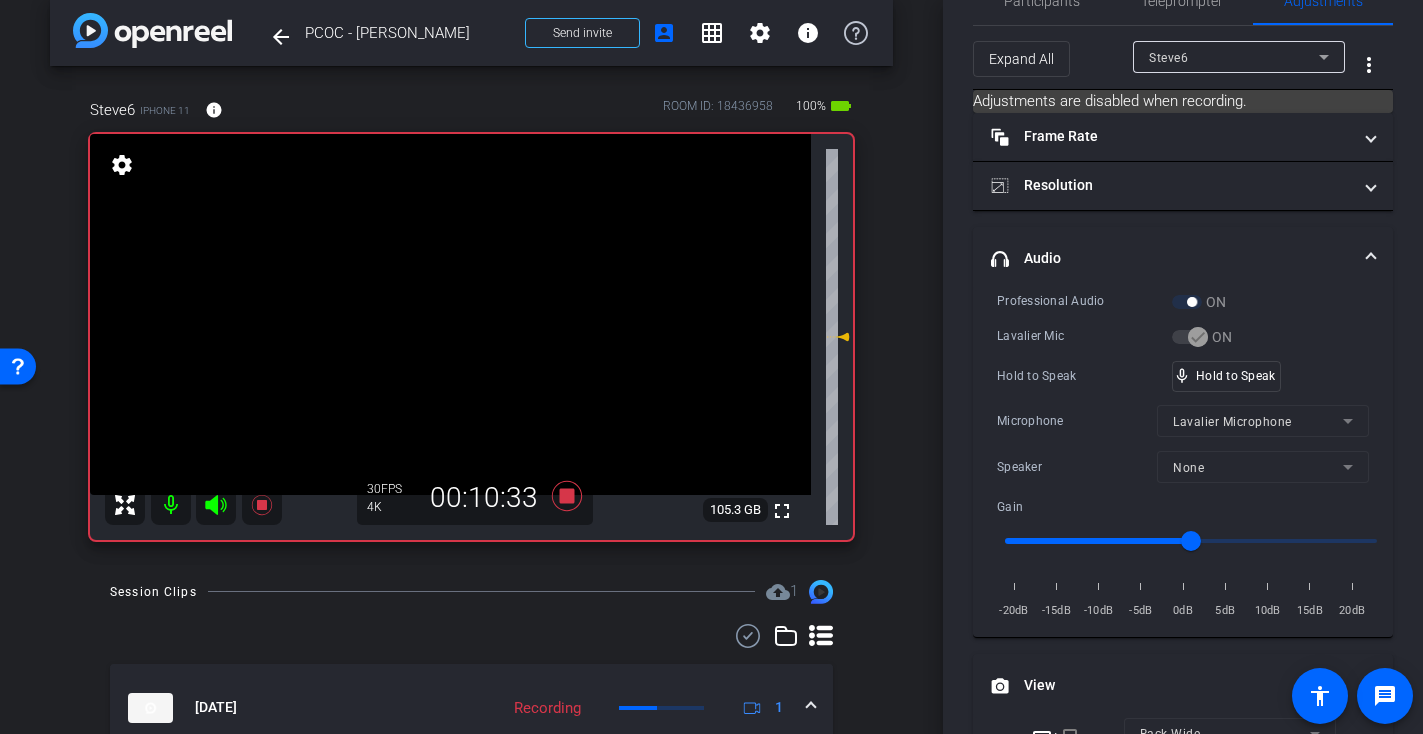 click at bounding box center (450, 314) 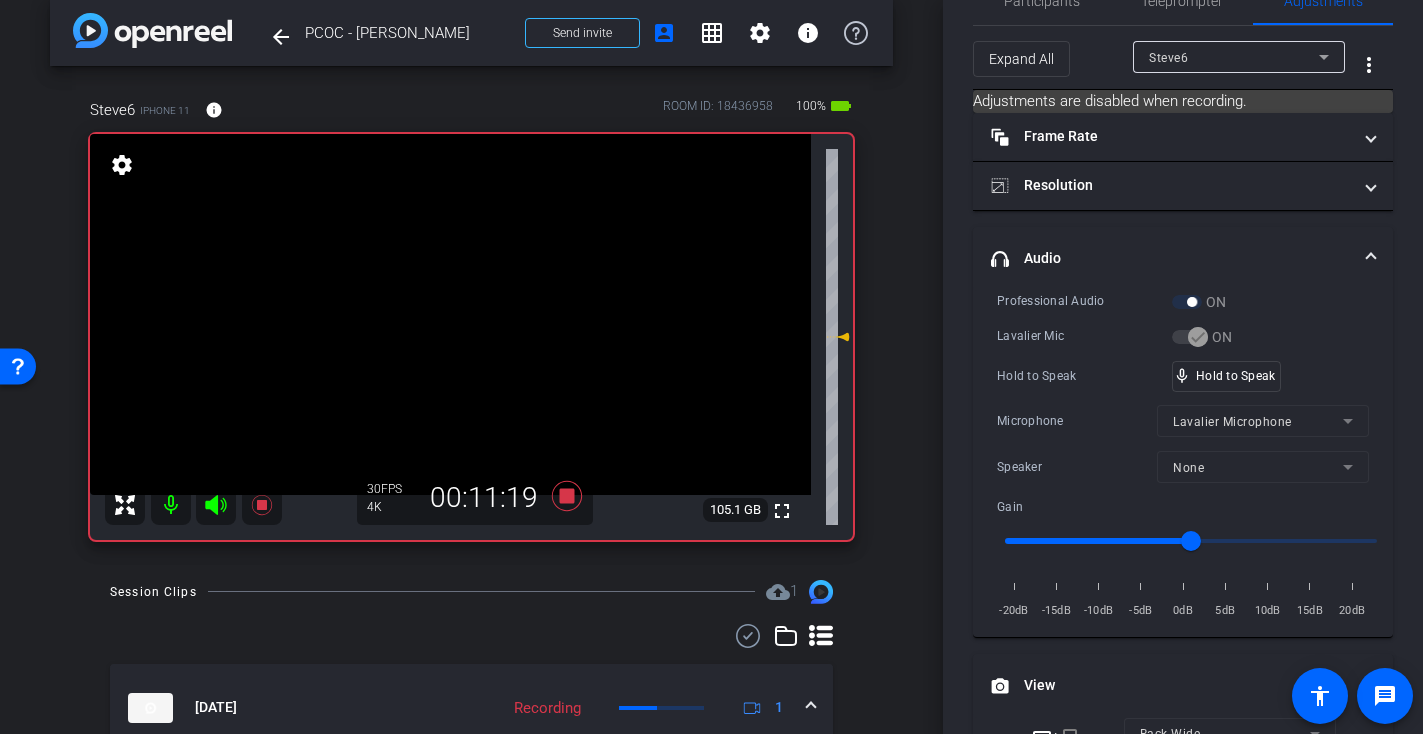 click at bounding box center [450, 314] 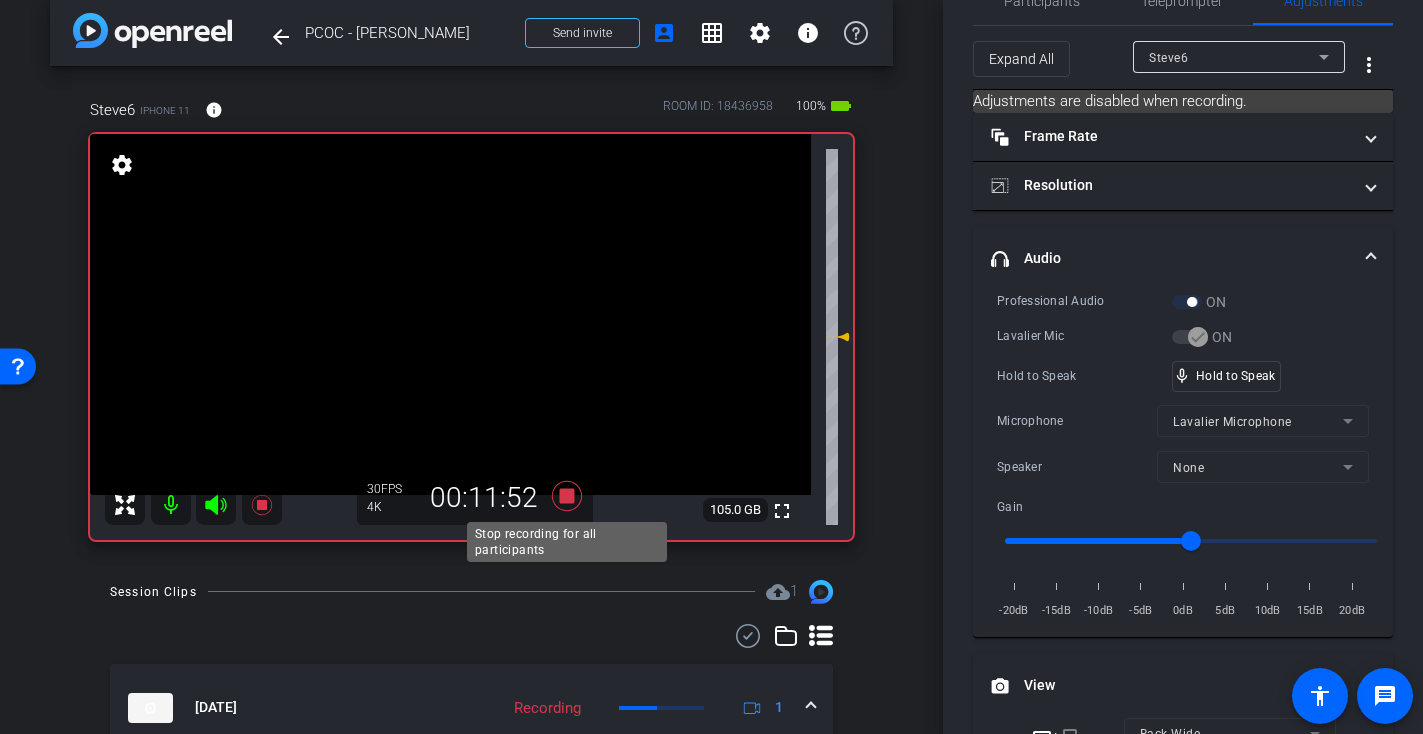 click 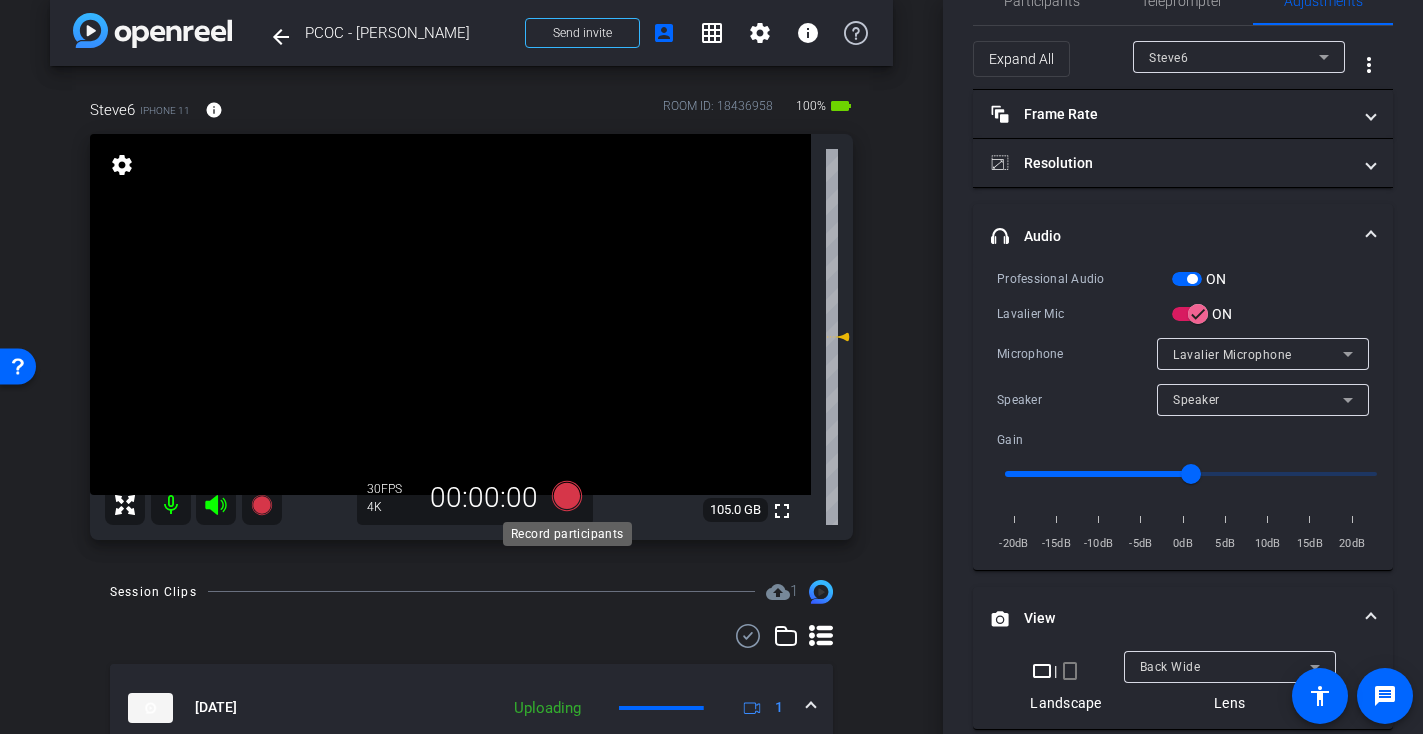 click 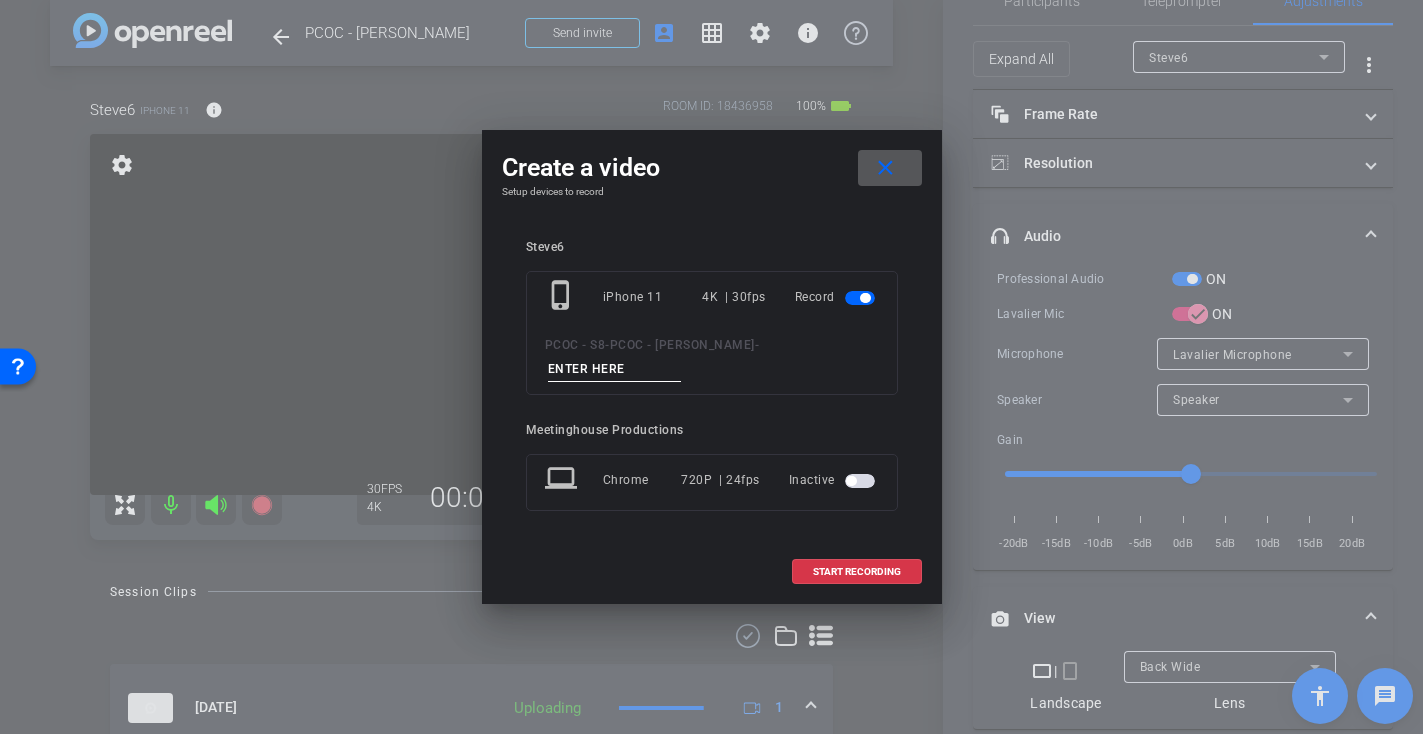 click at bounding box center (615, 369) 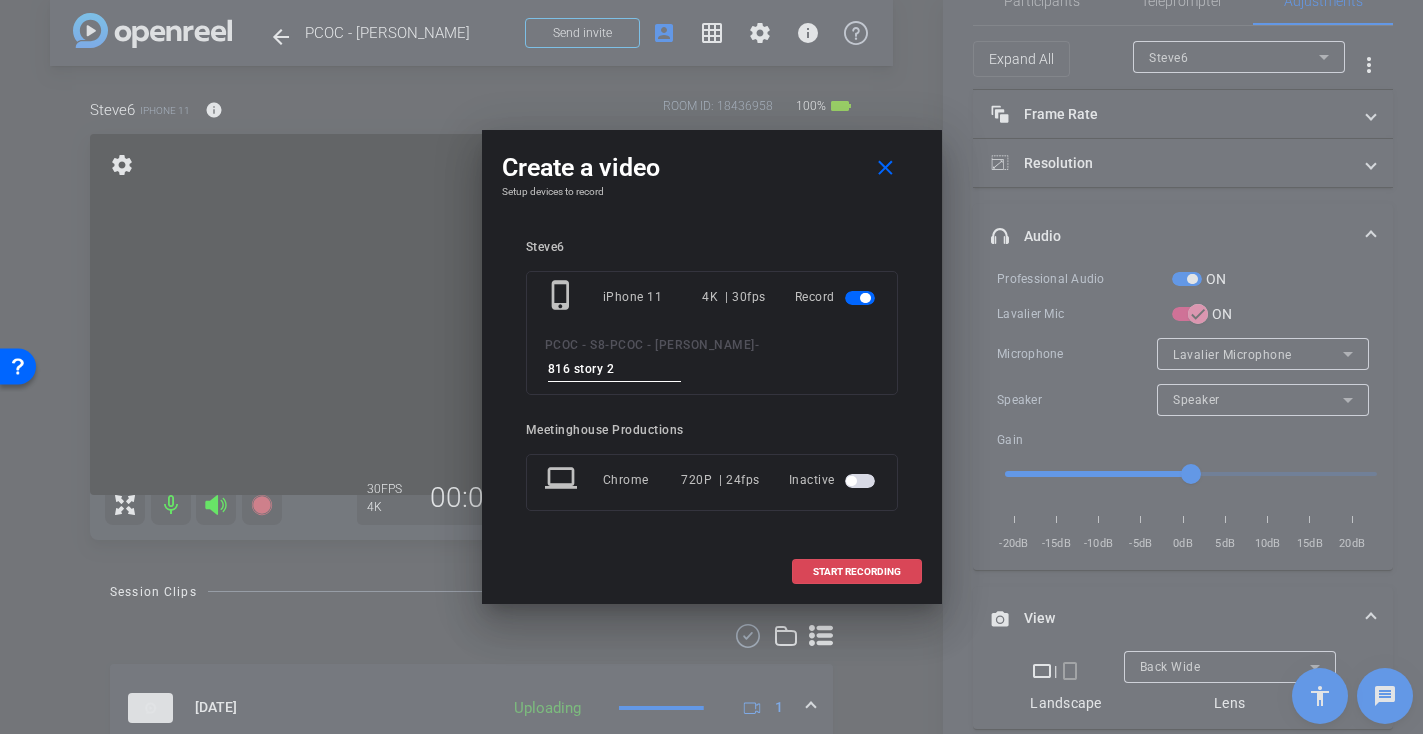 type on "816 story 2" 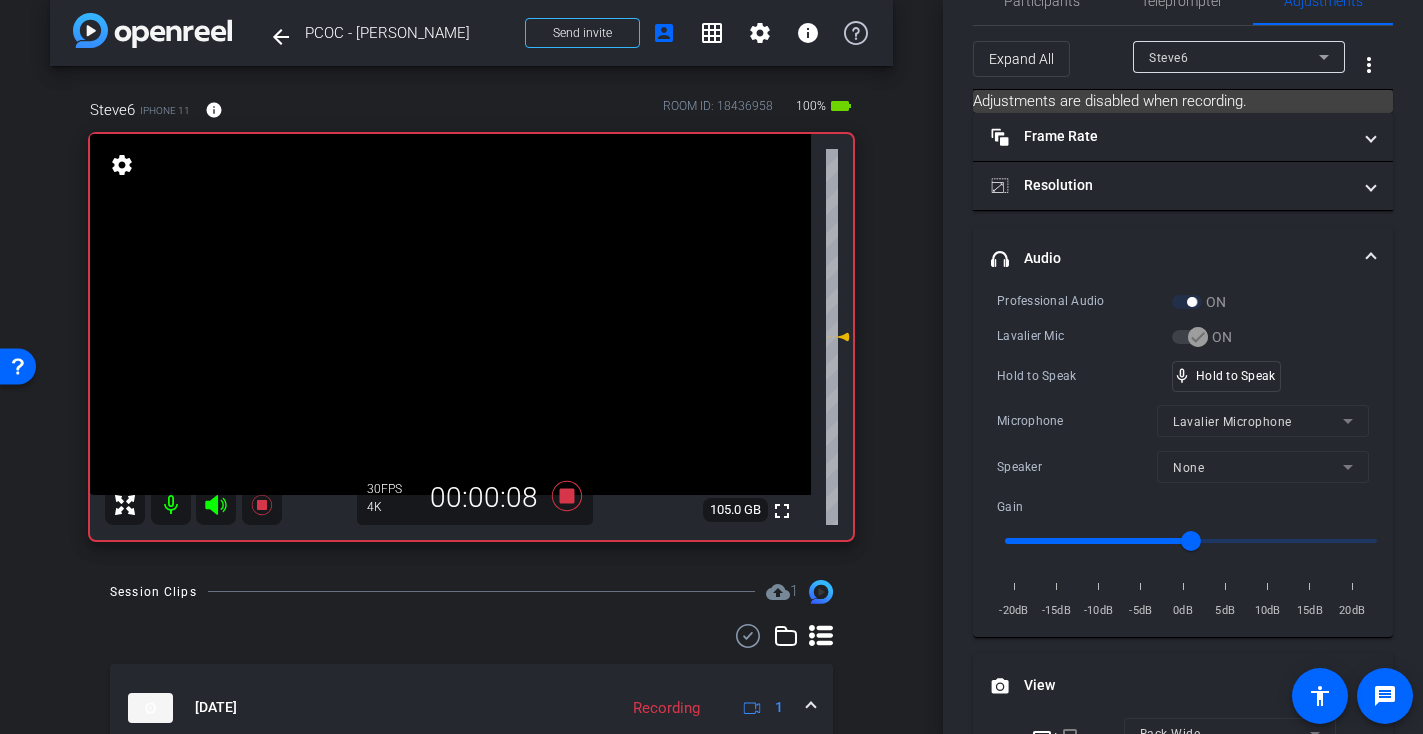 click at bounding box center [450, 314] 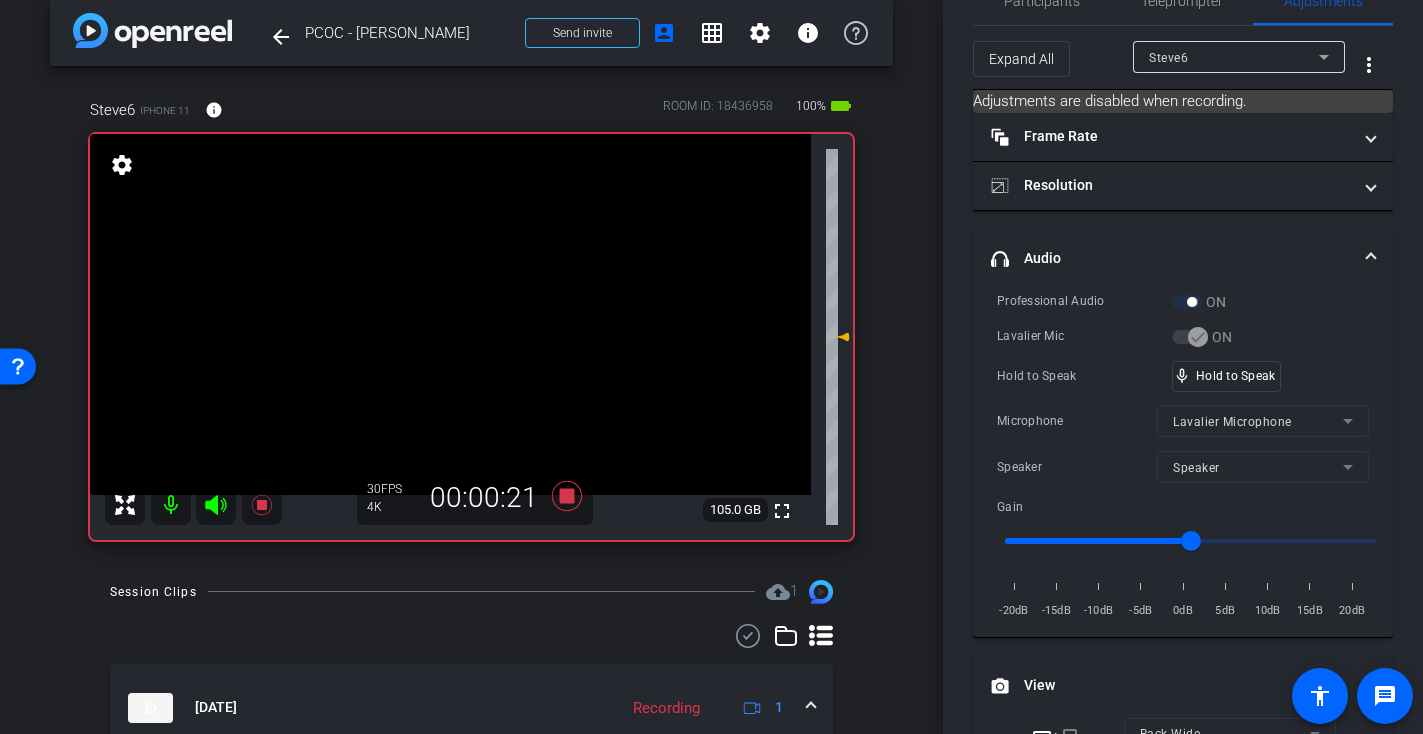 click at bounding box center [450, 314] 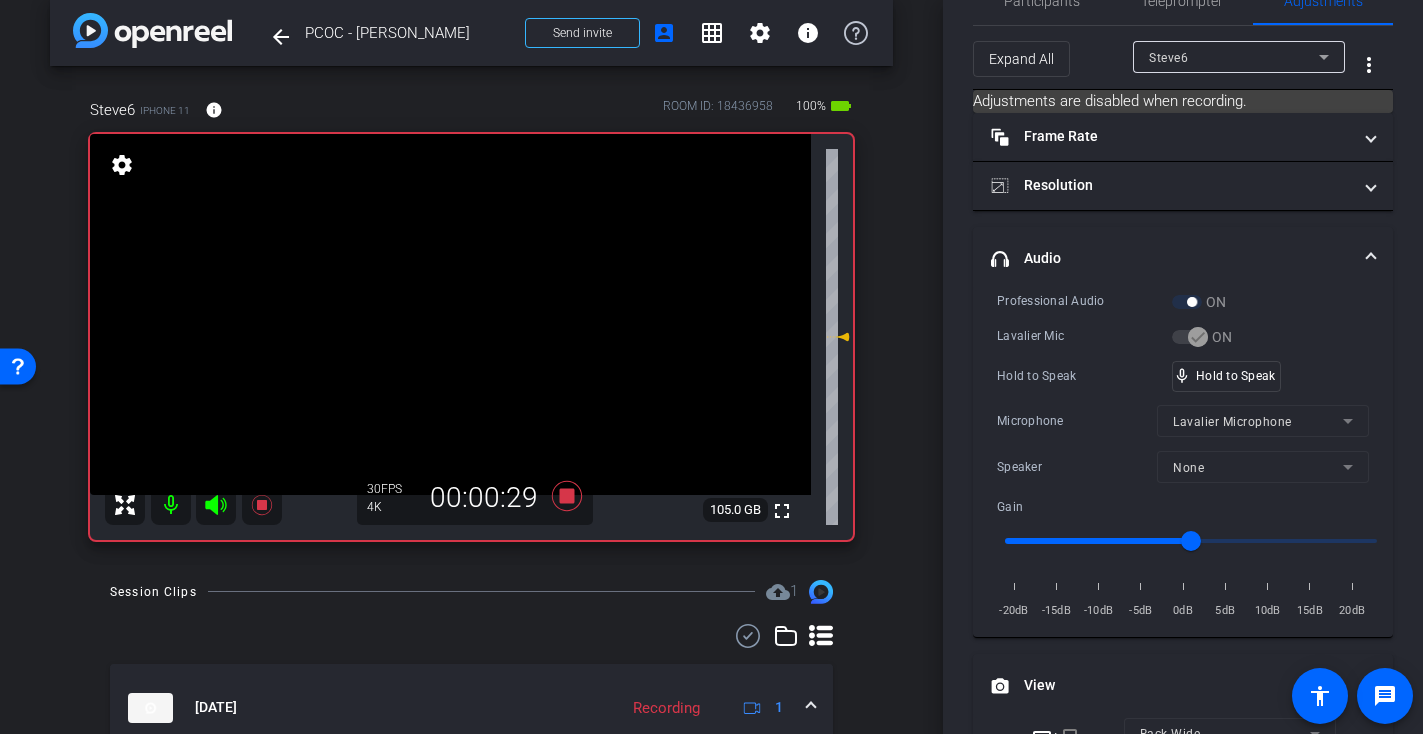 click at bounding box center [450, 314] 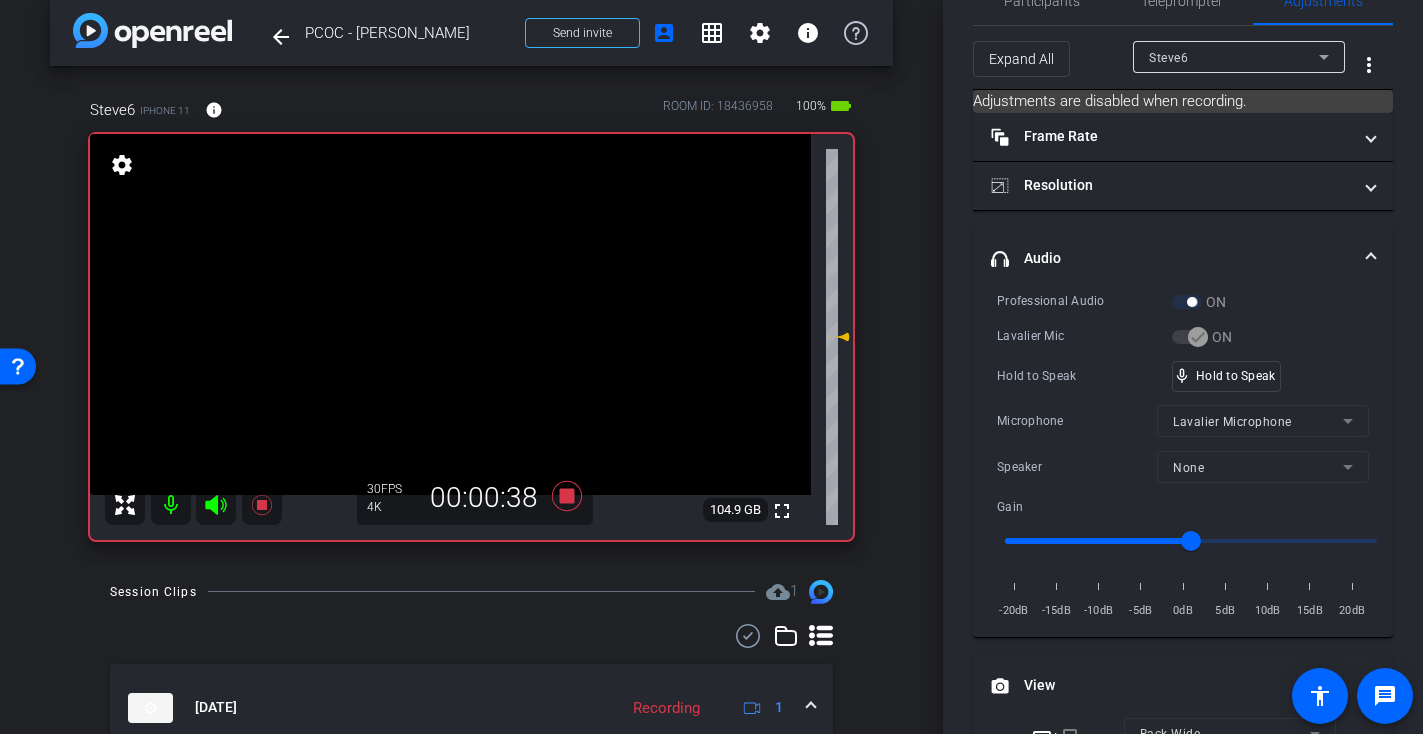 click at bounding box center [450, 314] 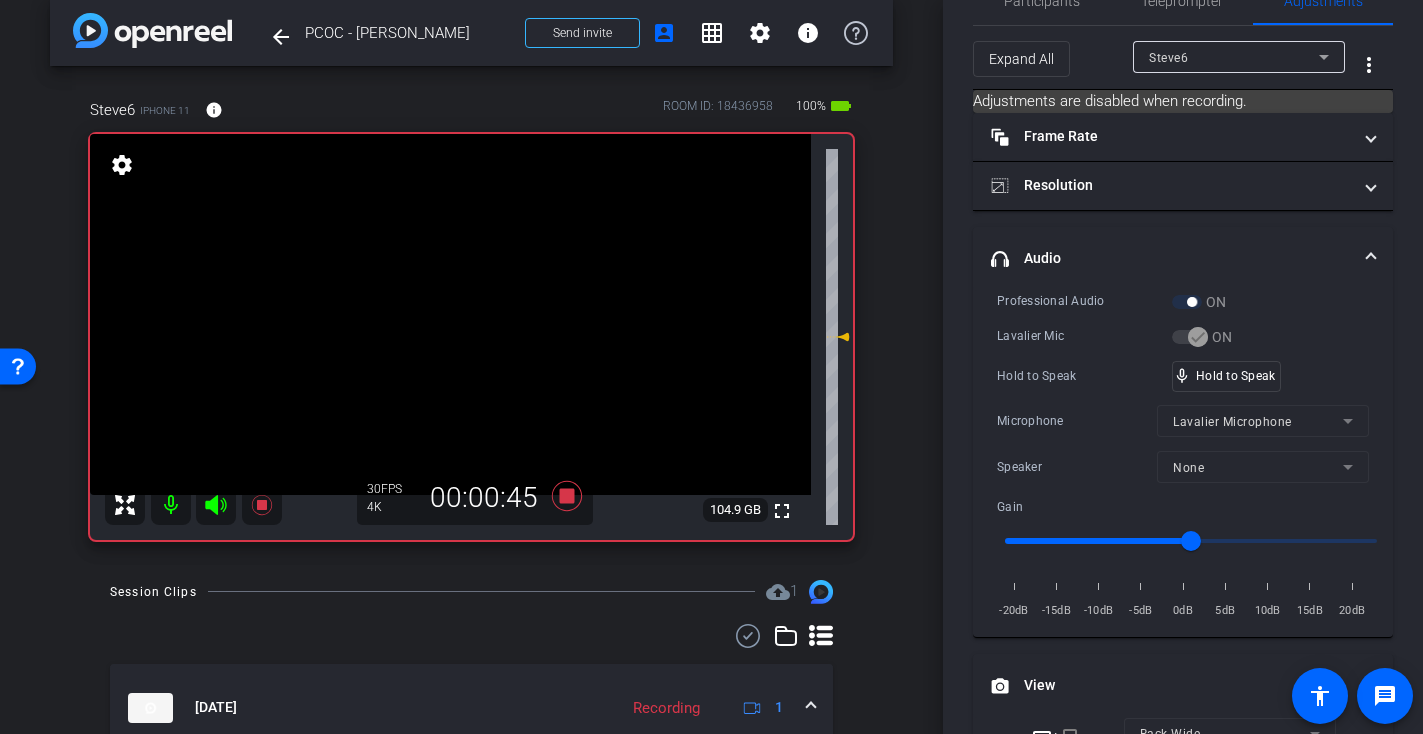 click at bounding box center [450, 314] 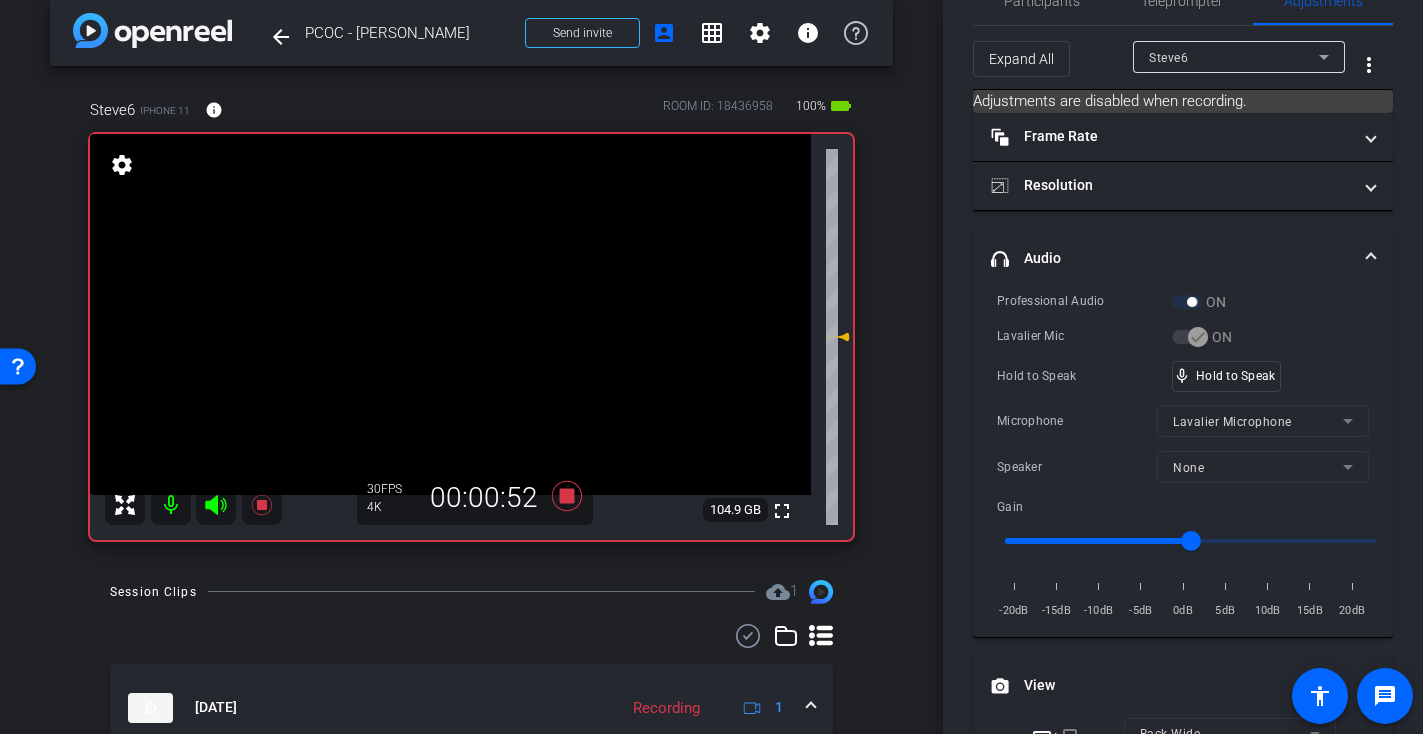 click at bounding box center (450, 314) 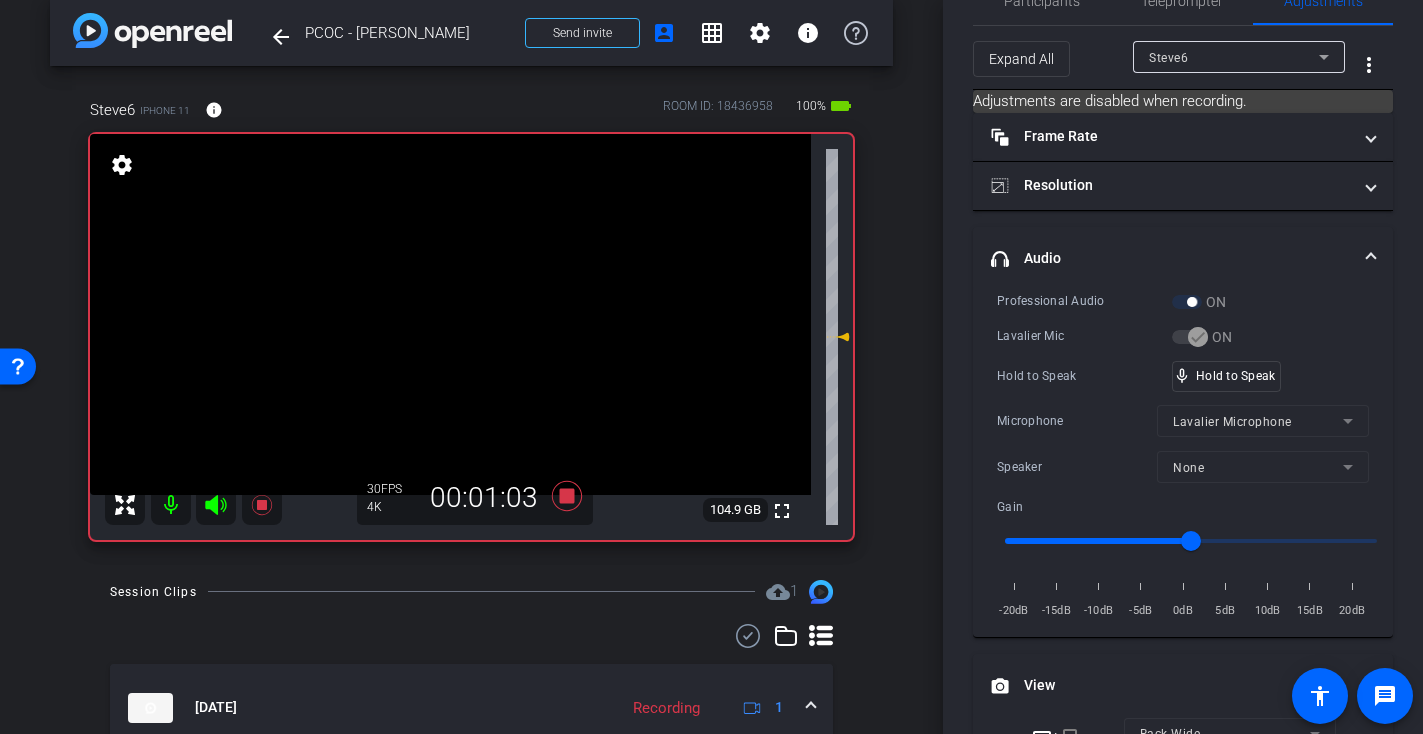 click at bounding box center (450, 314) 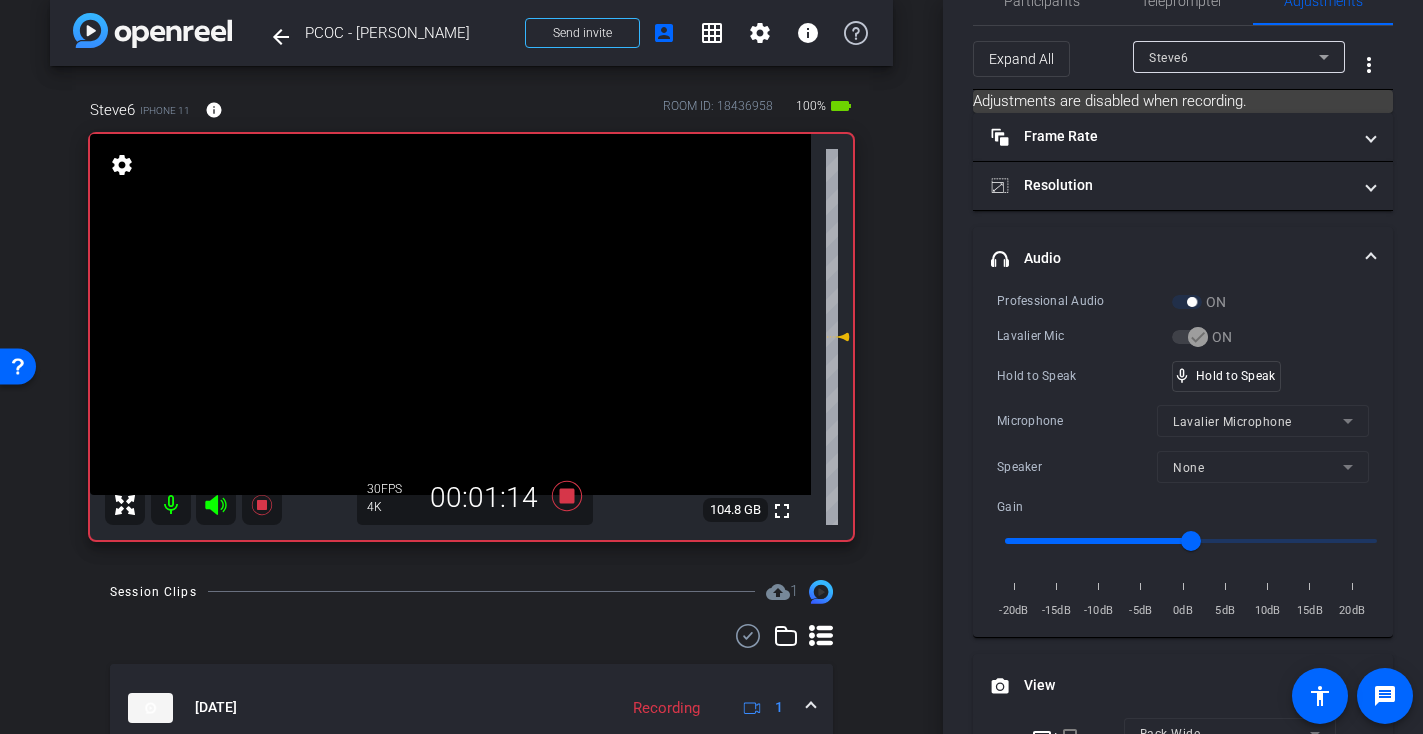 click at bounding box center (450, 314) 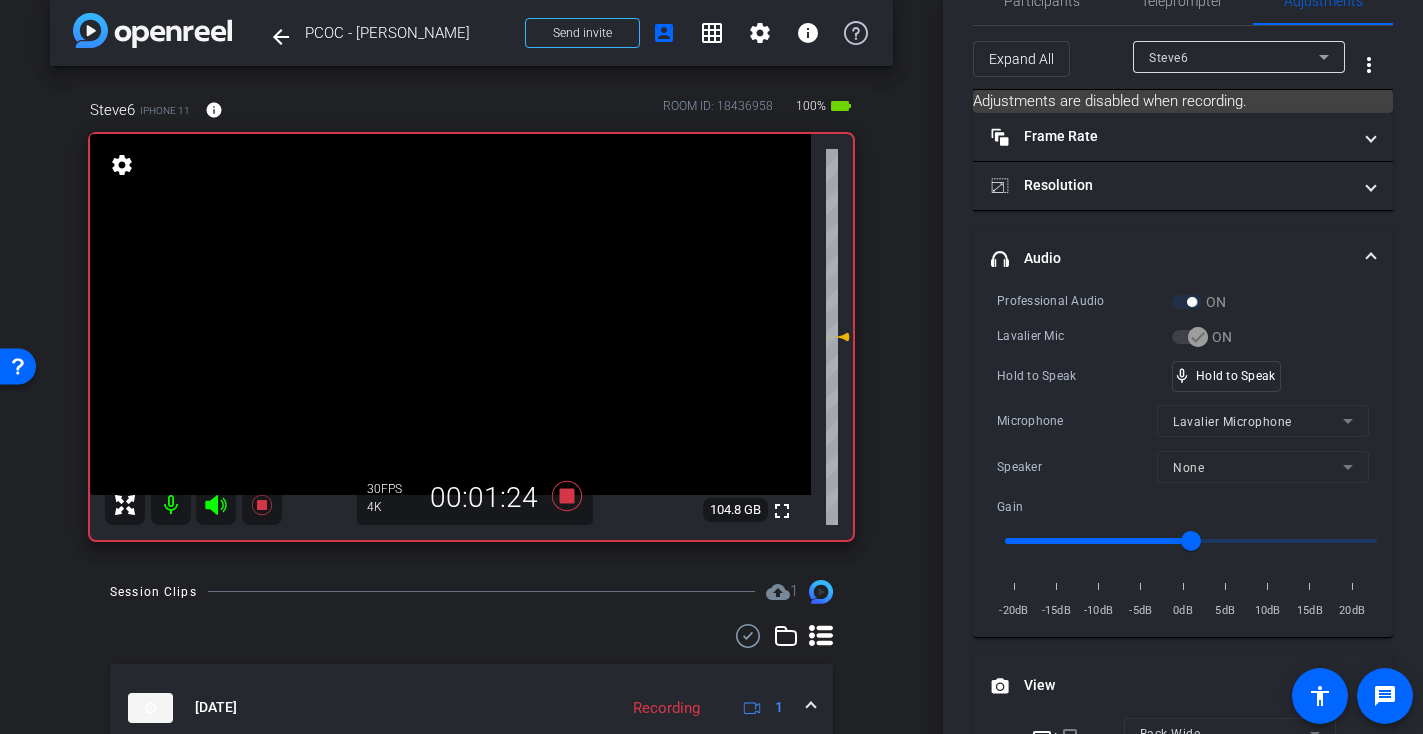 click at bounding box center [450, 314] 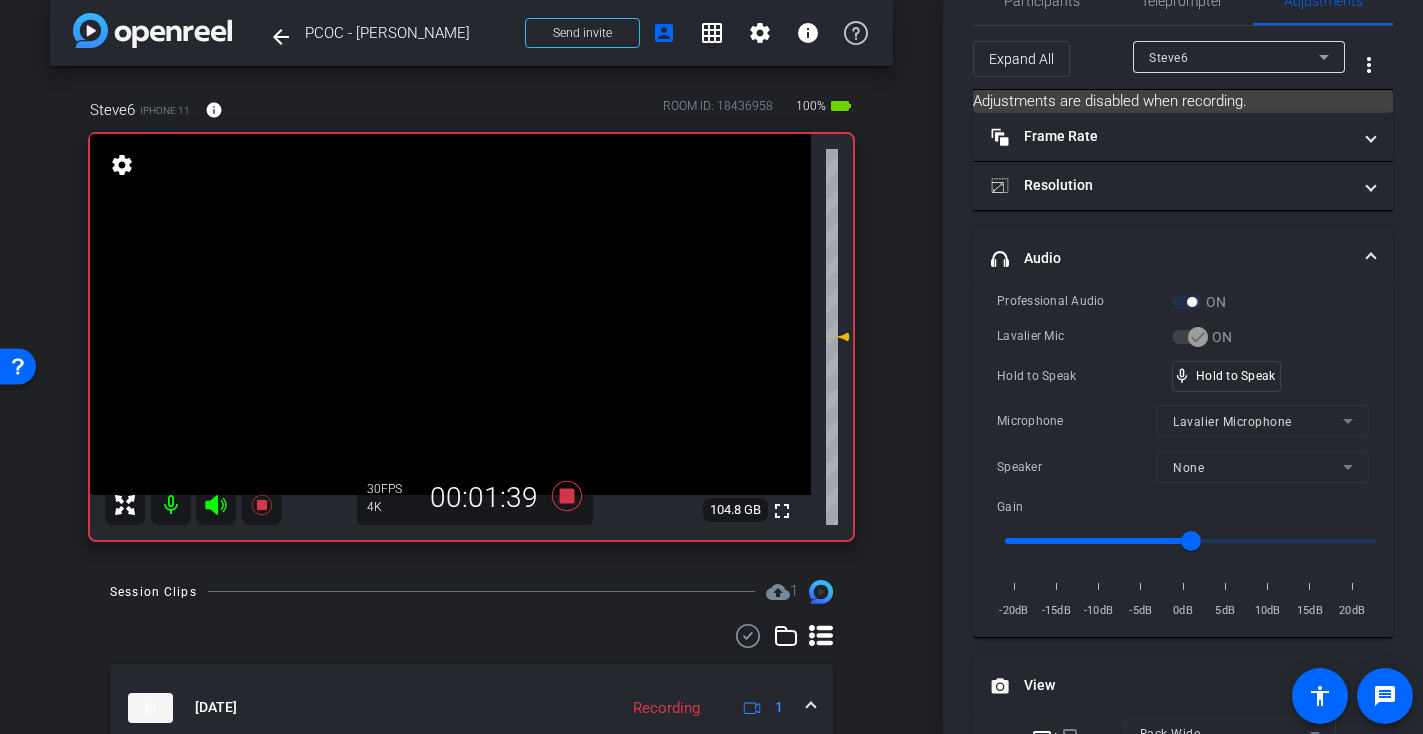 click at bounding box center (450, 314) 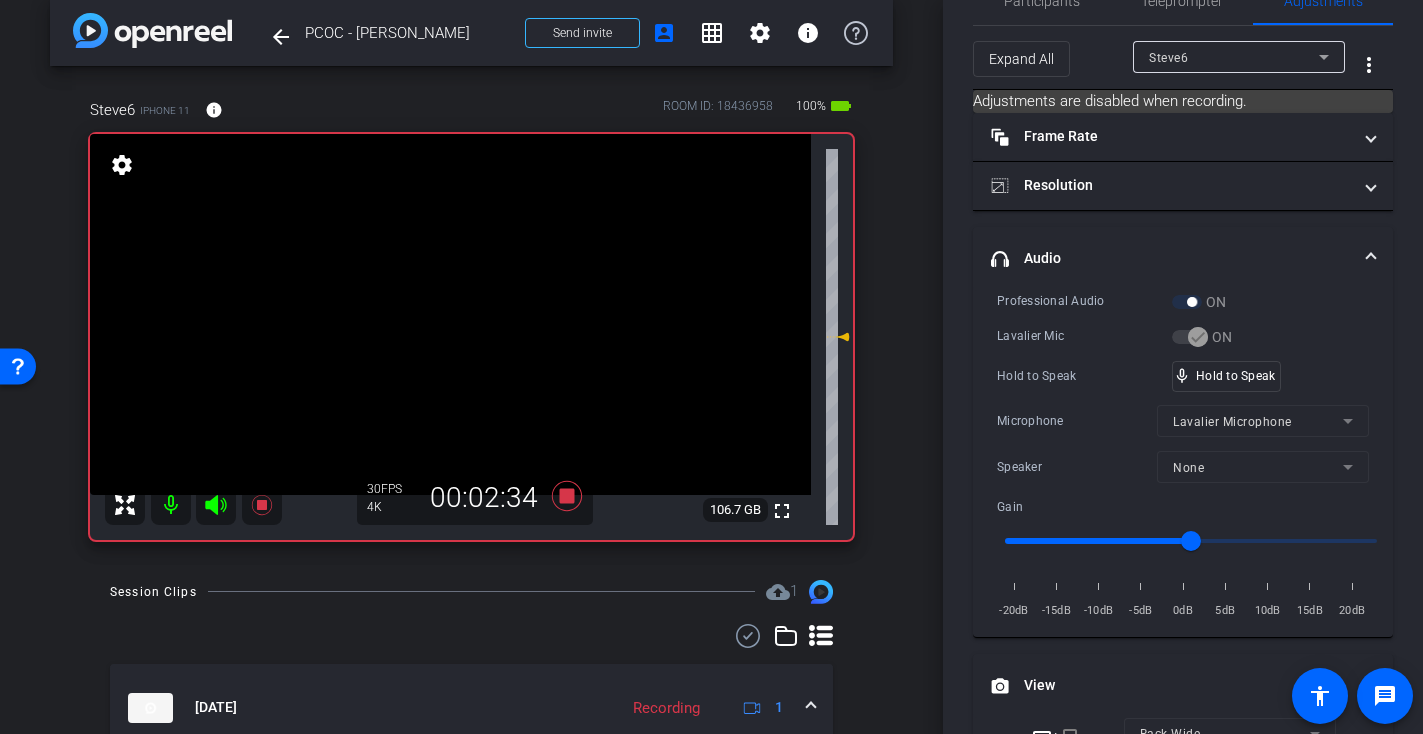 click at bounding box center [450, 314] 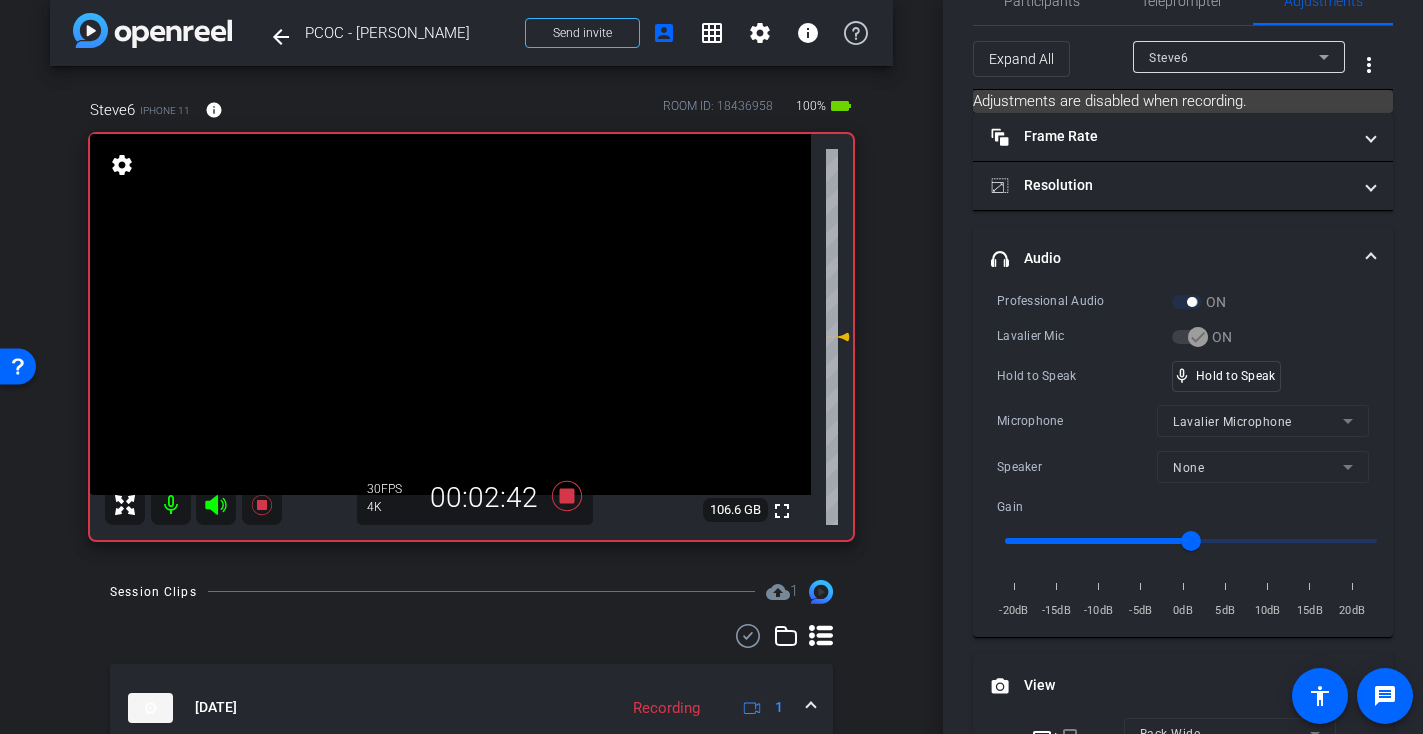 click at bounding box center (450, 314) 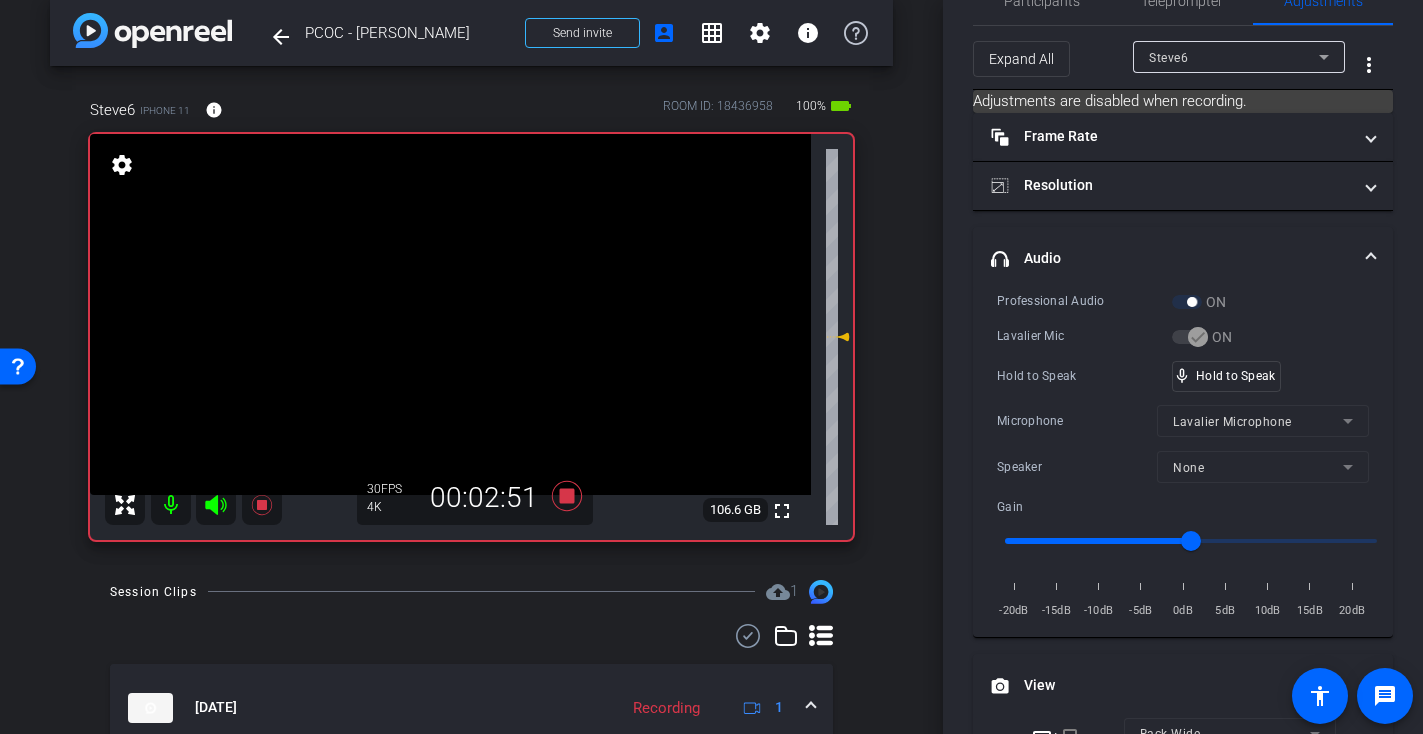 click at bounding box center (450, 314) 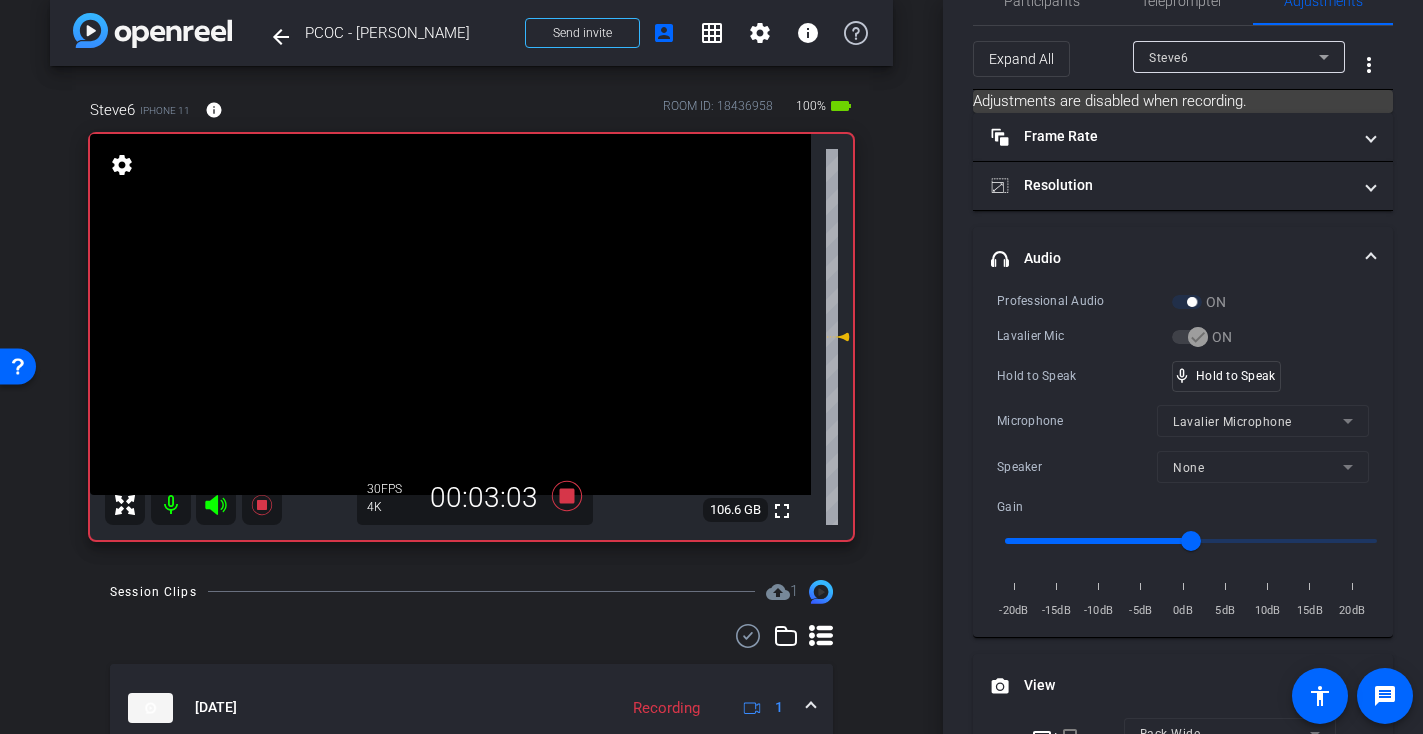 click at bounding box center [450, 314] 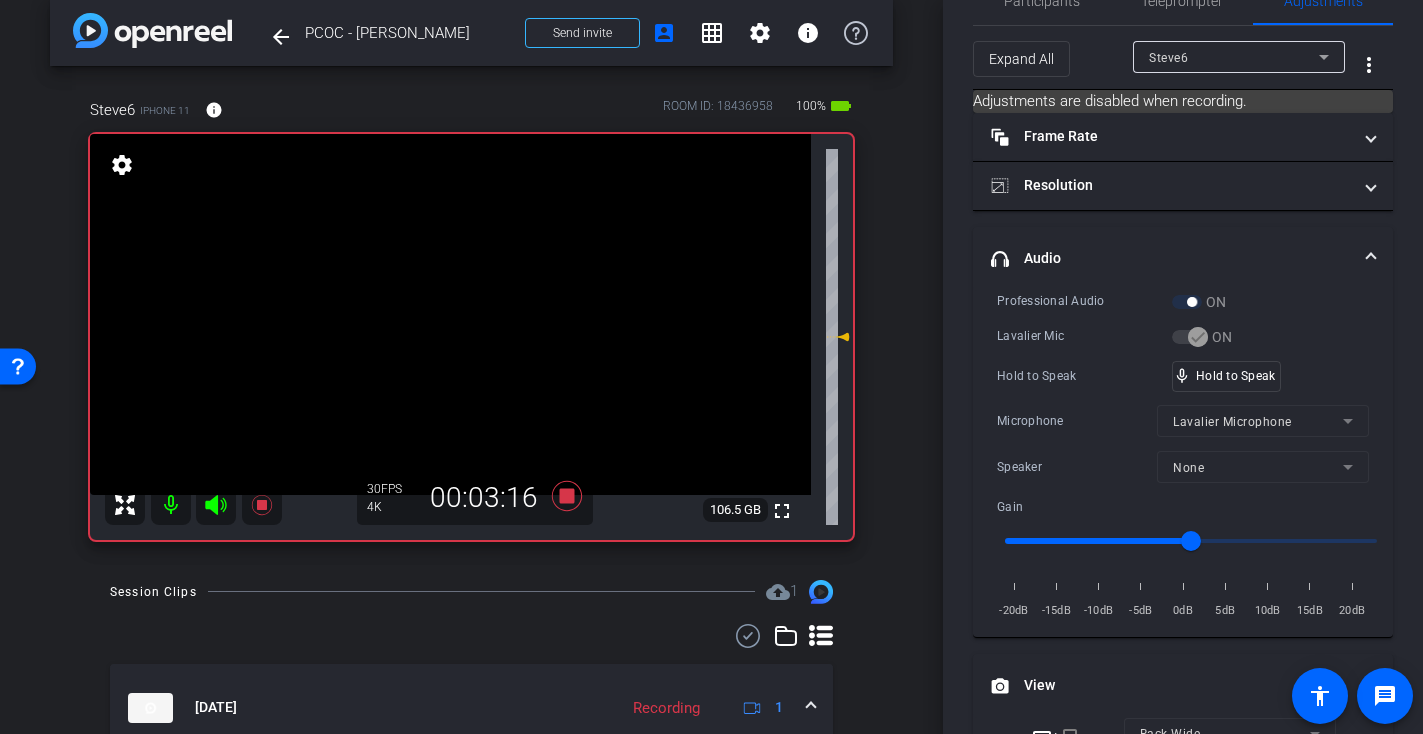 click at bounding box center (450, 314) 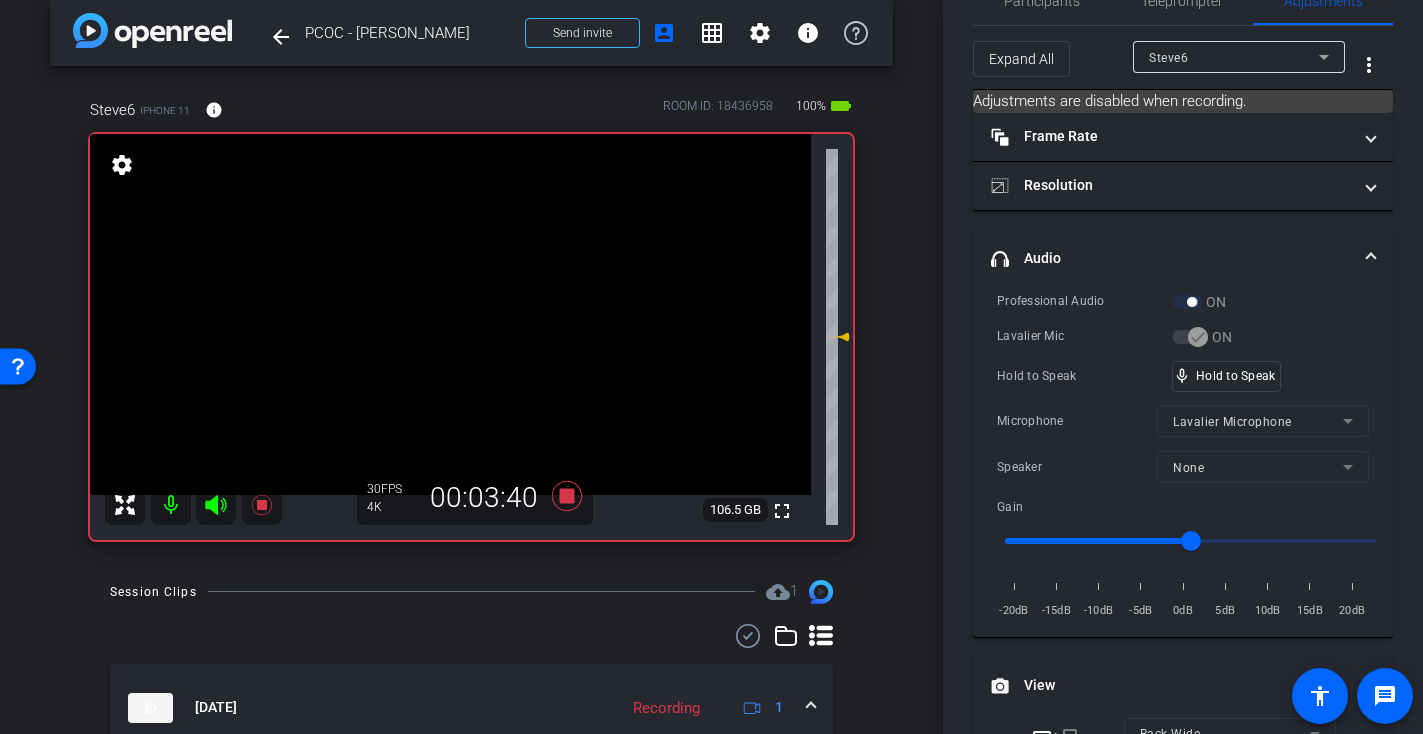 click at bounding box center (450, 314) 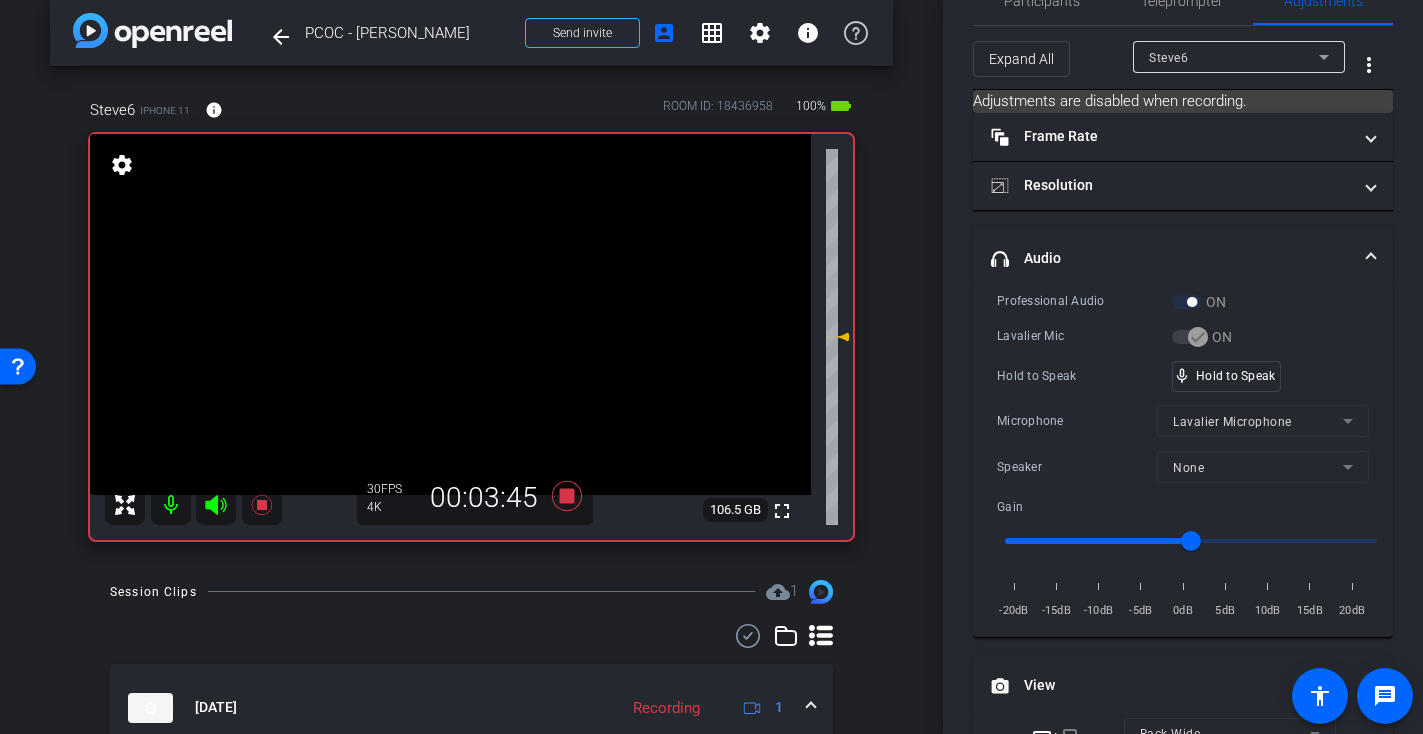 click at bounding box center [450, 314] 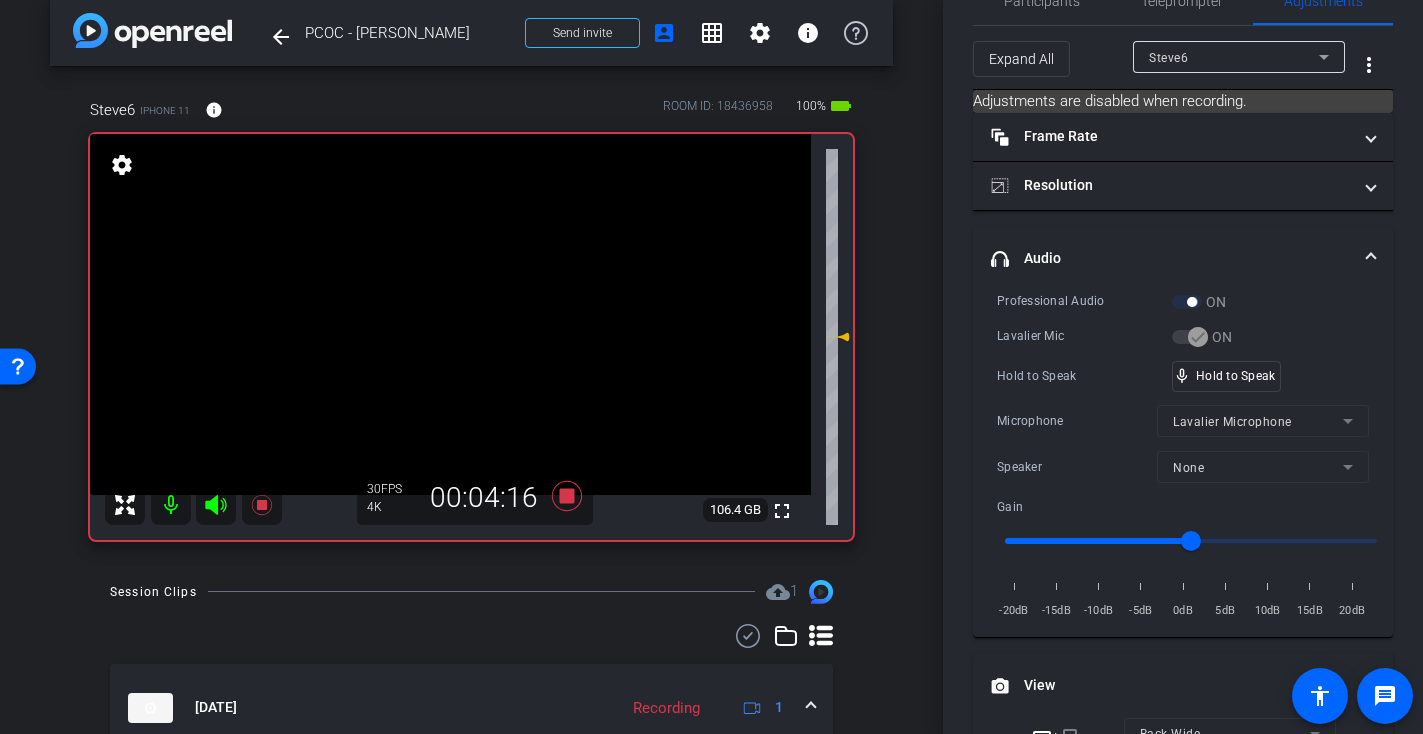 click at bounding box center (450, 314) 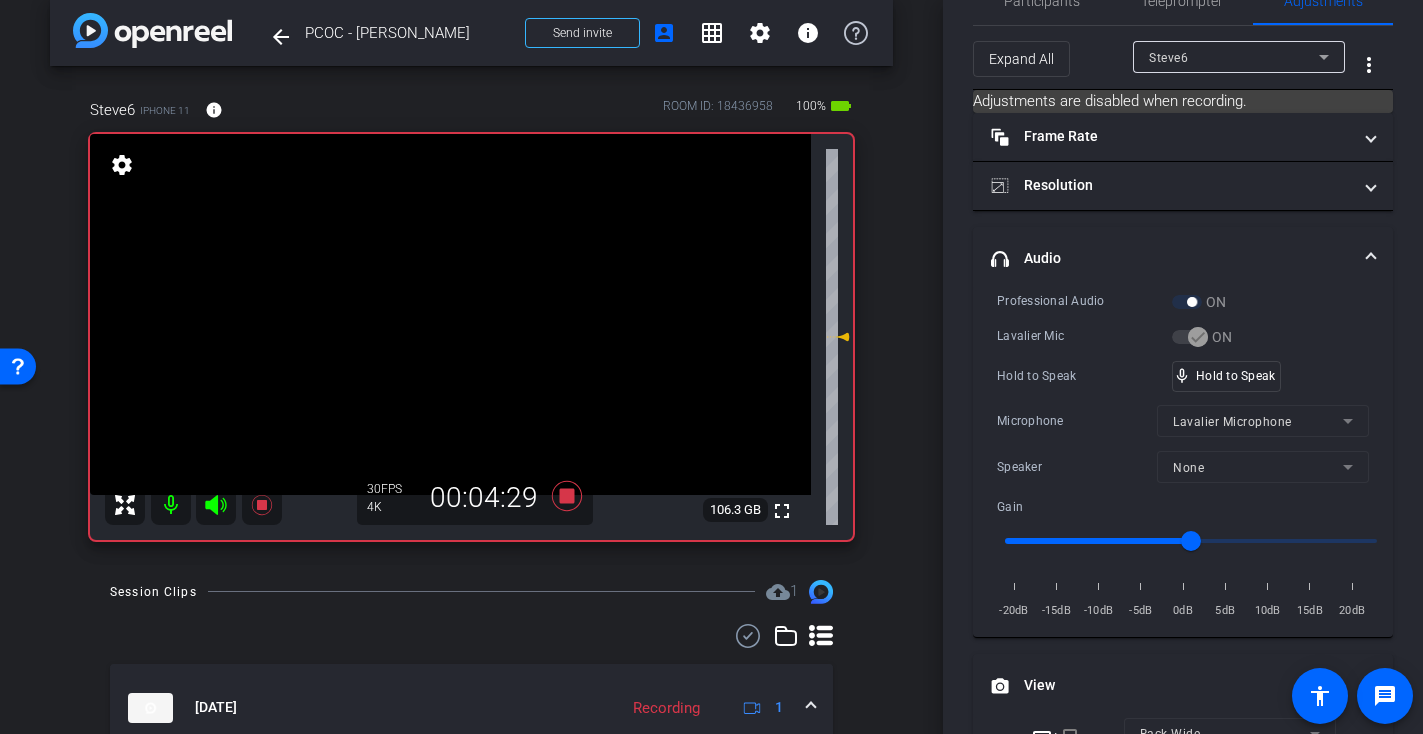 click at bounding box center [450, 314] 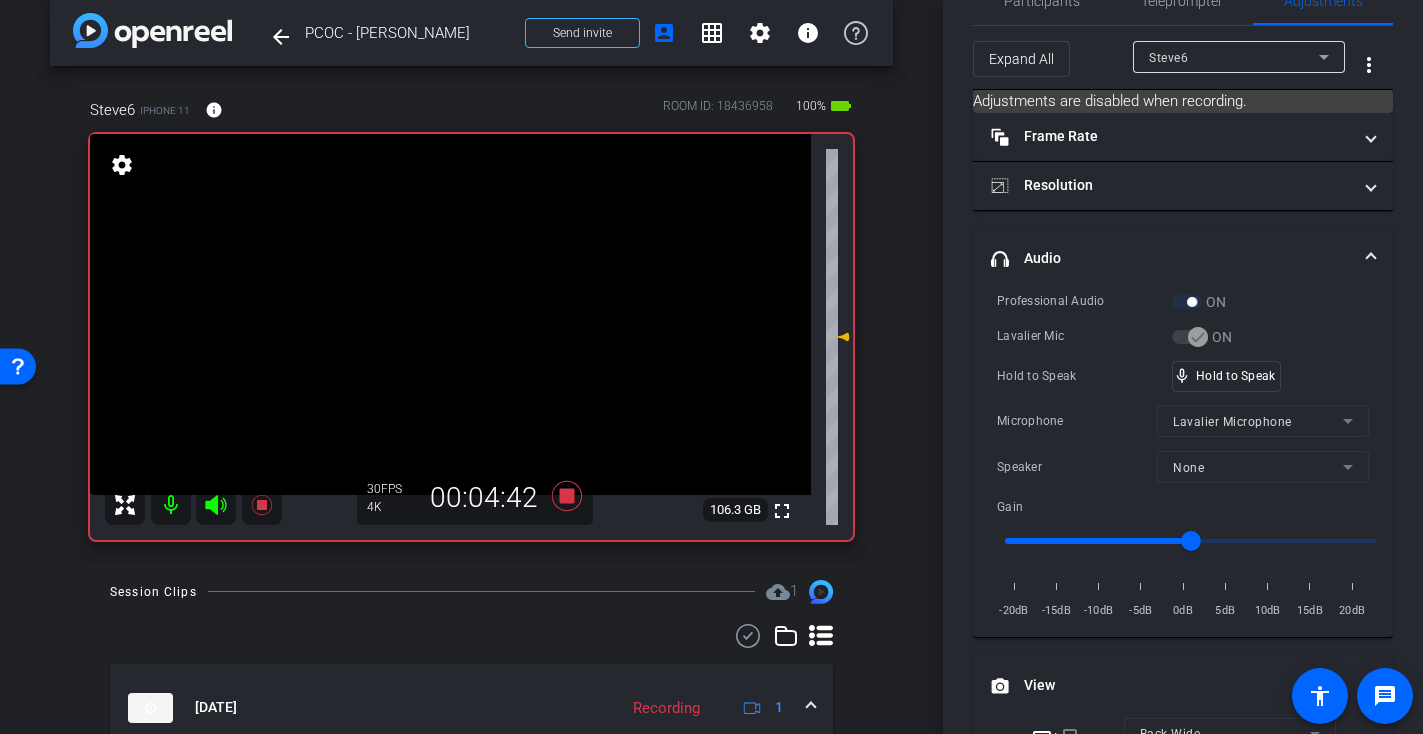 click at bounding box center (450, 314) 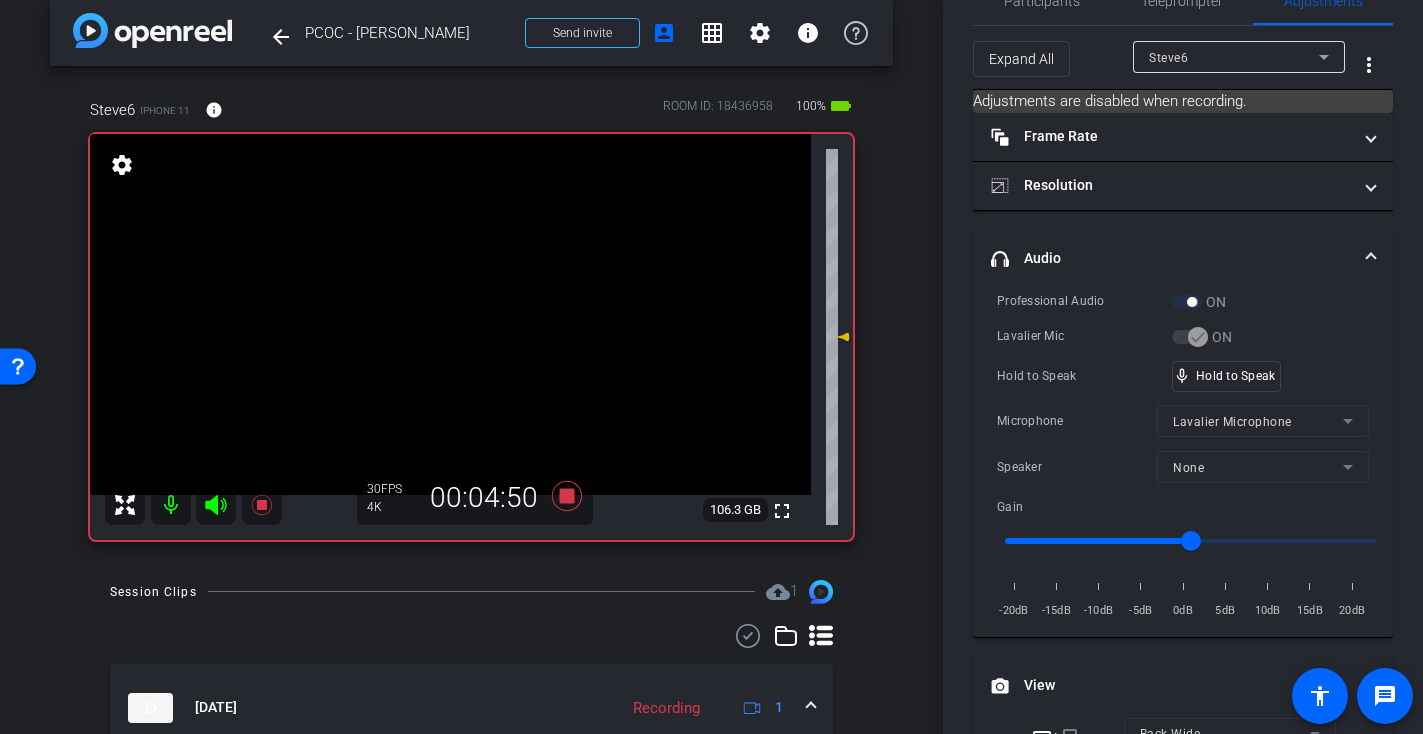 click at bounding box center (450, 314) 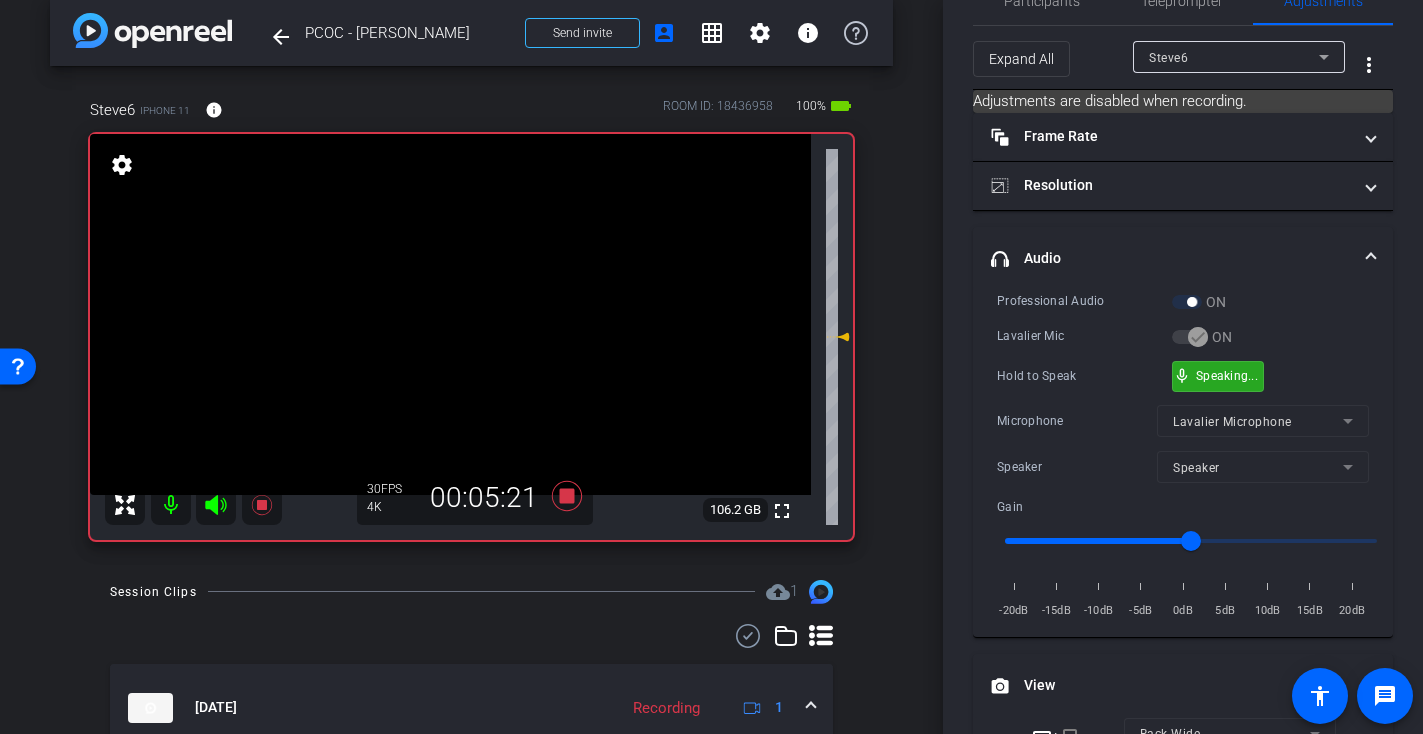 click on "mic_none Speaking..." at bounding box center [1218, 376] 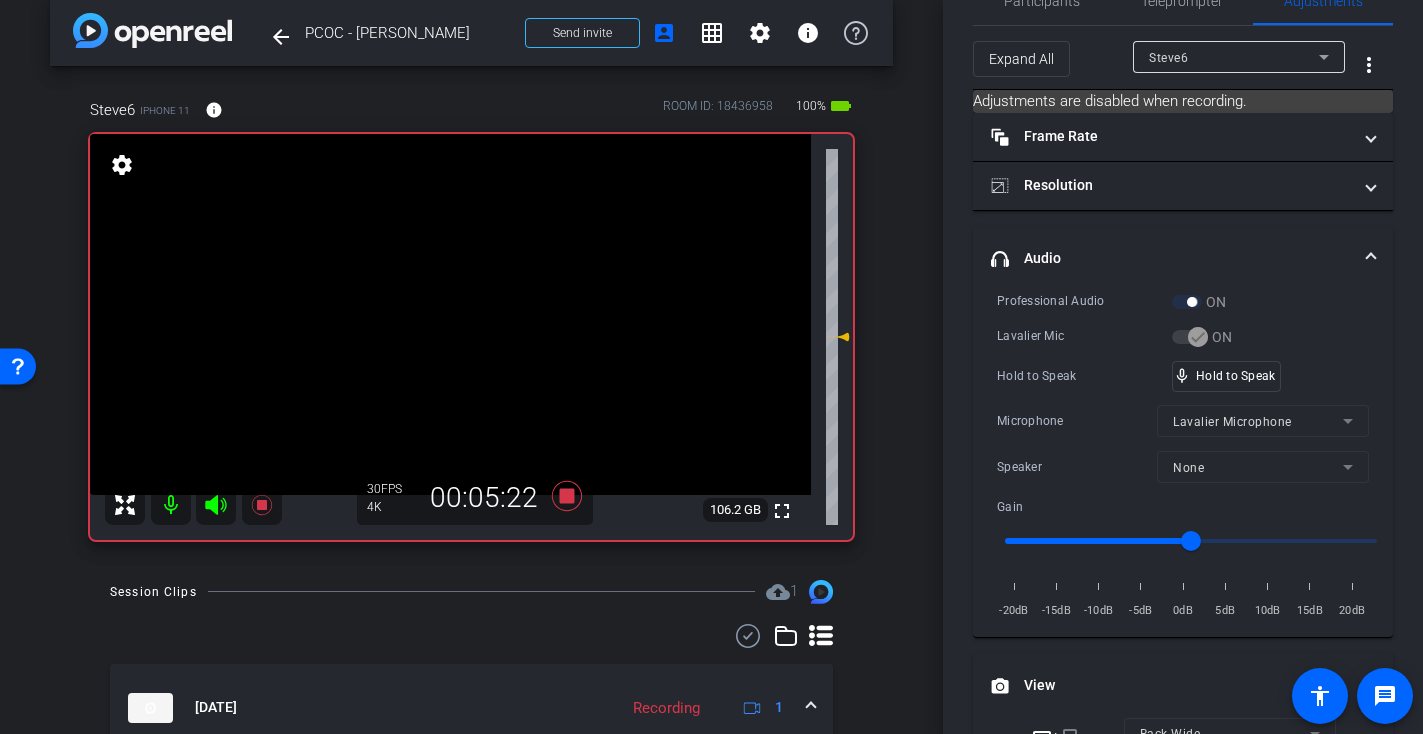 click at bounding box center (450, 314) 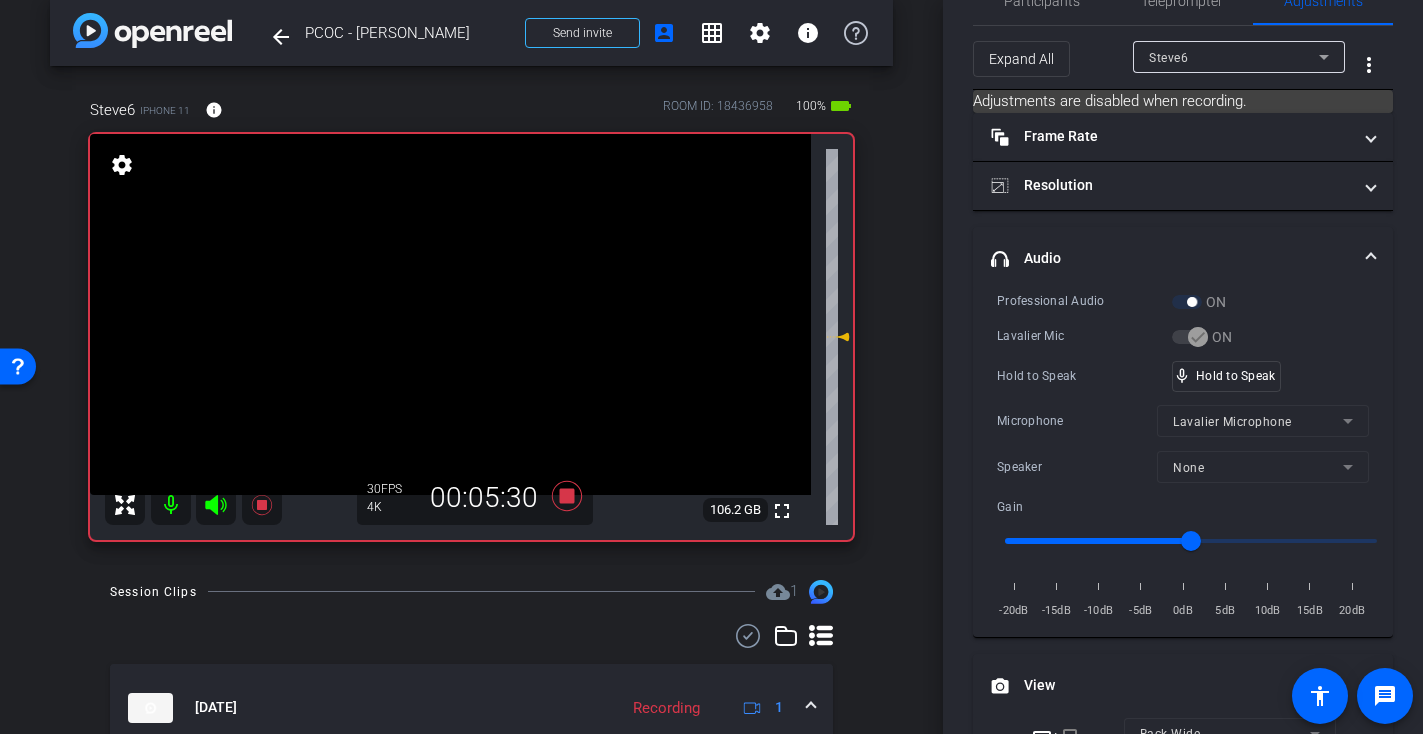 click at bounding box center (450, 314) 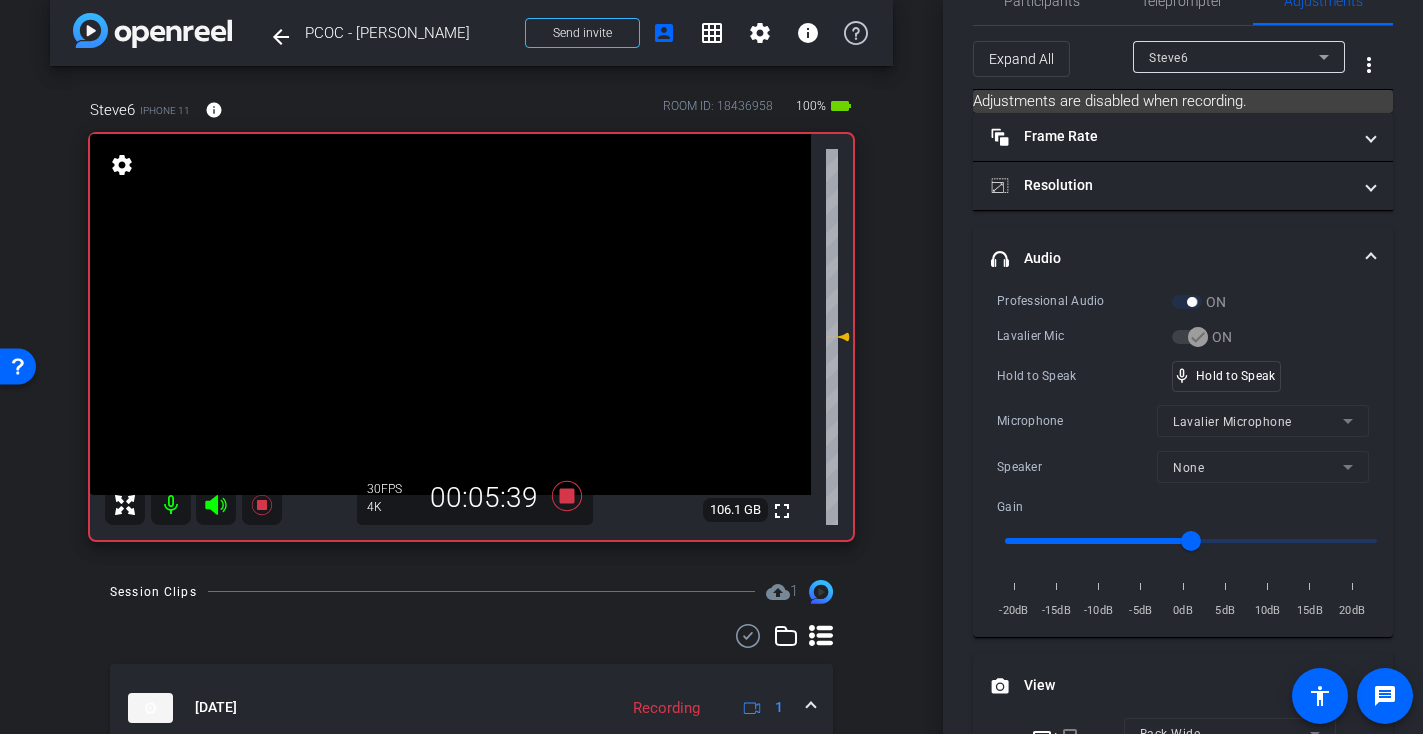 click at bounding box center (450, 314) 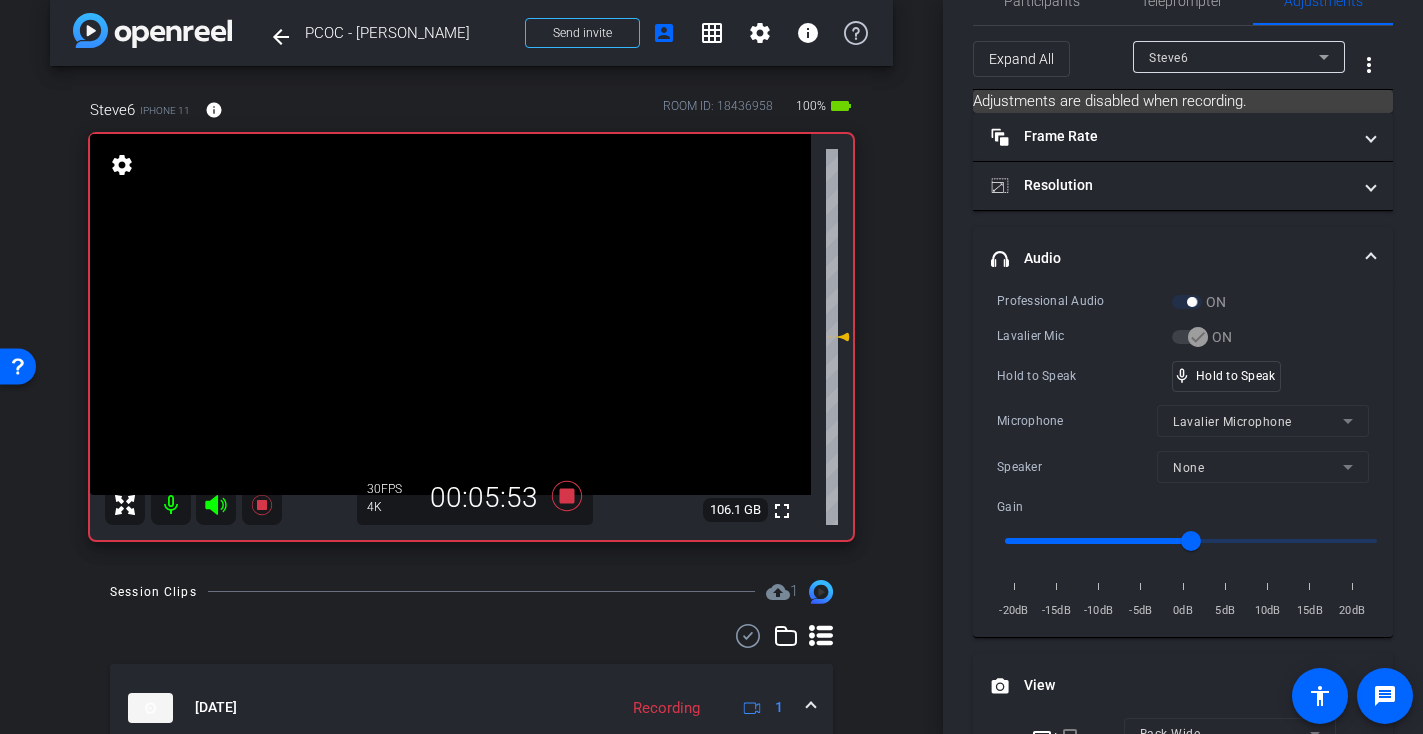 click at bounding box center (450, 314) 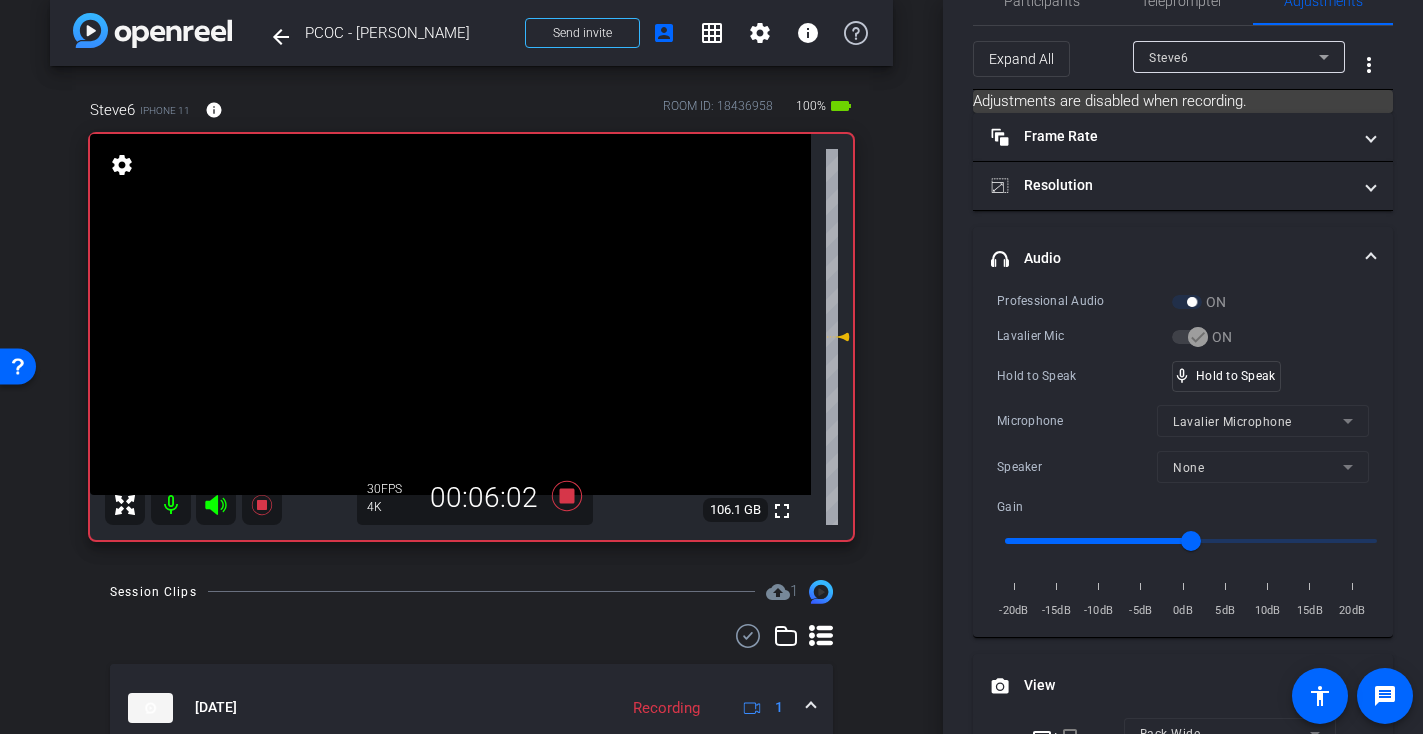 click at bounding box center [450, 314] 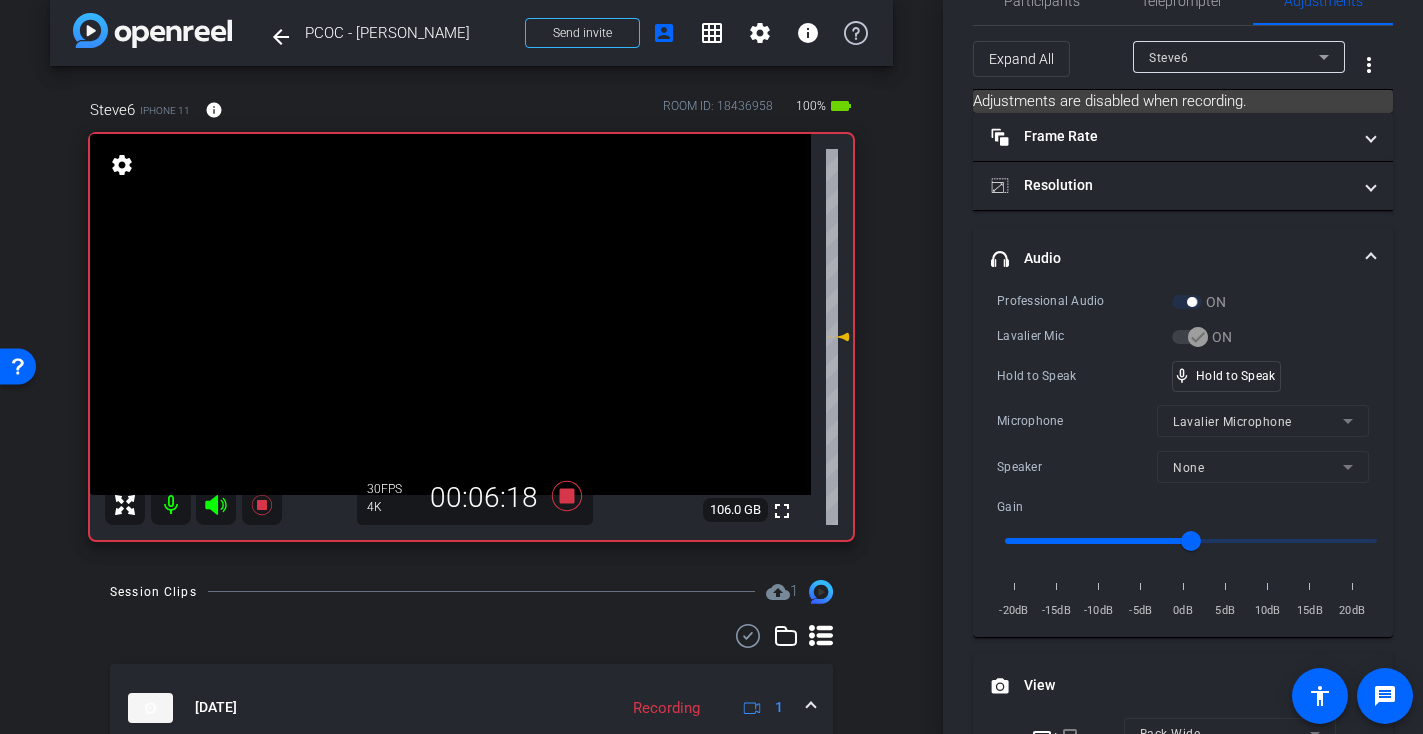 click at bounding box center [450, 314] 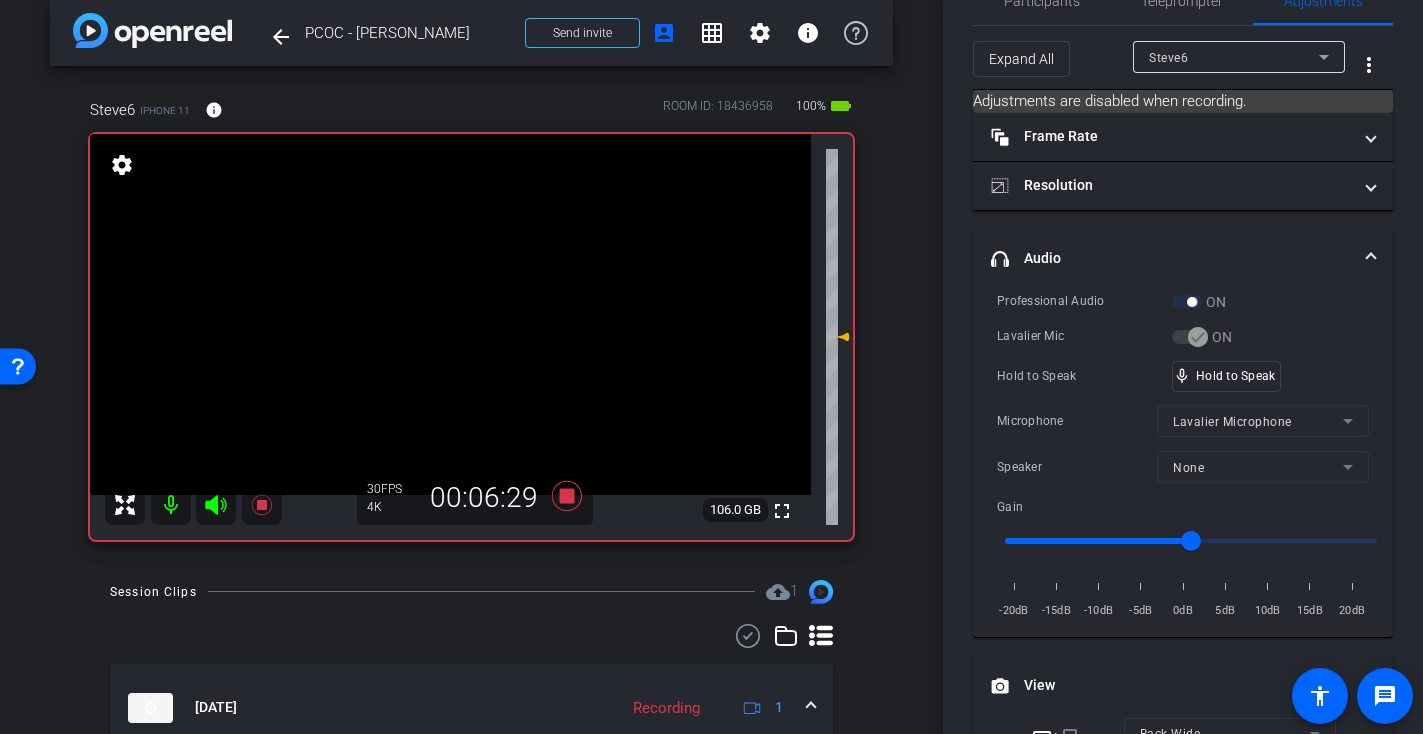 click at bounding box center [450, 314] 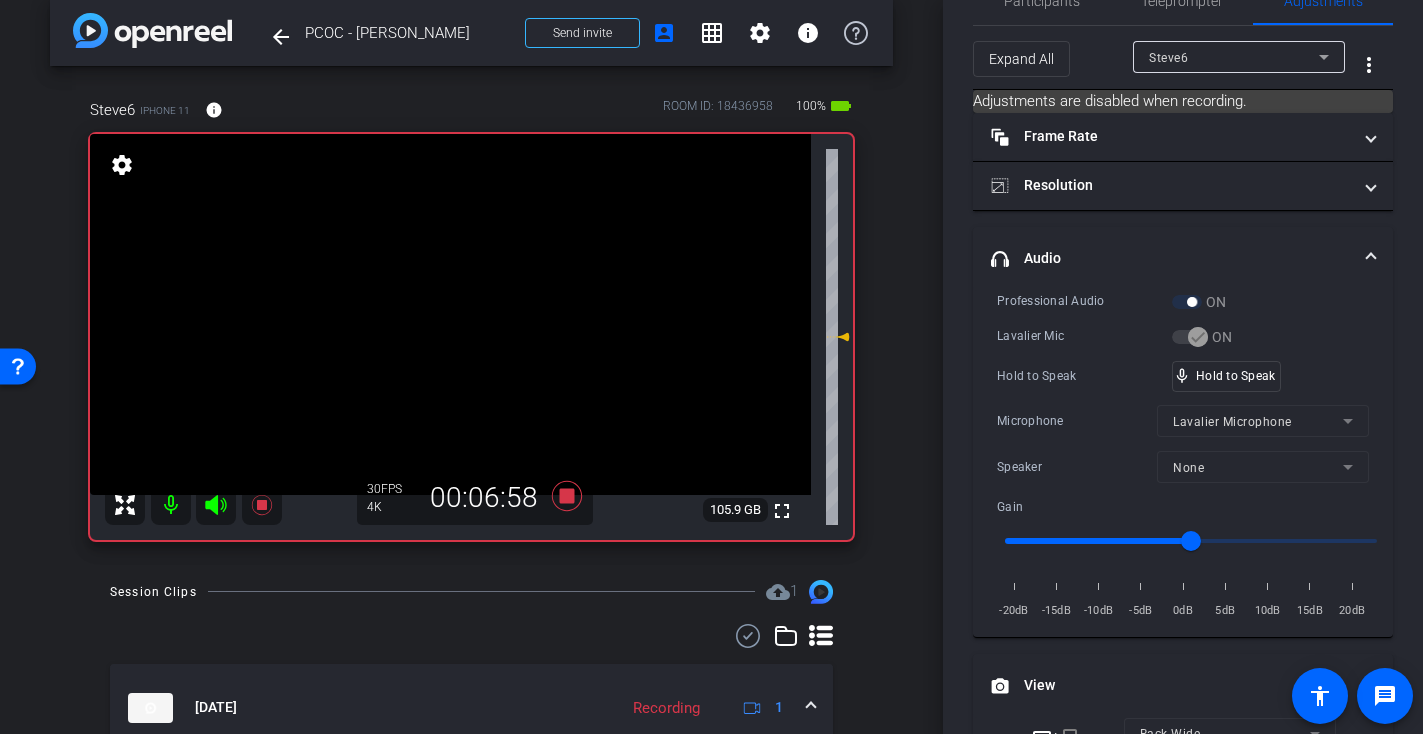 click at bounding box center (450, 314) 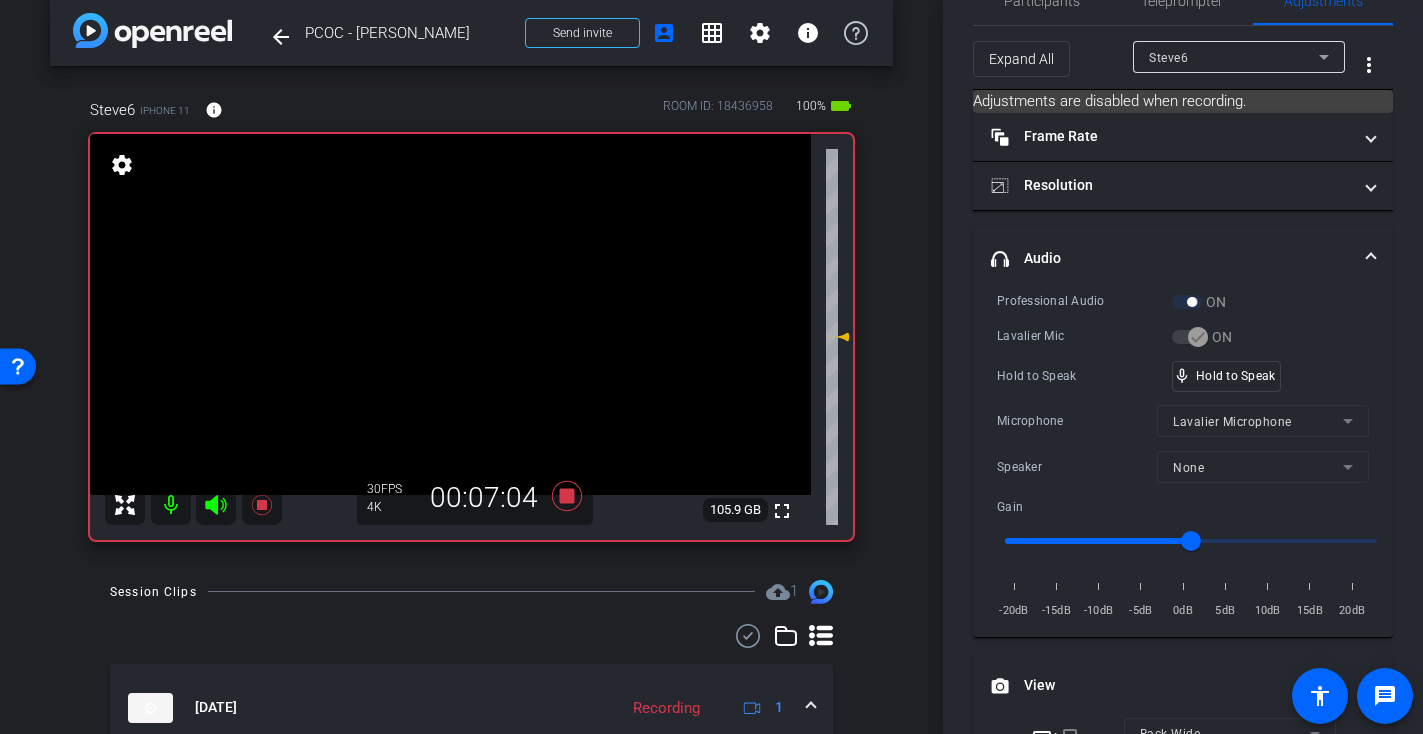 click at bounding box center (450, 314) 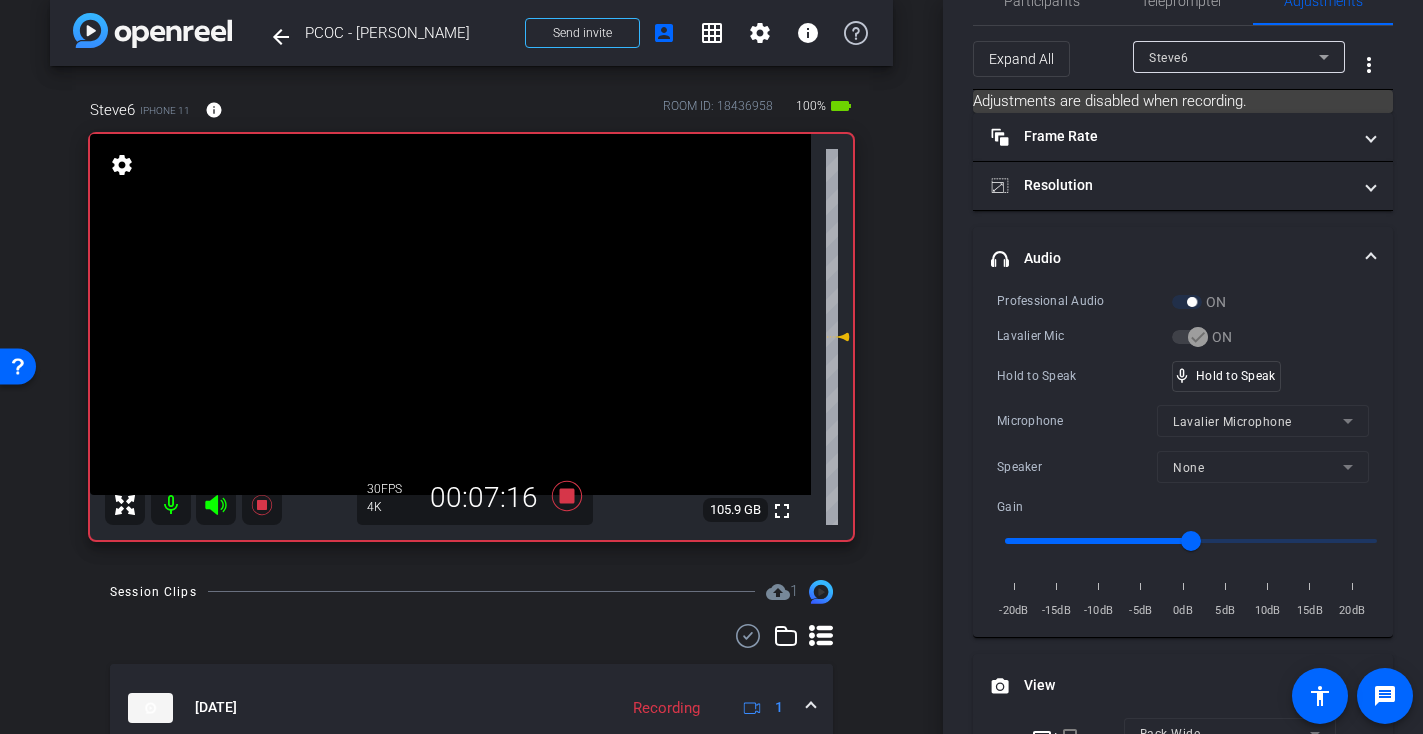 click at bounding box center (450, 314) 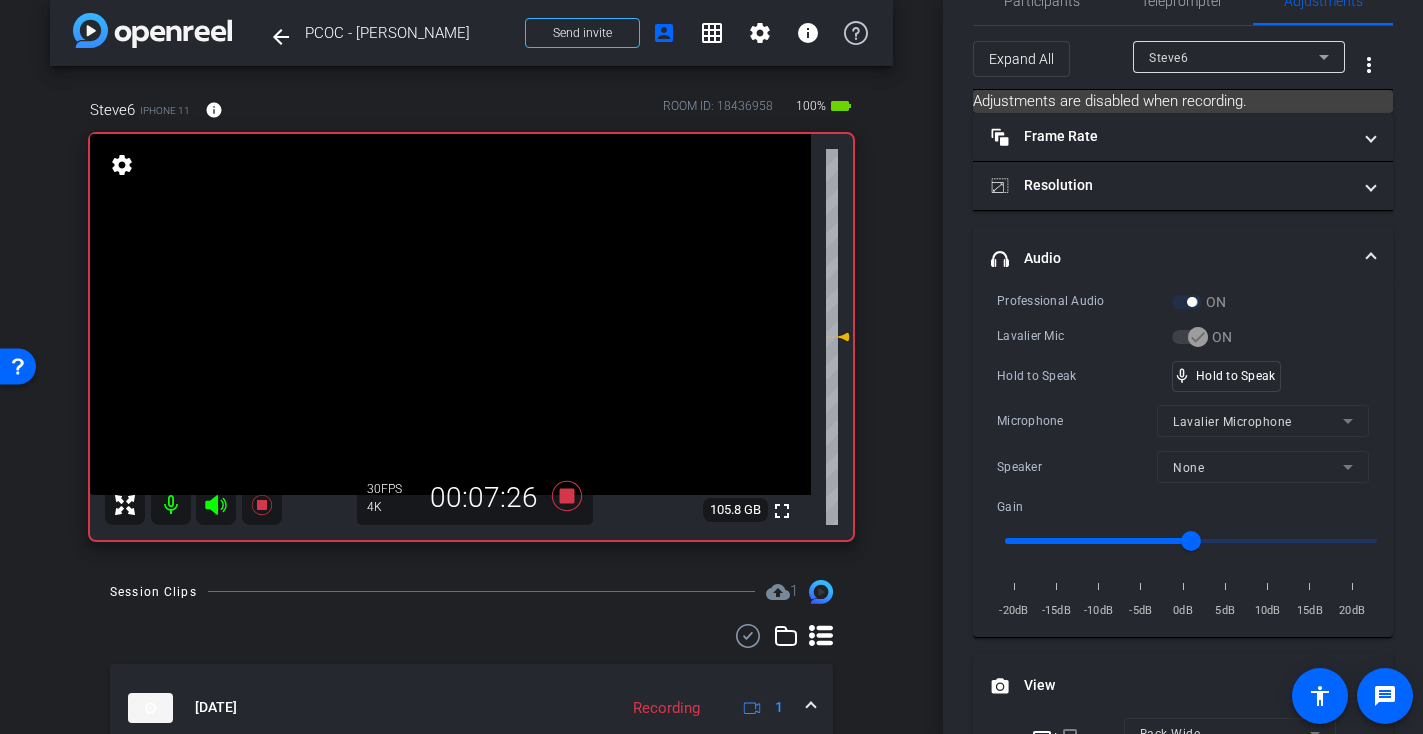 click at bounding box center (450, 314) 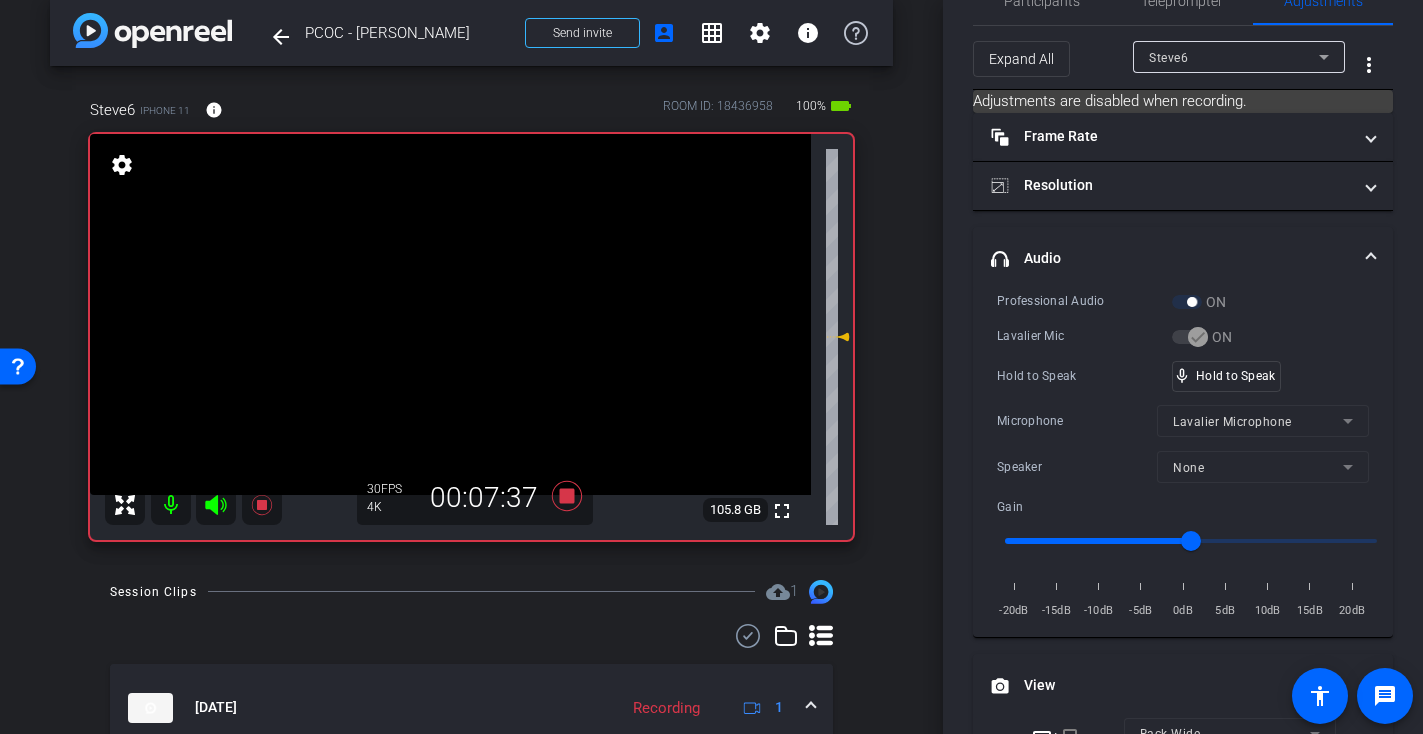 click at bounding box center (450, 314) 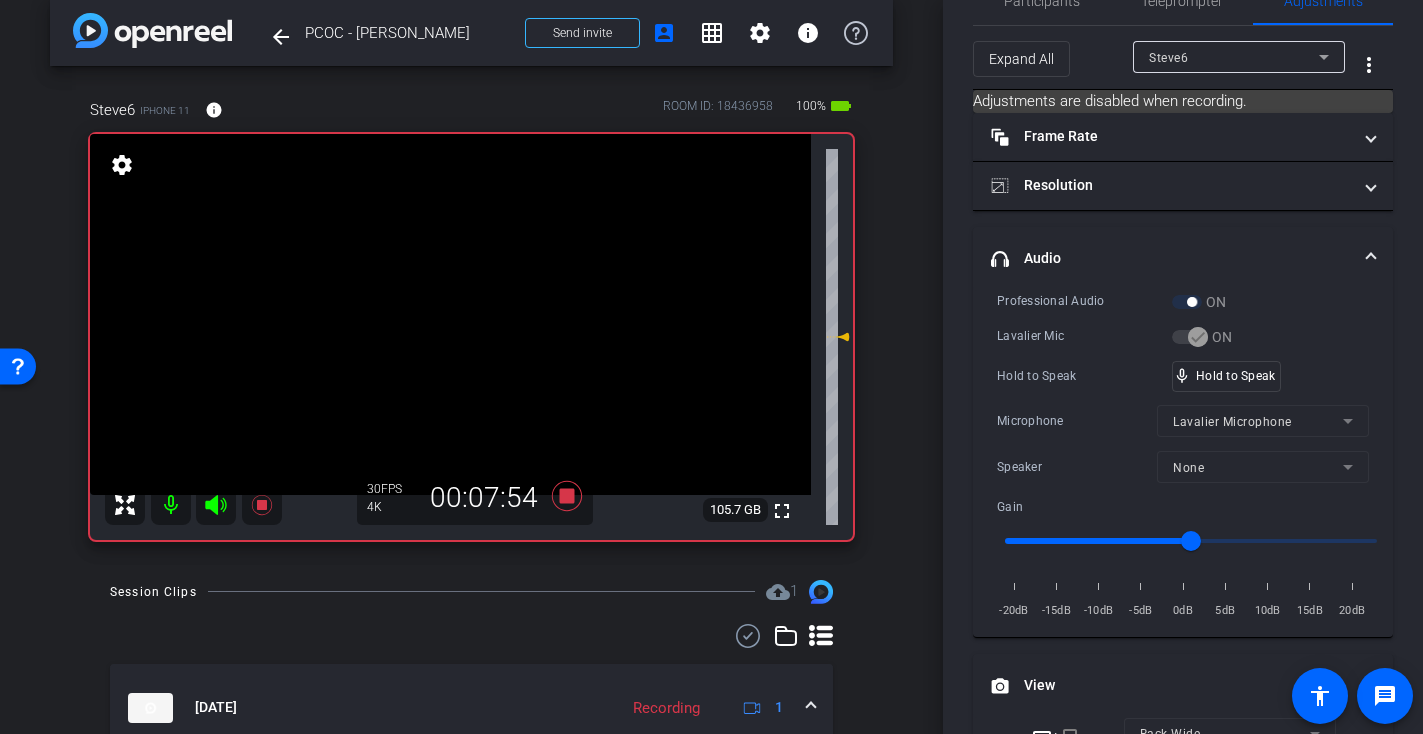 click at bounding box center (450, 314) 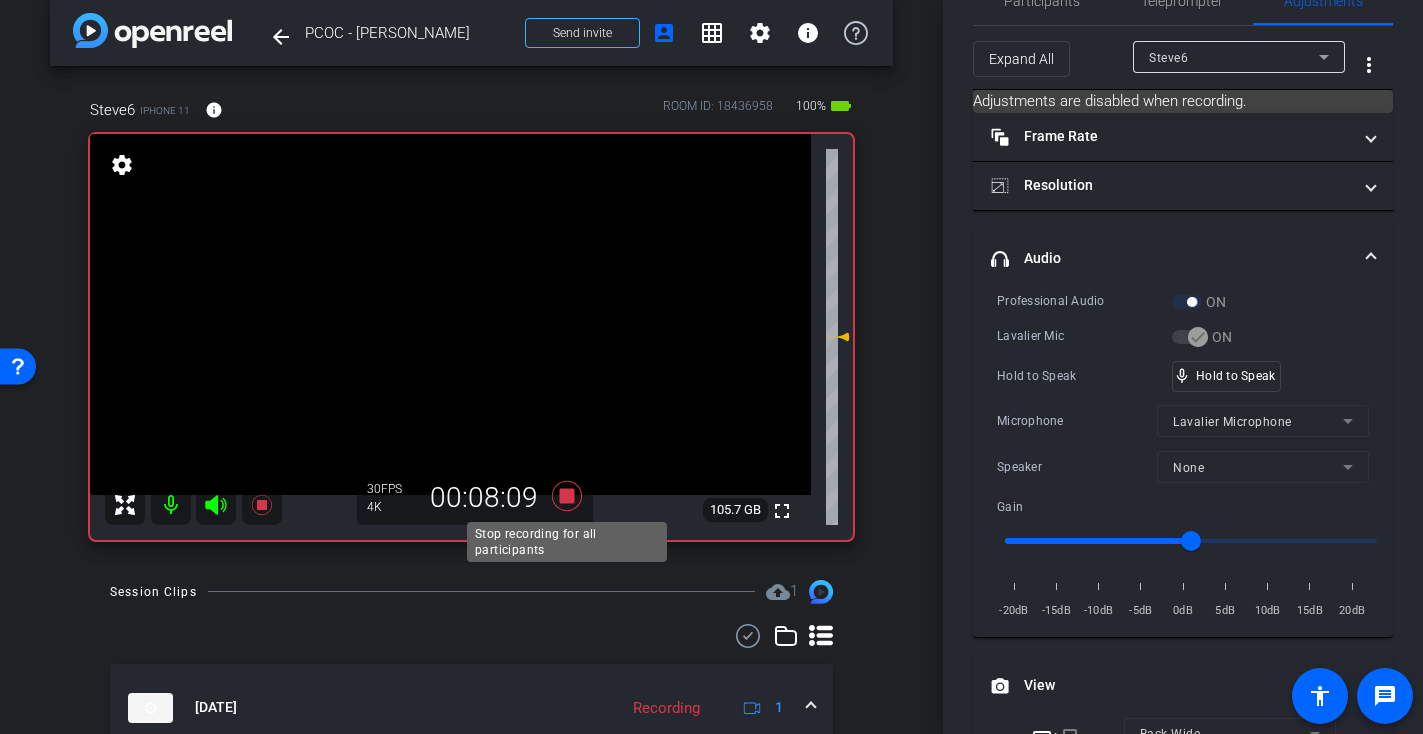 click 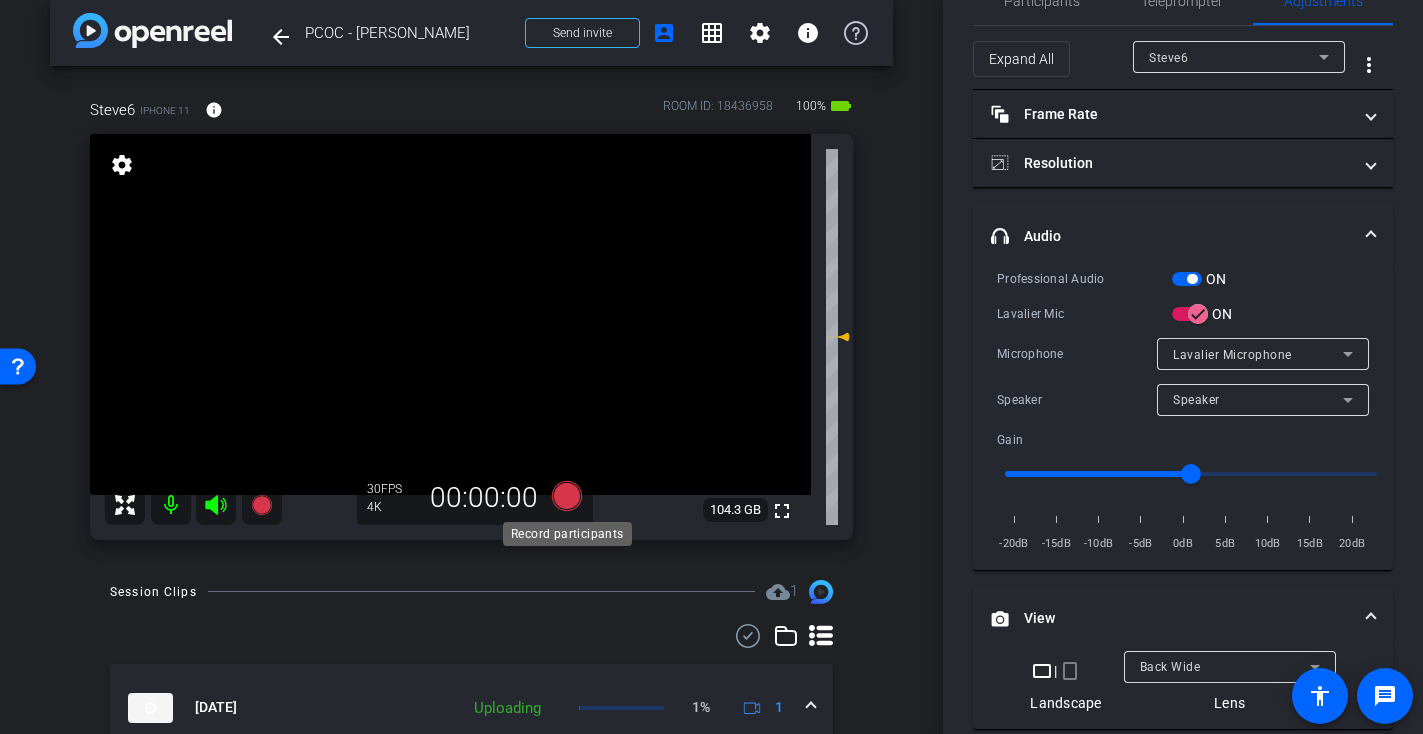 click 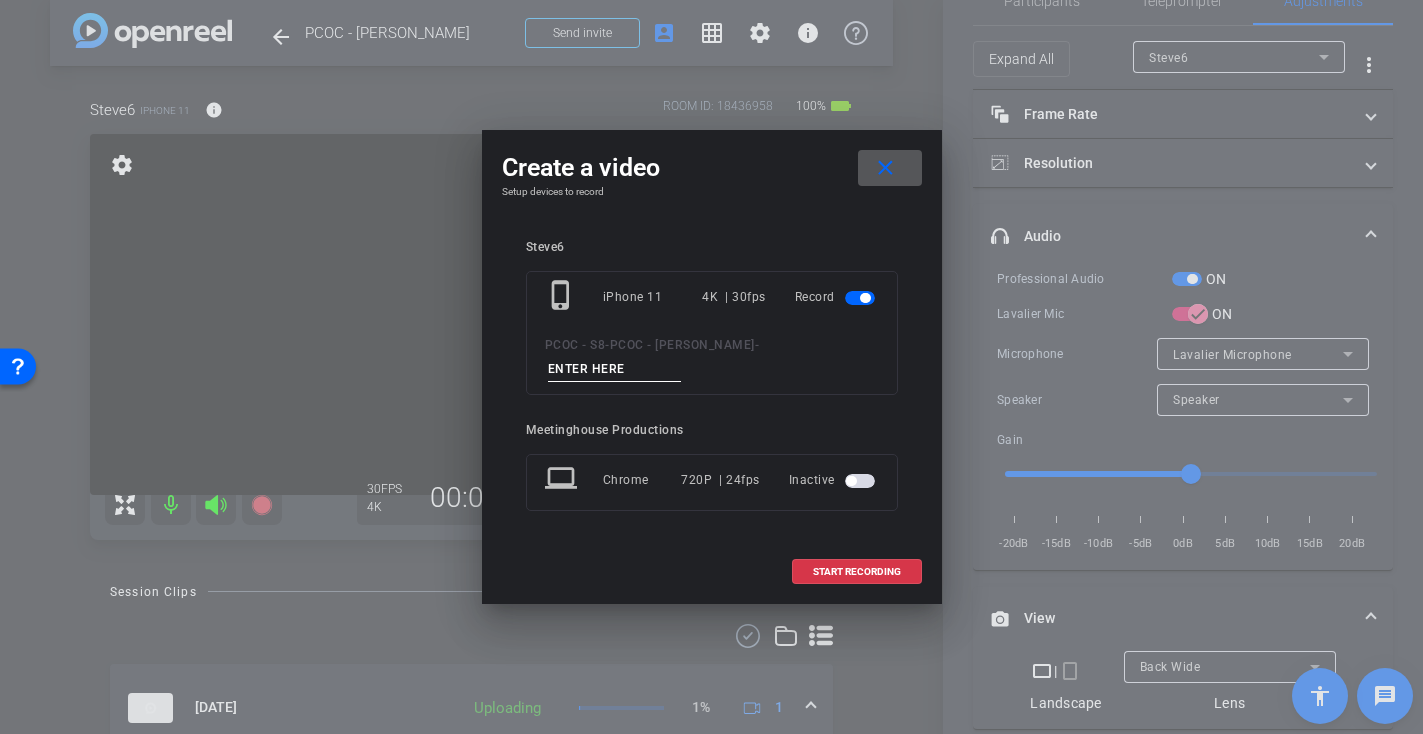 click at bounding box center [615, 369] 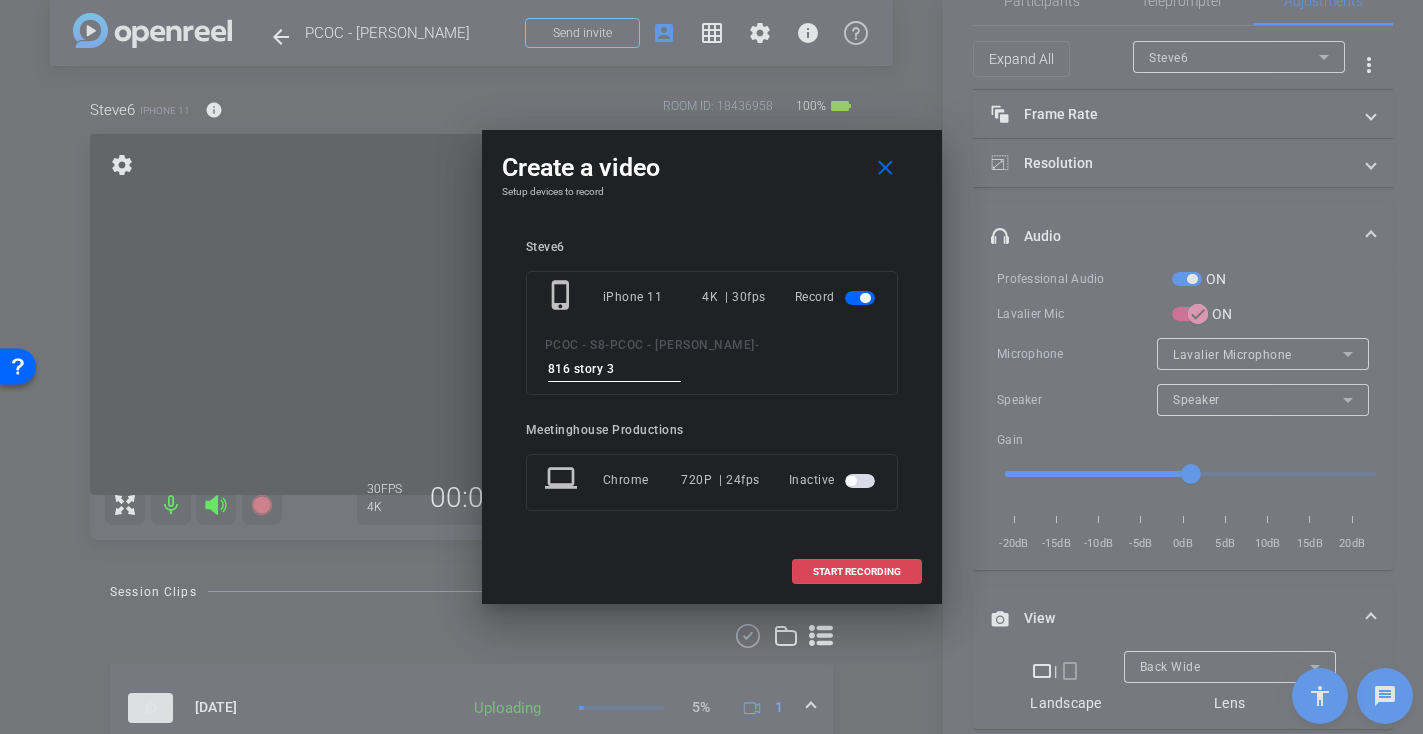 type on "816 story 3" 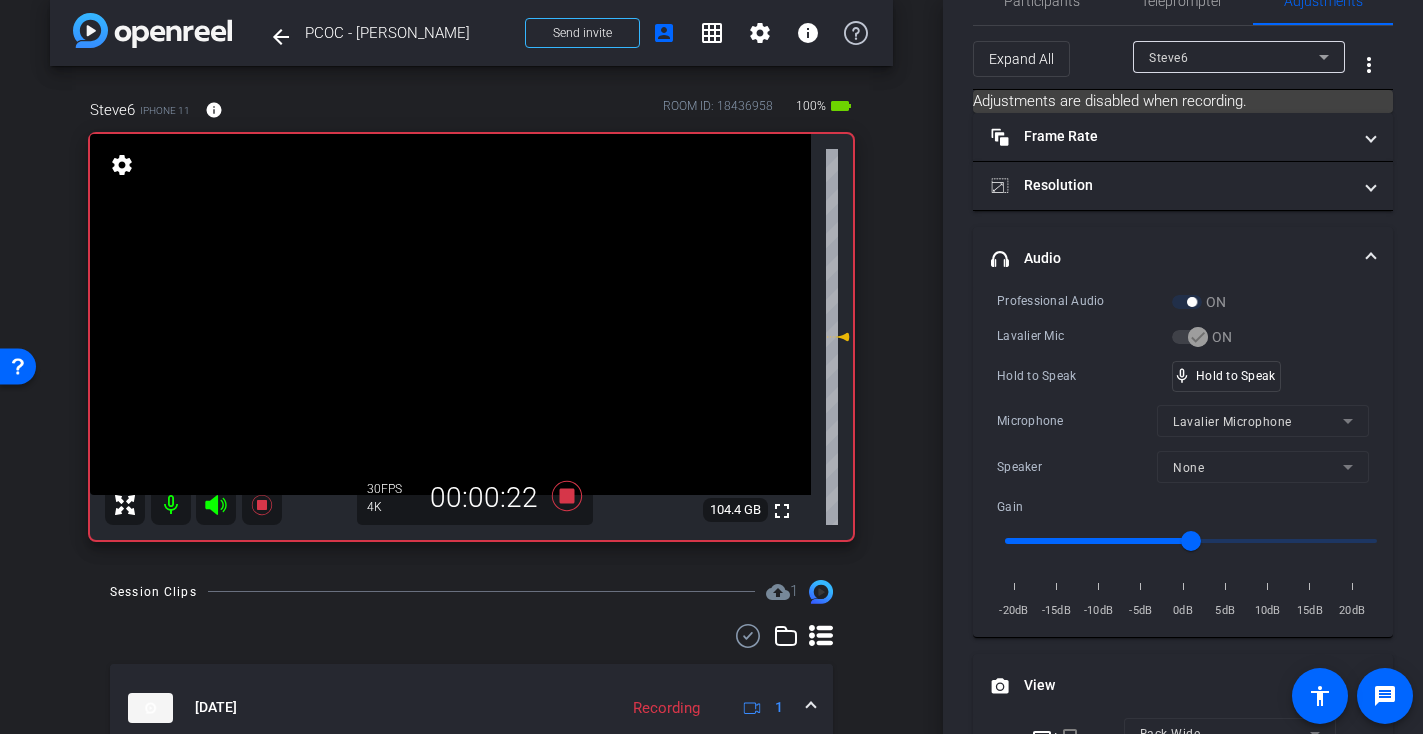 click at bounding box center [450, 314] 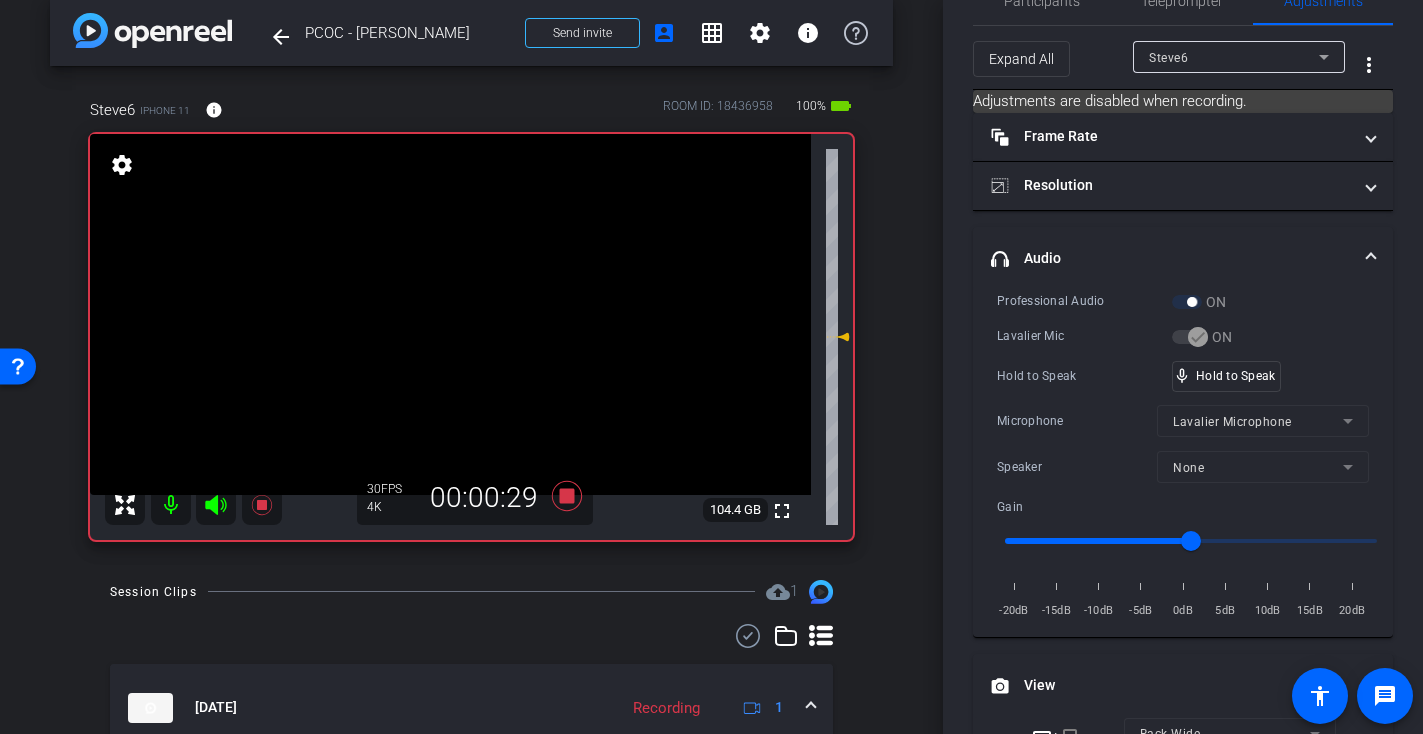 click at bounding box center [450, 314] 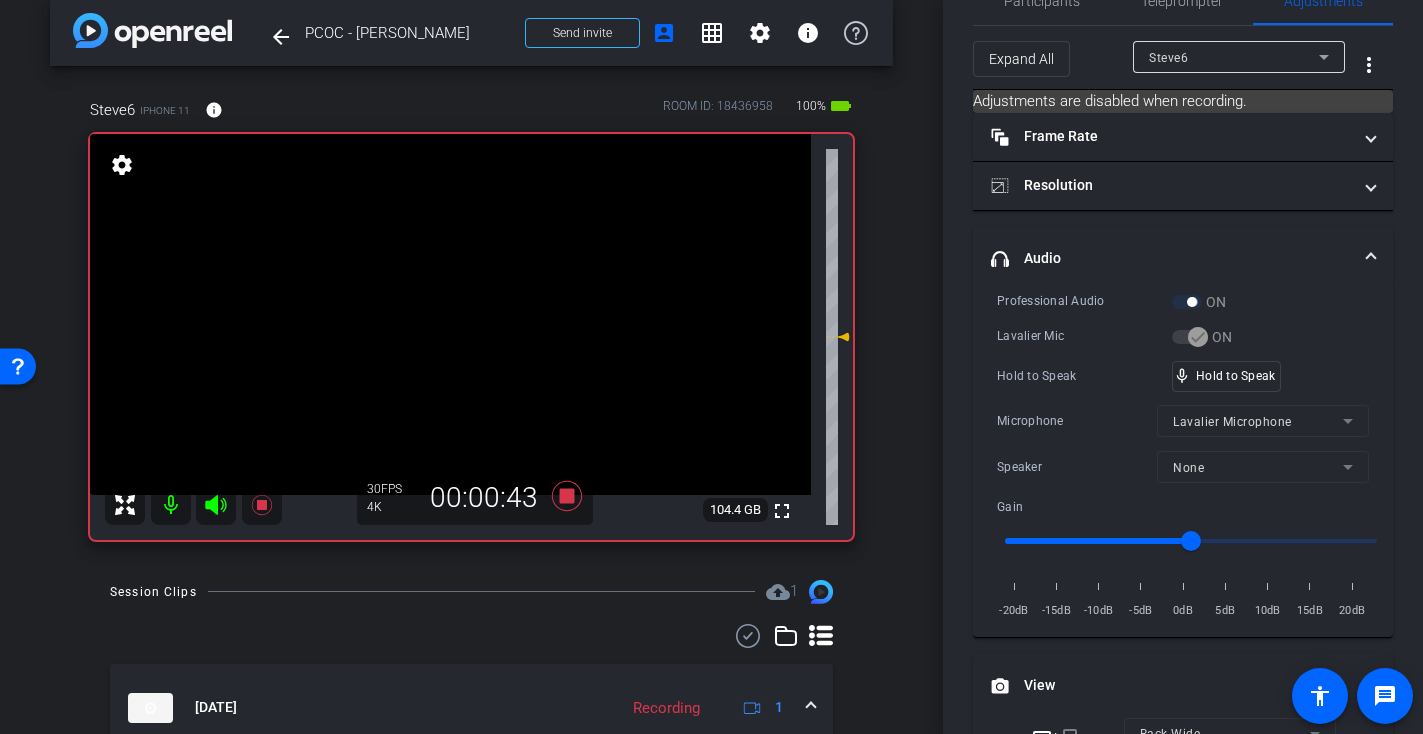 click at bounding box center [450, 314] 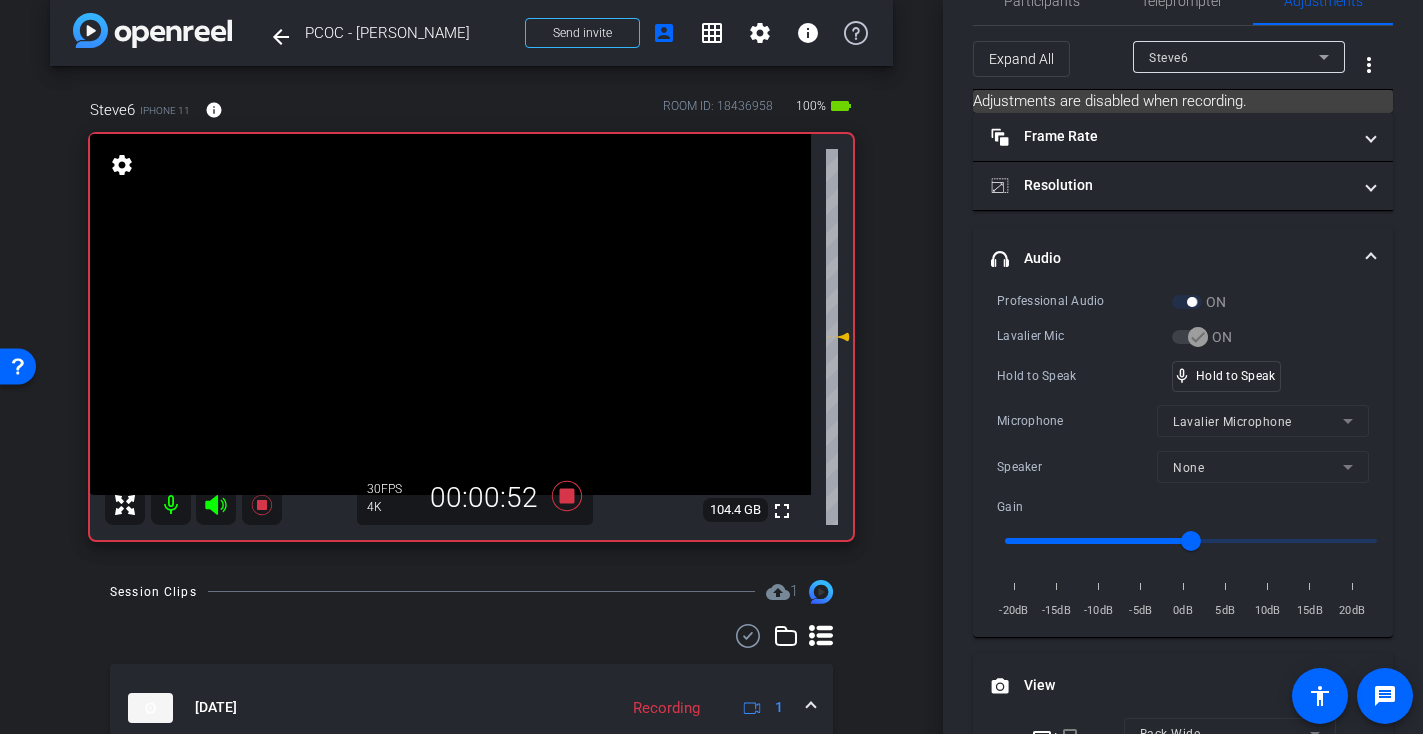 click at bounding box center (450, 314) 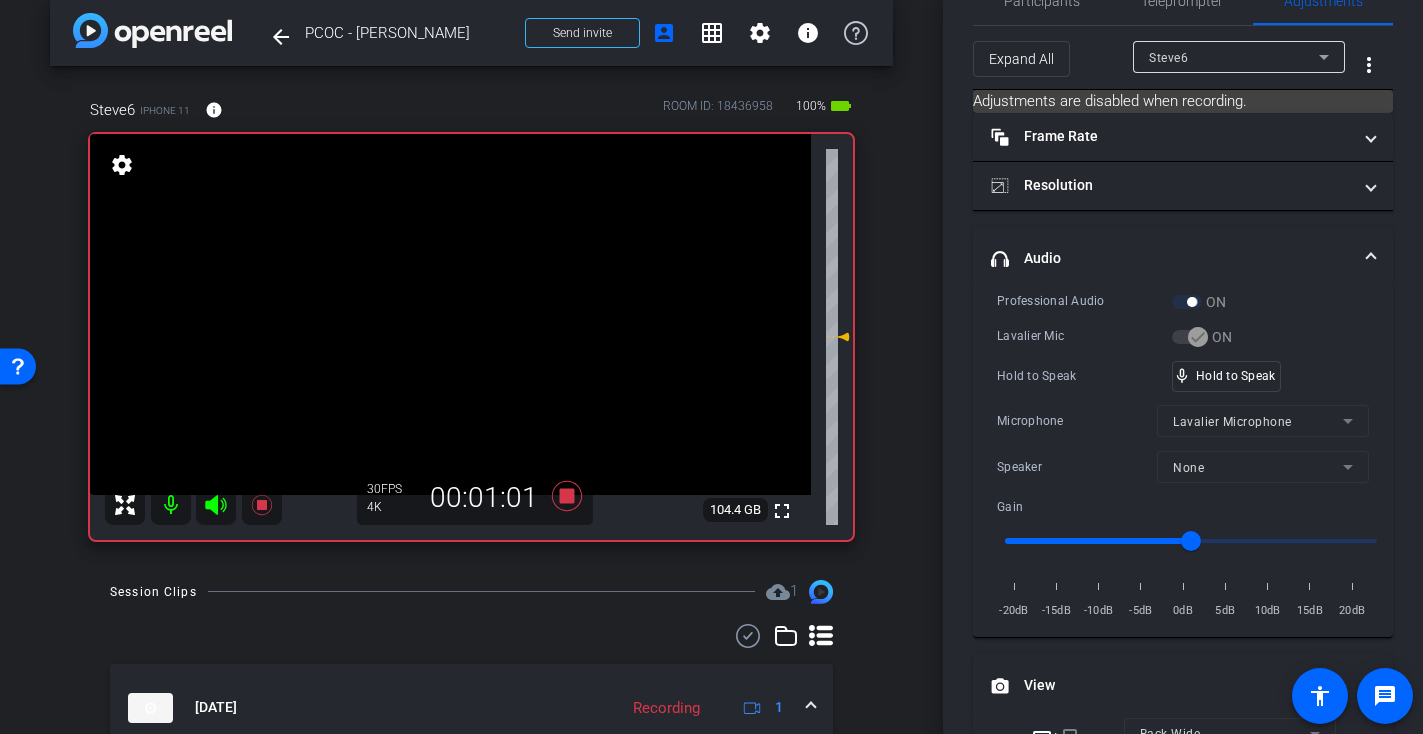click at bounding box center [450, 314] 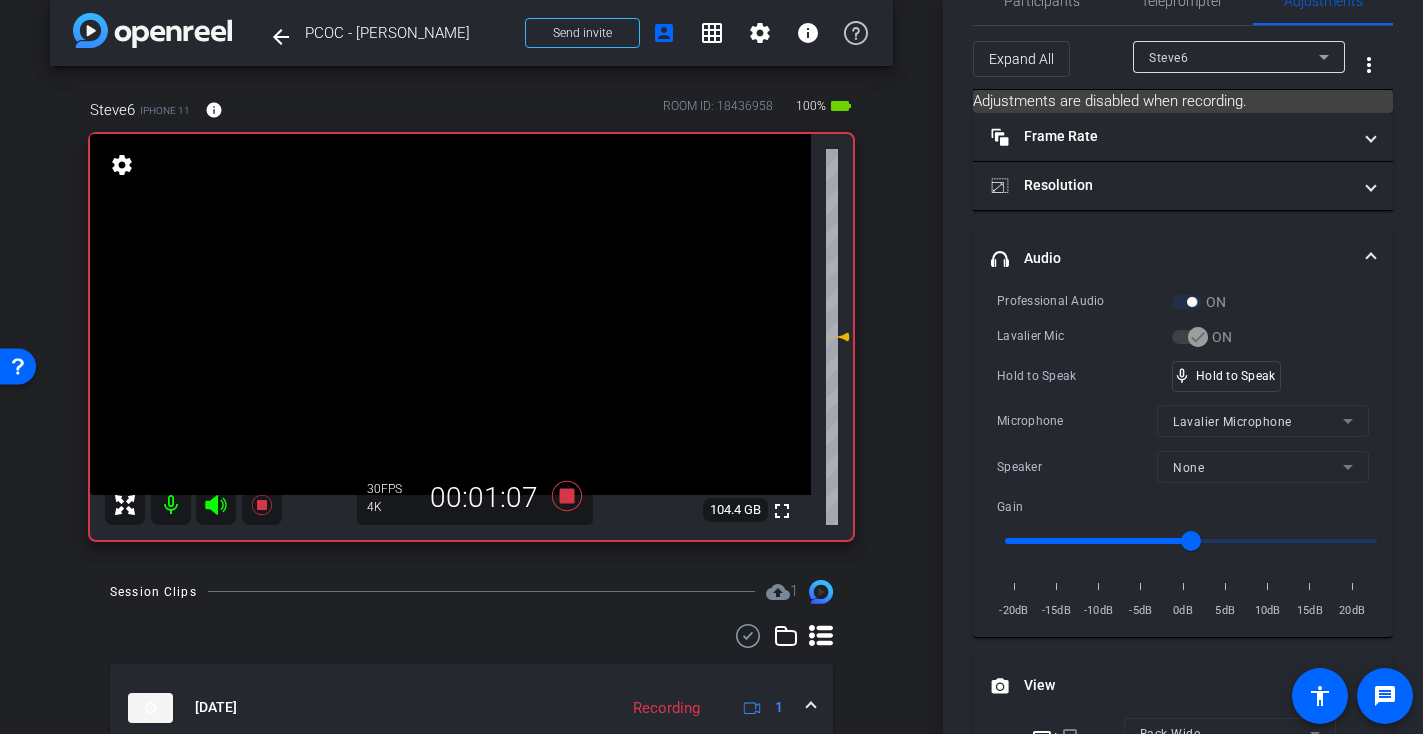 click at bounding box center [450, 314] 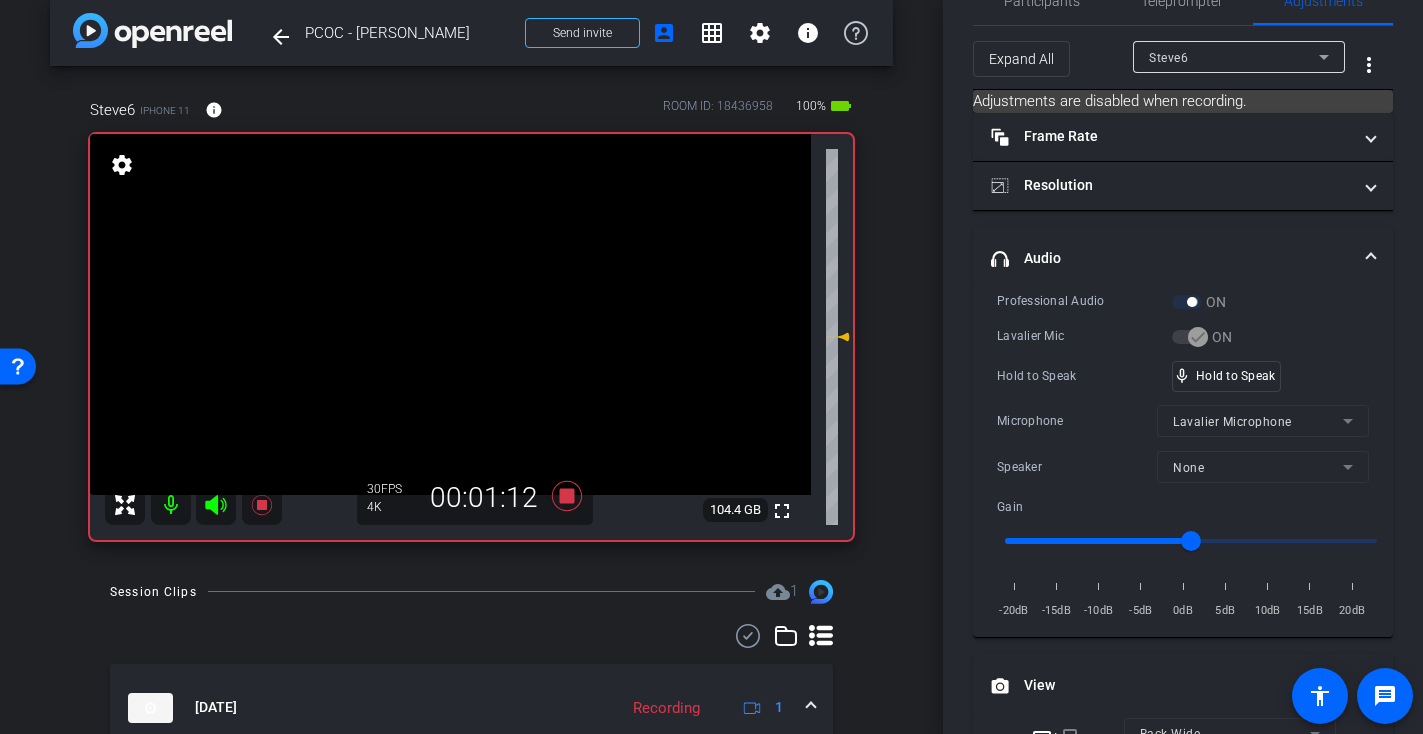 click at bounding box center (450, 314) 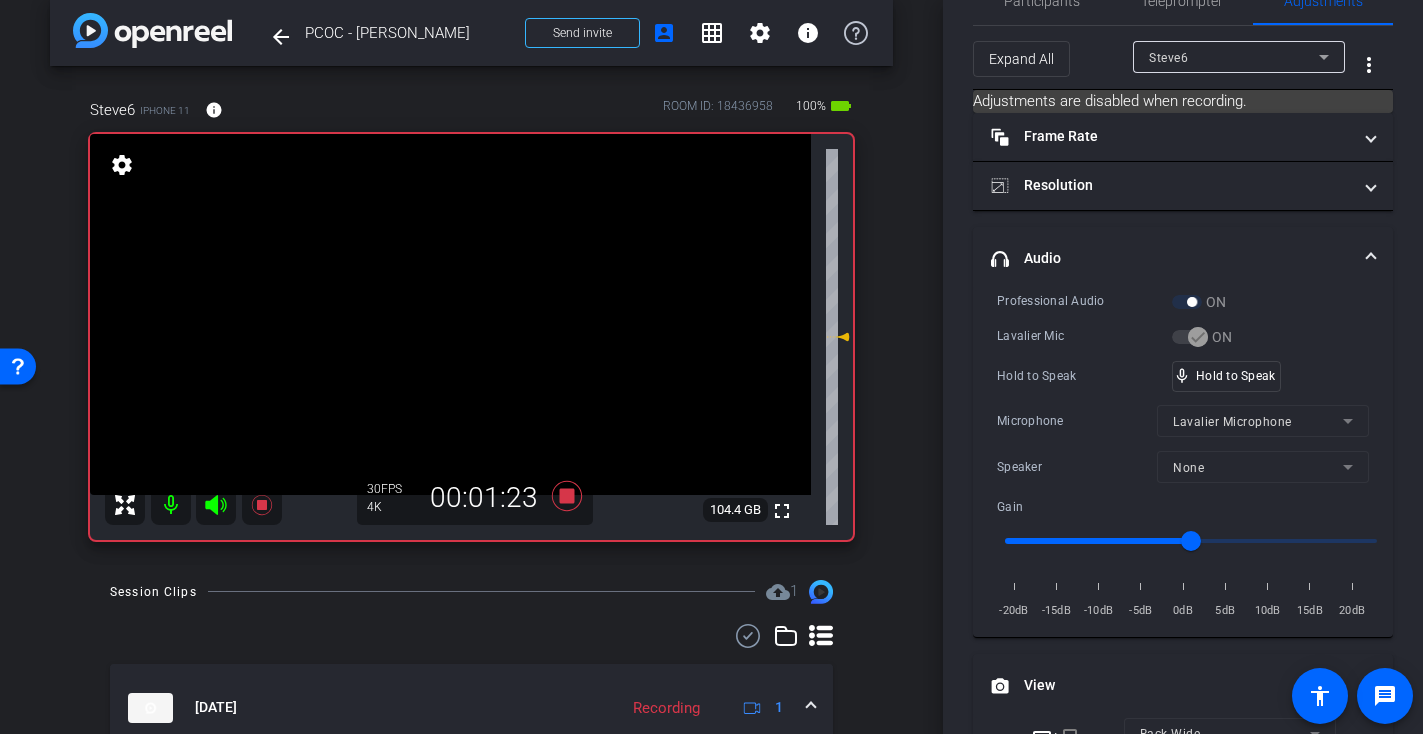 click at bounding box center [450, 314] 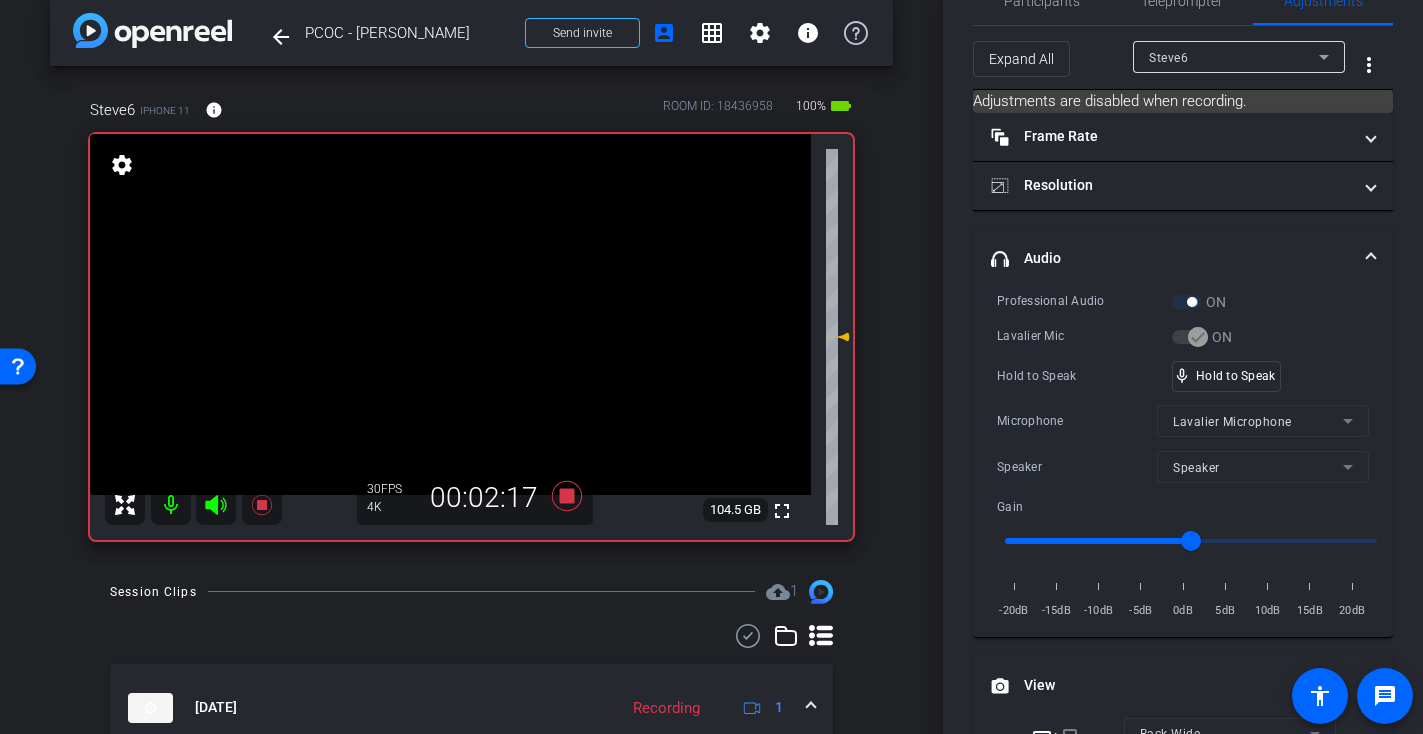 click at bounding box center [450, 314] 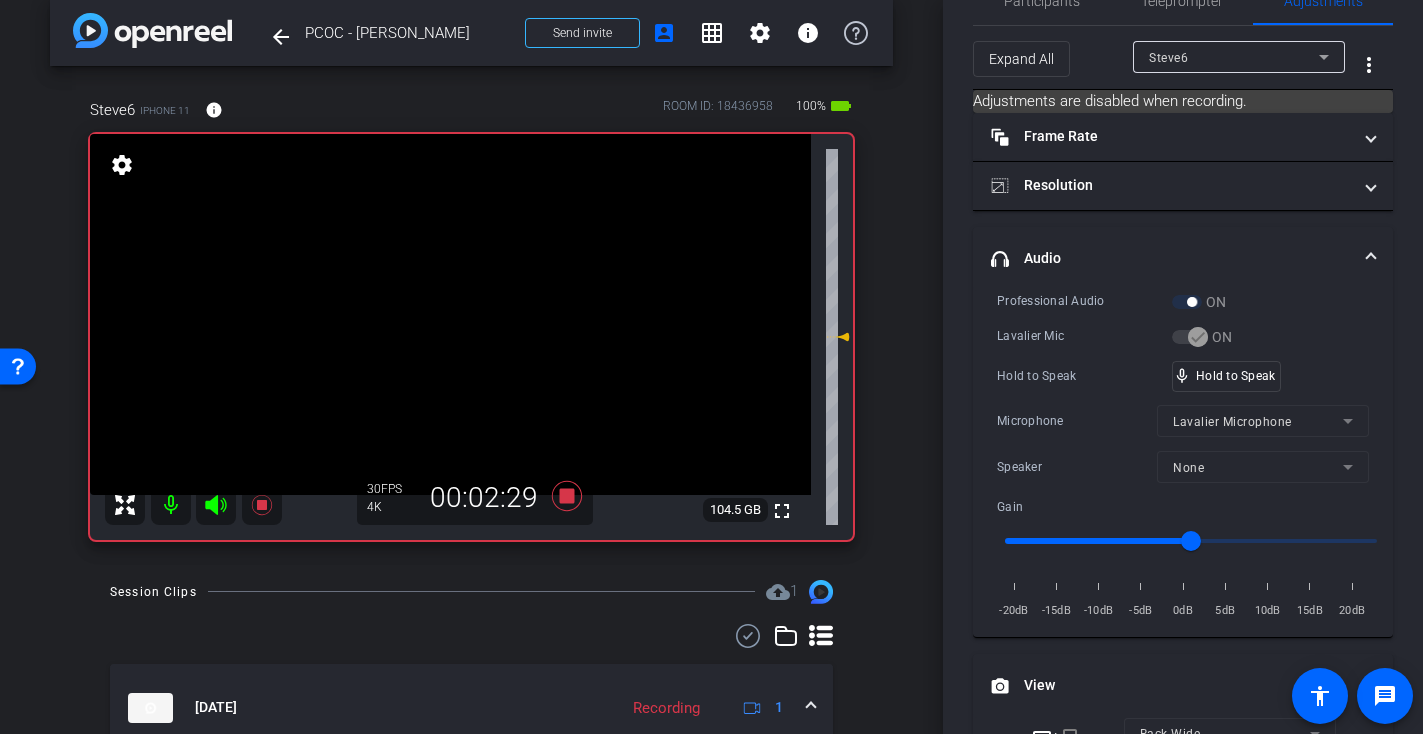 click at bounding box center [450, 314] 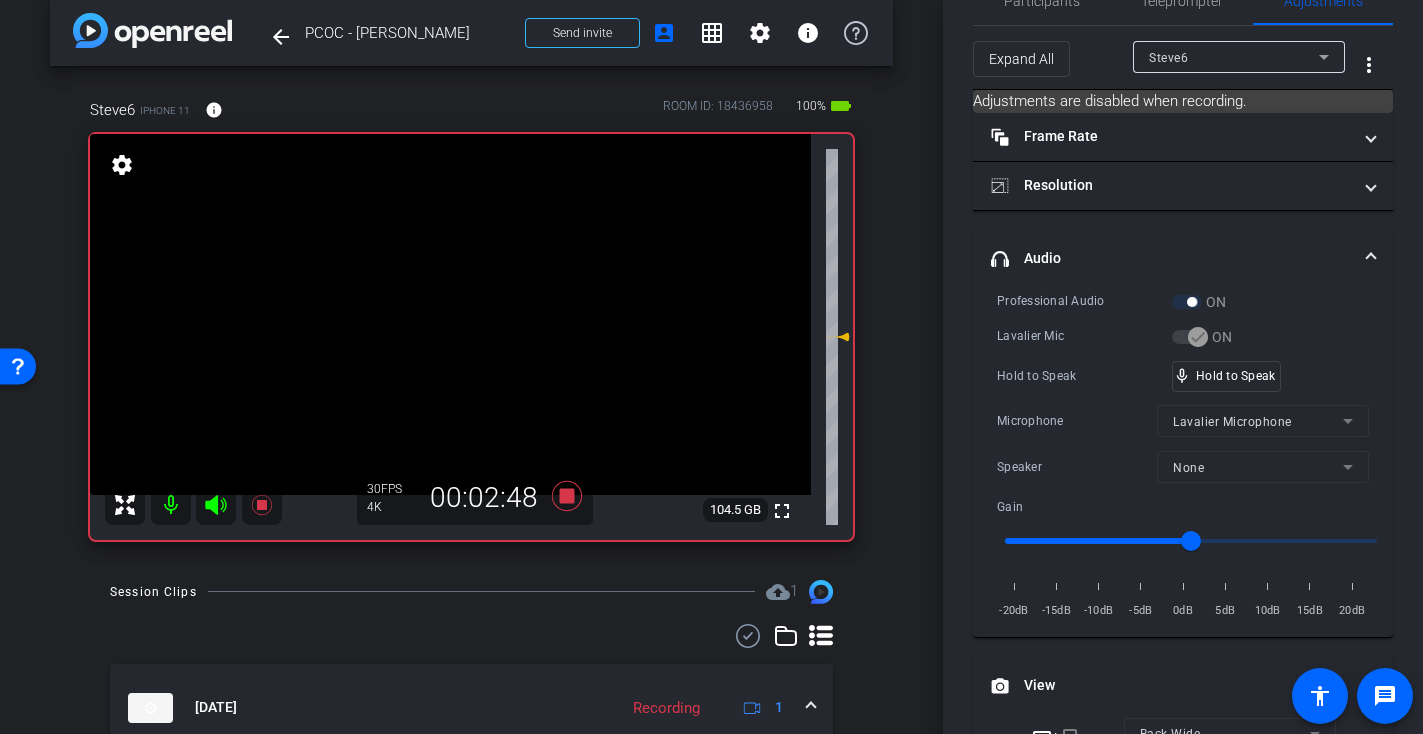 click at bounding box center [450, 314] 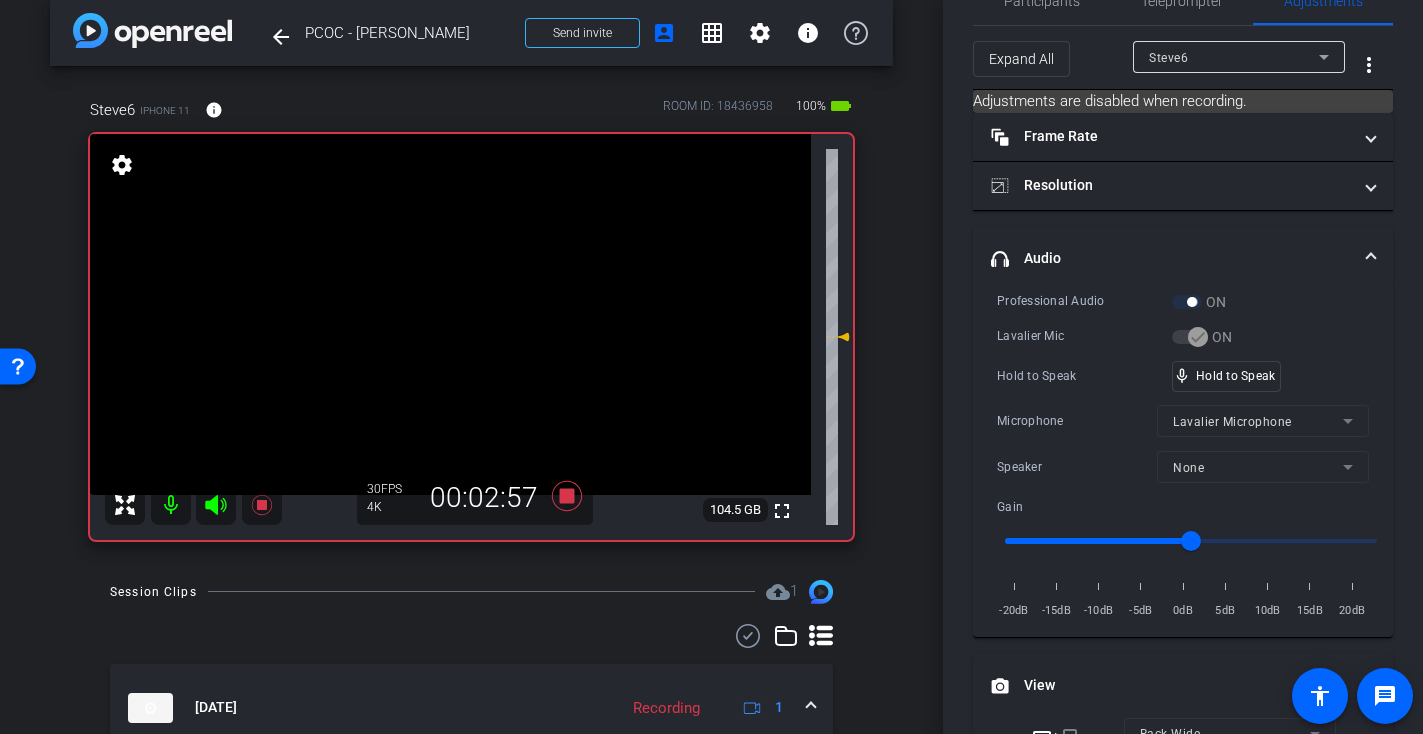 click at bounding box center (450, 314) 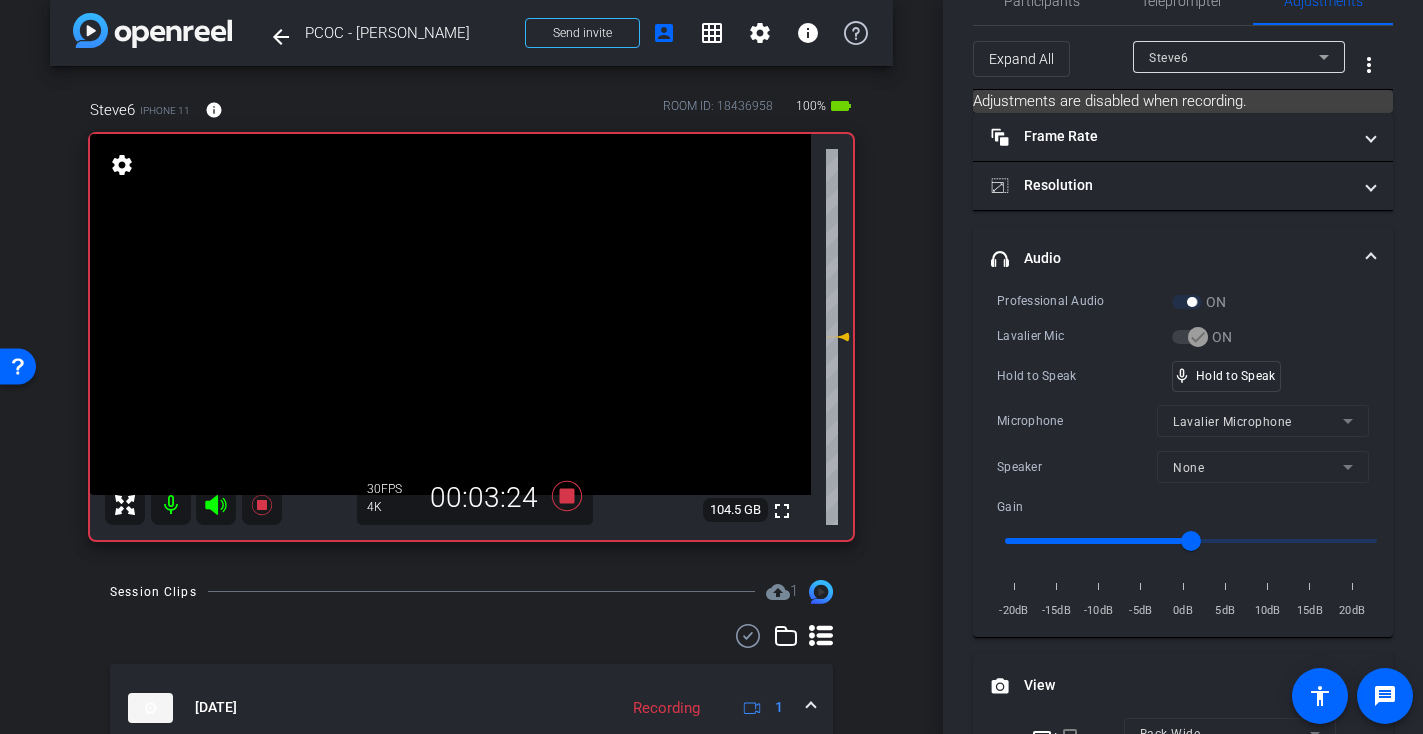 click at bounding box center (450, 314) 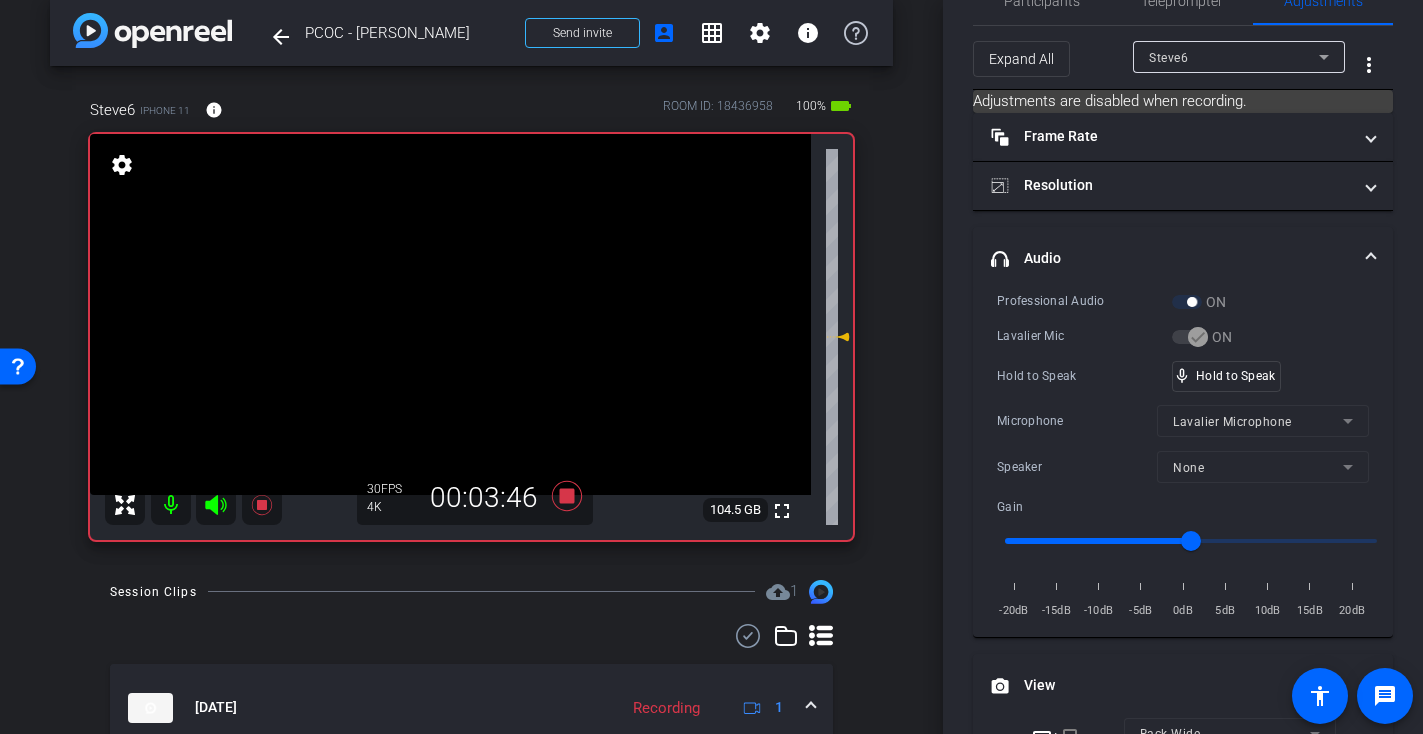 click at bounding box center [450, 314] 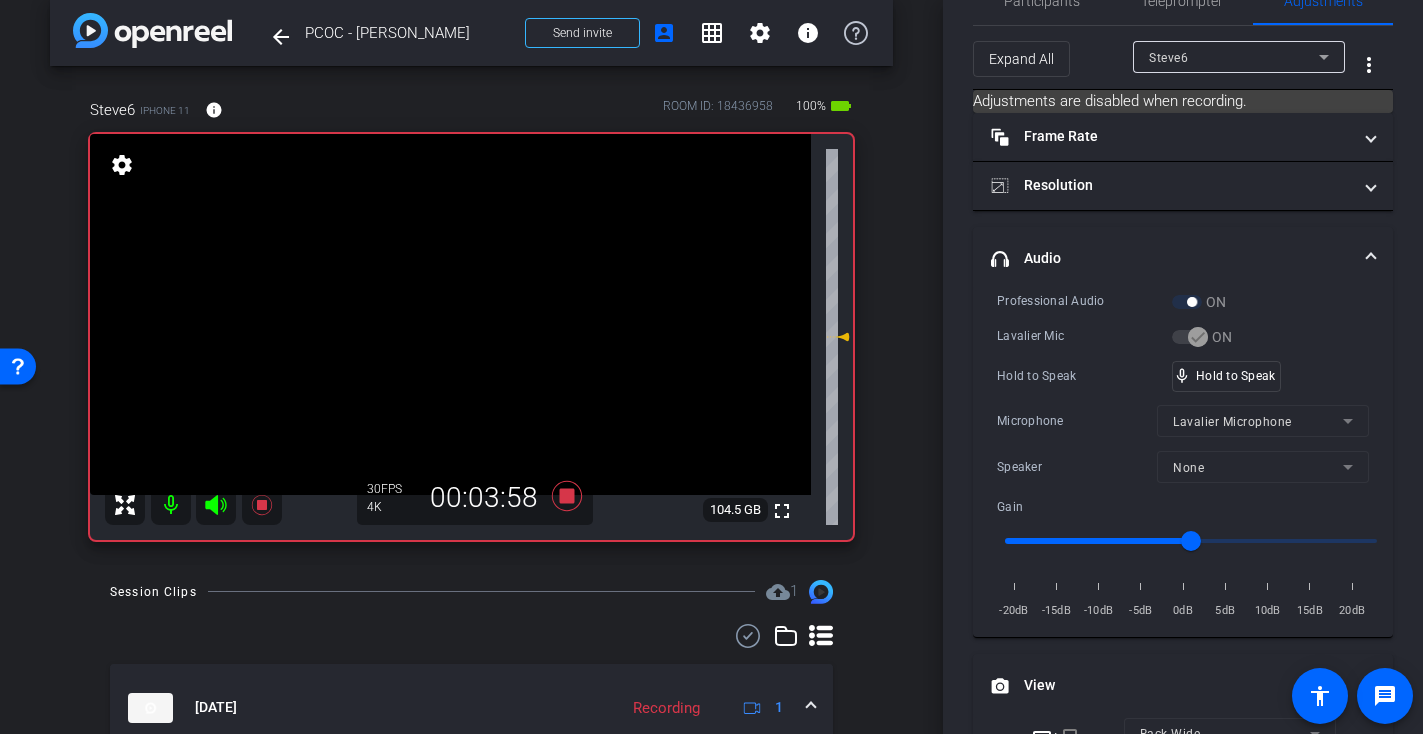 click at bounding box center (450, 314) 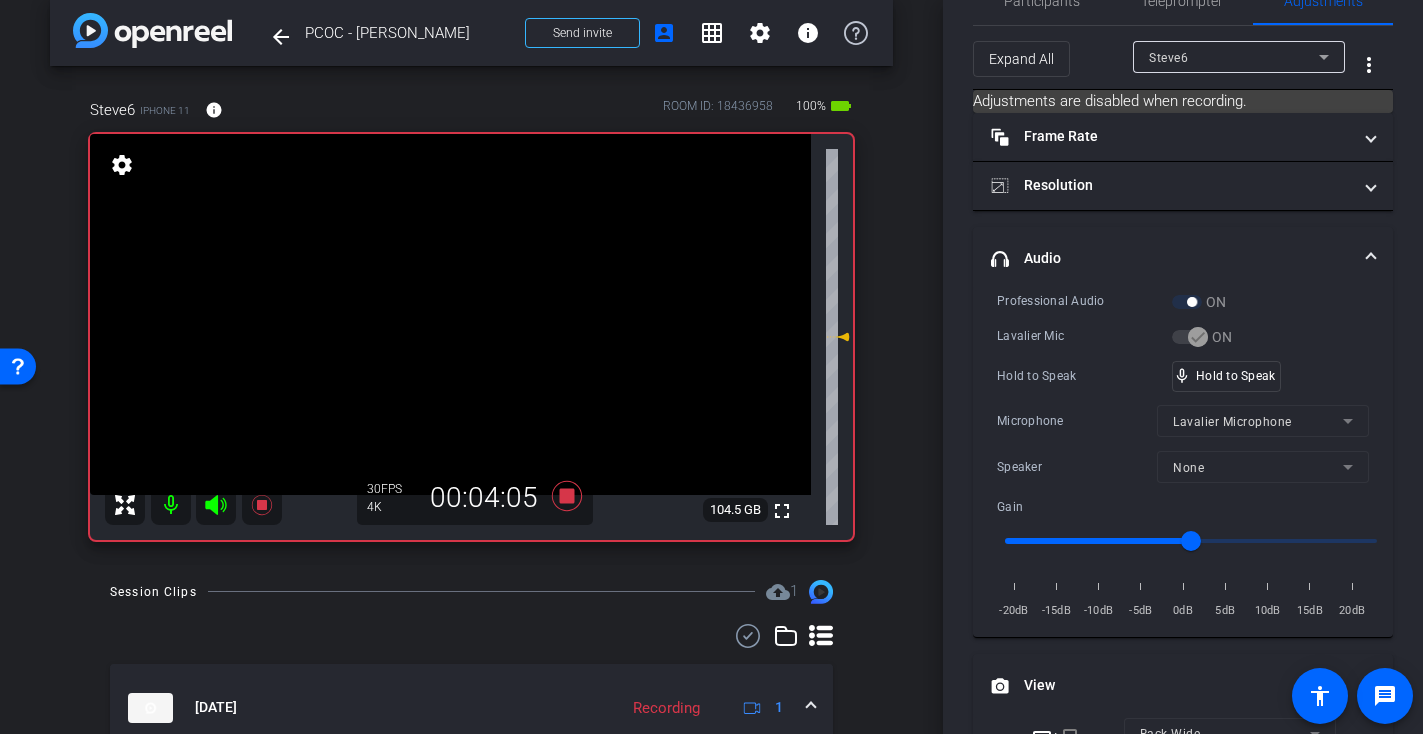 click at bounding box center [450, 314] 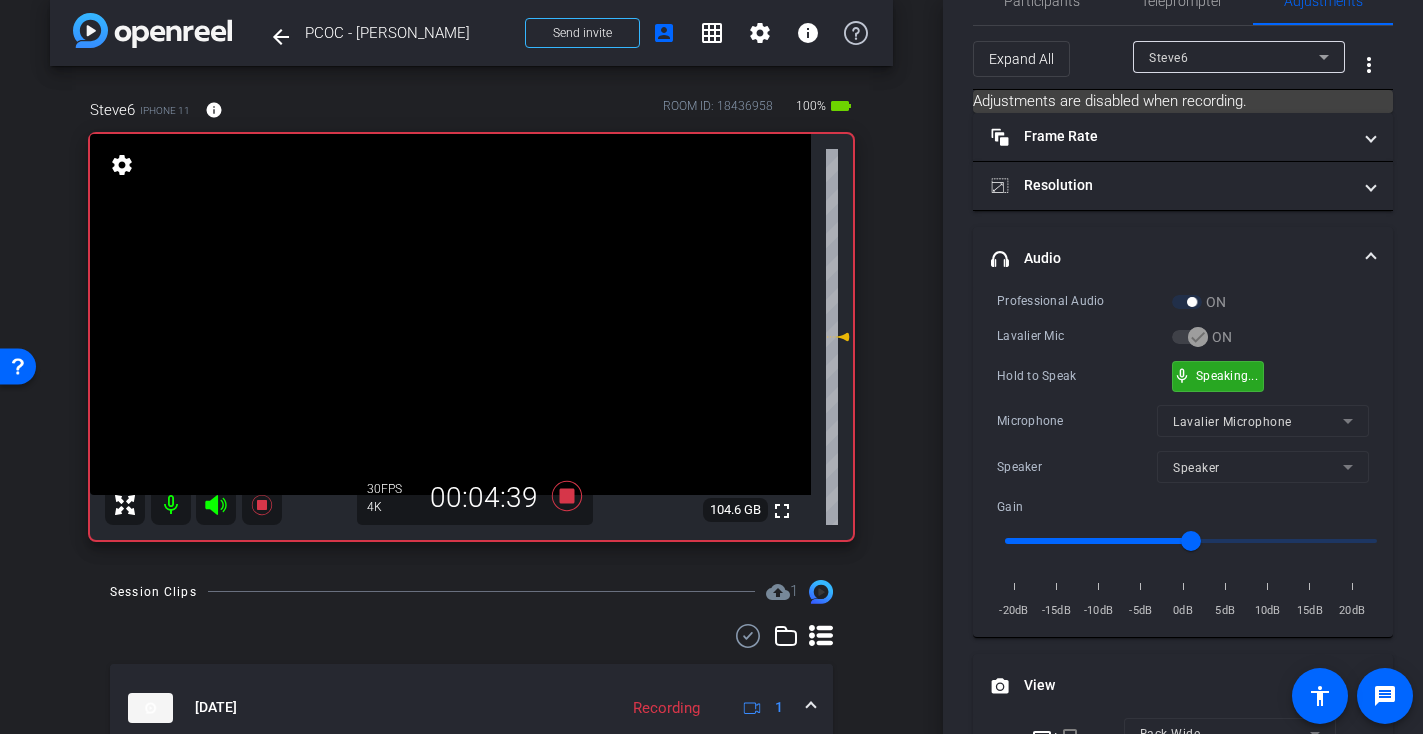 click on "mic_none Speaking..." at bounding box center (1218, 376) 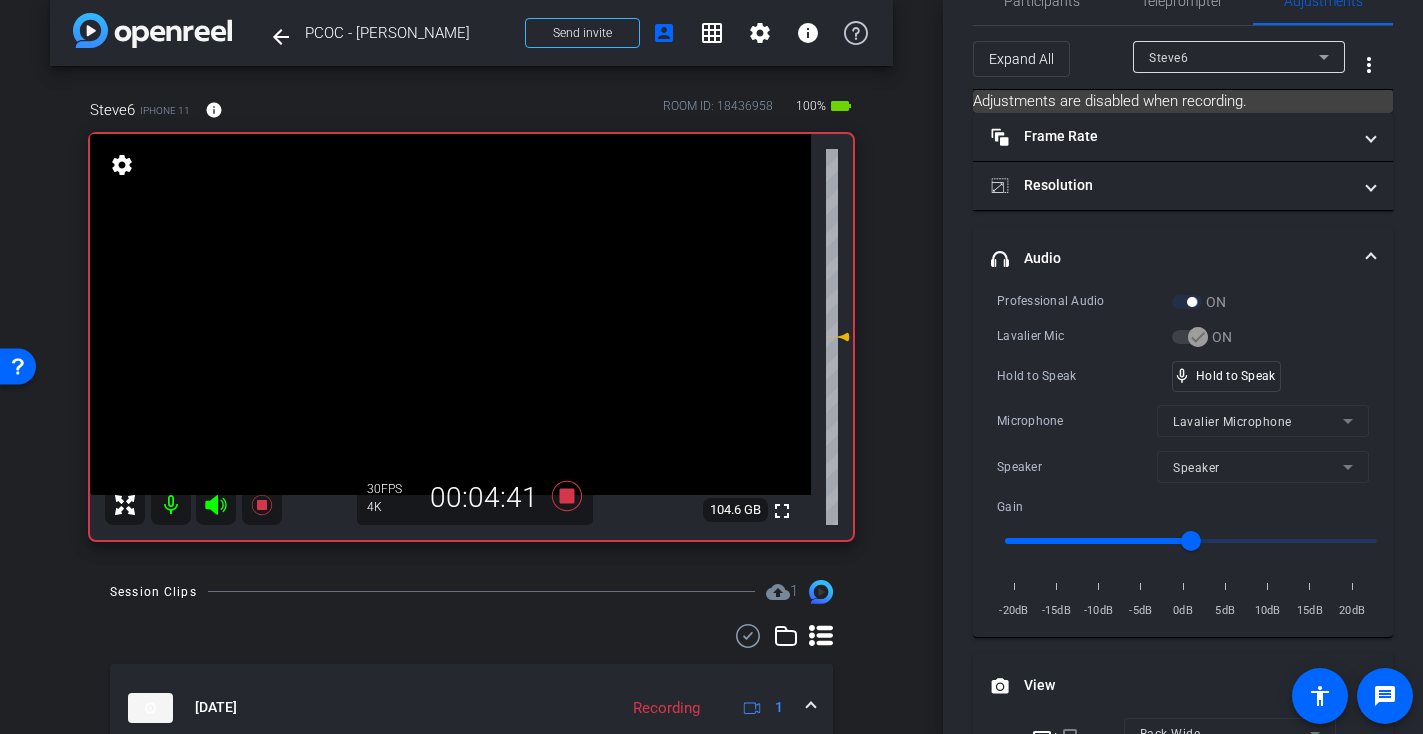 click at bounding box center (450, 314) 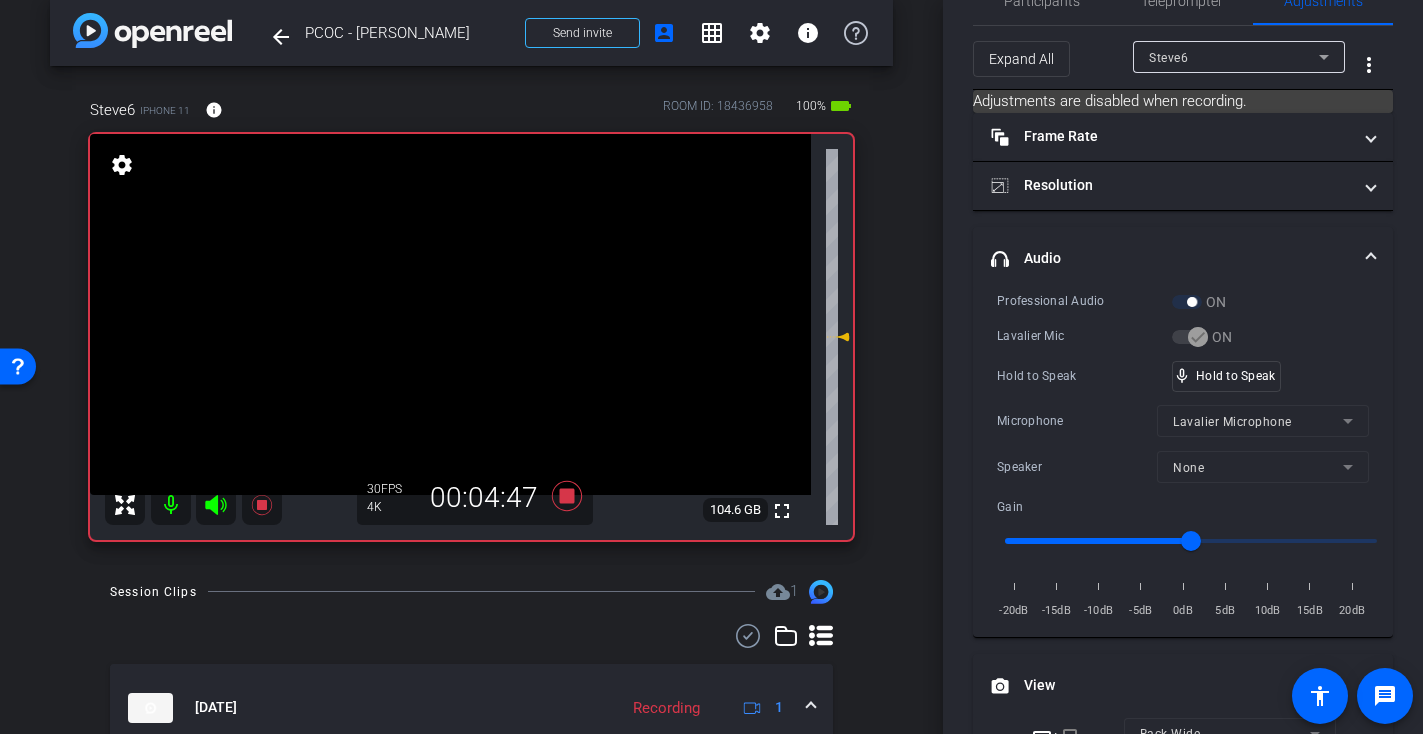 click at bounding box center (450, 314) 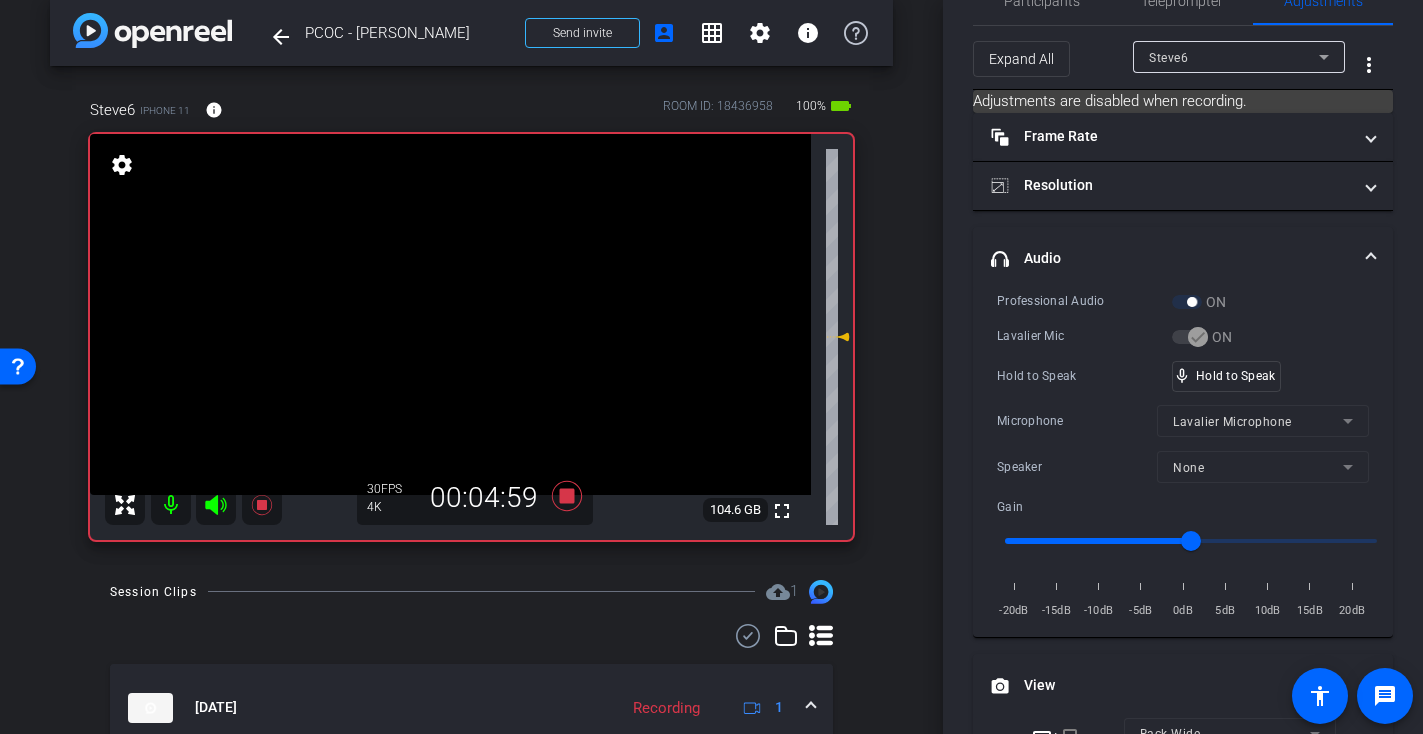 click at bounding box center (450, 314) 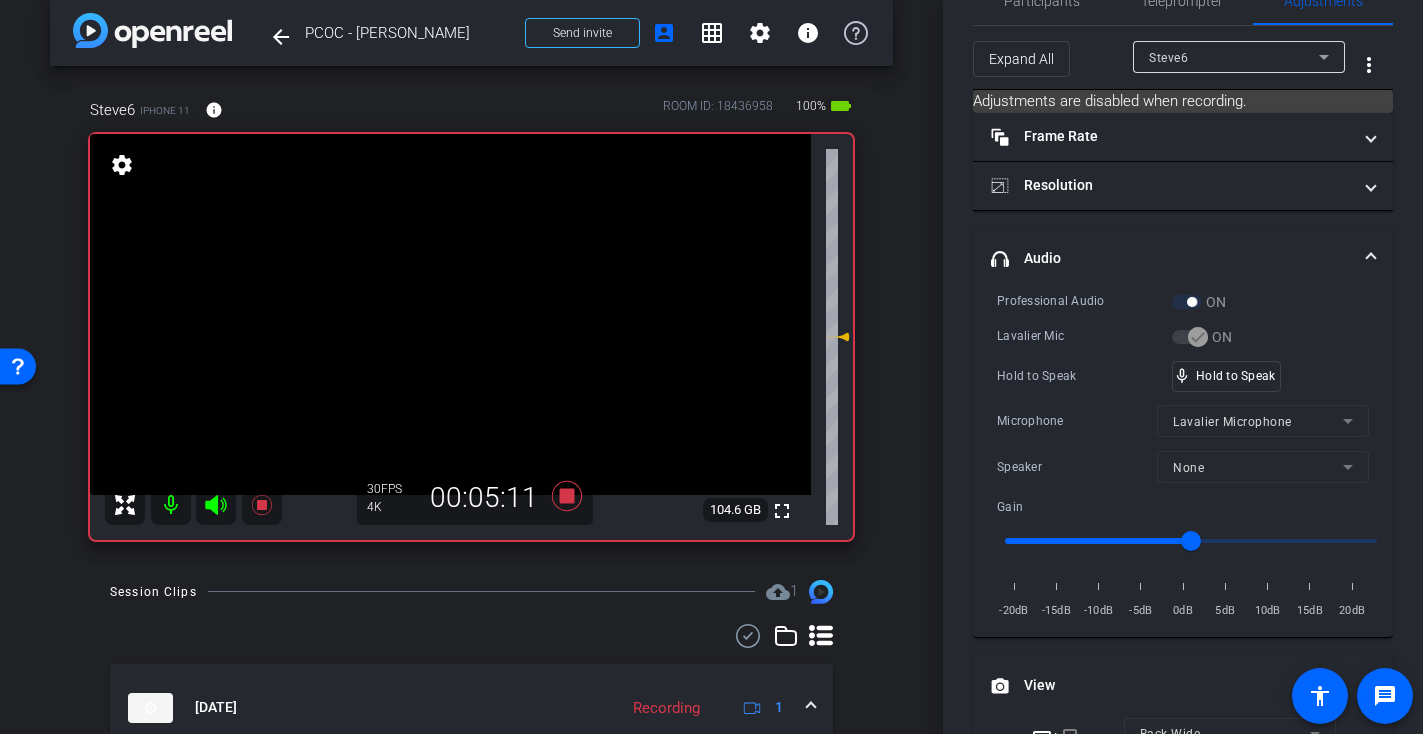 click at bounding box center (450, 314) 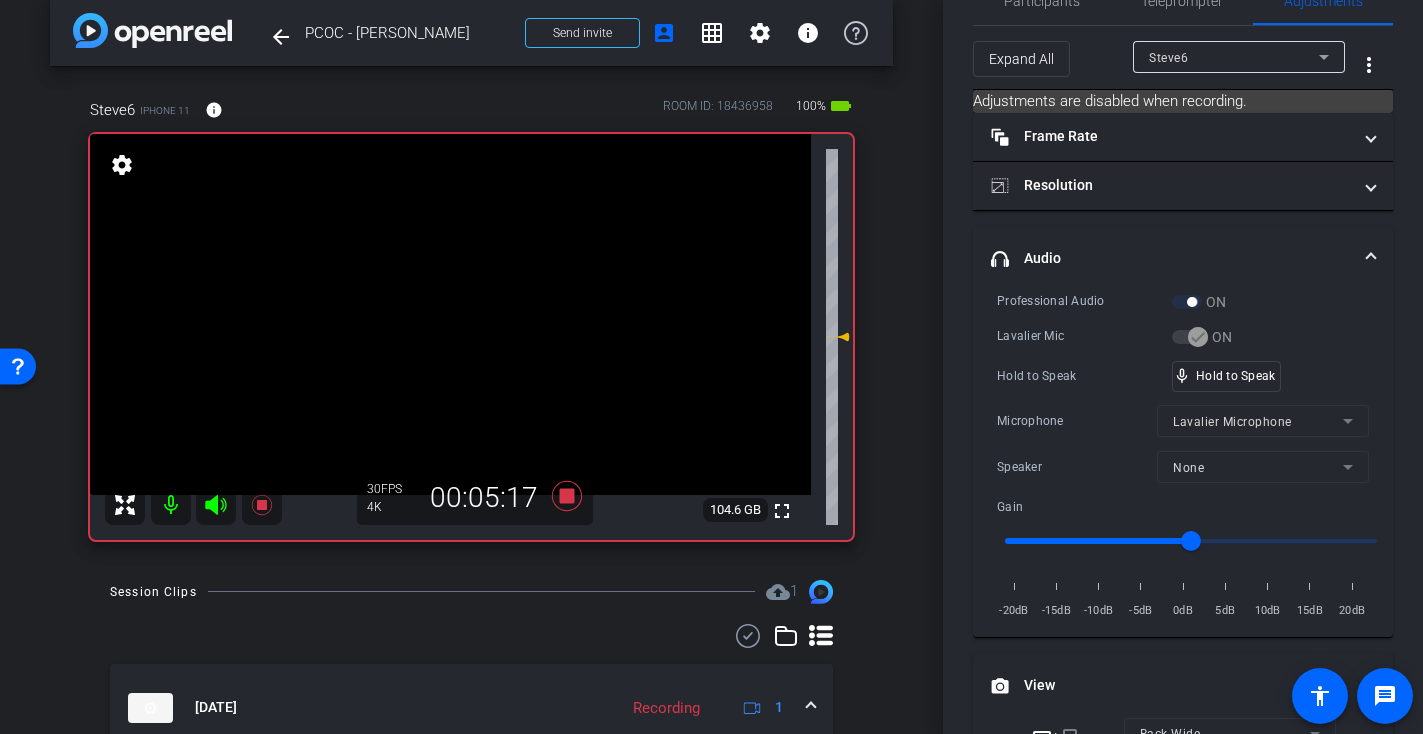 click at bounding box center [450, 314] 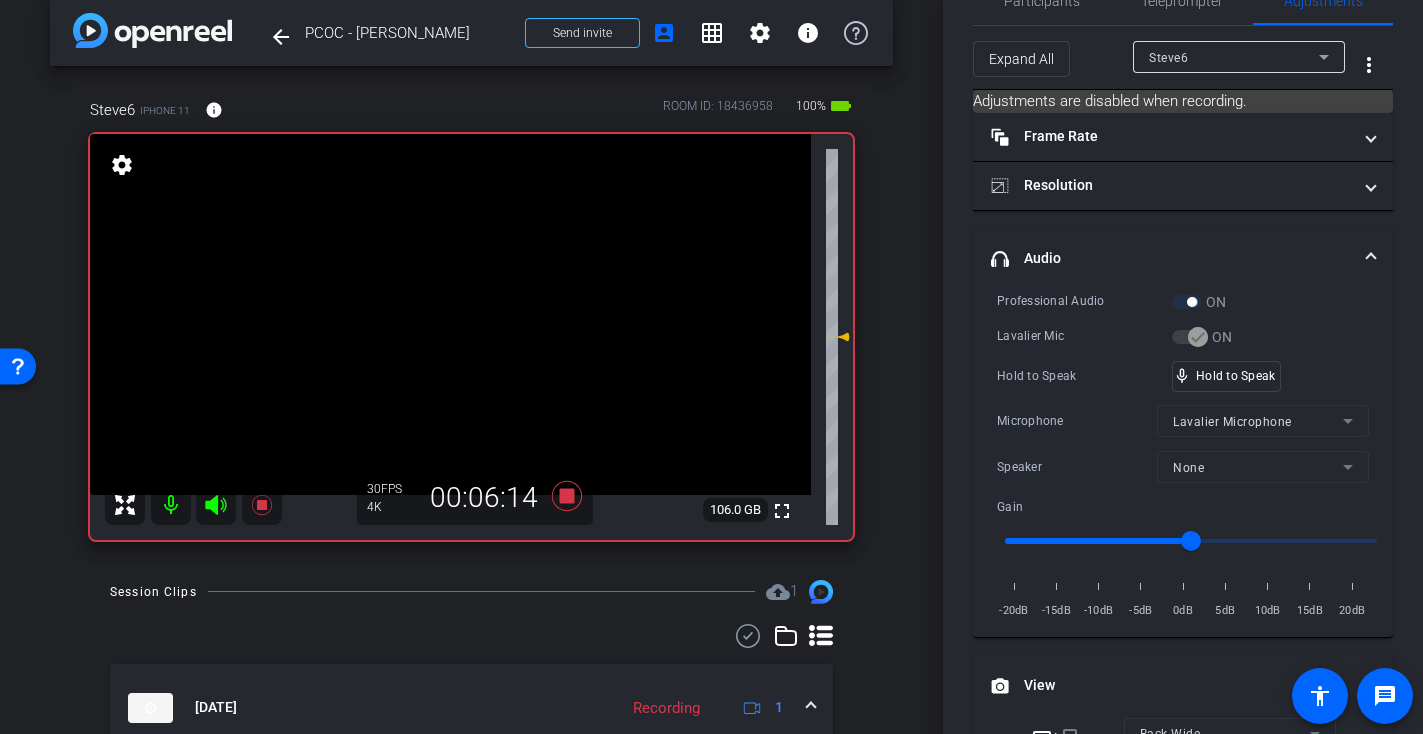 click at bounding box center [450, 314] 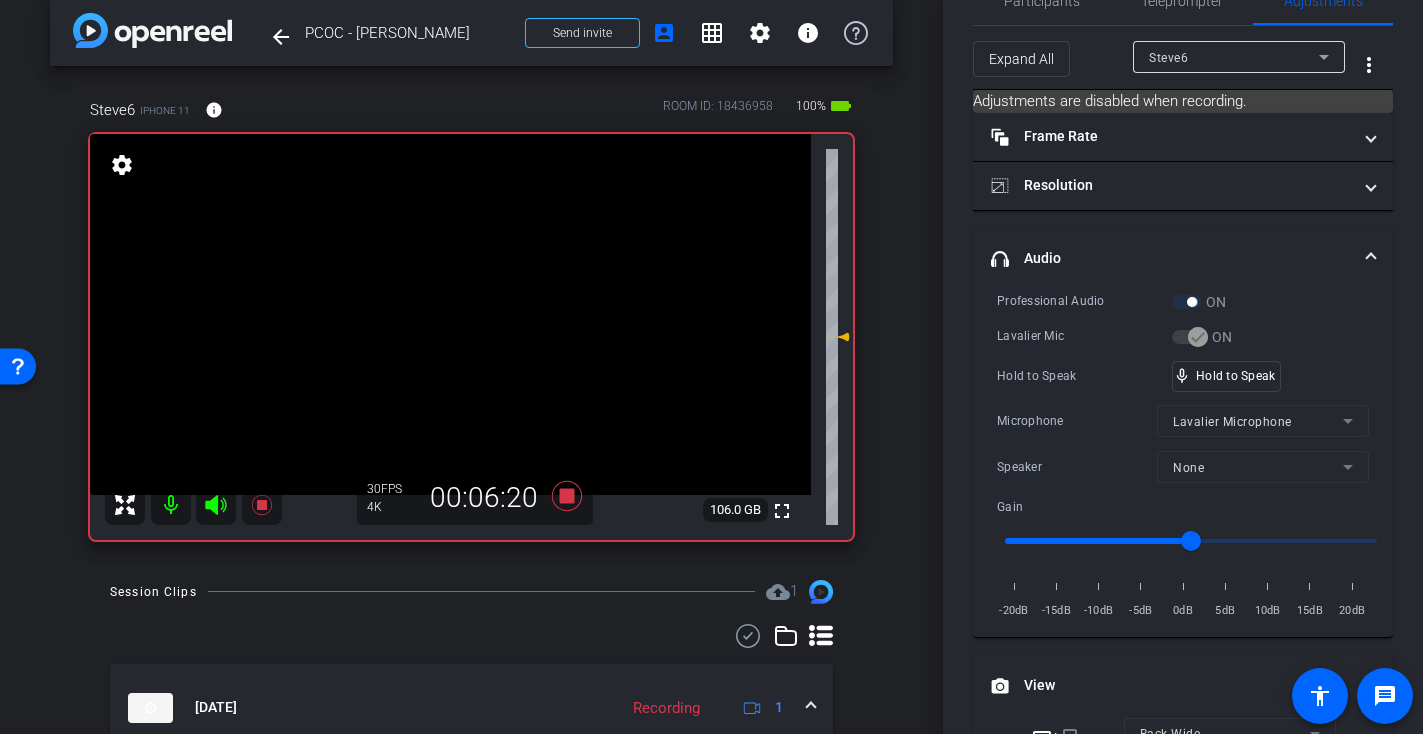 click at bounding box center [450, 314] 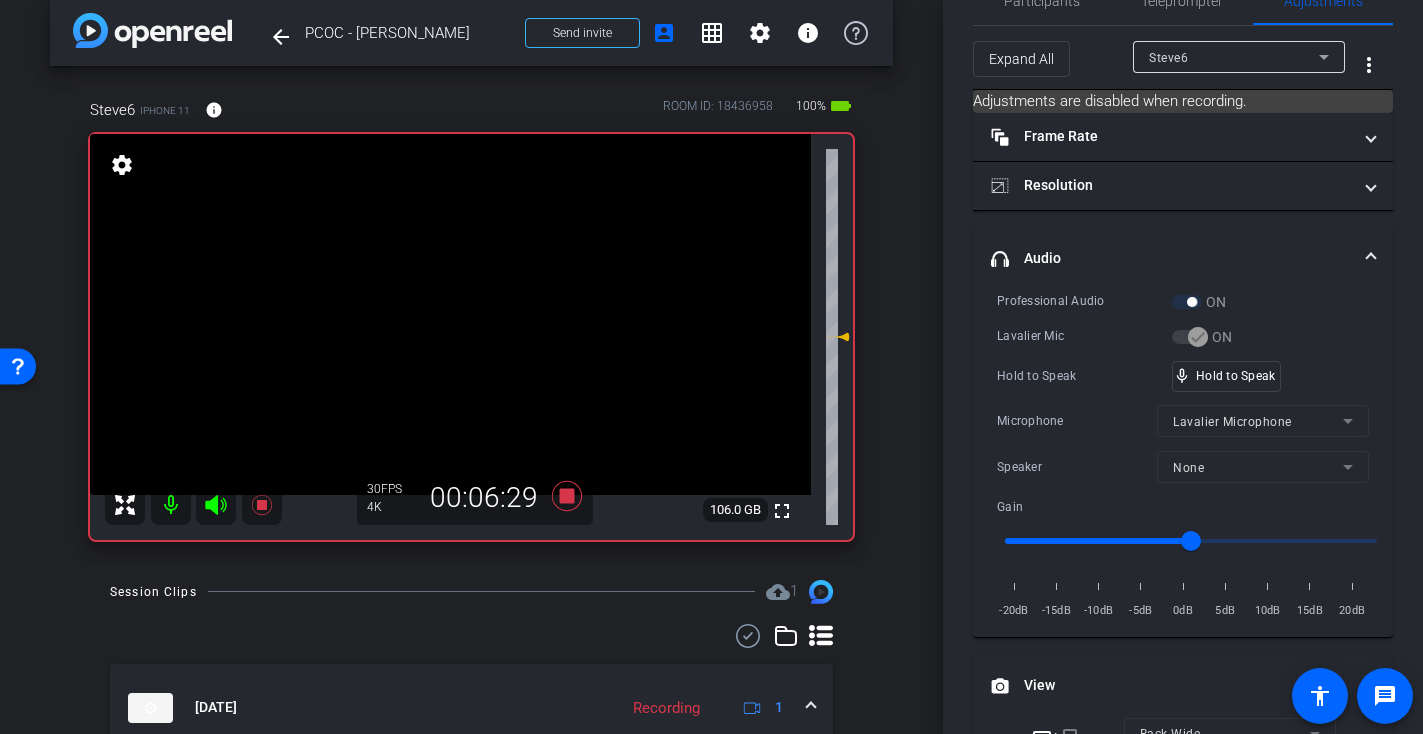 click at bounding box center [450, 314] 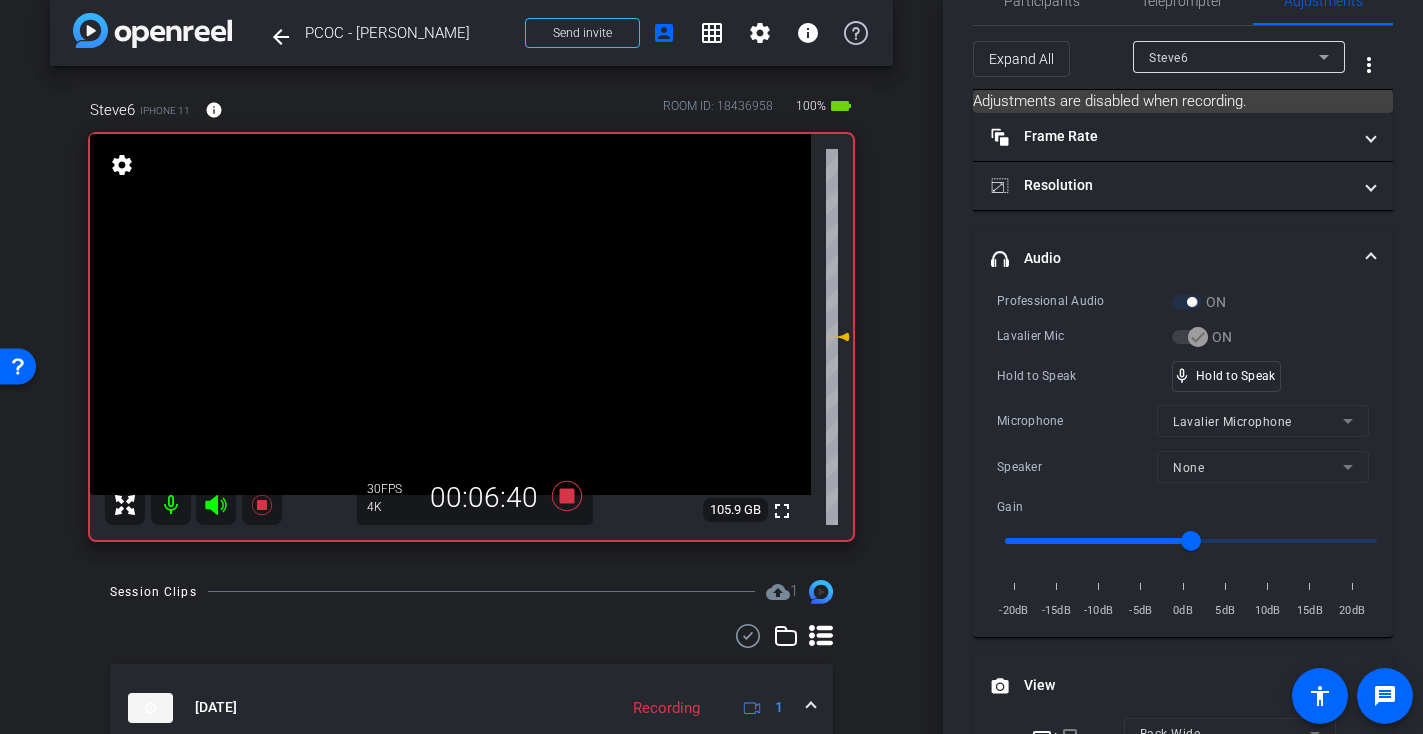 click at bounding box center (450, 314) 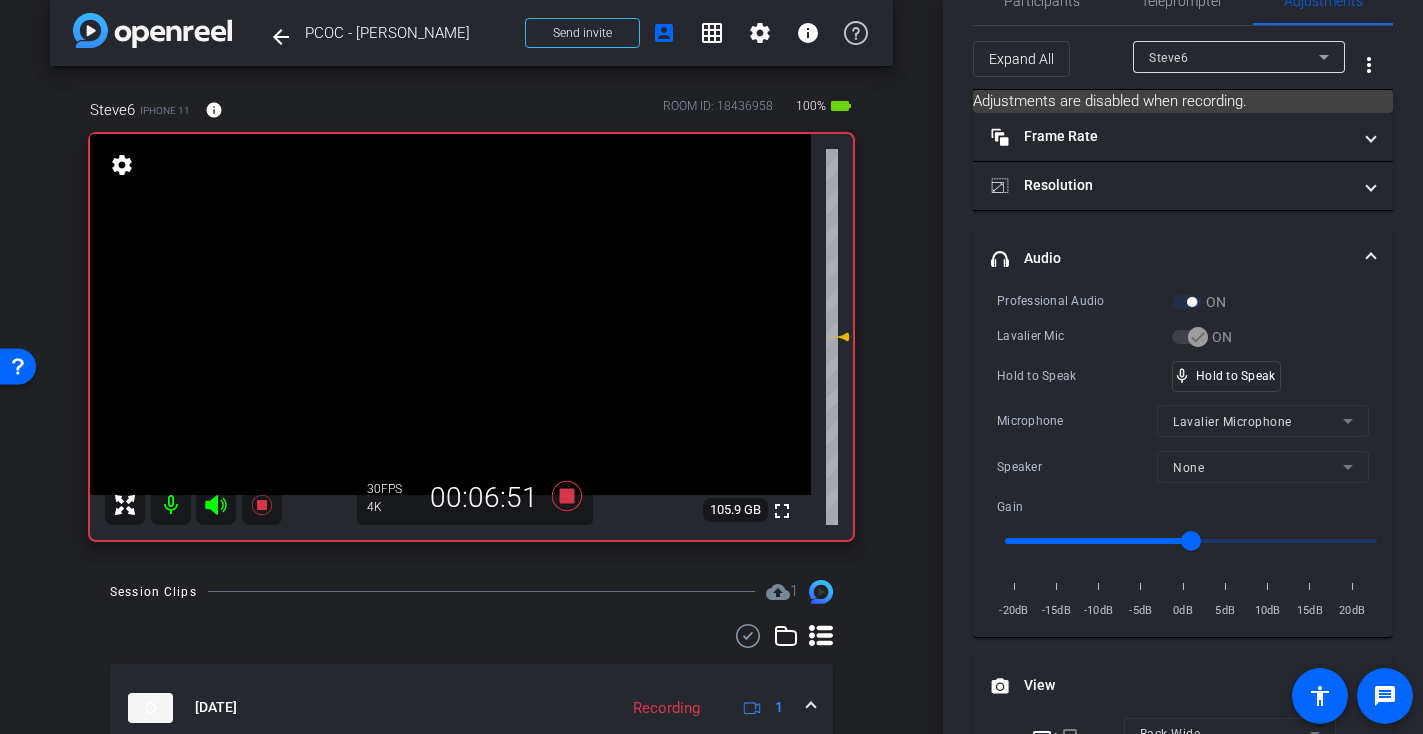 click at bounding box center [450, 314] 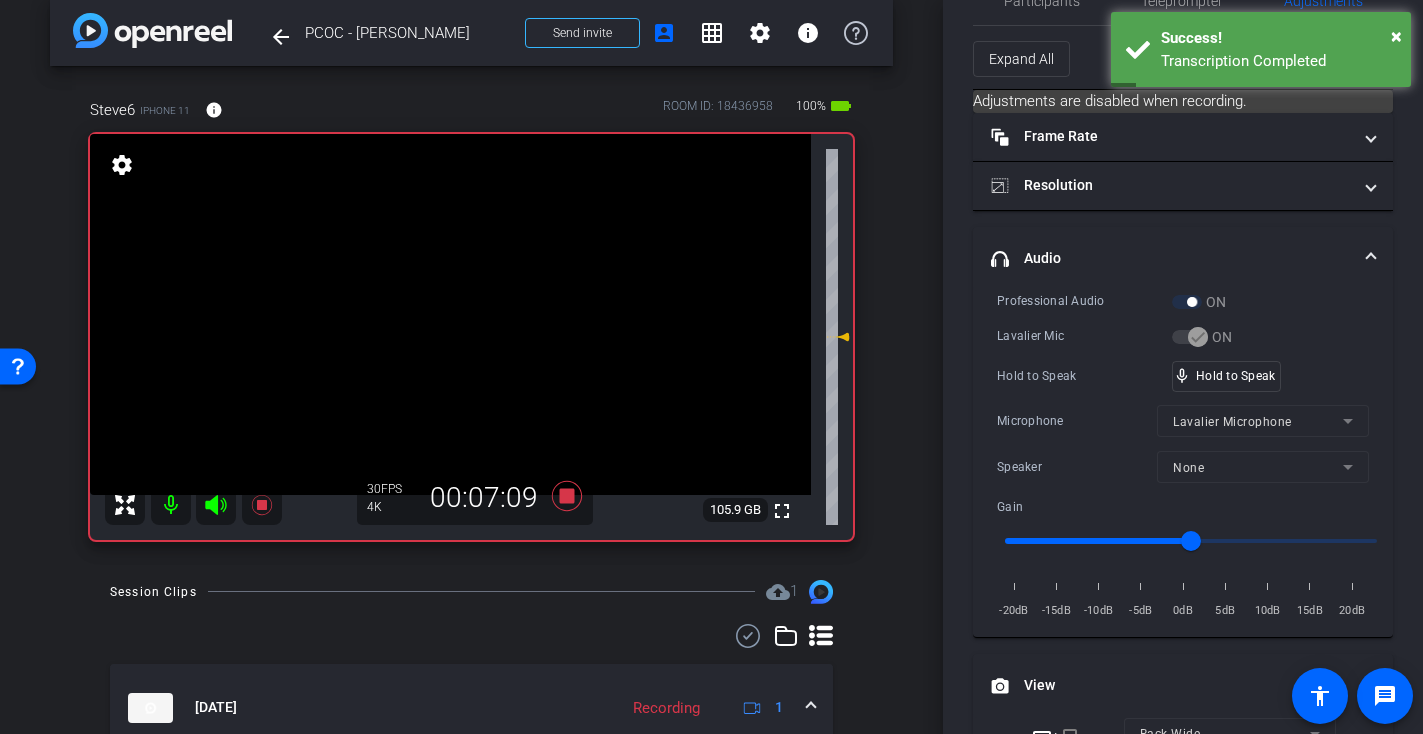 click at bounding box center (450, 314) 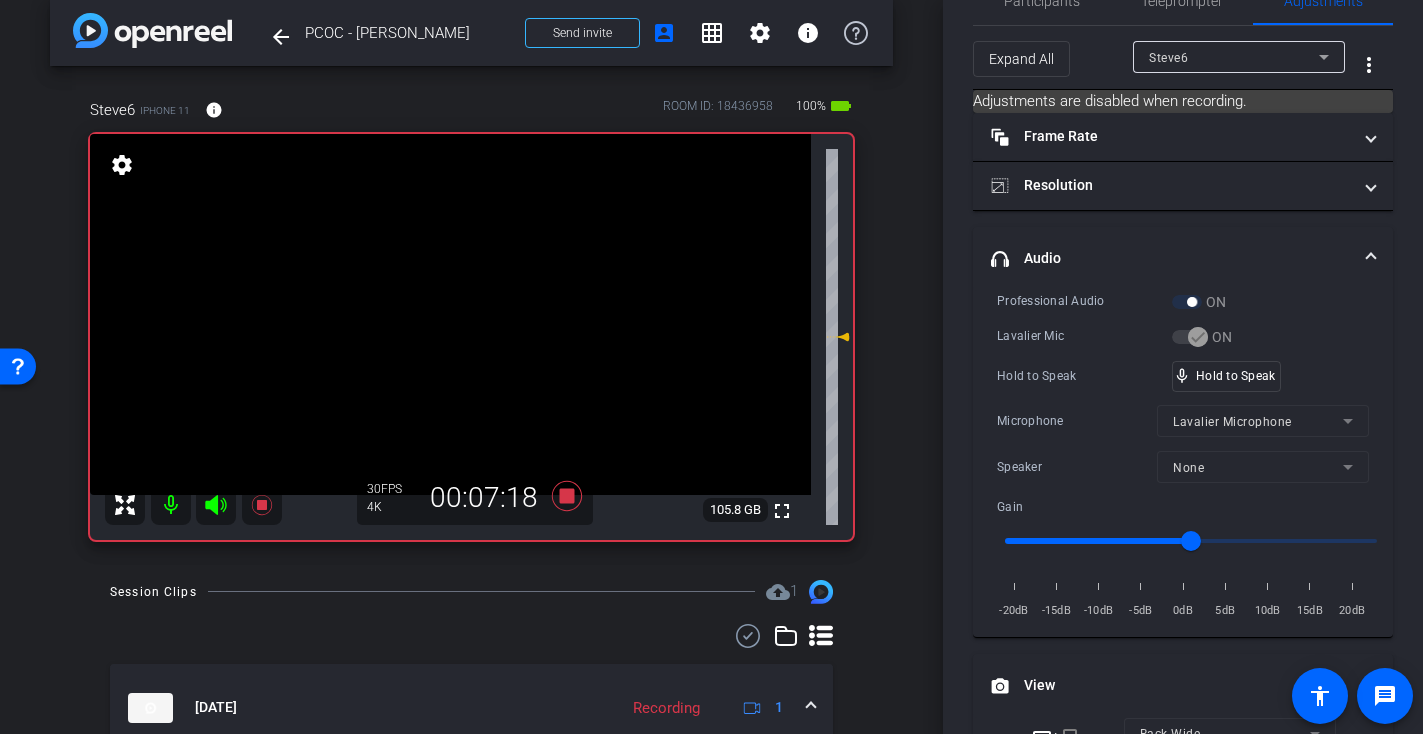 click at bounding box center [450, 314] 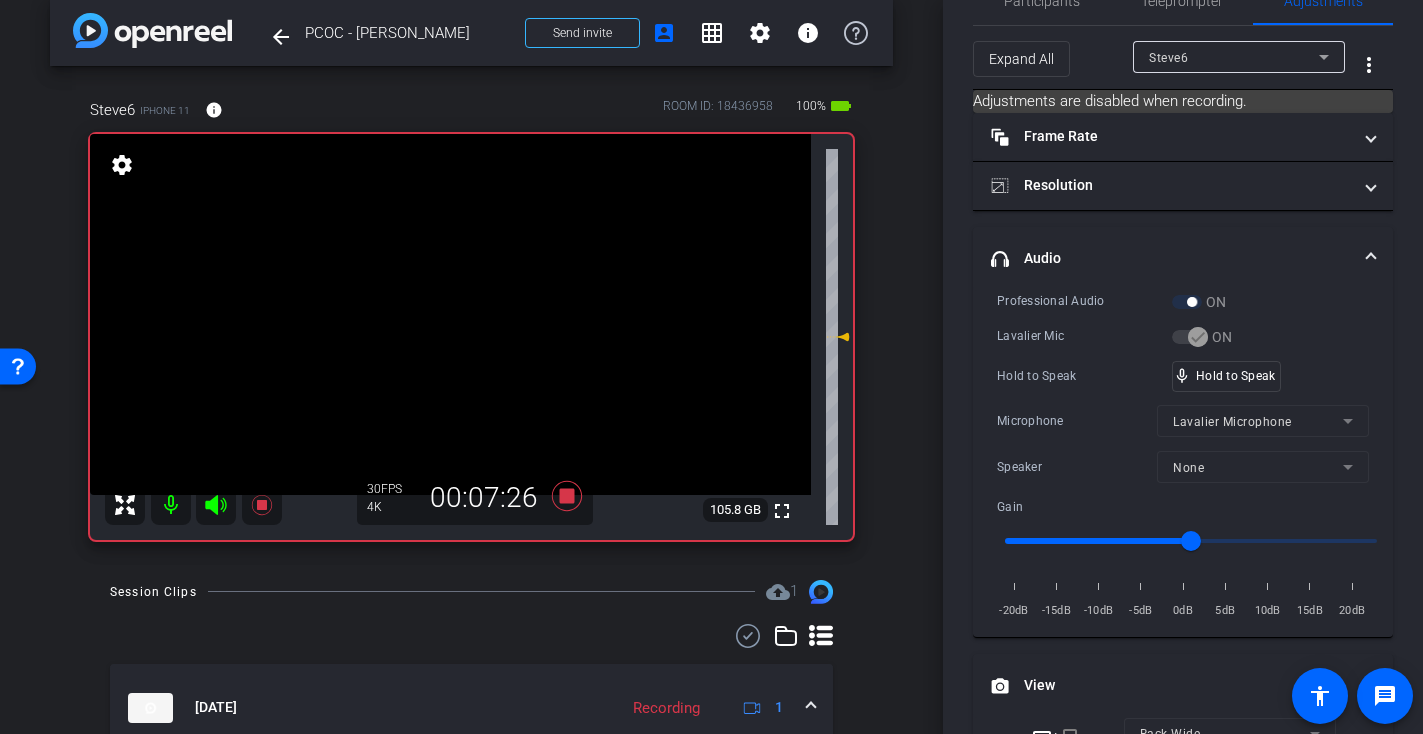 click at bounding box center (450, 314) 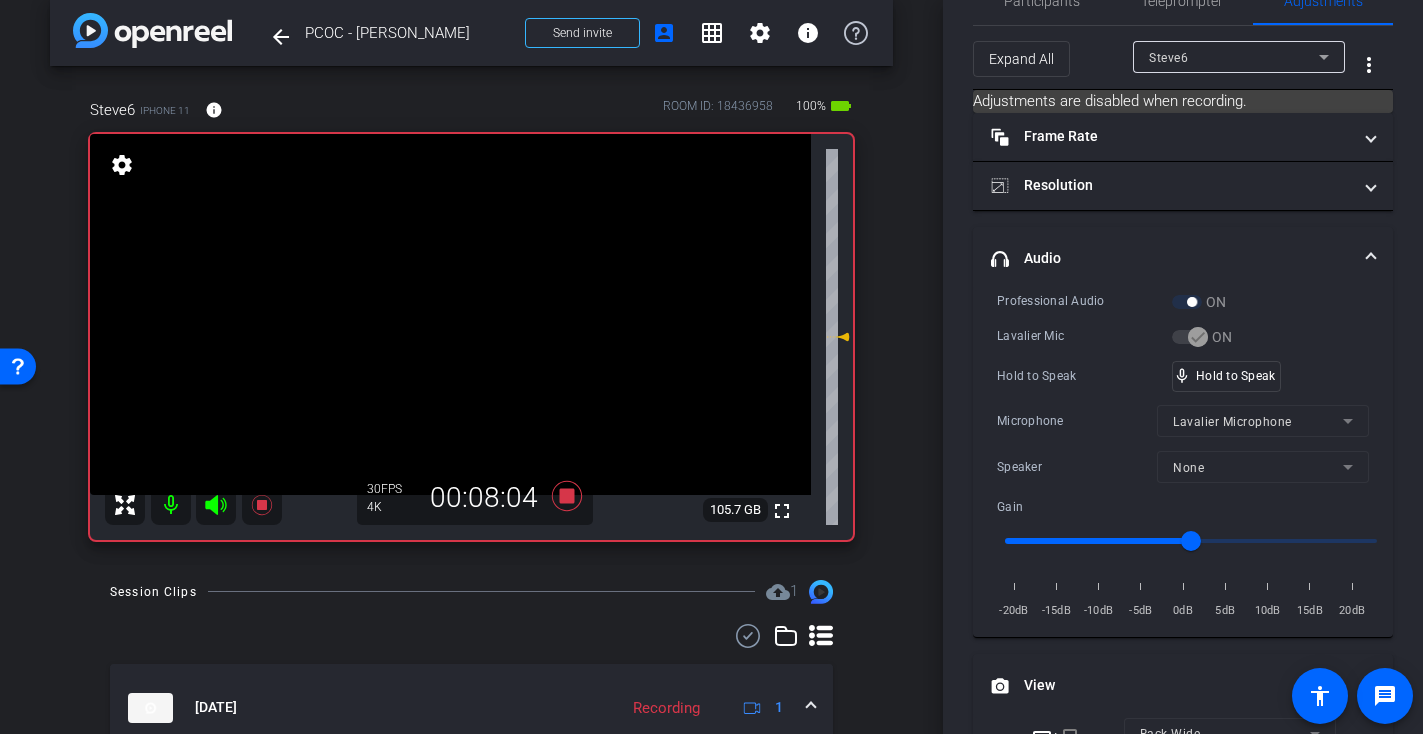 click at bounding box center [450, 314] 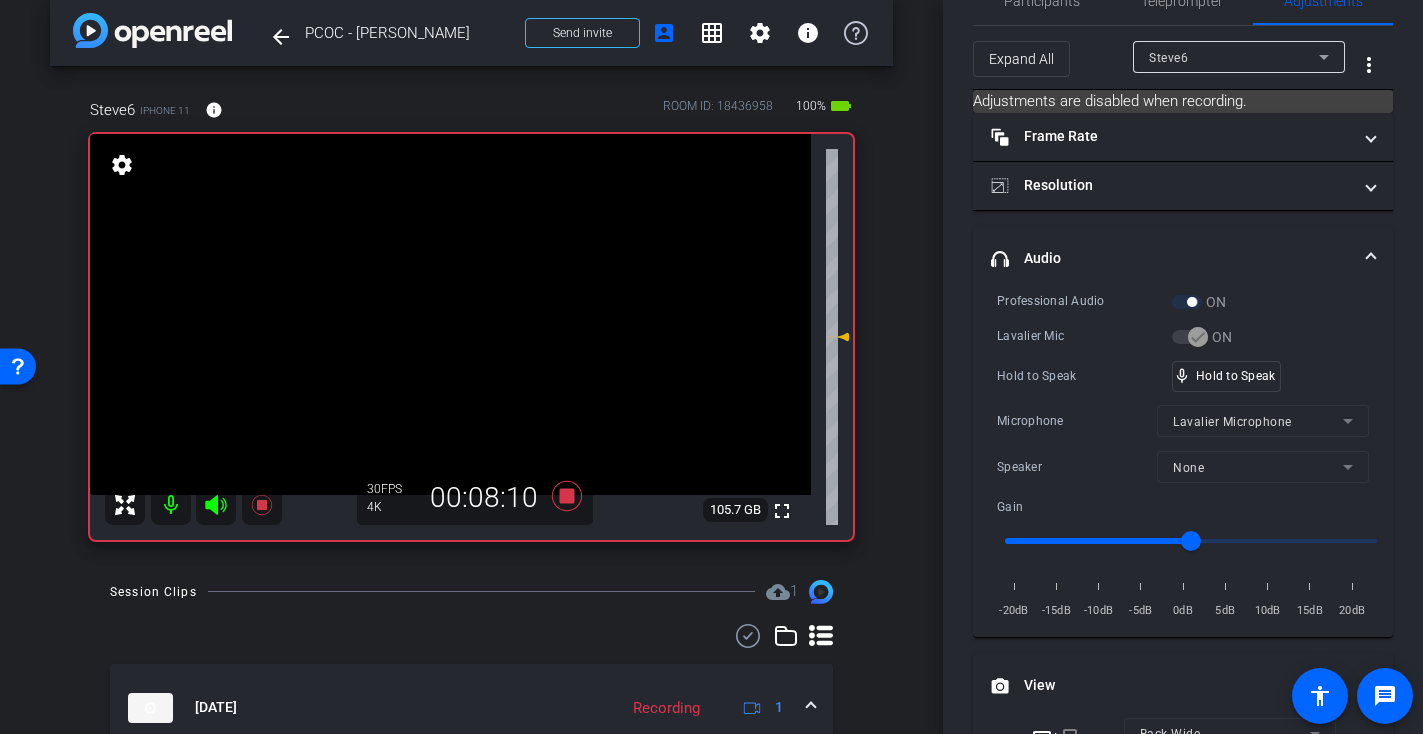 click at bounding box center (450, 314) 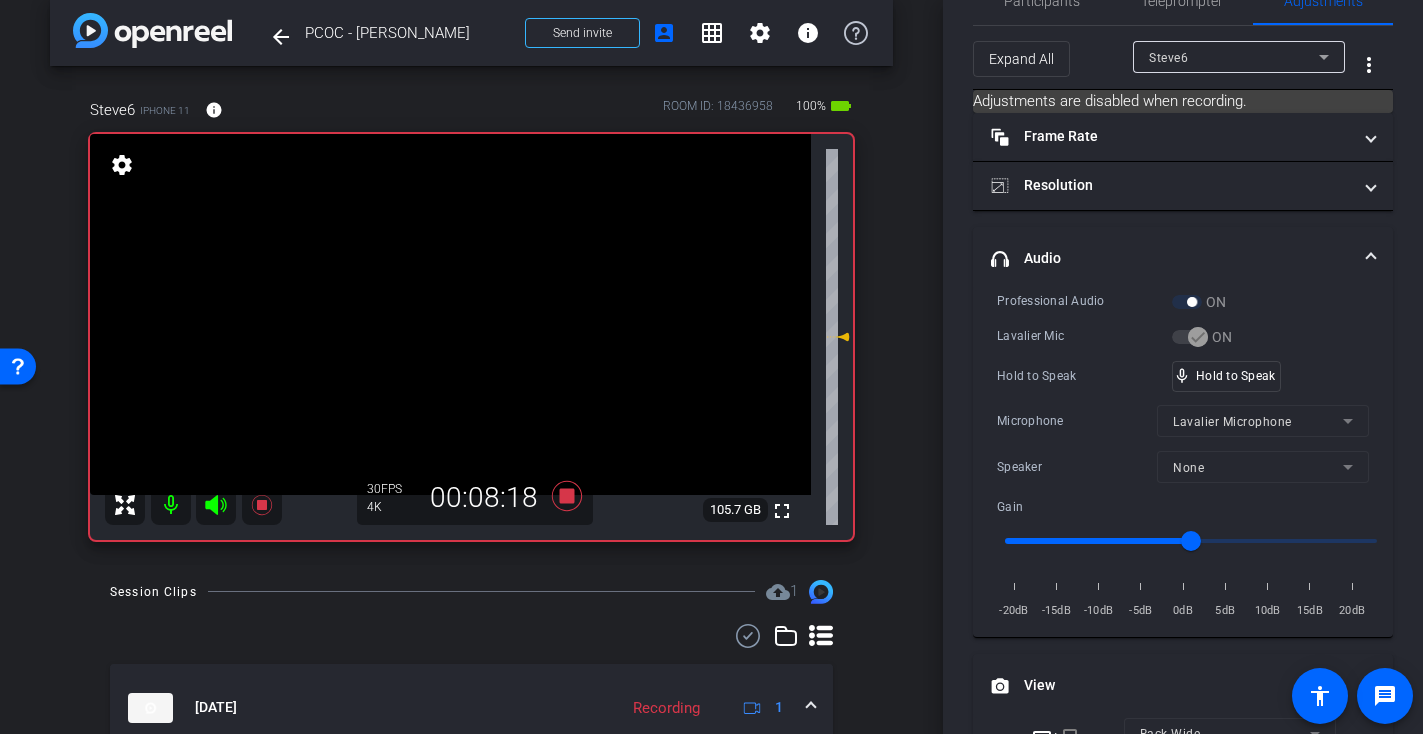 click at bounding box center (450, 314) 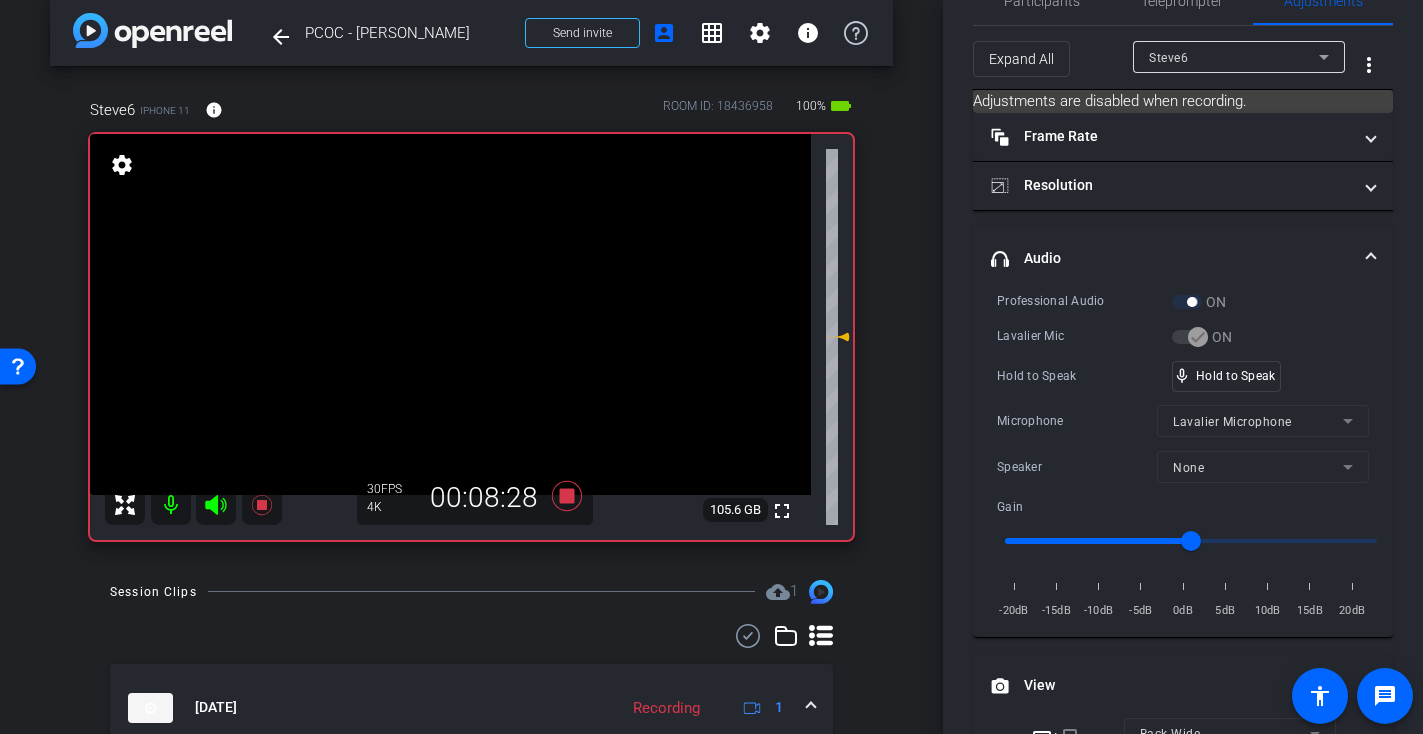 click at bounding box center [450, 314] 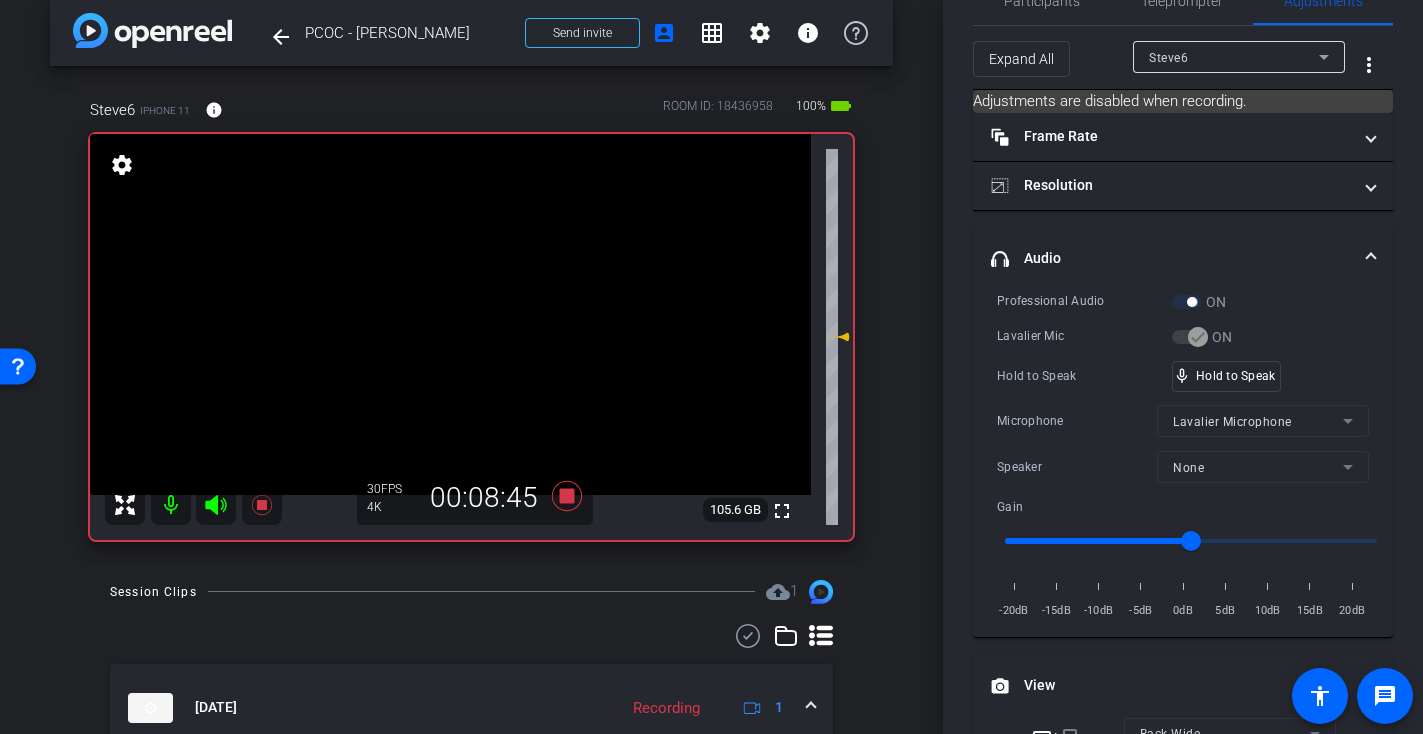 click at bounding box center (450, 314) 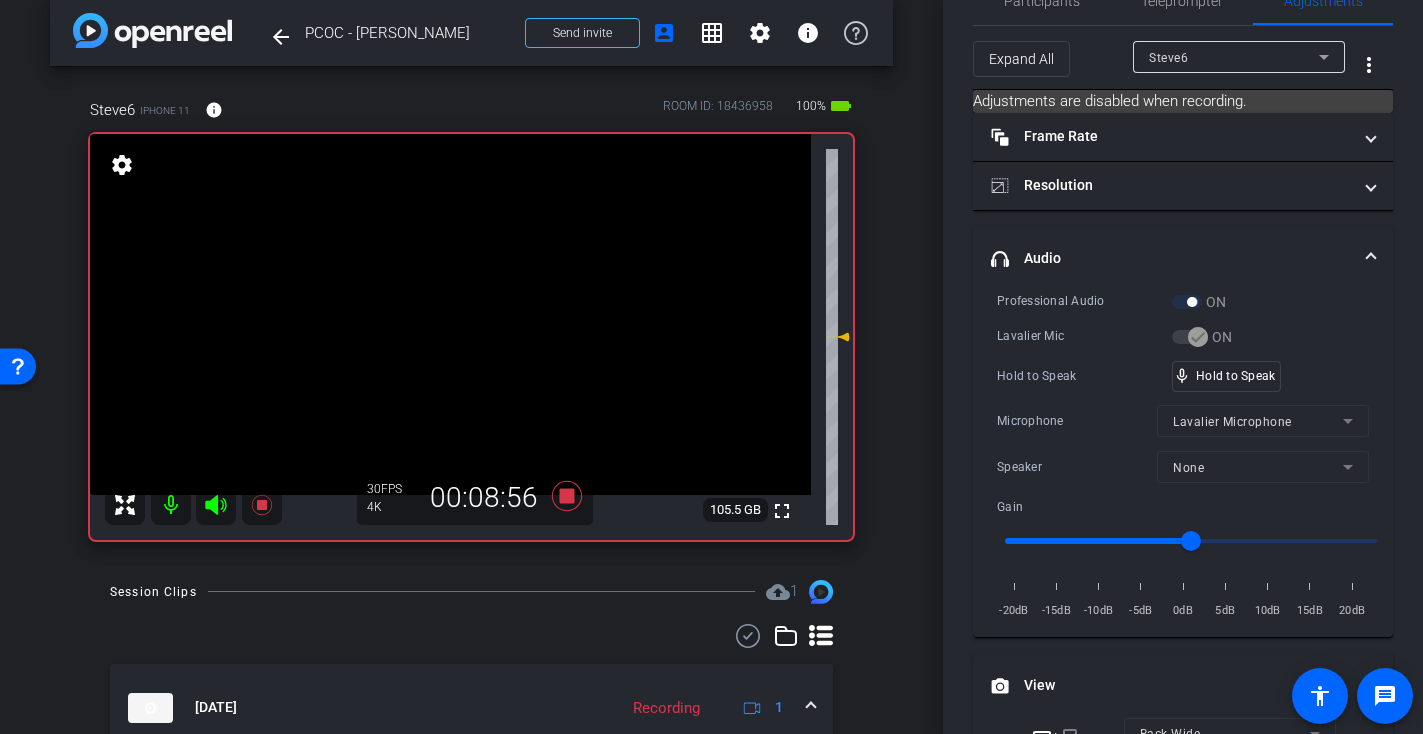 click at bounding box center [450, 314] 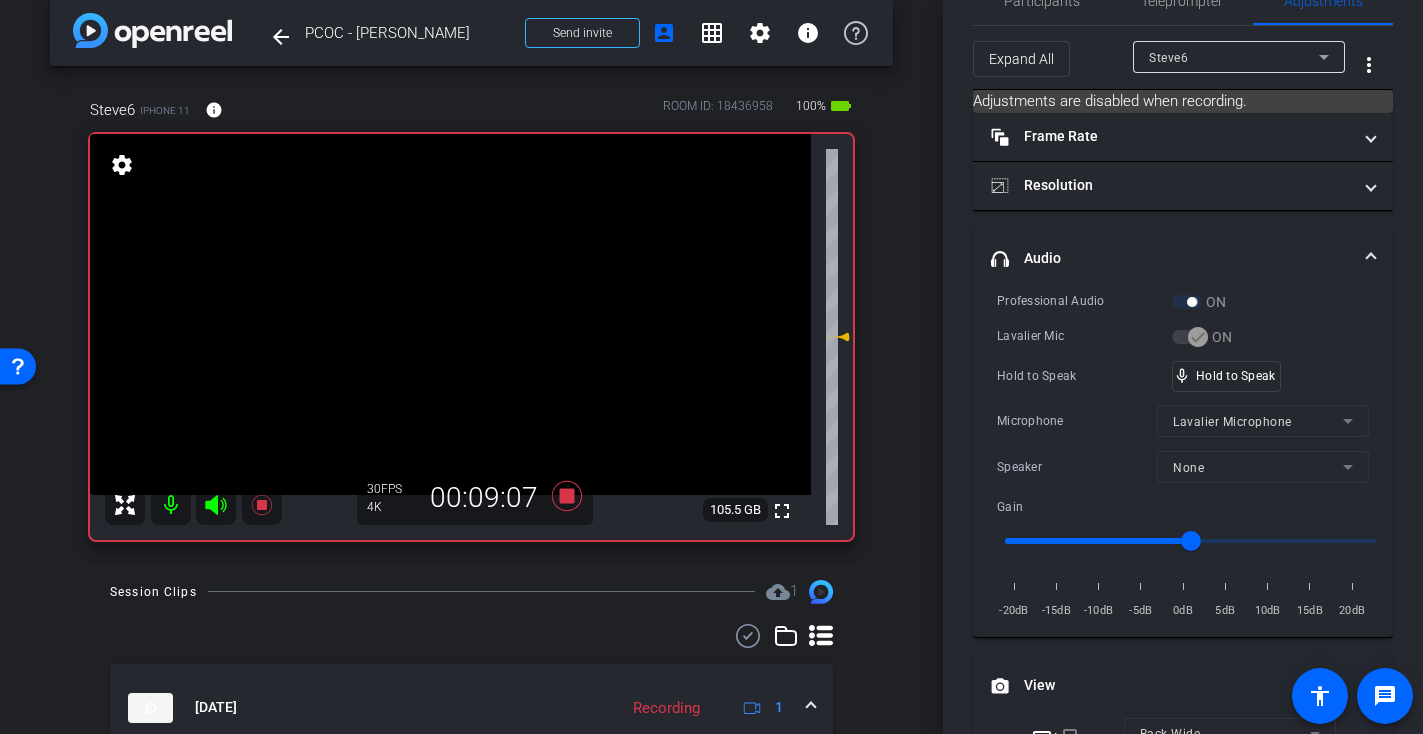 click at bounding box center [450, 314] 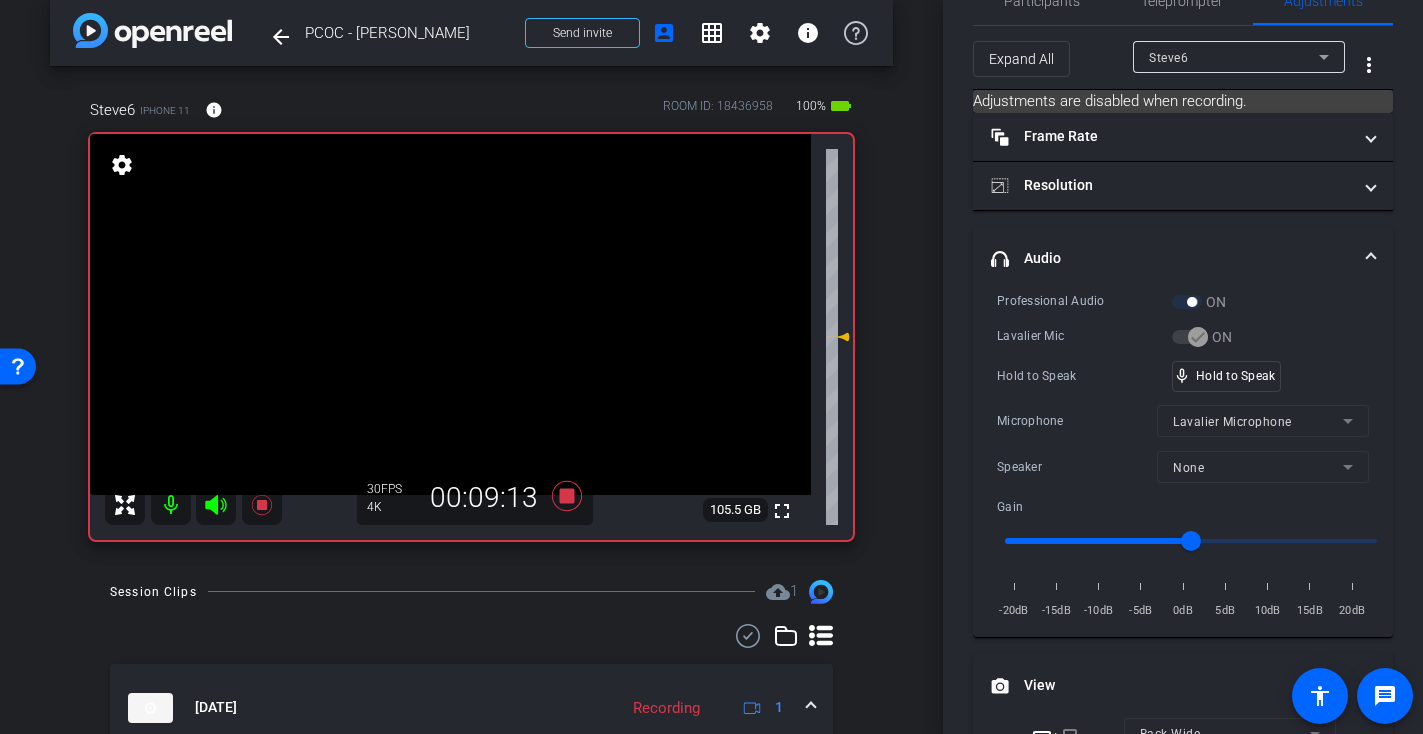 click at bounding box center [450, 314] 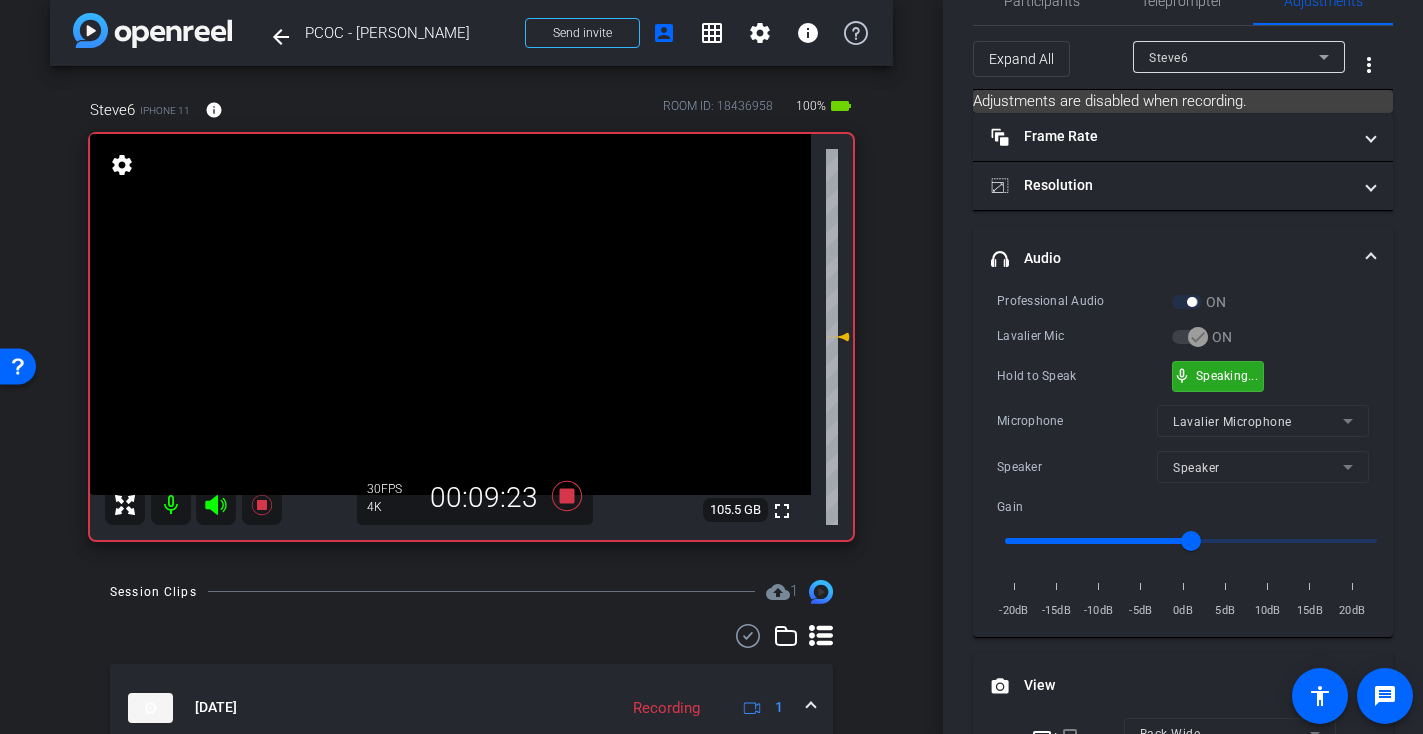 click on "mic_none Speaking..." at bounding box center [1218, 376] 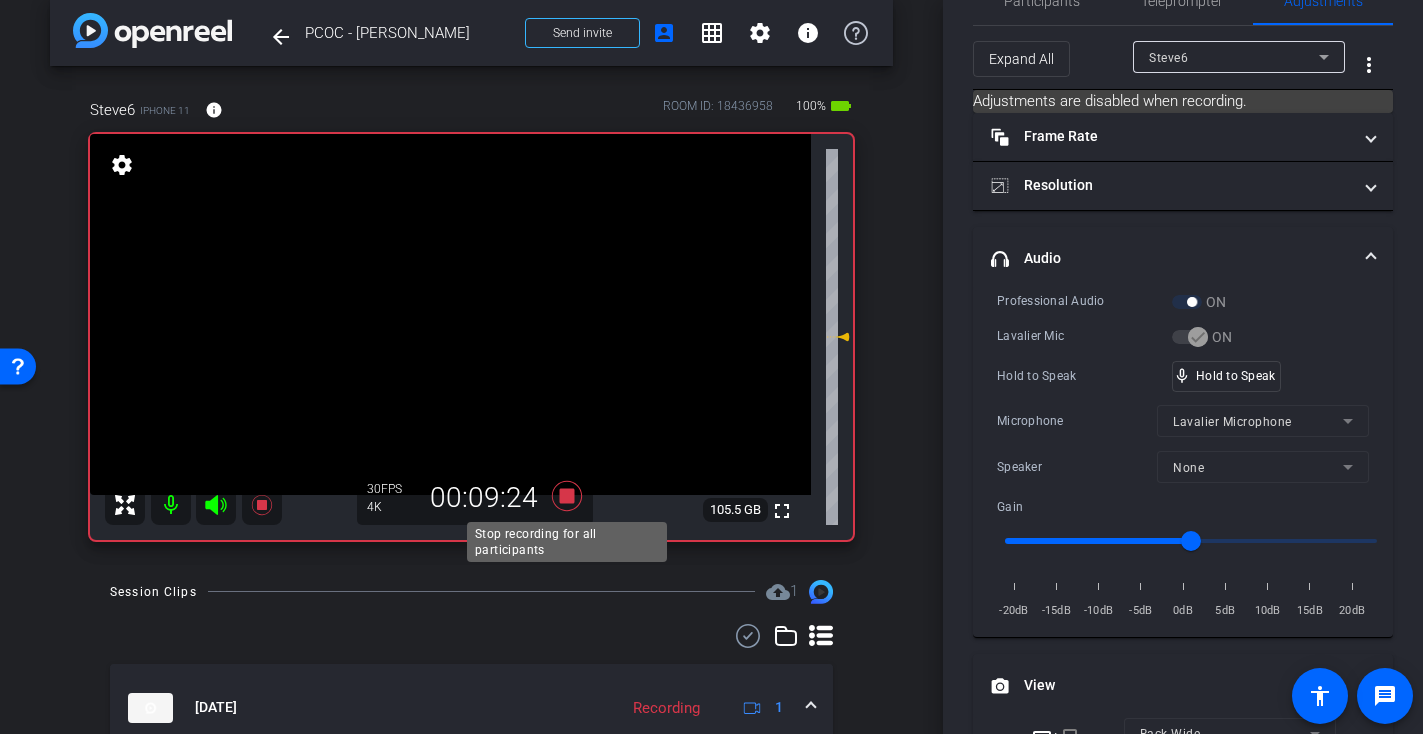 click 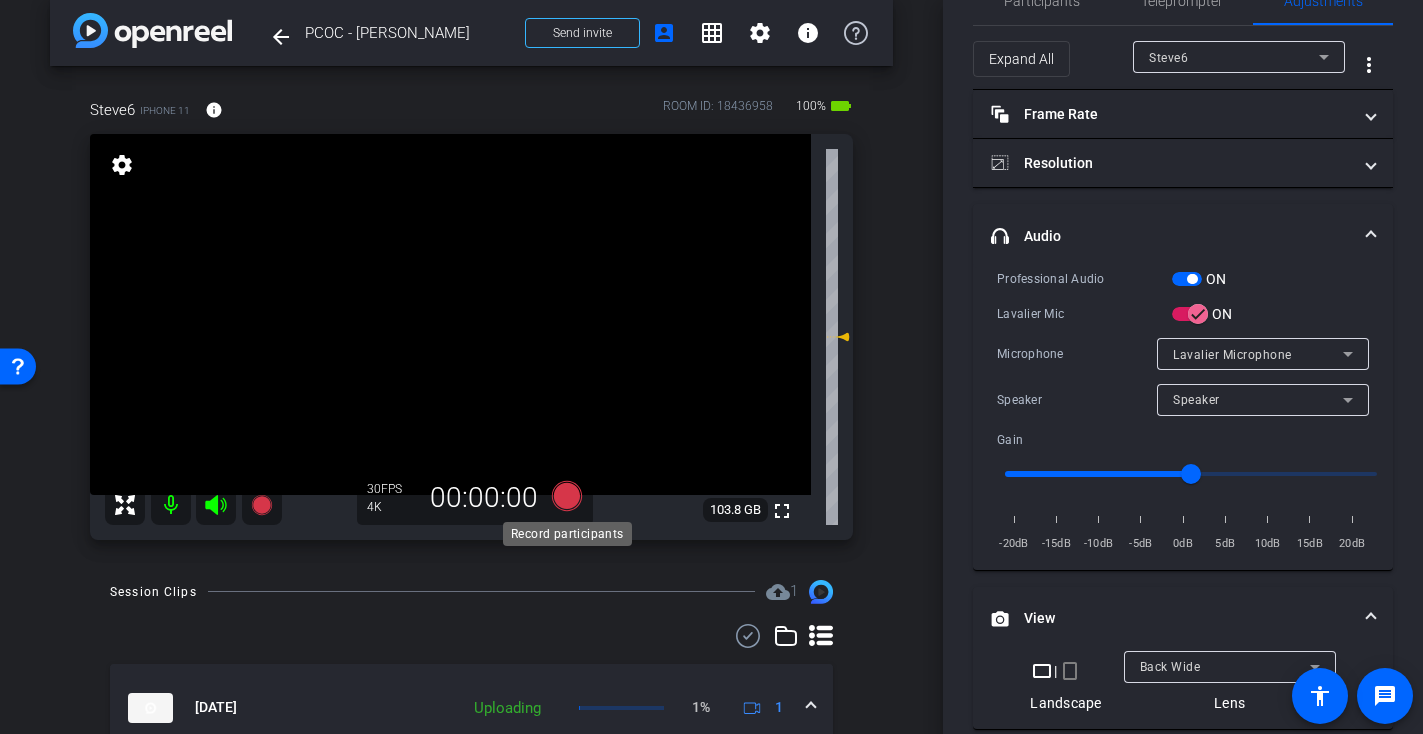 click 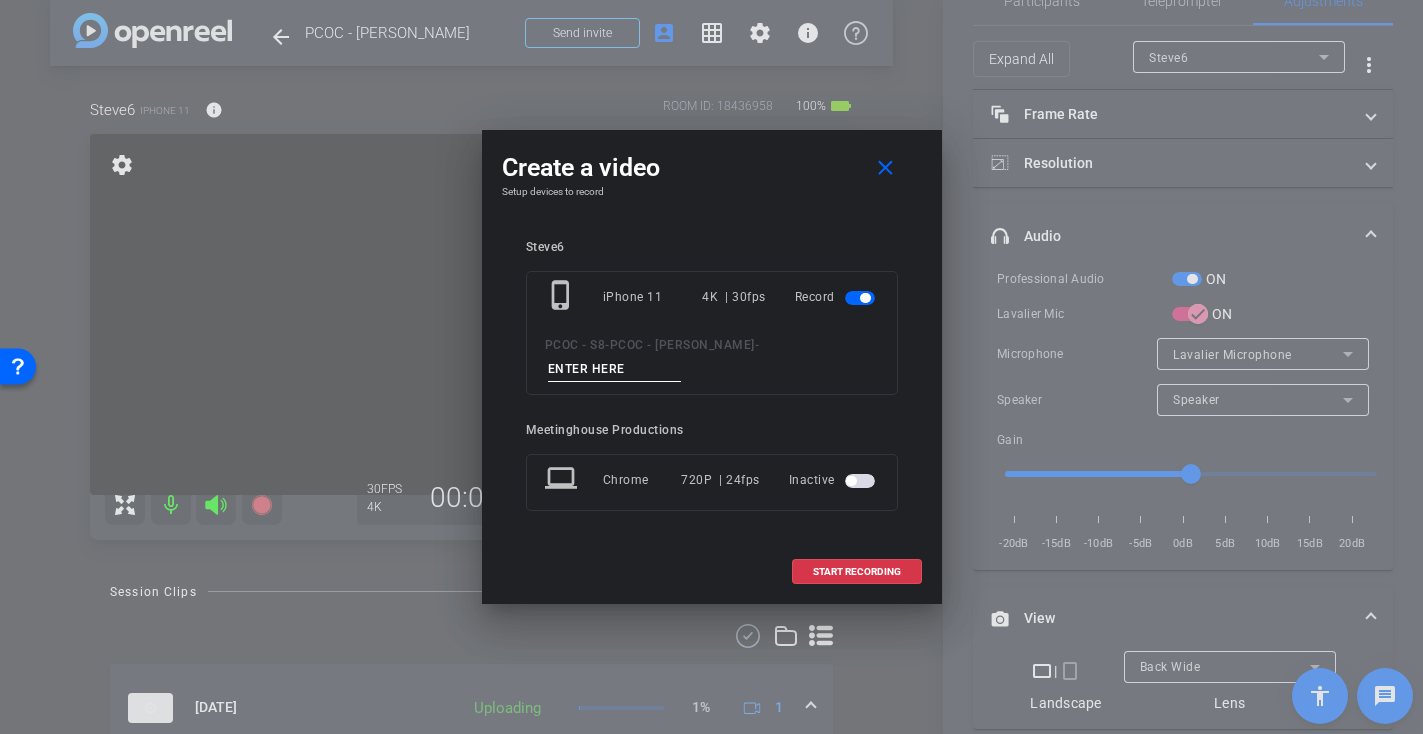click at bounding box center [615, 369] 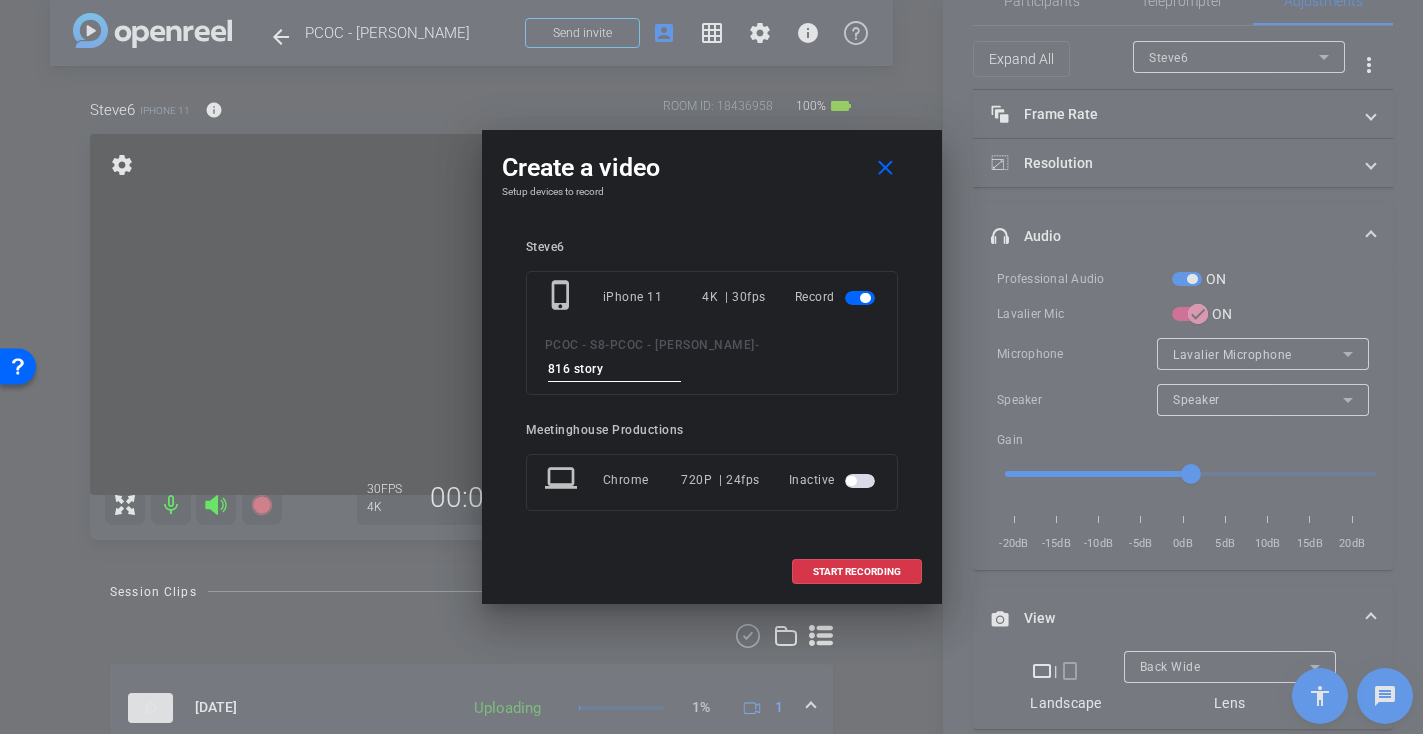 type on "816 story 4" 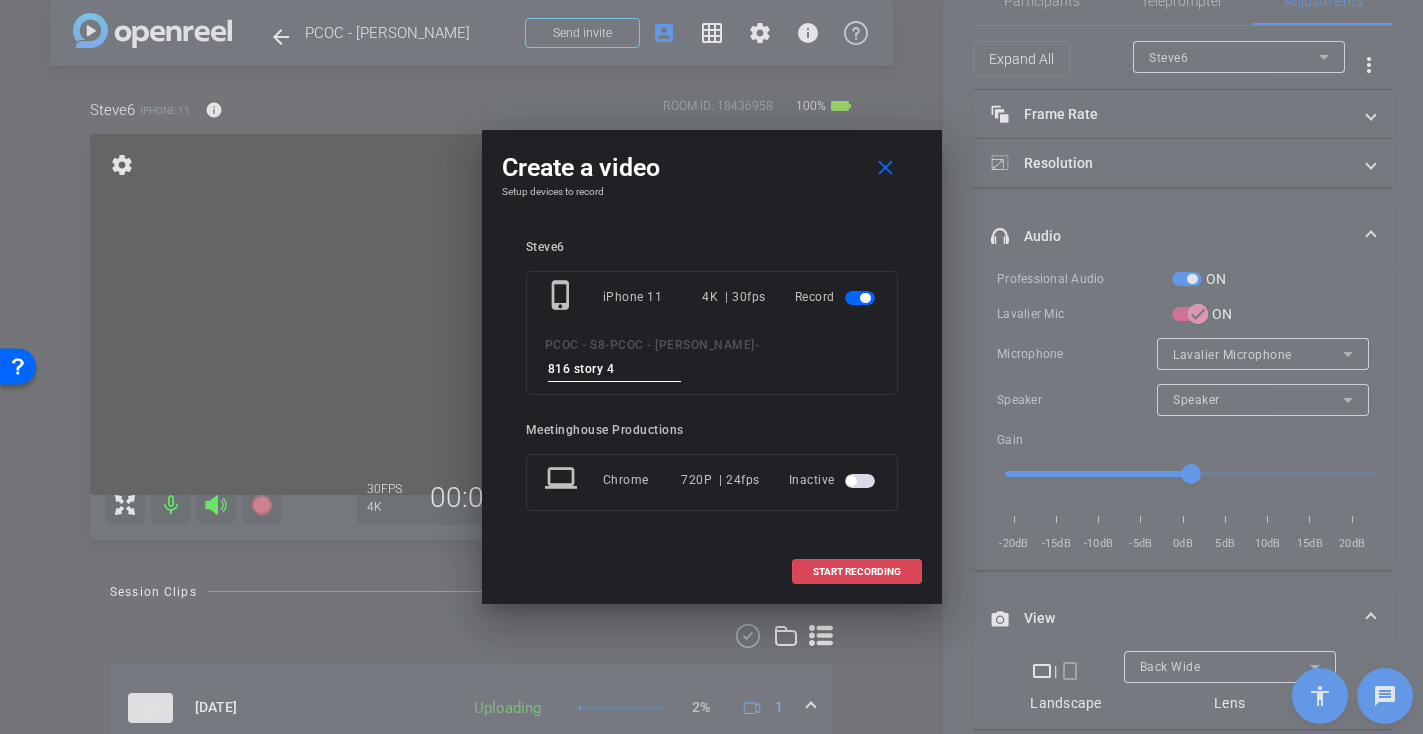click at bounding box center [857, 572] 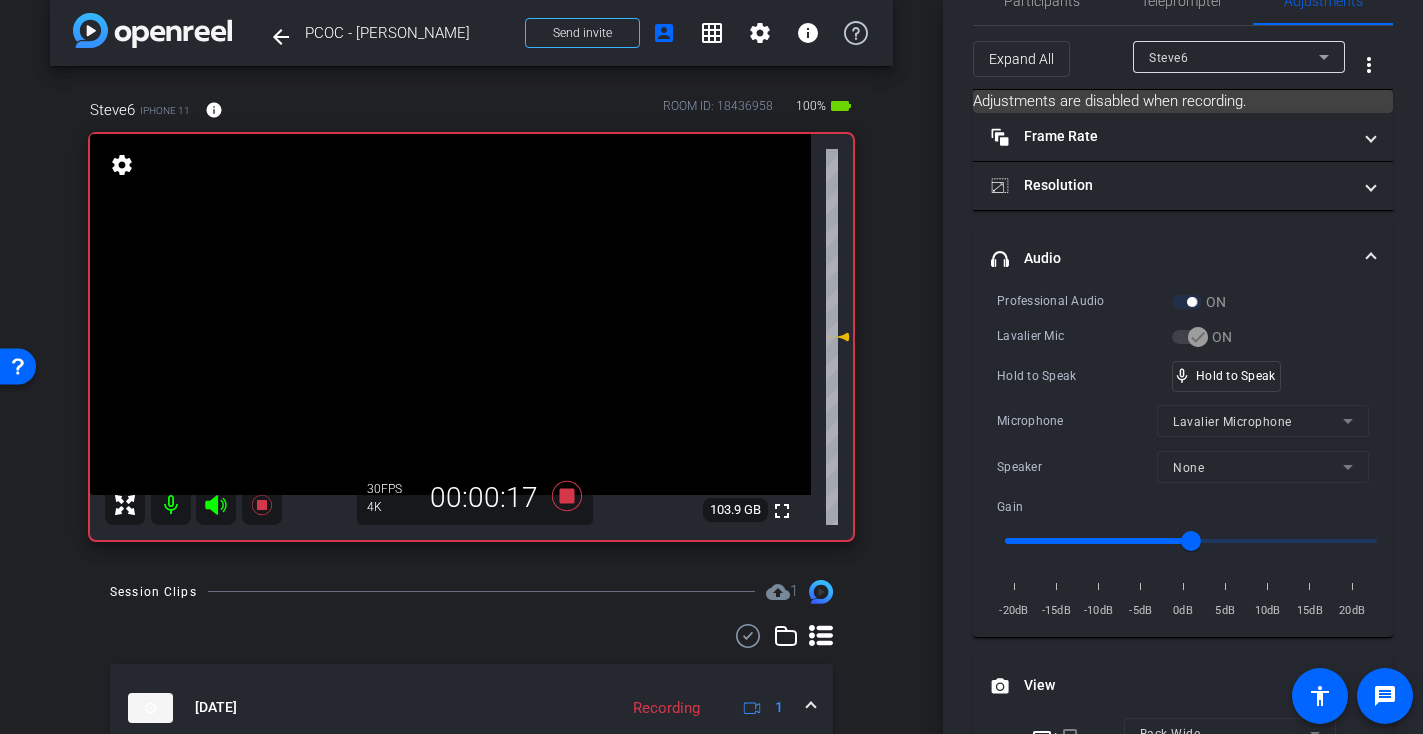 click at bounding box center [450, 314] 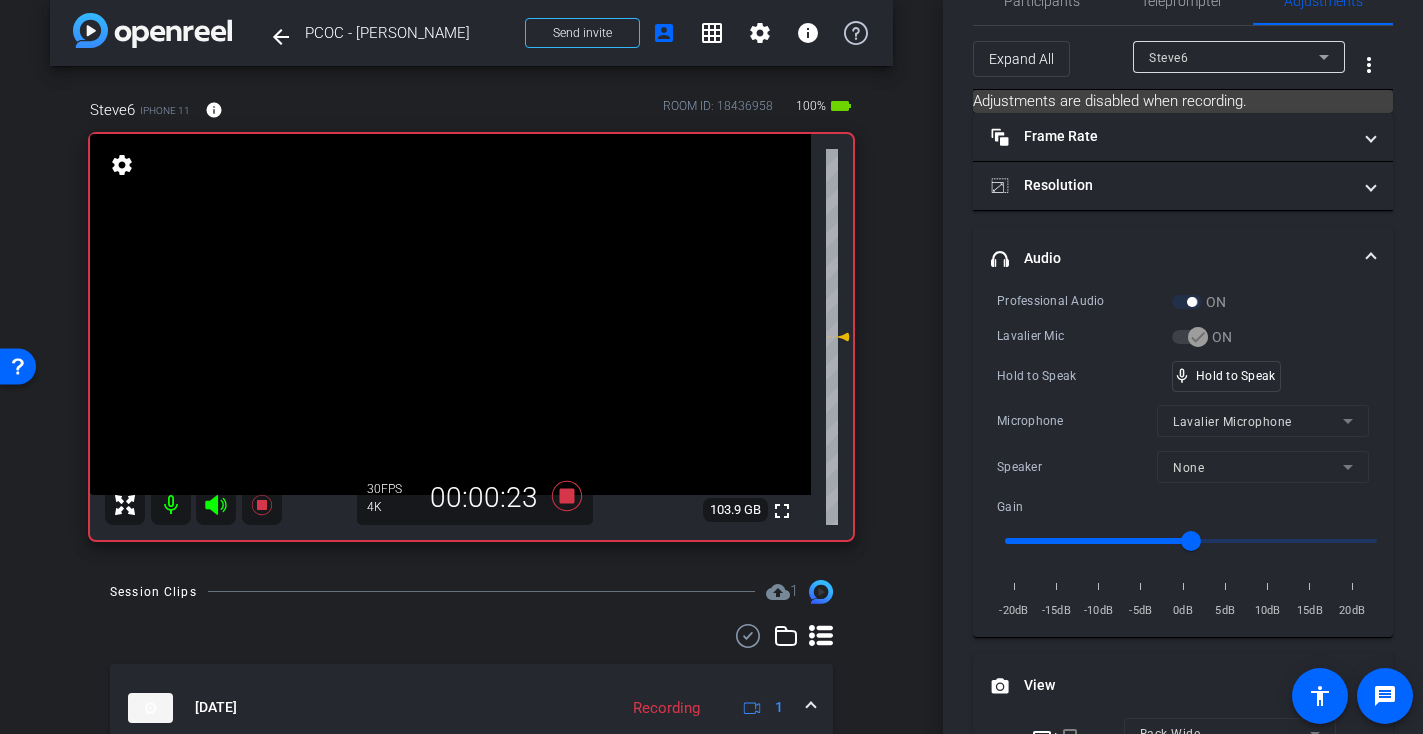 click at bounding box center (450, 314) 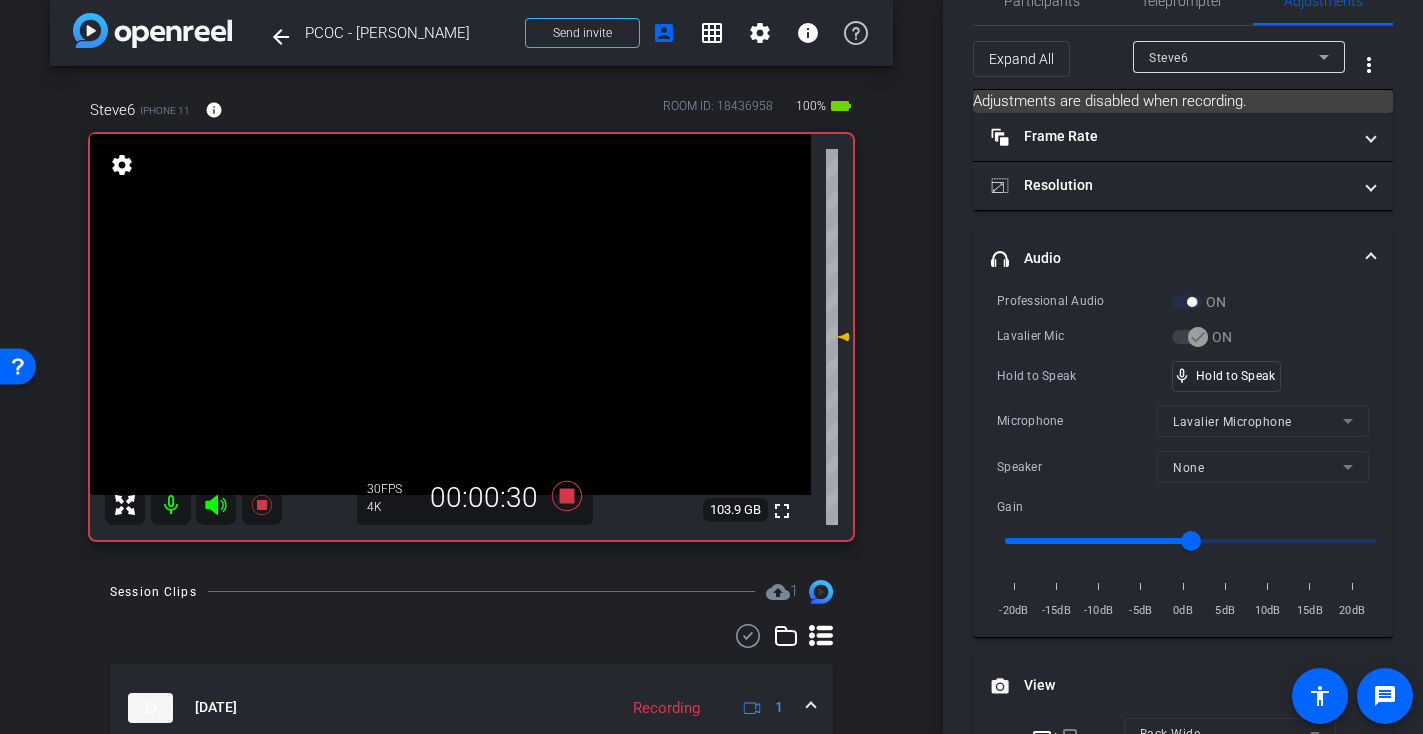 click at bounding box center (450, 314) 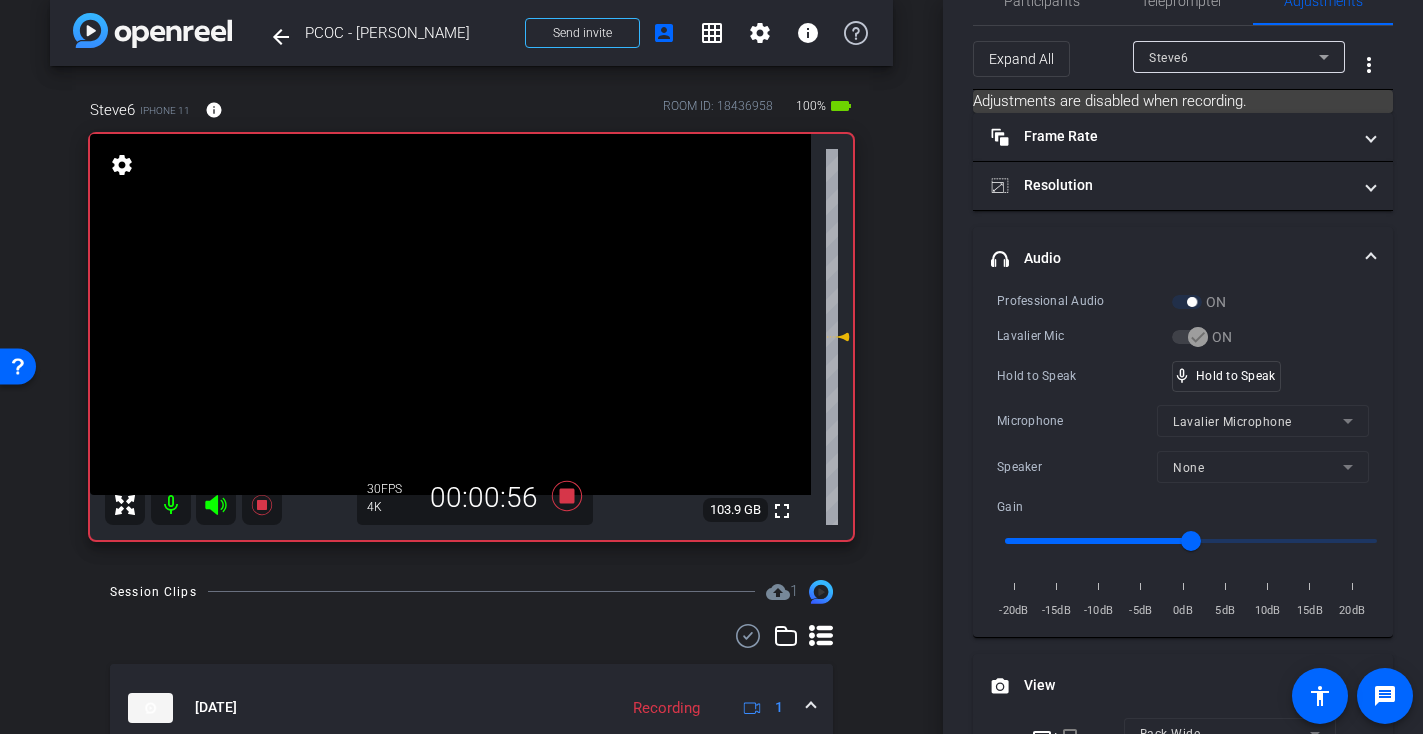 click at bounding box center [450, 314] 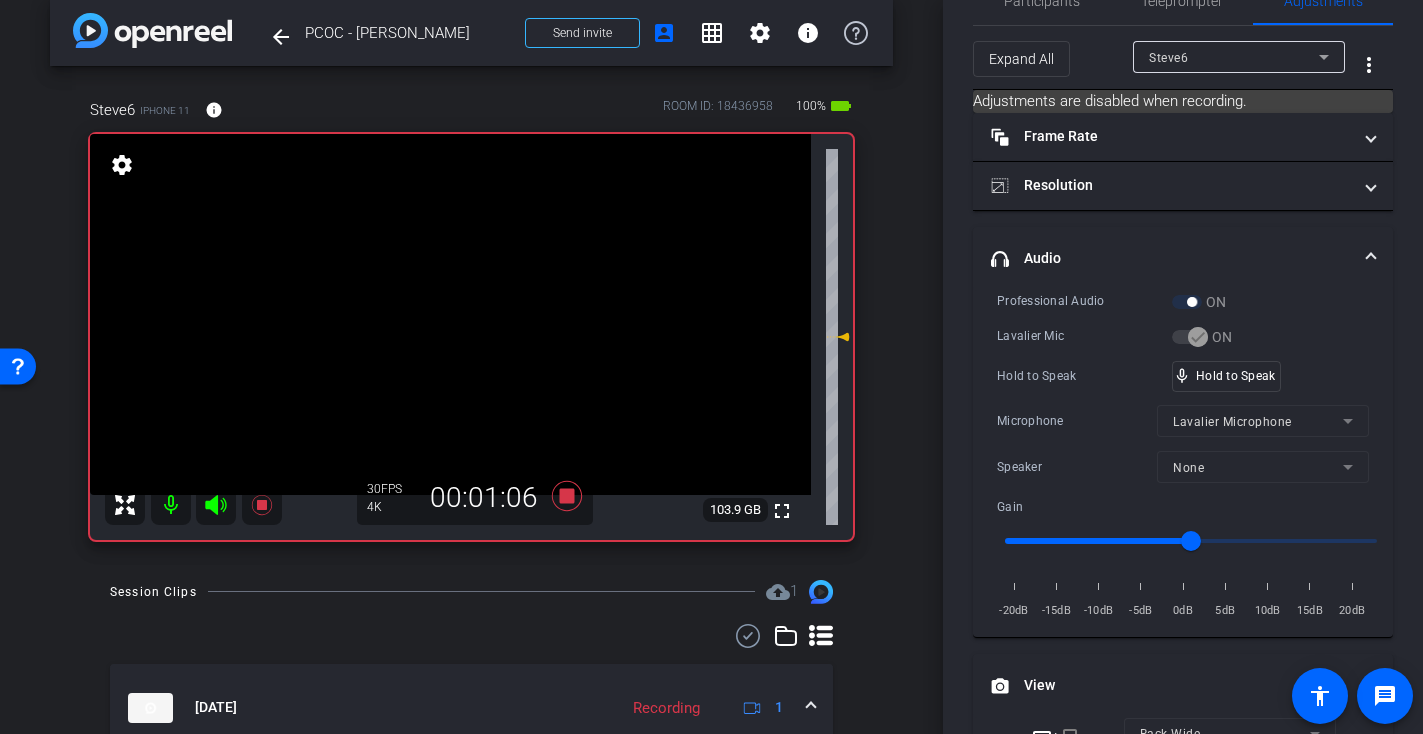 click at bounding box center [450, 314] 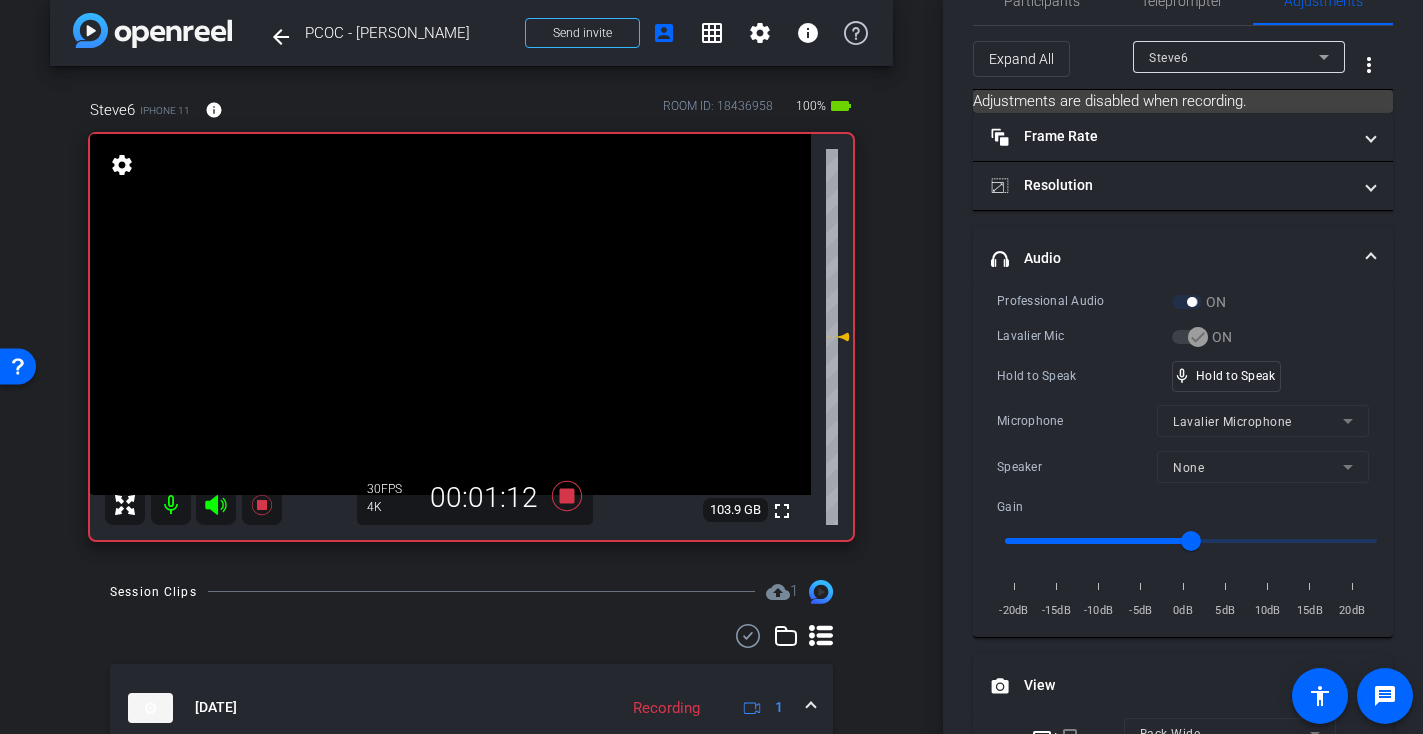 click at bounding box center (450, 314) 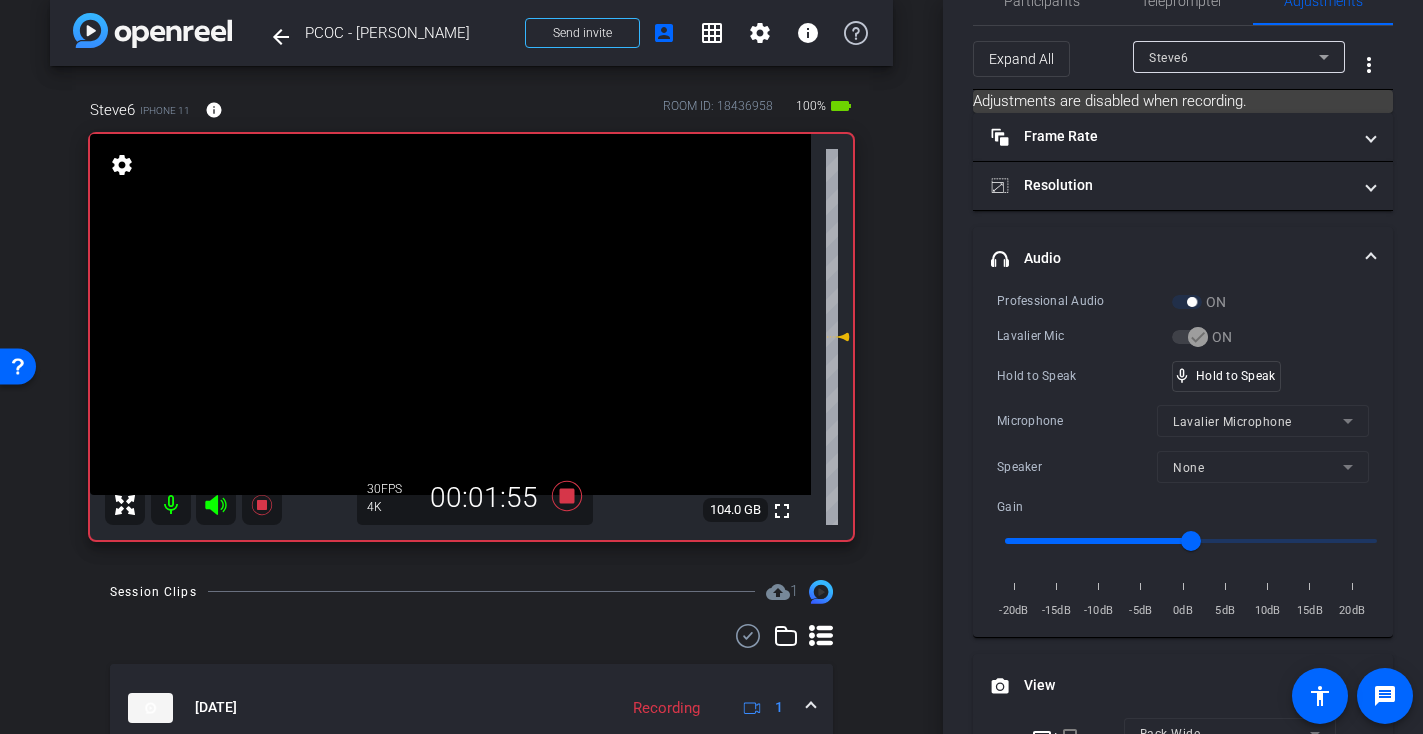 click at bounding box center (450, 314) 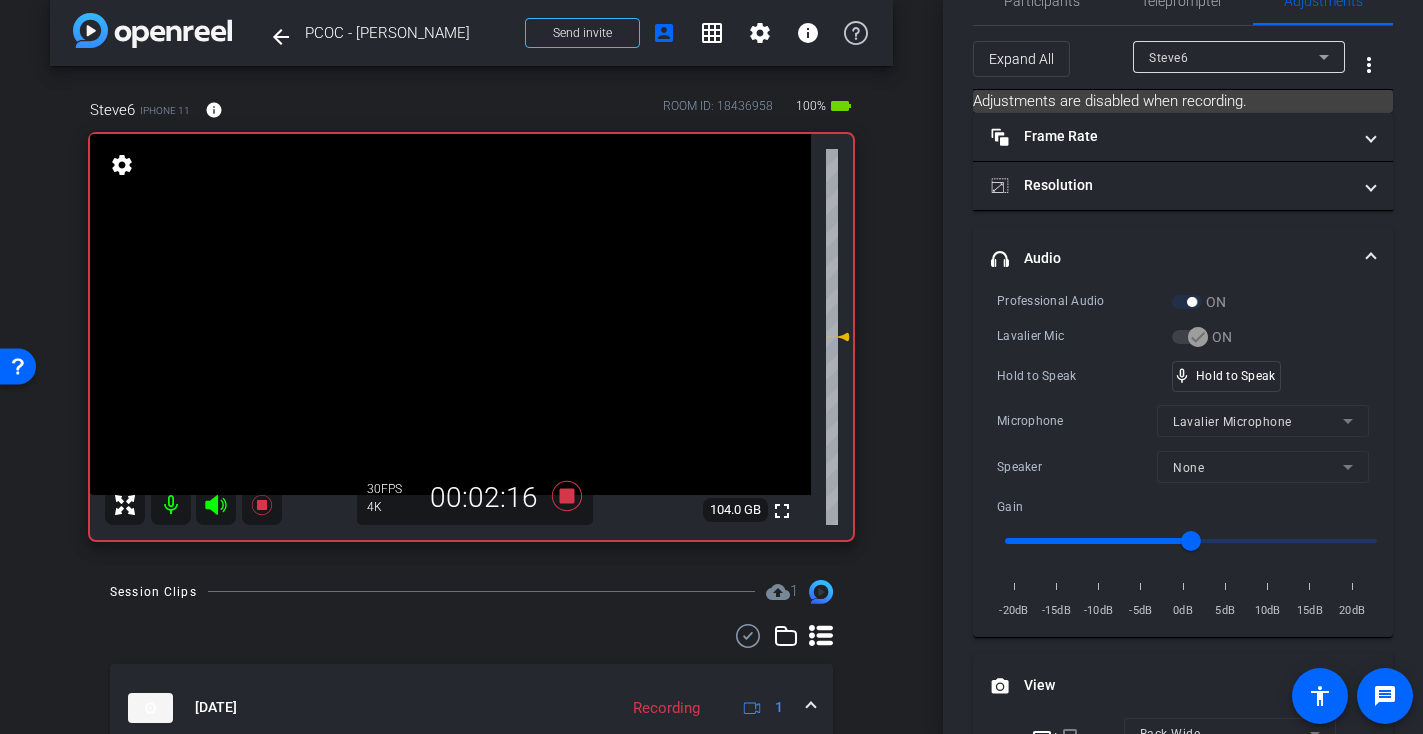 click at bounding box center (450, 314) 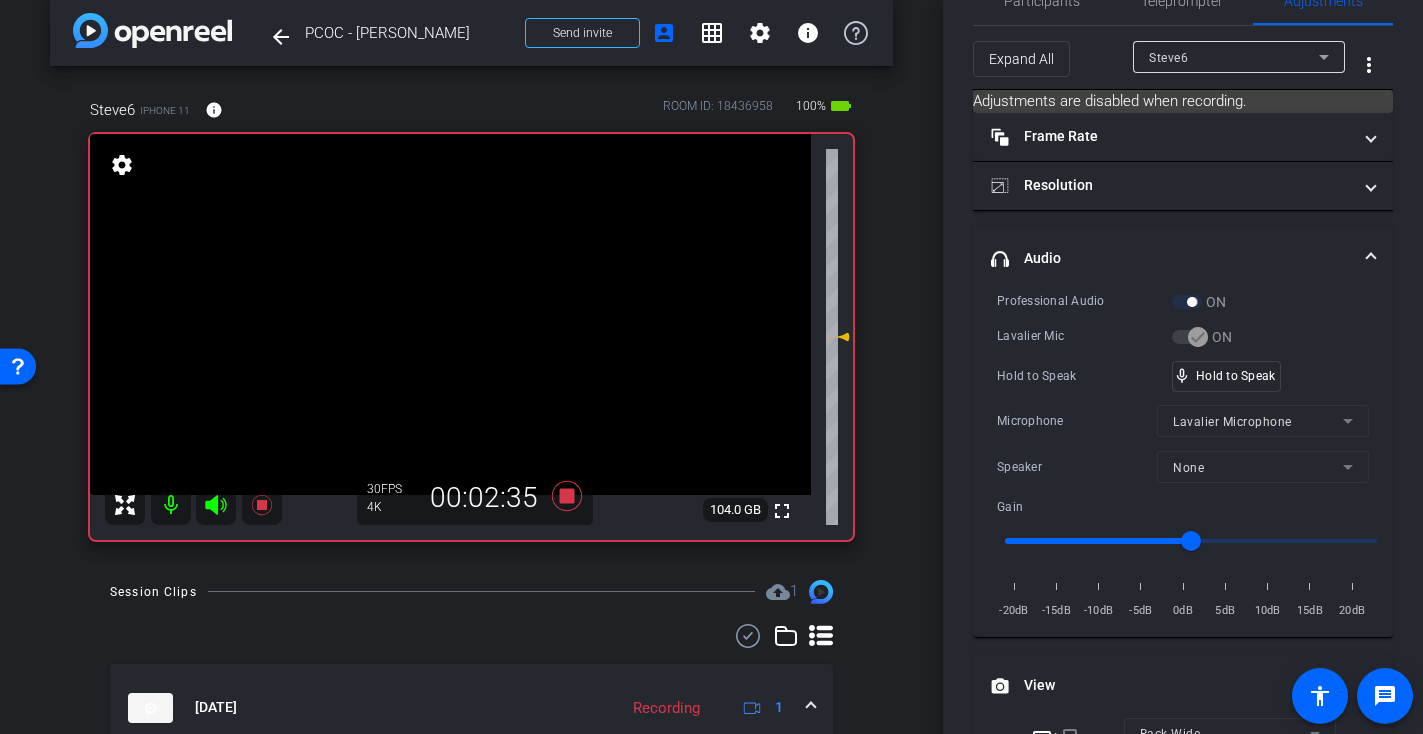click at bounding box center (450, 314) 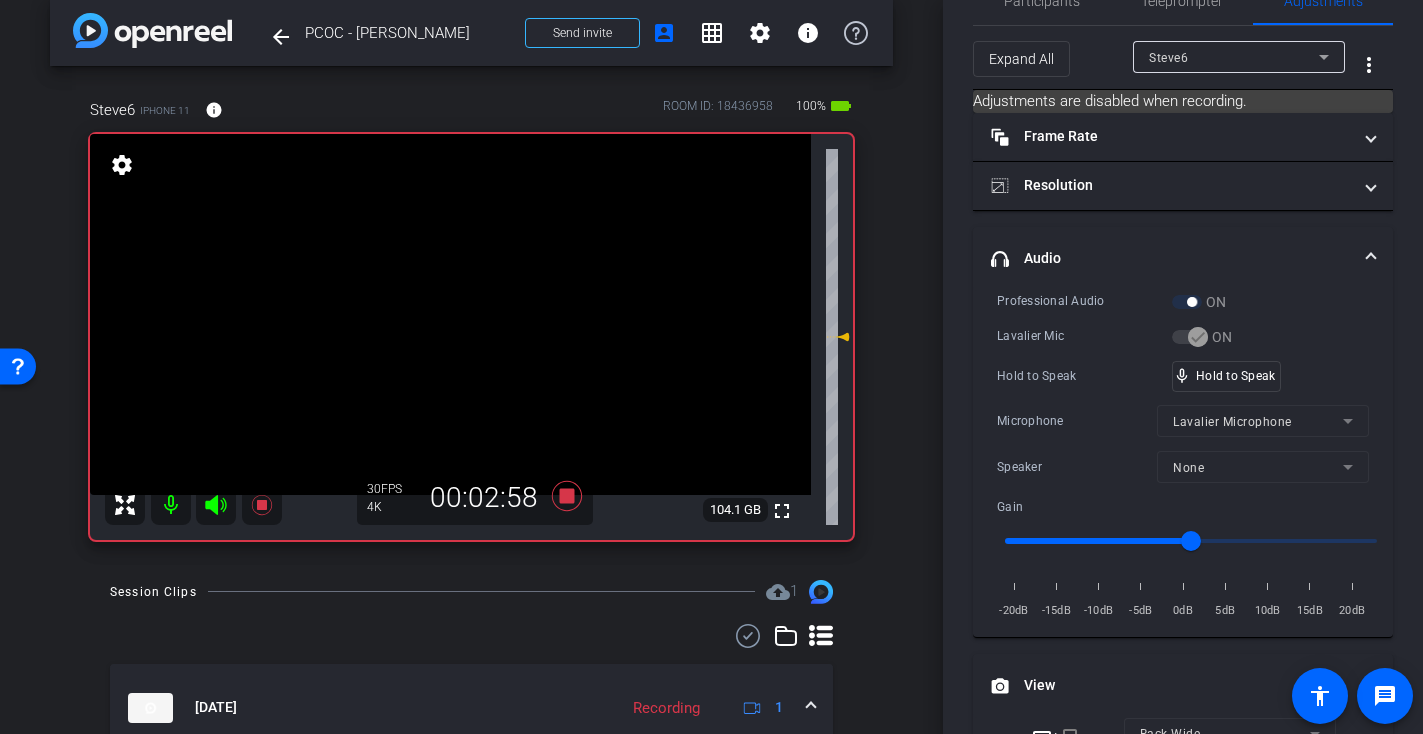 click at bounding box center [450, 314] 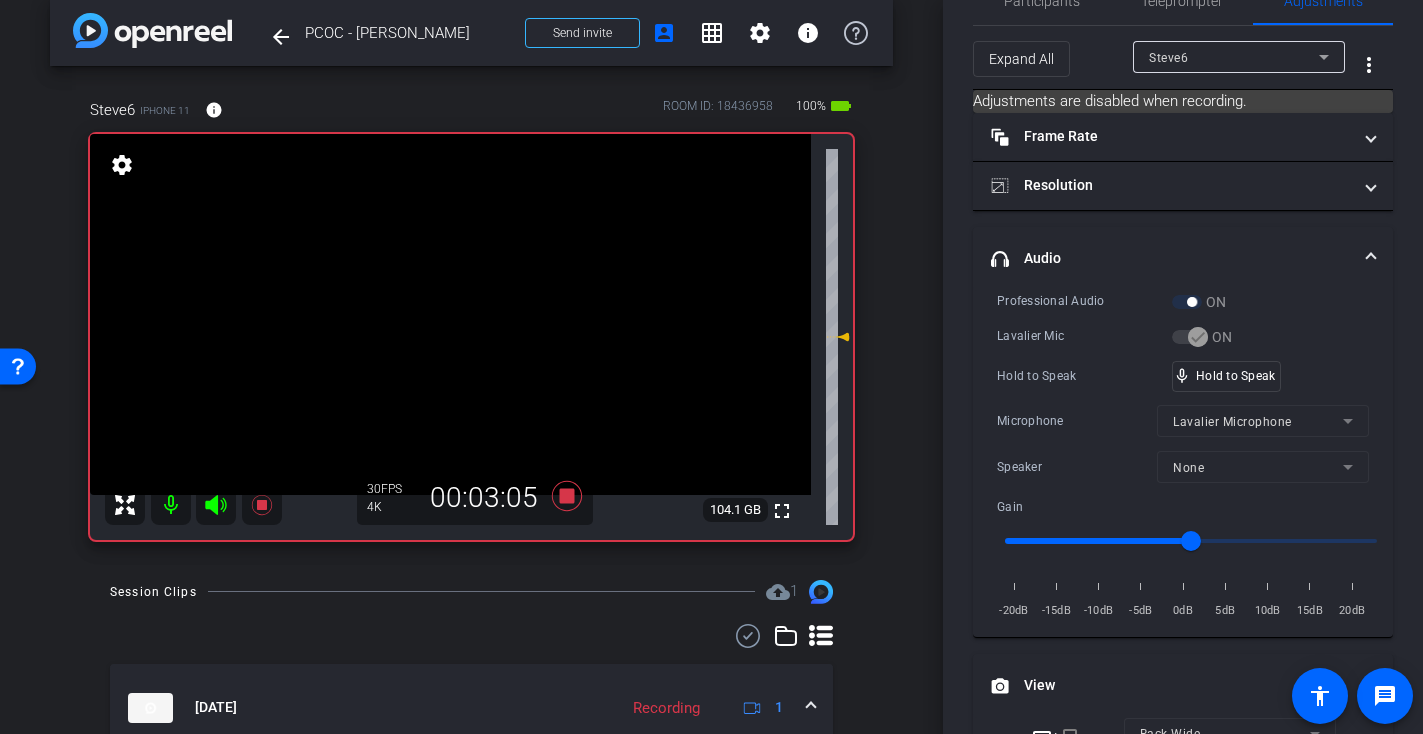 click at bounding box center (450, 314) 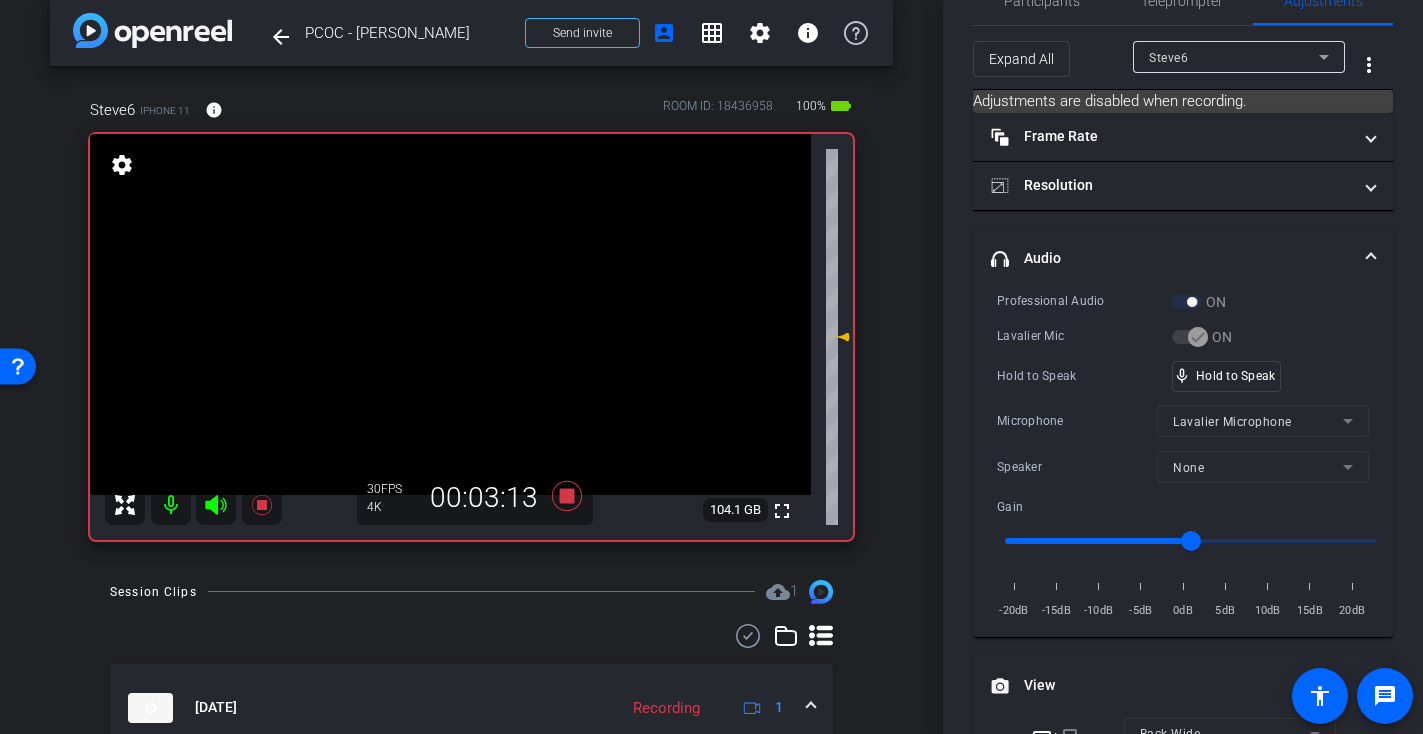 click at bounding box center [450, 314] 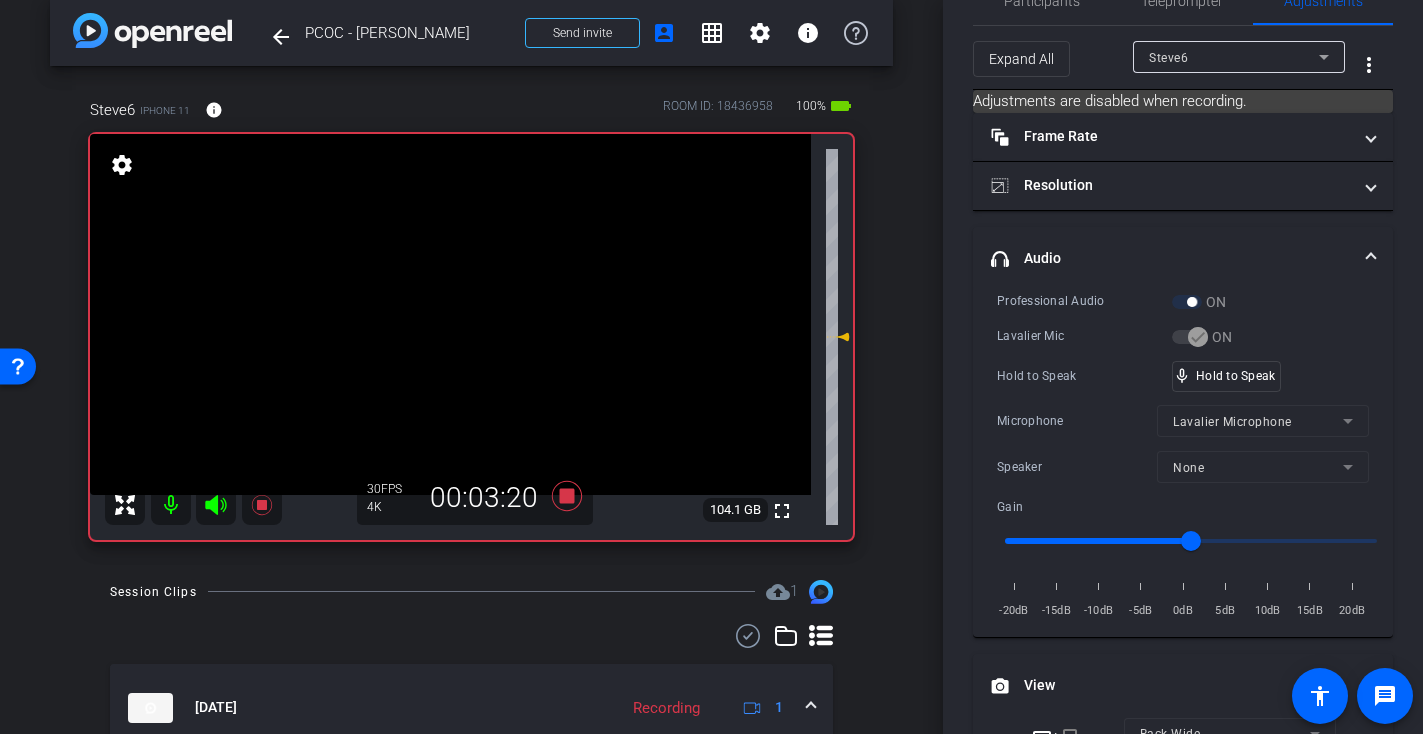 click at bounding box center [450, 314] 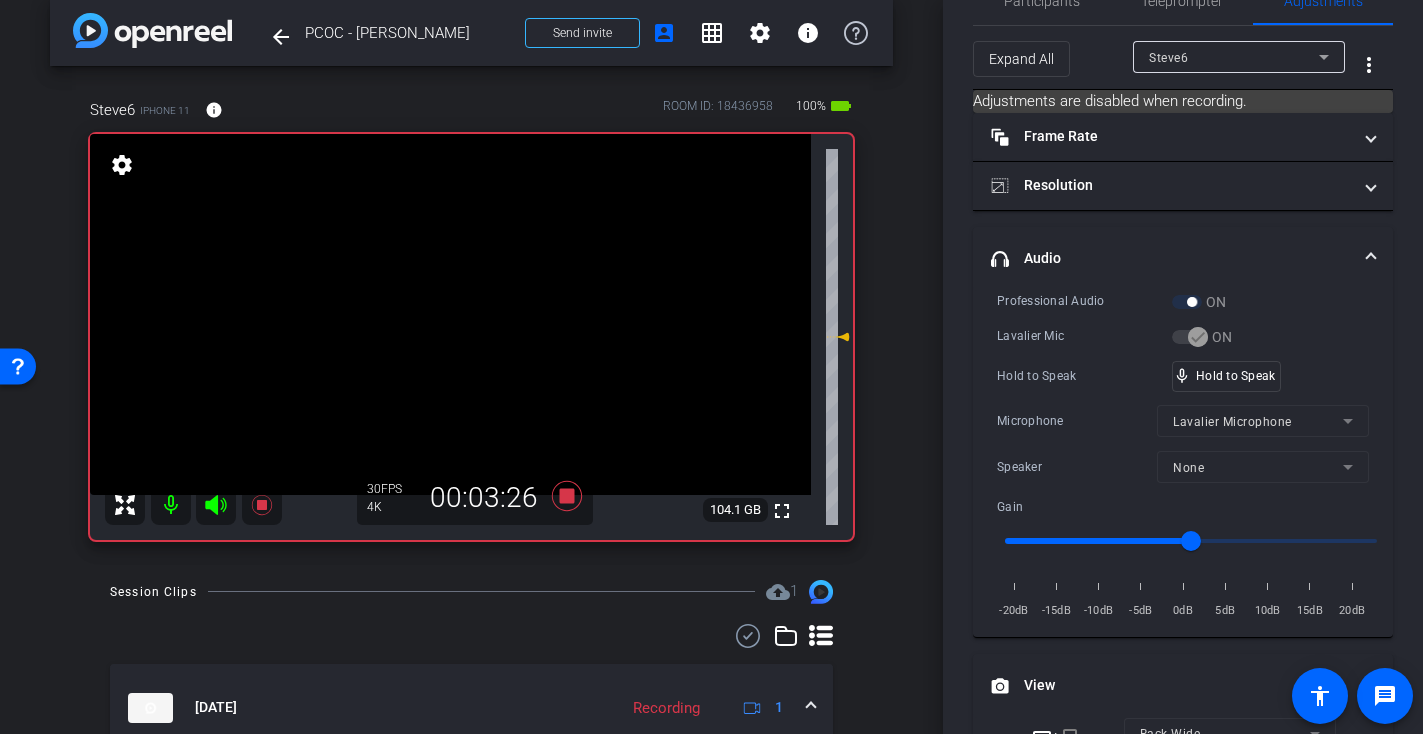 click at bounding box center (450, 314) 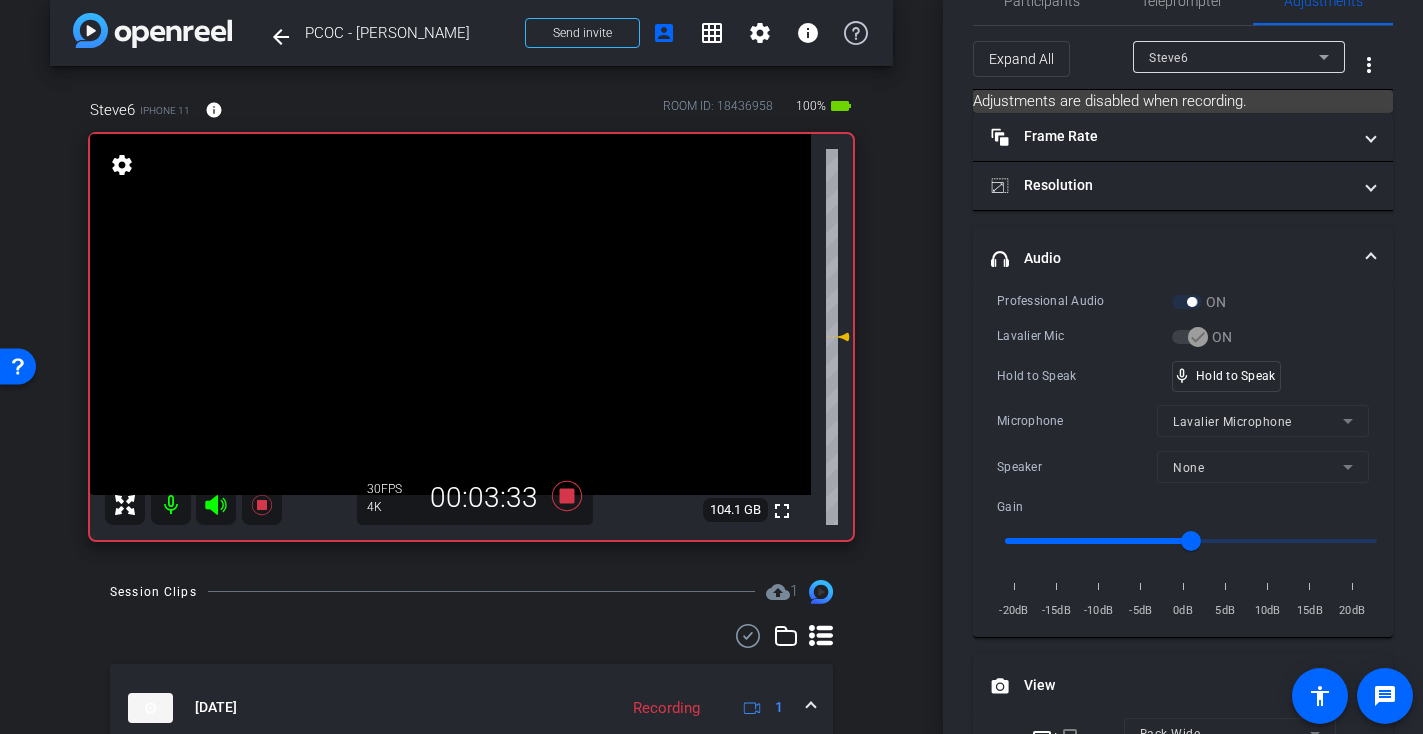 click at bounding box center [450, 314] 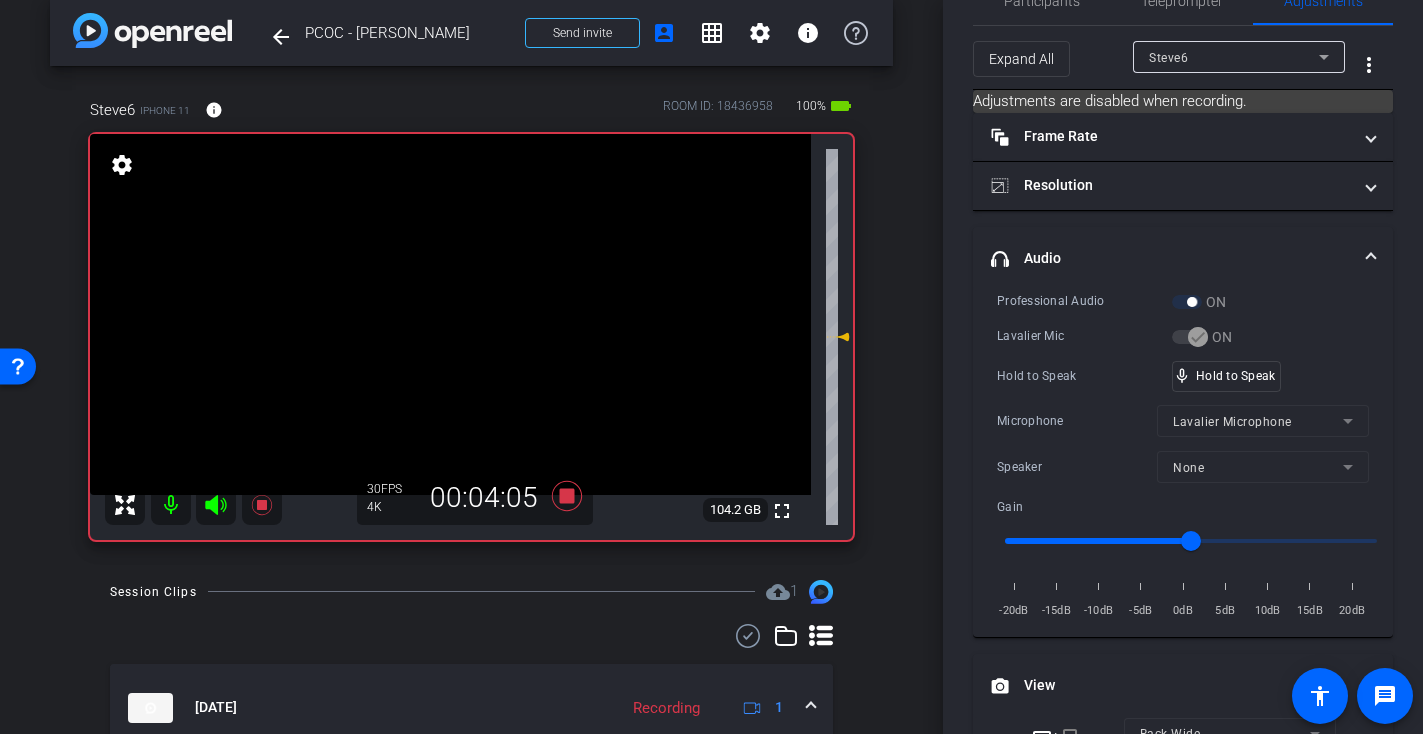 click at bounding box center (450, 314) 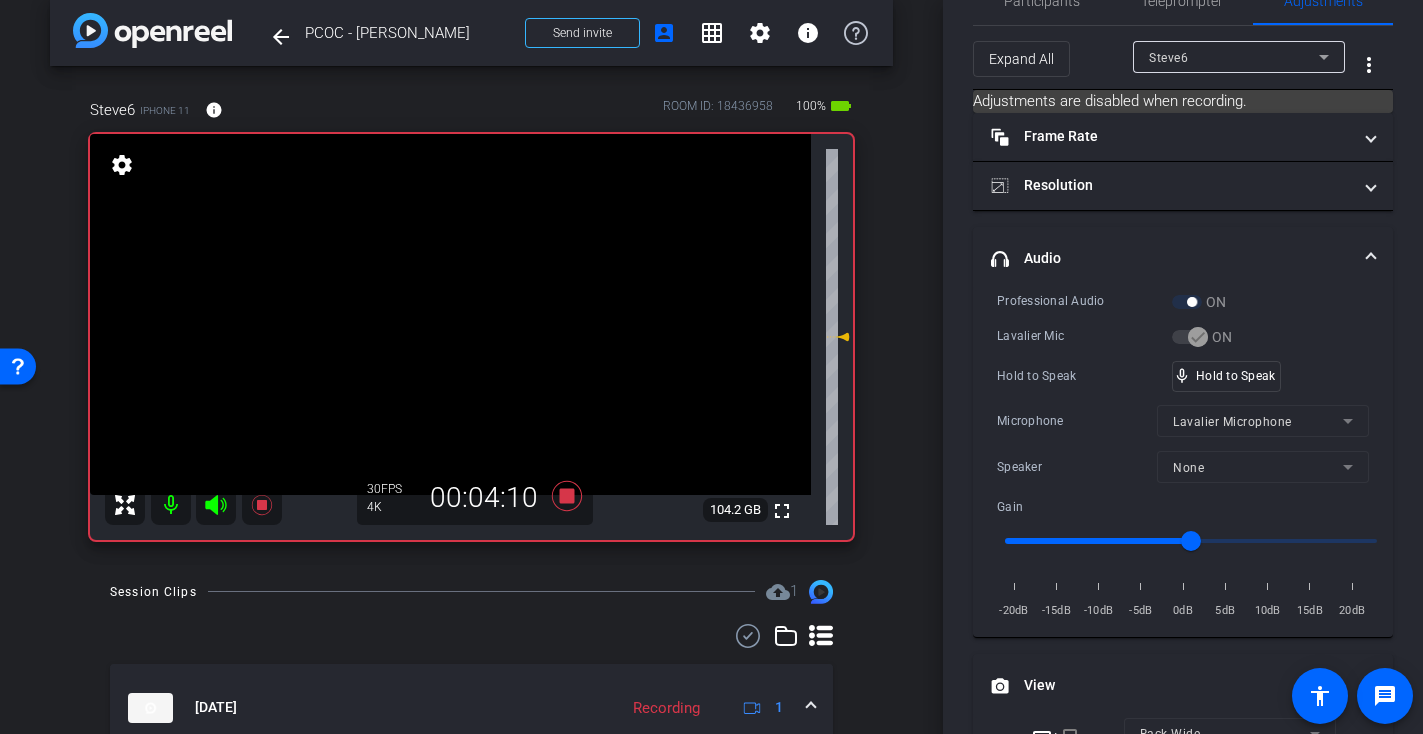 click at bounding box center (450, 314) 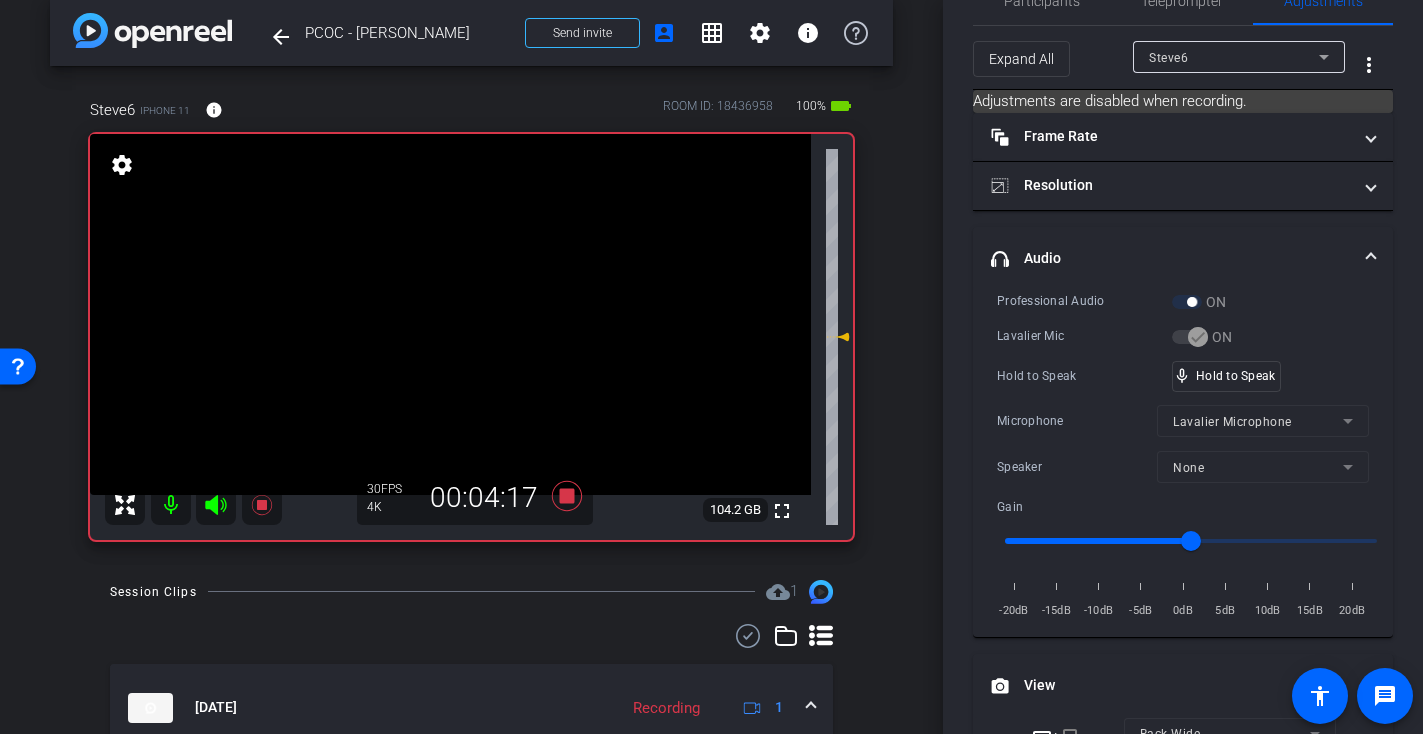 click at bounding box center (450, 314) 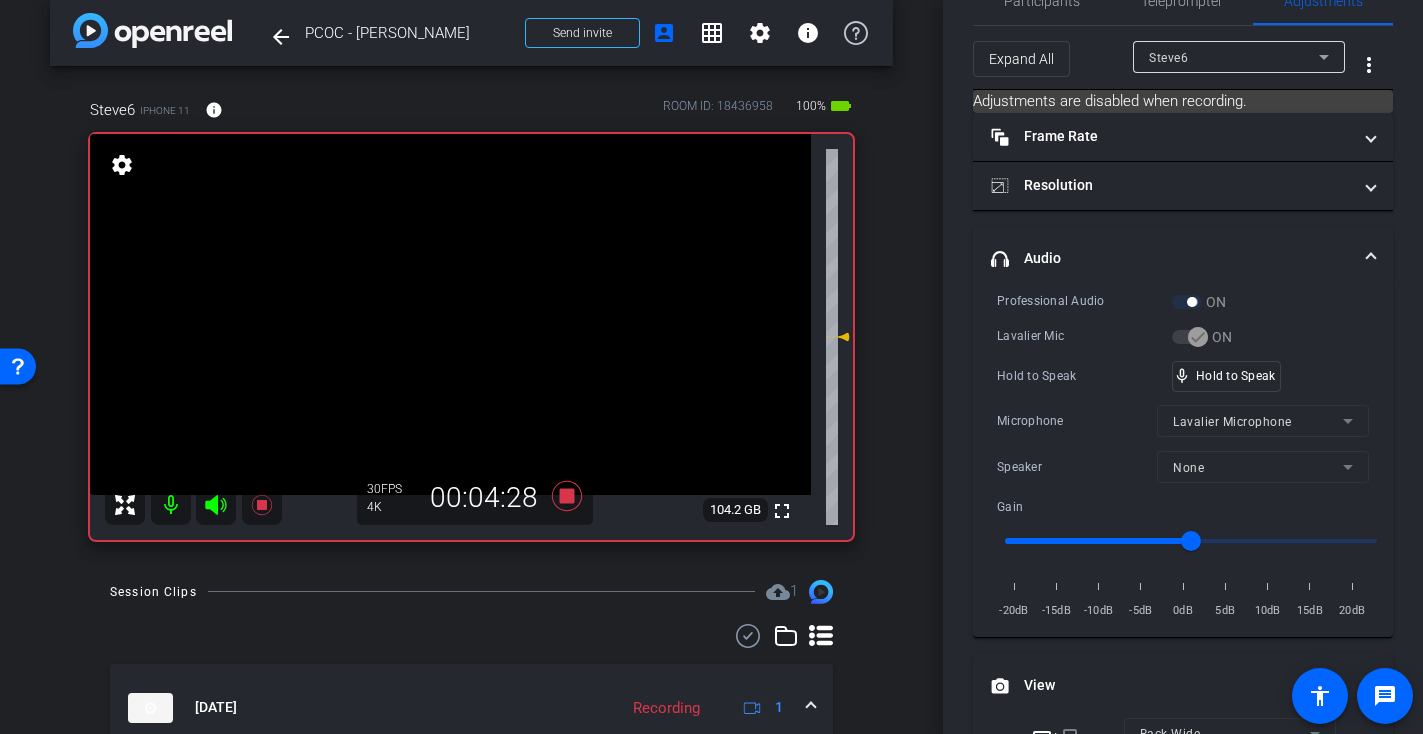 click at bounding box center (450, 314) 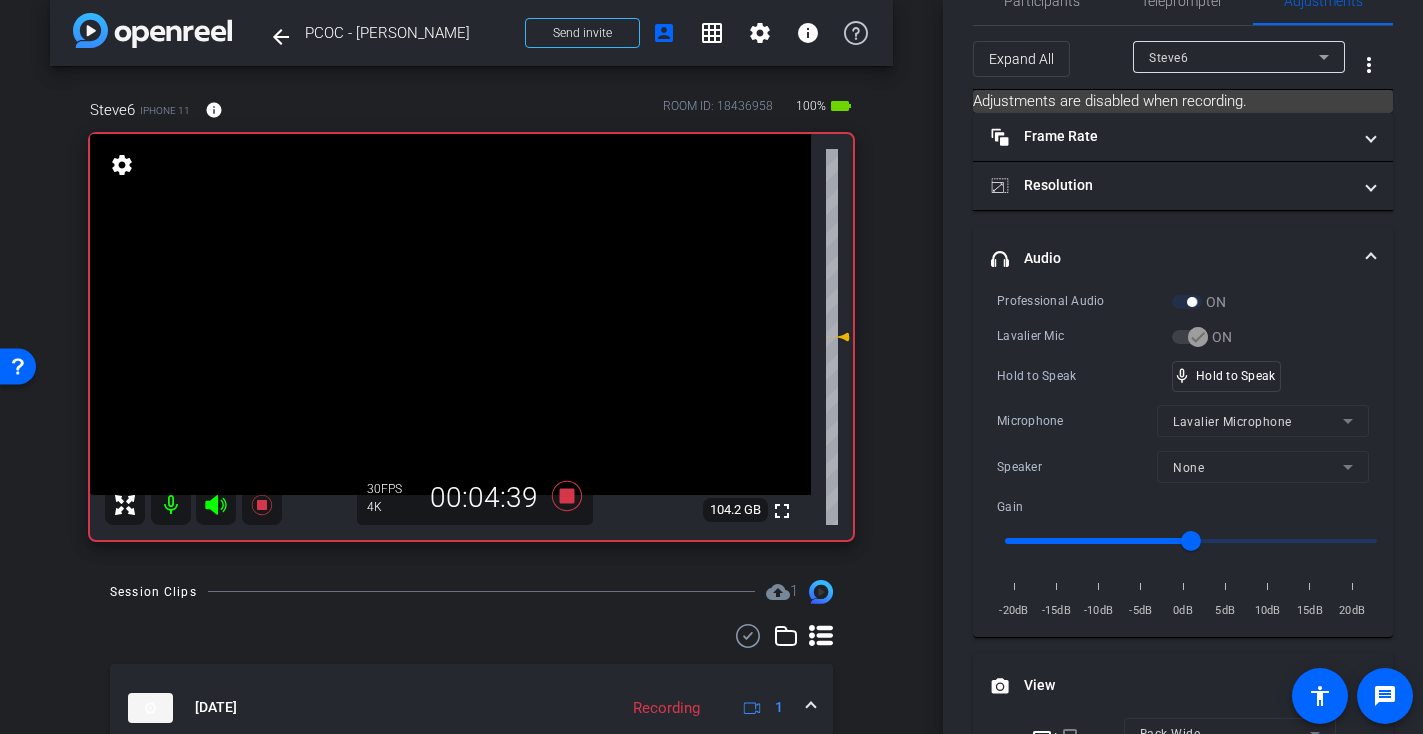 click at bounding box center [450, 314] 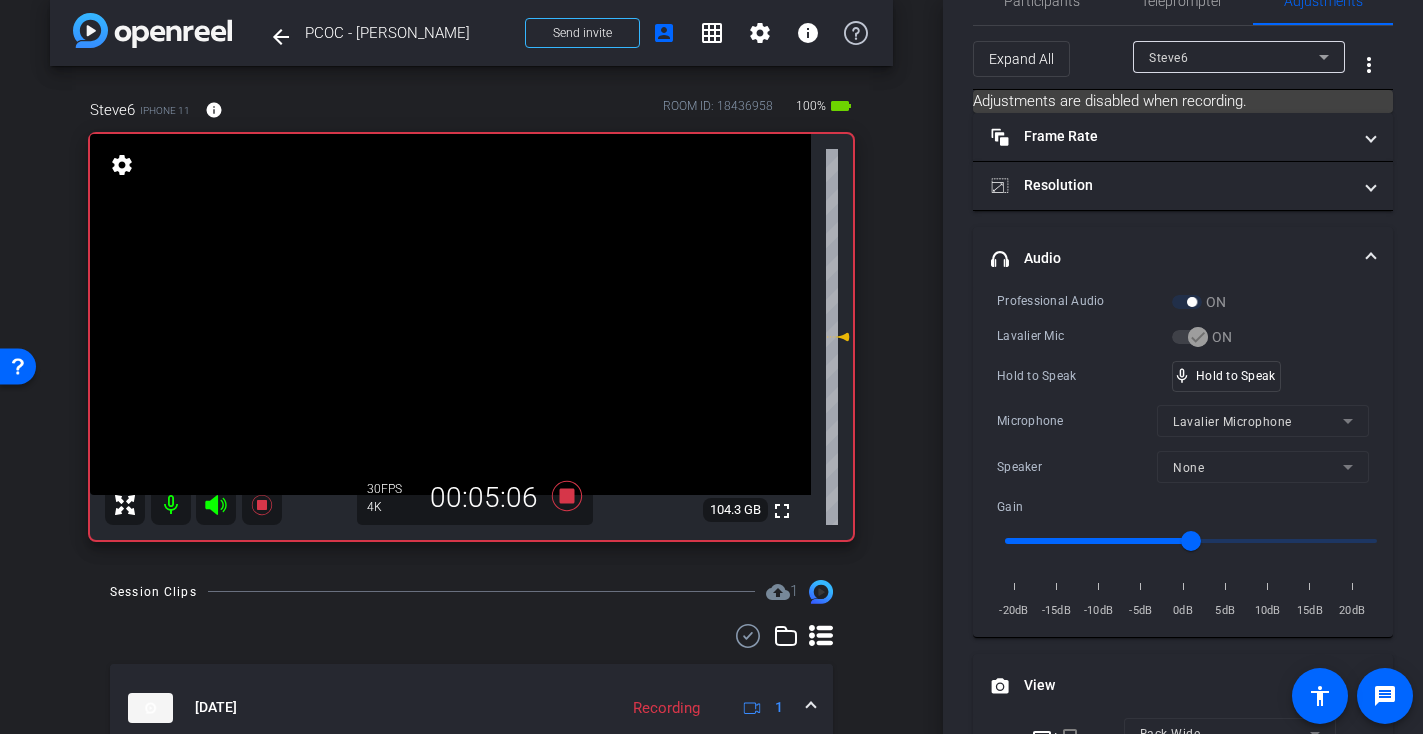click at bounding box center (450, 314) 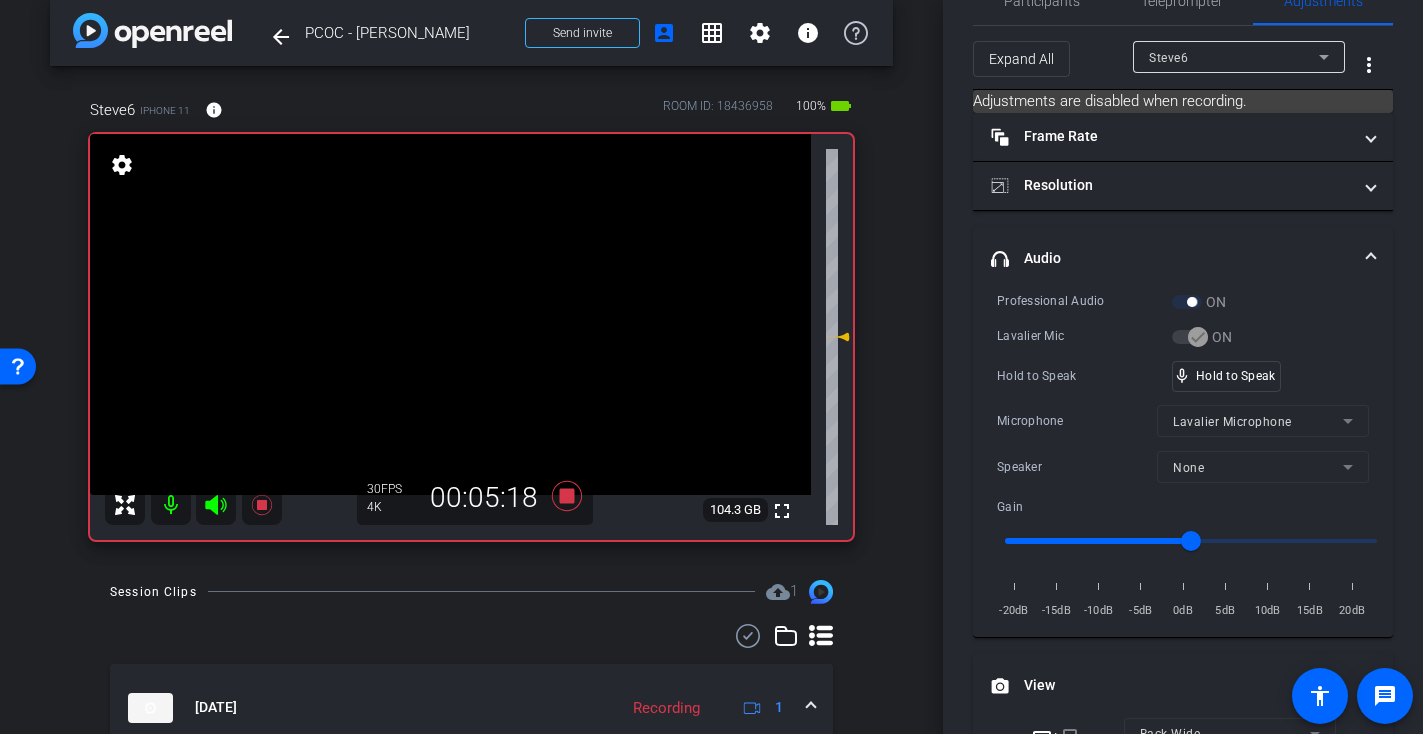 click at bounding box center [450, 314] 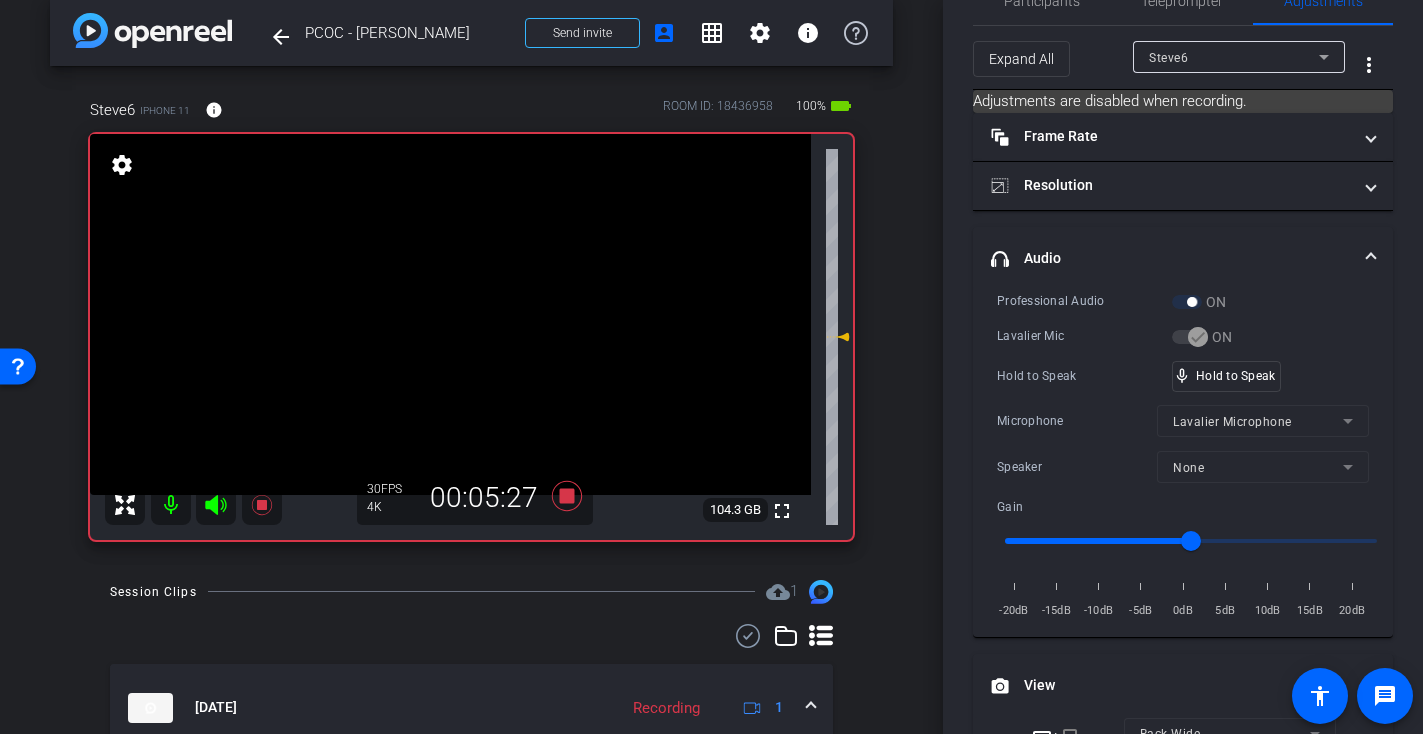 click at bounding box center [450, 314] 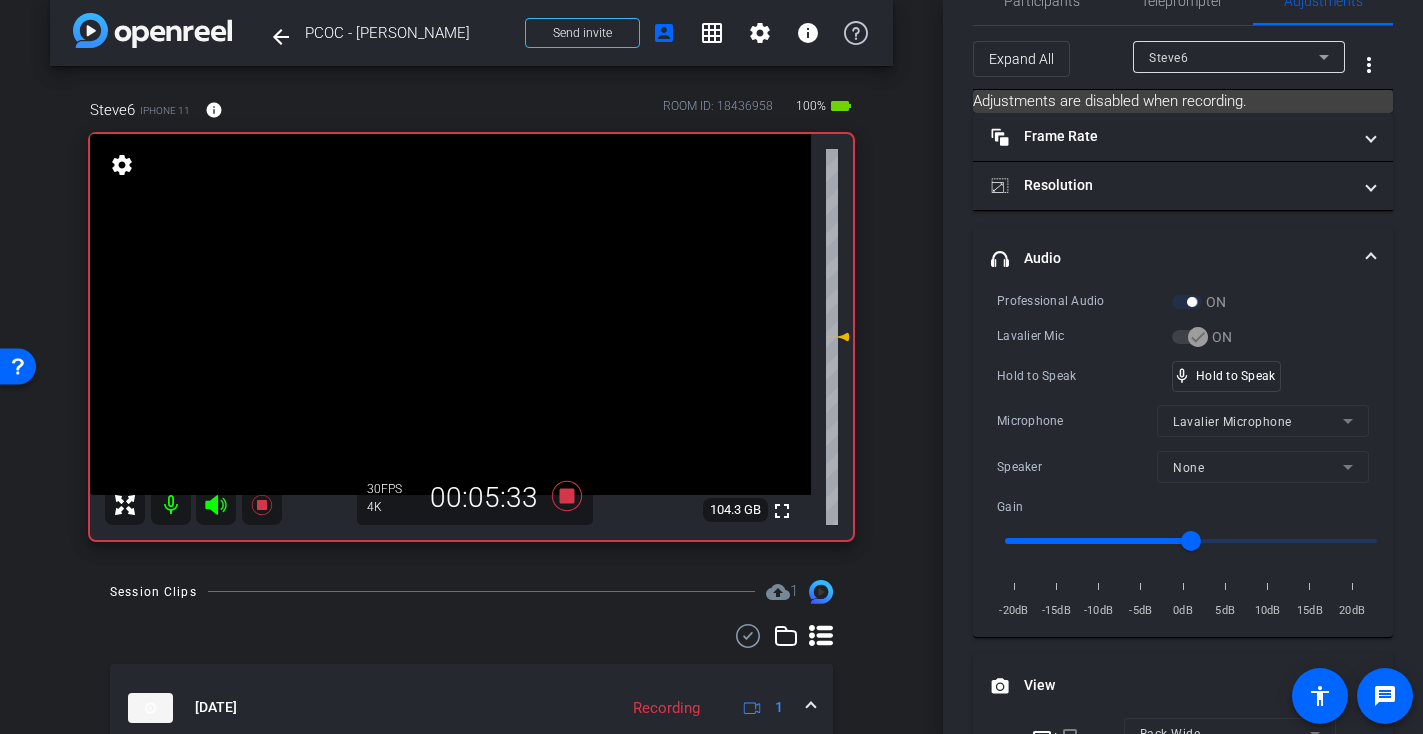click at bounding box center (450, 314) 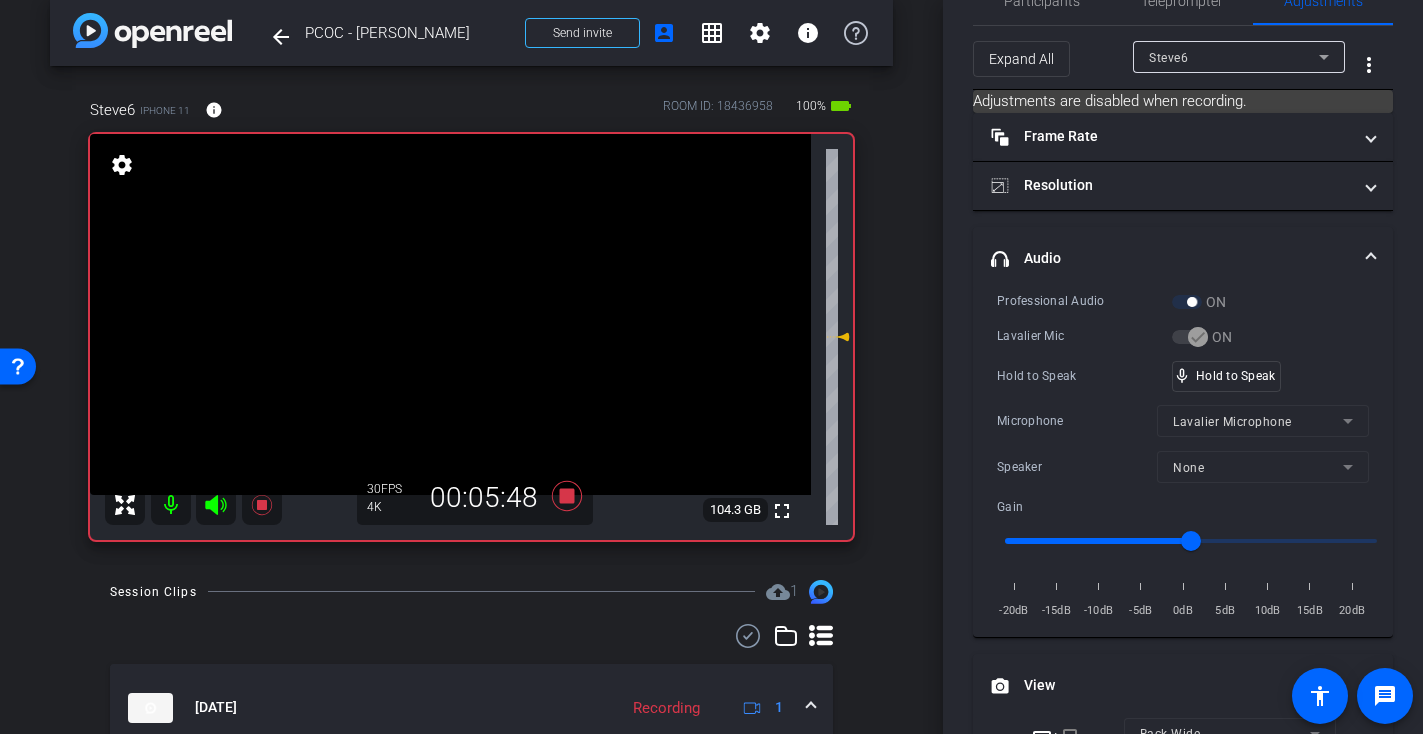 click at bounding box center [450, 314] 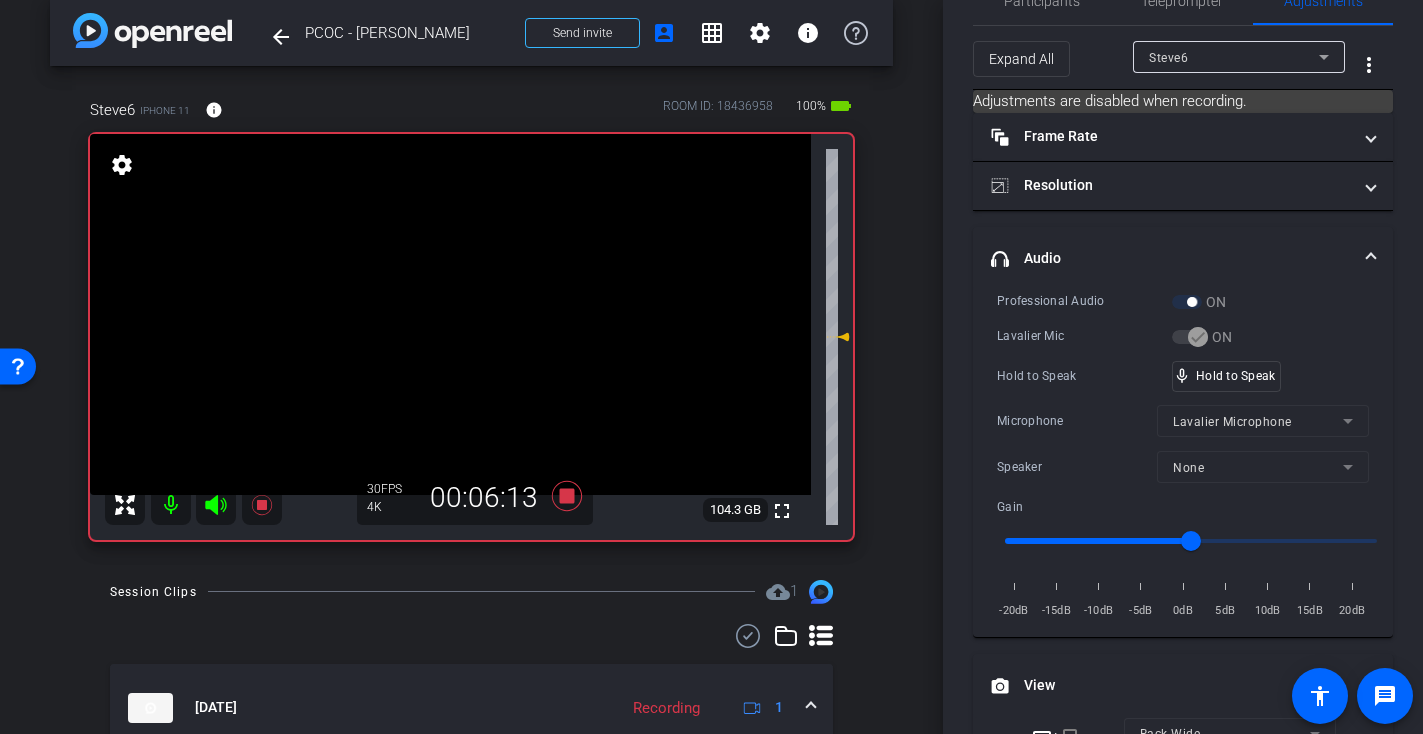 click at bounding box center (450, 314) 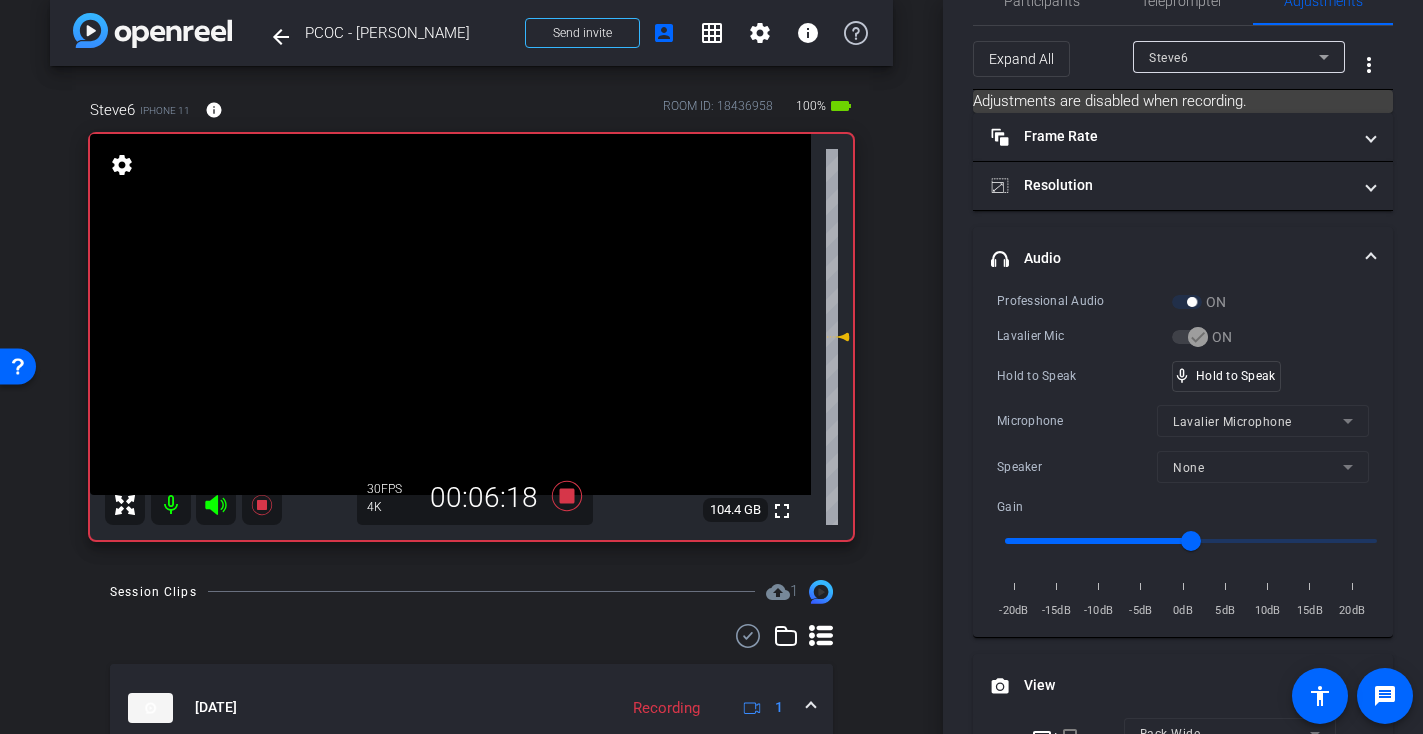 click at bounding box center (450, 314) 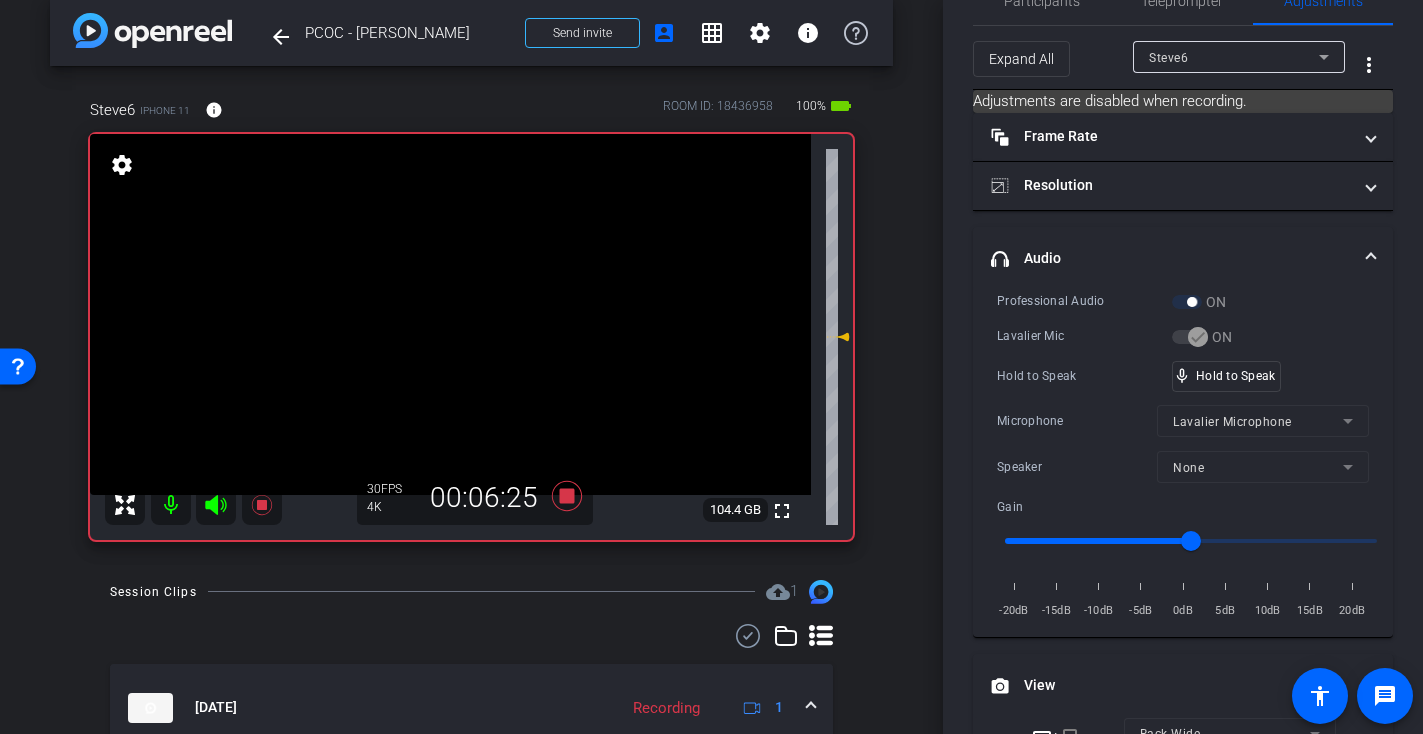 click at bounding box center [450, 314] 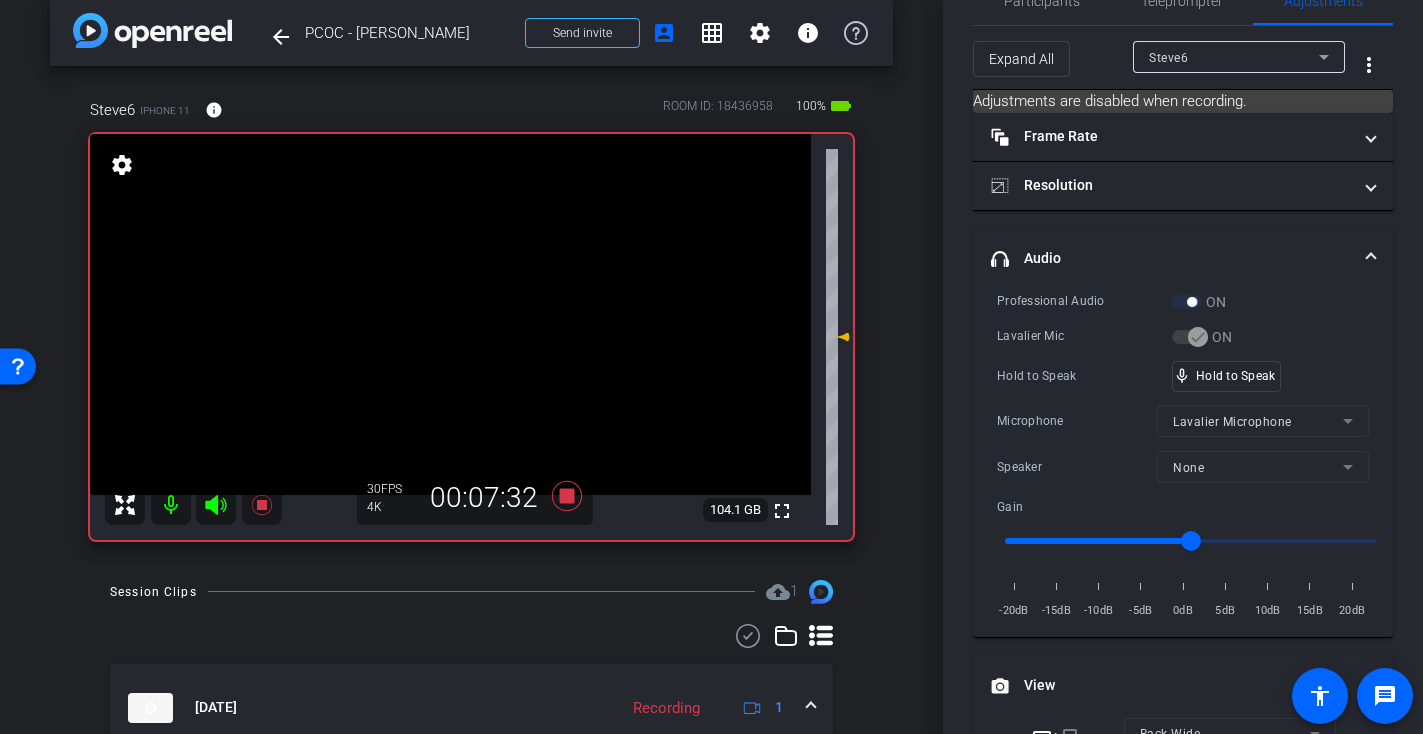 click at bounding box center [450, 314] 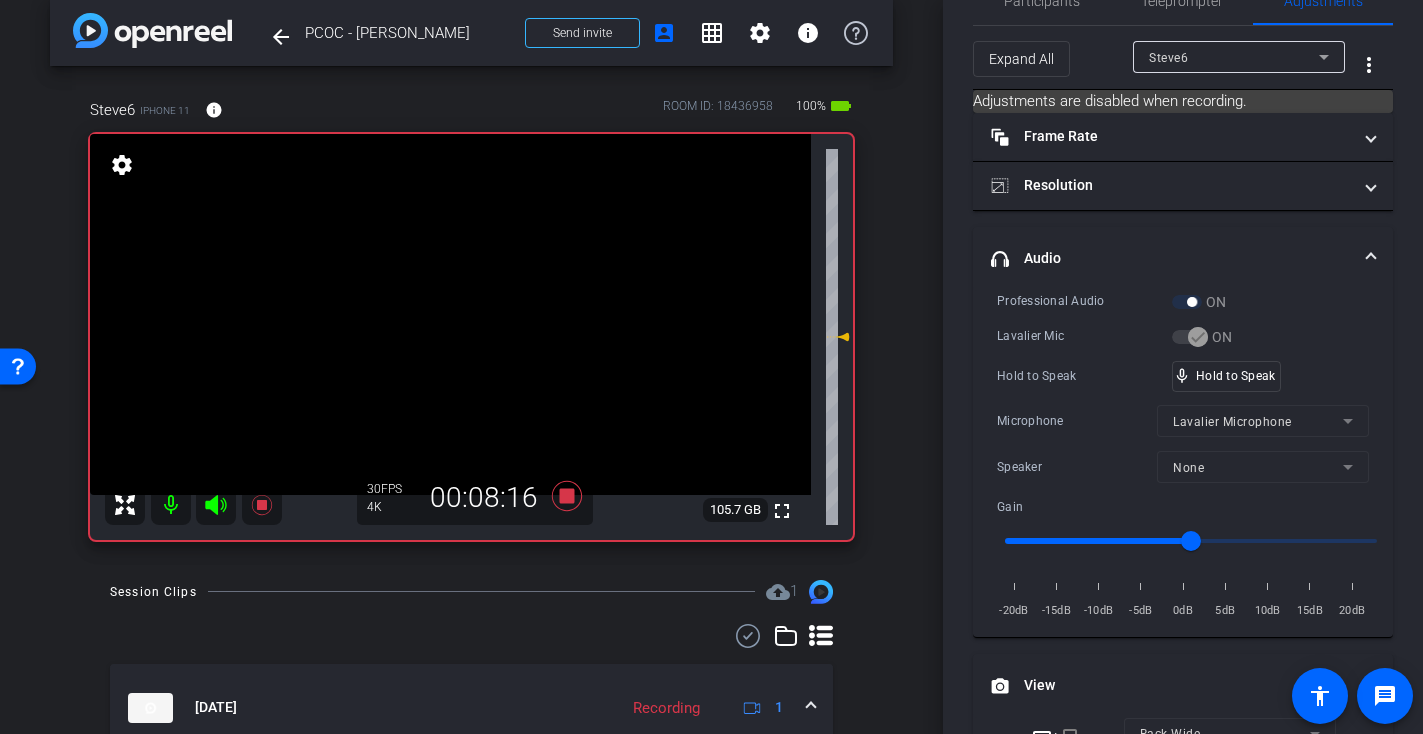 click at bounding box center [450, 314] 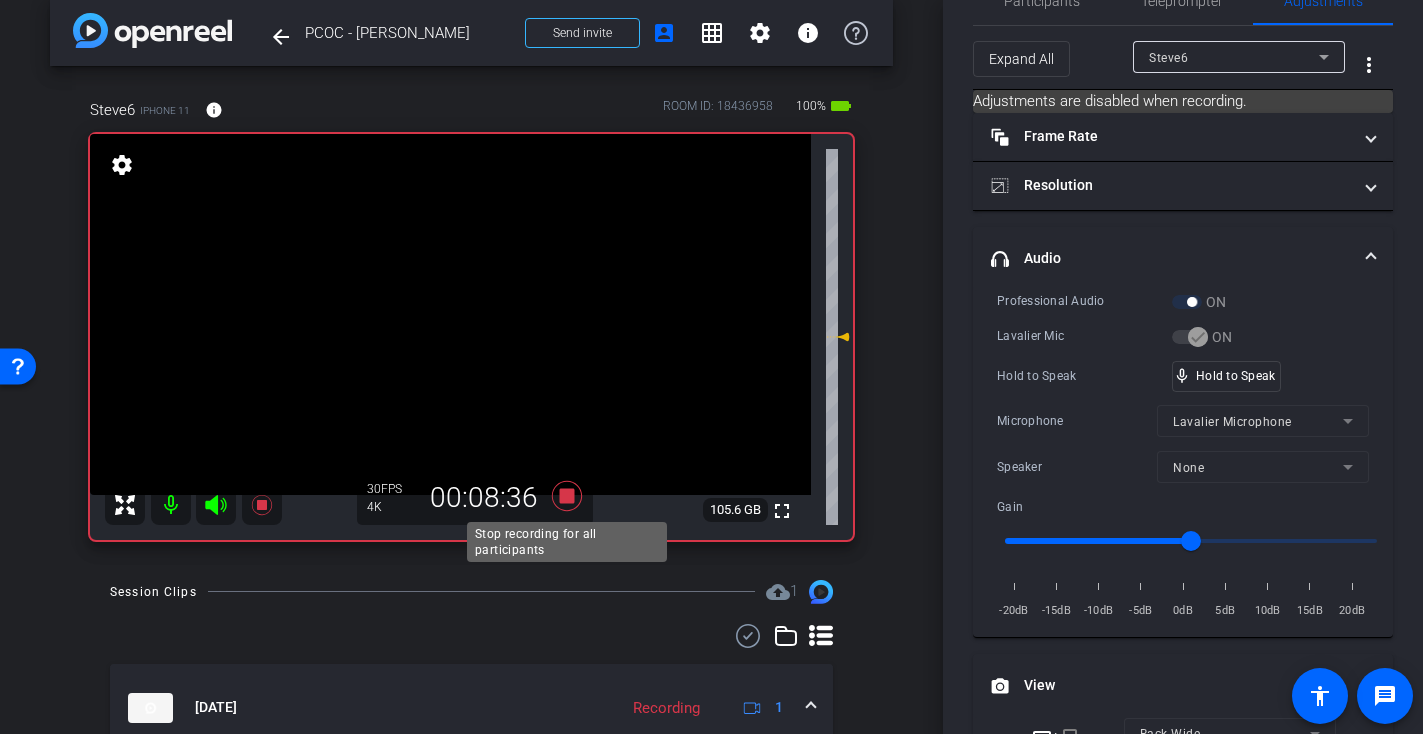 click 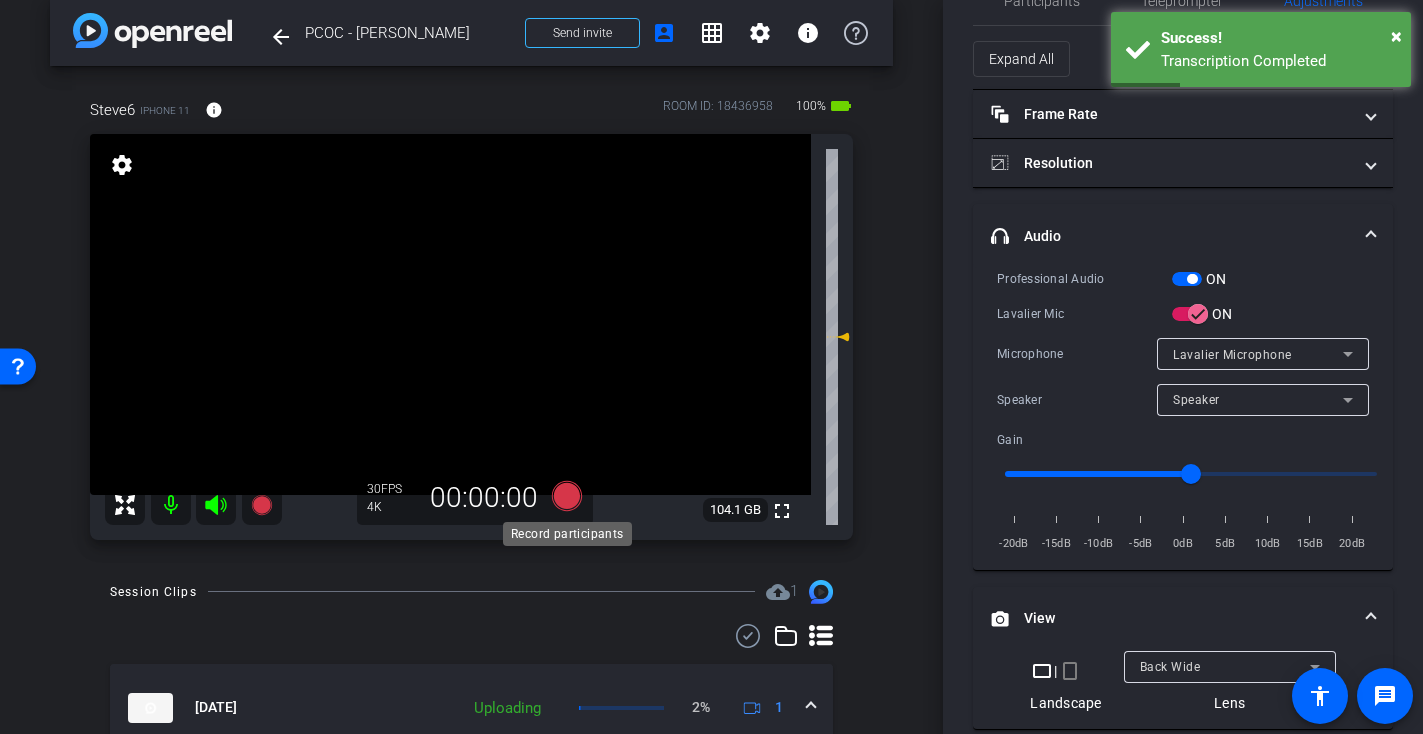 click 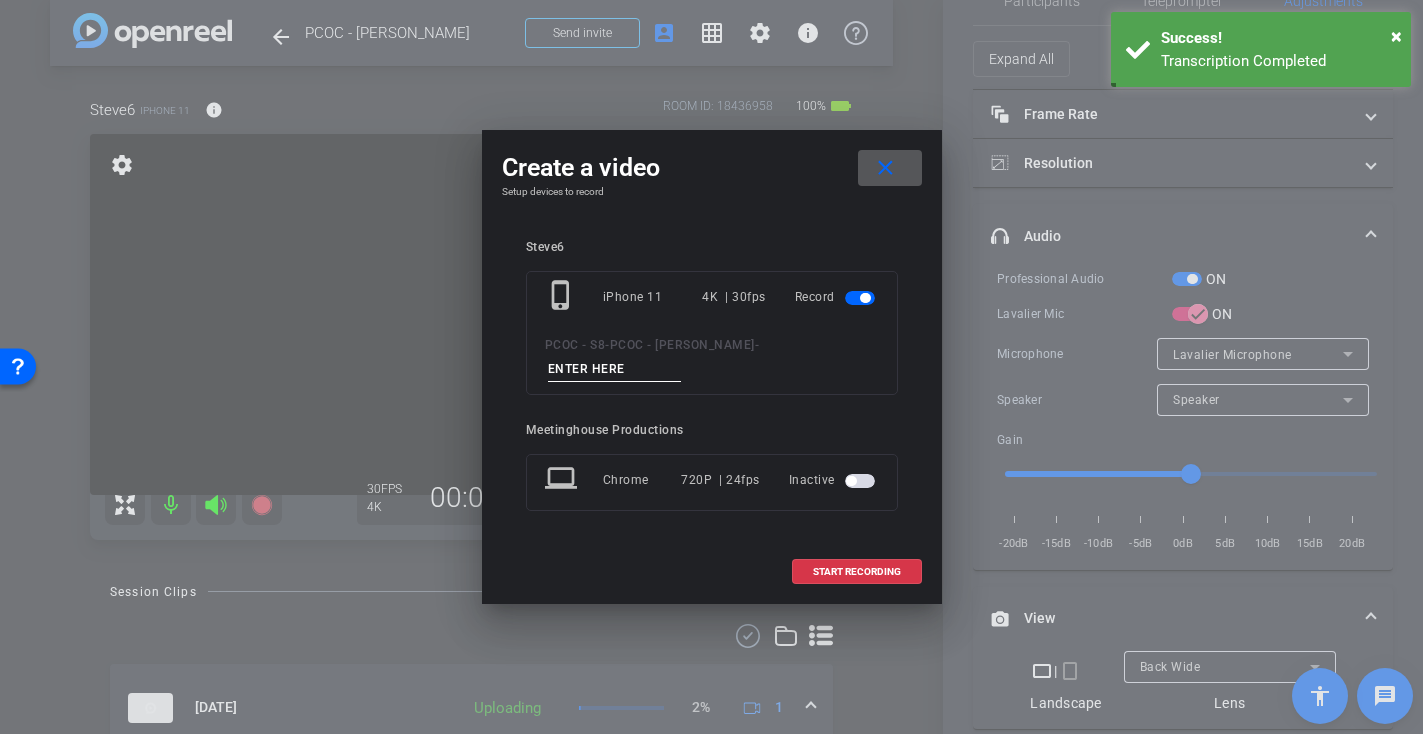 click at bounding box center [615, 369] 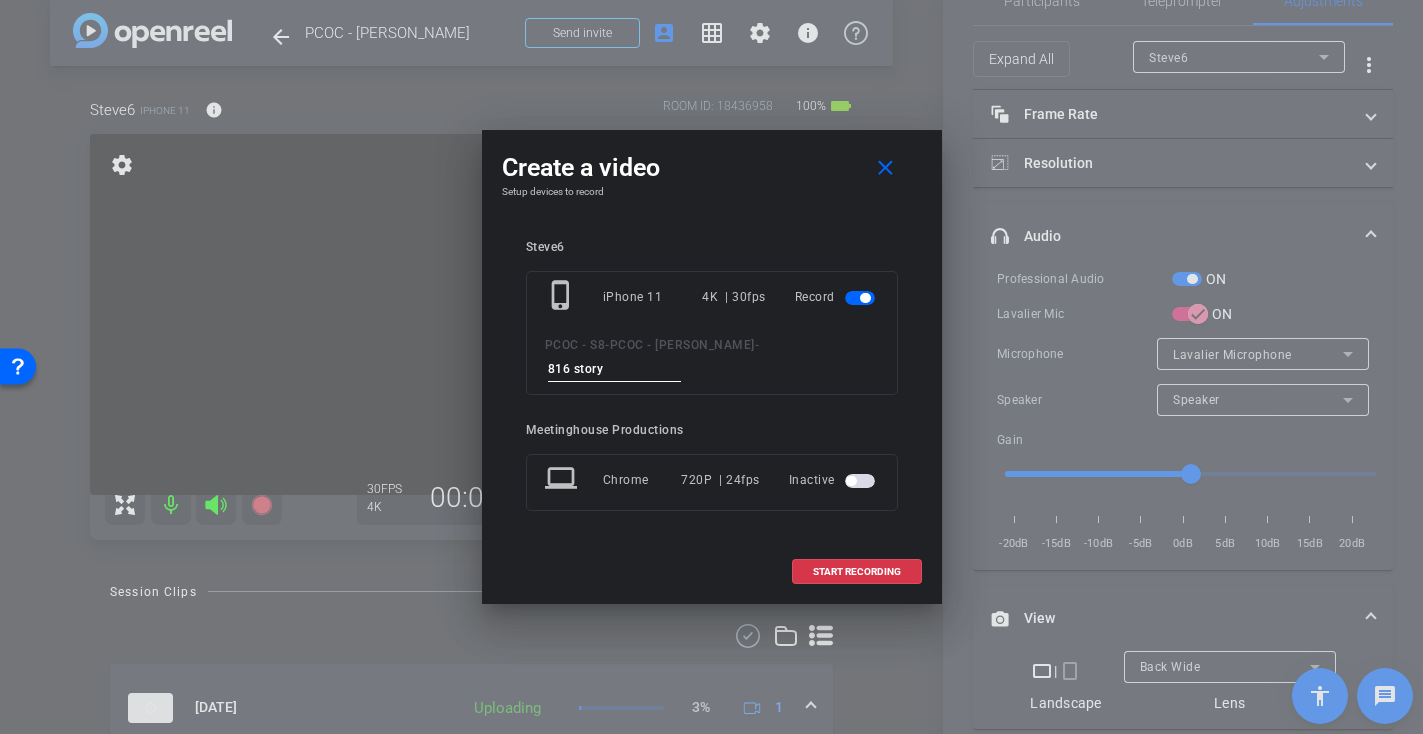 type on "816 story 5" 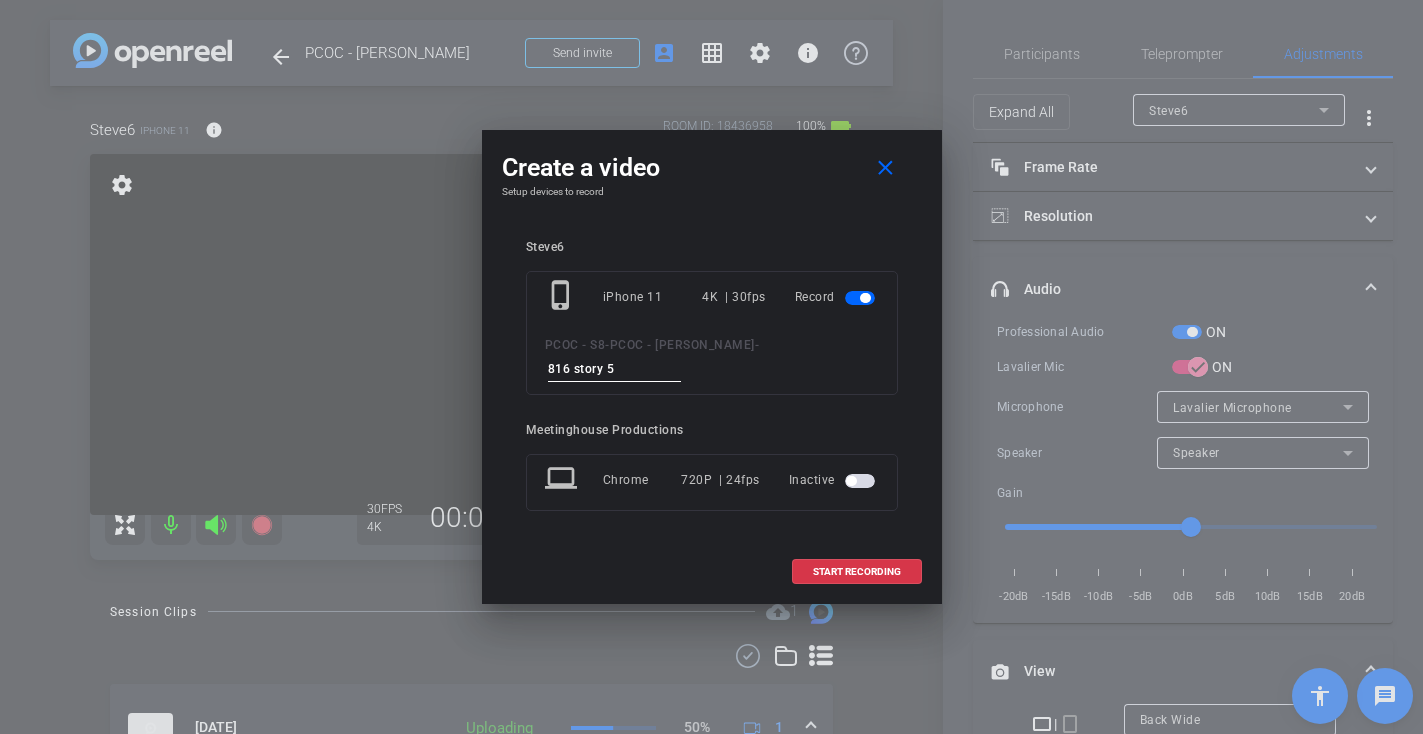 scroll, scrollTop: 0, scrollLeft: 0, axis: both 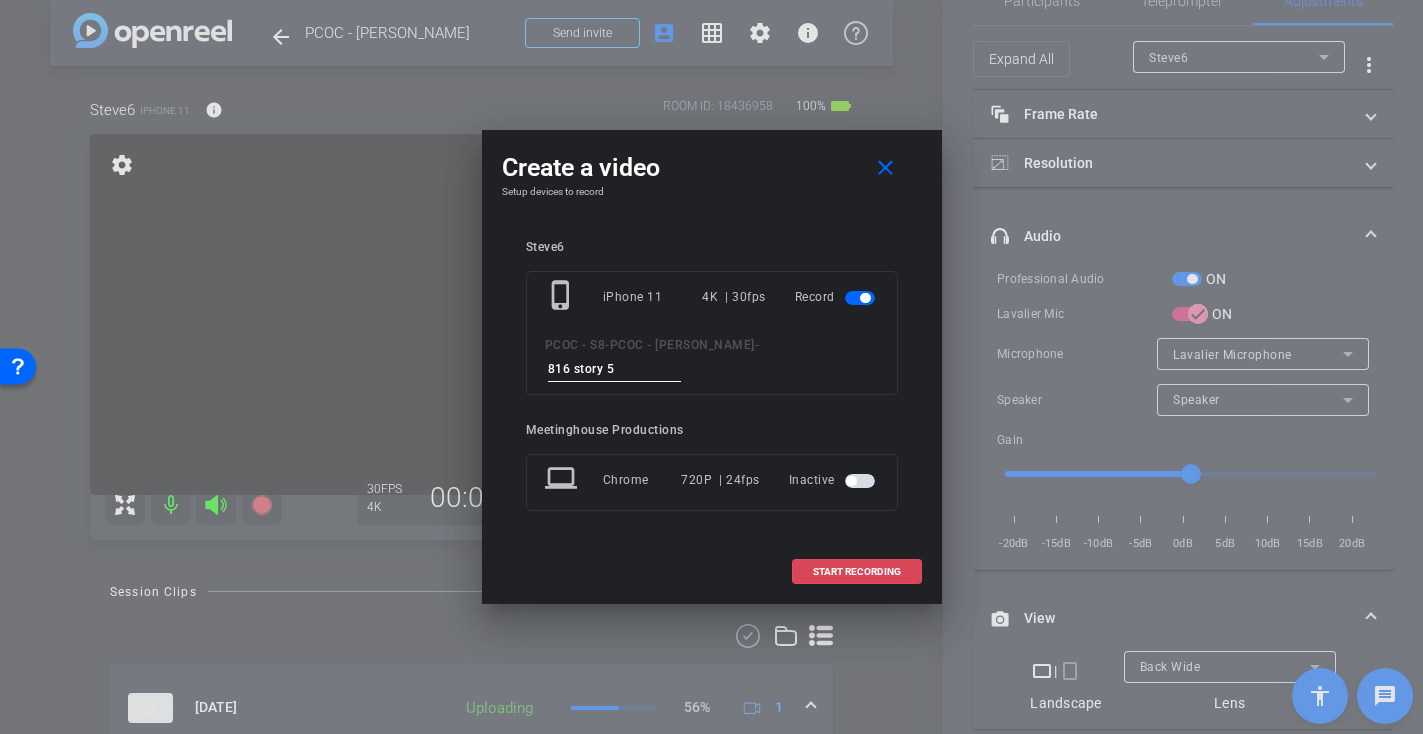 type on "816 story 5" 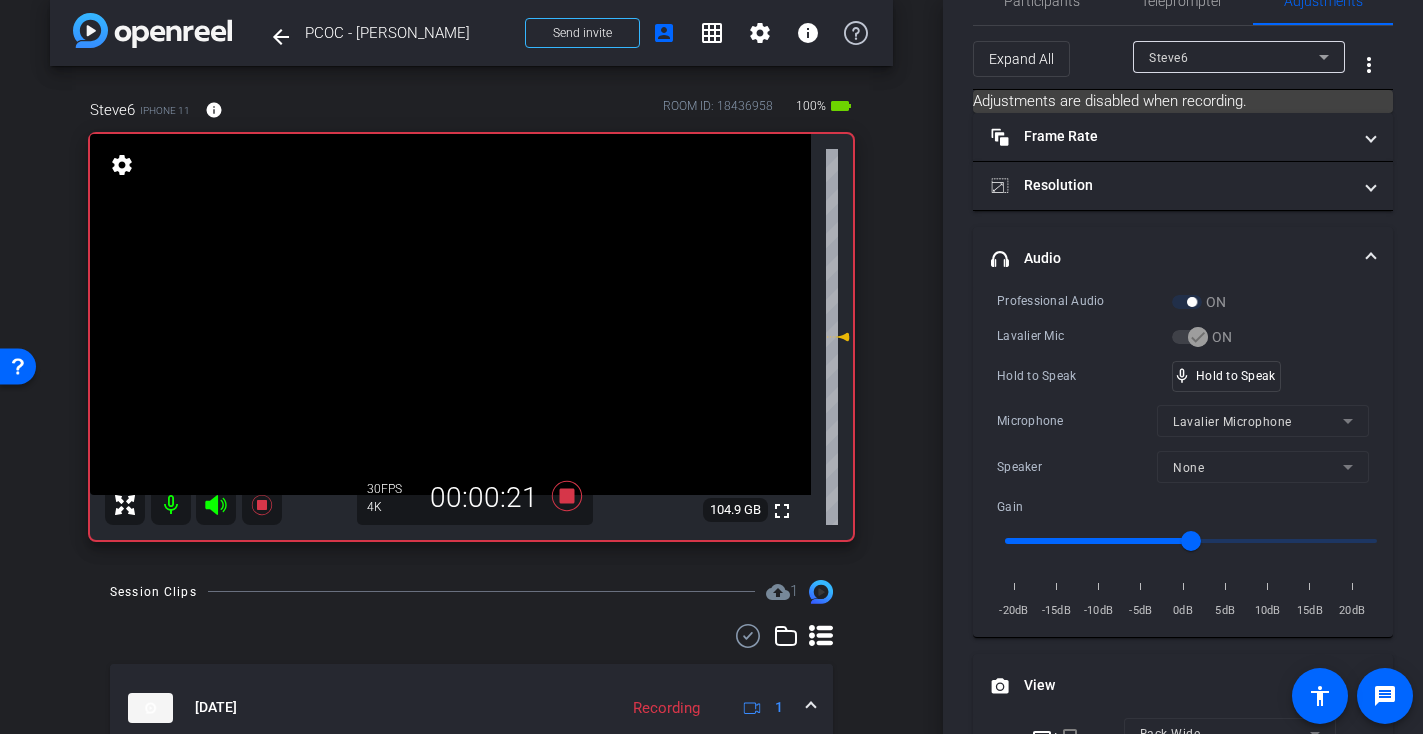 click at bounding box center (450, 314) 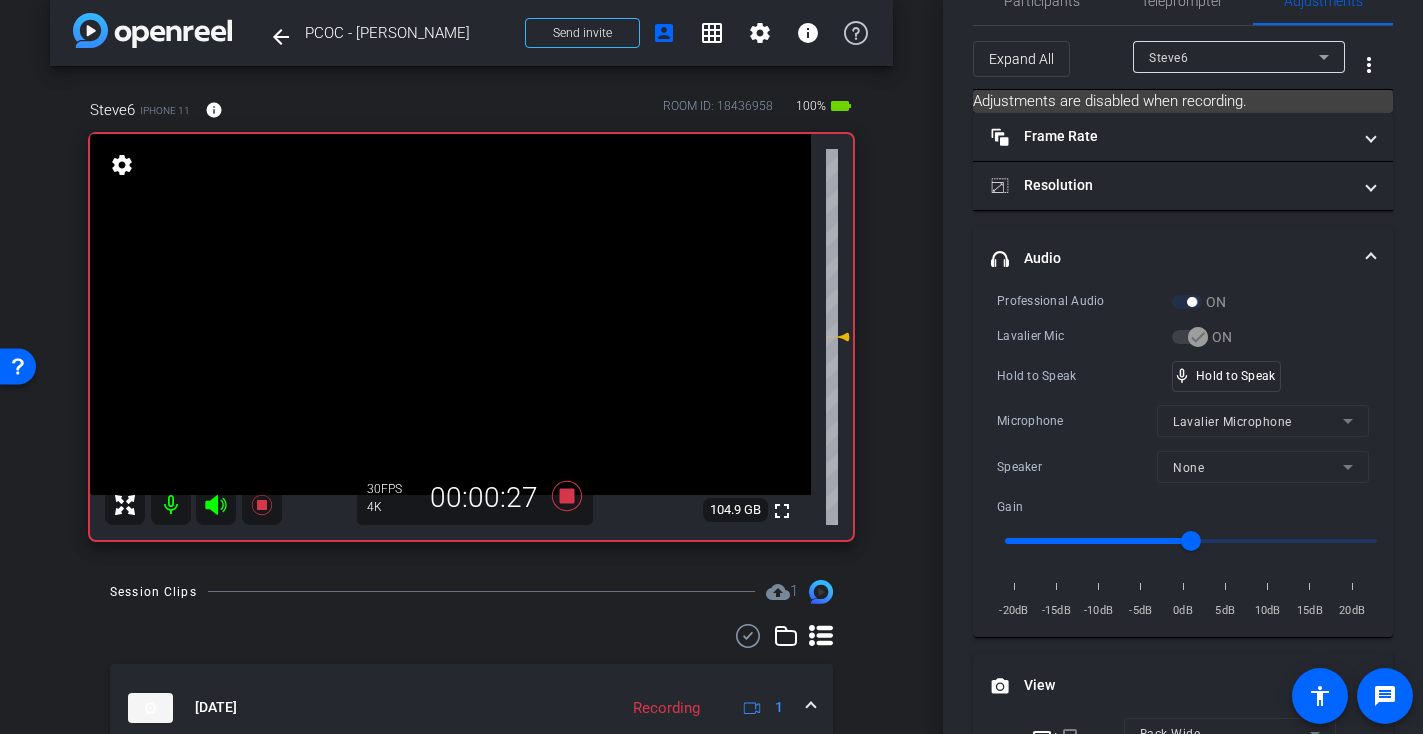 click at bounding box center [450, 314] 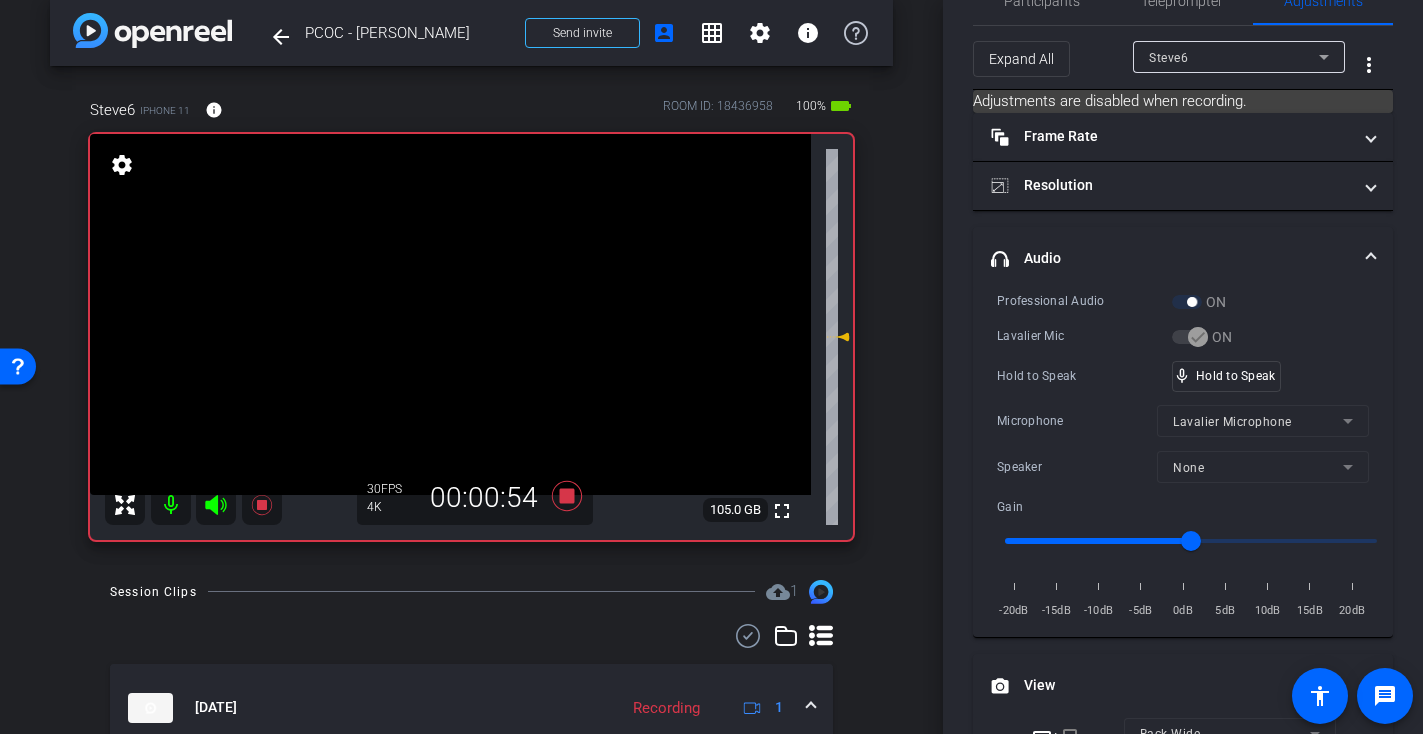 click at bounding box center [450, 314] 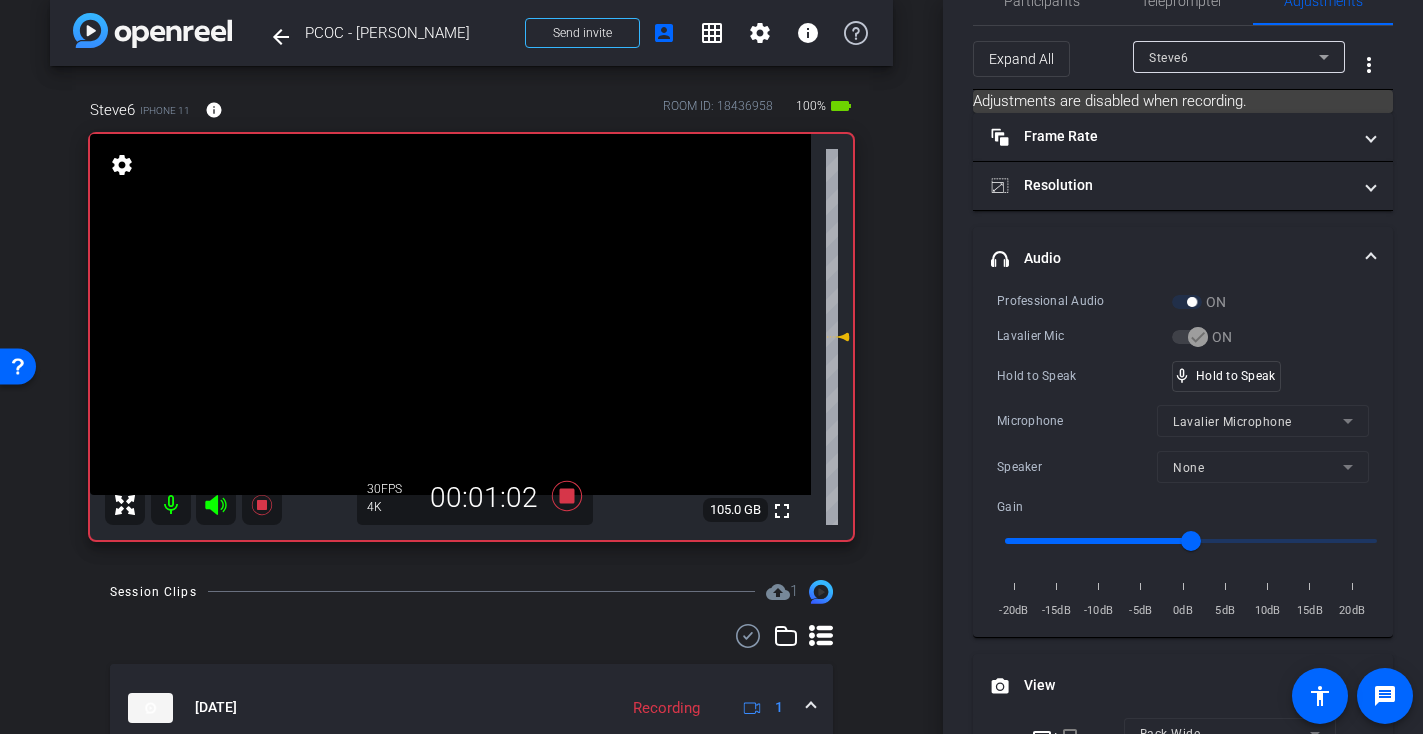 click at bounding box center [450, 314] 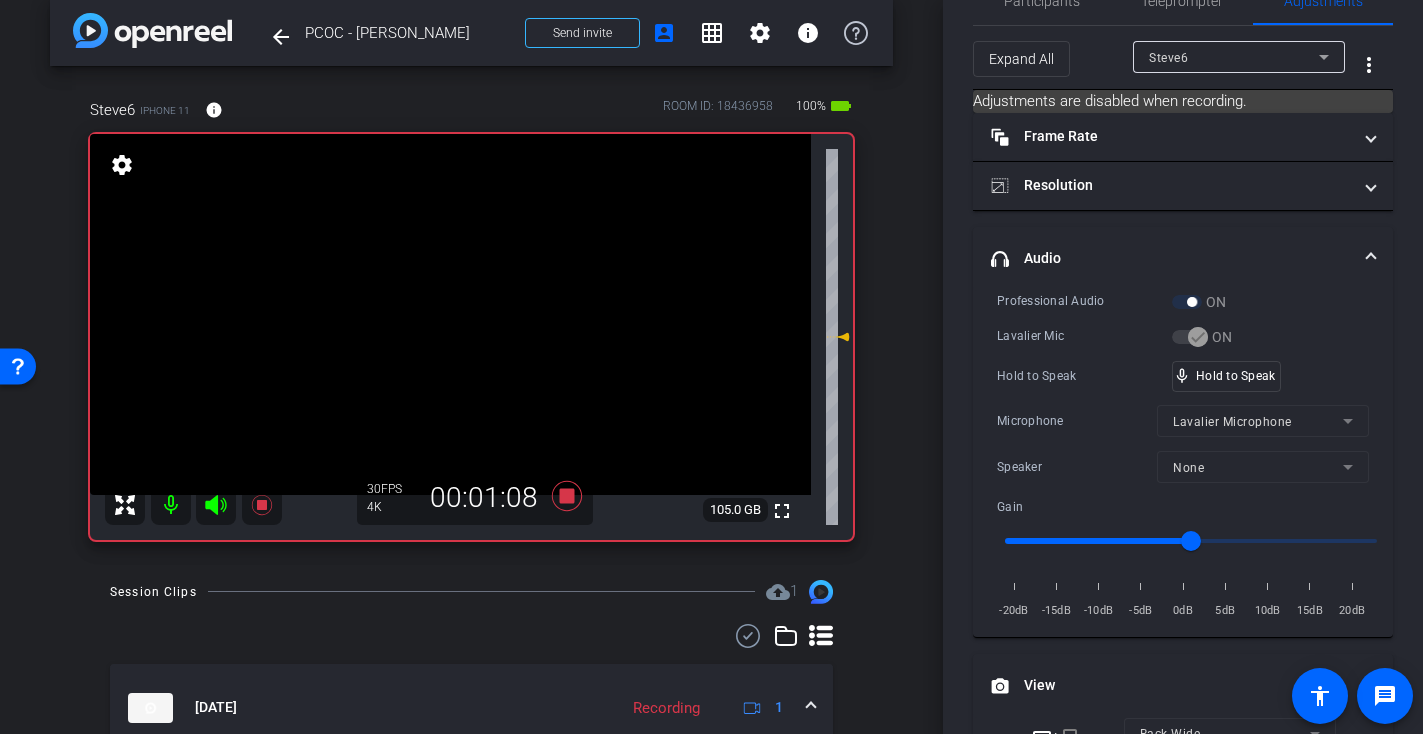 click at bounding box center (450, 314) 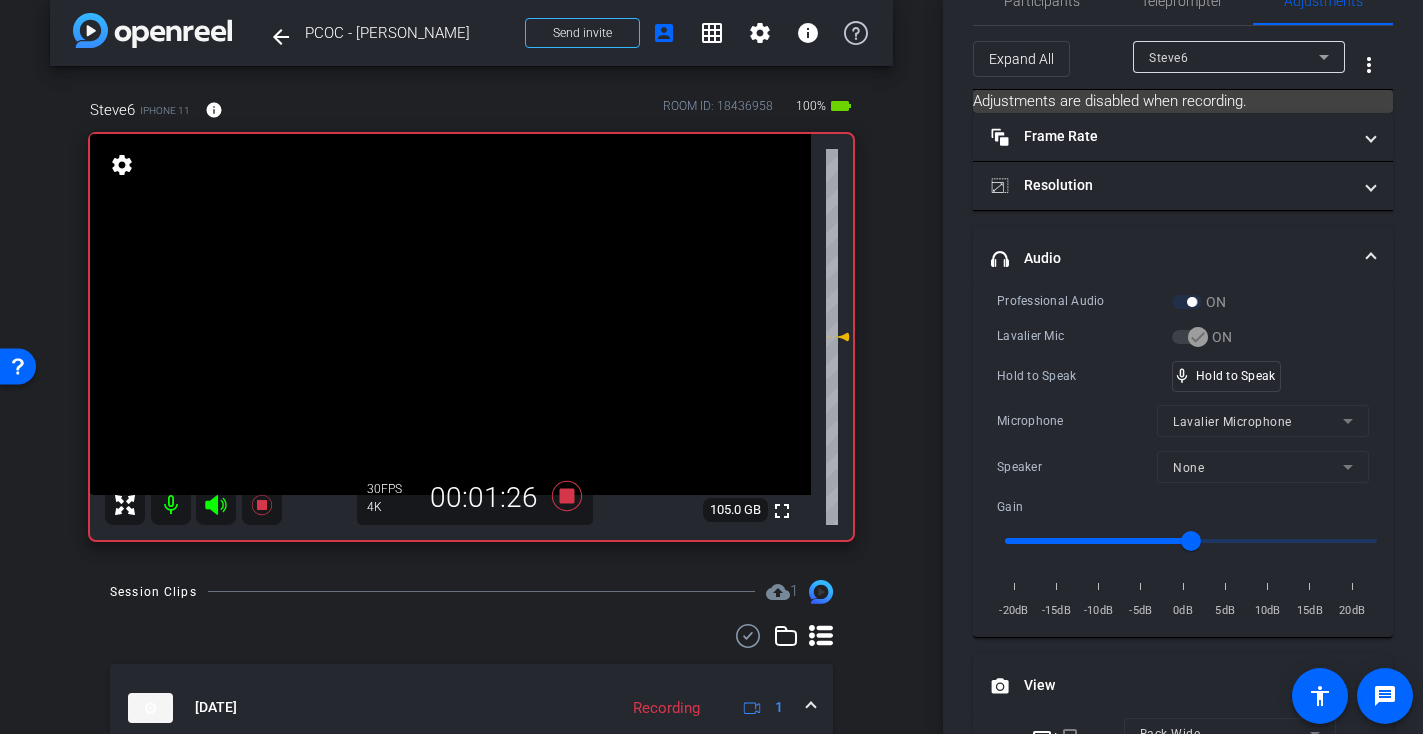 click at bounding box center [450, 314] 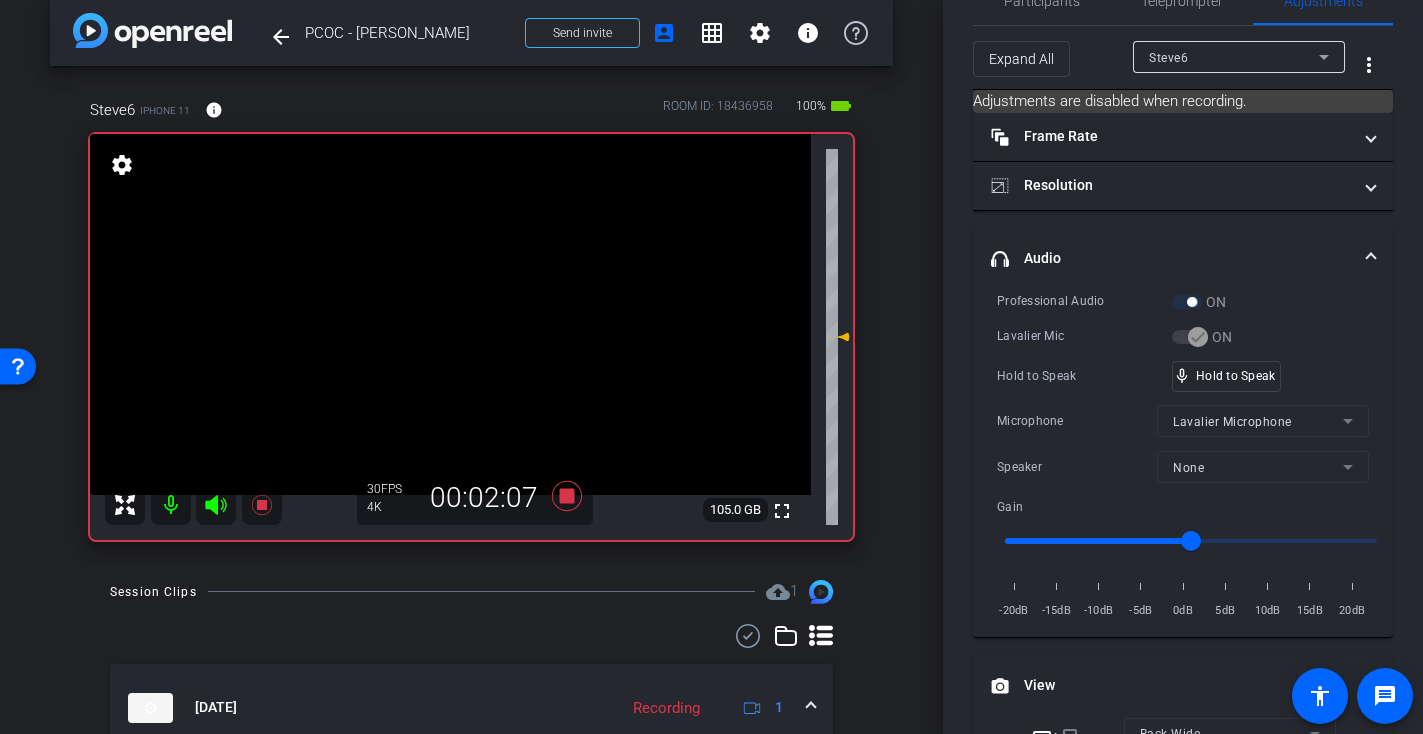 click at bounding box center [450, 314] 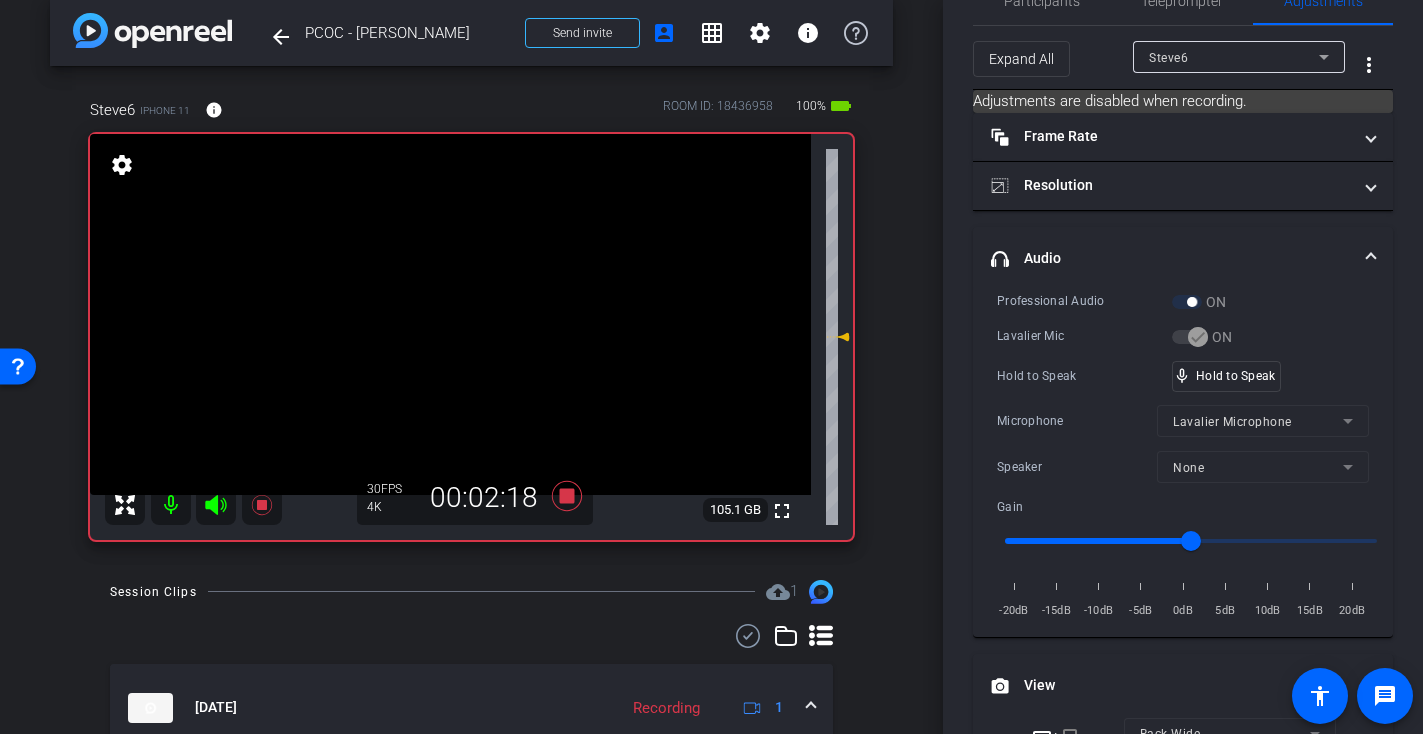 click at bounding box center [450, 314] 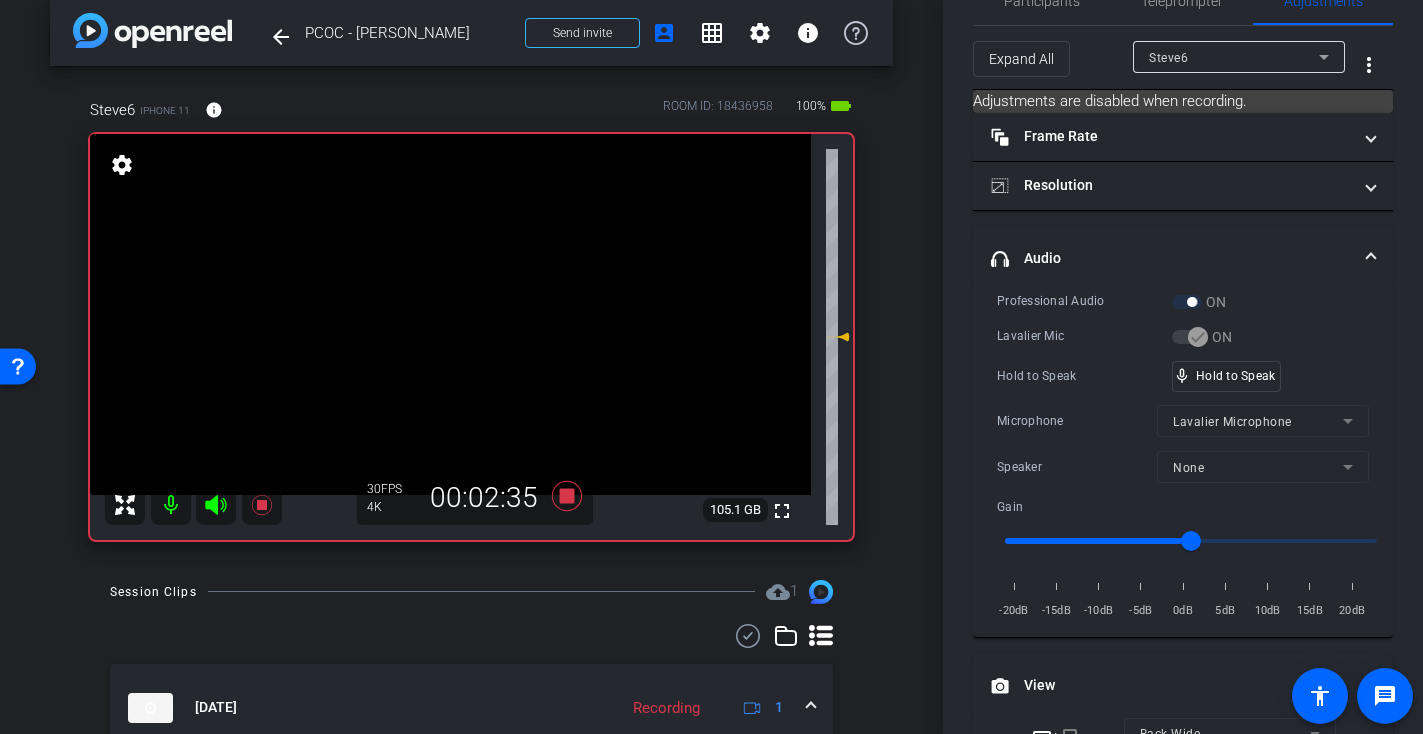 click at bounding box center [450, 314] 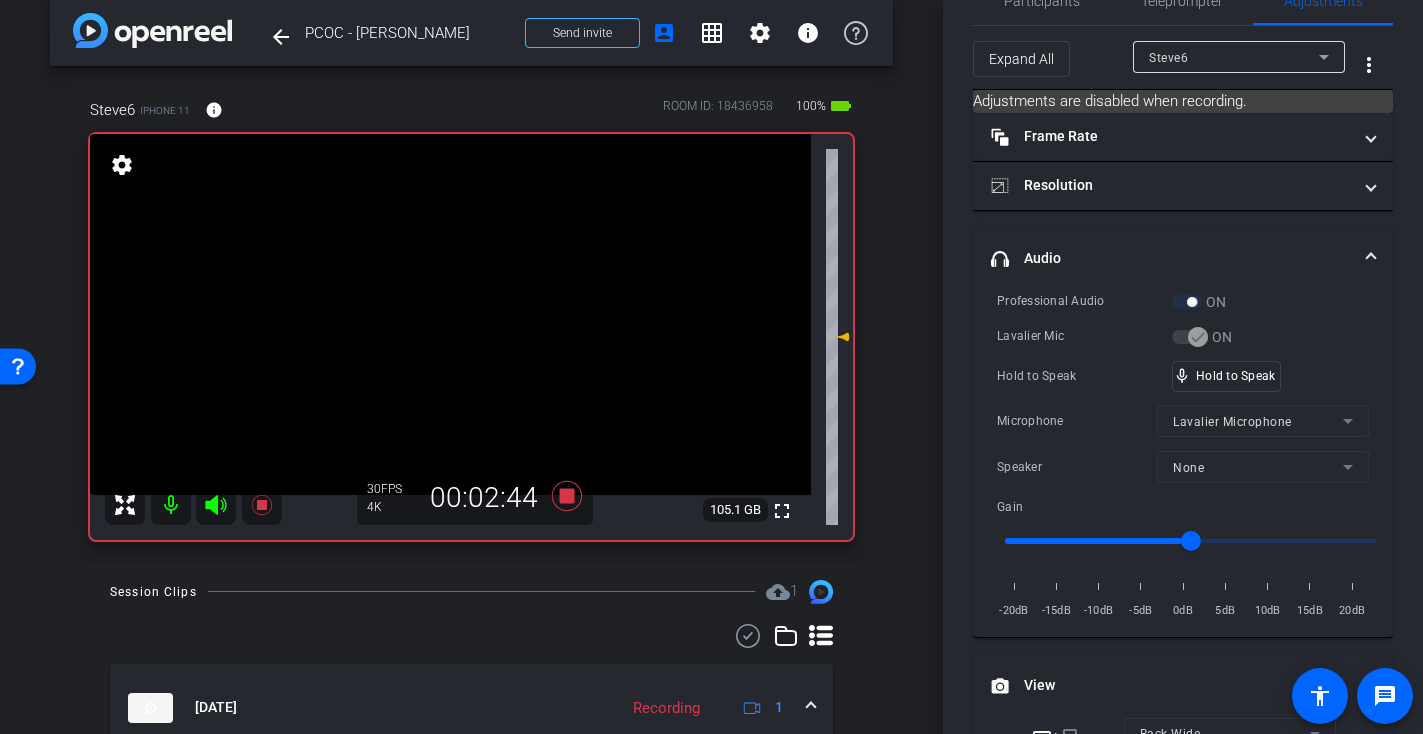 click at bounding box center [450, 314] 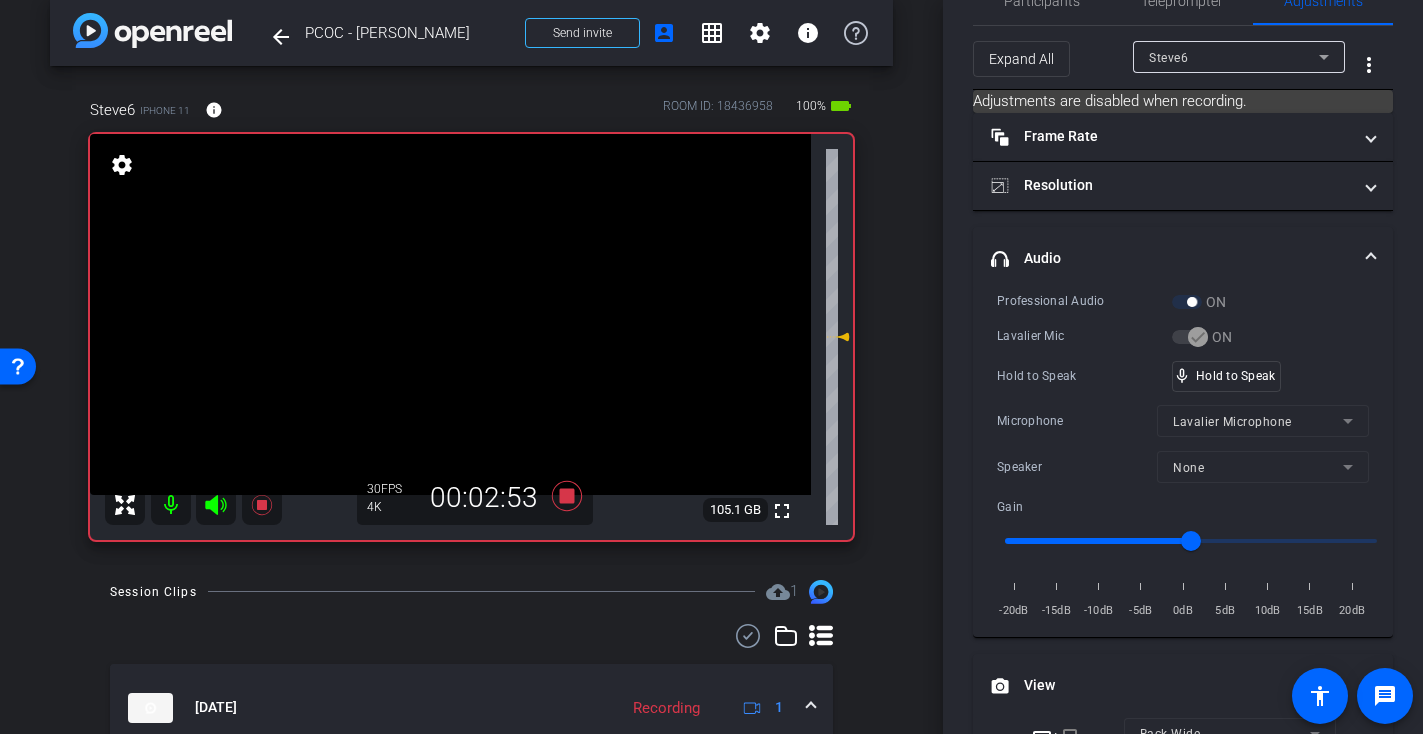 click at bounding box center (450, 314) 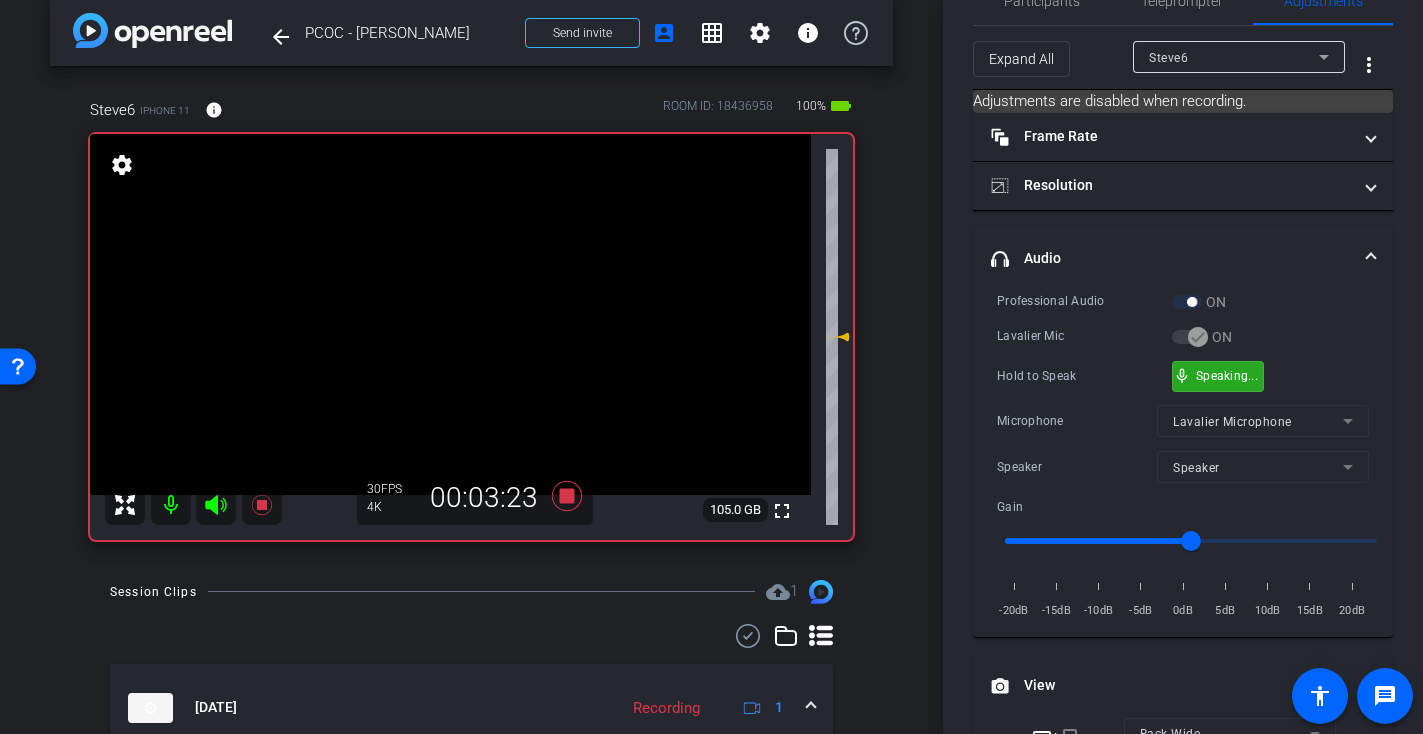 click on "mic_none Speaking..." at bounding box center (1218, 376) 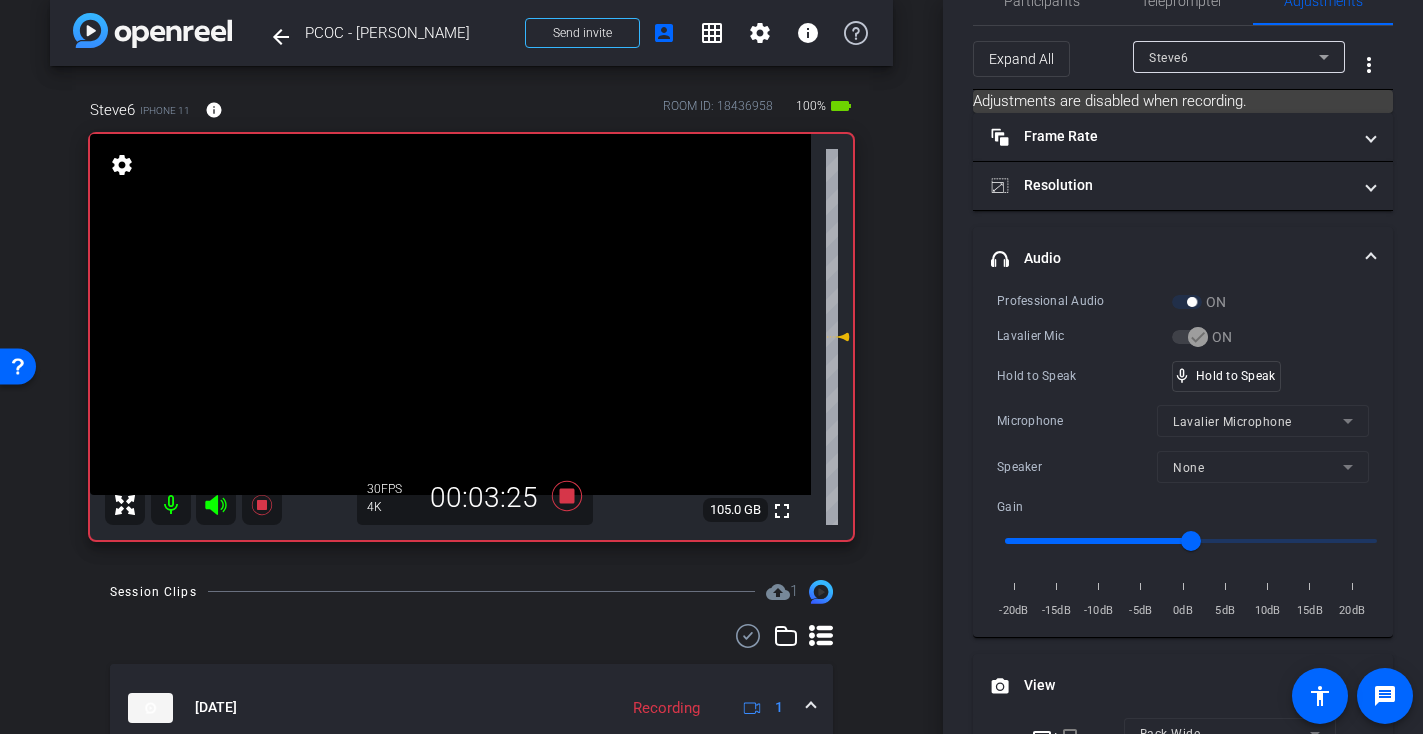 click at bounding box center (450, 314) 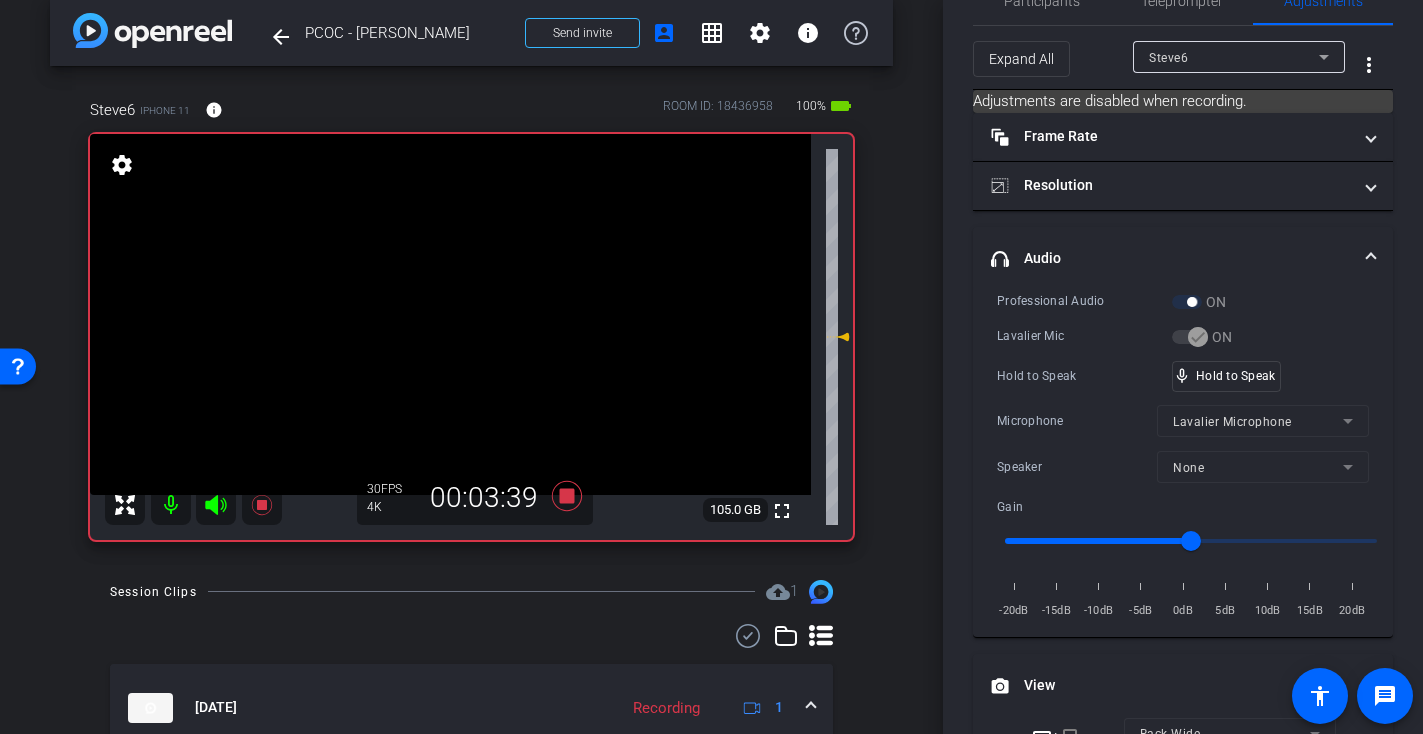 click at bounding box center [450, 314] 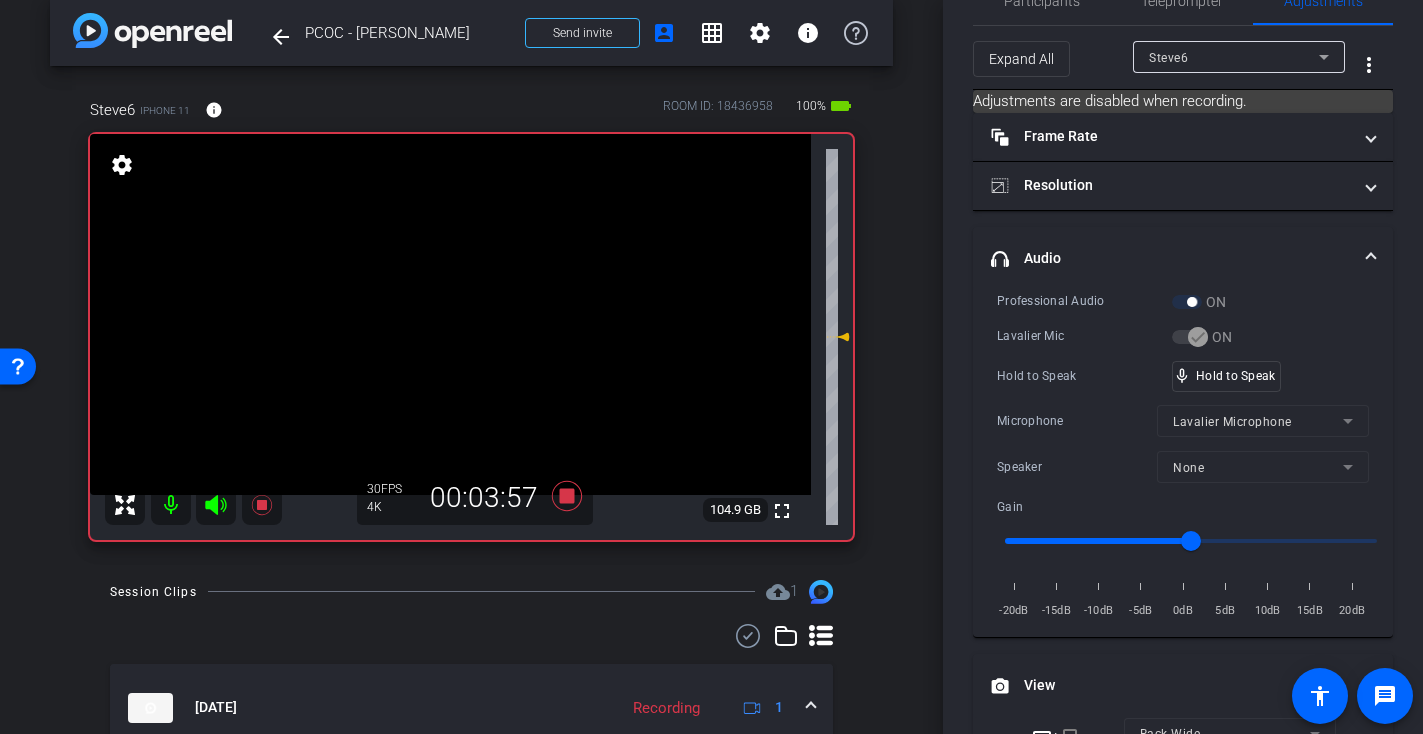 click at bounding box center (450, 314) 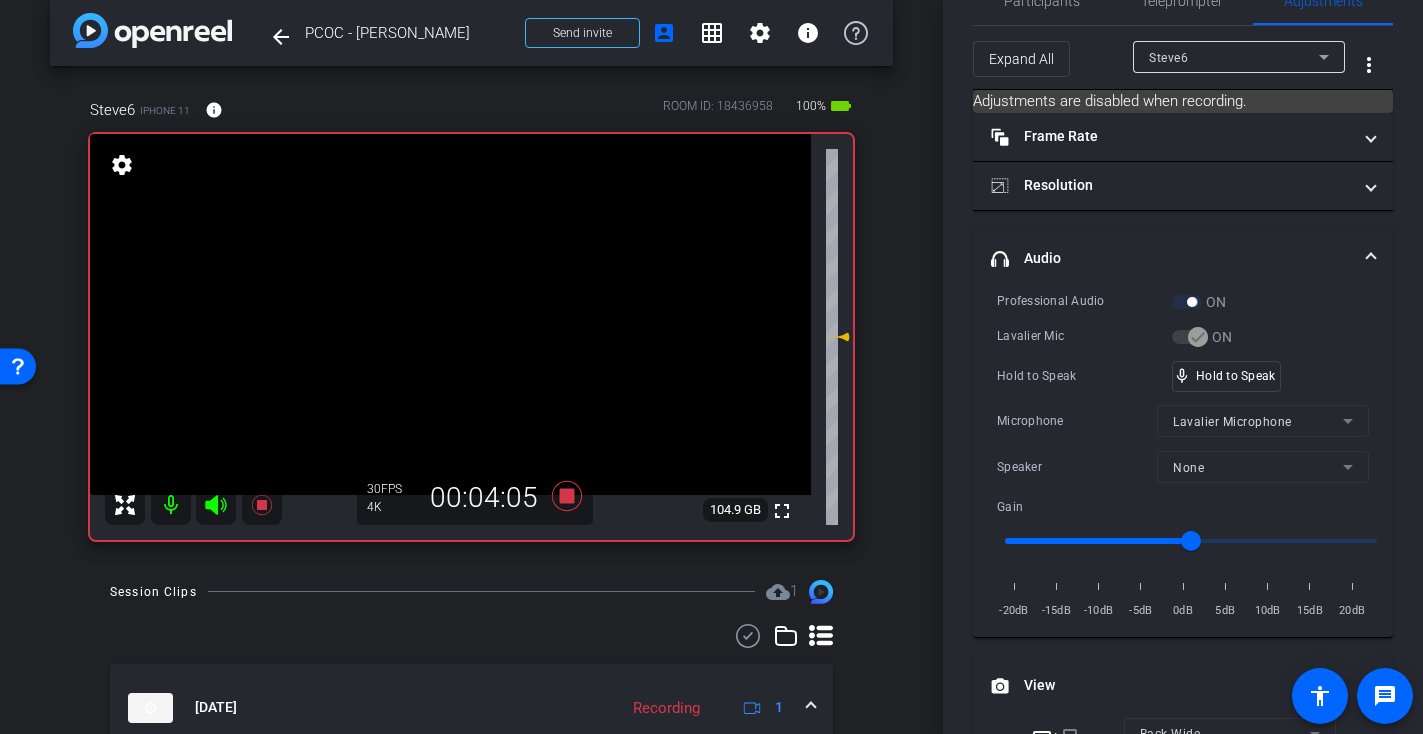 click at bounding box center [450, 314] 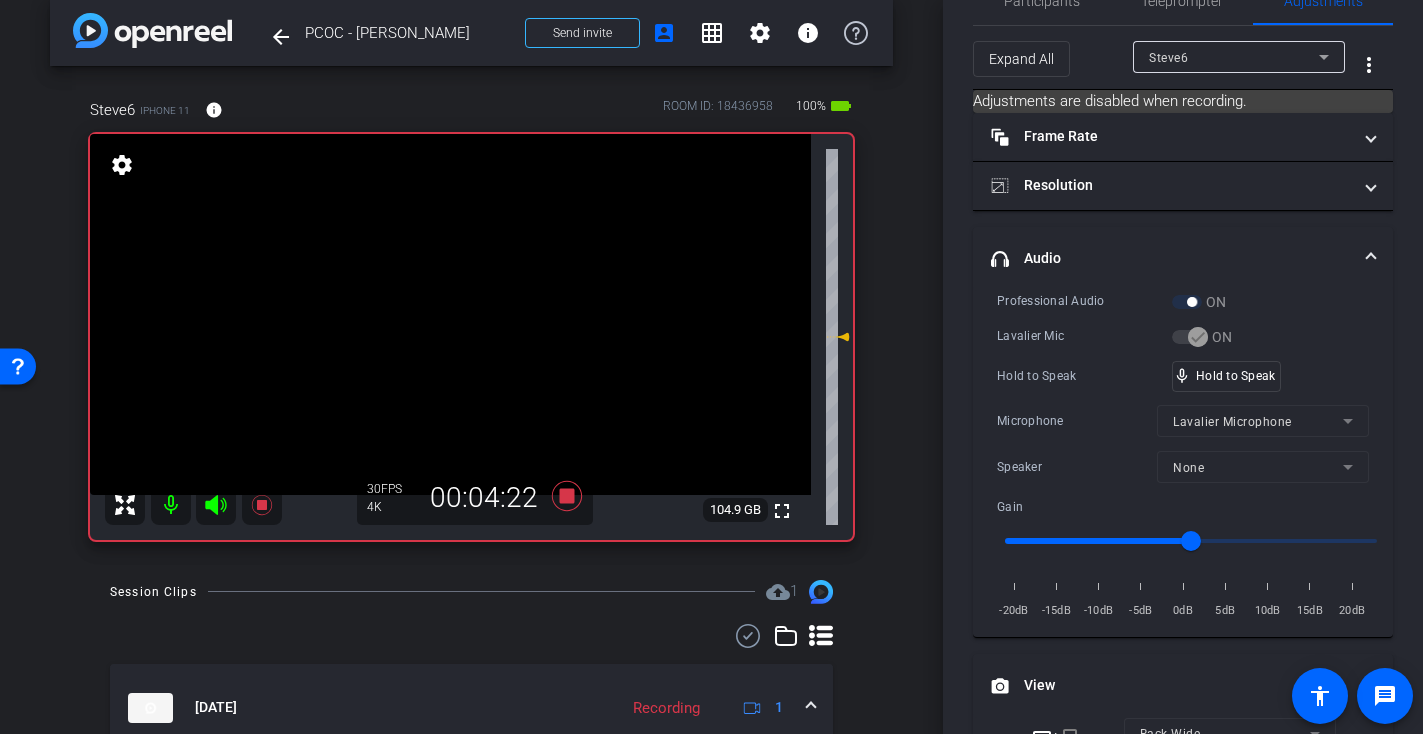 click at bounding box center [450, 314] 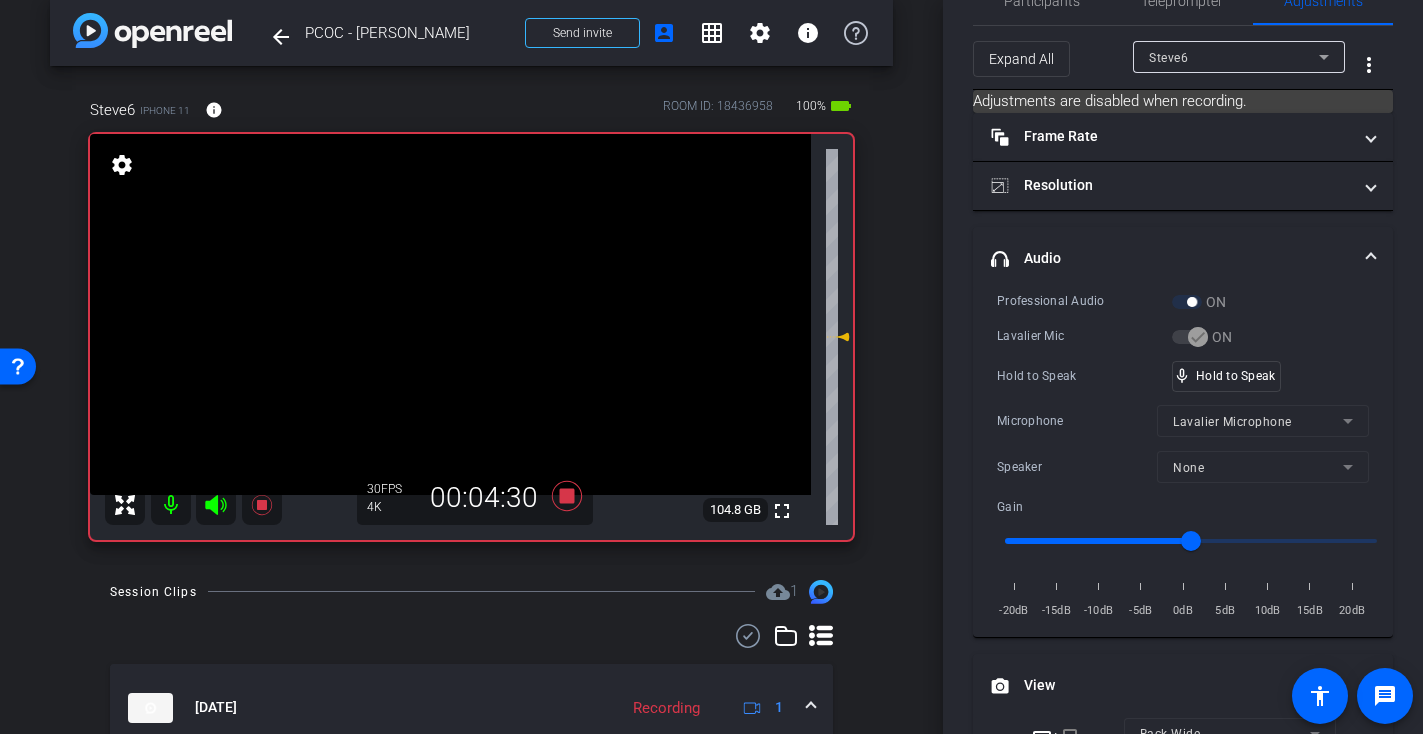 click at bounding box center (450, 314) 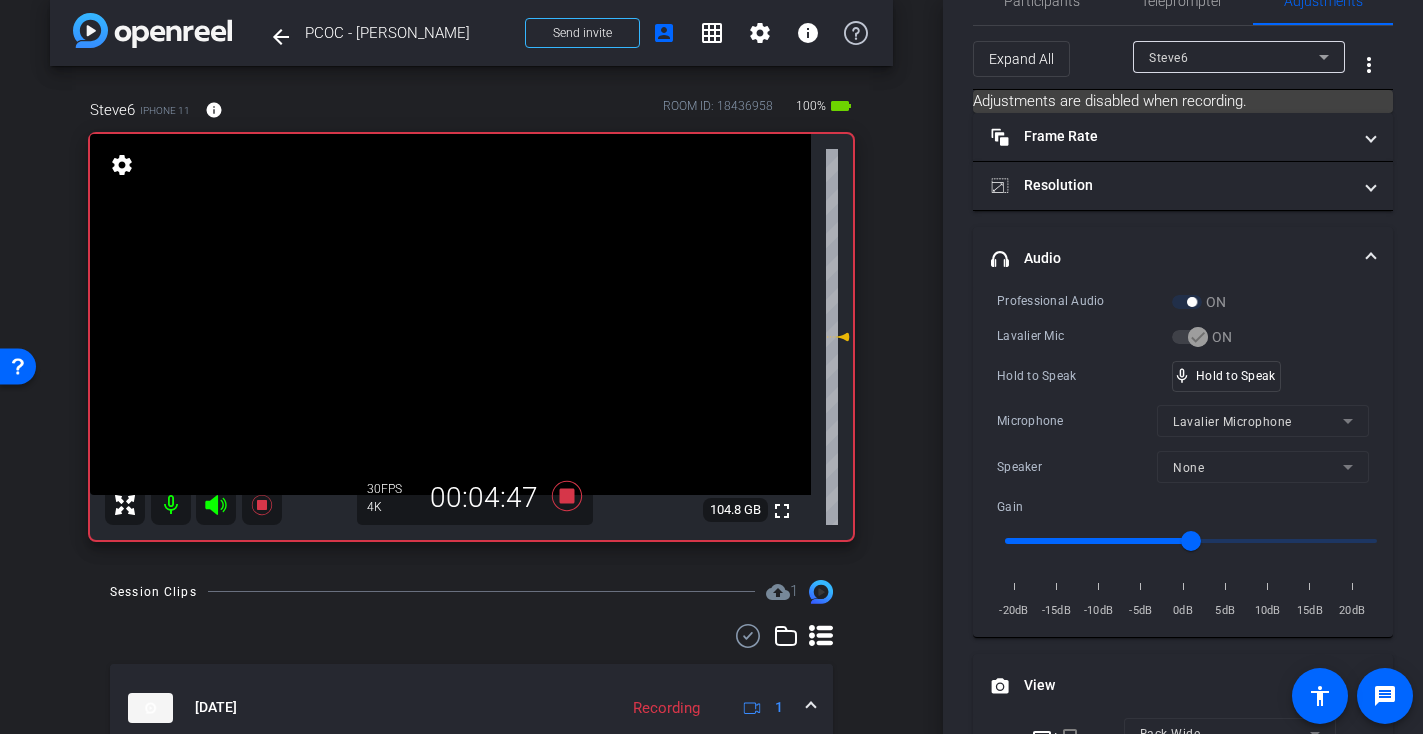 click at bounding box center [450, 314] 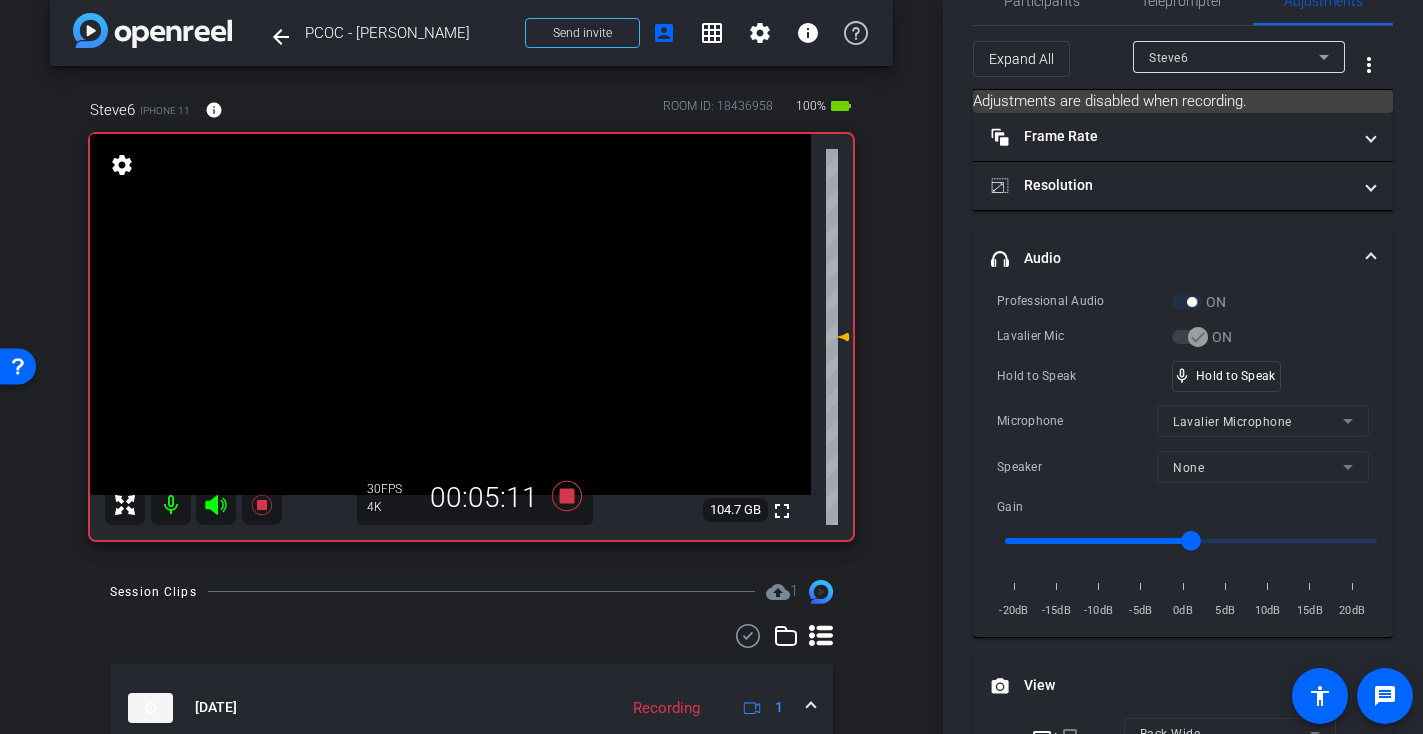 click at bounding box center [450, 314] 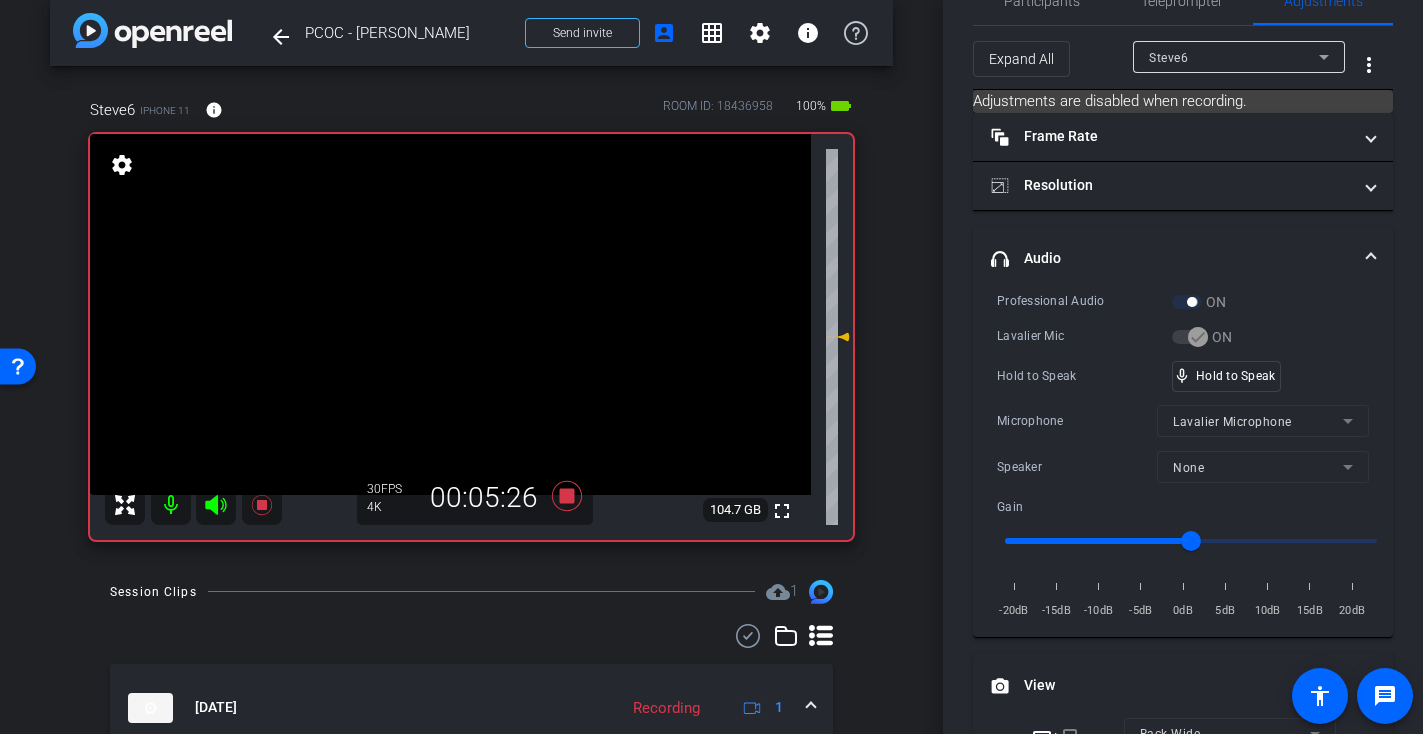 click at bounding box center (450, 314) 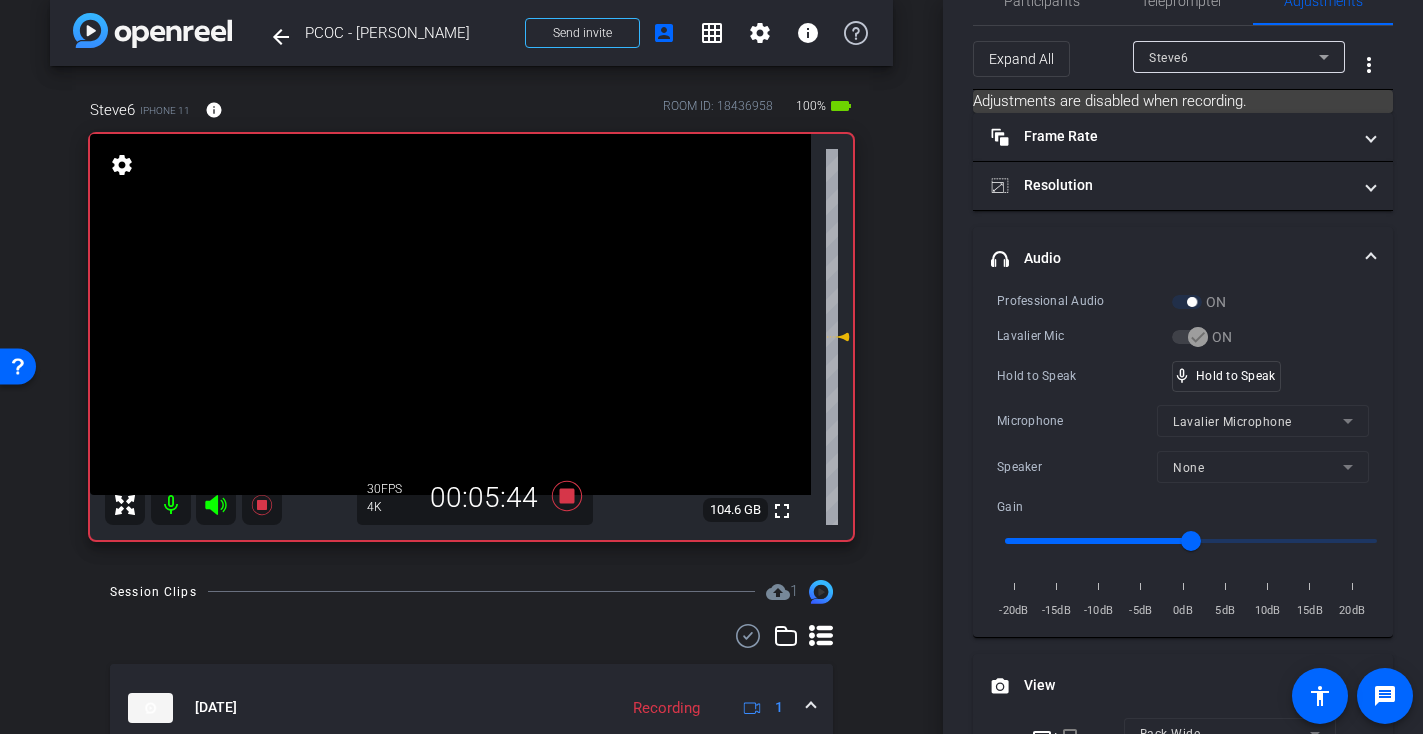 click at bounding box center [450, 314] 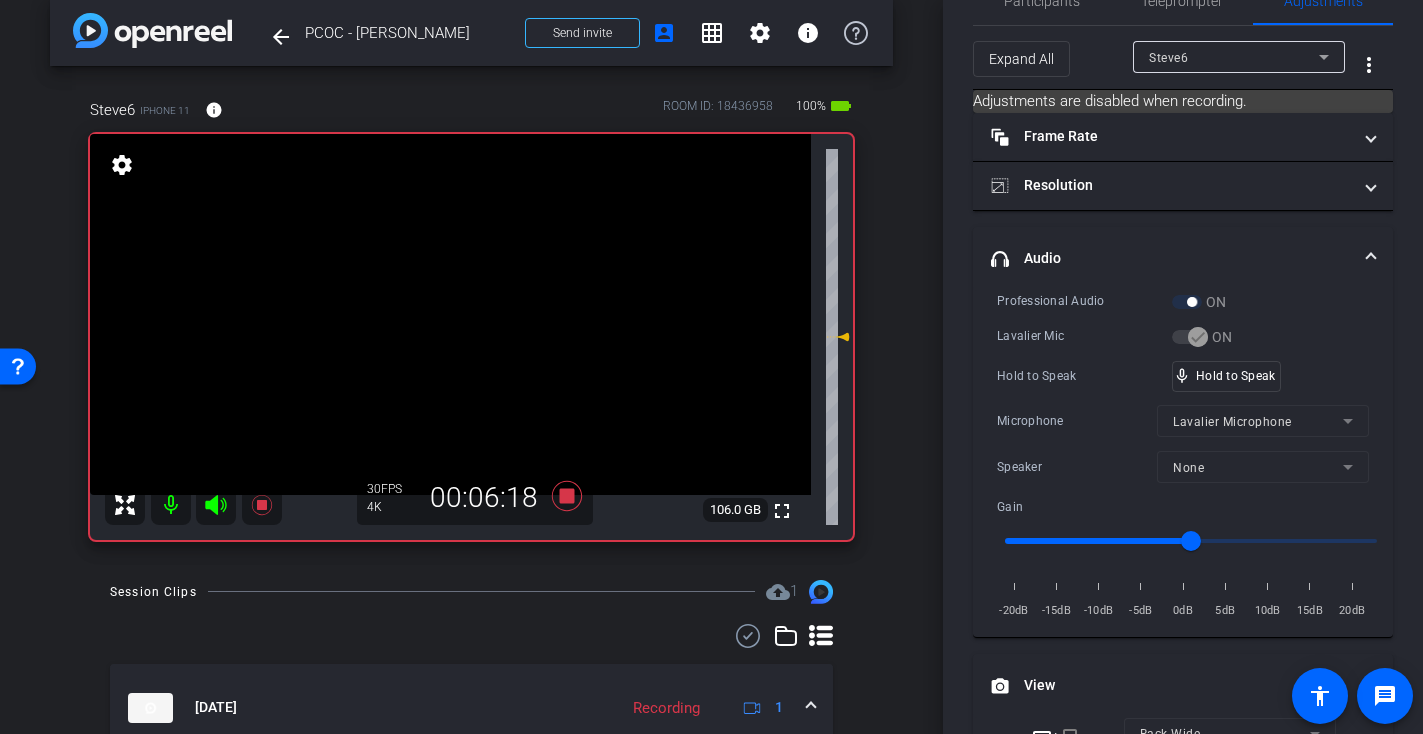 click at bounding box center [450, 314] 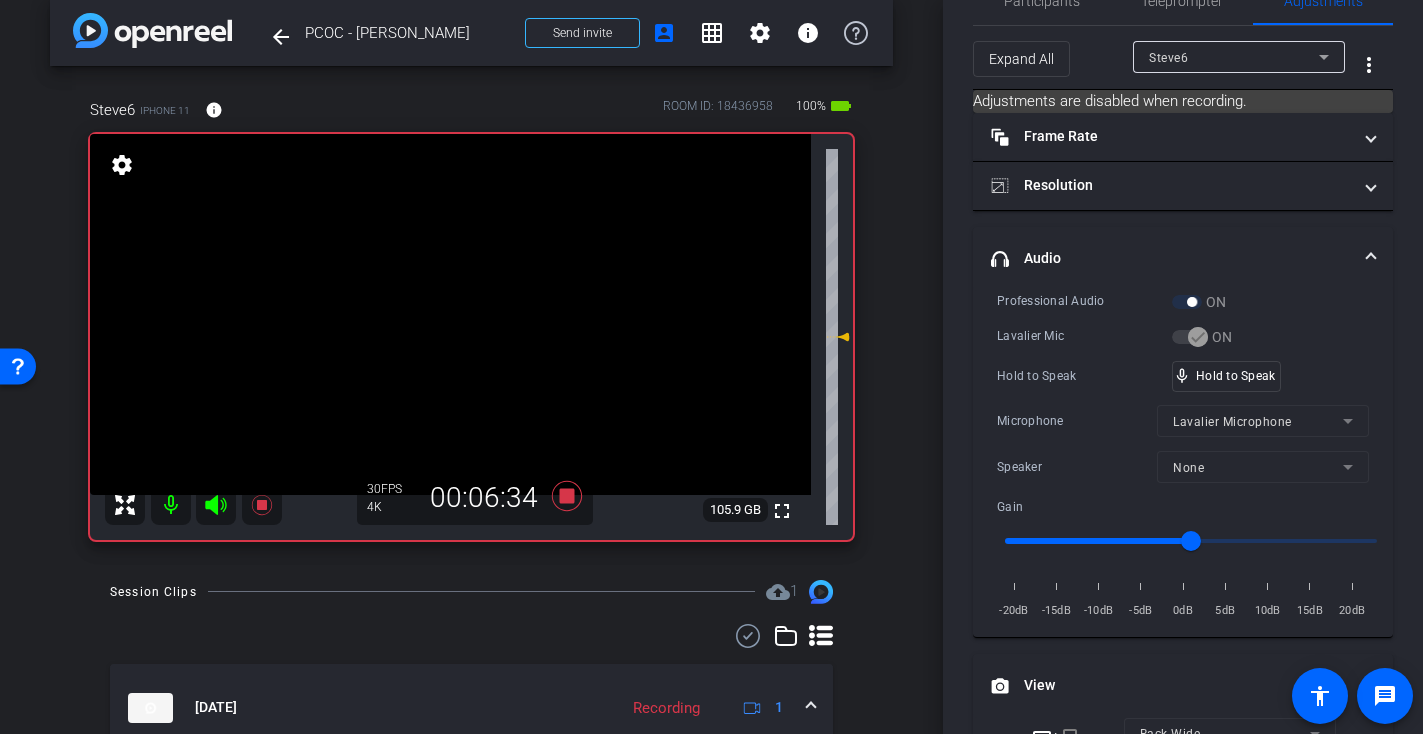 click at bounding box center [450, 314] 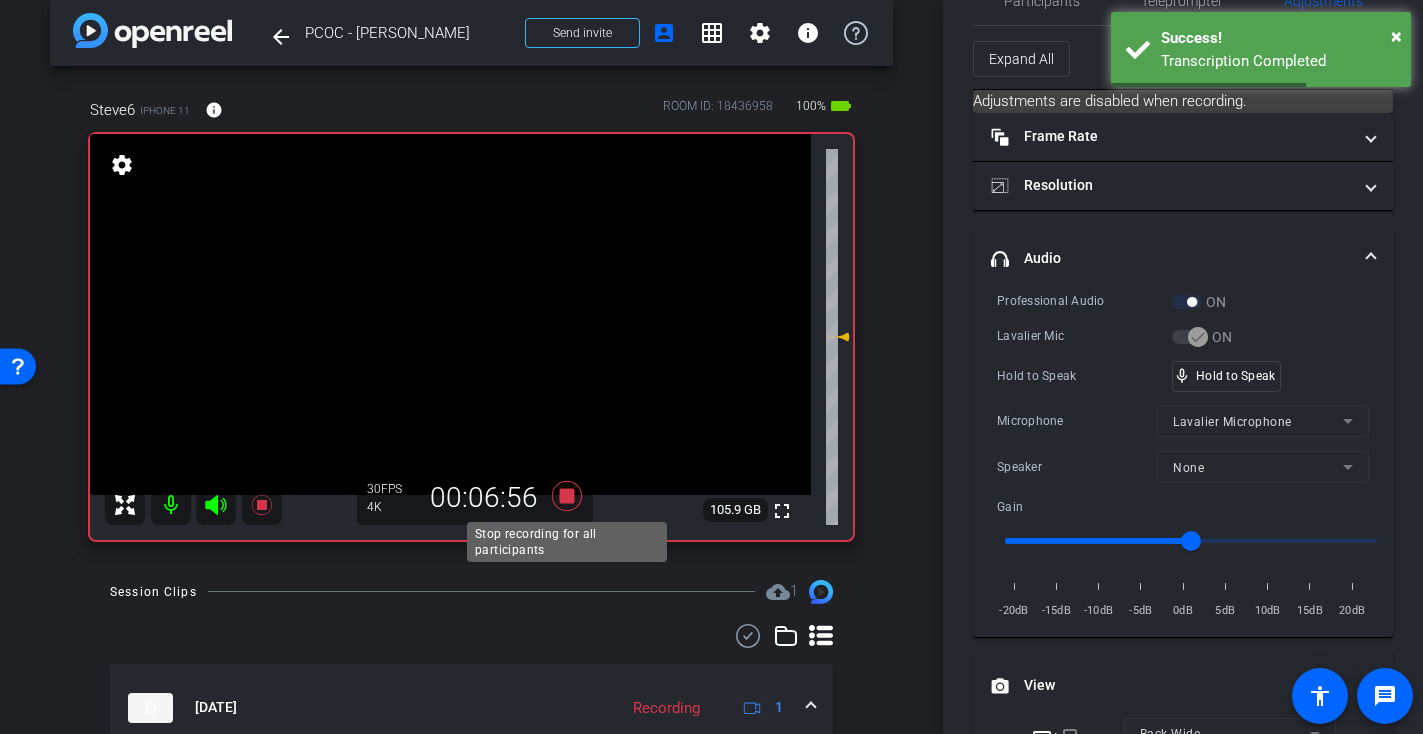 click 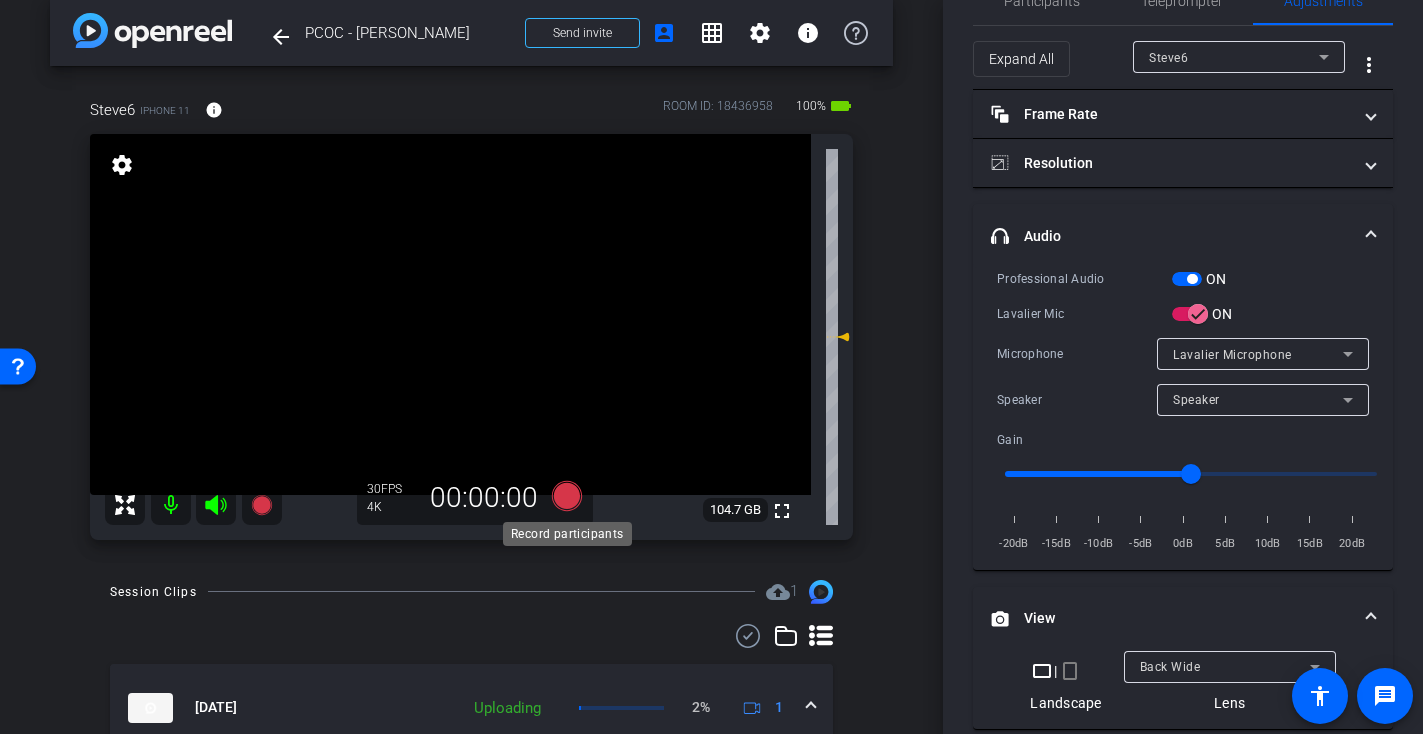 click 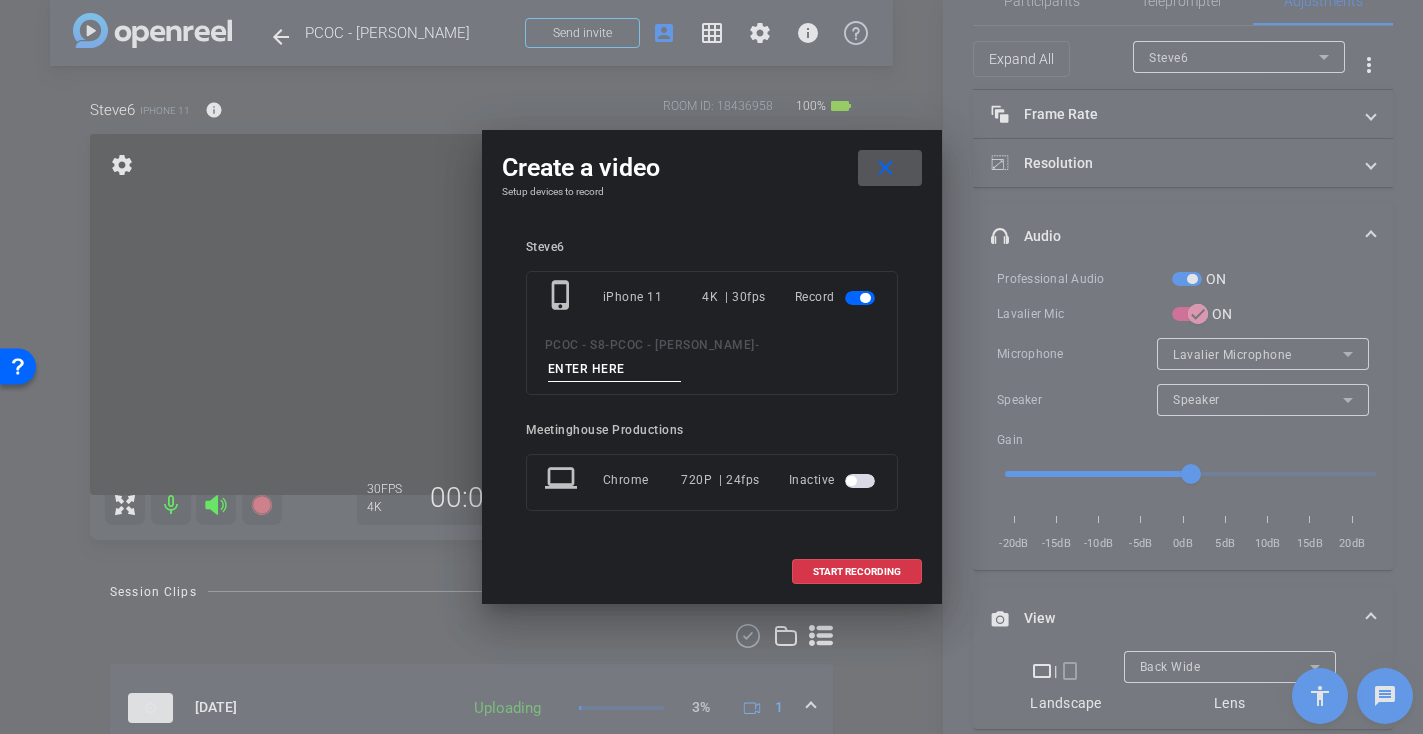 click at bounding box center [615, 369] 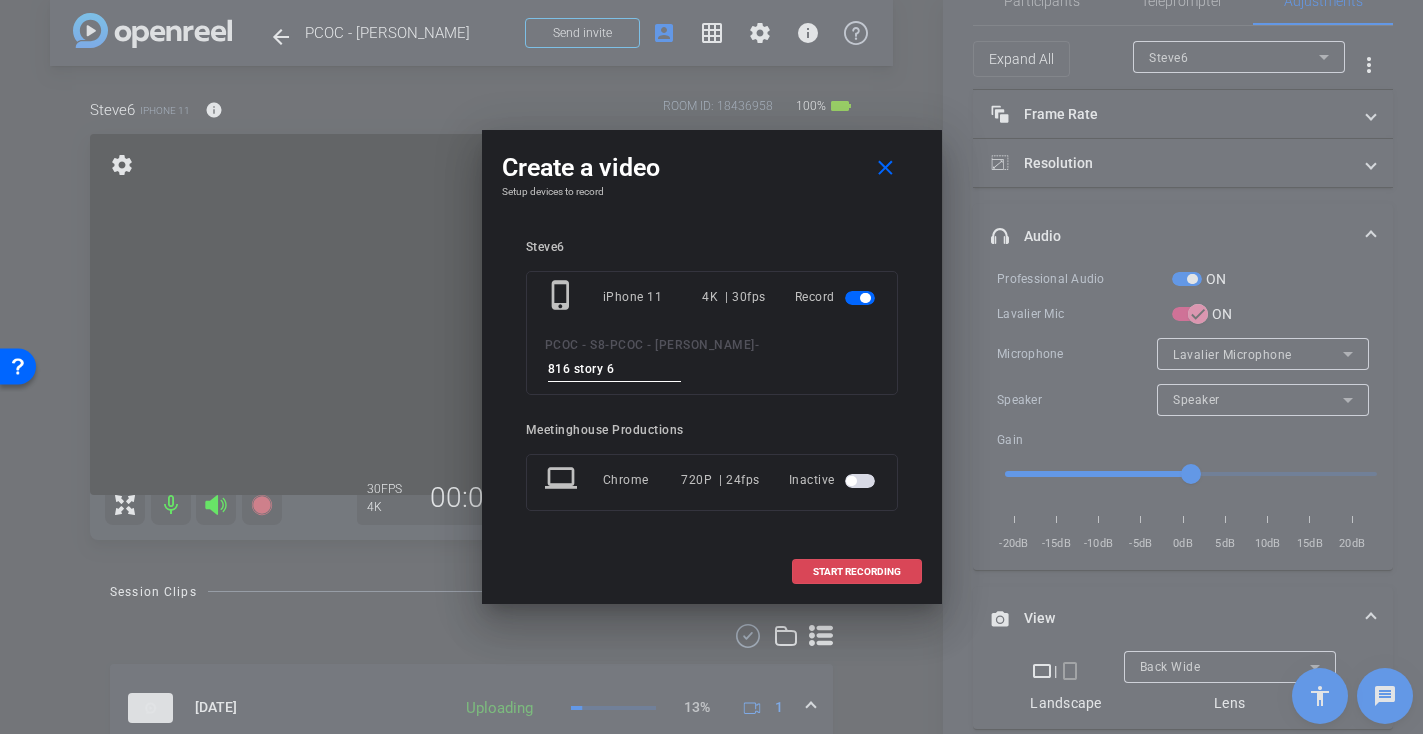 type on "816 story 6" 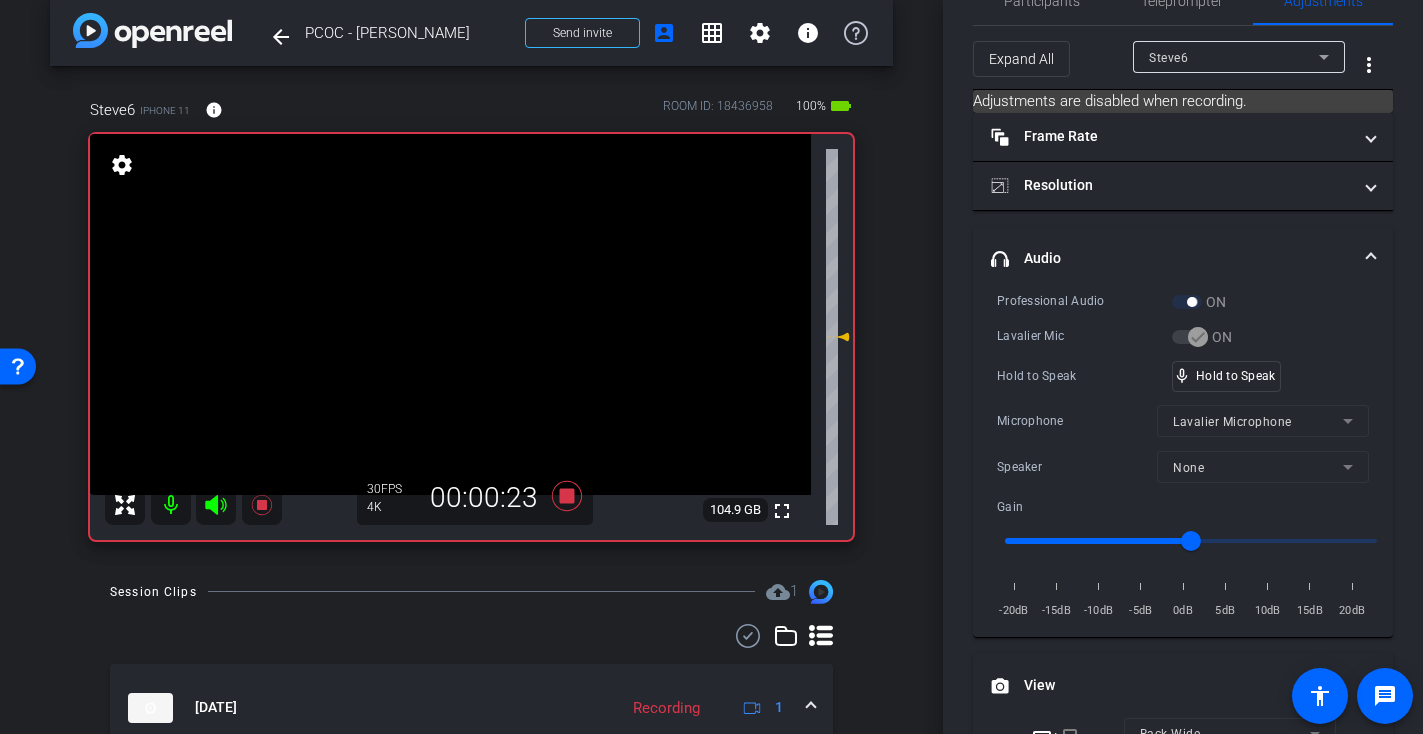 click at bounding box center [450, 314] 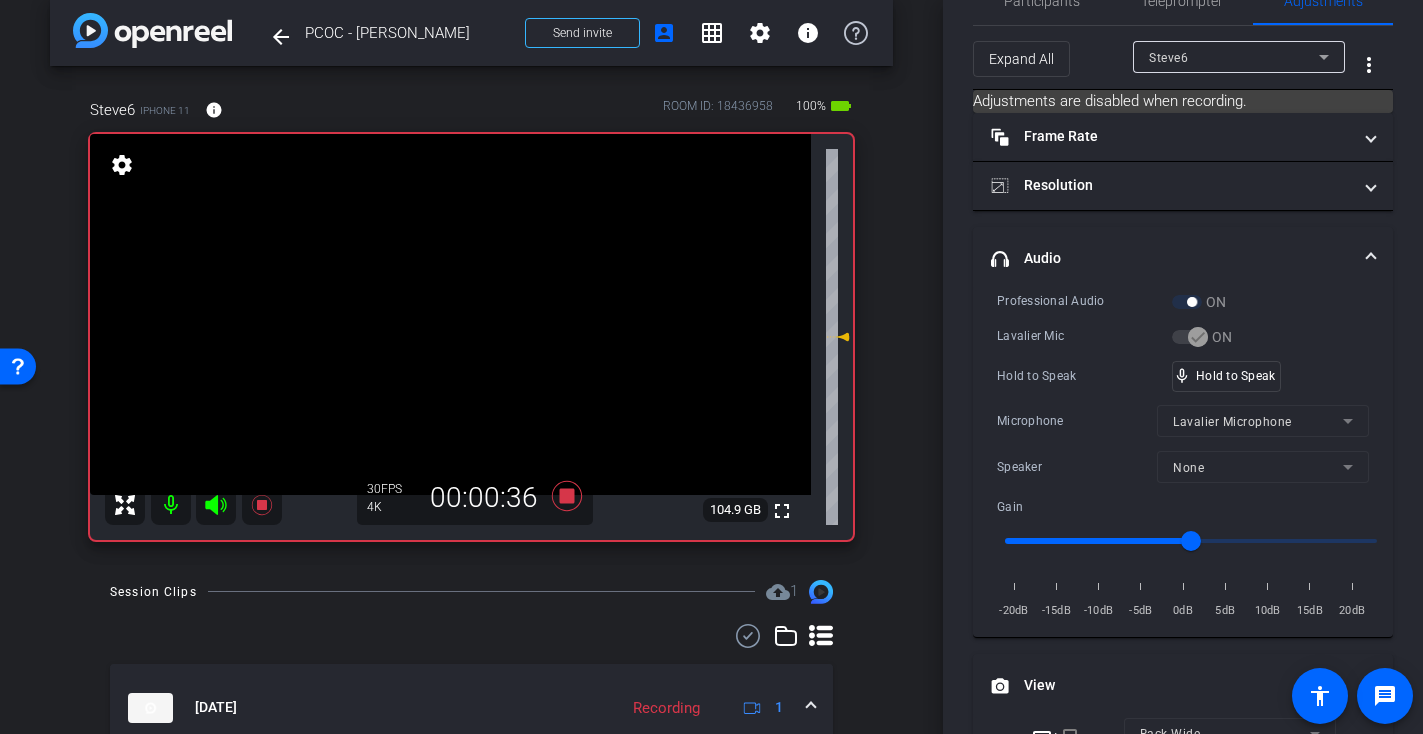 click at bounding box center [450, 314] 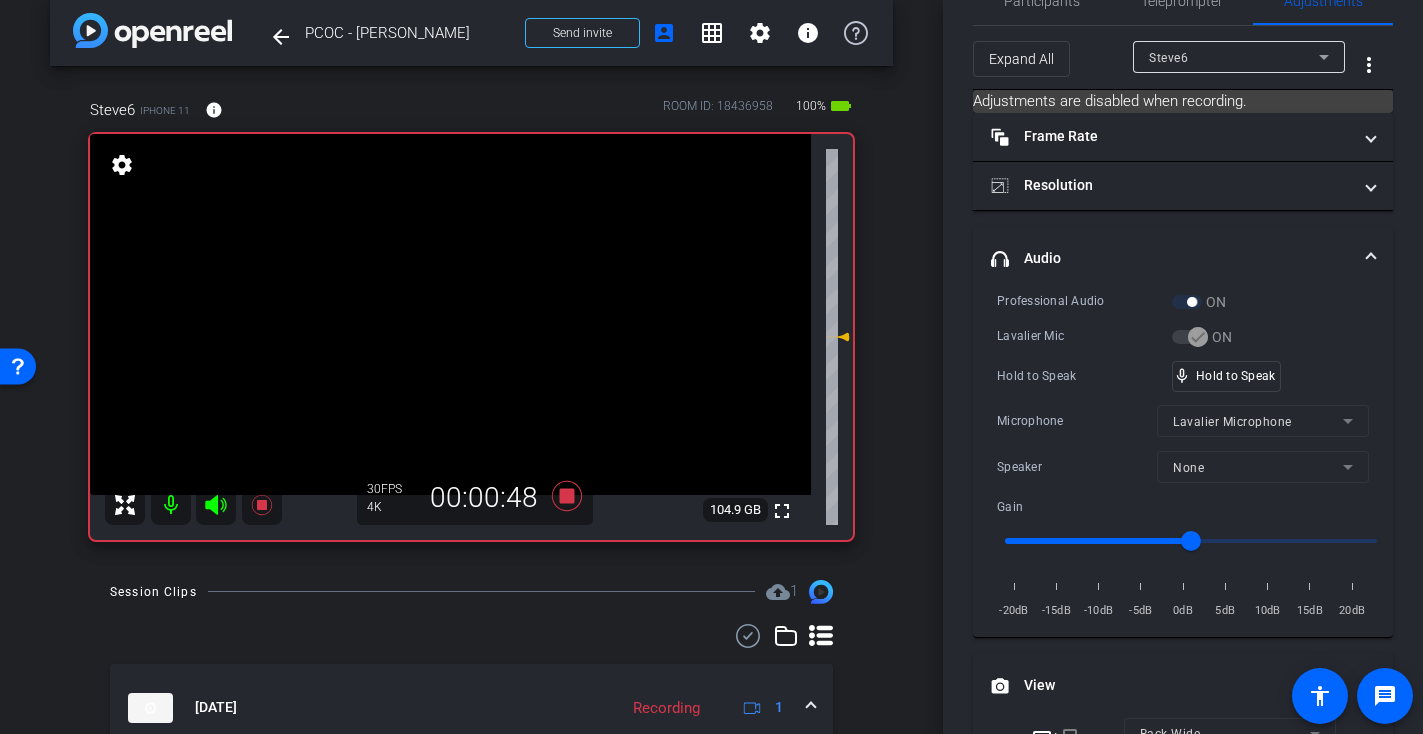 click at bounding box center [450, 314] 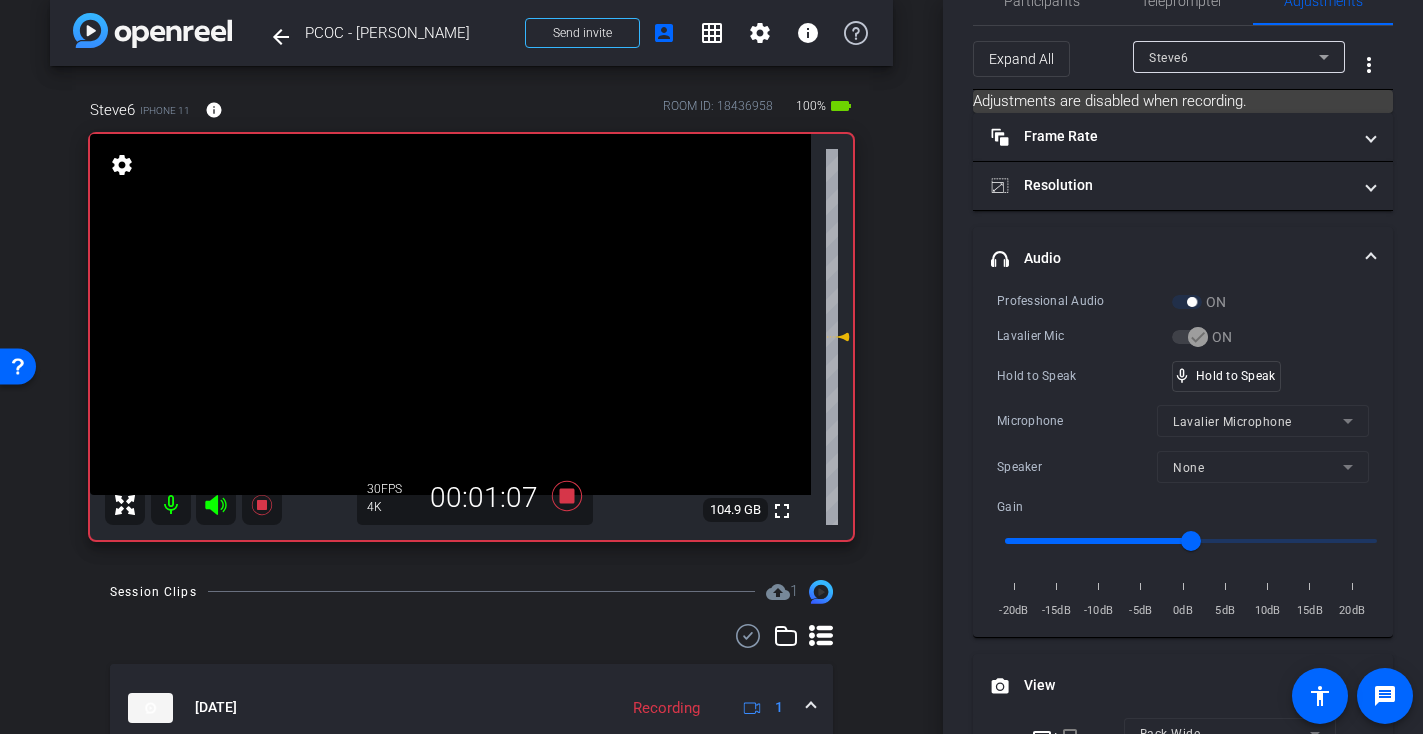 click at bounding box center (450, 314) 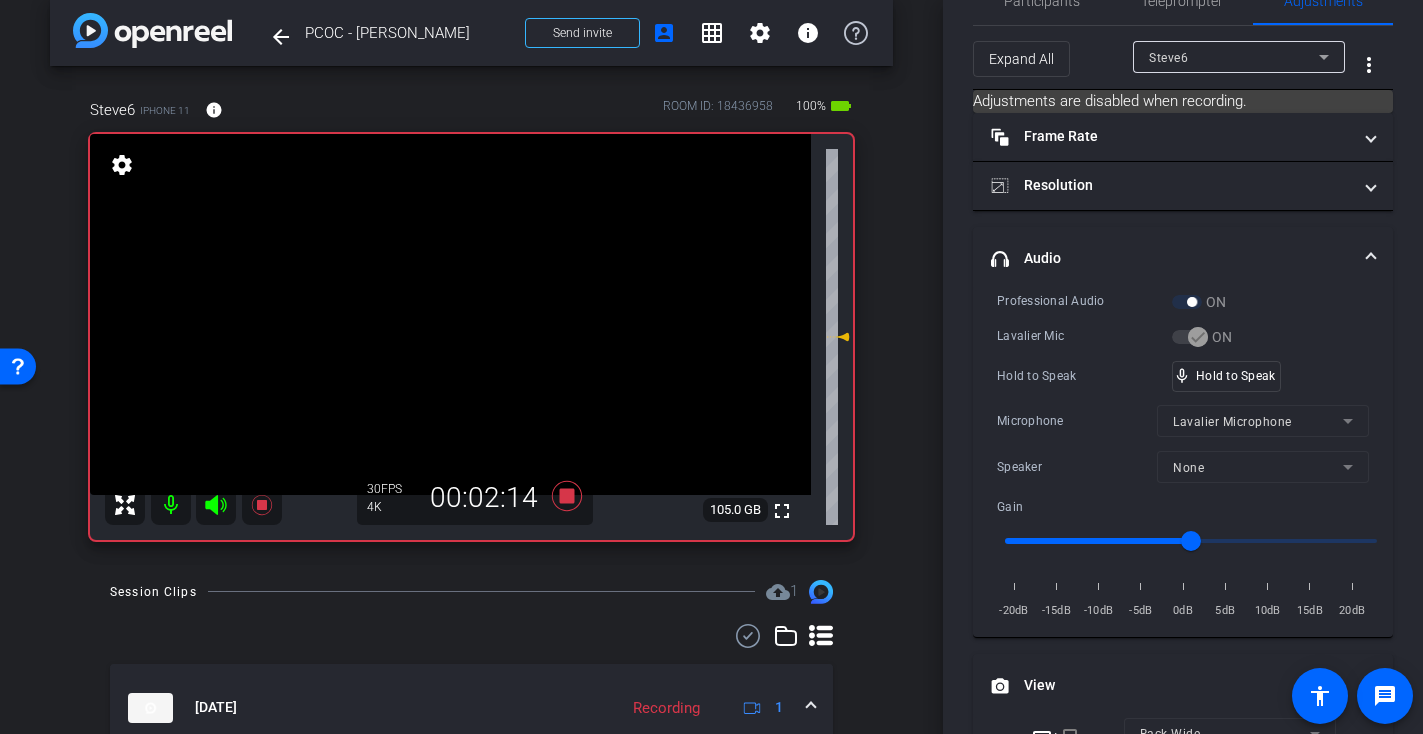 click at bounding box center (450, 314) 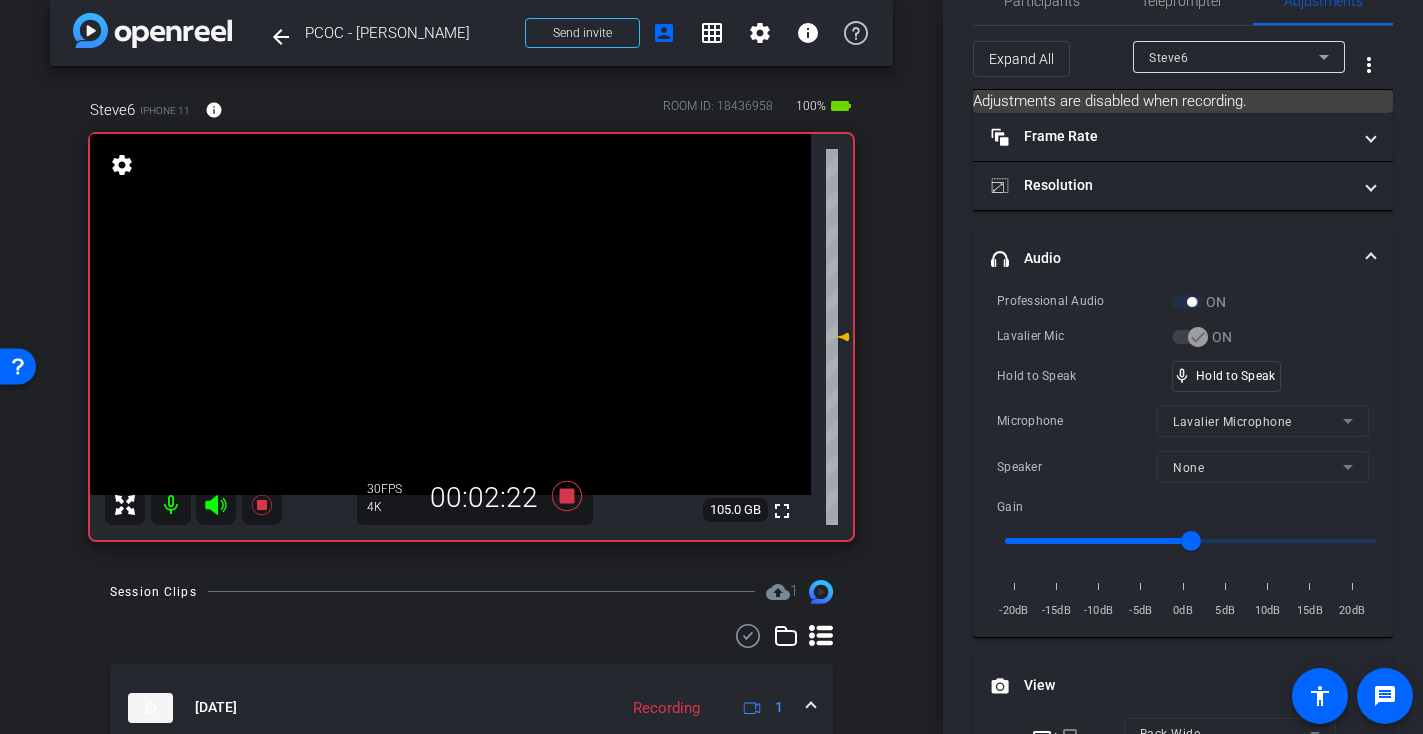 click at bounding box center (450, 314) 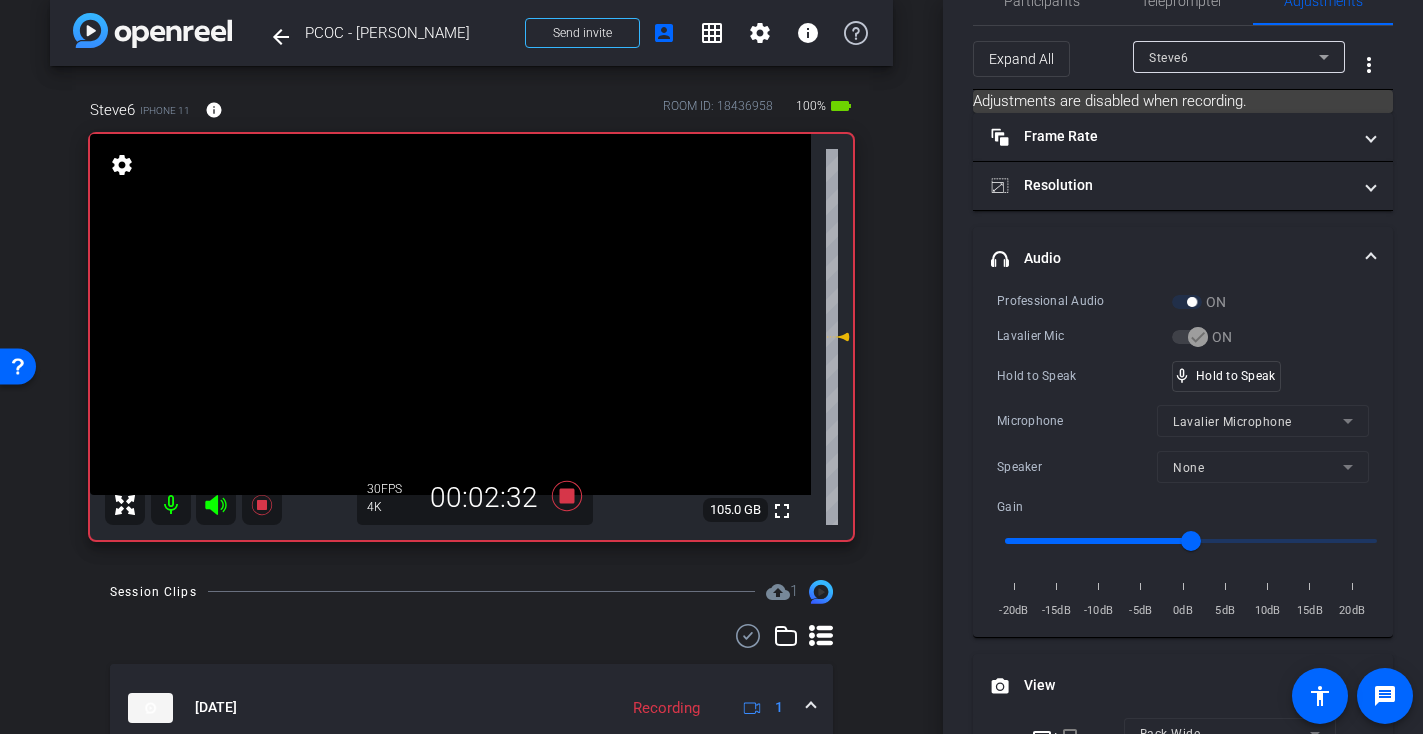 click at bounding box center [450, 314] 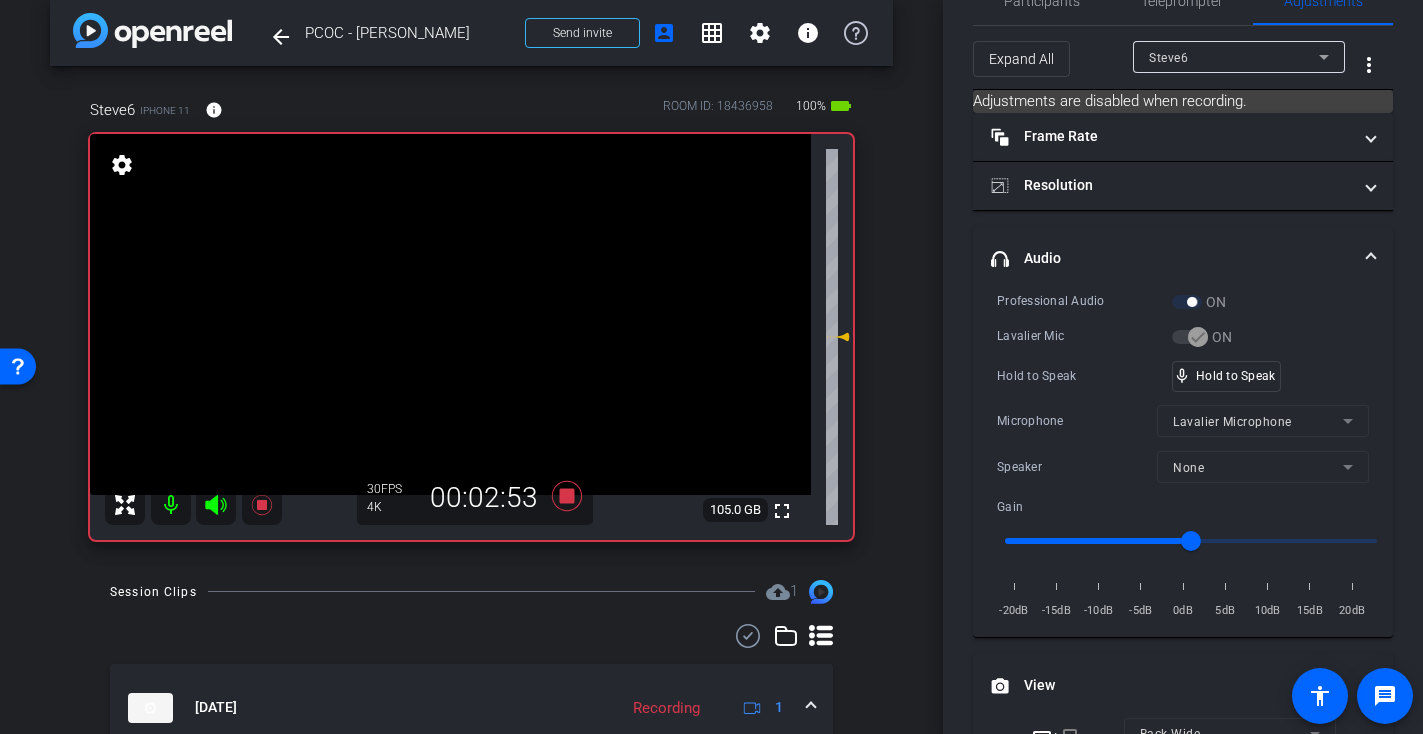 click at bounding box center (450, 314) 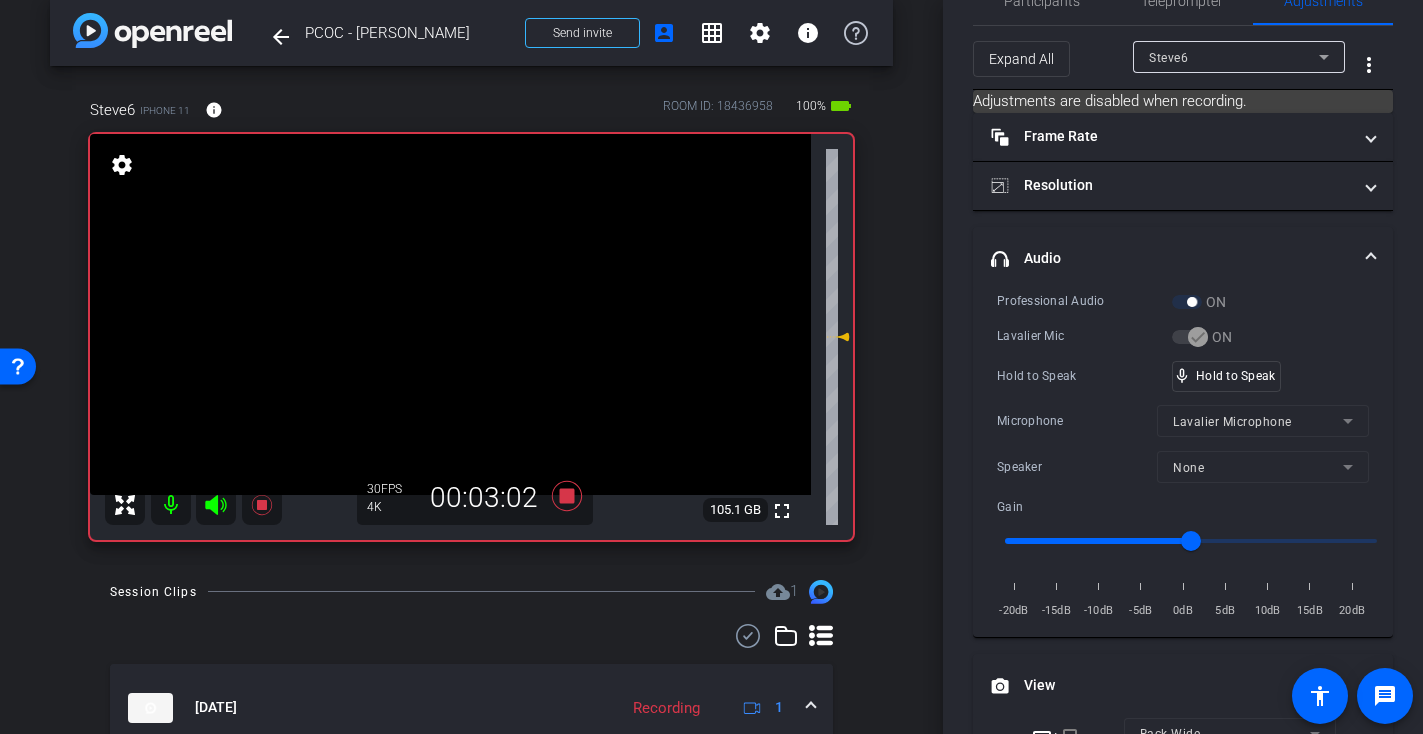 click at bounding box center [450, 314] 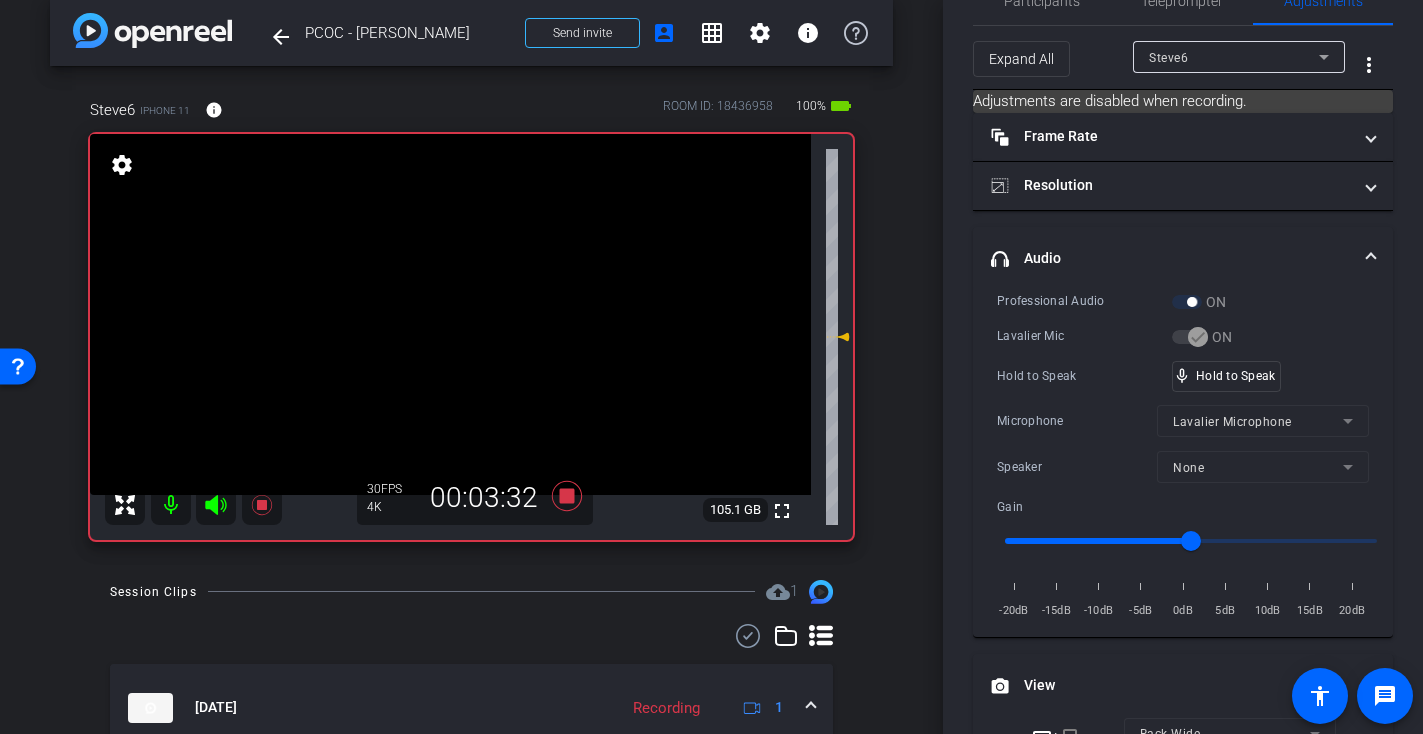 click at bounding box center (450, 314) 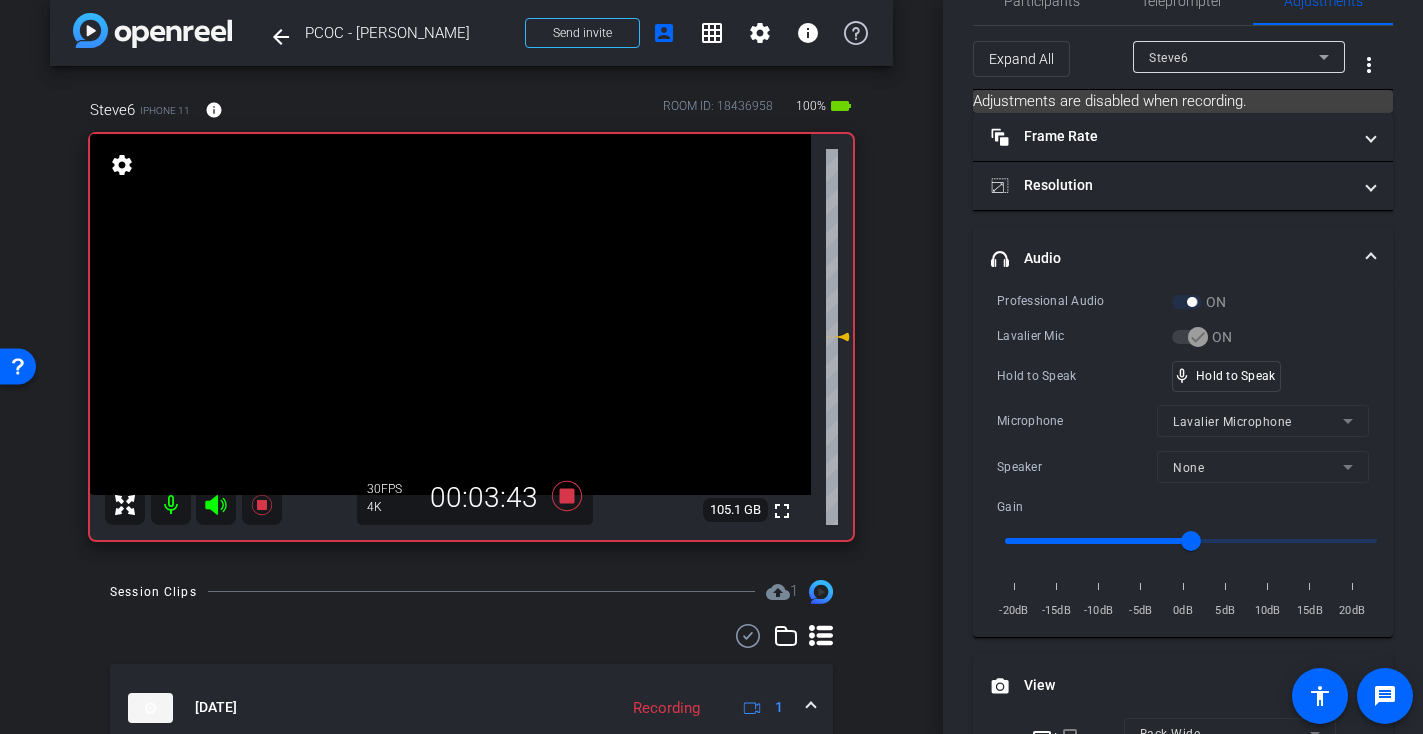 click at bounding box center [450, 314] 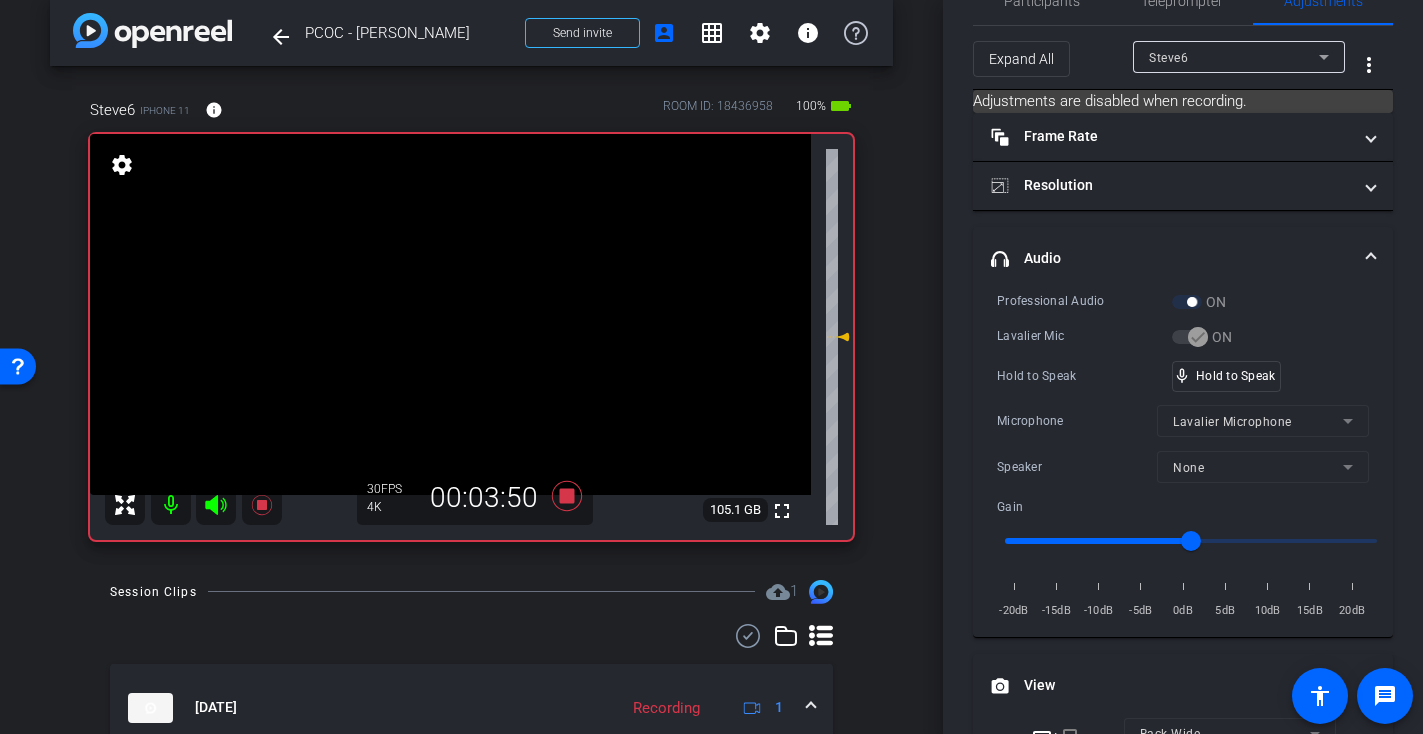 click at bounding box center (450, 314) 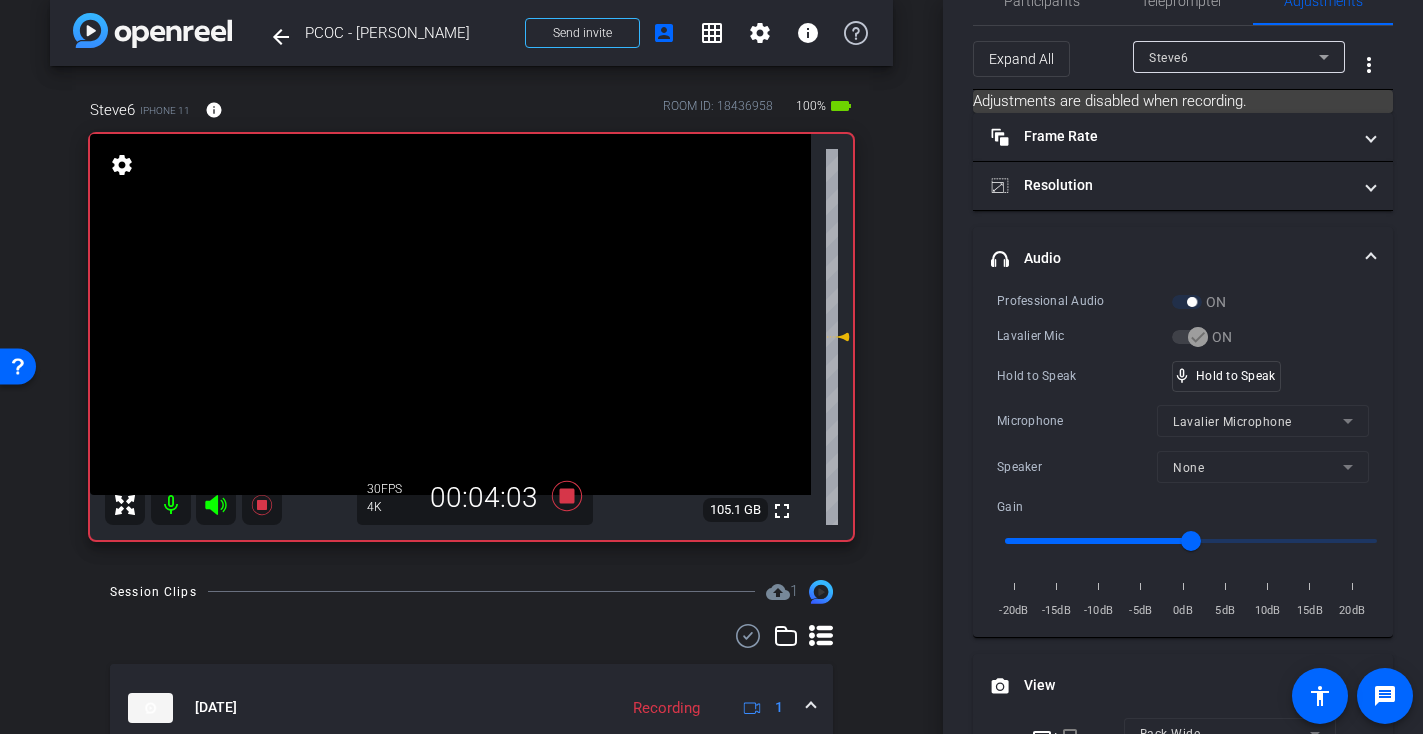 click at bounding box center [450, 314] 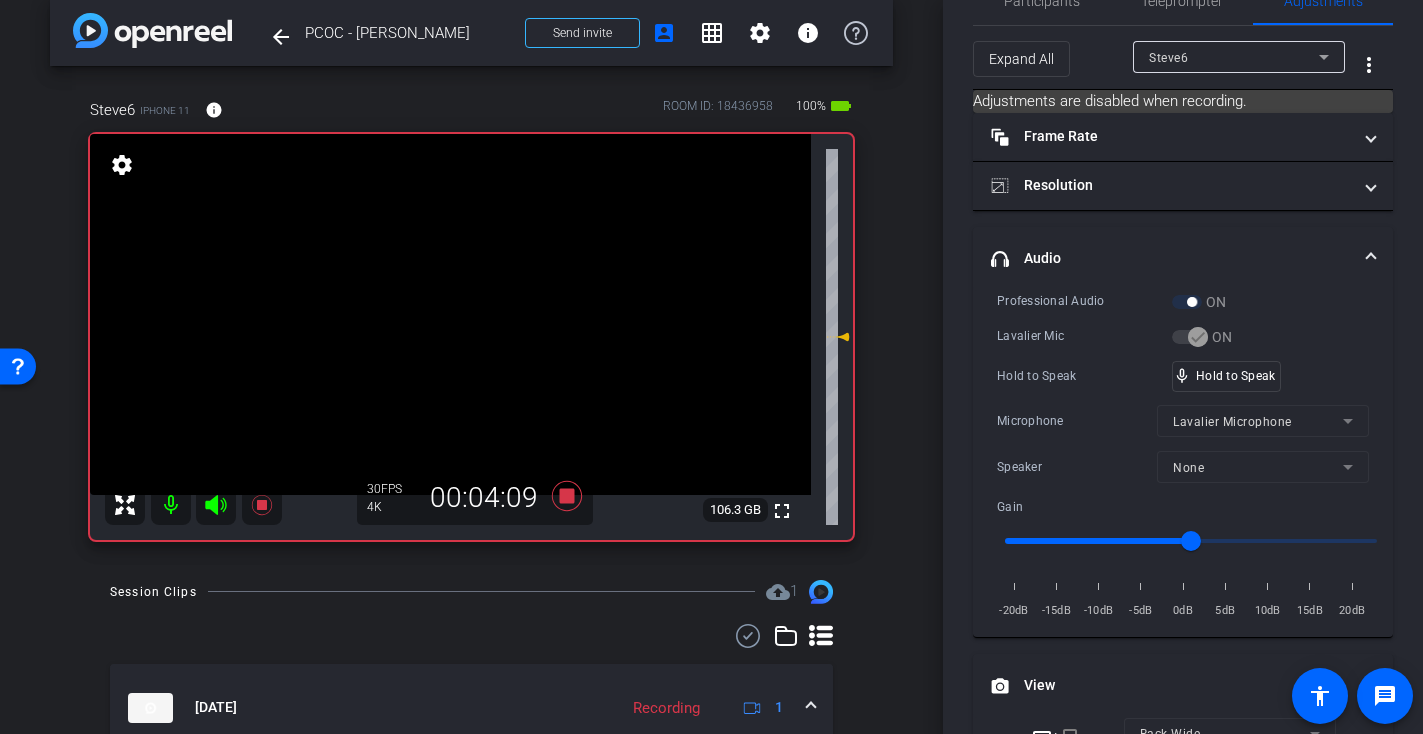 click at bounding box center (450, 314) 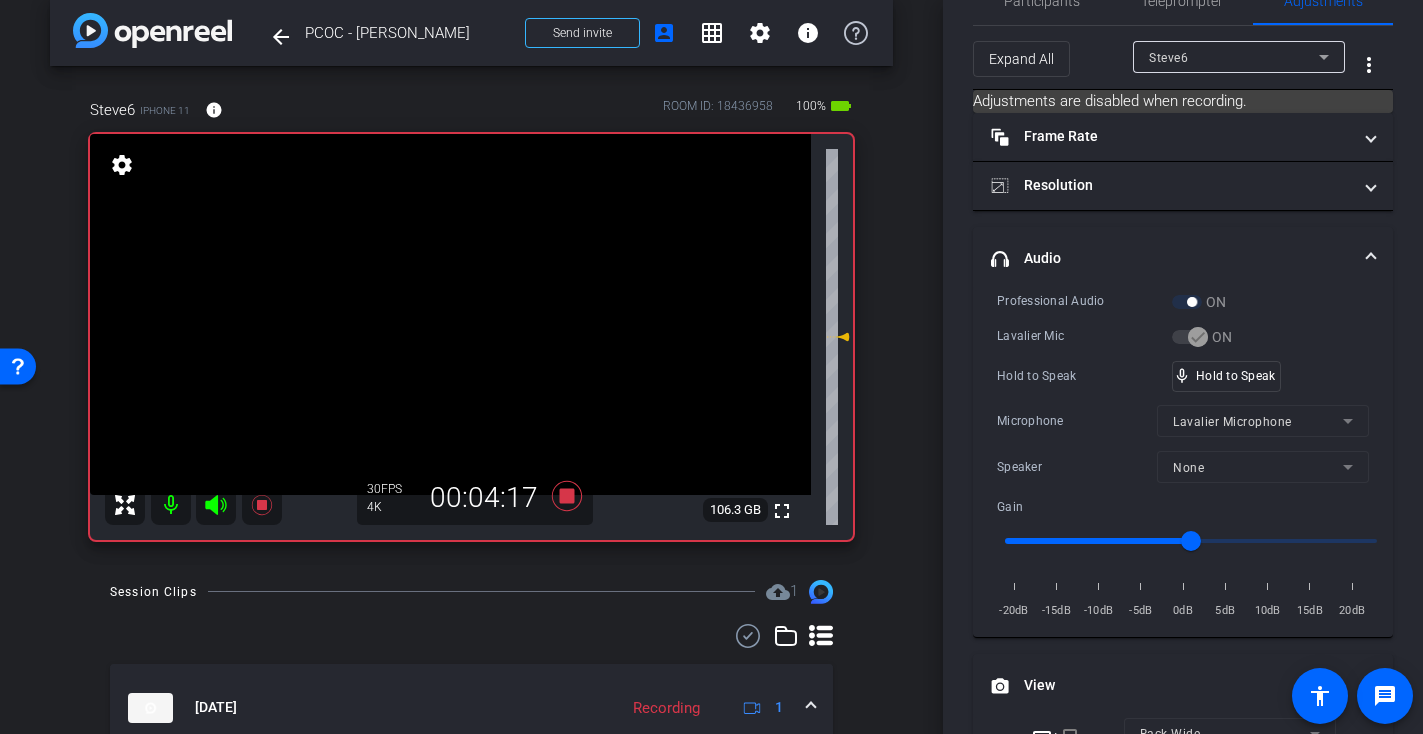 click at bounding box center (450, 314) 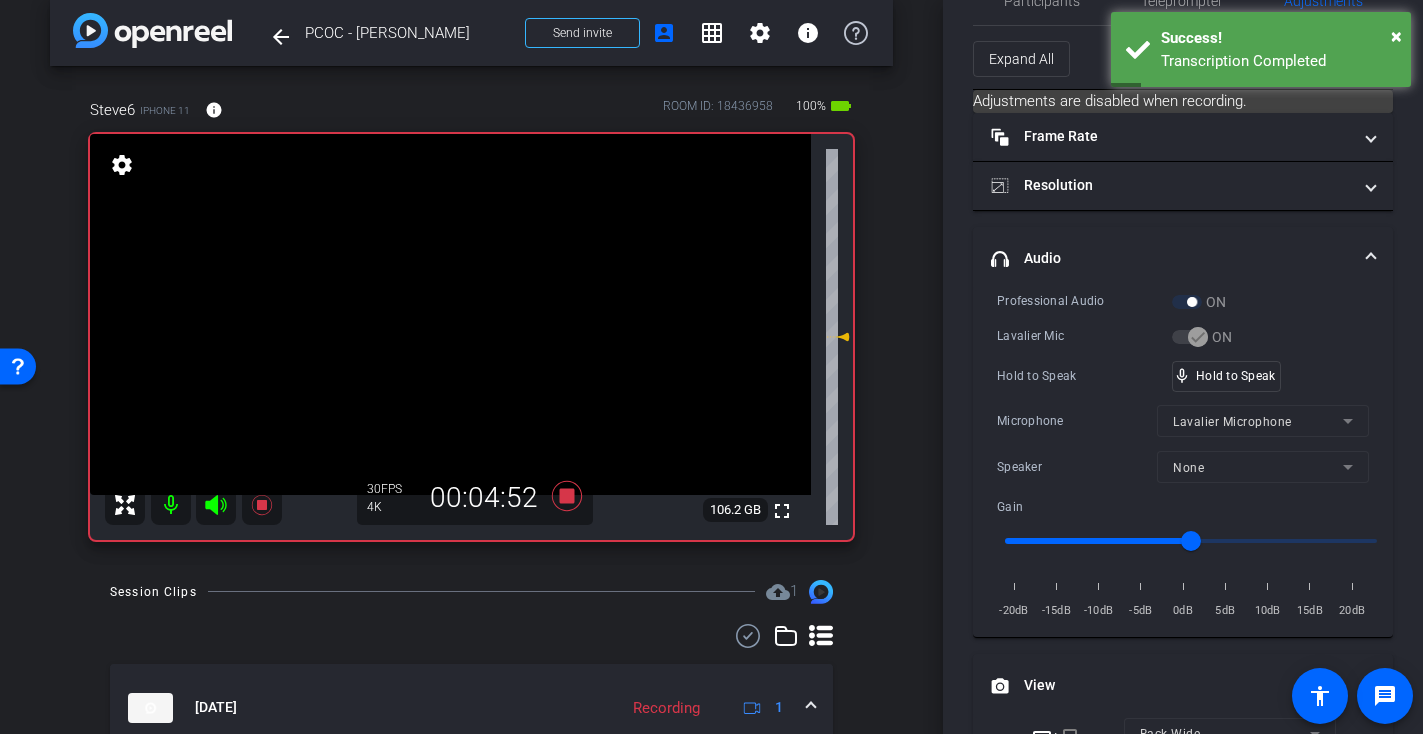 click at bounding box center [450, 314] 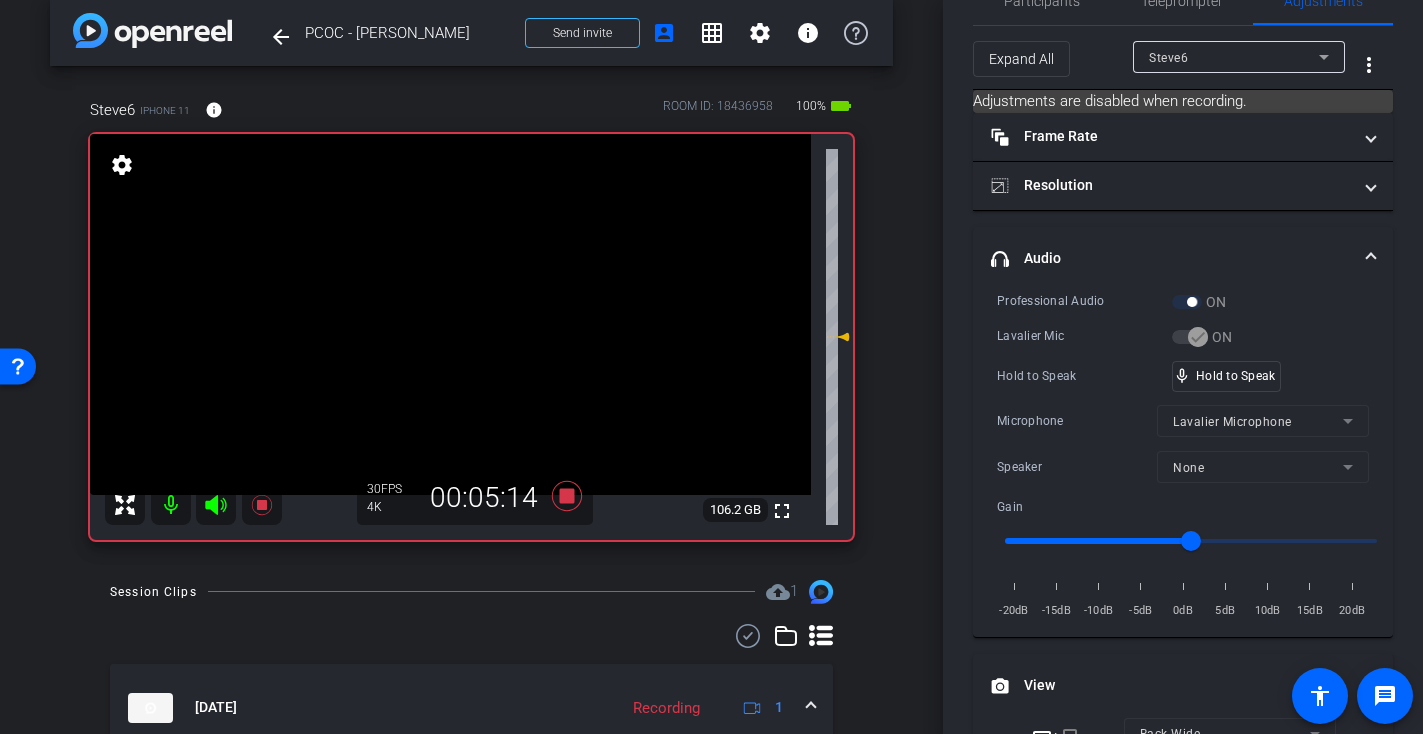 click at bounding box center [450, 314] 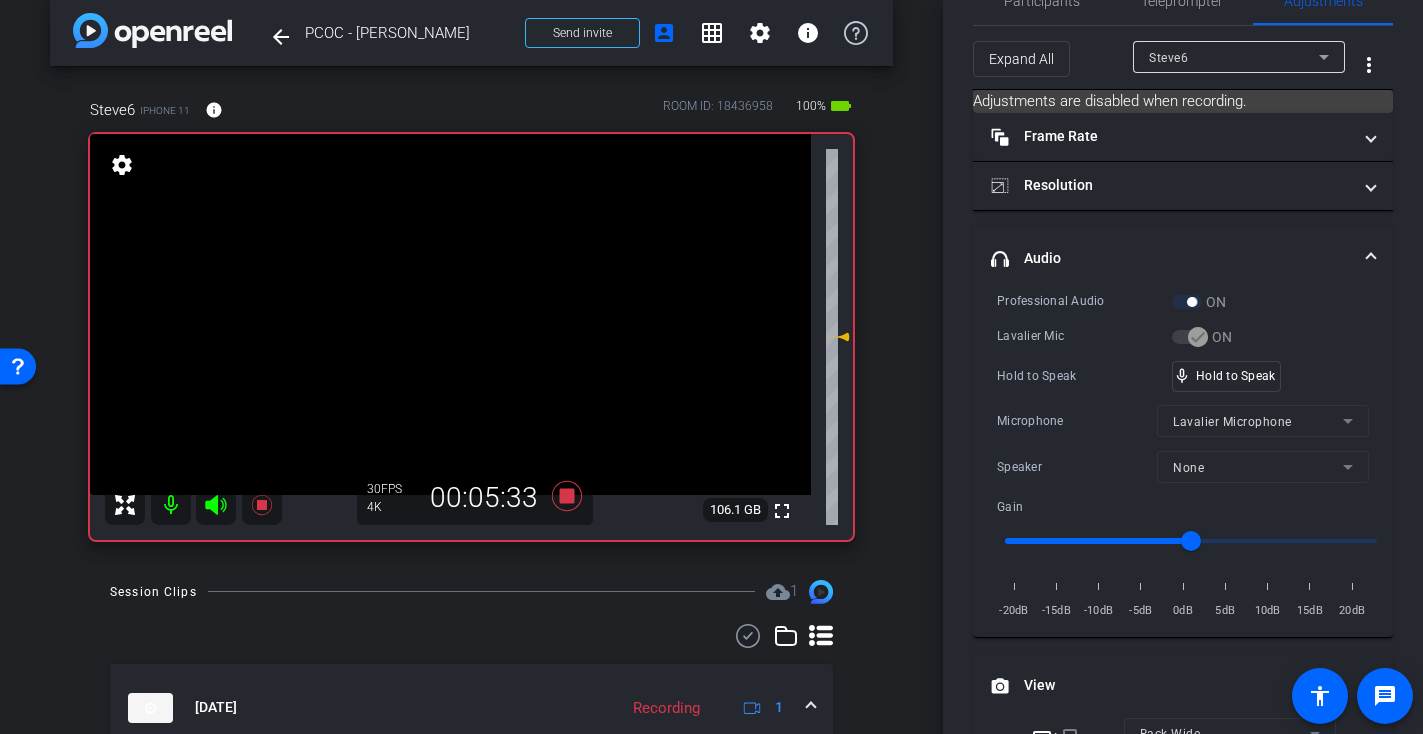 click at bounding box center [450, 314] 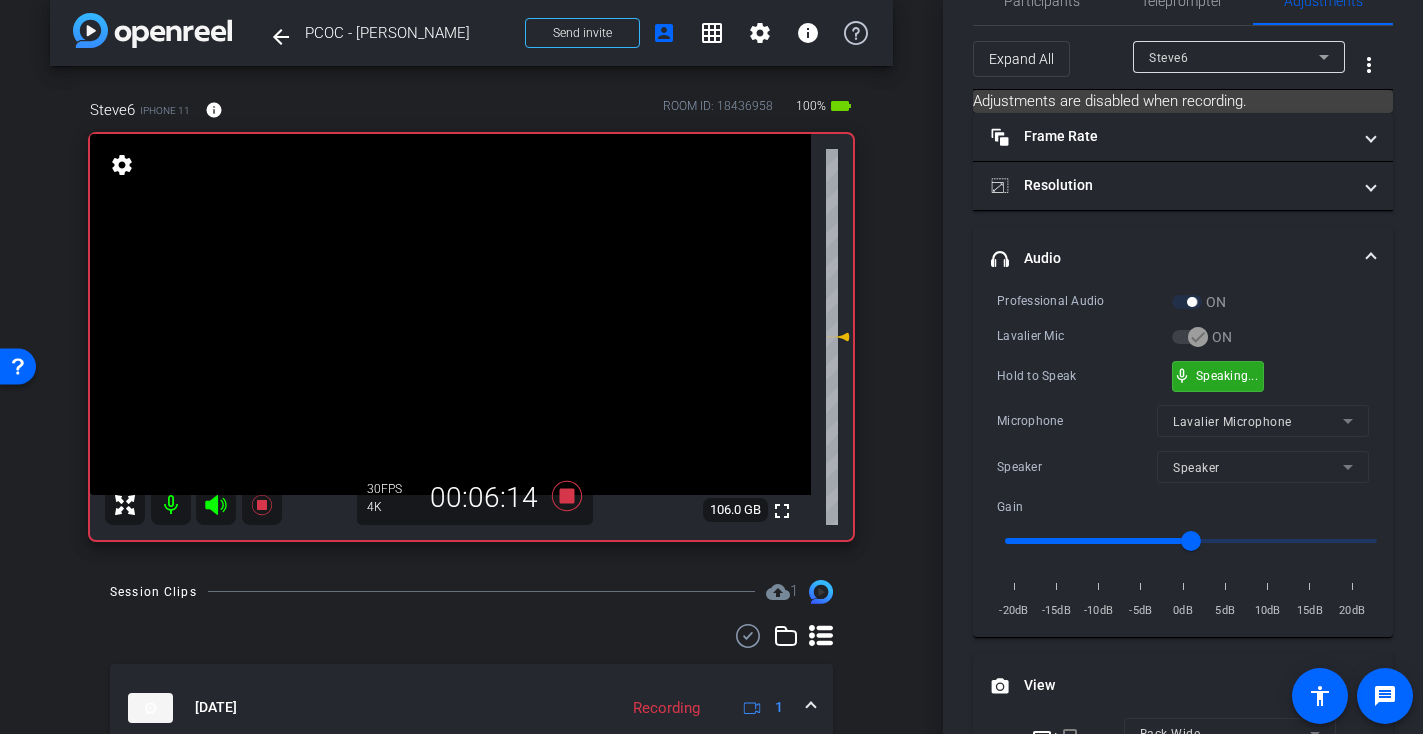 click on "mic_none Speaking..." at bounding box center [1218, 376] 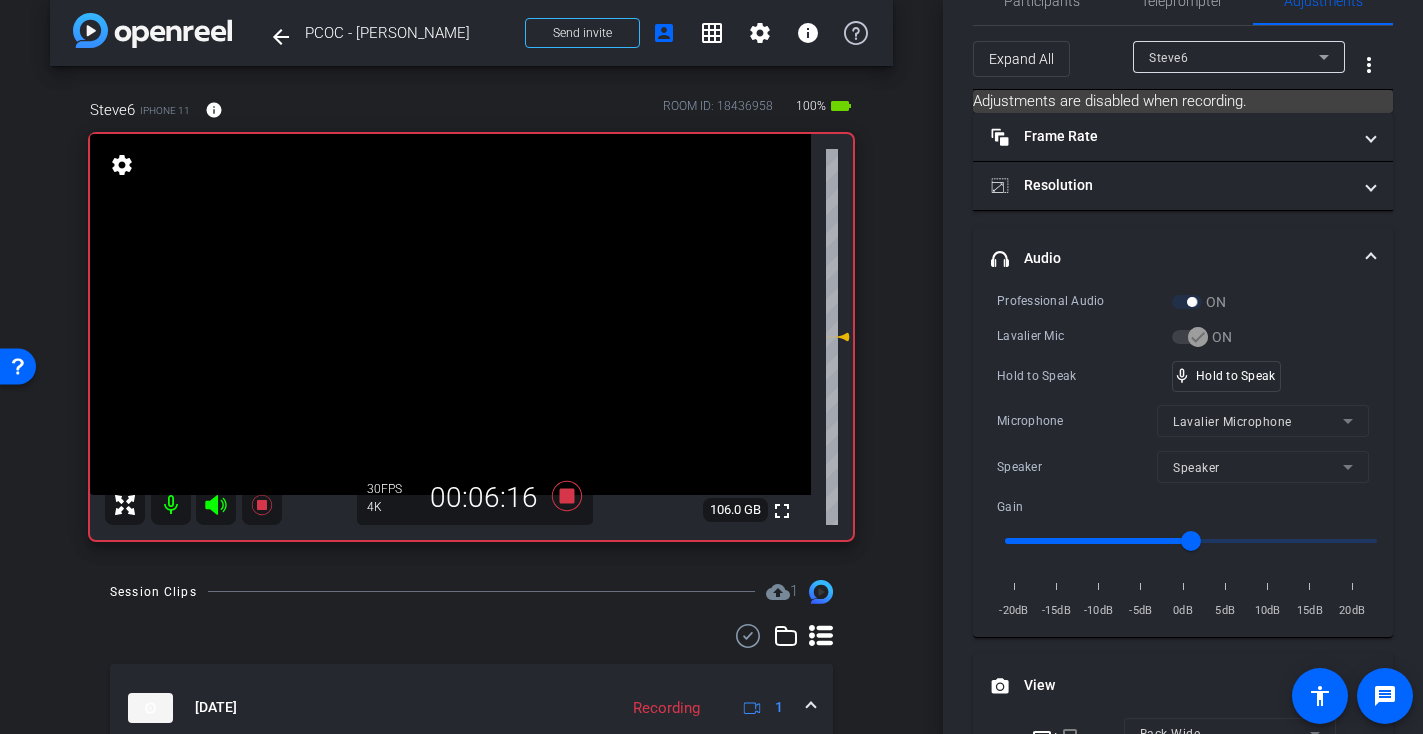click at bounding box center [450, 314] 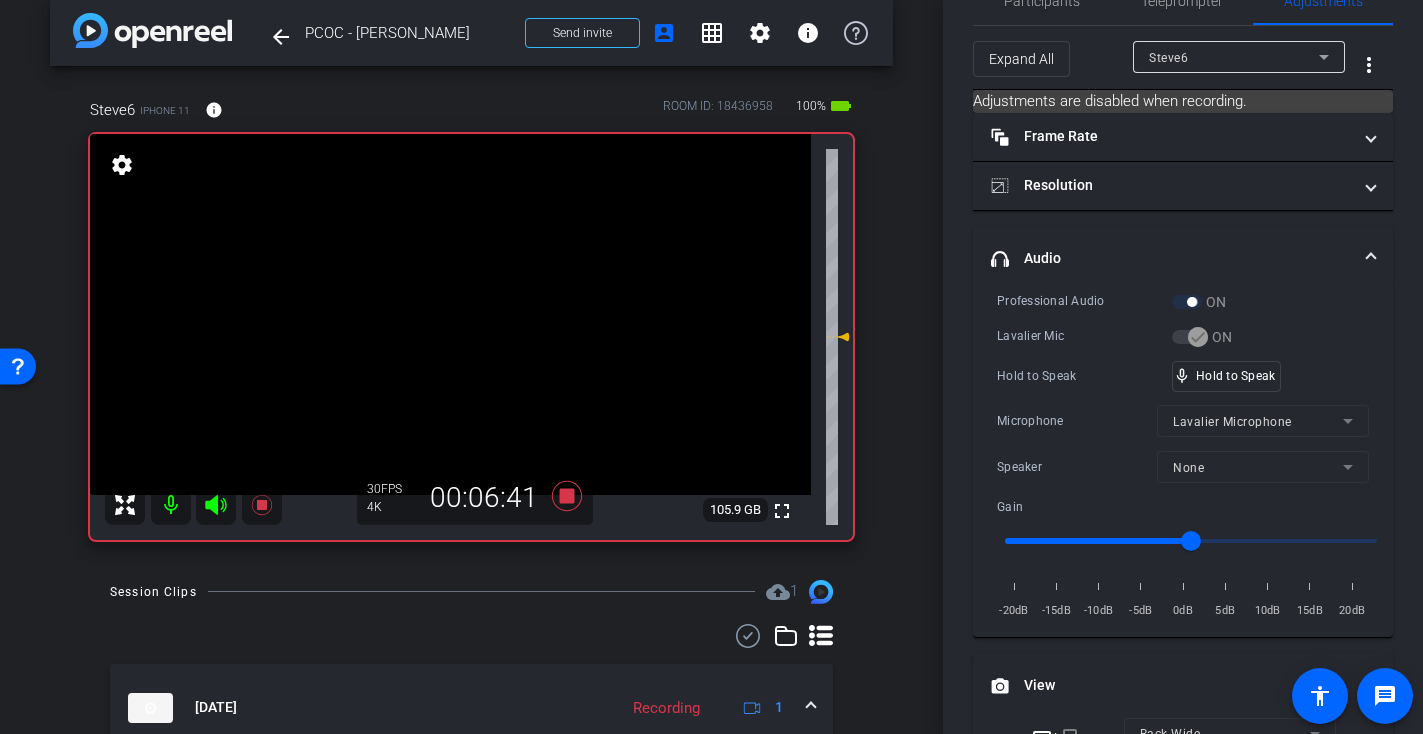 click at bounding box center [450, 314] 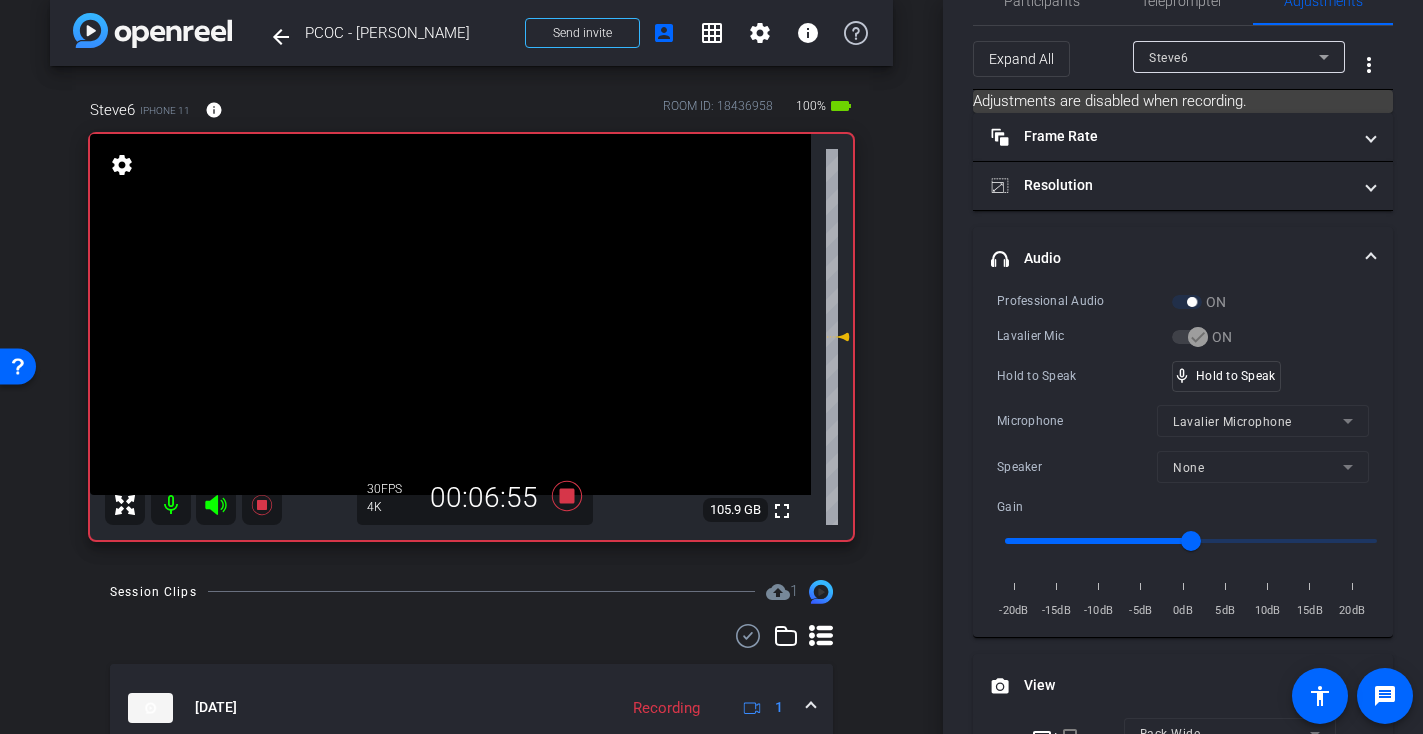click at bounding box center [450, 314] 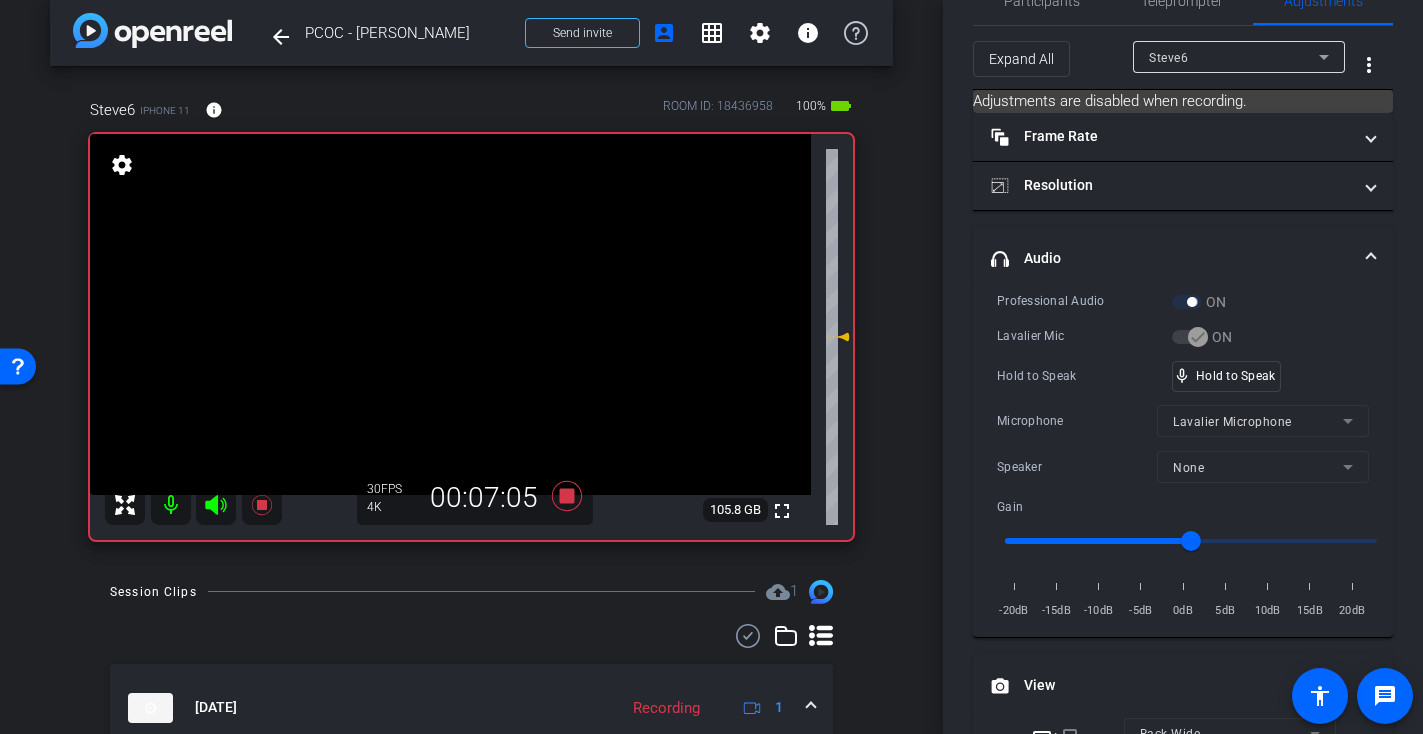 click at bounding box center (450, 314) 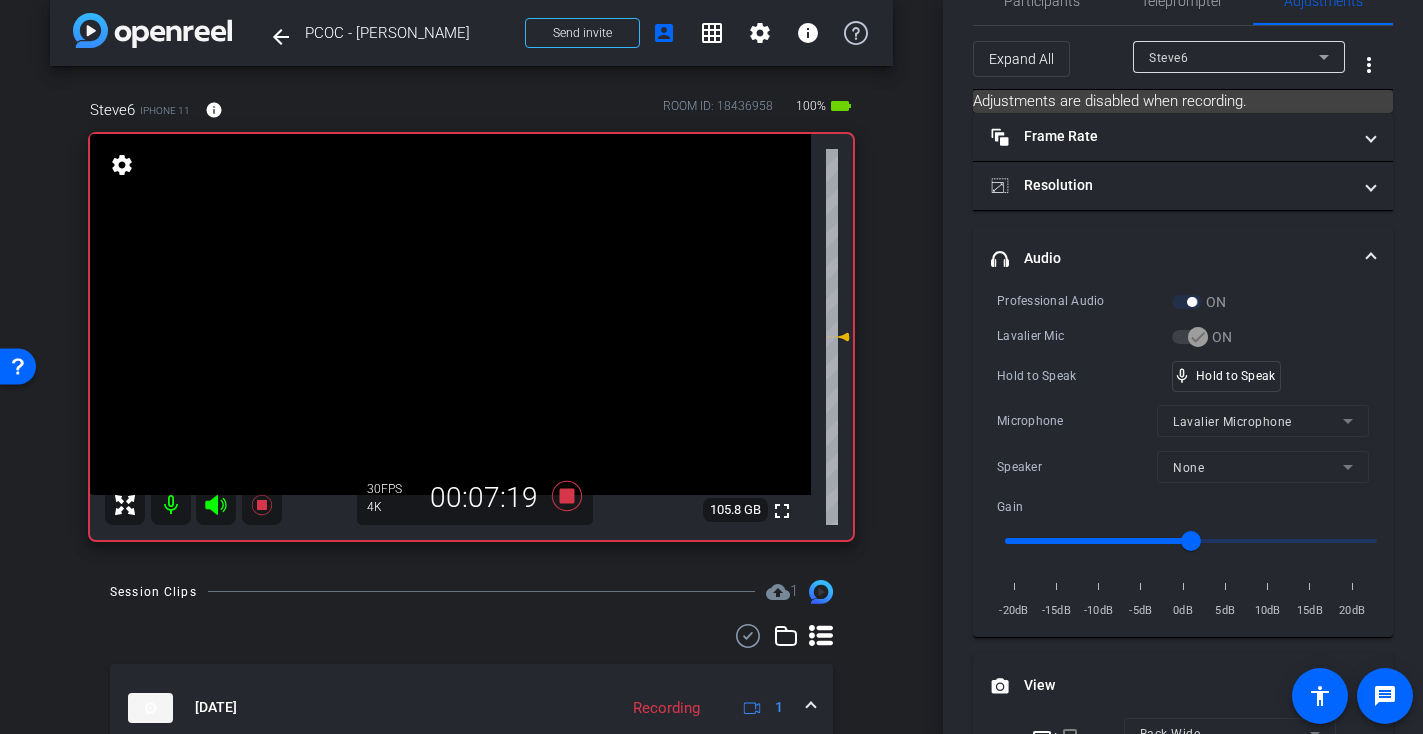 click at bounding box center [450, 314] 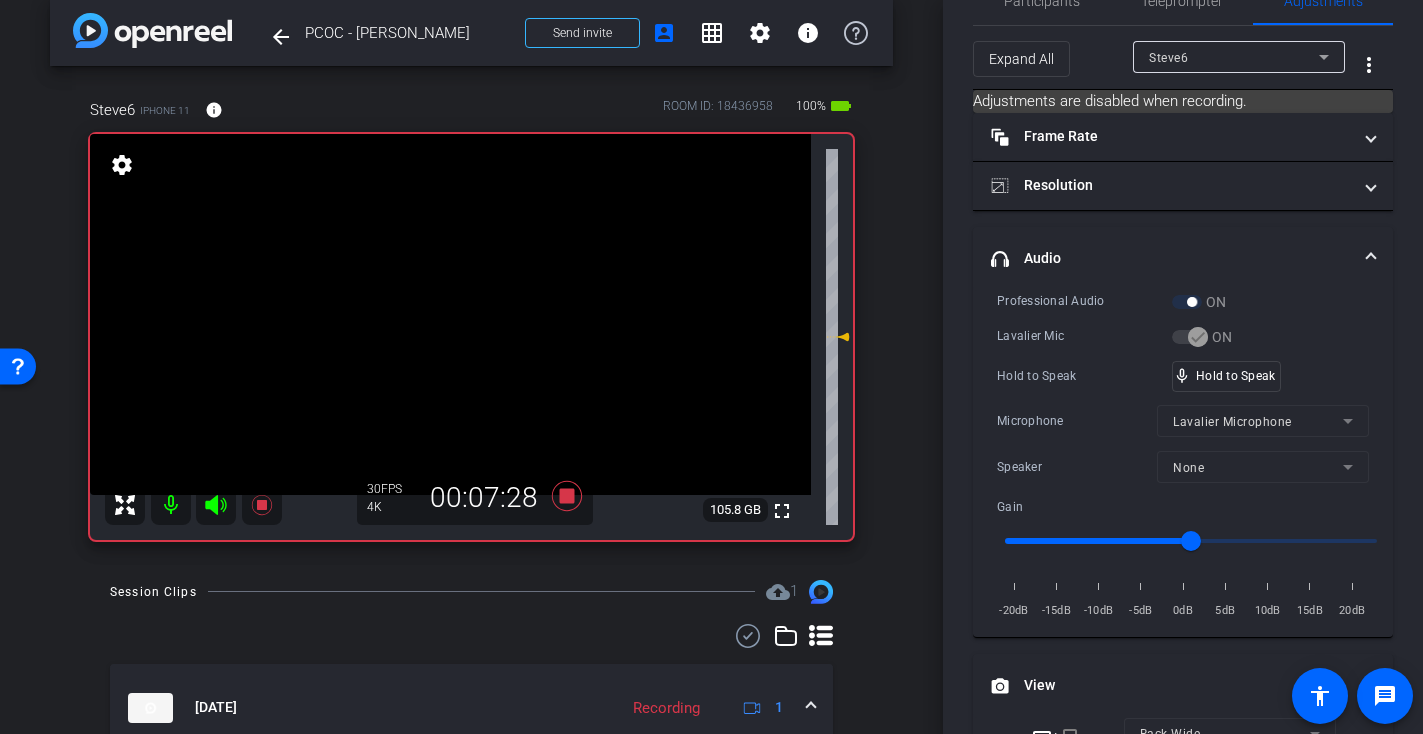 click at bounding box center (450, 314) 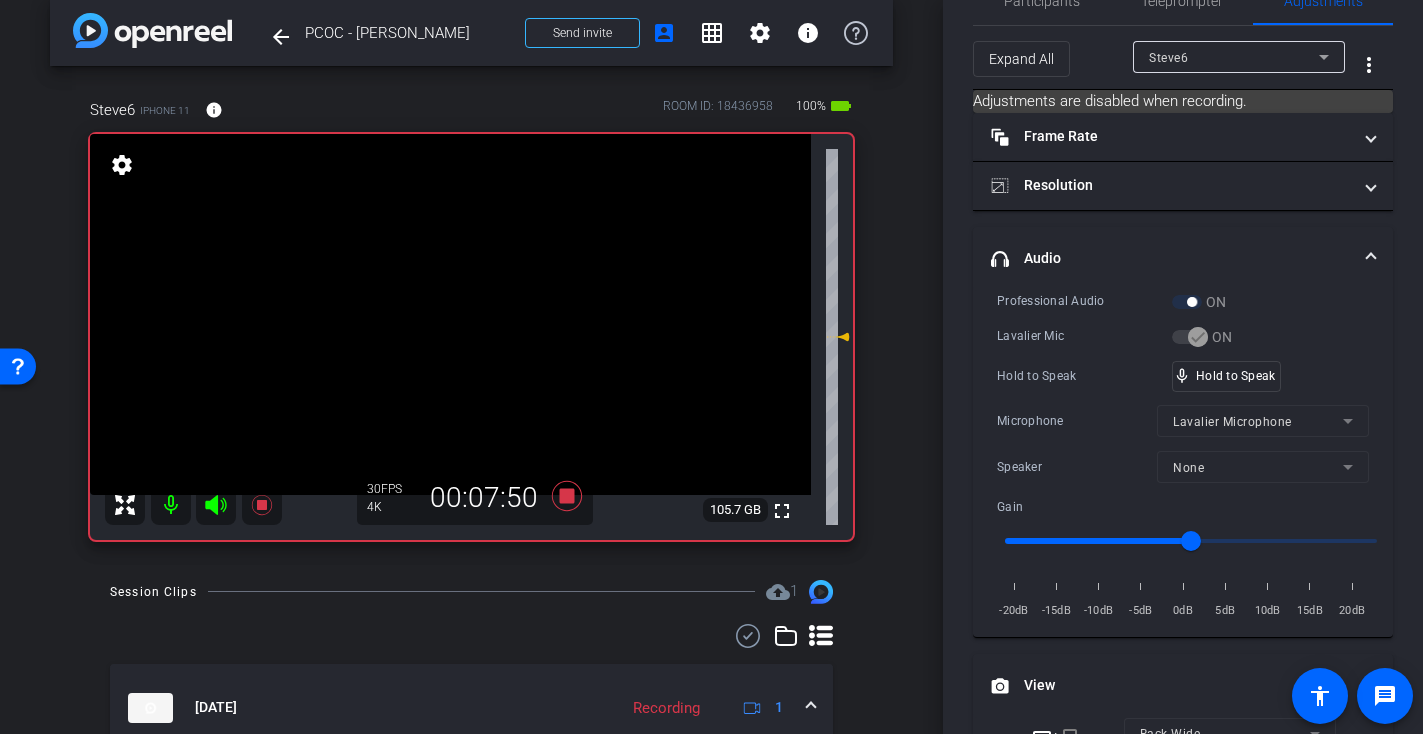 click at bounding box center [450, 314] 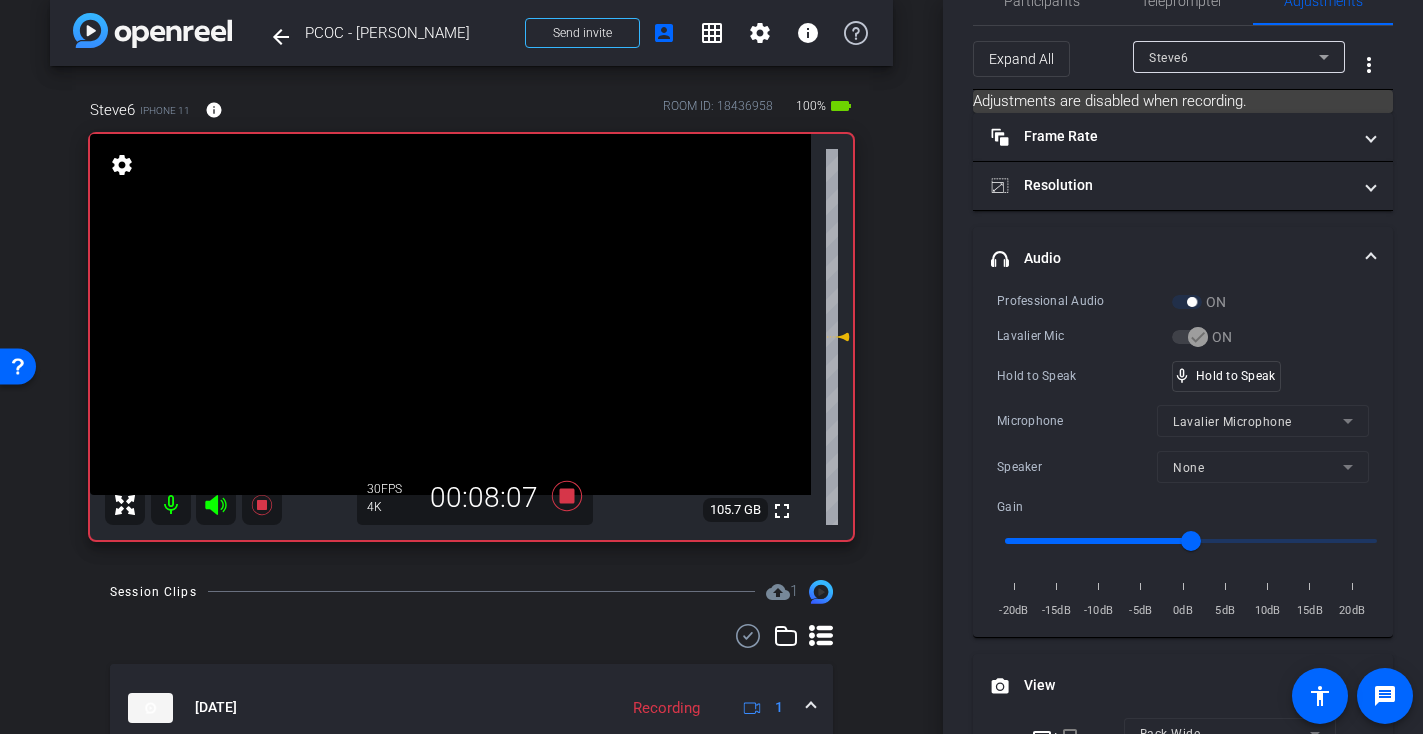 click at bounding box center [450, 314] 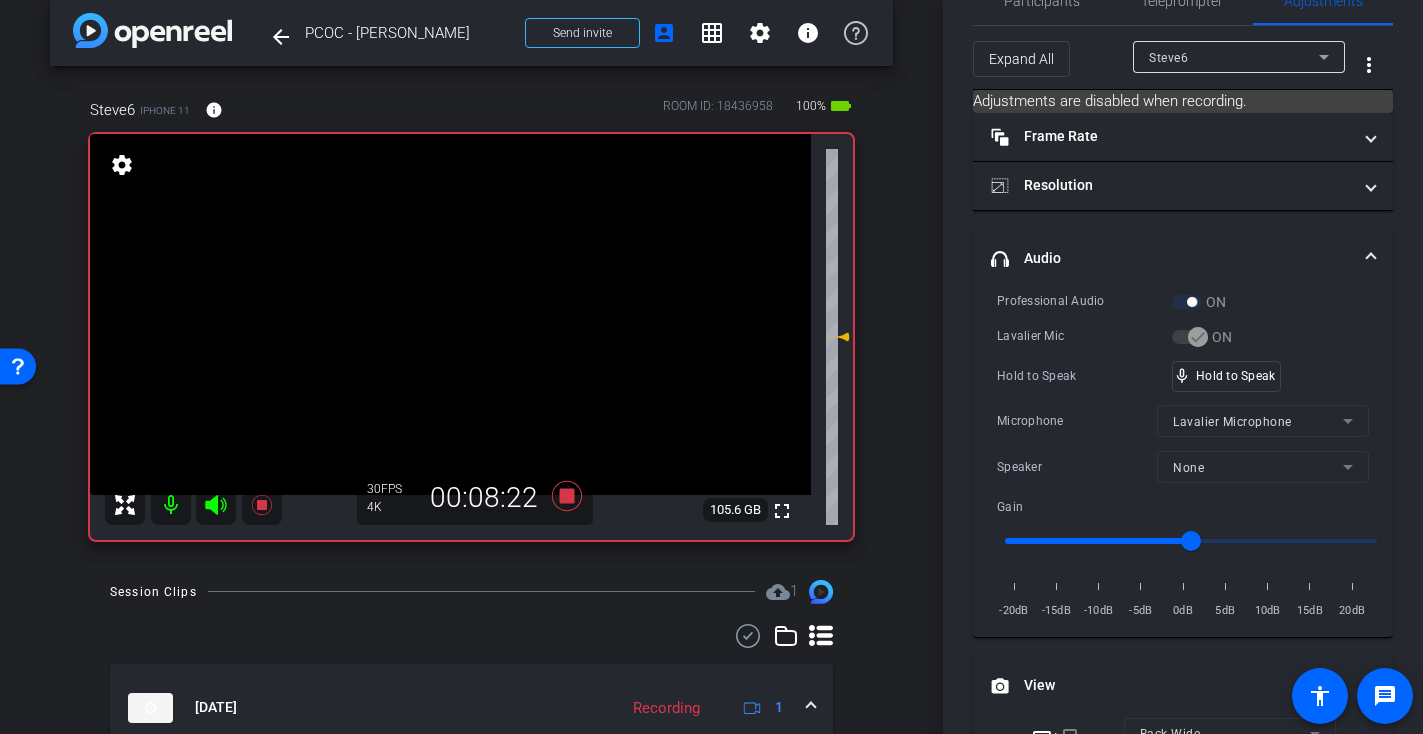 click at bounding box center (450, 314) 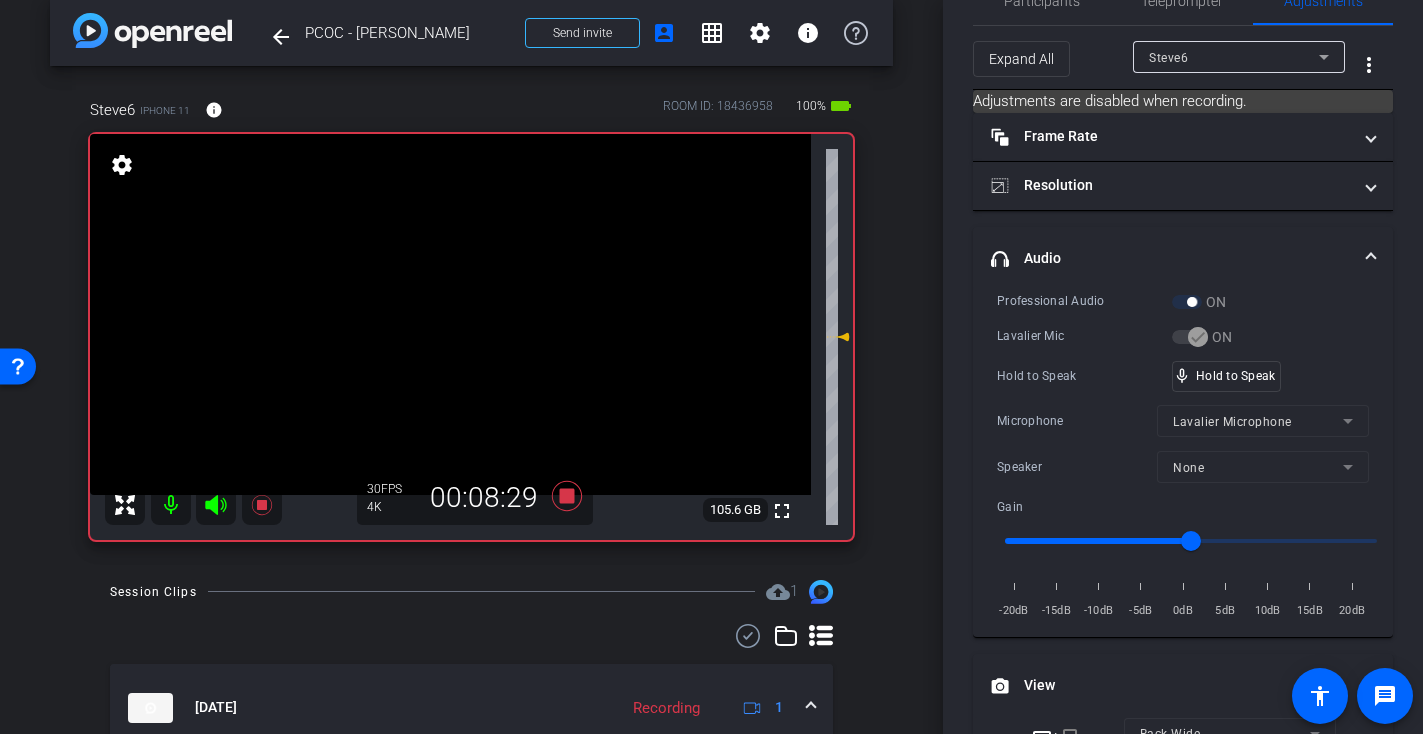 click at bounding box center [450, 314] 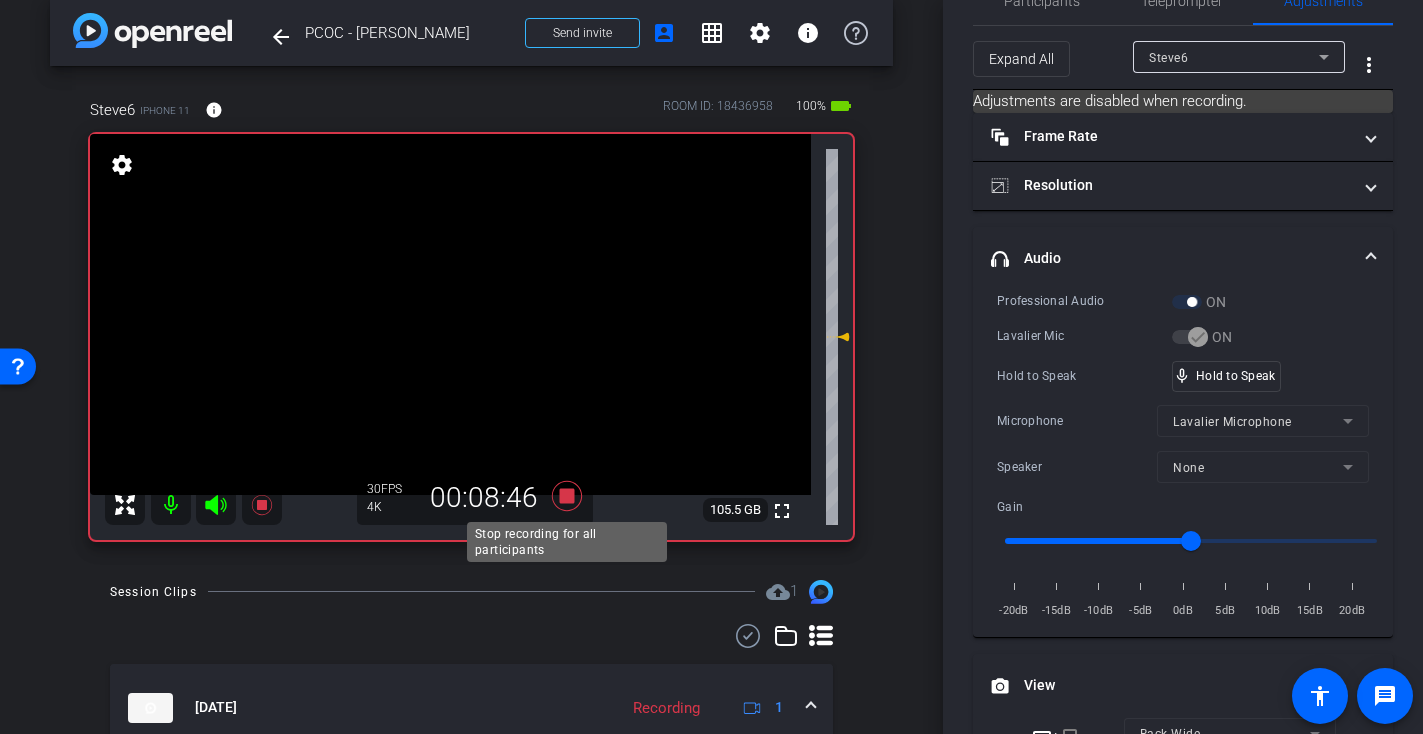 click 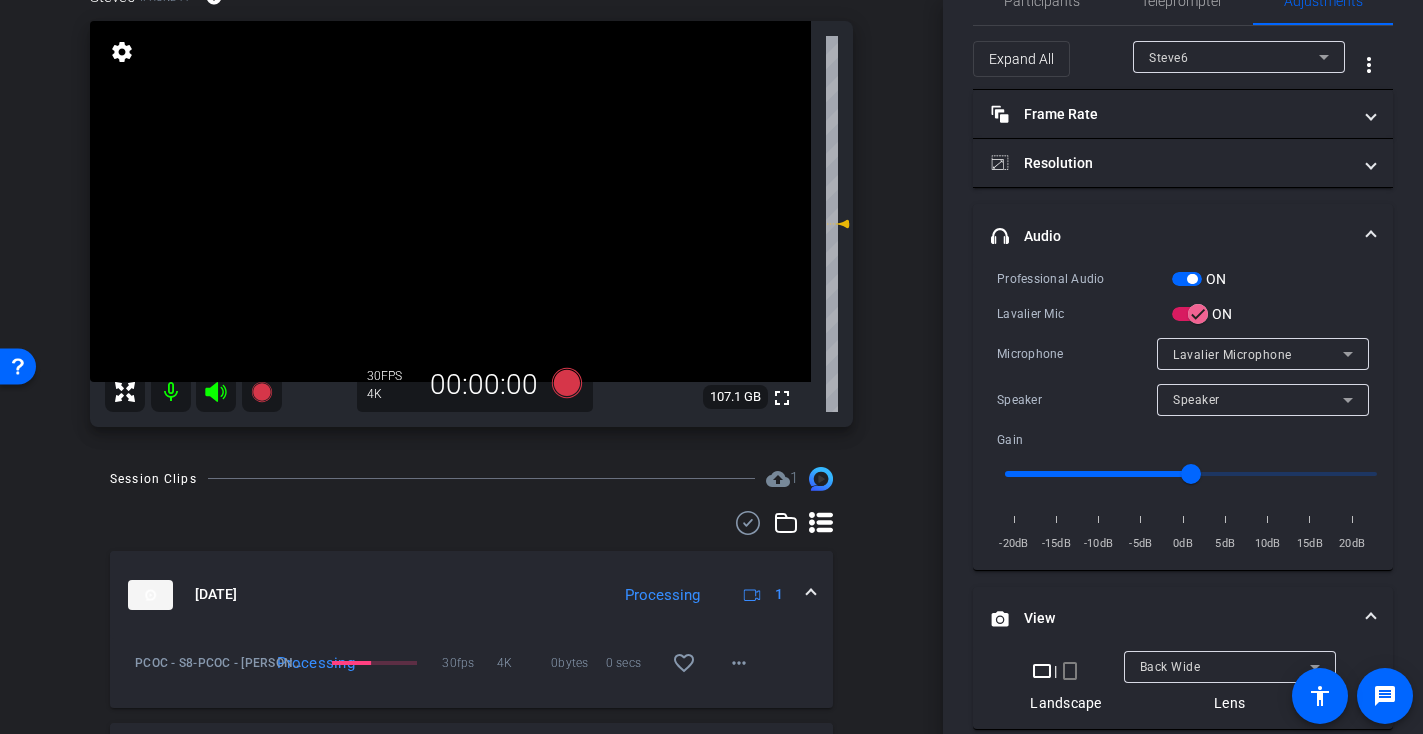 scroll, scrollTop: 0, scrollLeft: 0, axis: both 